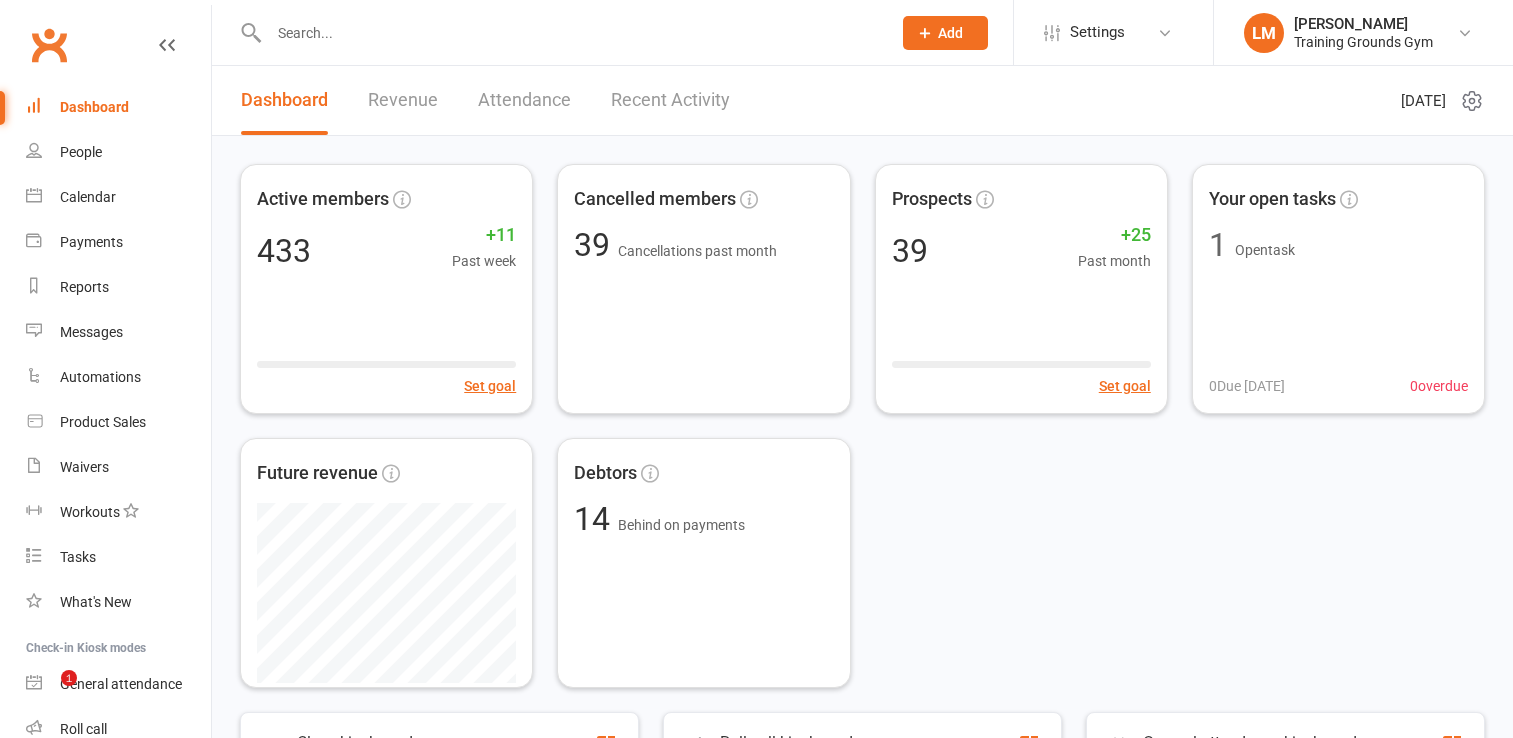 scroll, scrollTop: 0, scrollLeft: 0, axis: both 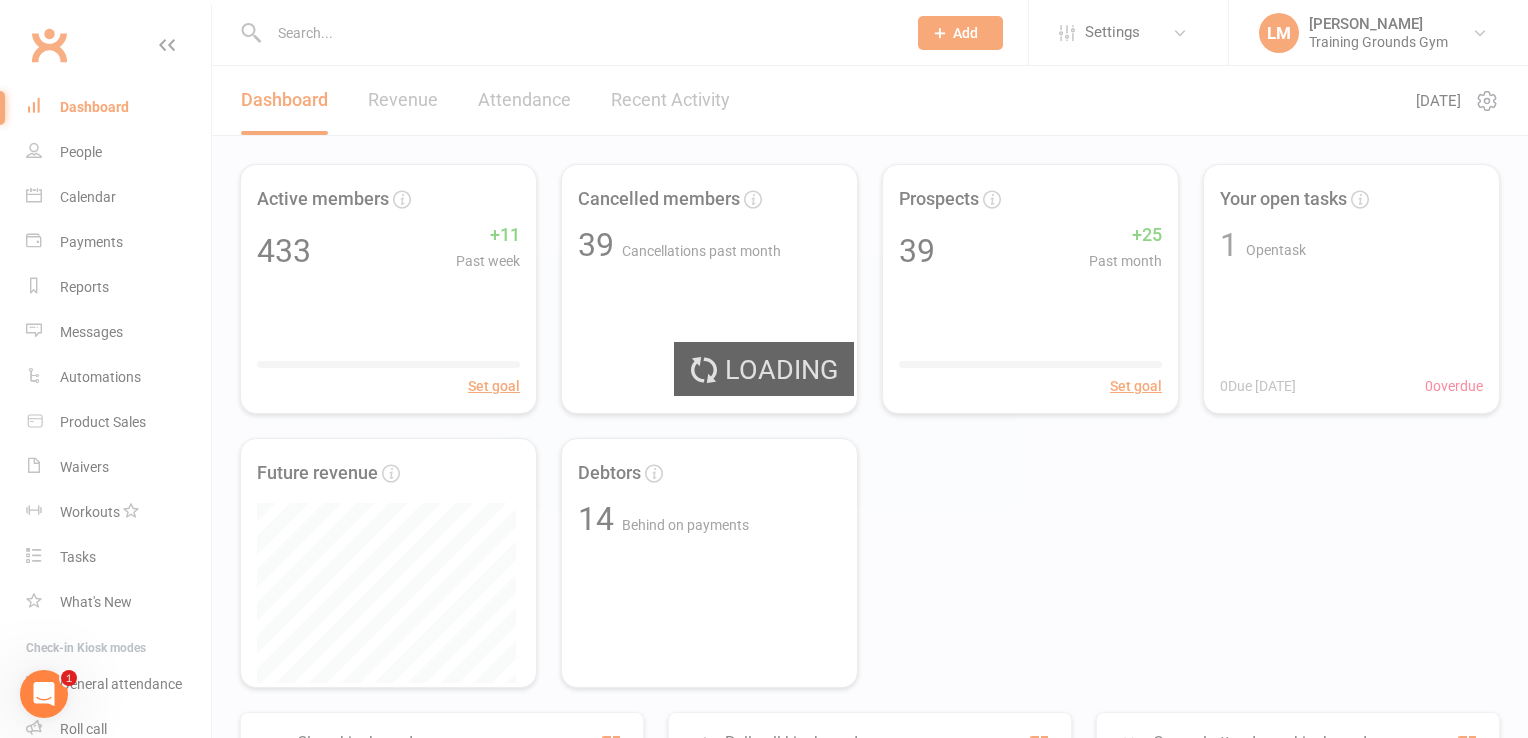 select on "no_trial" 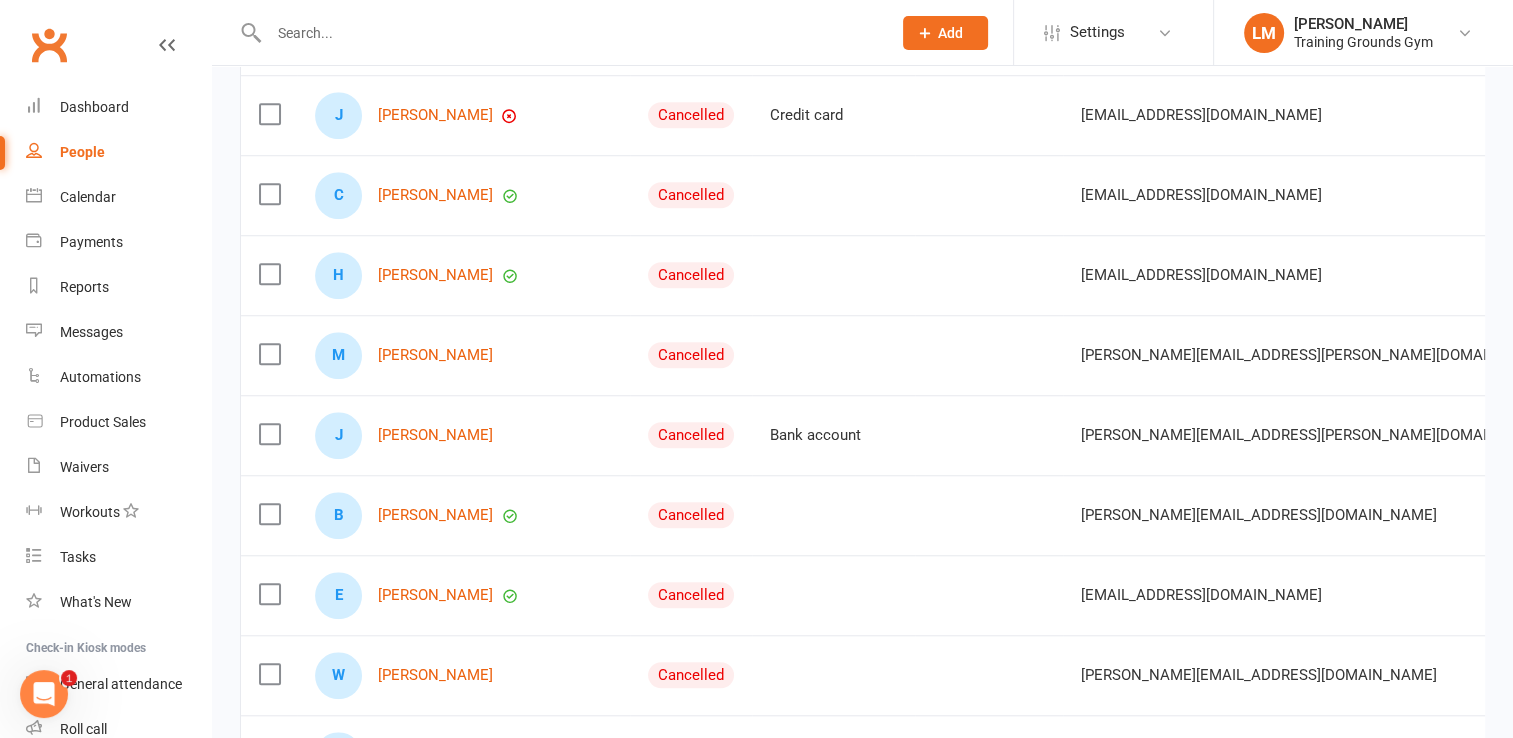scroll, scrollTop: 1568, scrollLeft: 0, axis: vertical 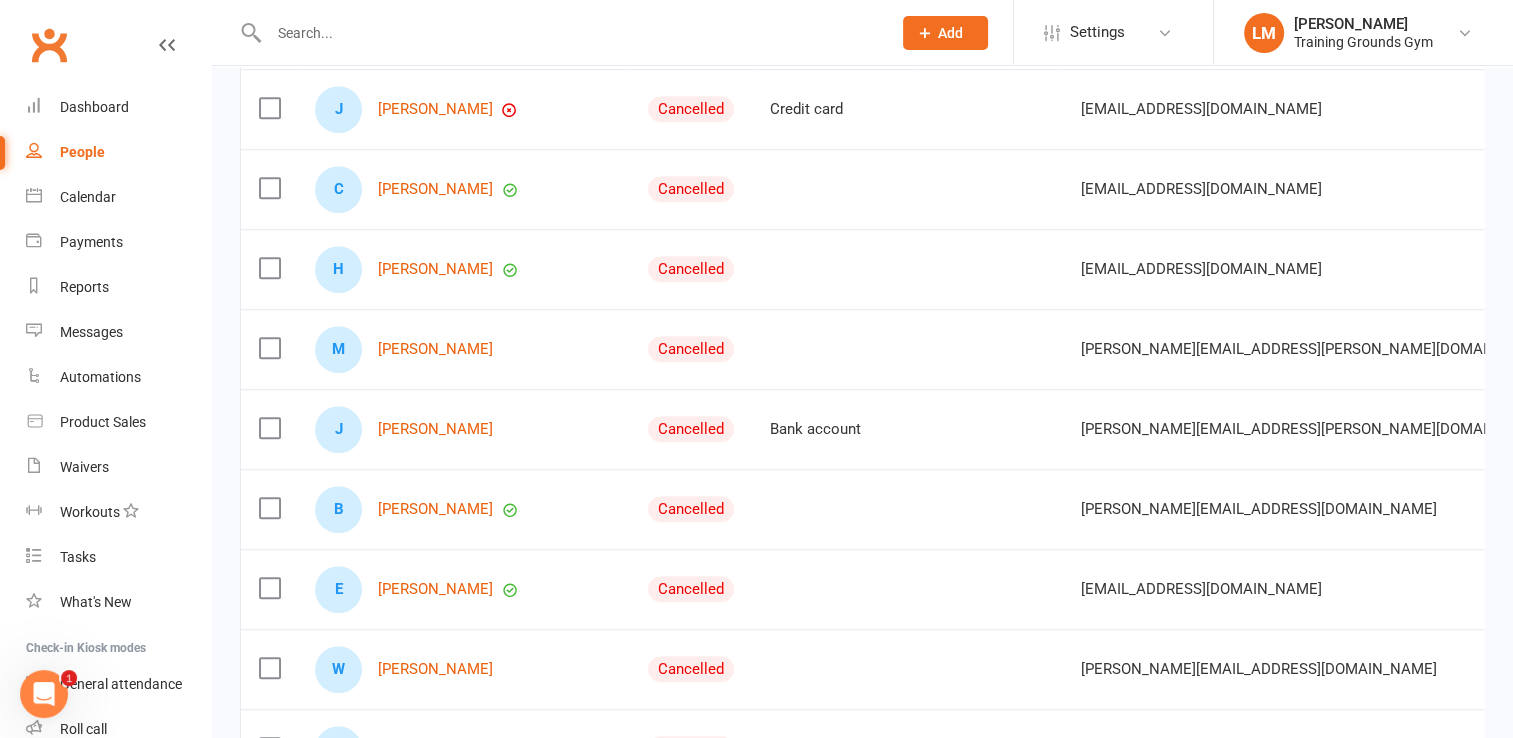 click at bounding box center [269, 108] 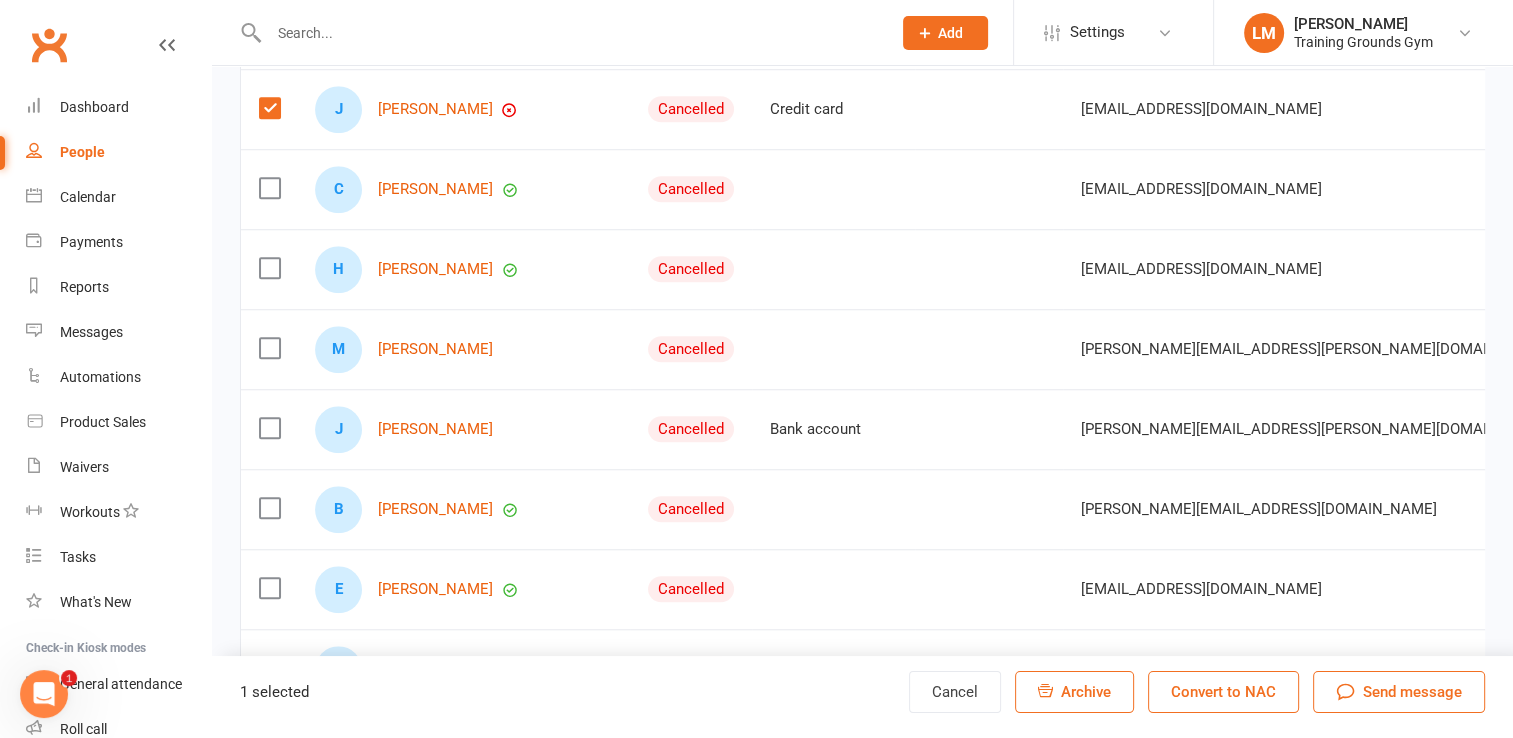 click on "Archive" at bounding box center [1086, 692] 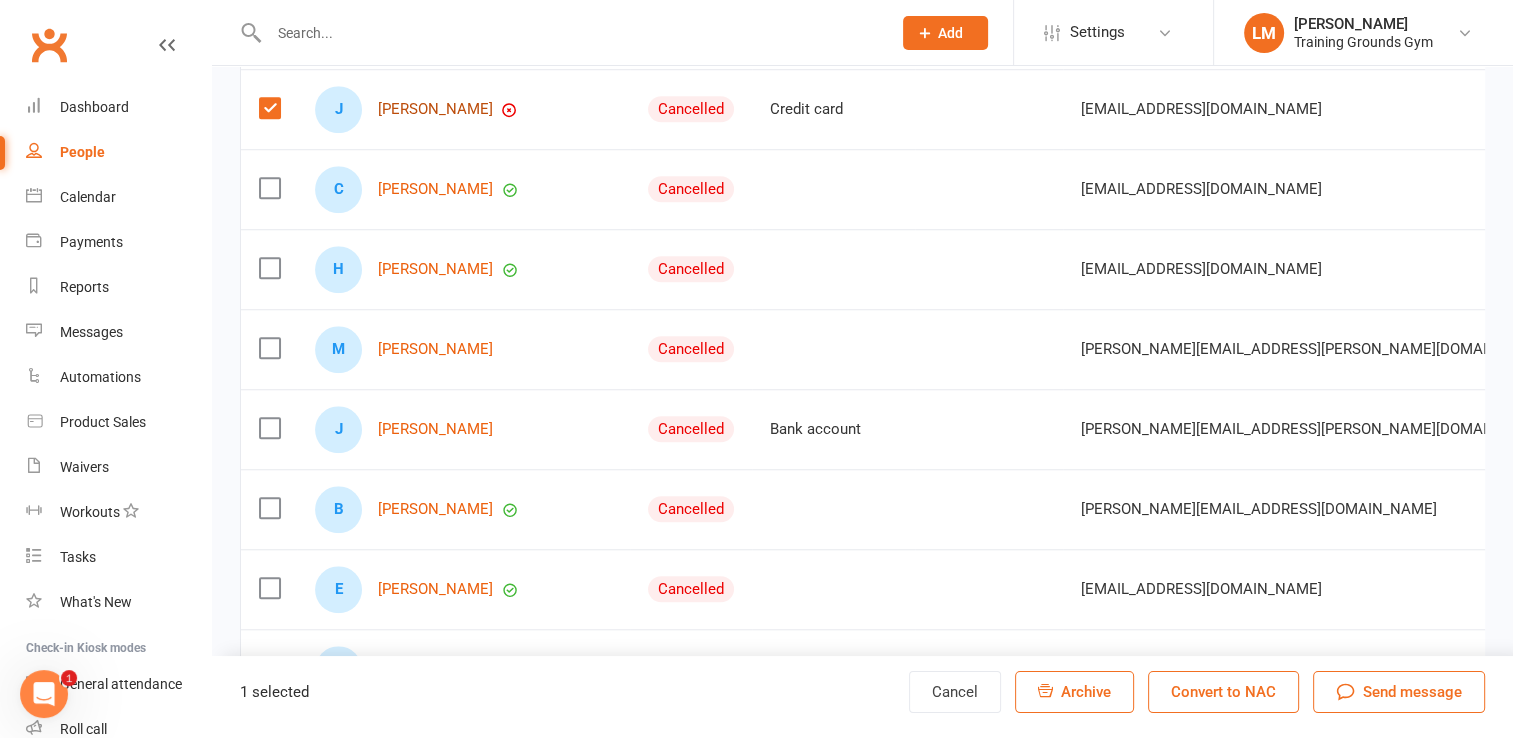 click on "[PERSON_NAME]" at bounding box center [435, 109] 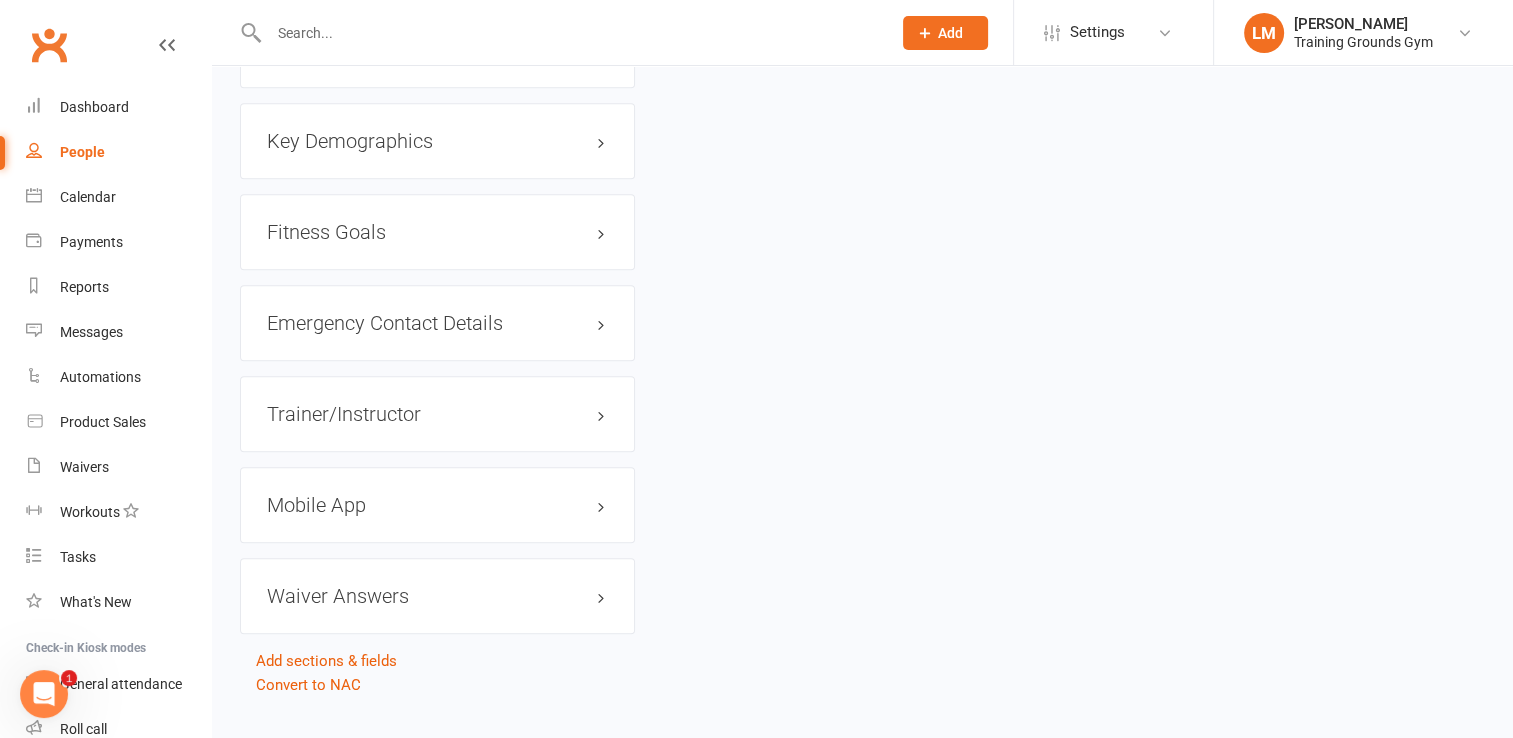 scroll, scrollTop: 0, scrollLeft: 0, axis: both 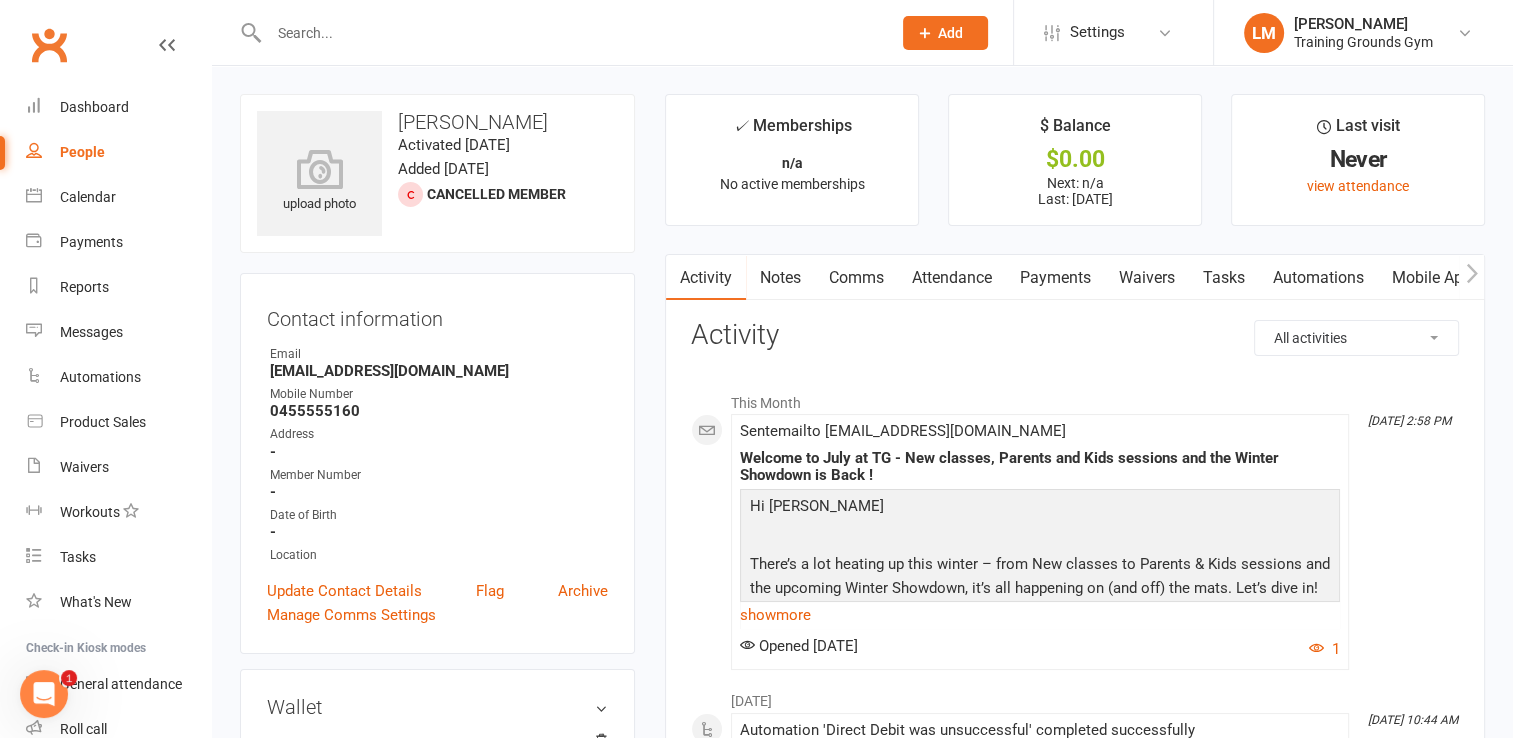 click 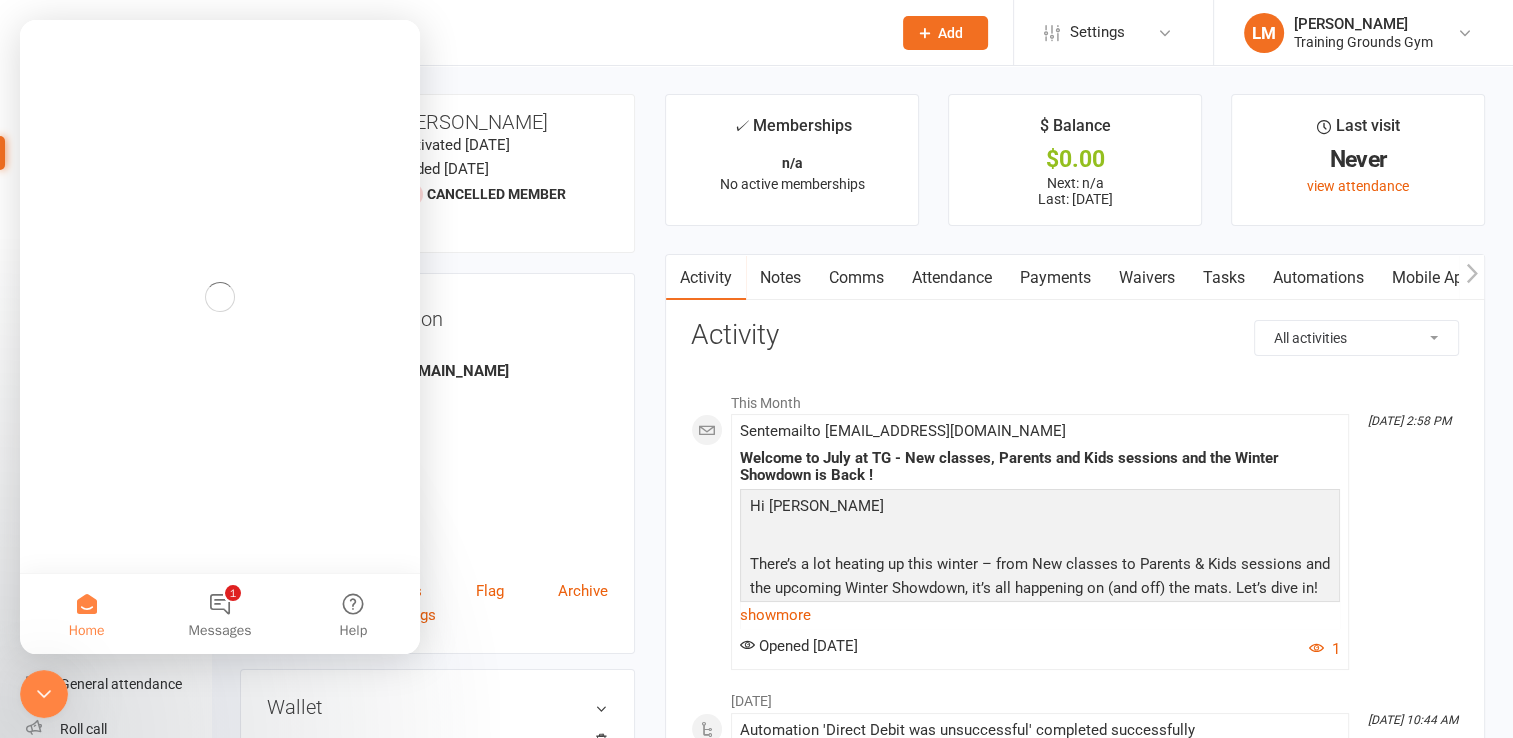 scroll, scrollTop: 0, scrollLeft: 0, axis: both 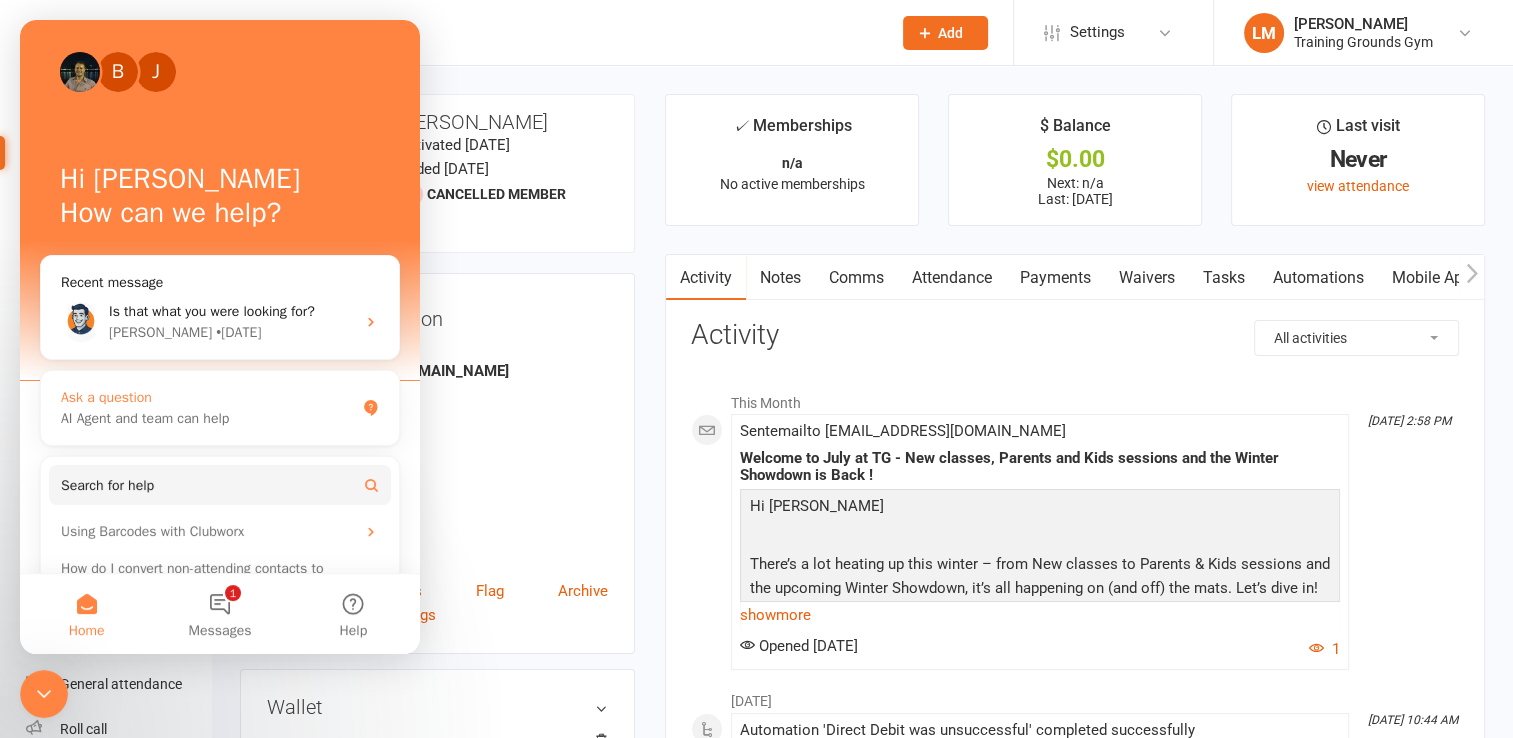 click on "AI Agent and team can help" at bounding box center (208, 418) 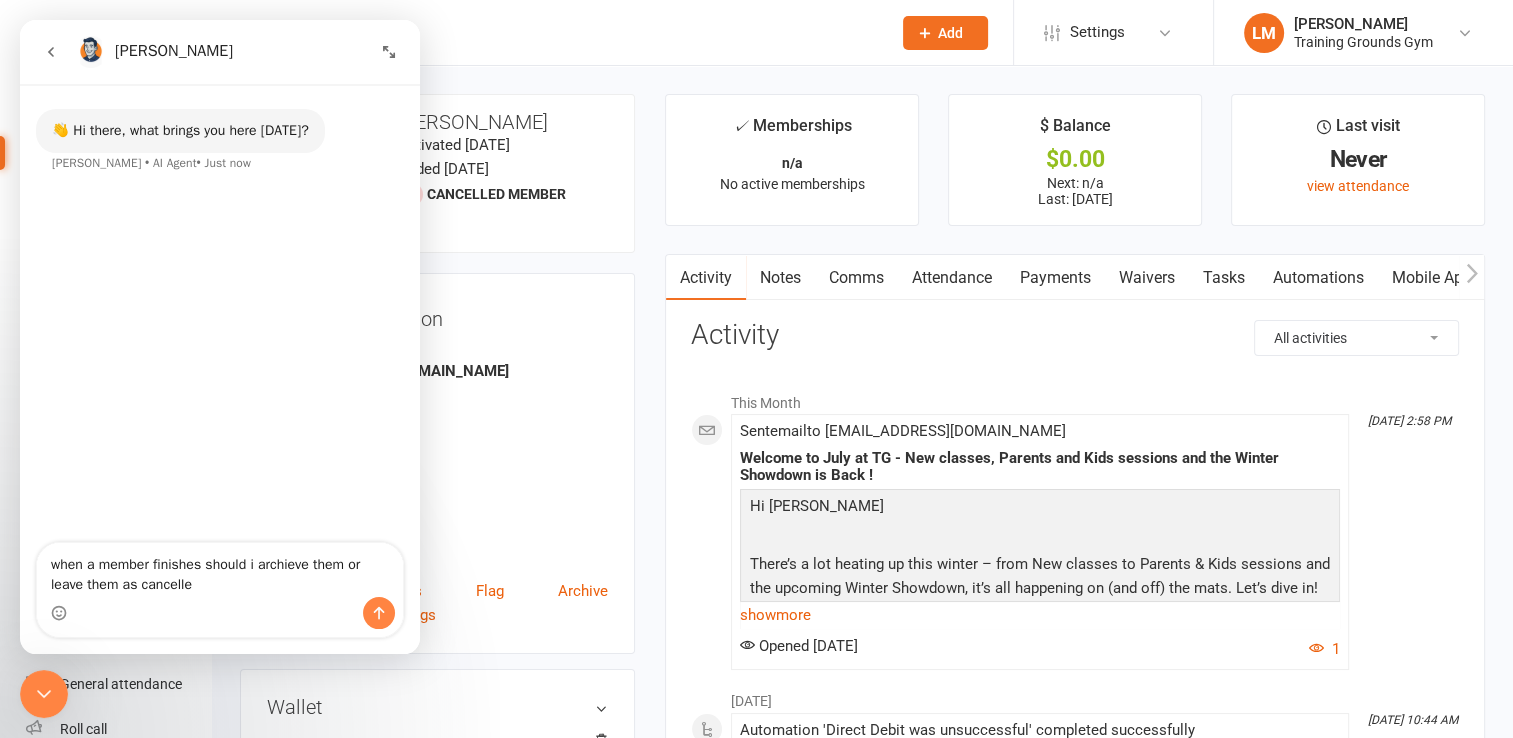 type on "when a member finishes should i archieve them or leave them as cancelled" 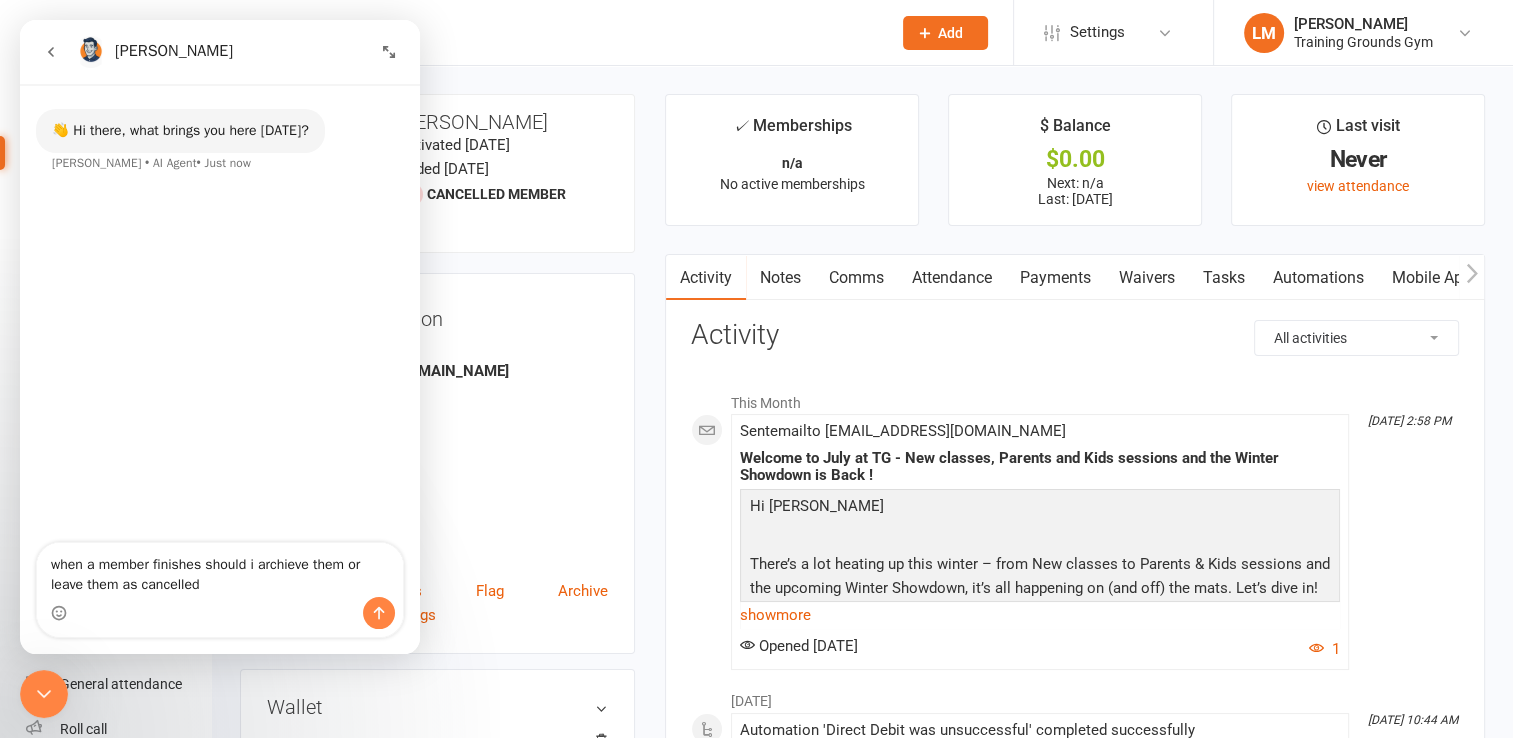 type 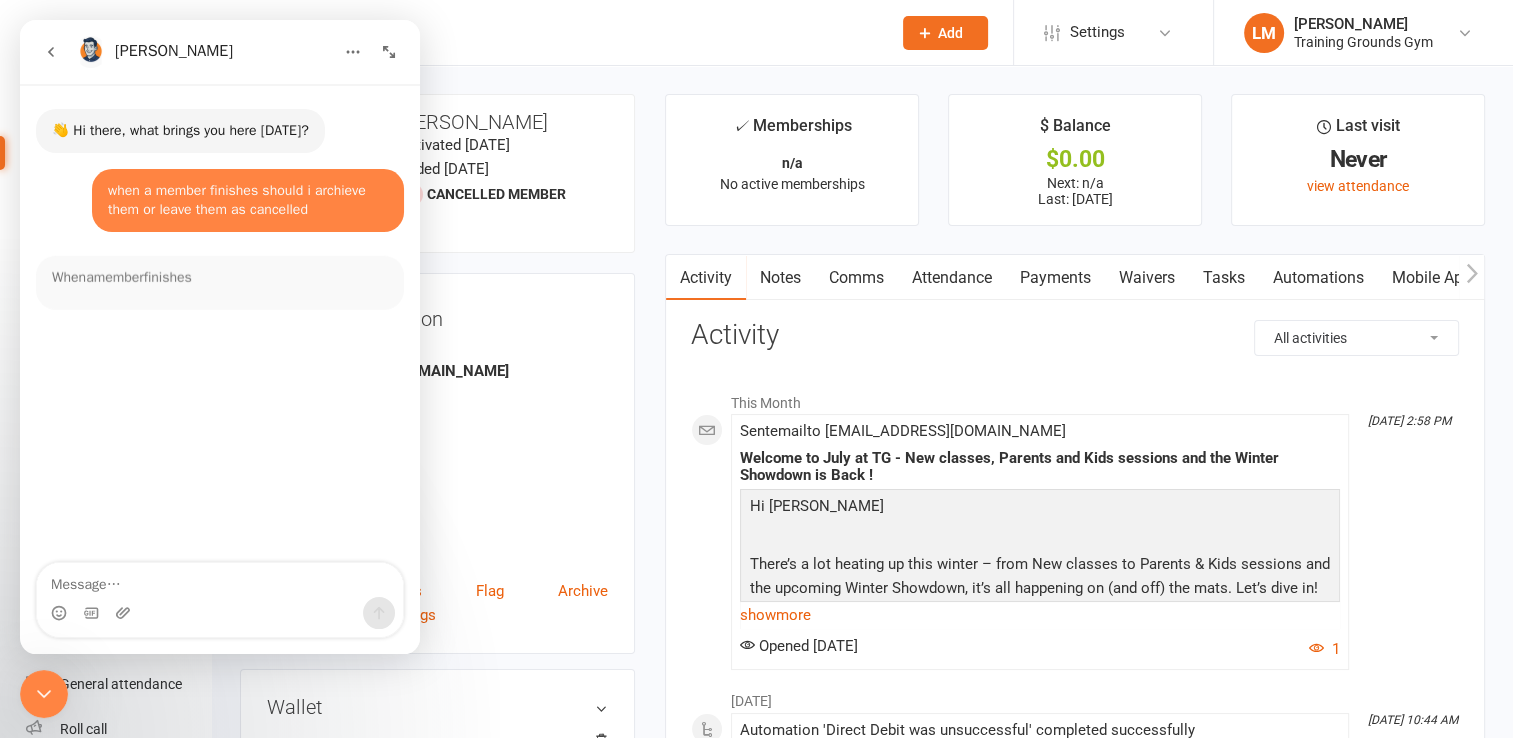 scroll, scrollTop: 3, scrollLeft: 0, axis: vertical 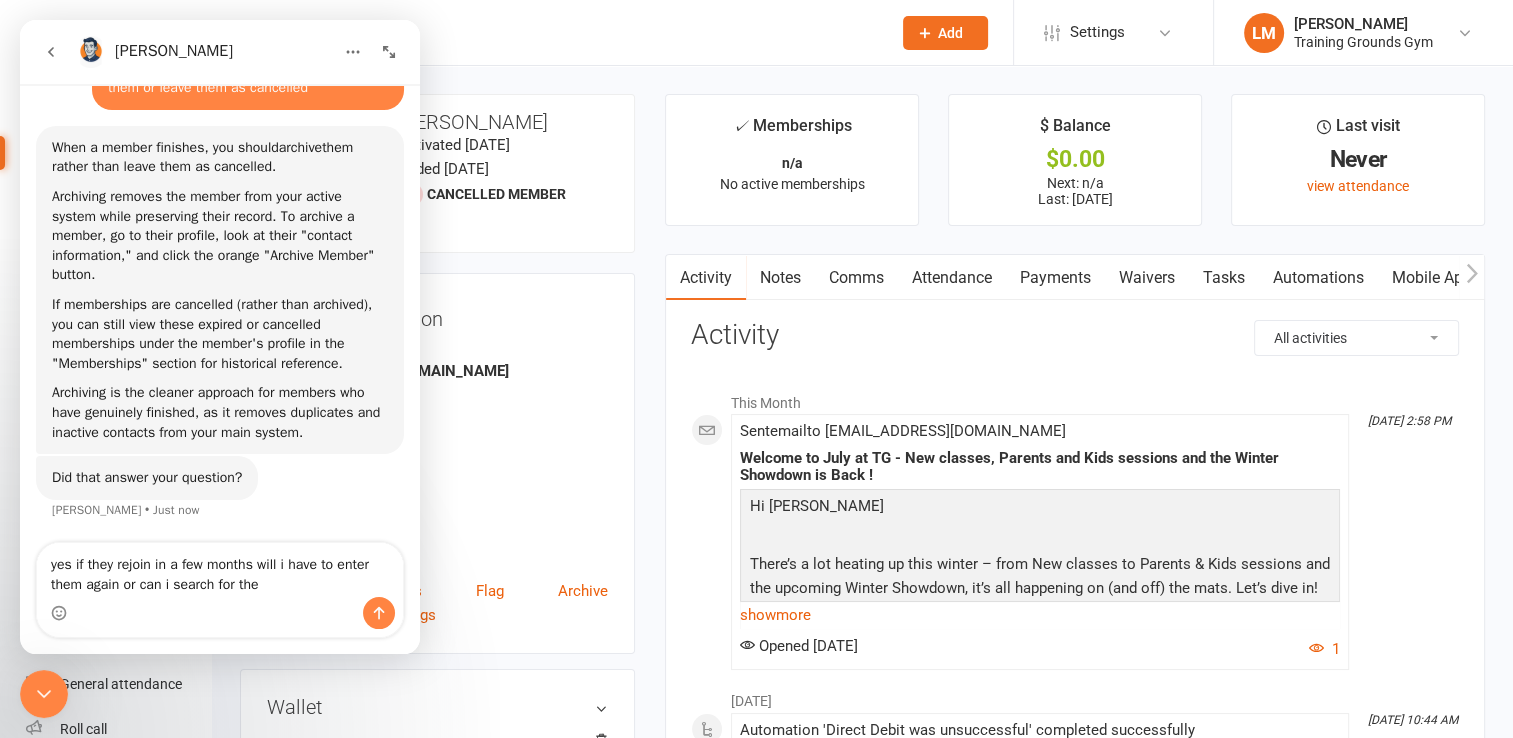 type on "yes if they rejoin in a few months will i have to enter them again or can i search for them" 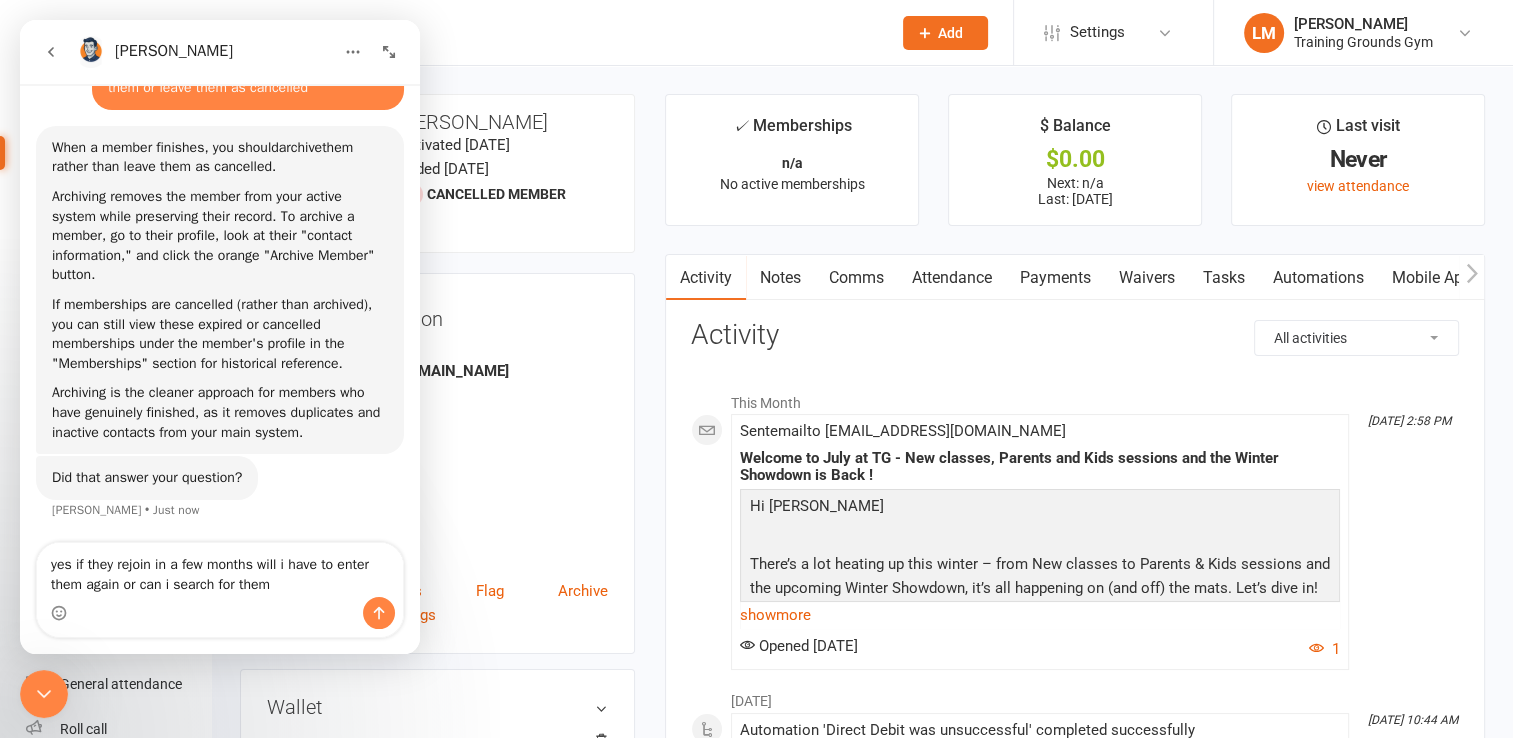 type 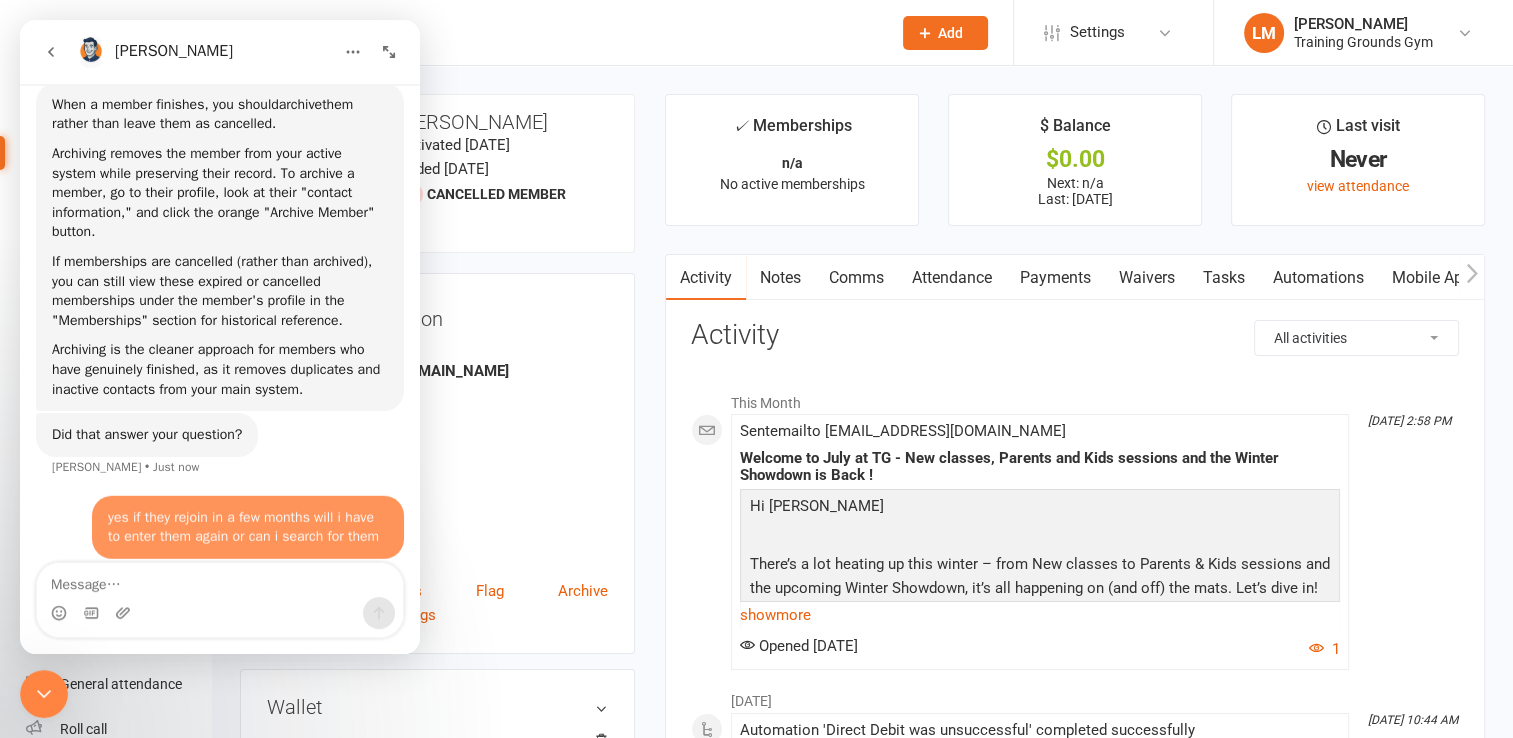 scroll, scrollTop: 178, scrollLeft: 0, axis: vertical 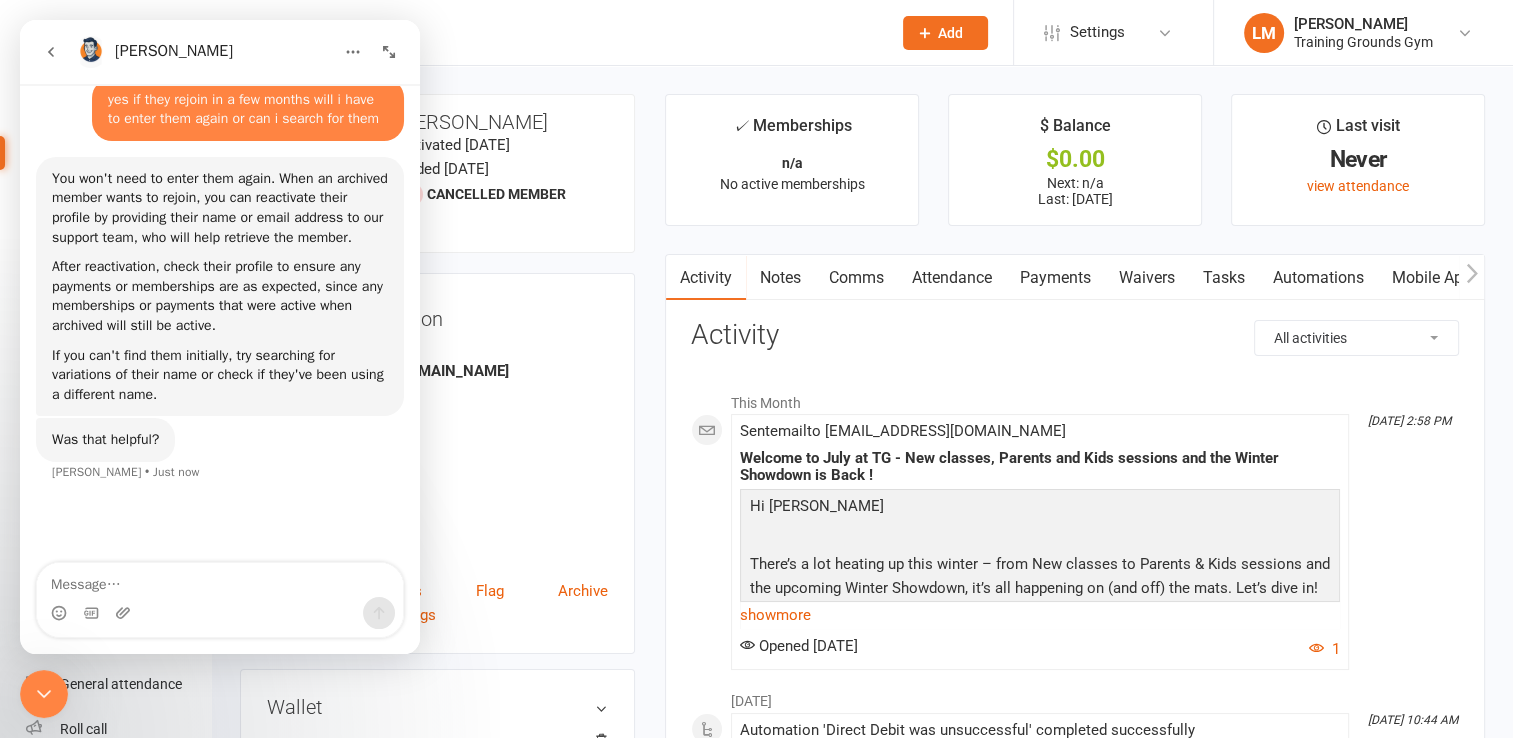 click on "upload photo Jake Pamenter Activated 22 May, 2025 Added 14 May, 2025   Cancelled member Contact information Owner   Email  pamenterjacob@gmail.com
Mobile Number  0455555160
Address  -
Member Number  -
Date of Birth  -
Location
Update Contact Details Flag Archive Manage Comms Settings
Wallet Credit card Jake Pamenter  xxxx xxxx xxxx 4733  8/2027
Add / Edit Payment Method
Membership  No active memberships found Show expired memberships Add new membership
Family Members  No relationships found. Add link to existing contact  Add link to new contact
Suspensions  No active suspensions found. Add new suspension
Email / SMS Subscriptions  edit Unsubscribed from Emails No
Unsubscribed from SMSes No
Body Composition  edit Key Demographics  edit Fitness Goals  edit Emergency Contact Details  edit Trainer/Instructor  edit Mobile App  Waiver Answers  edit Add sections & fields Convert to NAC ✓ Memberships n/a No active memberships $ Balance $0.00 Next: n/a Last: 26 Jun 2025 Last visit" at bounding box center (862, 1469) 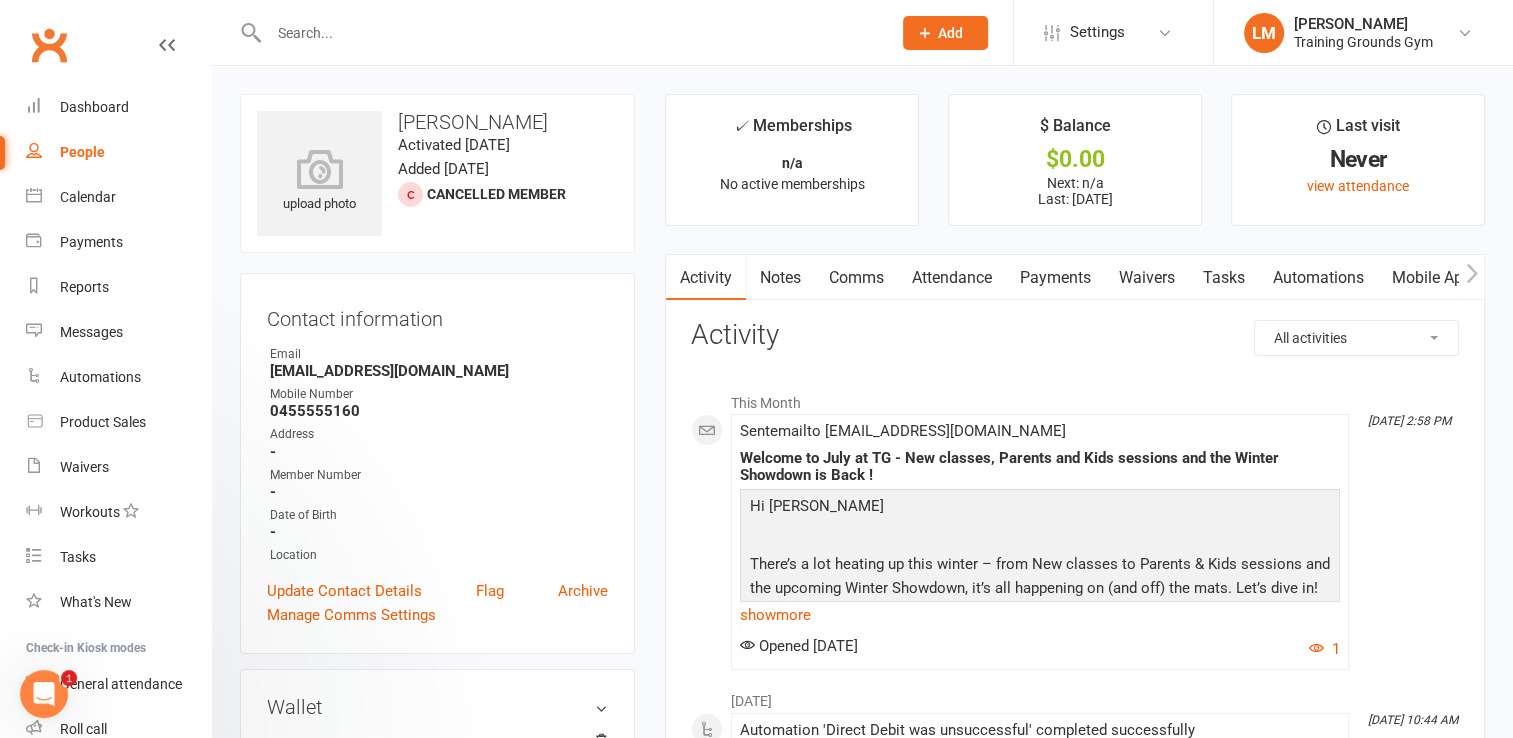 scroll, scrollTop: 0, scrollLeft: 0, axis: both 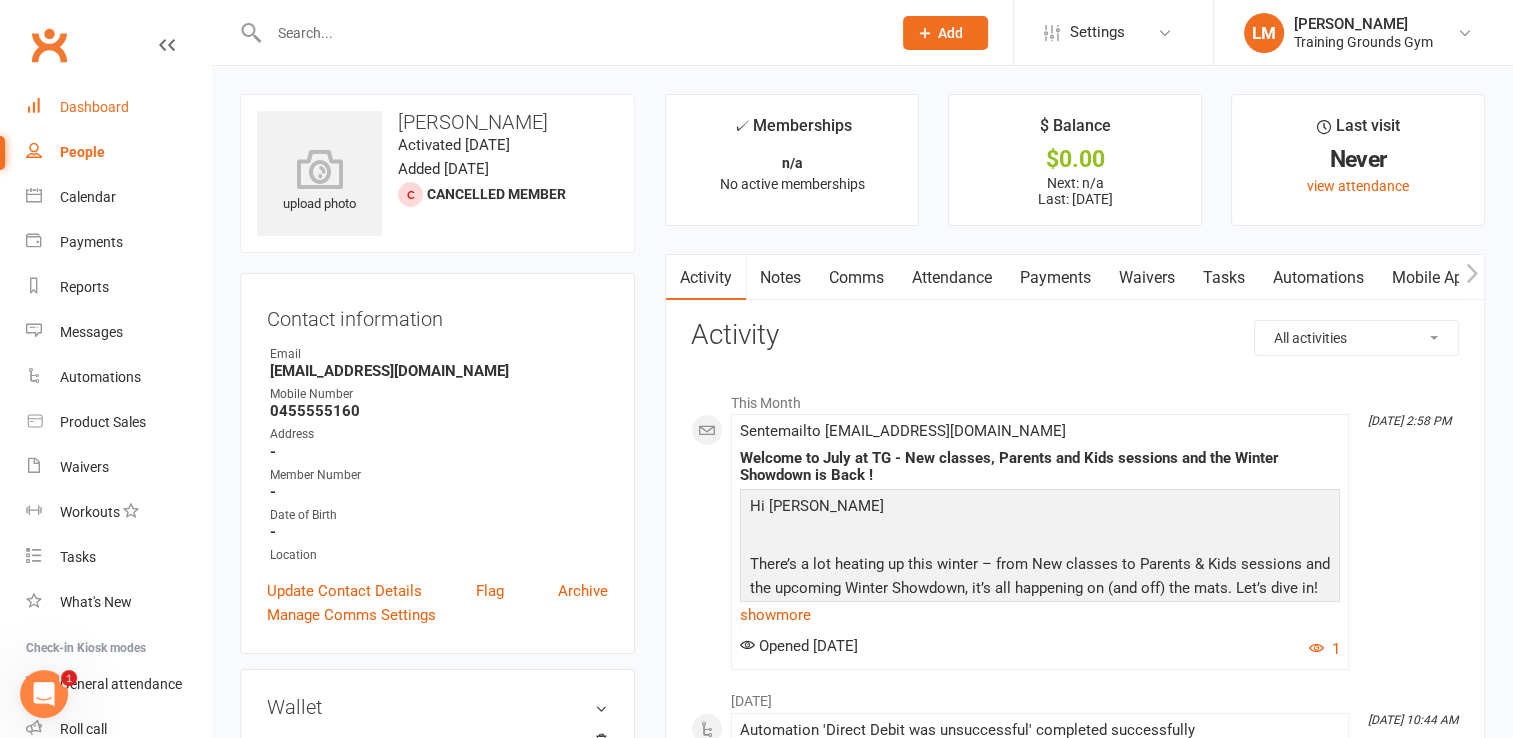 click on "Dashboard" at bounding box center (94, 107) 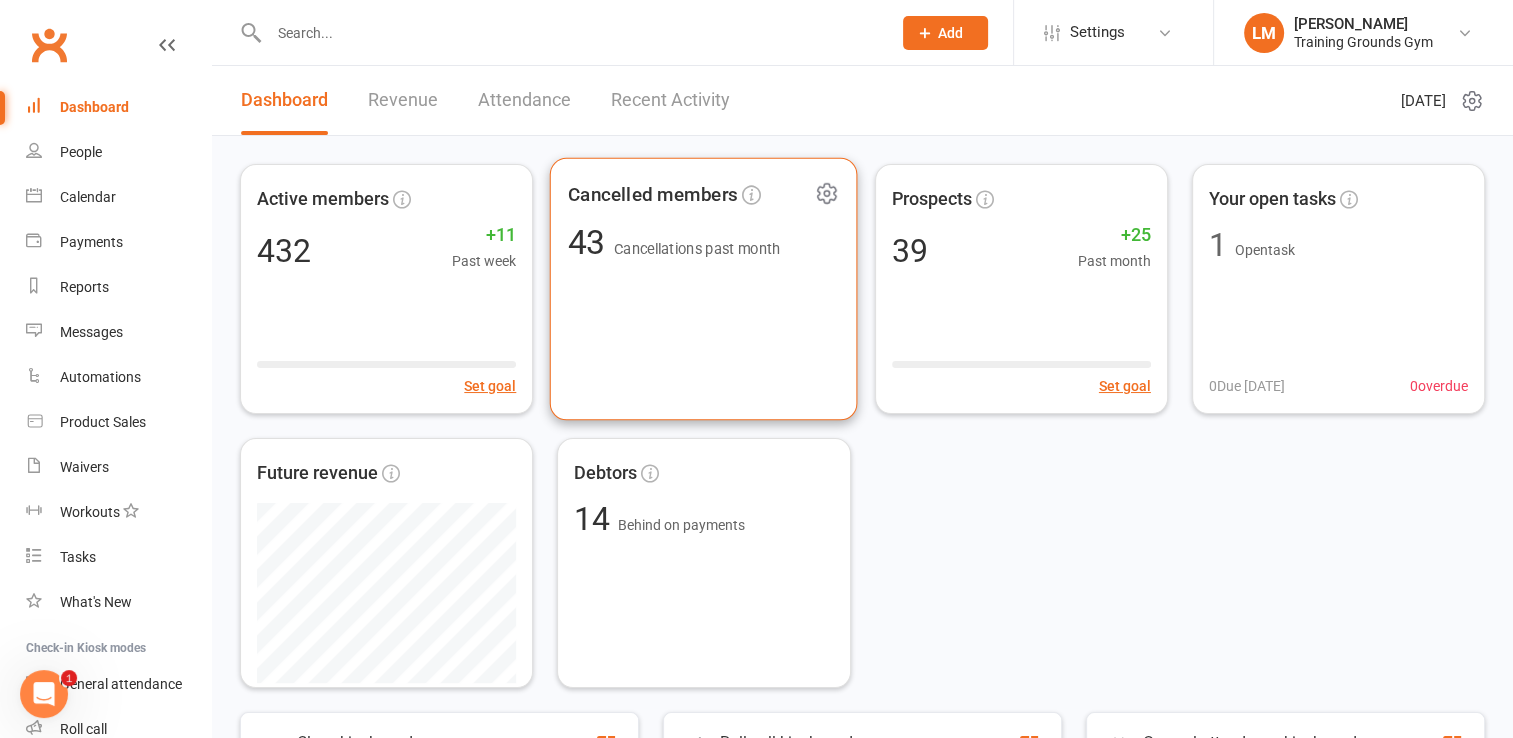 click on "Cancelled members   43   Cancellations past month" at bounding box center [704, 289] 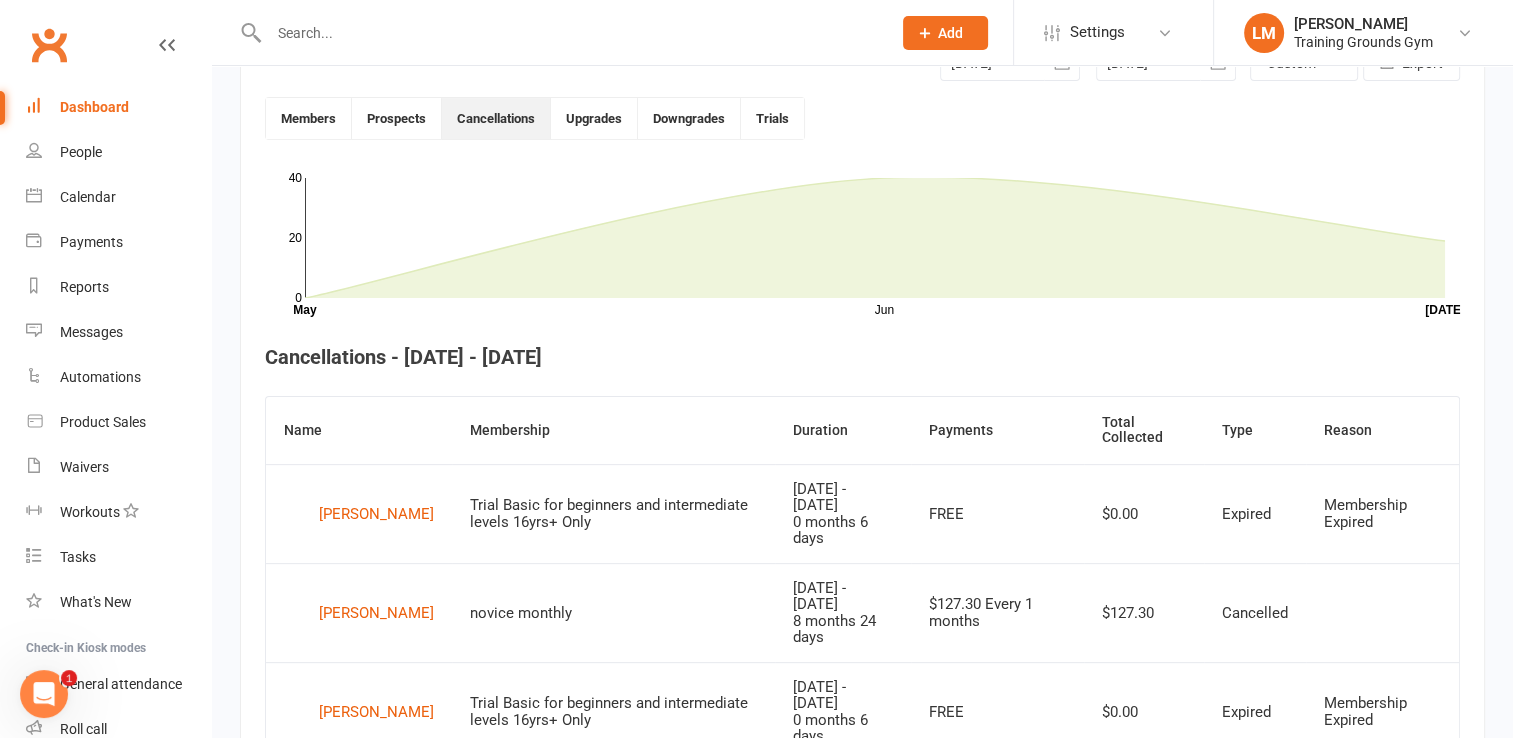 scroll, scrollTop: 546, scrollLeft: 0, axis: vertical 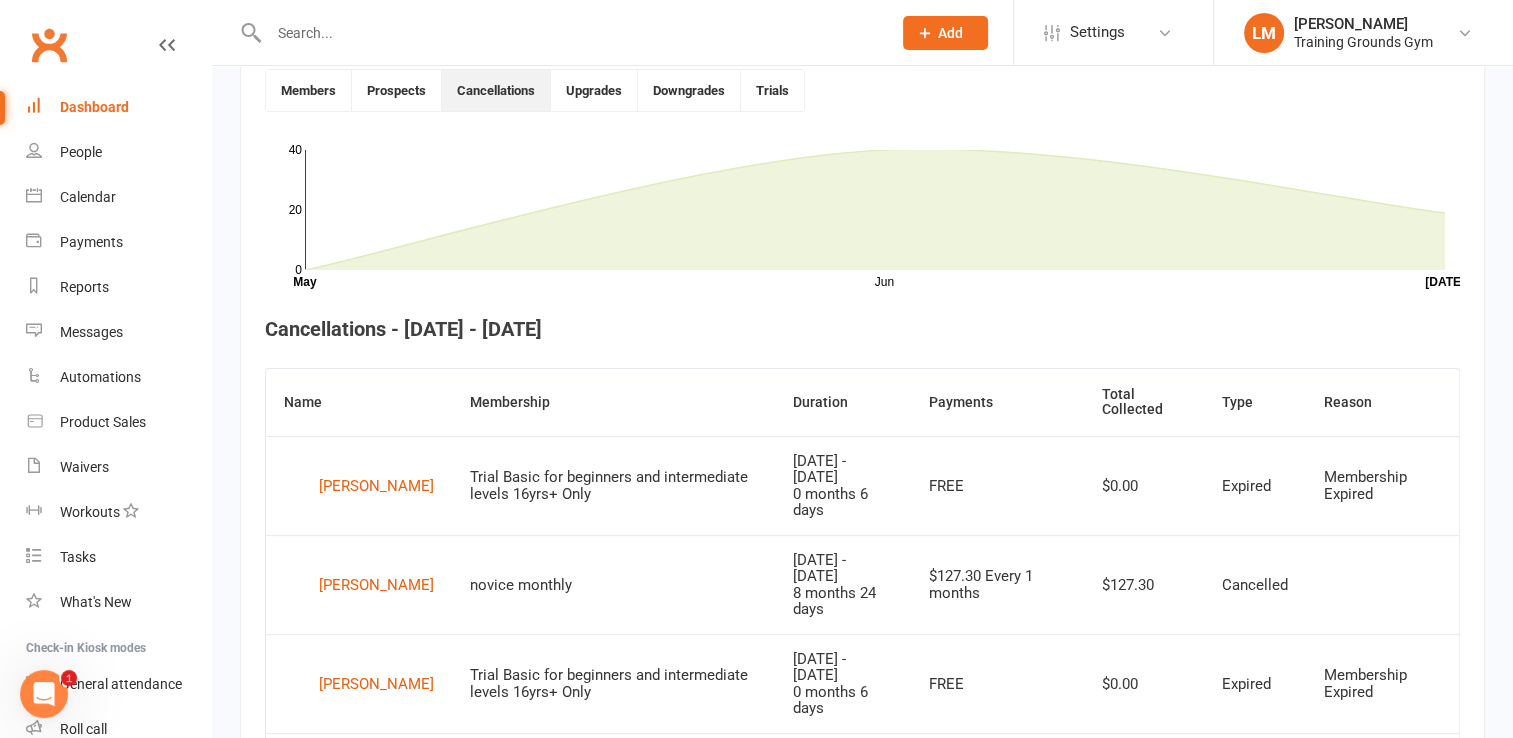 click on "Dashboard" at bounding box center [94, 107] 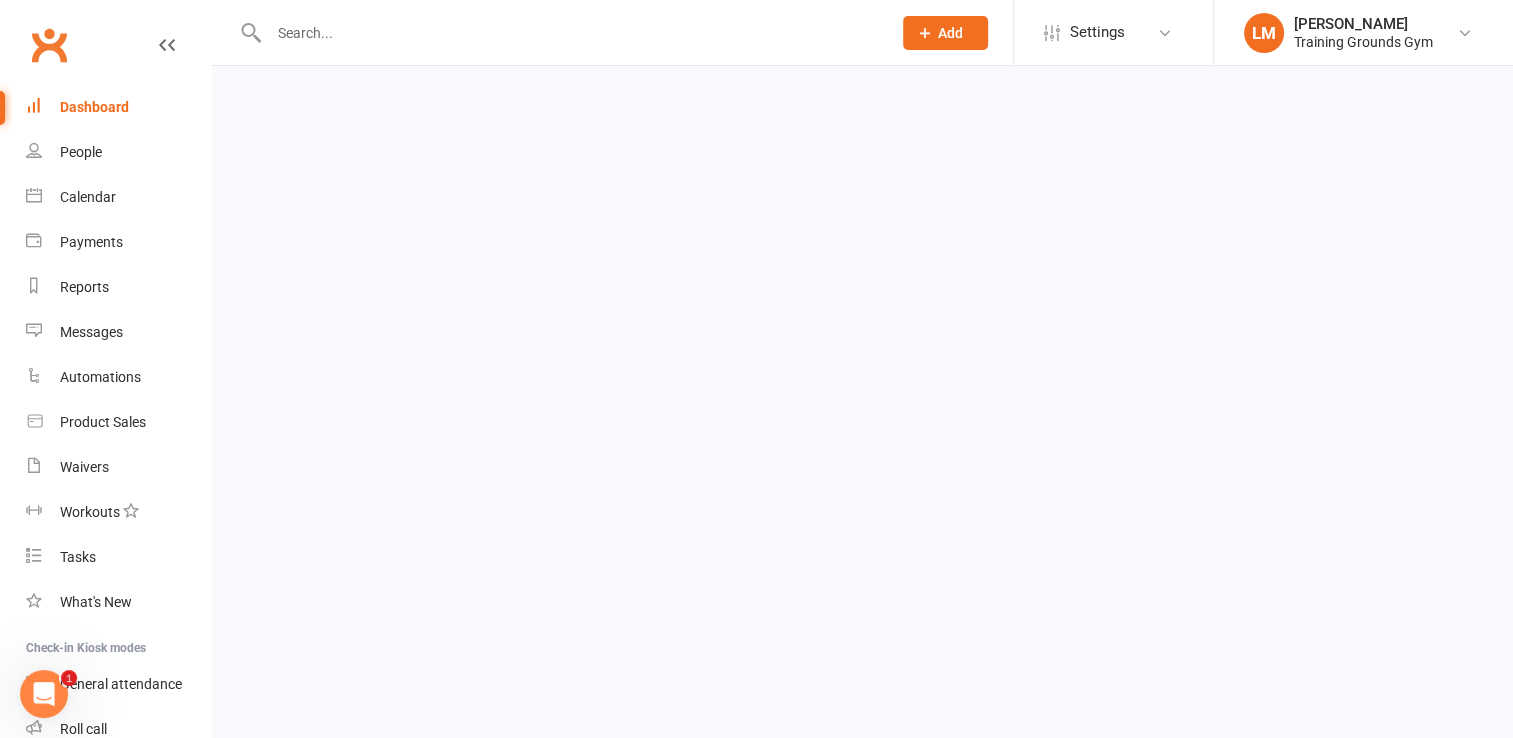 scroll, scrollTop: 0, scrollLeft: 0, axis: both 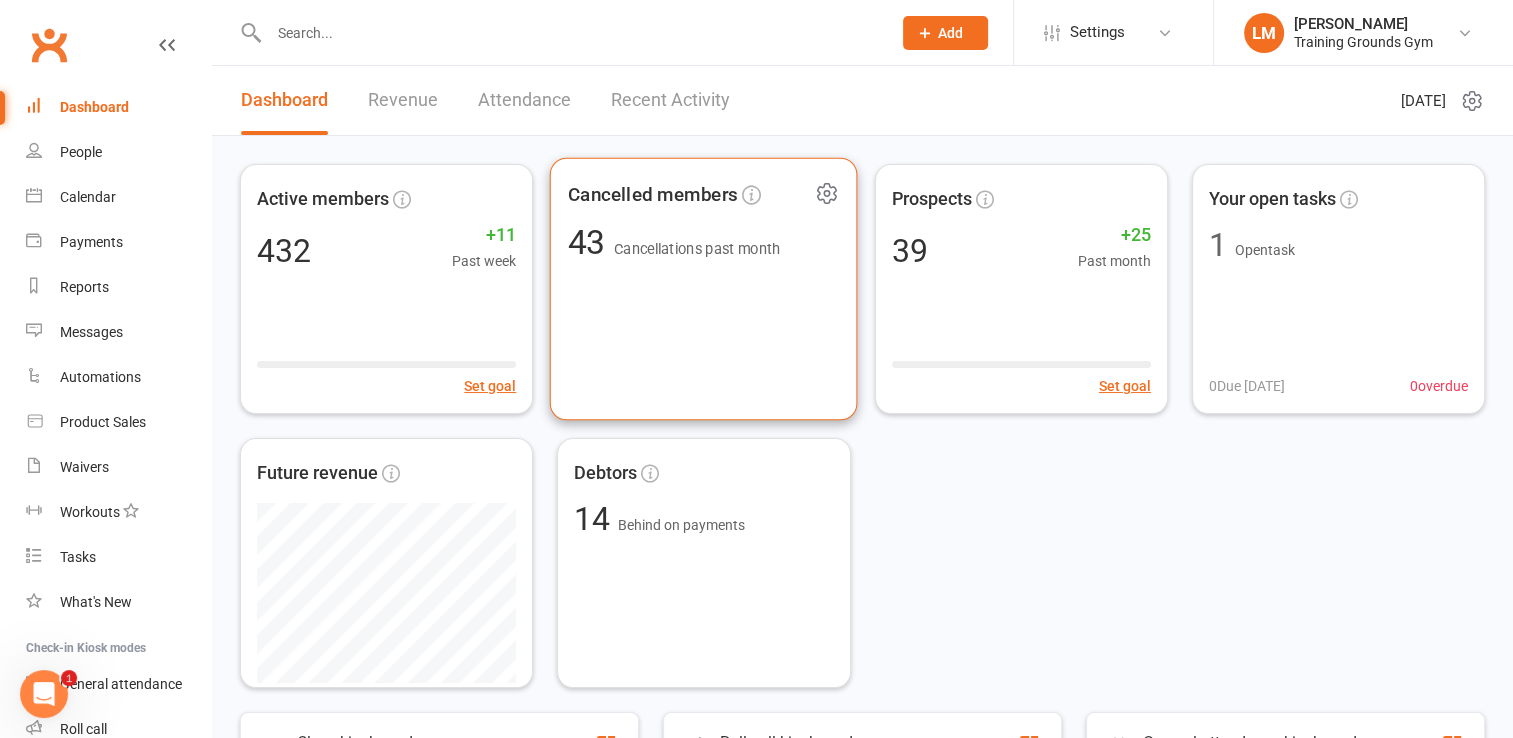 click on "Cancelled members   43   Cancellations past month" at bounding box center [704, 289] 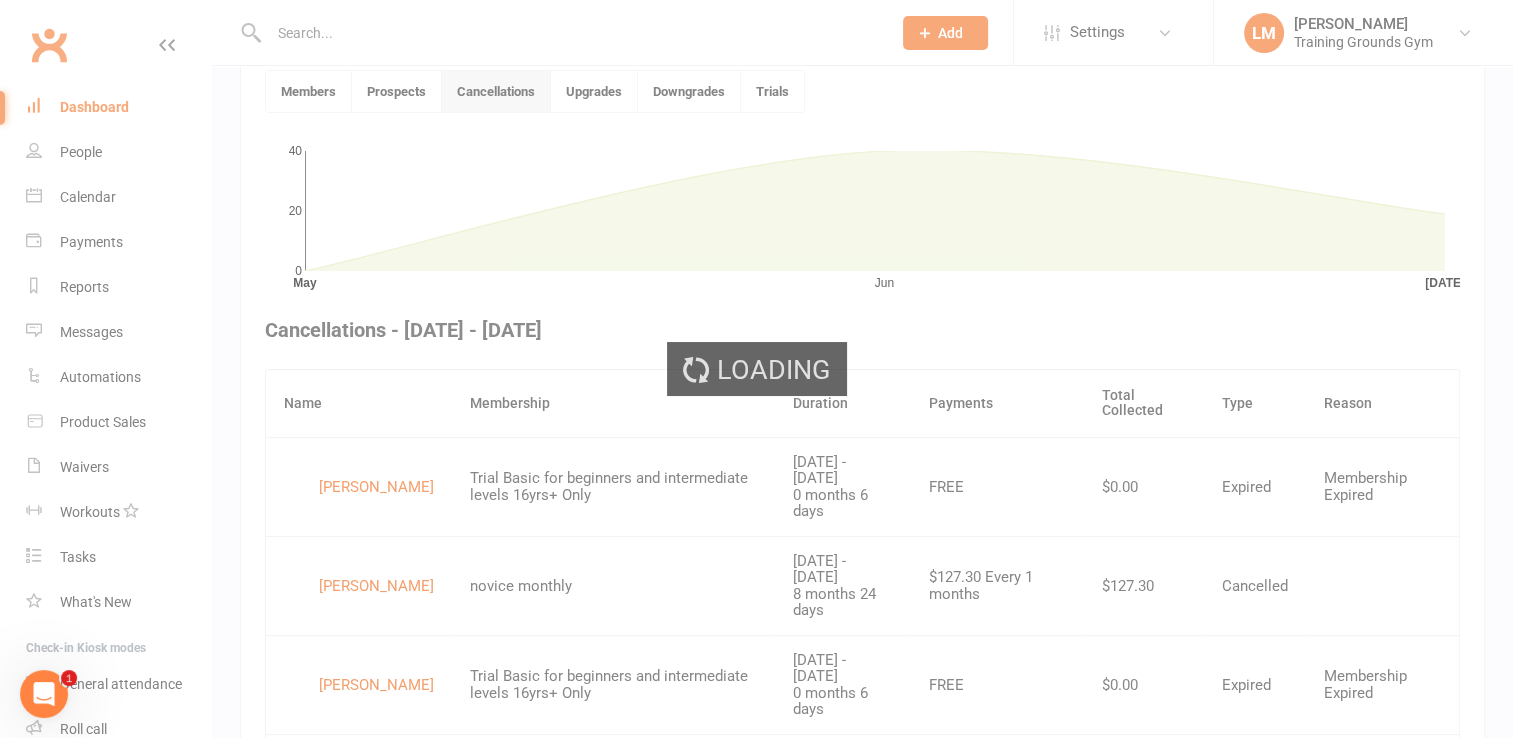 scroll, scrollTop: 546, scrollLeft: 0, axis: vertical 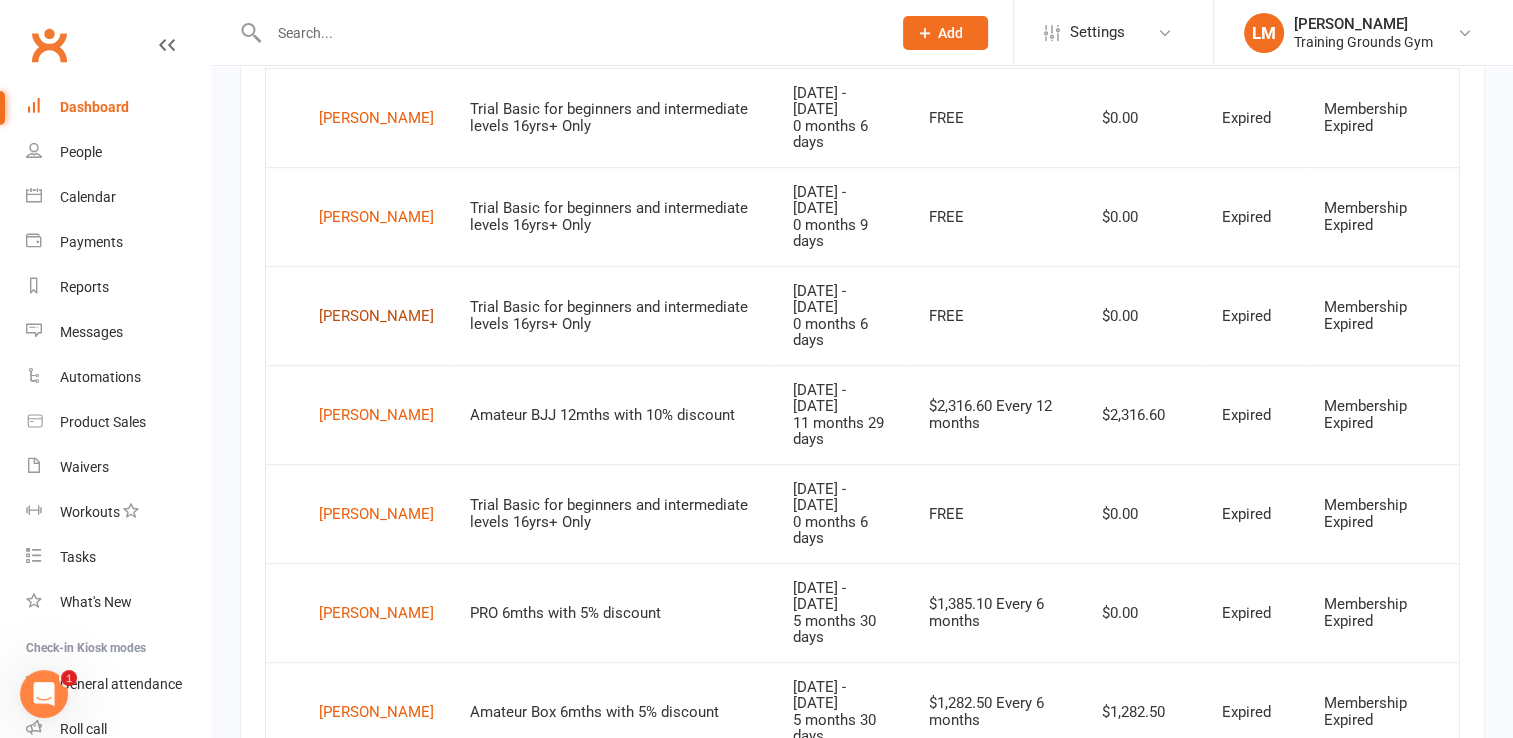 click on "Leonardo Da costa" at bounding box center (376, 316) 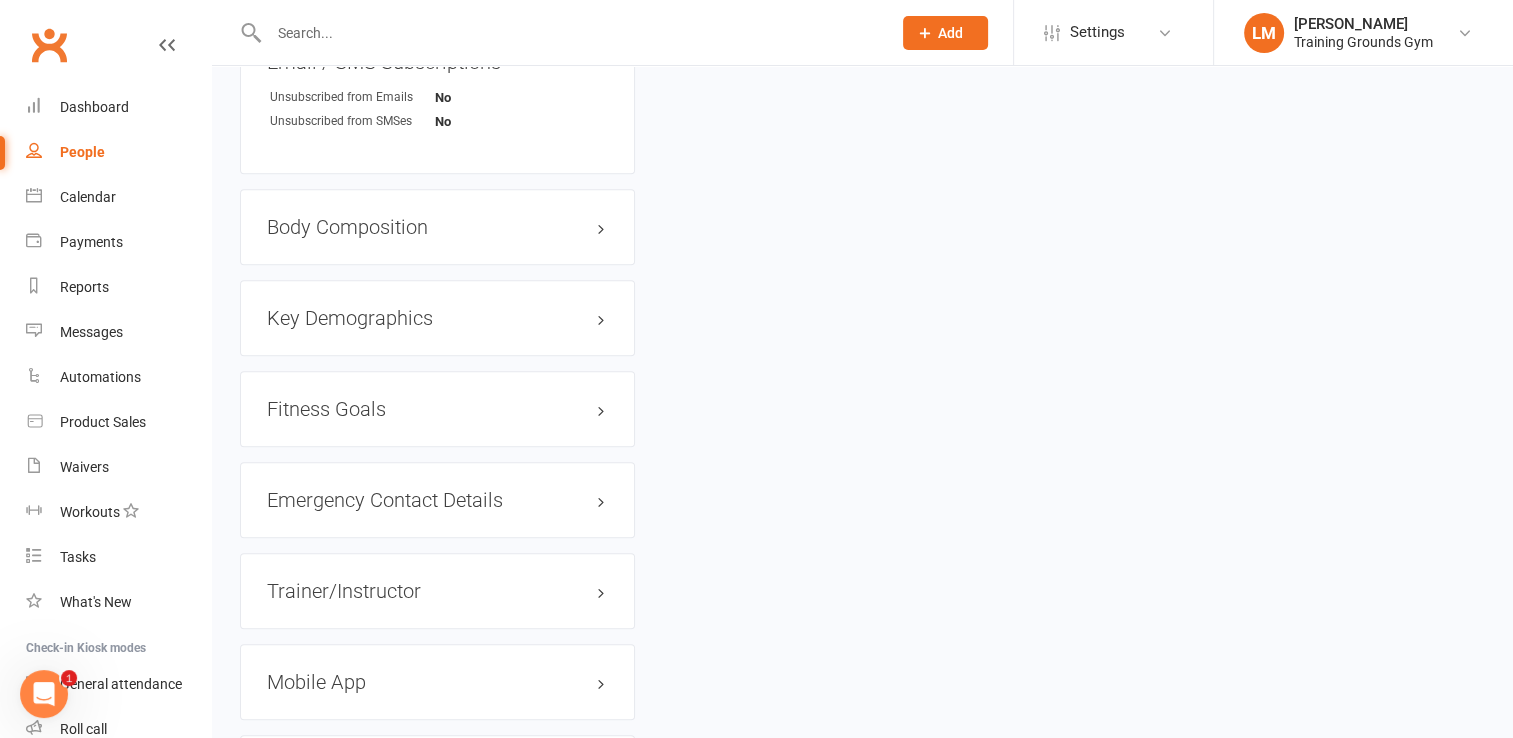 scroll, scrollTop: 0, scrollLeft: 0, axis: both 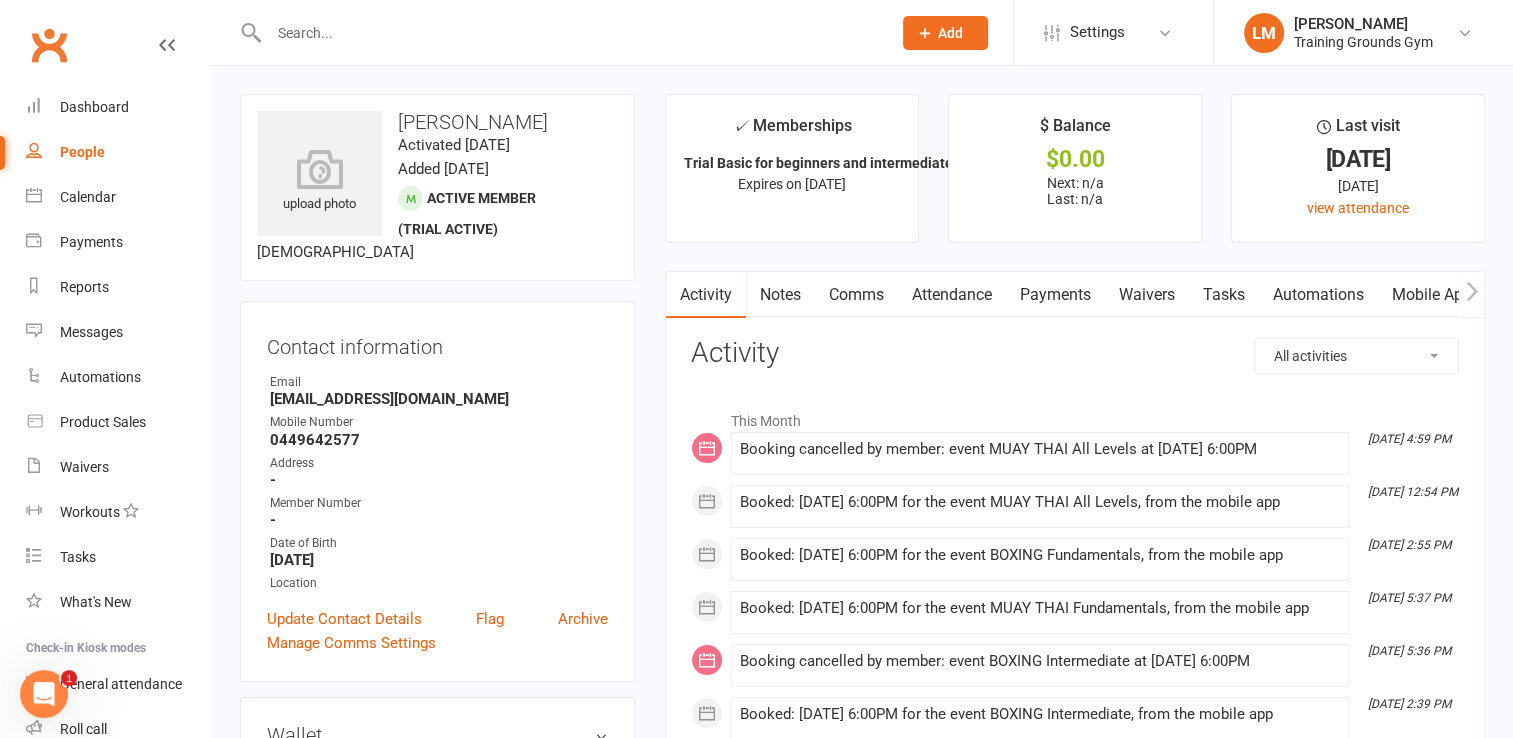 click on "Mobile App" at bounding box center [1432, 295] 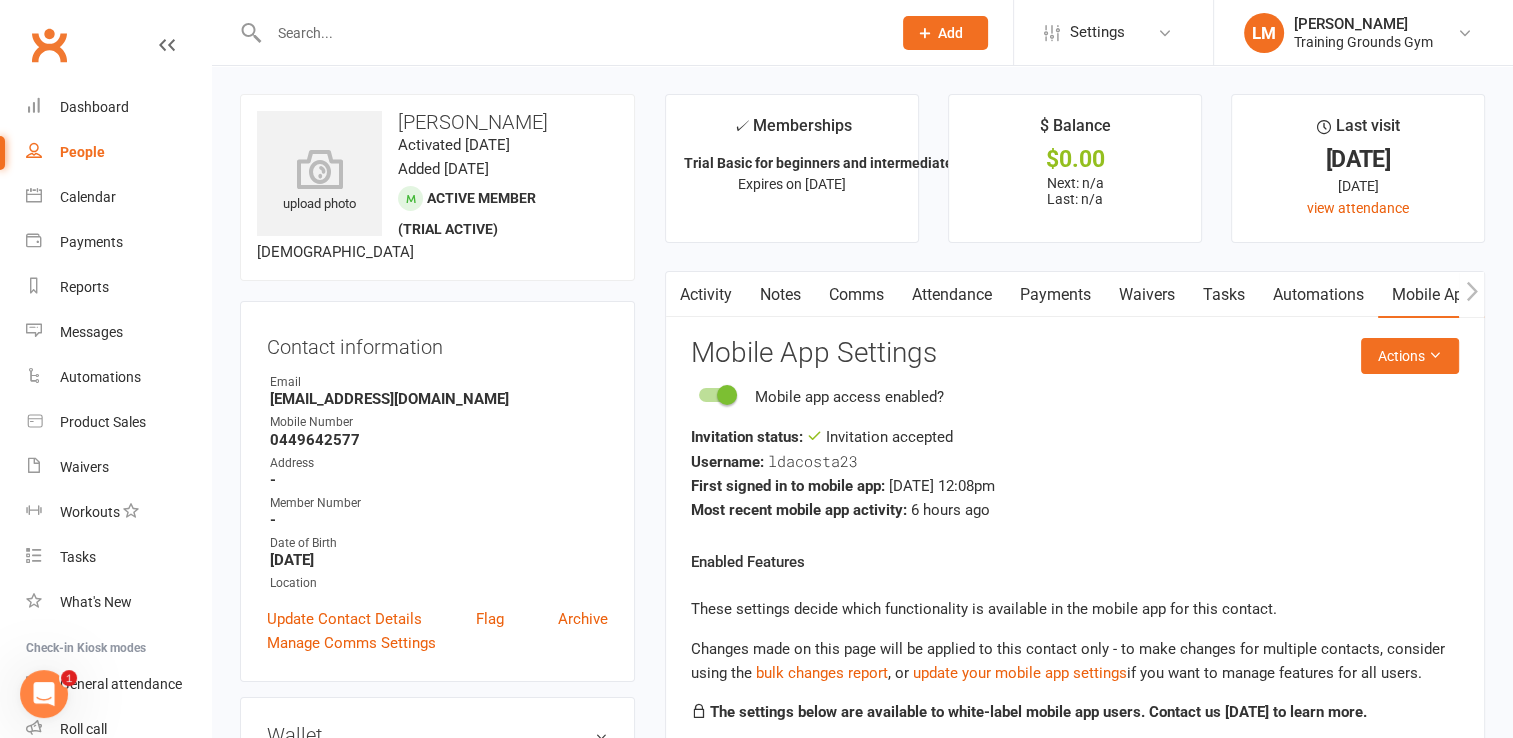 click on "Activity" at bounding box center [706, 295] 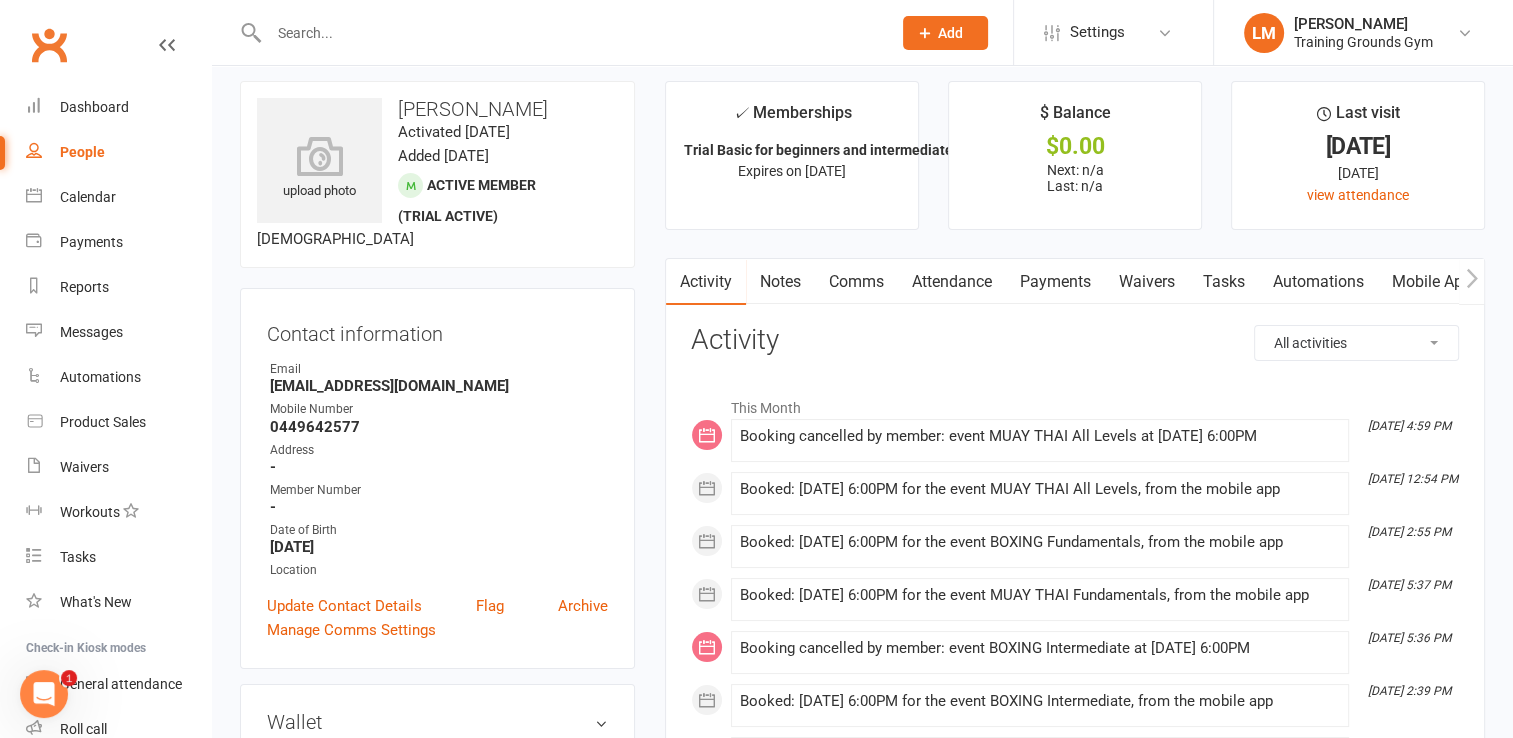 scroll, scrollTop: 0, scrollLeft: 0, axis: both 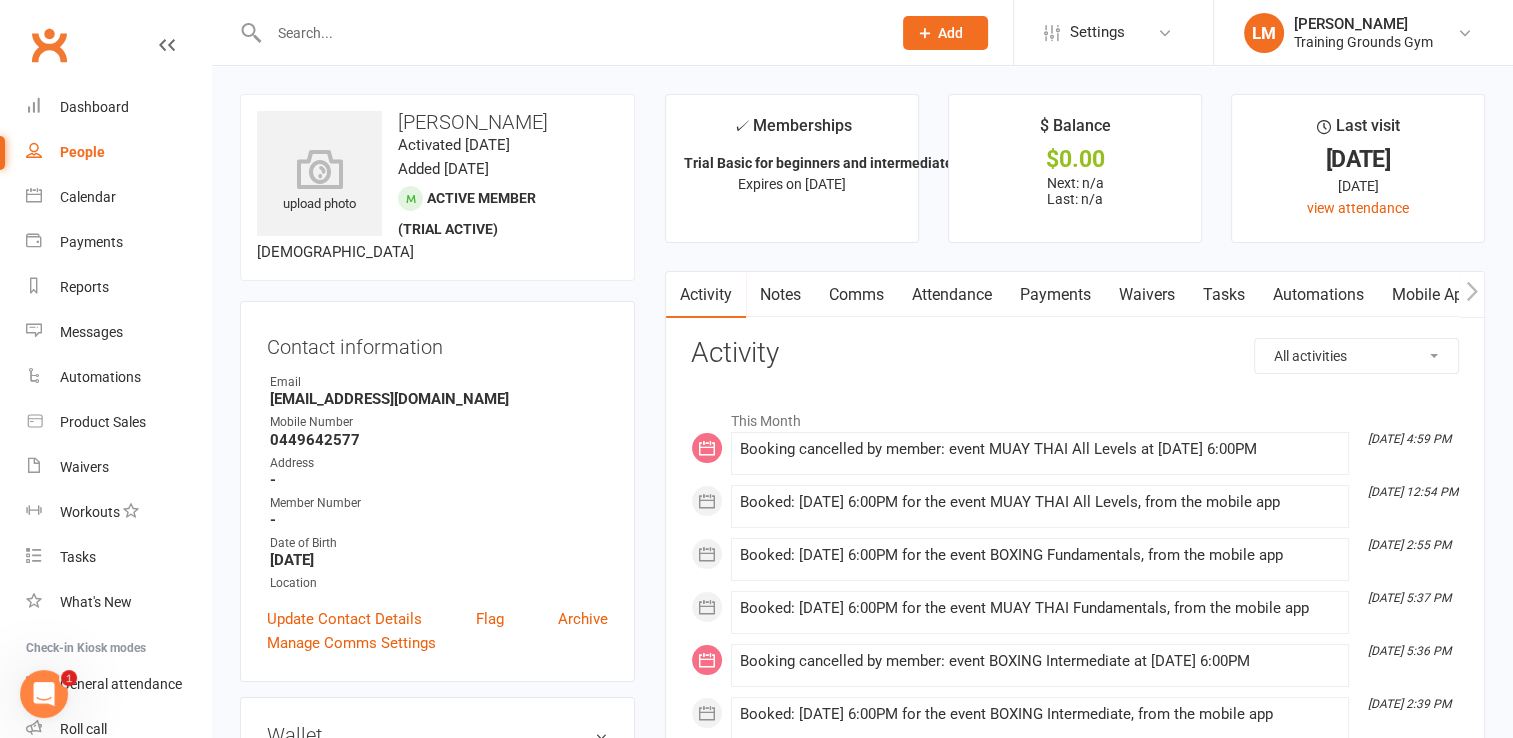 click on "Mobile App" at bounding box center [1432, 295] 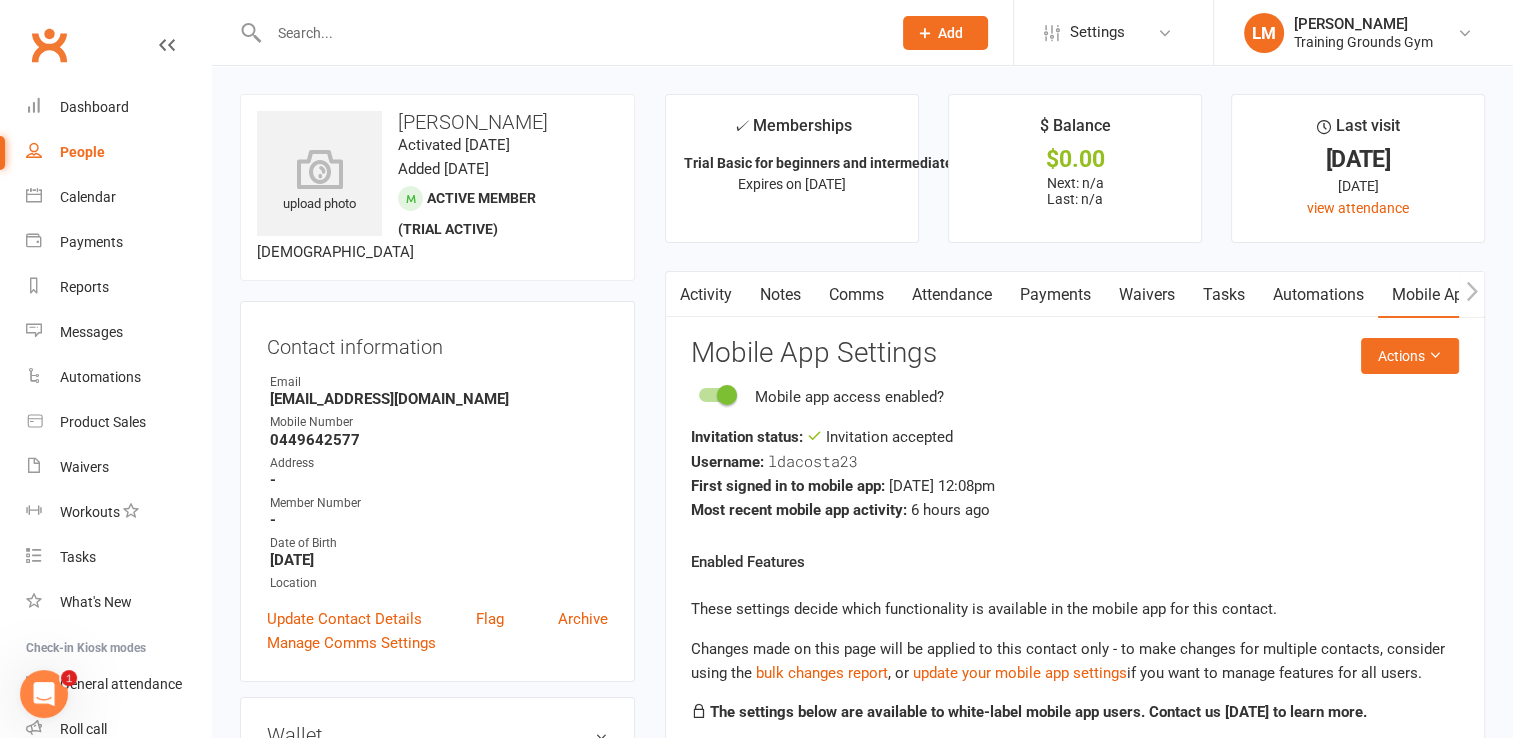 click at bounding box center (570, 33) 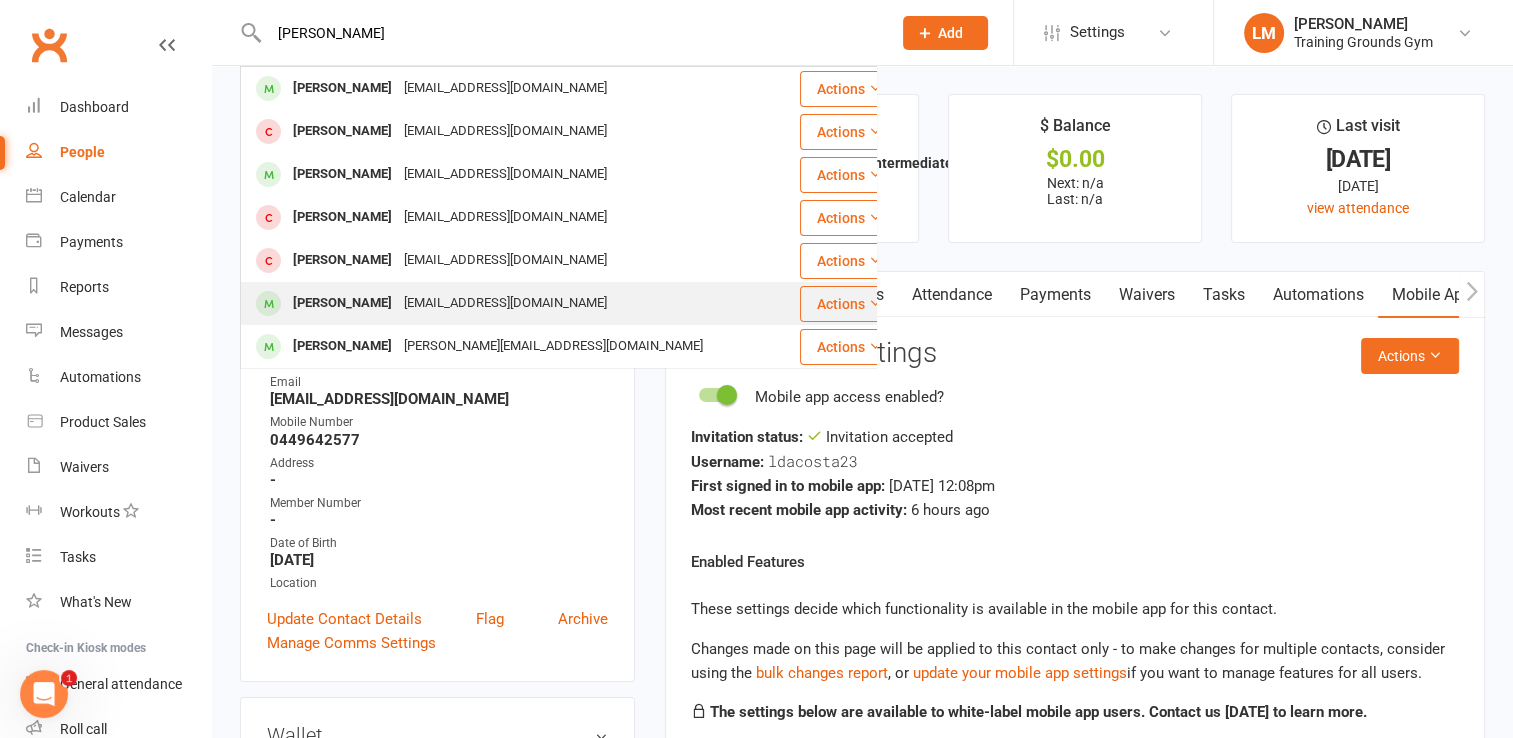 type on "liam" 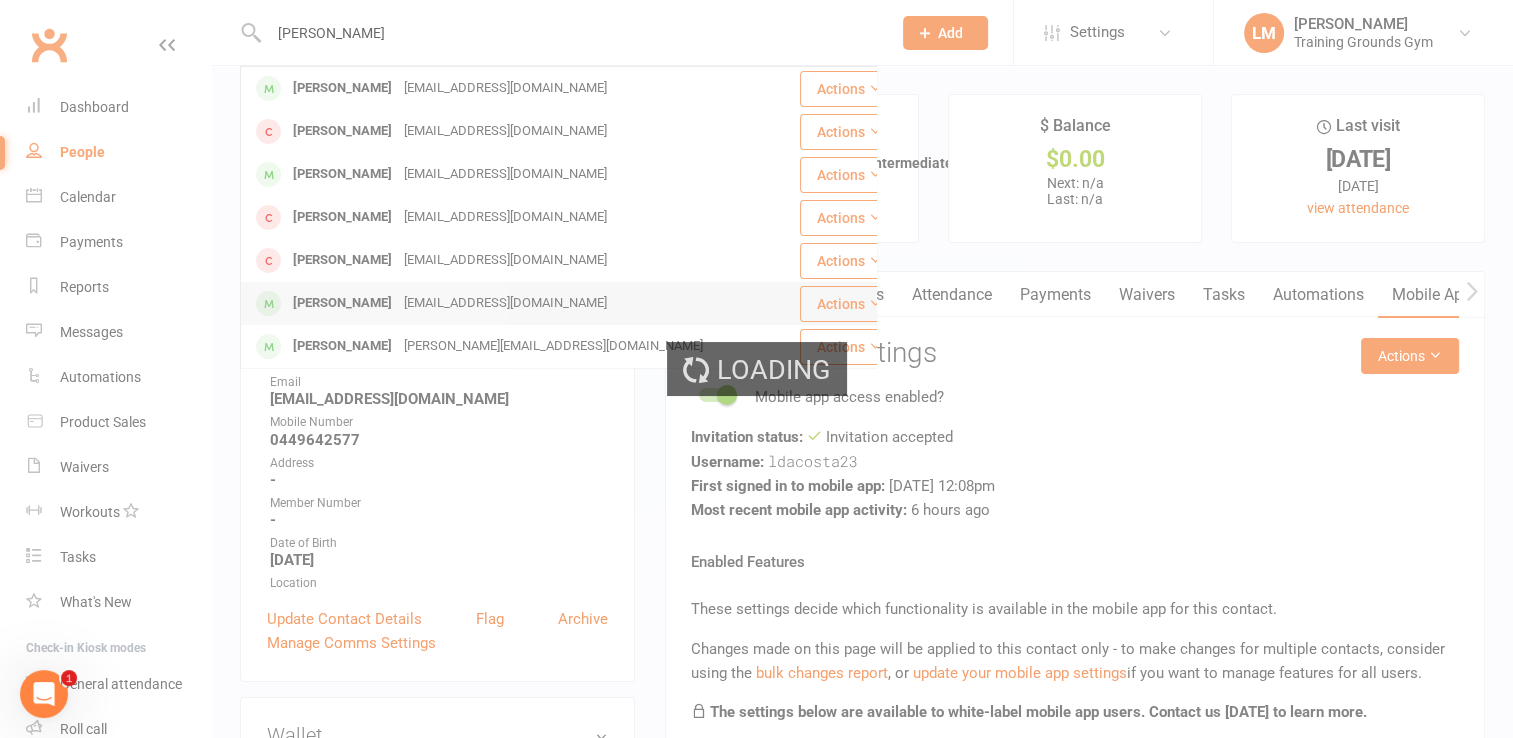 type 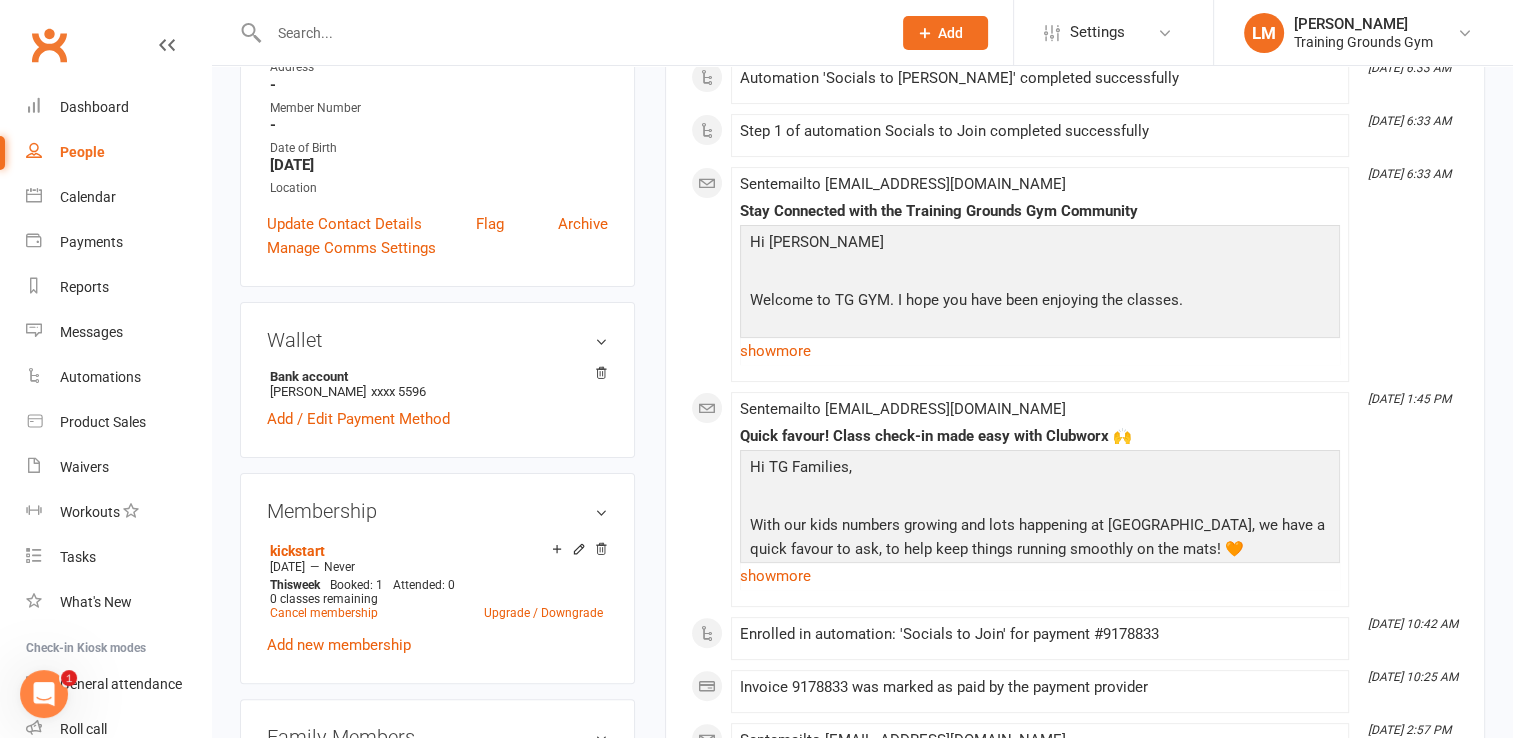 scroll, scrollTop: 374, scrollLeft: 0, axis: vertical 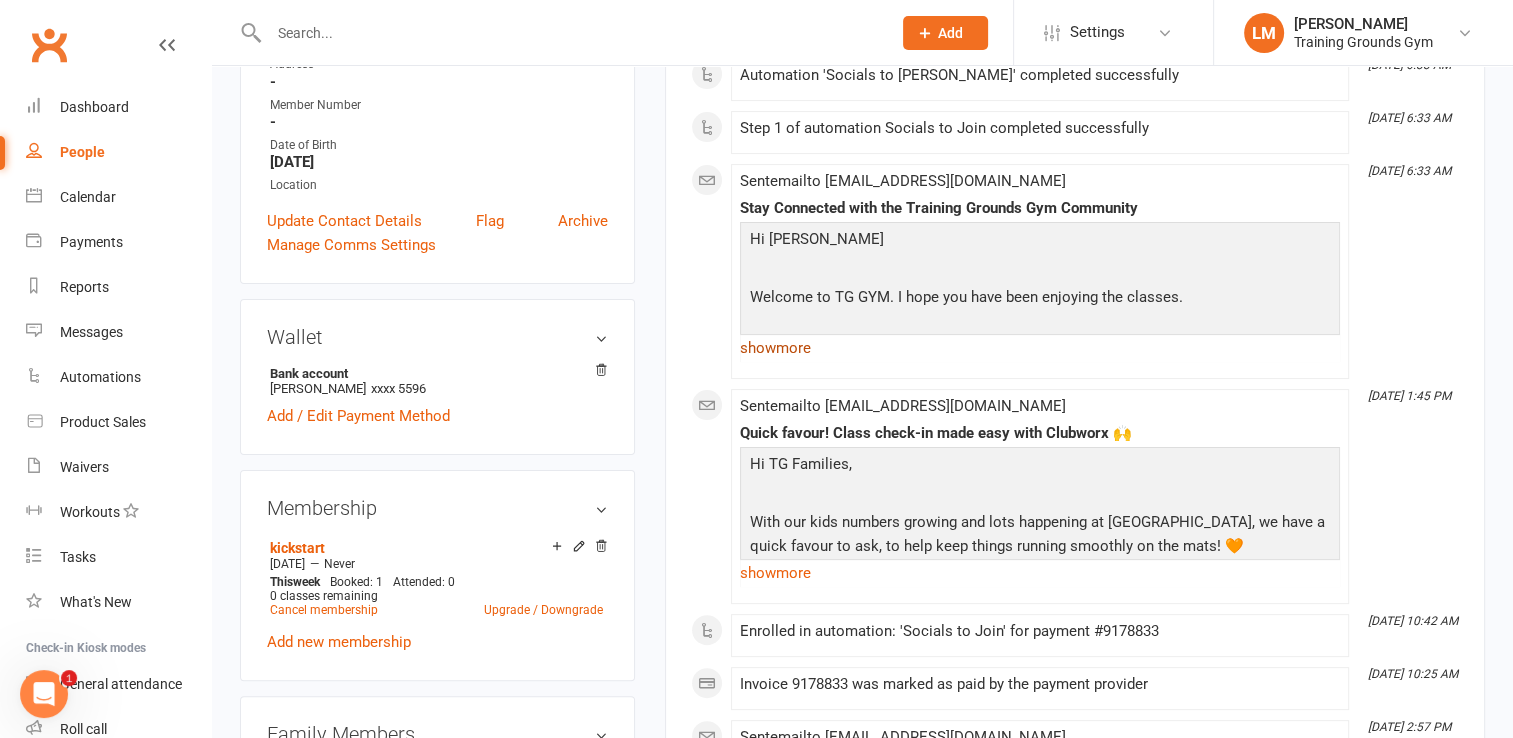 click on "show  more" at bounding box center (1040, 348) 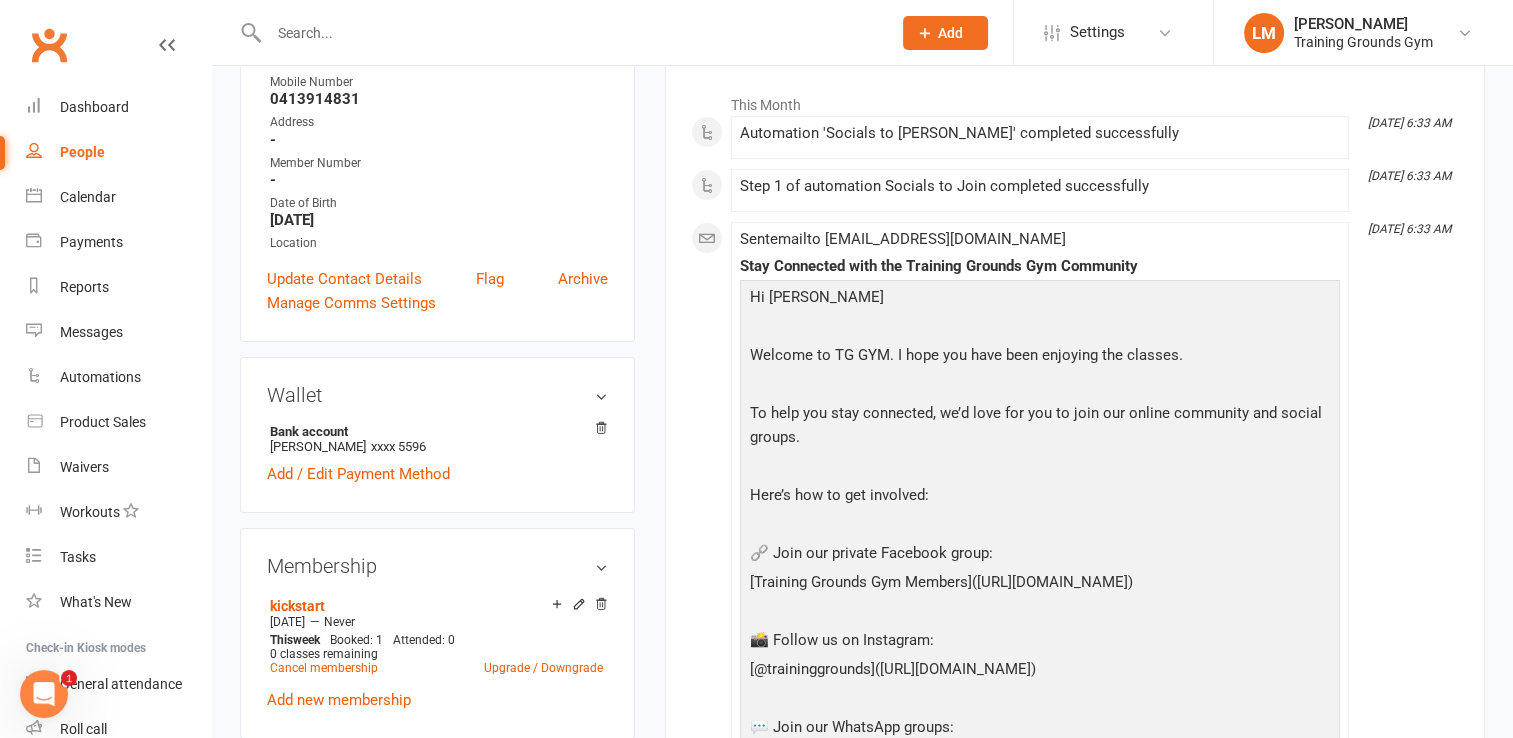 scroll, scrollTop: 0, scrollLeft: 0, axis: both 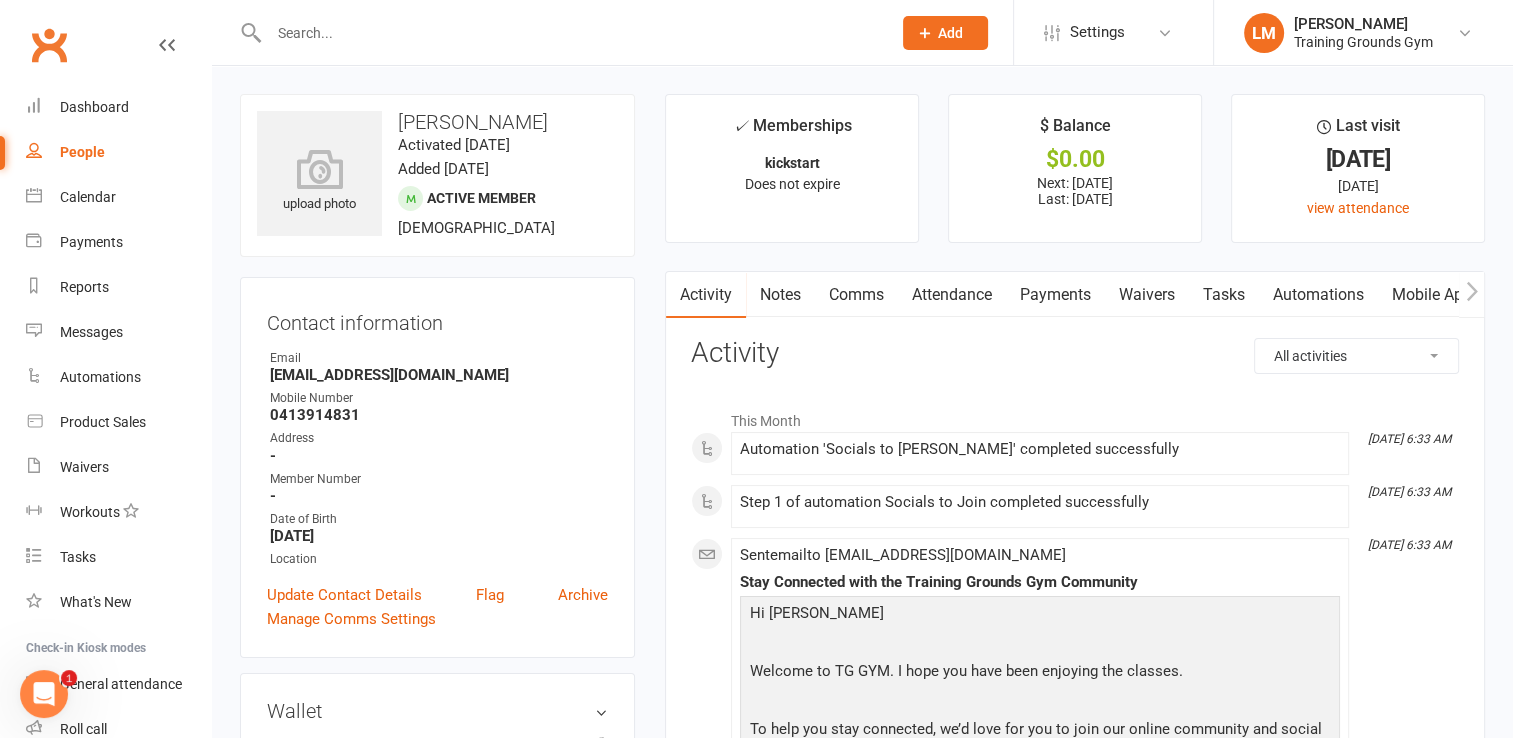 click on "Payments" at bounding box center [1055, 295] 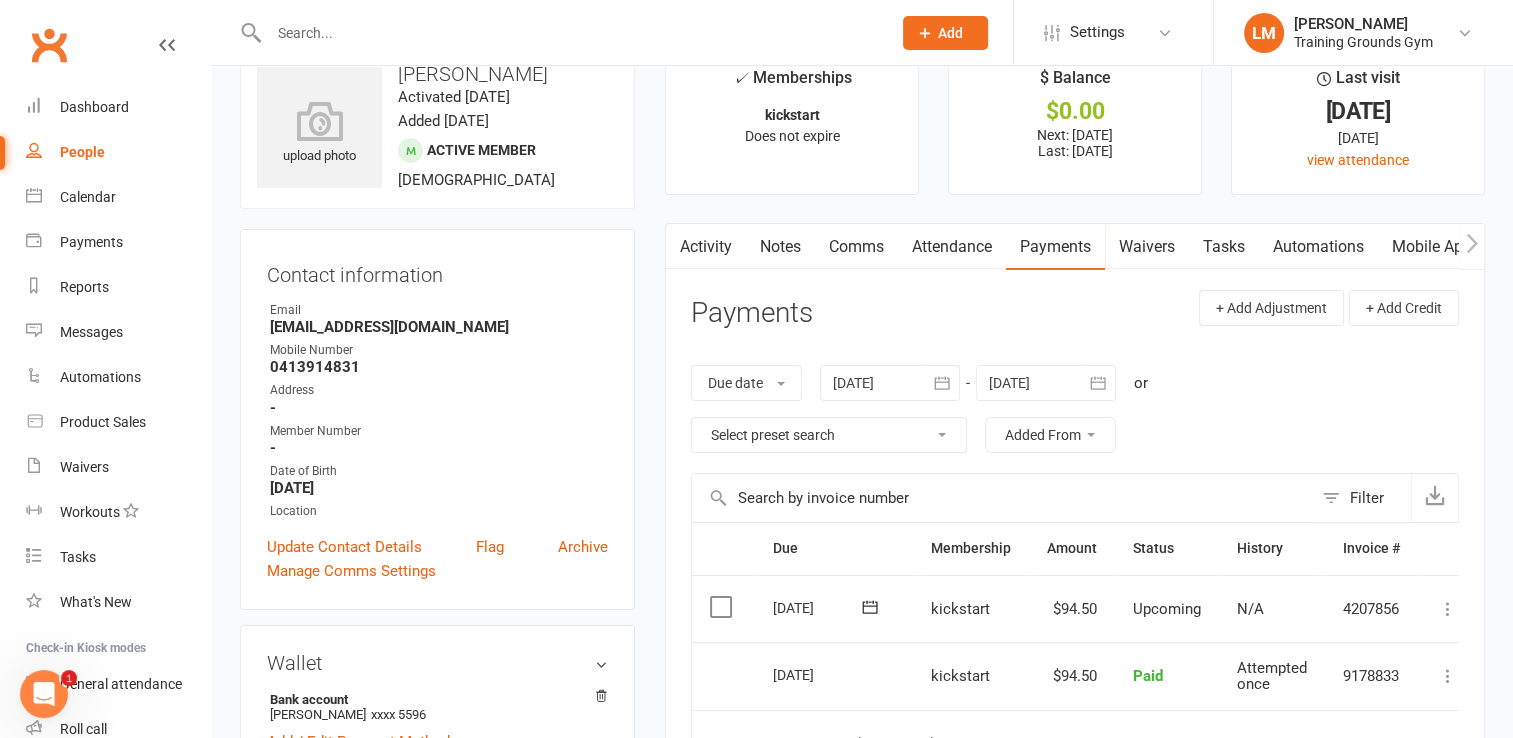 scroll, scrollTop: 0, scrollLeft: 0, axis: both 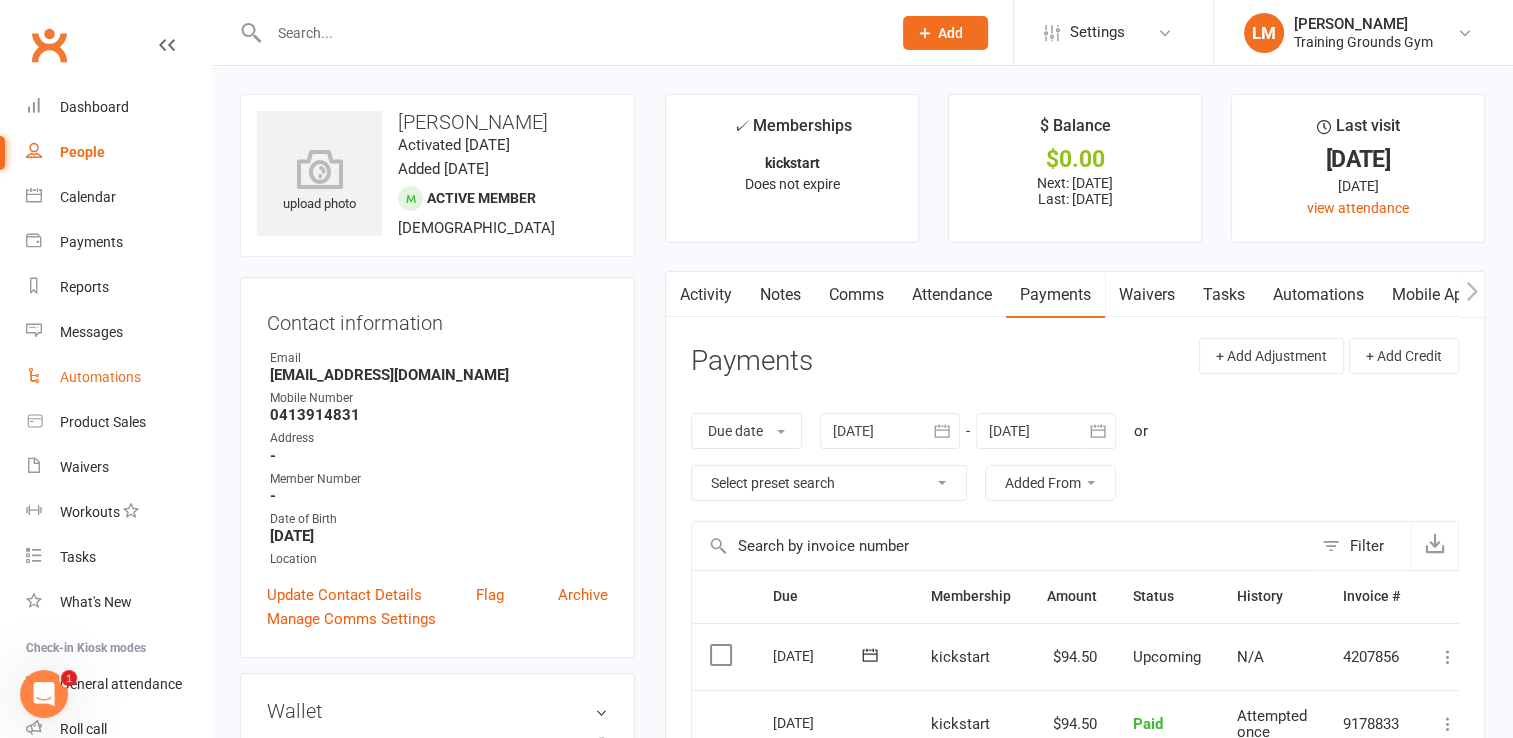 click on "Automations" at bounding box center [100, 377] 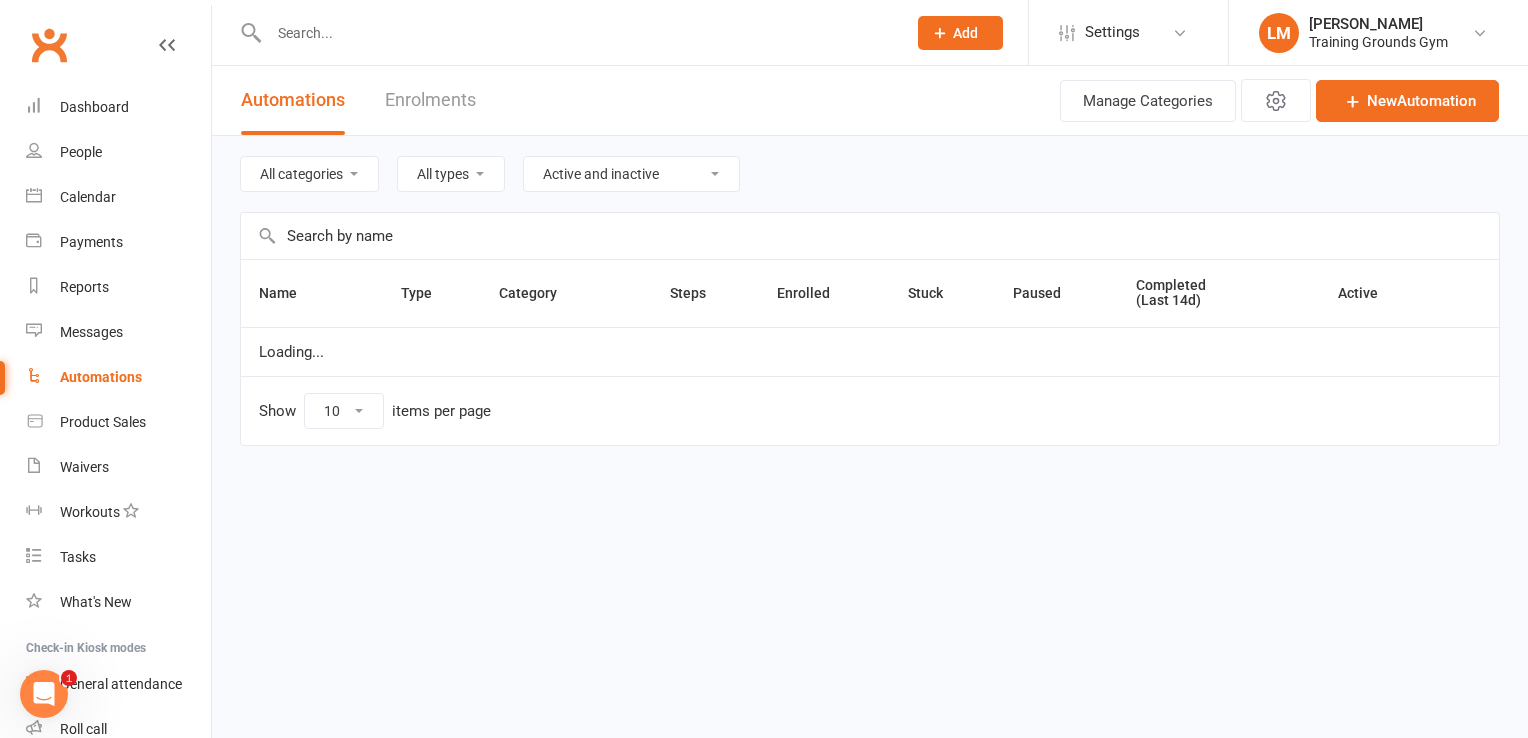 select on "100" 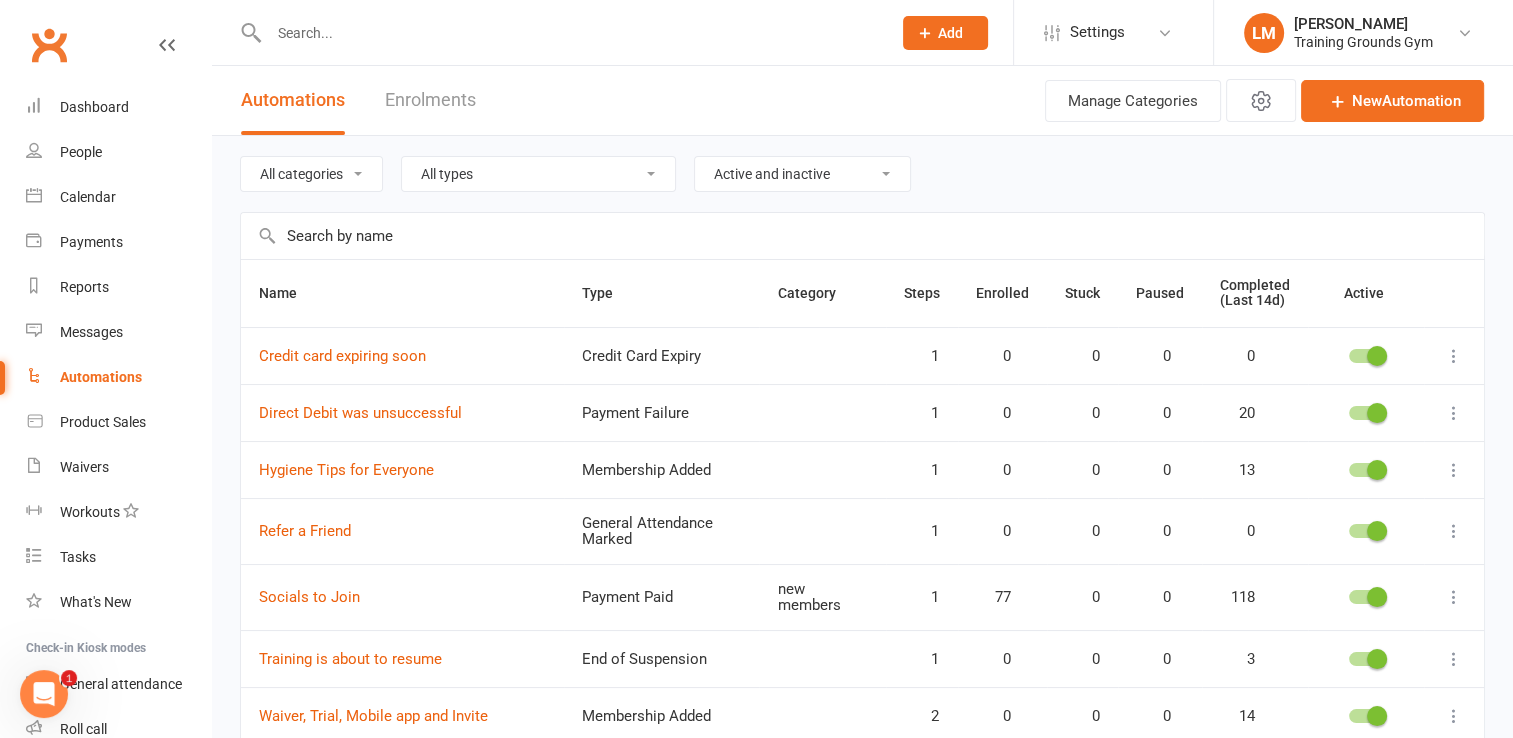 click on "Hygiene Tips for Everyone" at bounding box center (402, 469) 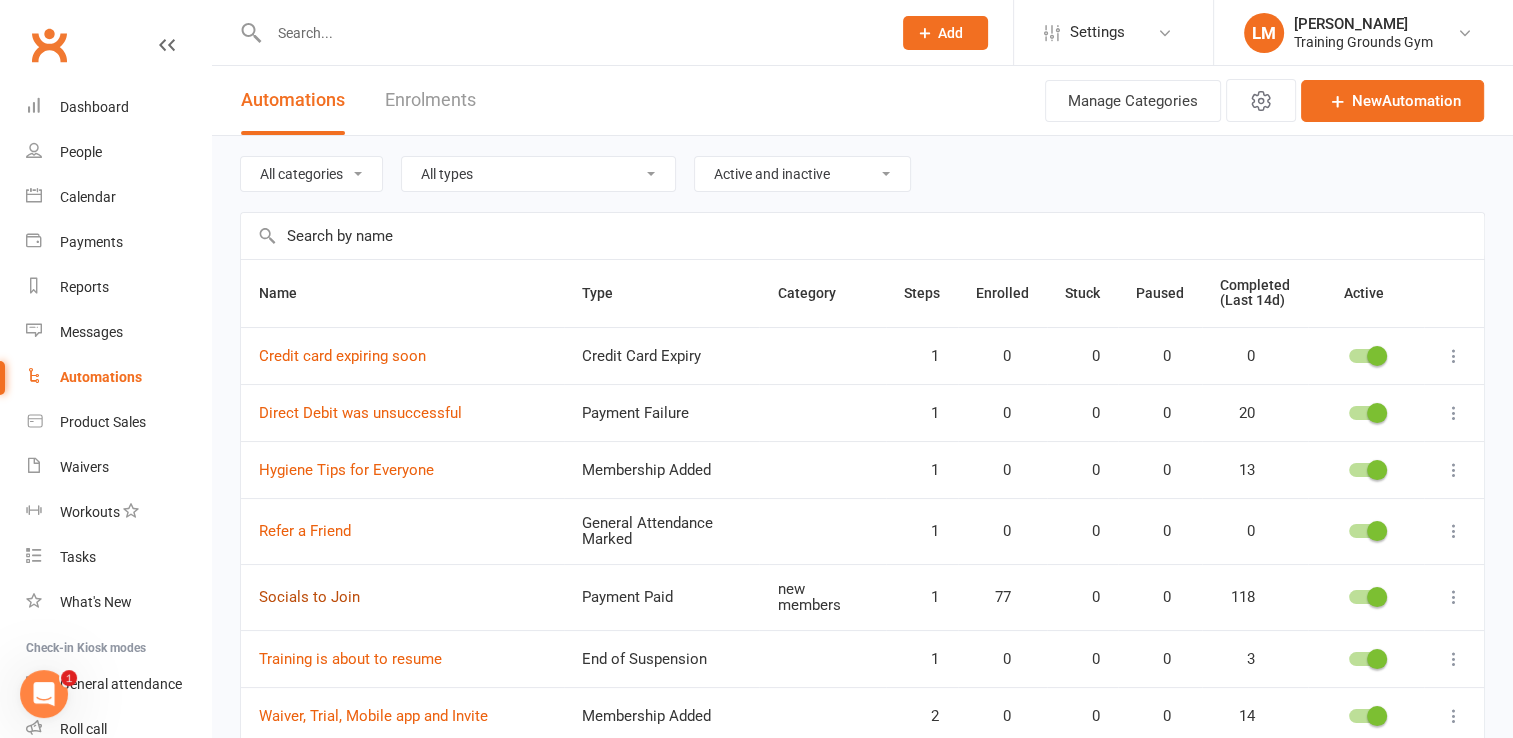 click on "Socials to Join" at bounding box center [309, 597] 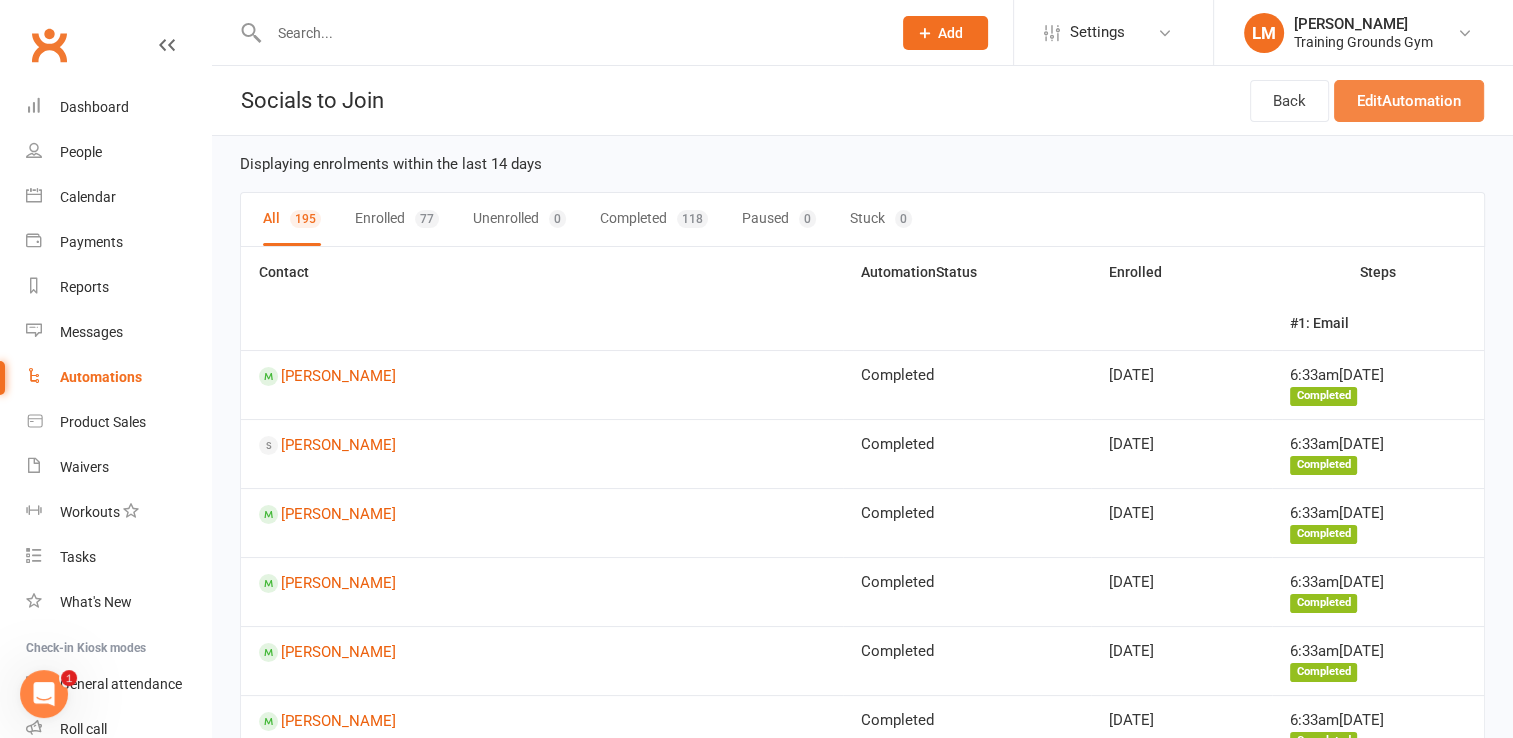 click on "Edit  Automation" at bounding box center (1409, 101) 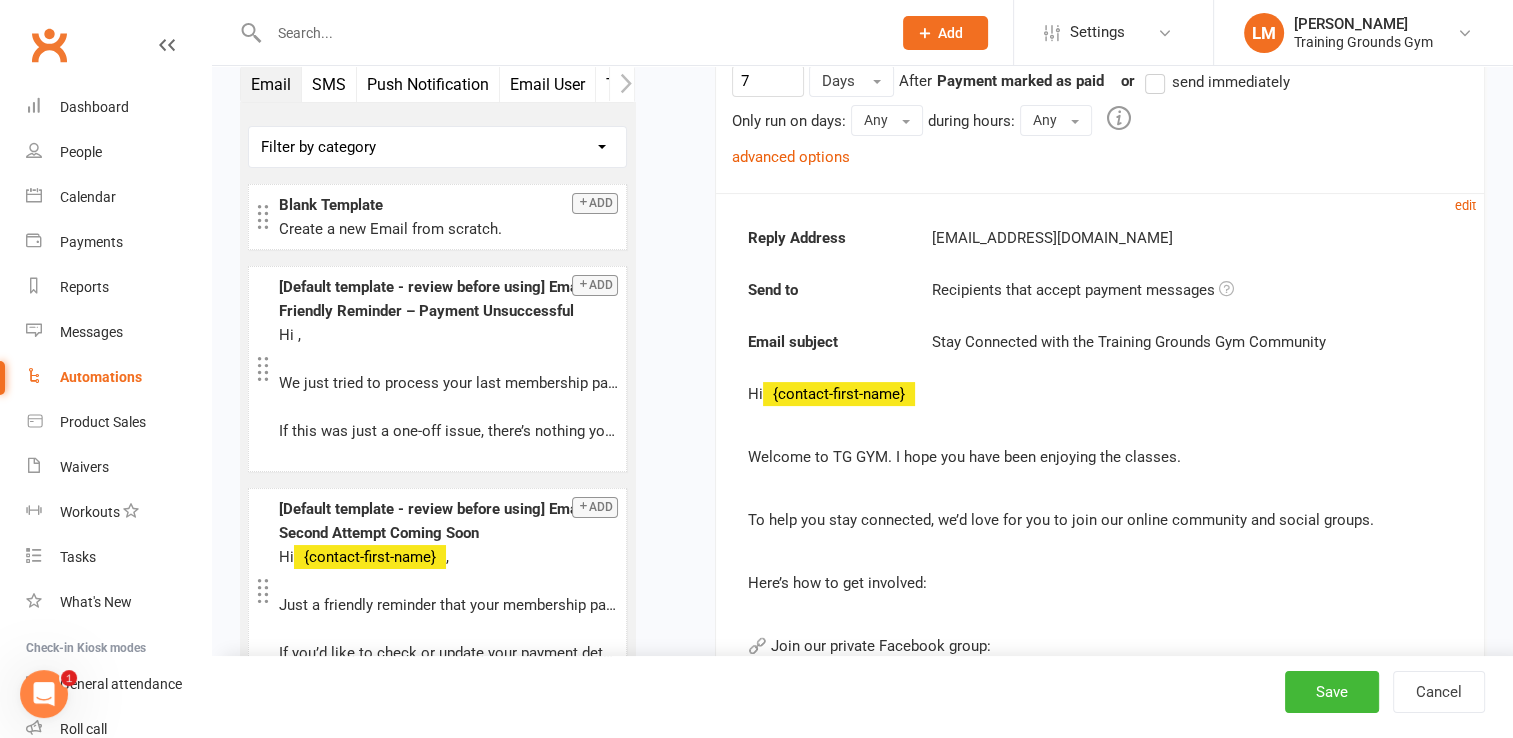 scroll, scrollTop: 392, scrollLeft: 0, axis: vertical 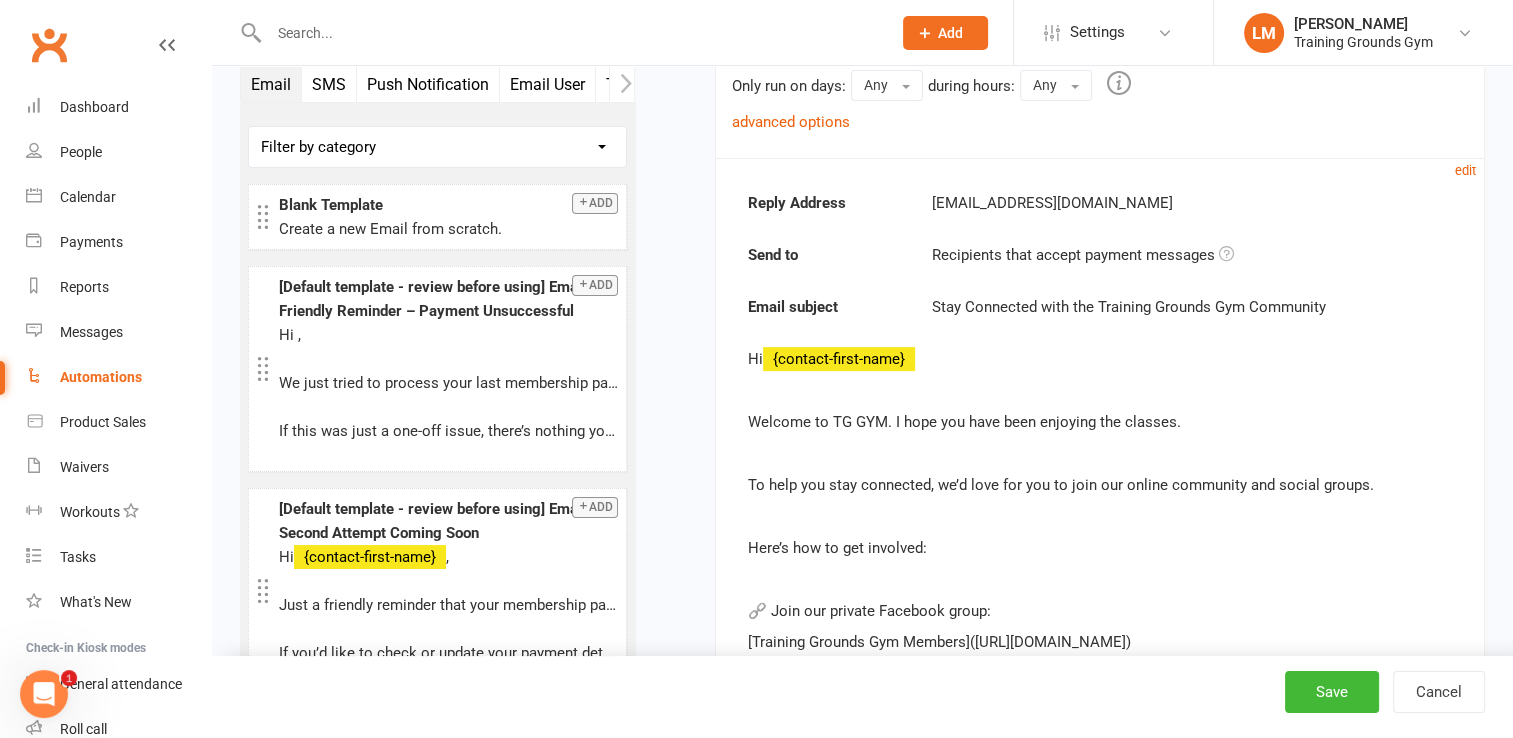 click on "Welcome to TG GYM. I hope you have been enjoying the classes." at bounding box center [1100, 422] 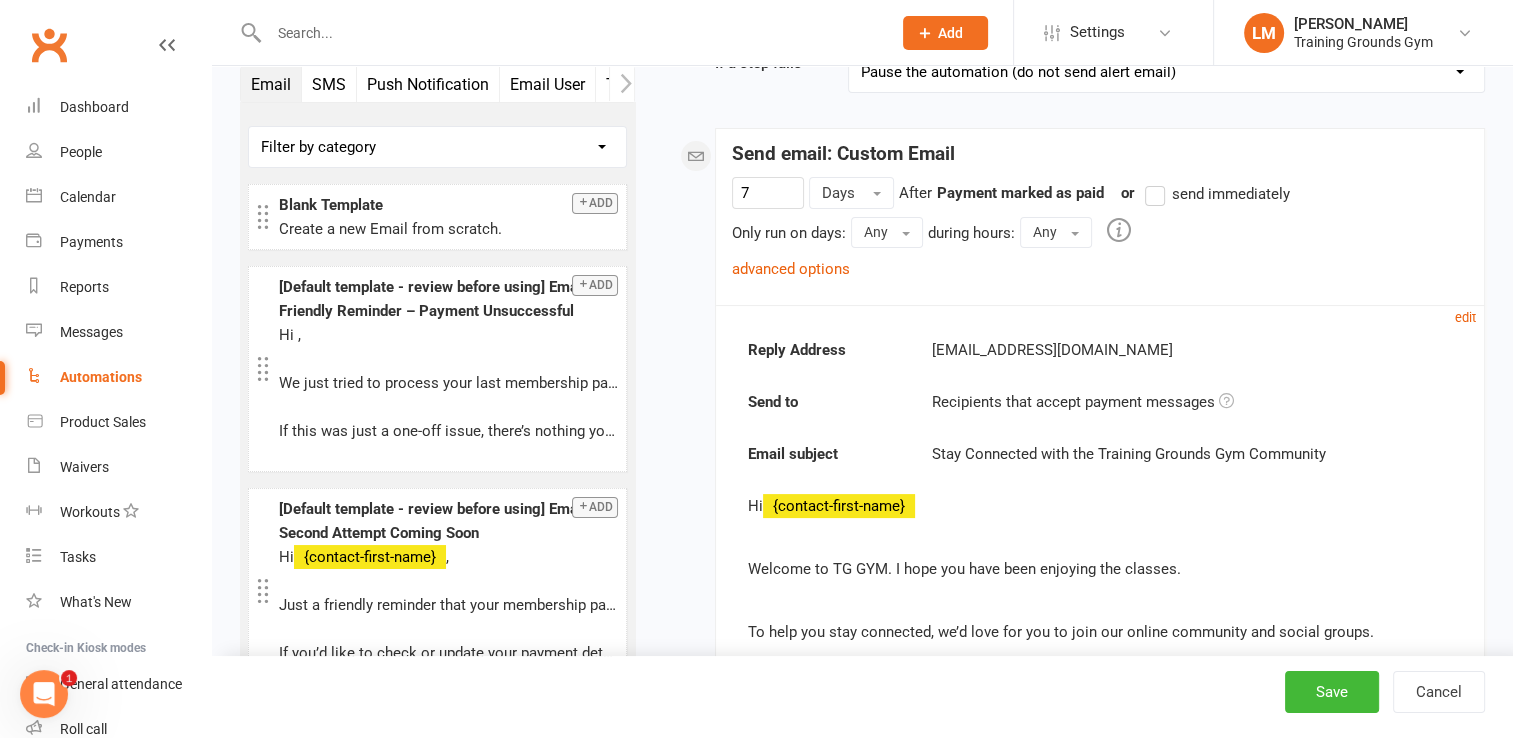 scroll, scrollTop: 202, scrollLeft: 0, axis: vertical 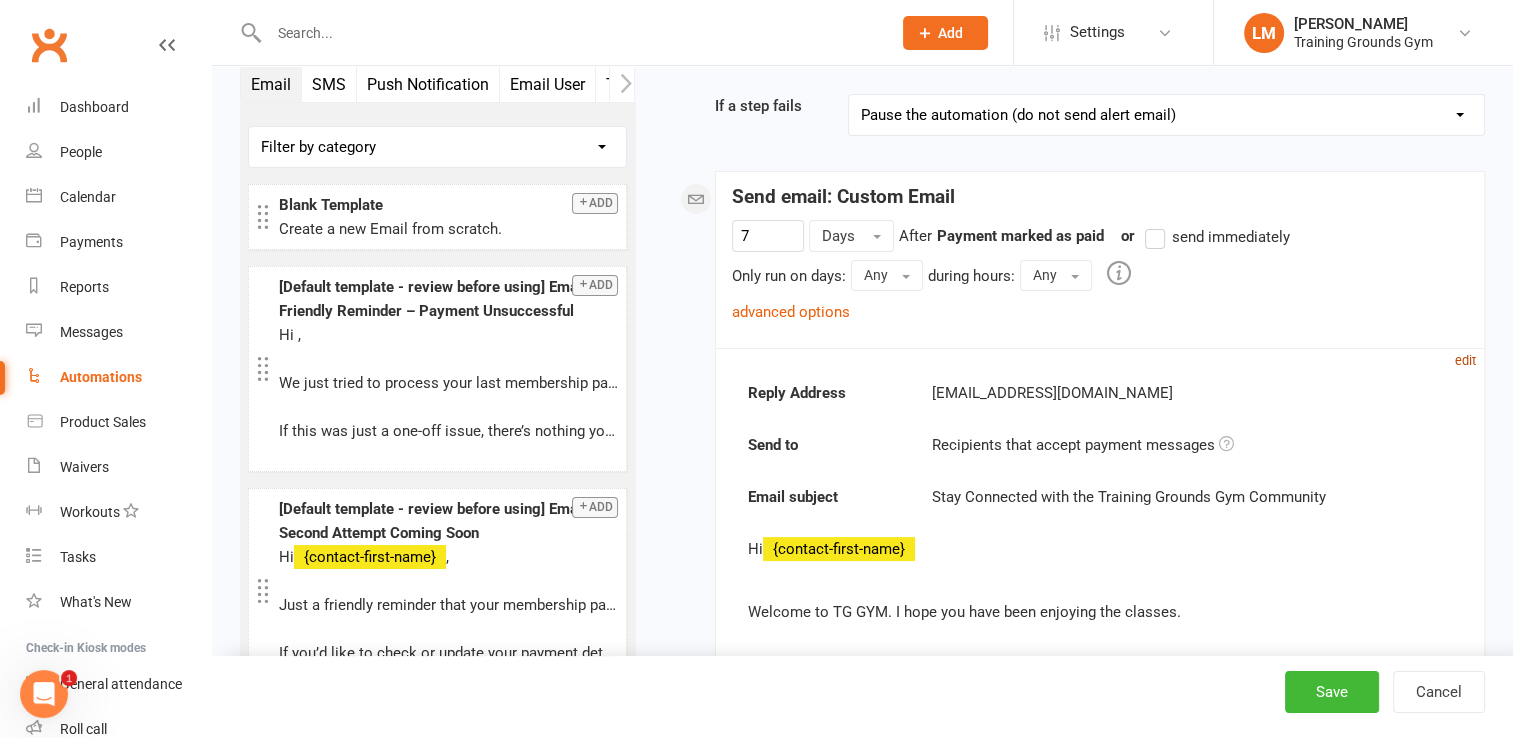 click on "edit" at bounding box center [1465, 360] 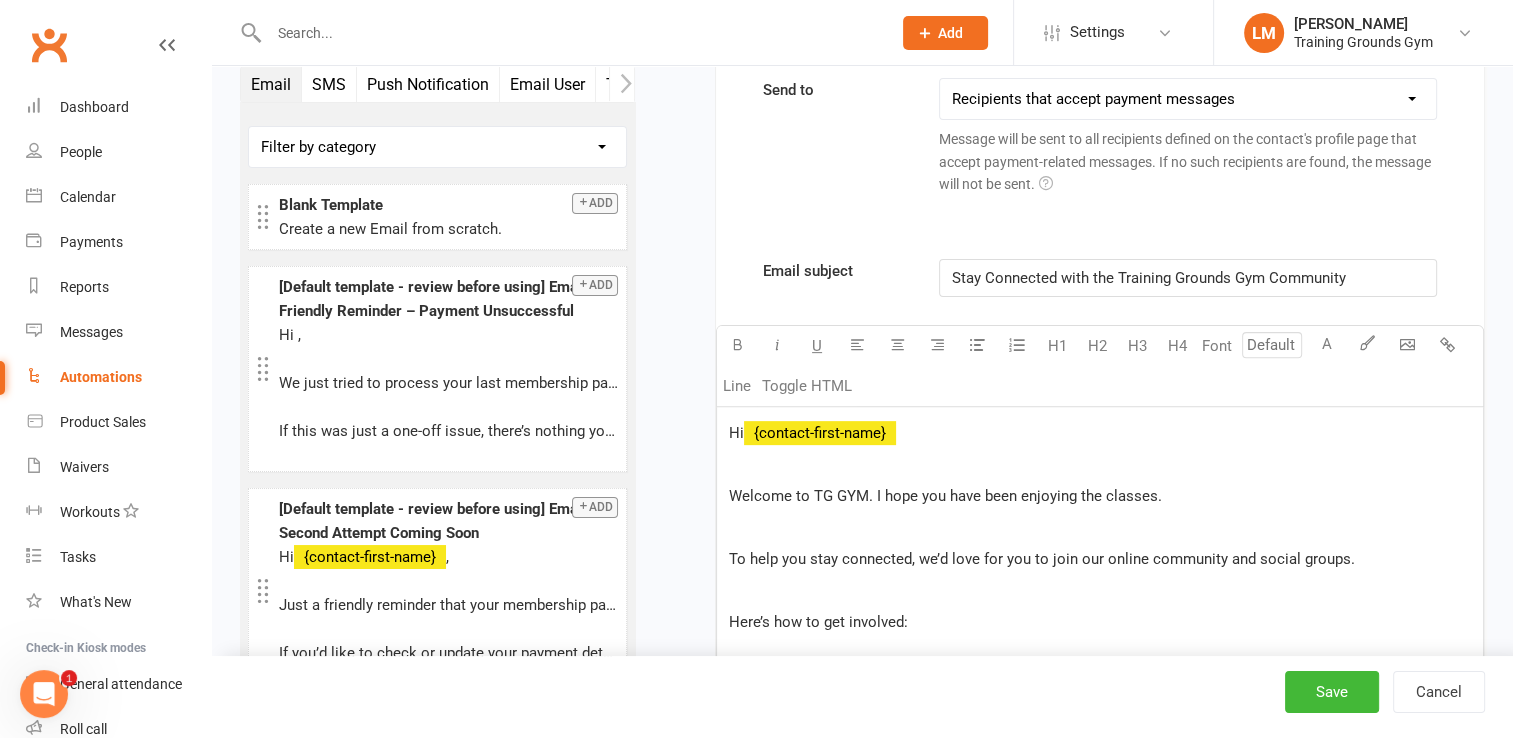 scroll, scrollTop: 620, scrollLeft: 0, axis: vertical 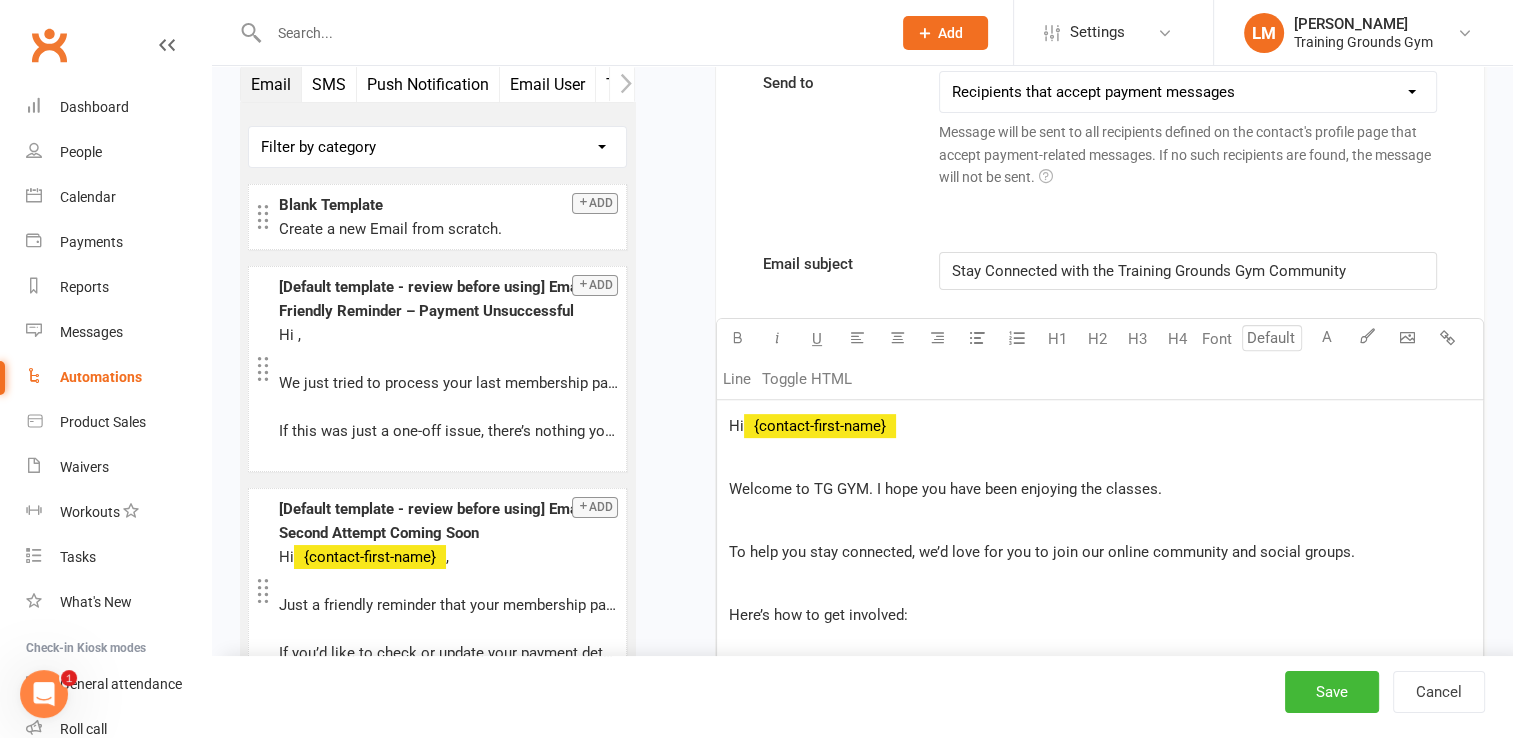 click on "Welcome to TG GYM. I hope you have been enjoying the classes." at bounding box center (1100, 489) 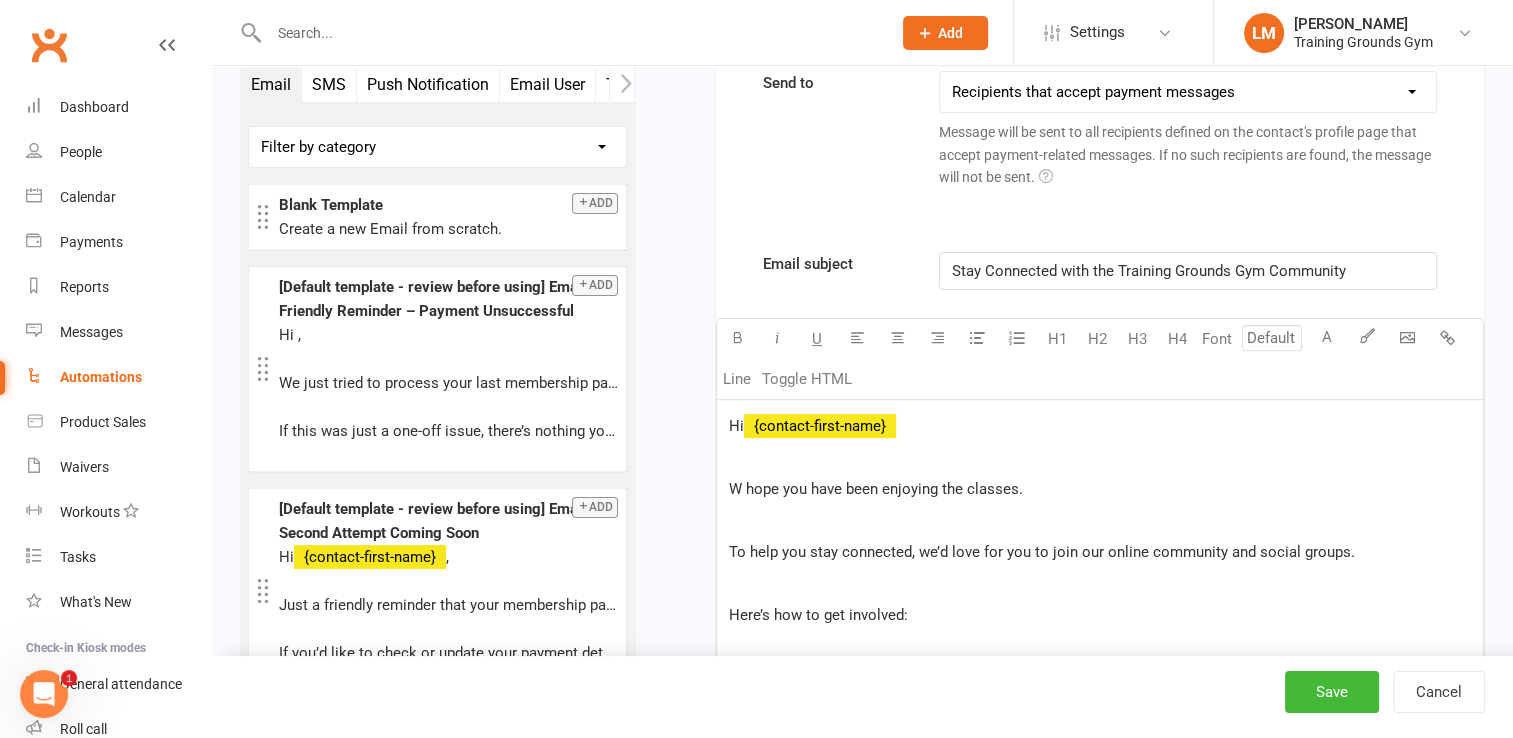 type 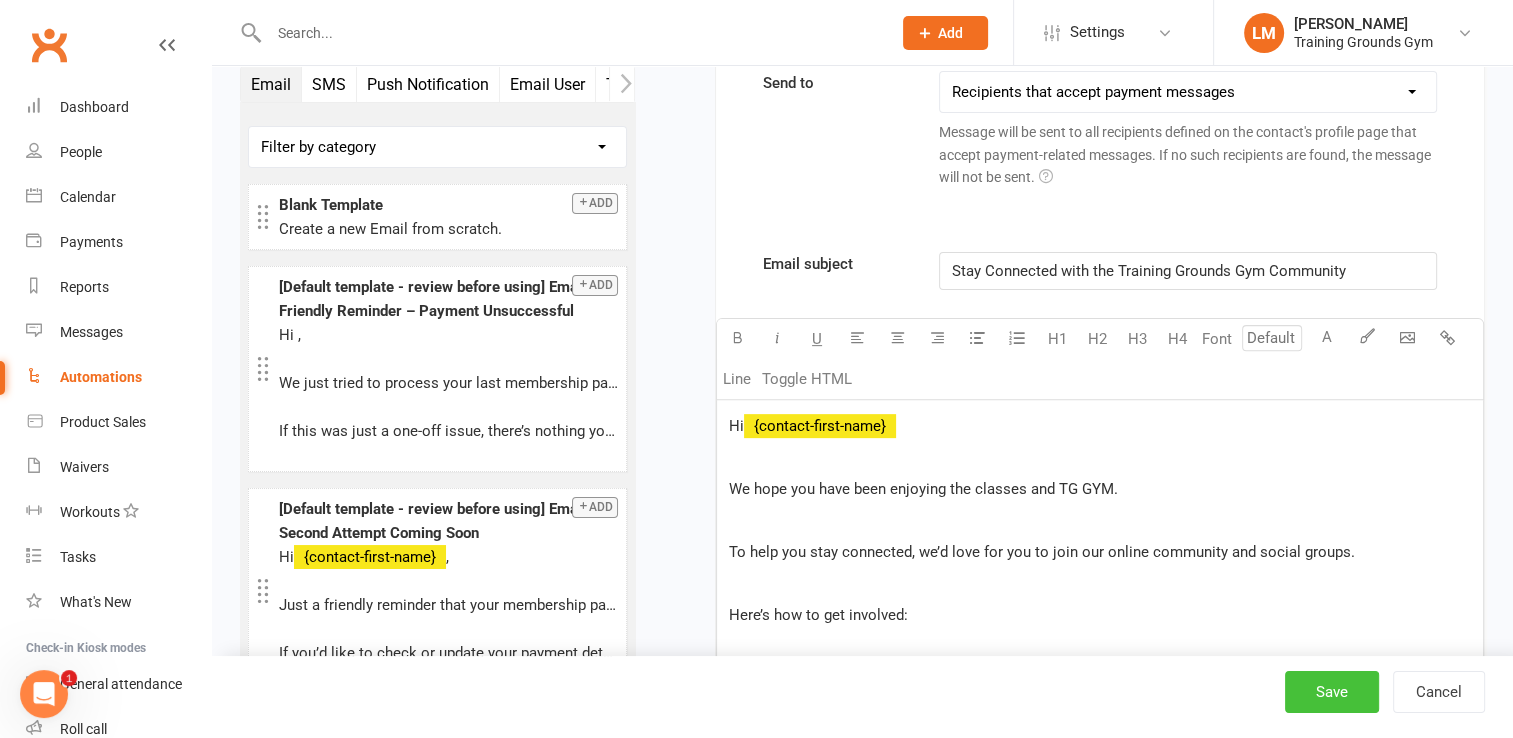 click on "Save" at bounding box center [1332, 692] 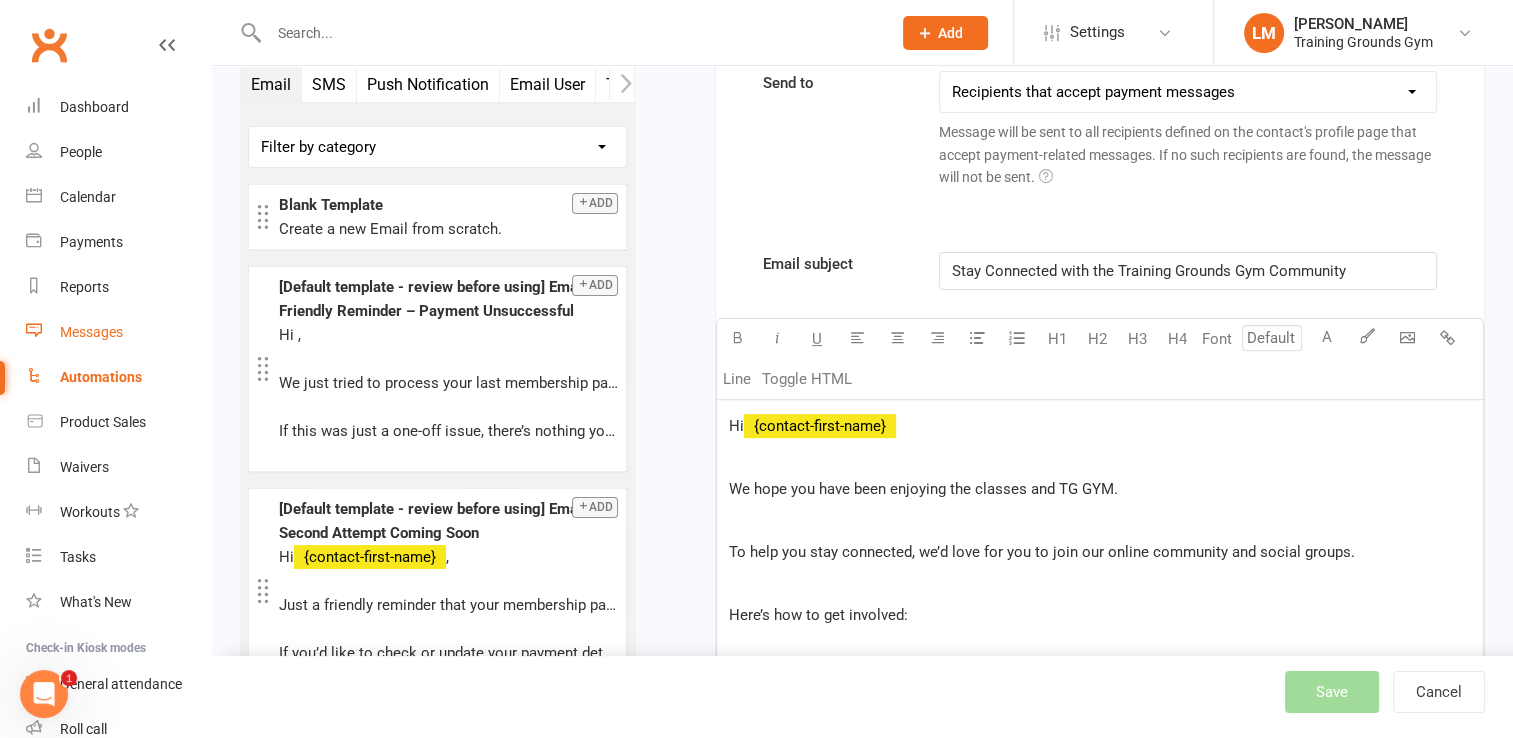 scroll, scrollTop: 0, scrollLeft: 0, axis: both 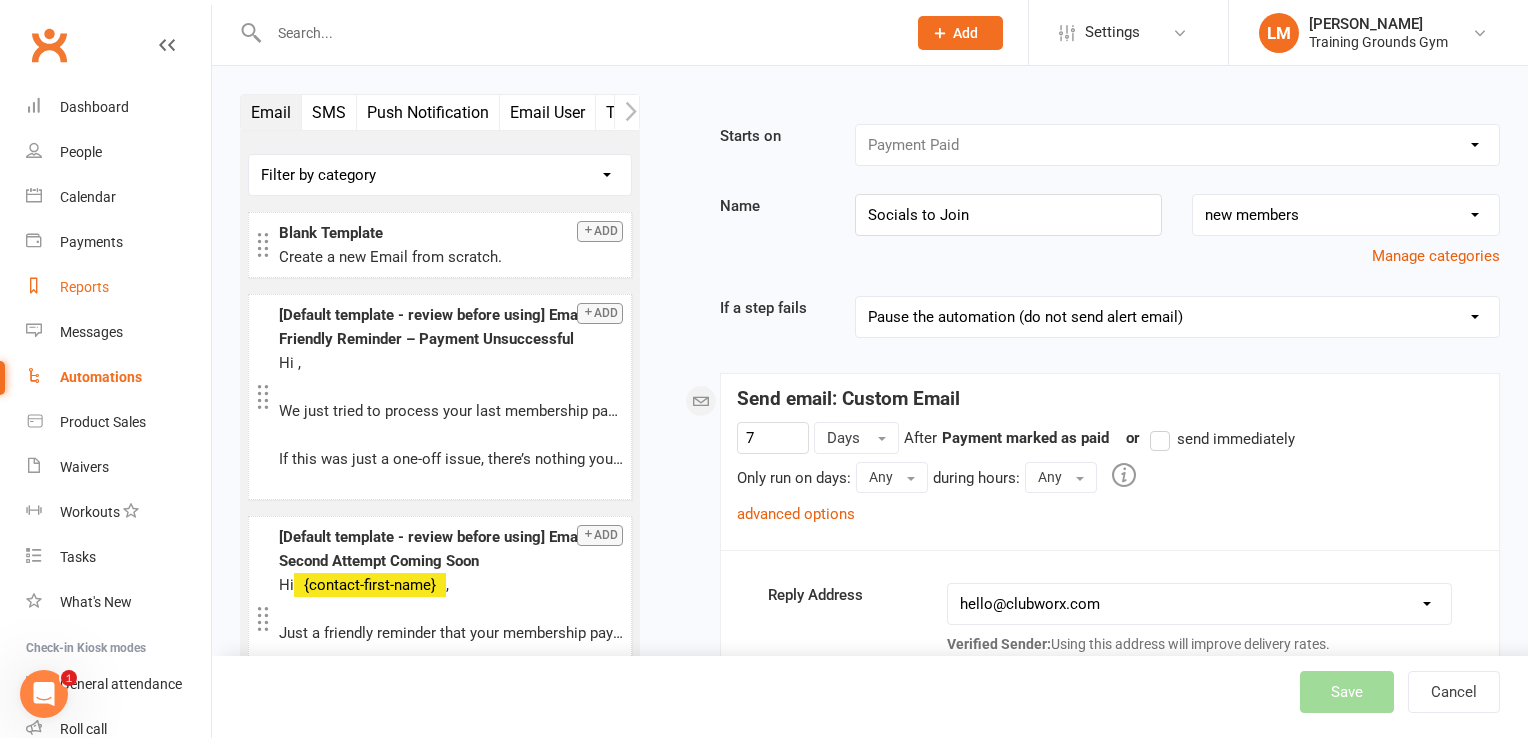 select on "100" 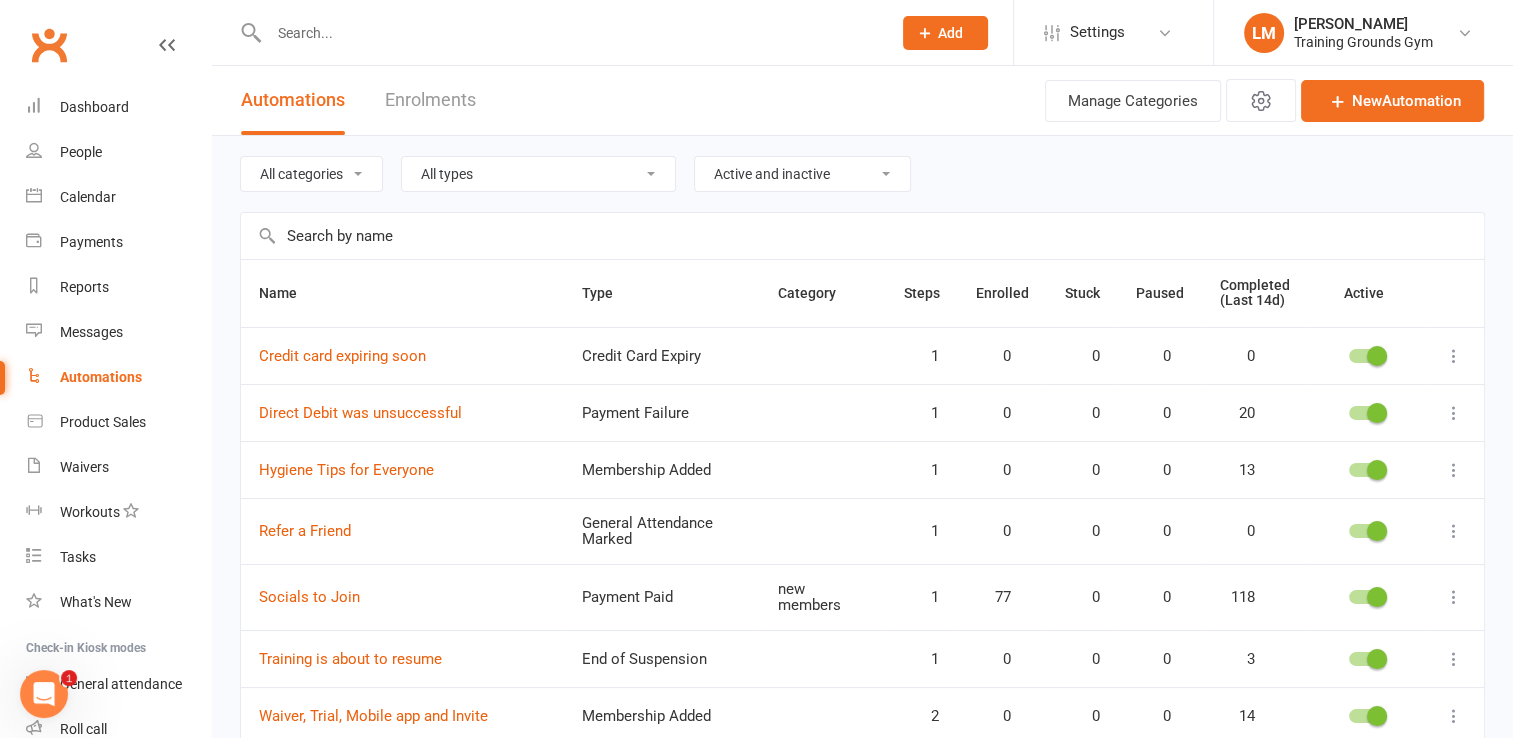 click on "Automations" at bounding box center (101, 377) 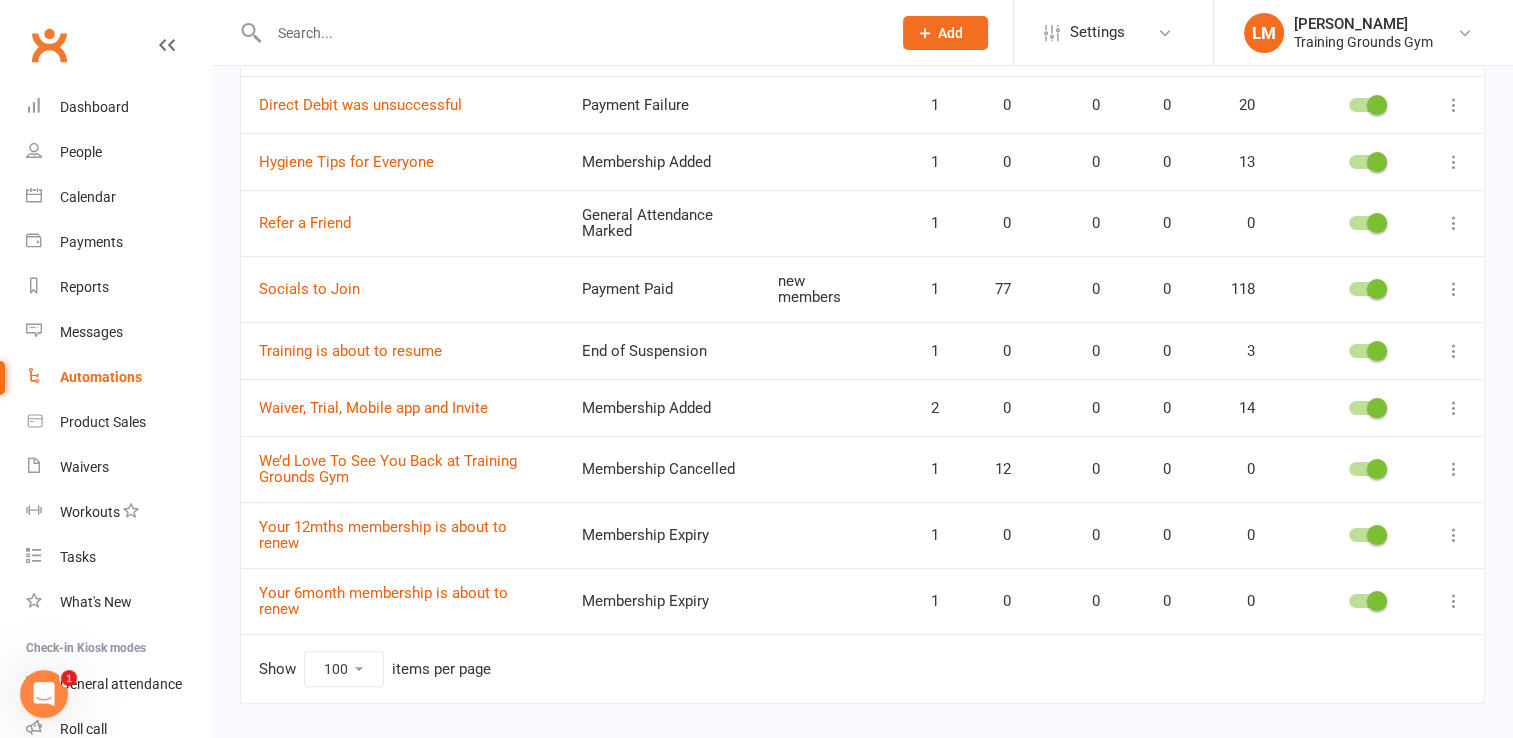 scroll, scrollTop: 355, scrollLeft: 0, axis: vertical 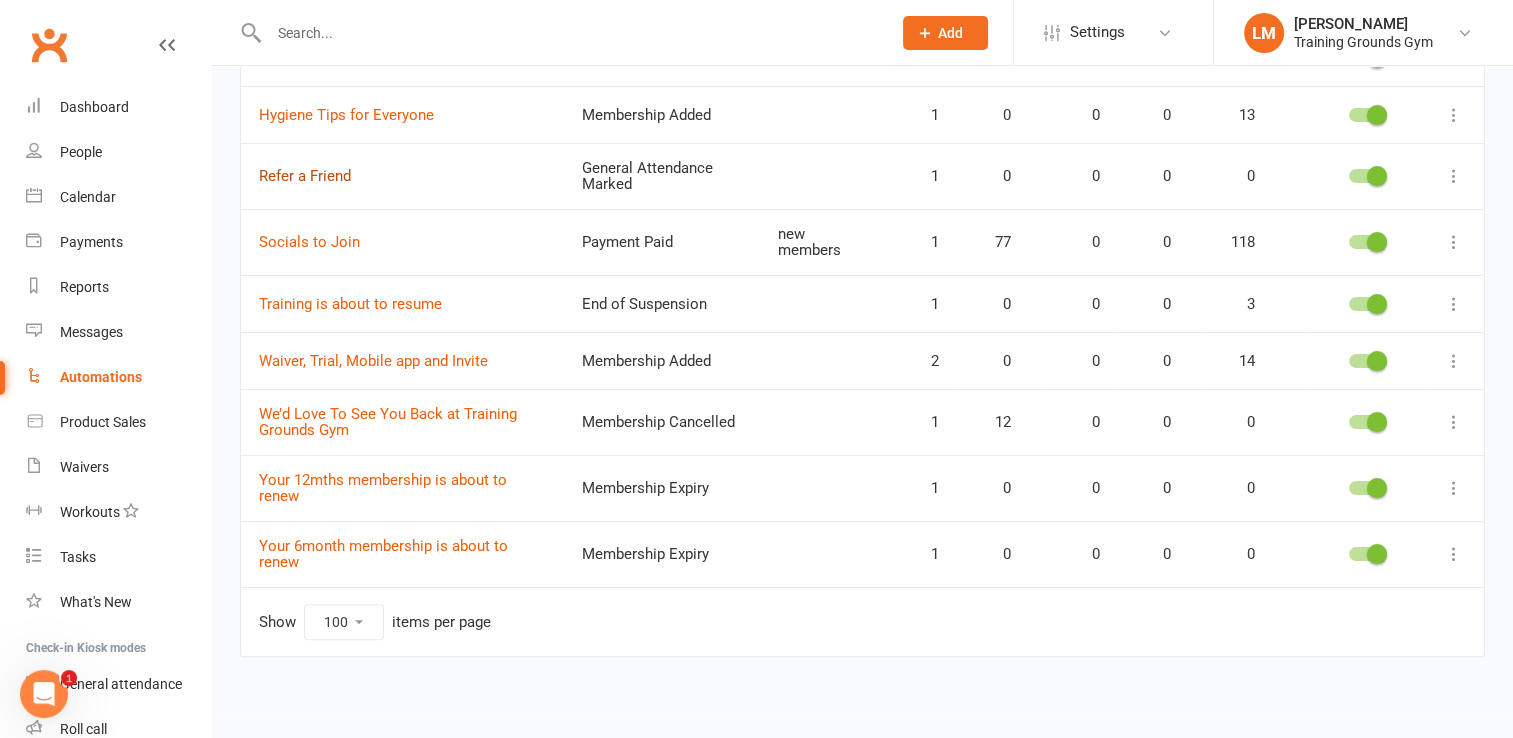 click on "Refer a Friend" at bounding box center (305, 176) 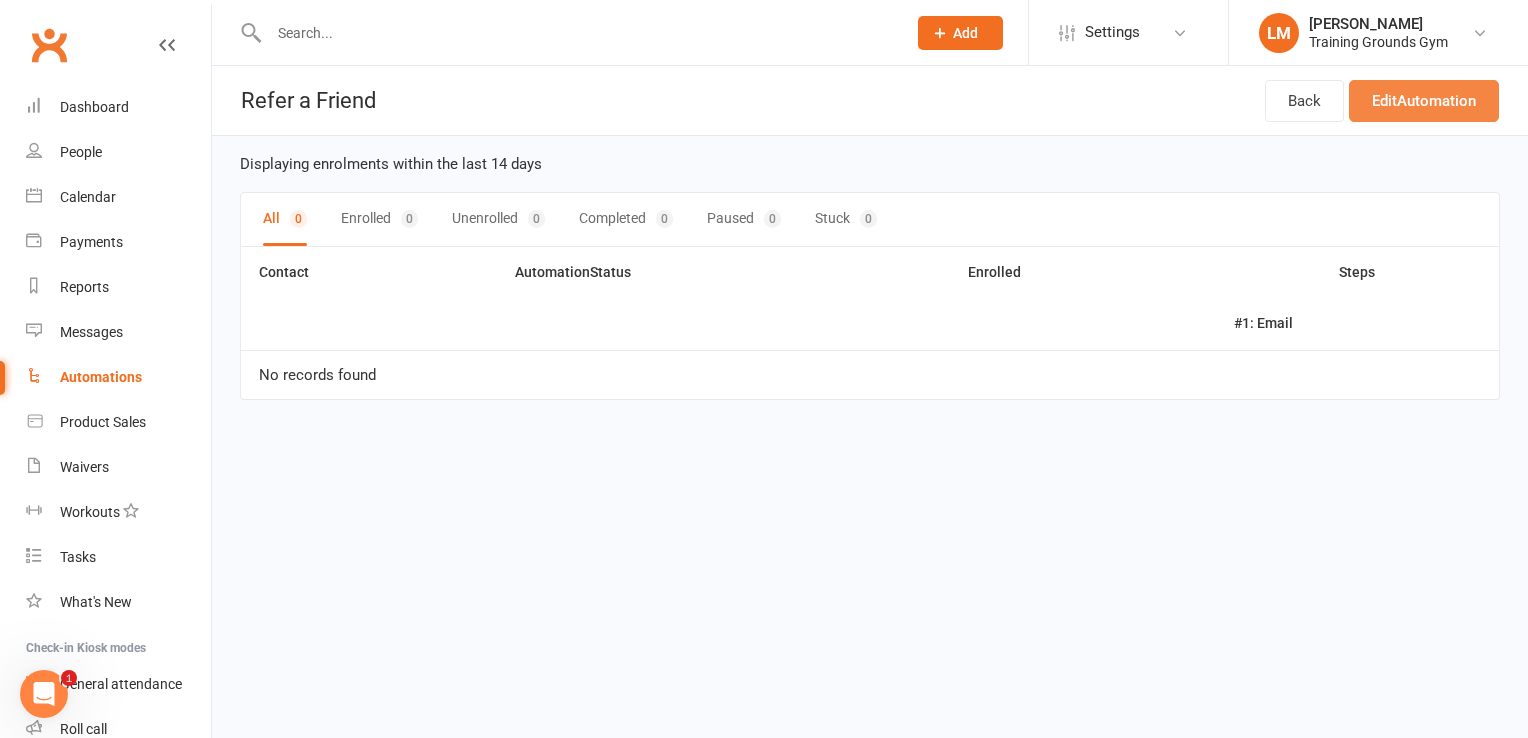 click on "Edit  Automation" at bounding box center (1424, 101) 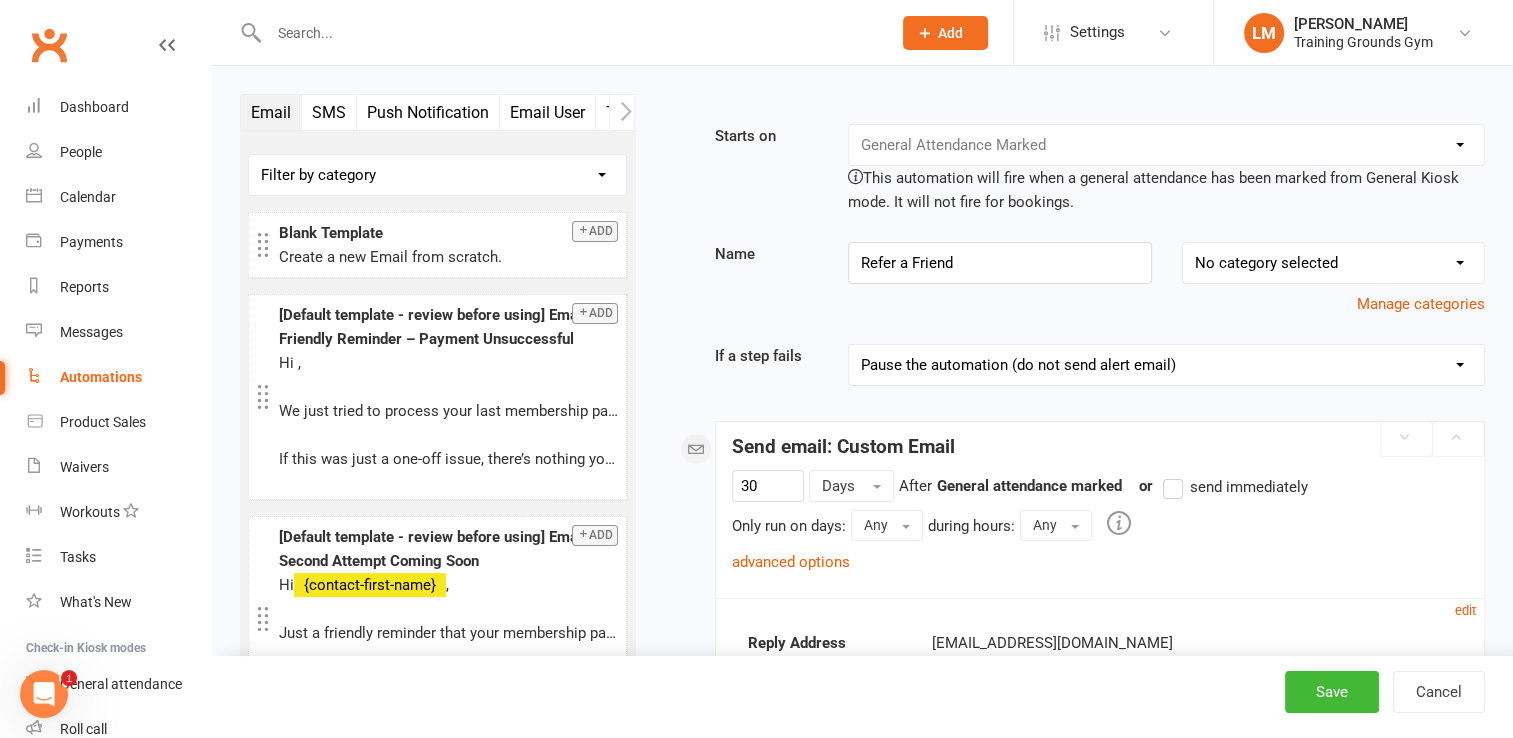 click on "Booking Cancelled Booking Due Booking Late-Cancelled Booking Marked Absent Booking Marked Attended Contact Added to Event Waitlist Contact Birthday Converted to Member Credit Card Expiry Days Since Last Attendance Days Since Last Mobile App Activity End of Suspension First Class Attended First Class Due General Attendance Marked Manual Enrolment Member Added Member First Activated Membership Added Membership Cancelled Membership Due to Start Membership Expiry Non-attending Contact Added Payment Due Payment Failure Payment Paid Prospect Added Prospect Status Changed Recurring Bookings Activated Signed Waiver Approved Single Booking Created Start of Suspension Suspension Added" at bounding box center [1166, 145] 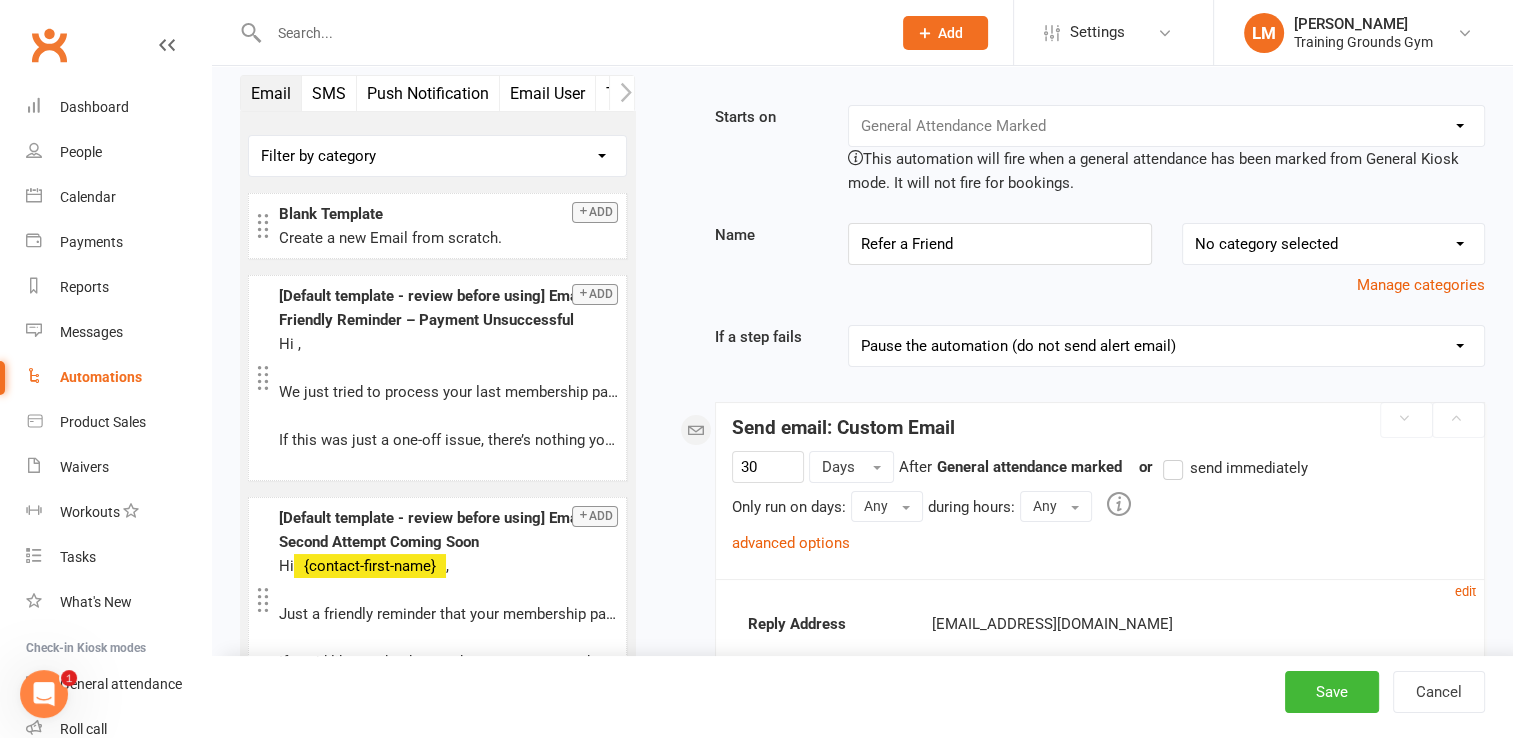 scroll, scrollTop: 0, scrollLeft: 0, axis: both 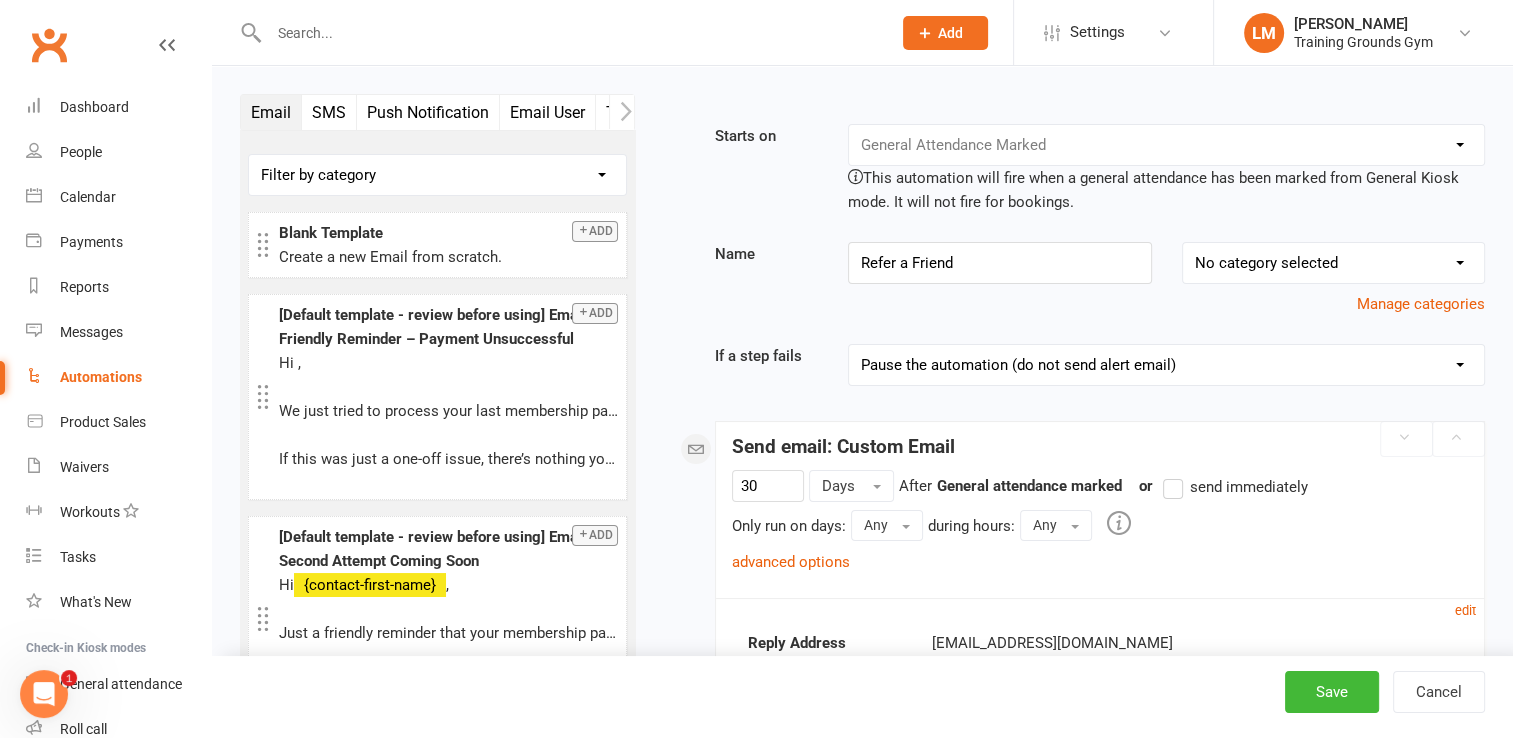 click on "Automations" at bounding box center (101, 377) 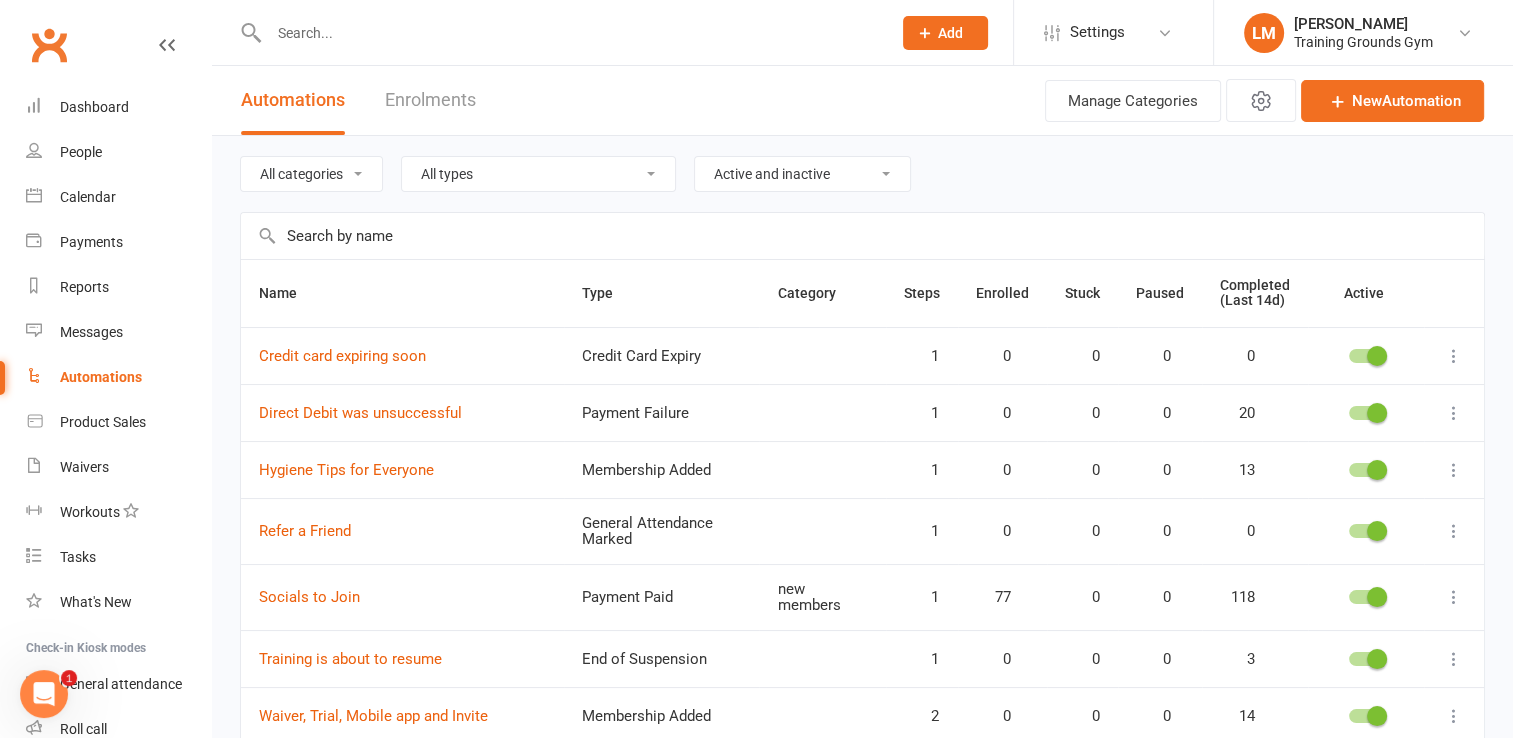click at bounding box center [1454, 531] 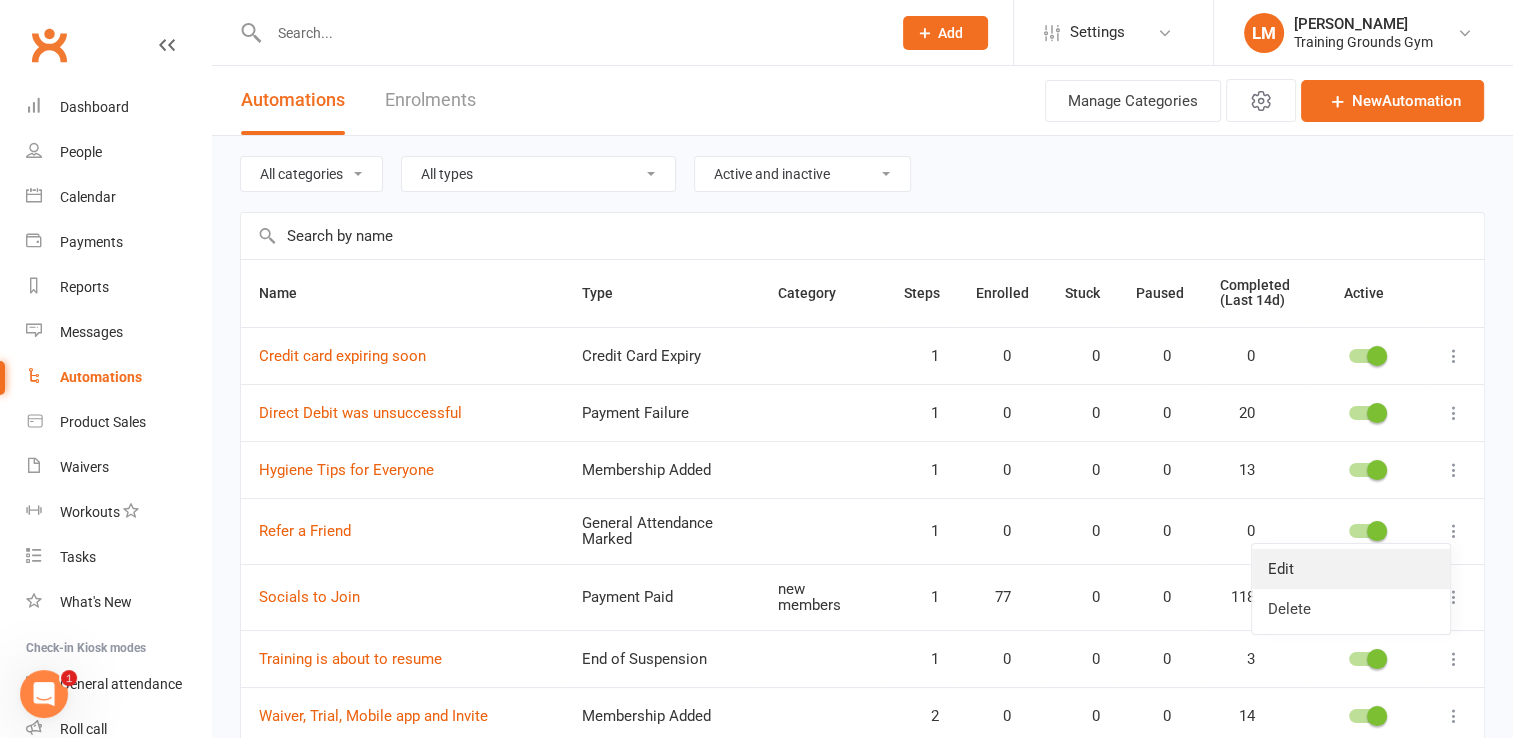 click on "Edit" at bounding box center [1351, 569] 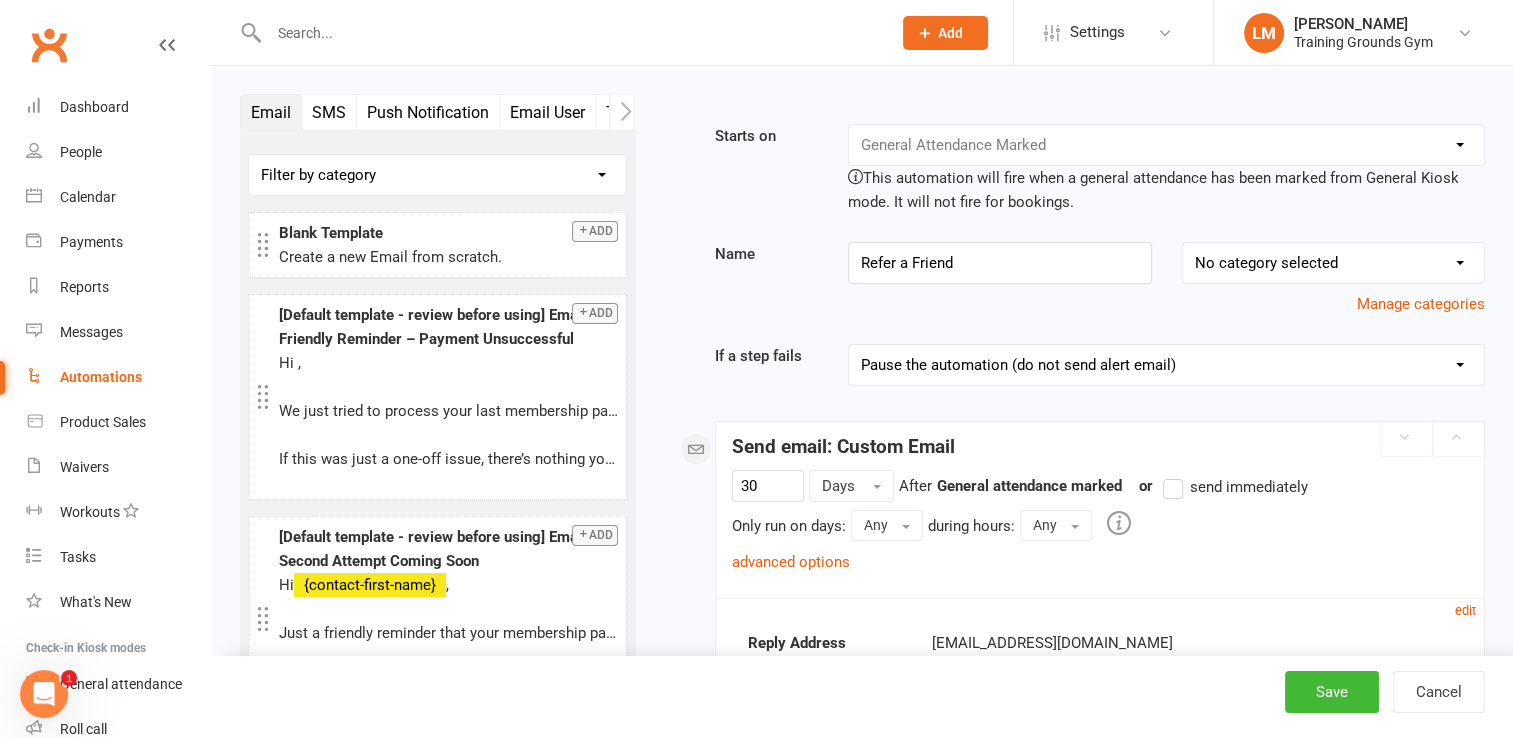 click on "Booking Cancelled Booking Due Booking Late-Cancelled Booking Marked Absent Booking Marked Attended Contact Added to Event Waitlist Contact Birthday Converted to Member Credit Card Expiry Days Since Last Attendance Days Since Last Mobile App Activity End of Suspension First Class Attended First Class Due General Attendance Marked Manual Enrolment Member Added Member First Activated Membership Added Membership Cancelled Membership Due to Start Membership Expiry Non-attending Contact Added Payment Due Payment Failure Payment Paid Prospect Added Prospect Status Changed Recurring Bookings Activated Signed Waiver Approved Single Booking Created Start of Suspension Suspension Added" at bounding box center (1166, 145) 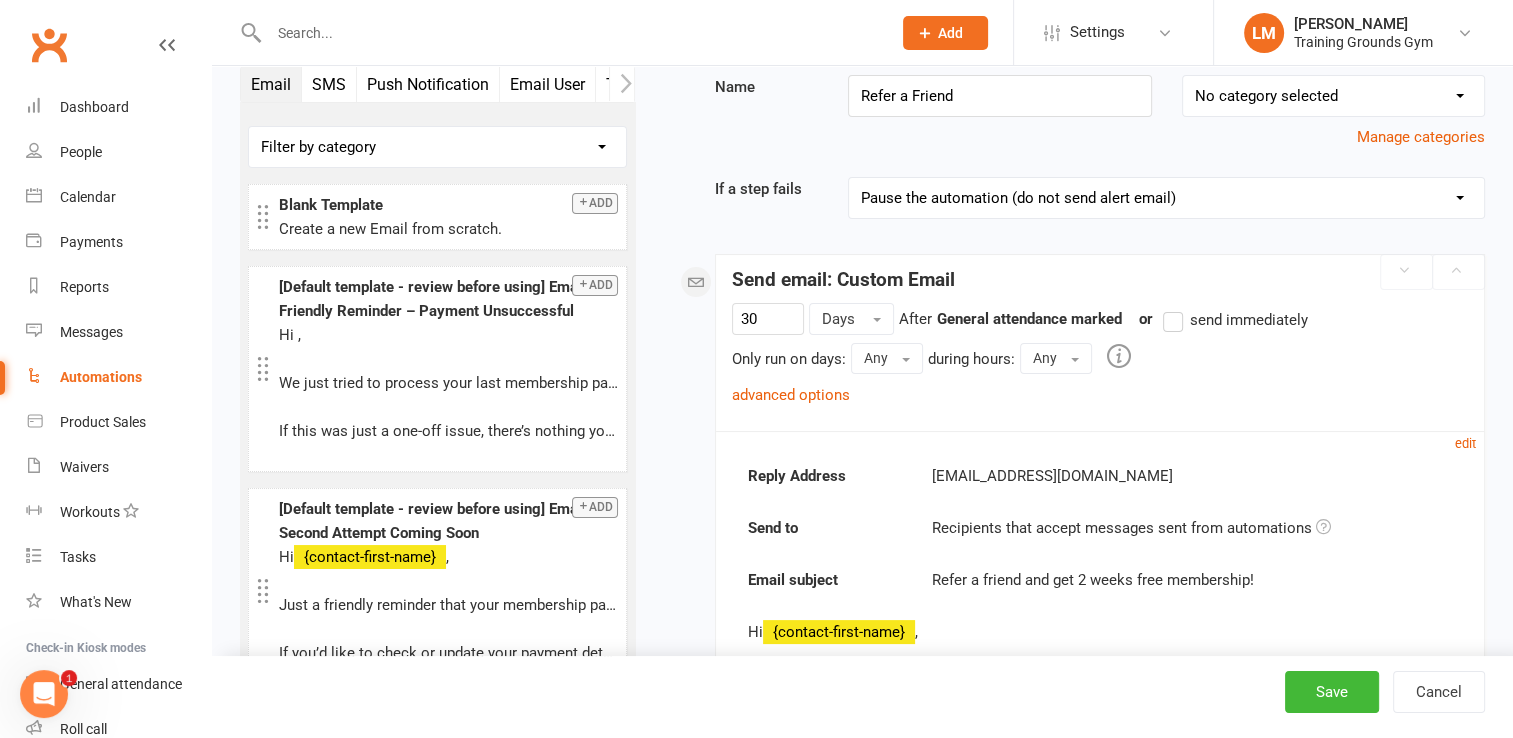 scroll, scrollTop: 0, scrollLeft: 0, axis: both 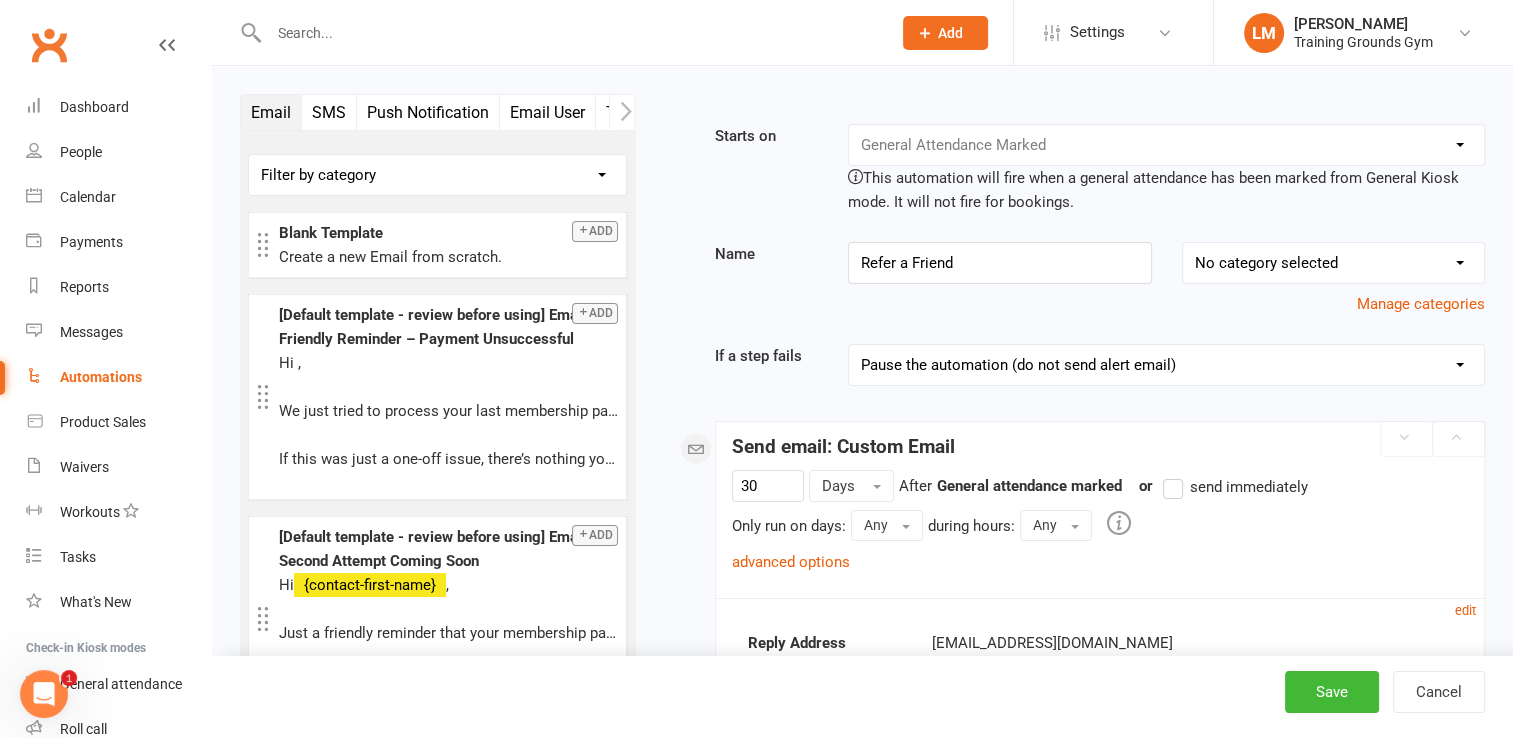 click on "Booking Cancelled Booking Due Booking Late-Cancelled Booking Marked Absent Booking Marked Attended Contact Added to Event Waitlist Contact Birthday Converted to Member Credit Card Expiry Days Since Last Attendance Days Since Last Mobile App Activity End of Suspension First Class Attended First Class Due General Attendance Marked Manual Enrolment Member Added Member First Activated Membership Added Membership Cancelled Membership Due to Start Membership Expiry Non-attending Contact Added Payment Due Payment Failure Payment Paid Prospect Added Prospect Status Changed Recurring Bookings Activated Signed Waiver Approved Single Booking Created Start of Suspension Suspension Added" at bounding box center (1166, 145) 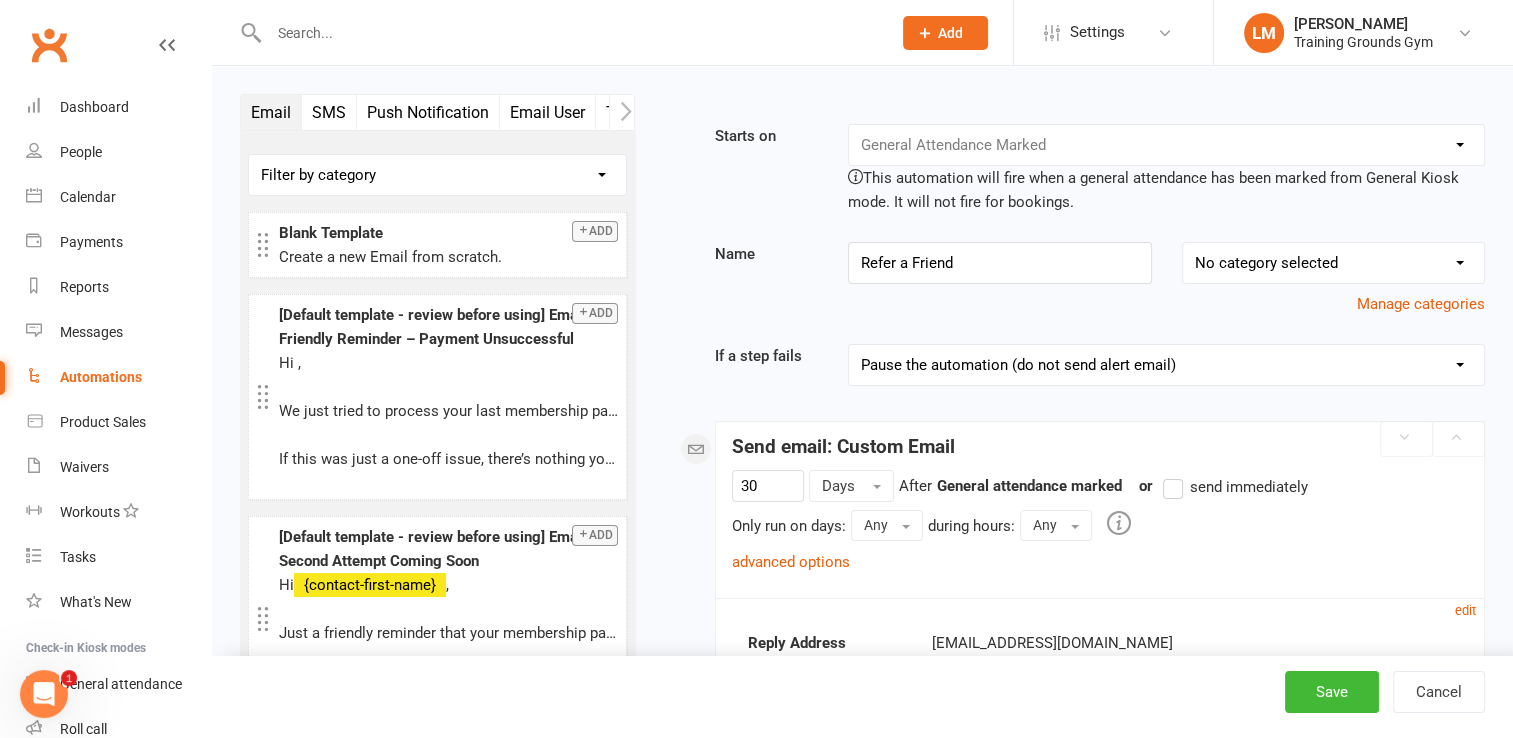 click at bounding box center (855, 176) 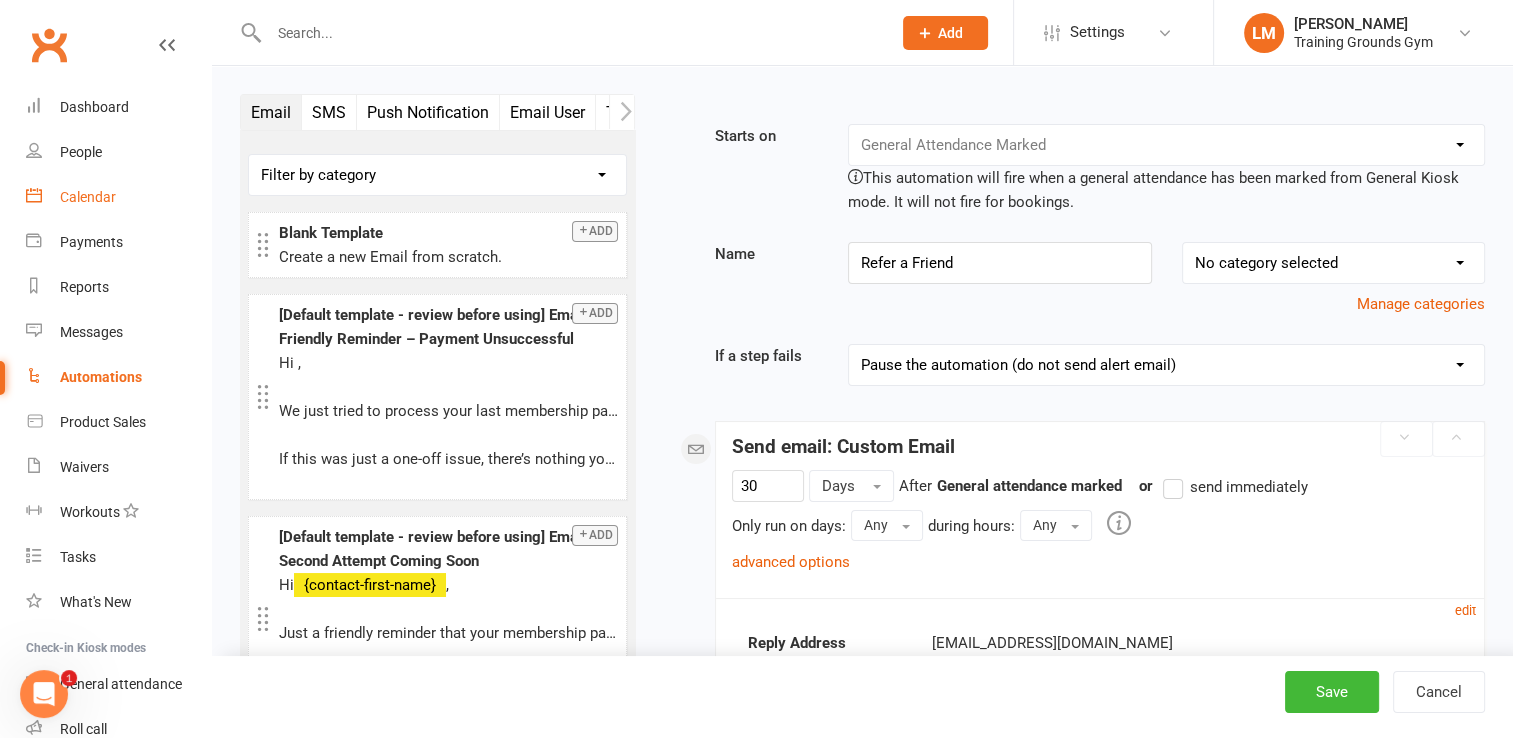 click on "Calendar" at bounding box center (88, 197) 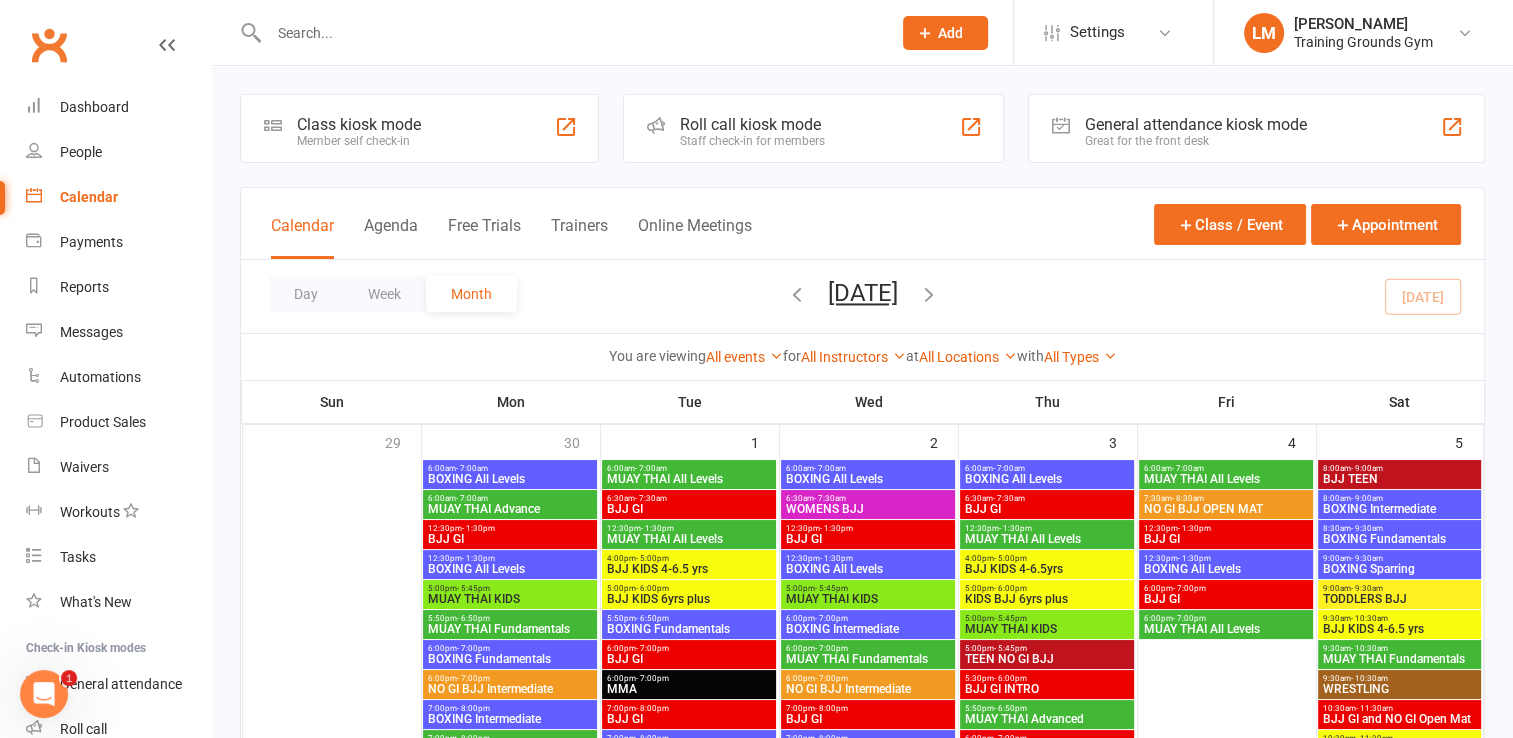 click on "General attendance kiosk mode" at bounding box center (1196, 124) 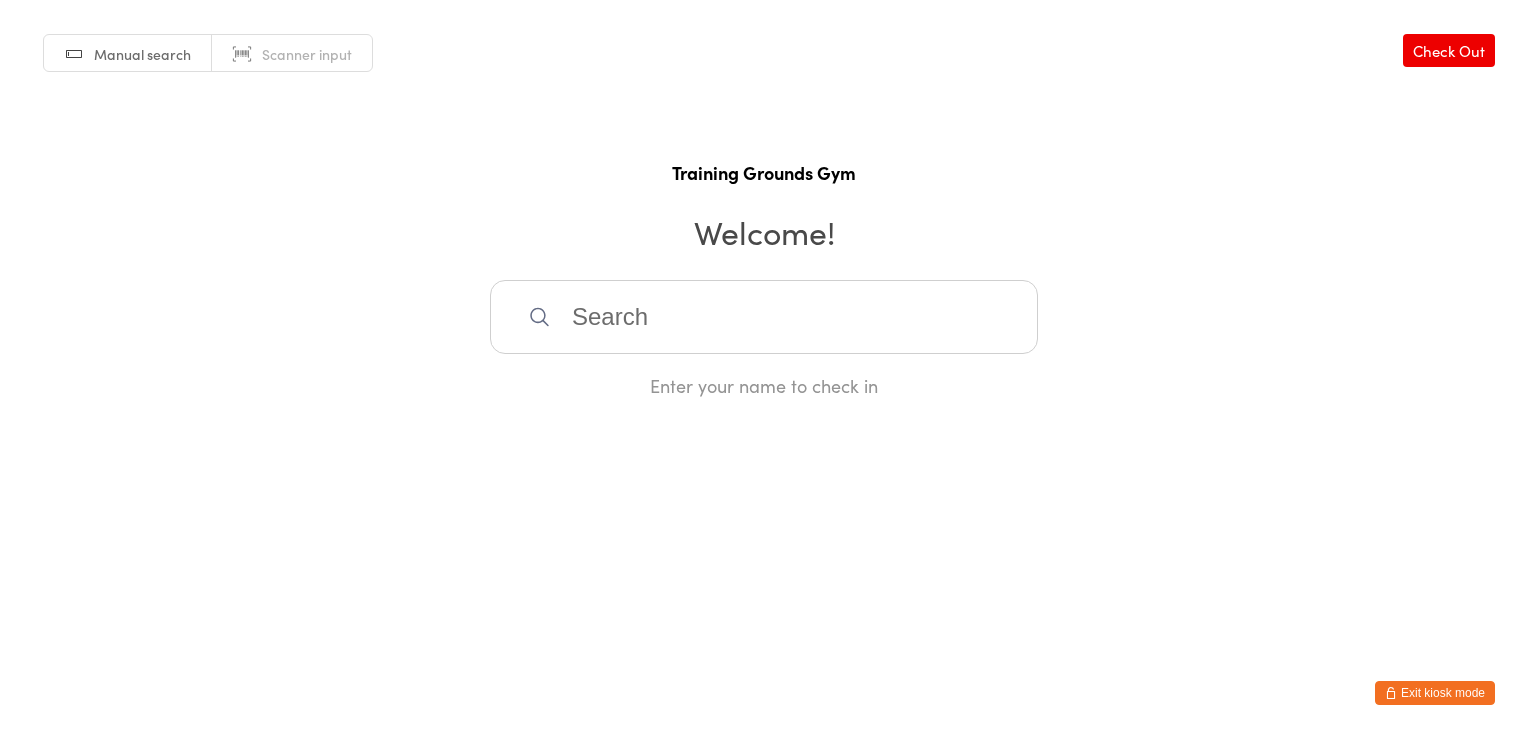scroll, scrollTop: 0, scrollLeft: 0, axis: both 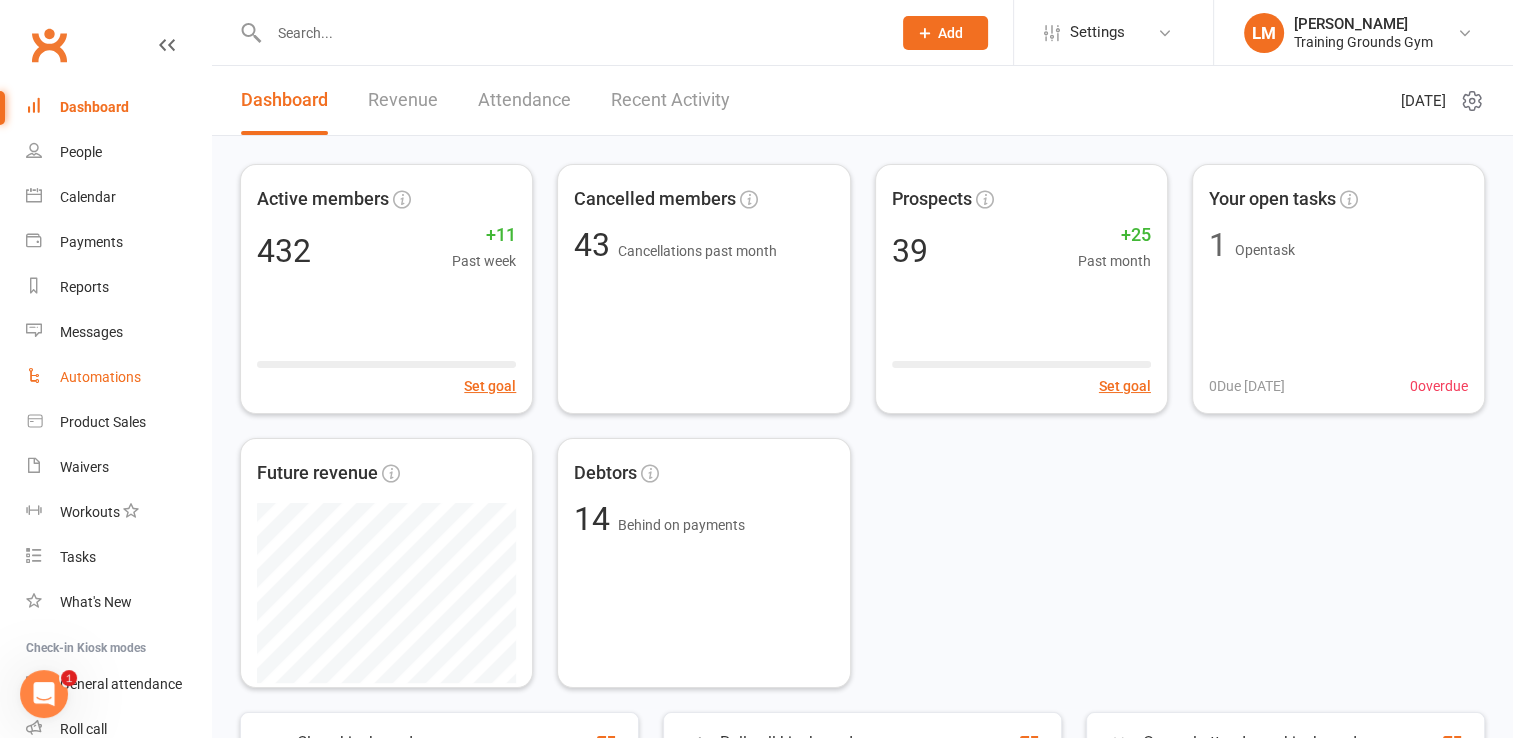 click on "Automations" at bounding box center (100, 377) 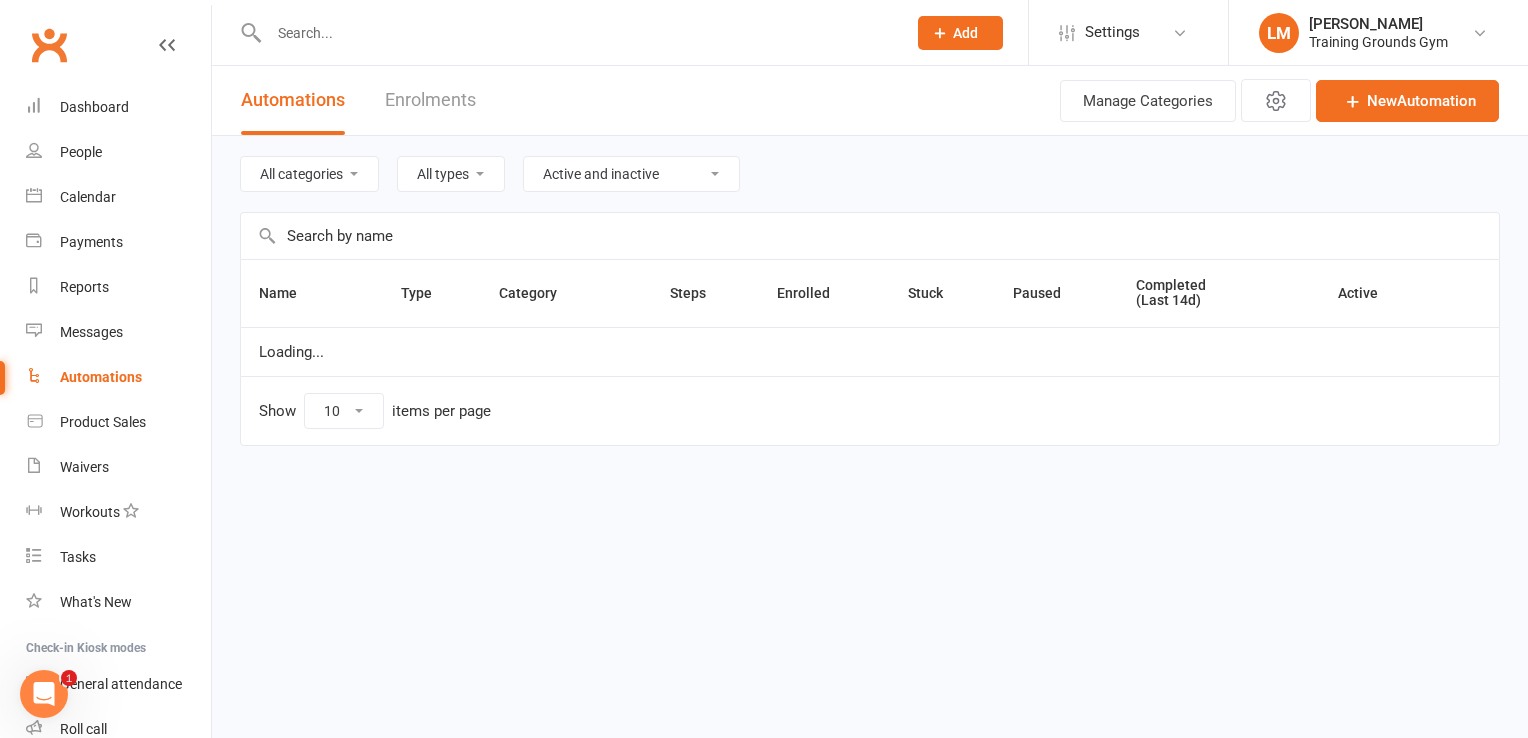 select on "100" 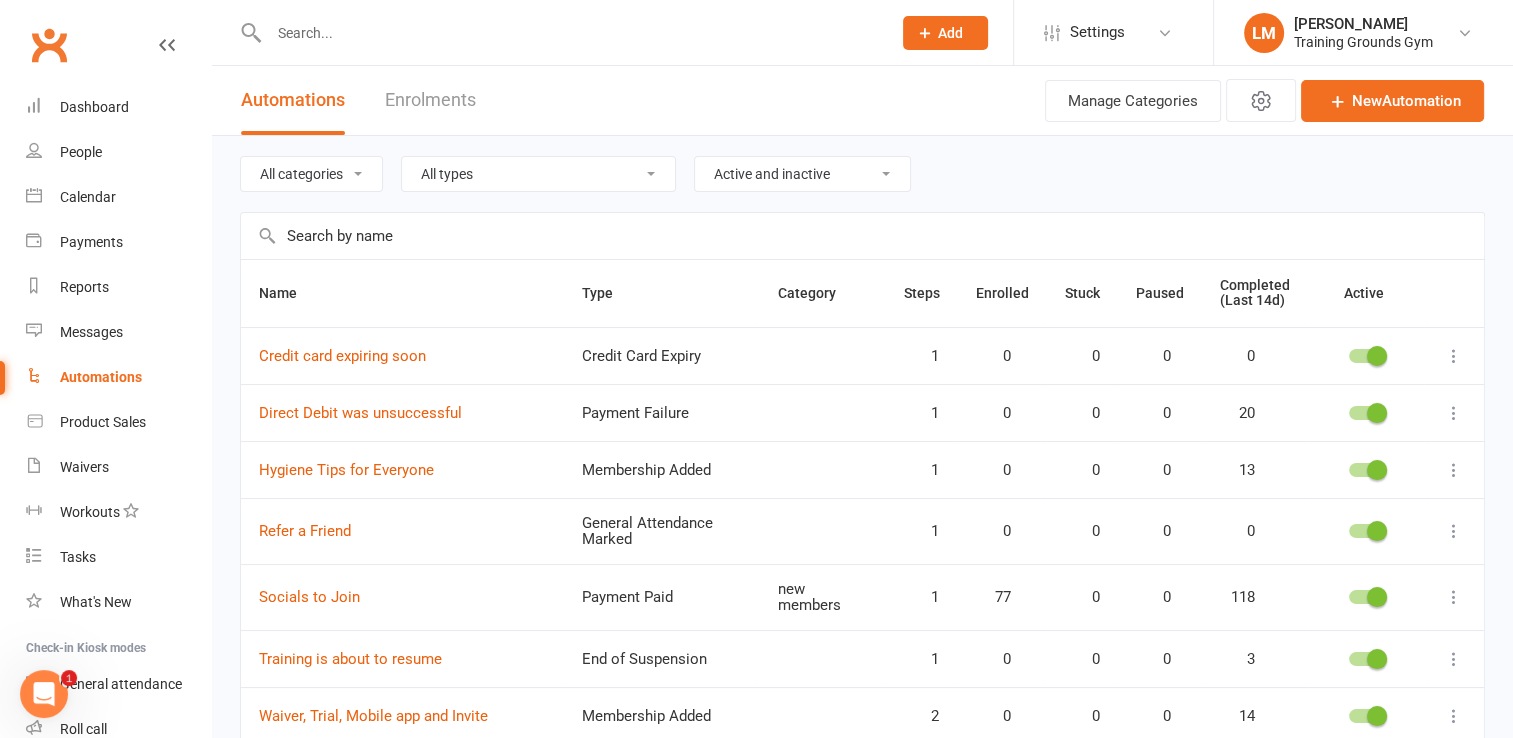 click at bounding box center (1454, 531) 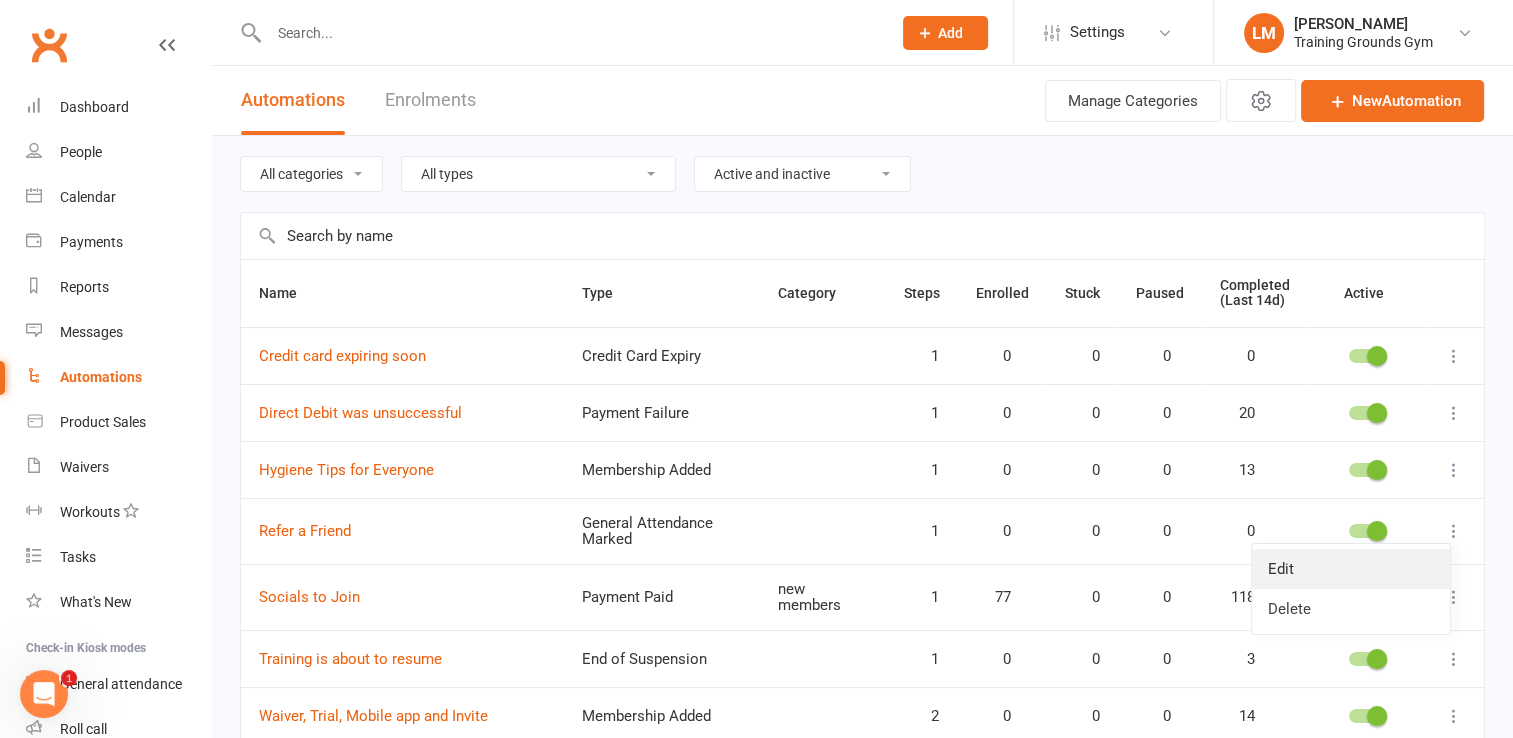 click on "Edit" at bounding box center [1351, 569] 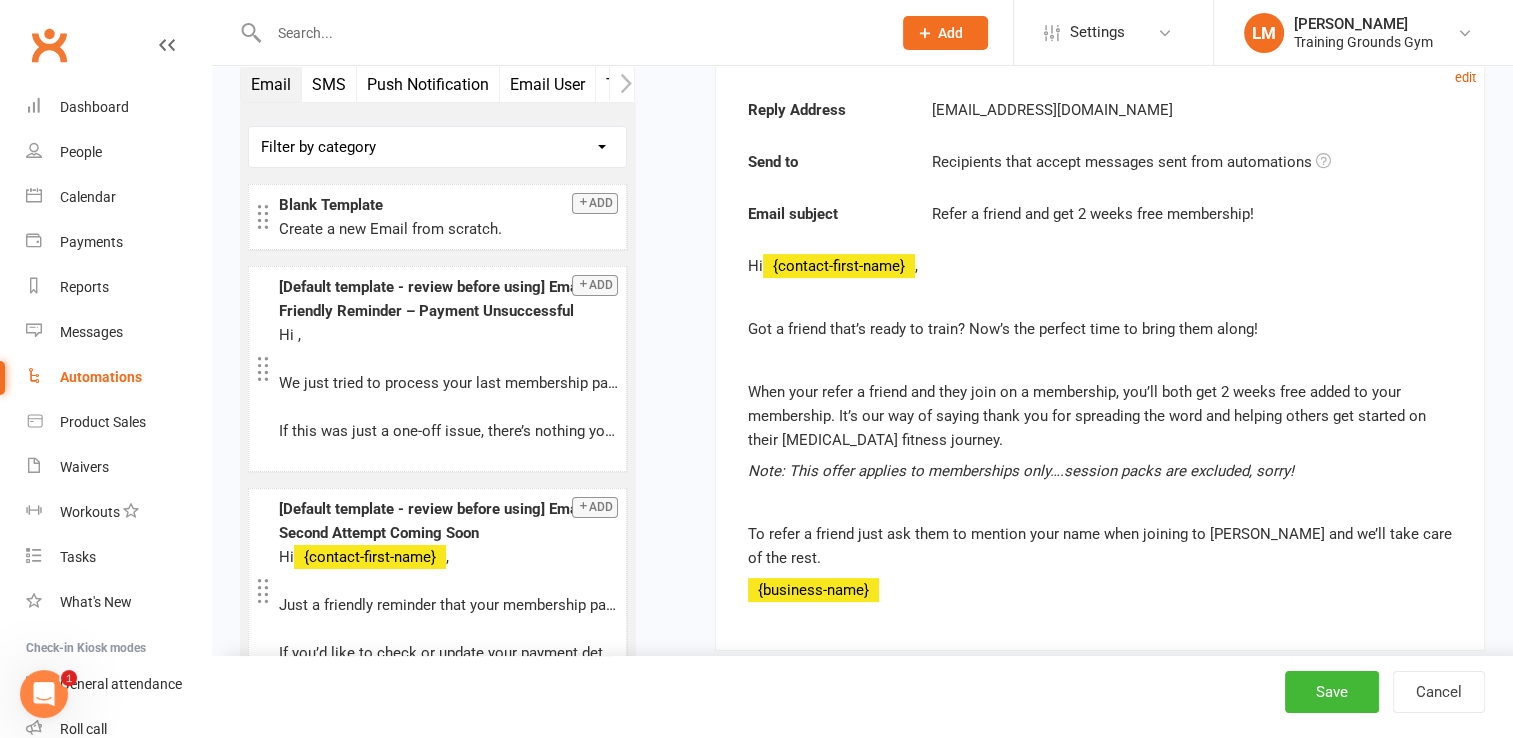 scroll, scrollTop: 536, scrollLeft: 0, axis: vertical 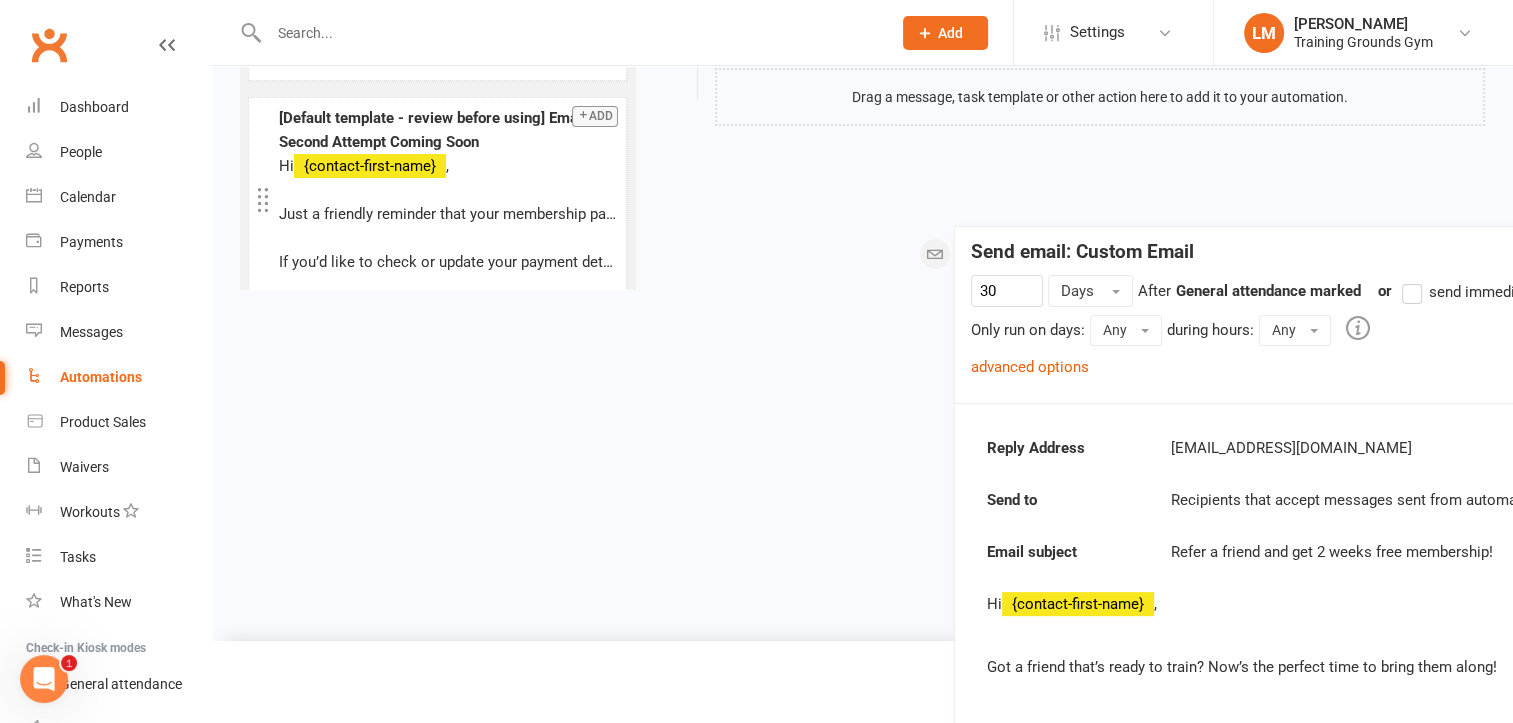 drag, startPoint x: 748, startPoint y: 254, endPoint x: 987, endPoint y: 597, distance: 418.05502 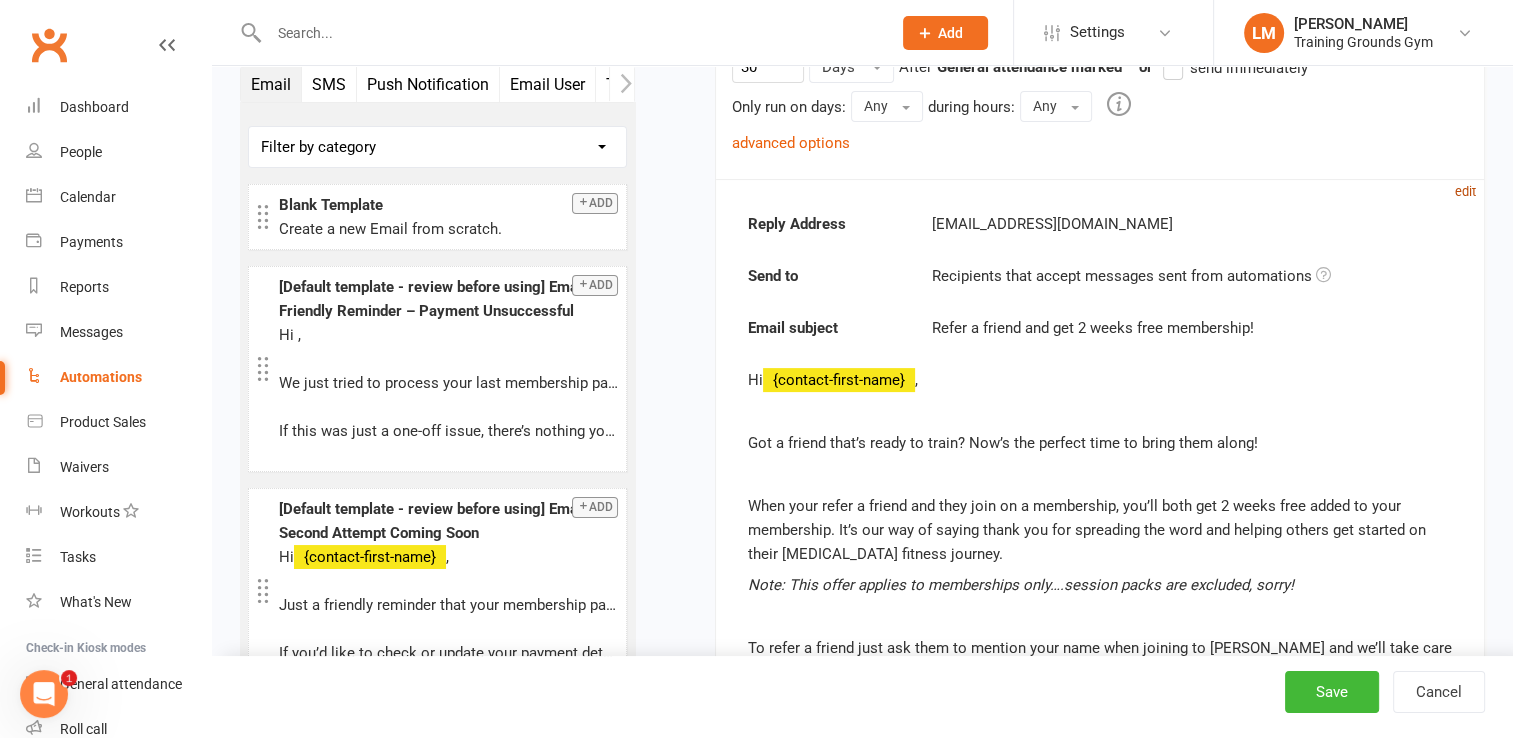 click on "edit" at bounding box center [1465, 191] 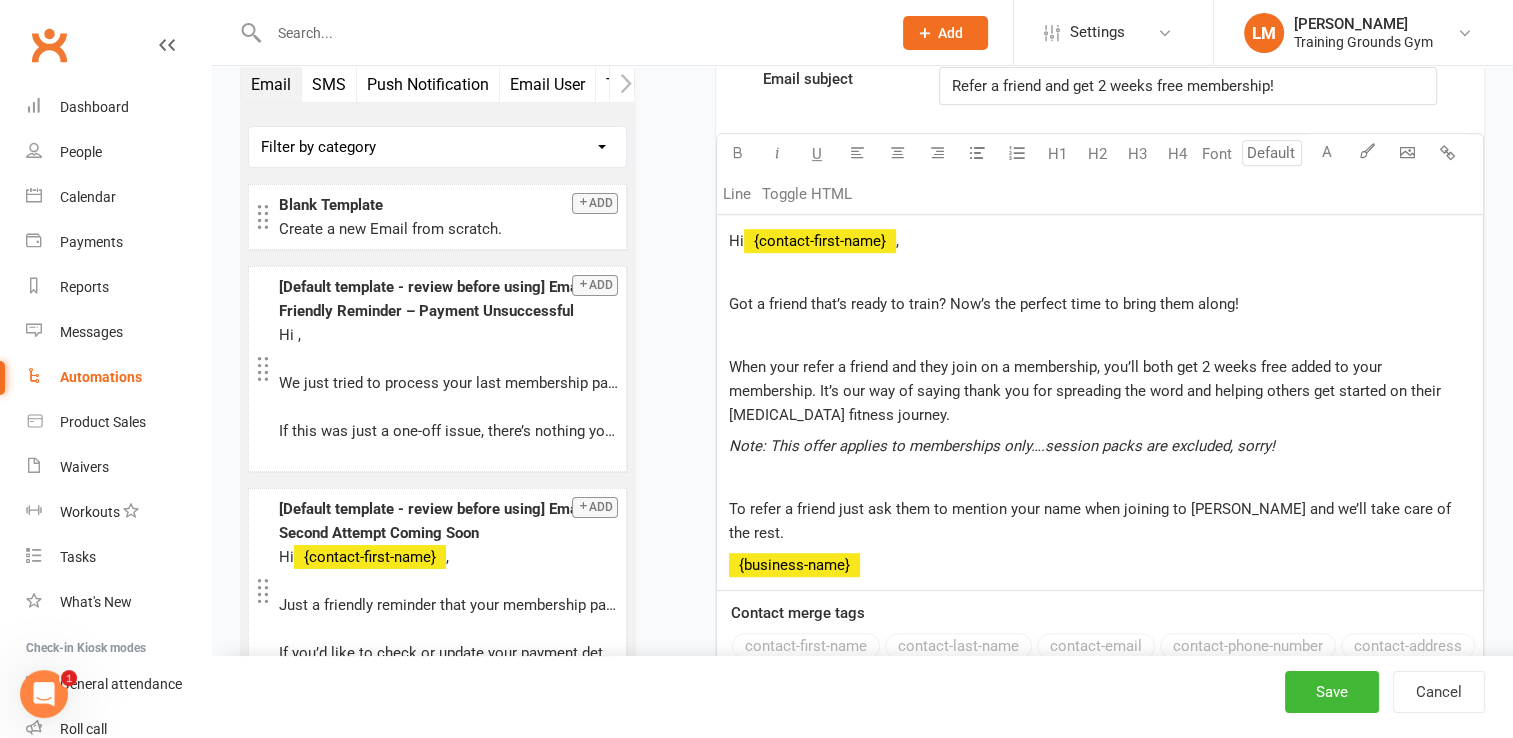 scroll, scrollTop: 836, scrollLeft: 0, axis: vertical 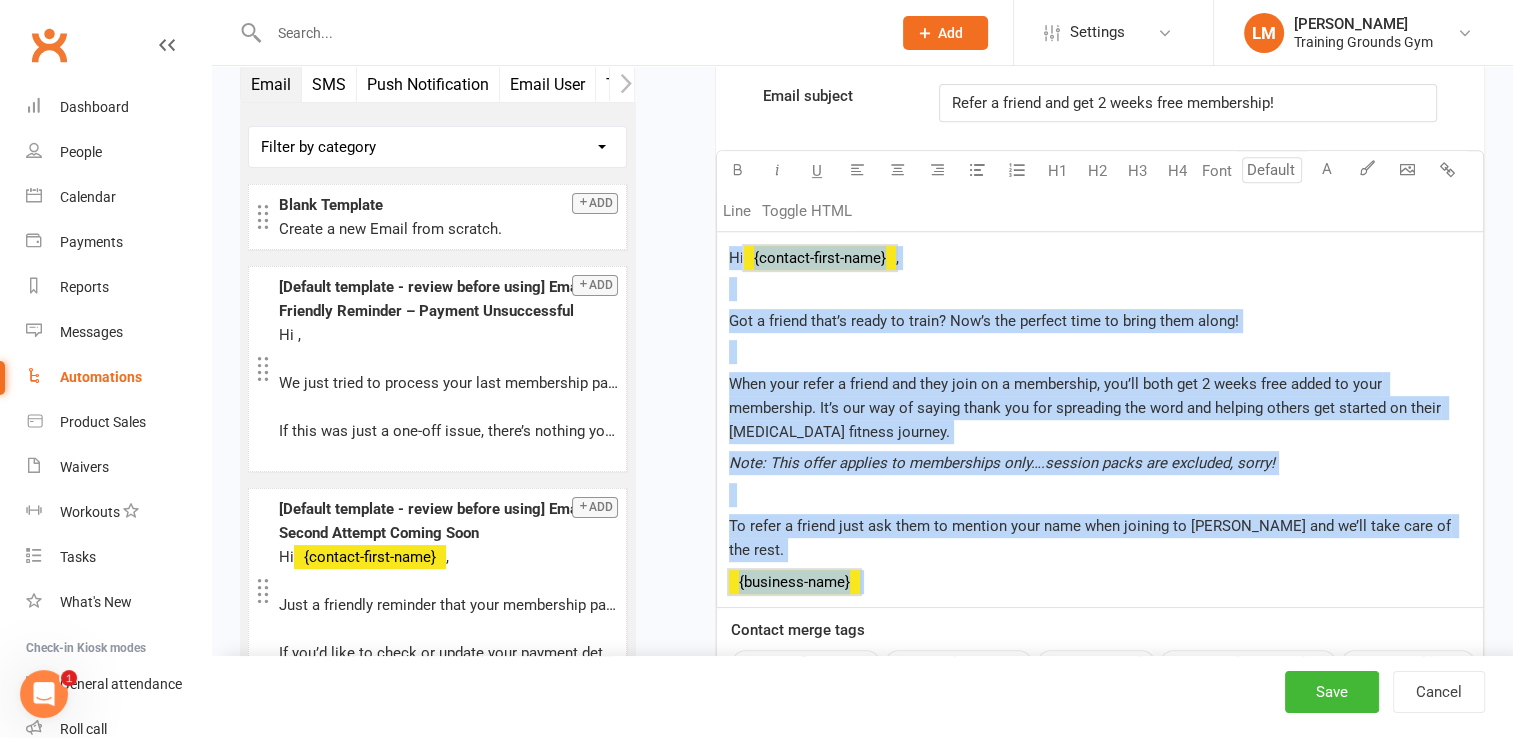 drag, startPoint x: 732, startPoint y: 248, endPoint x: 952, endPoint y: 545, distance: 369.60654 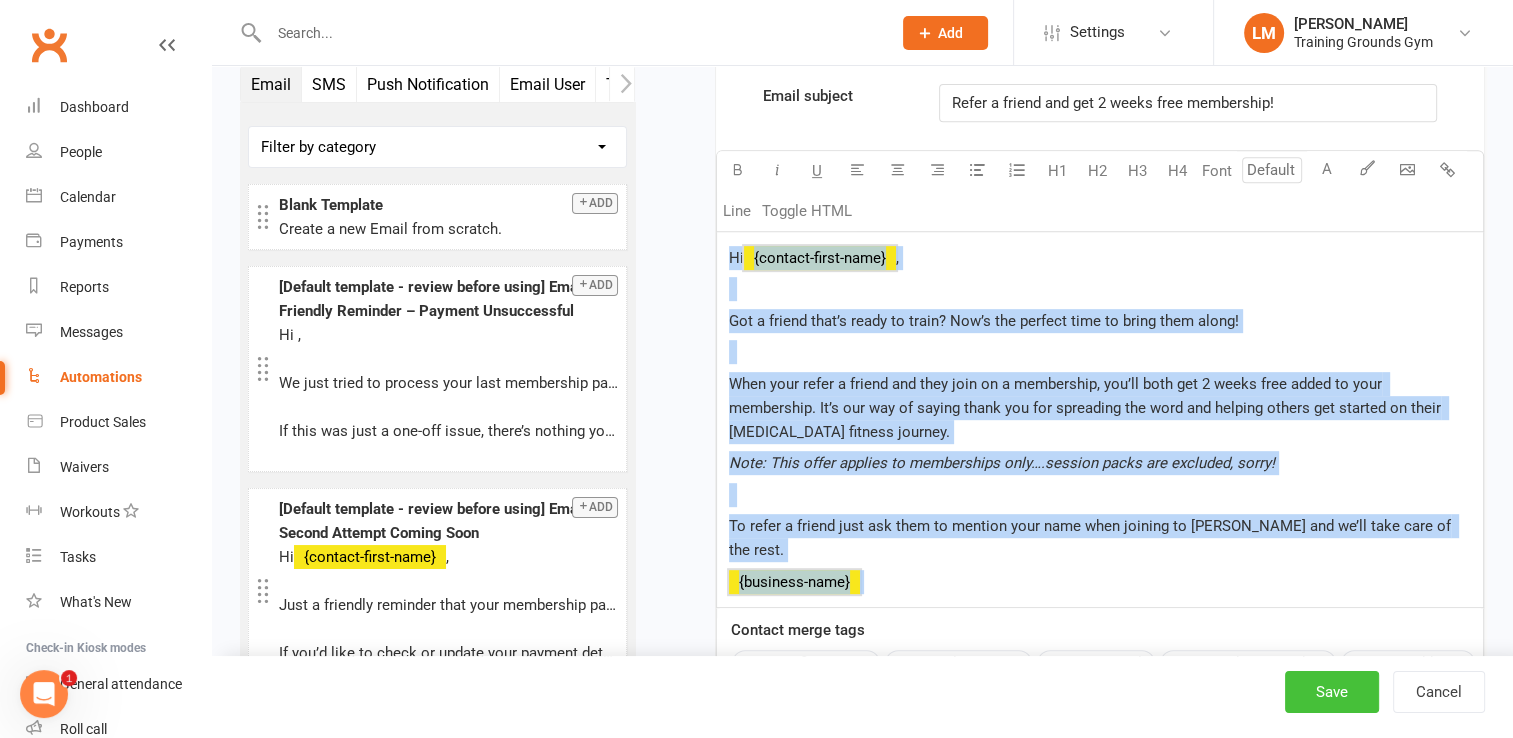 click on "Save" at bounding box center (1332, 692) 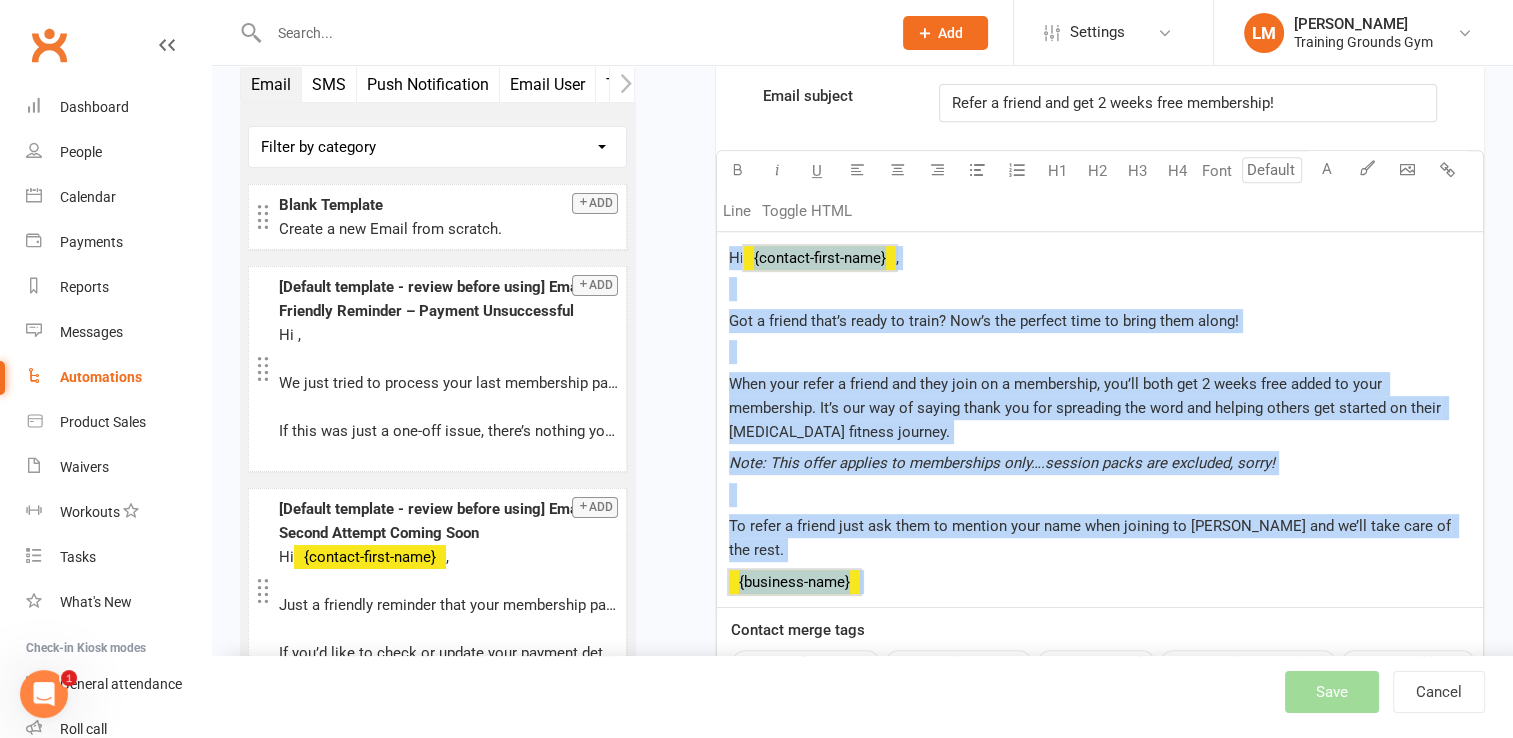 select on "100" 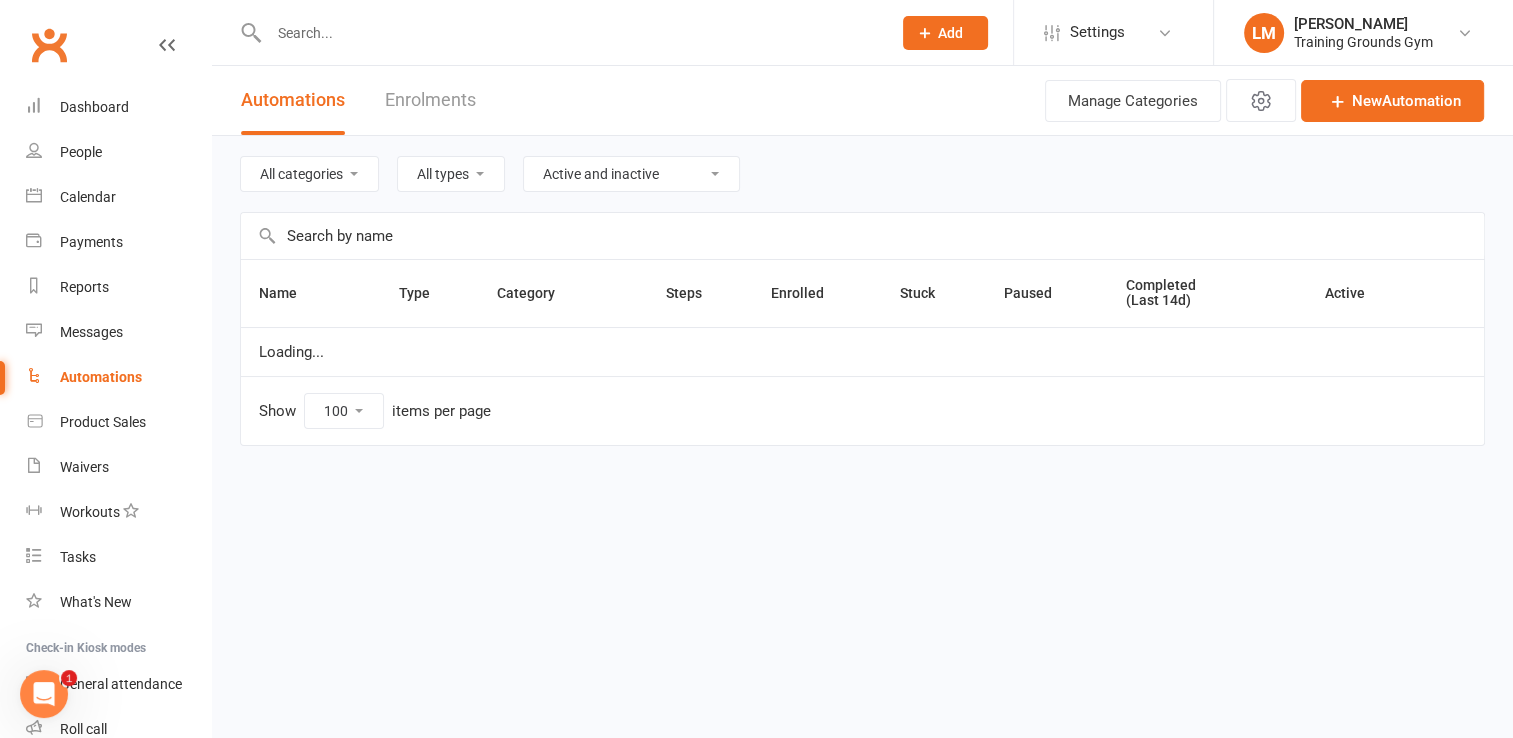 scroll, scrollTop: 0, scrollLeft: 0, axis: both 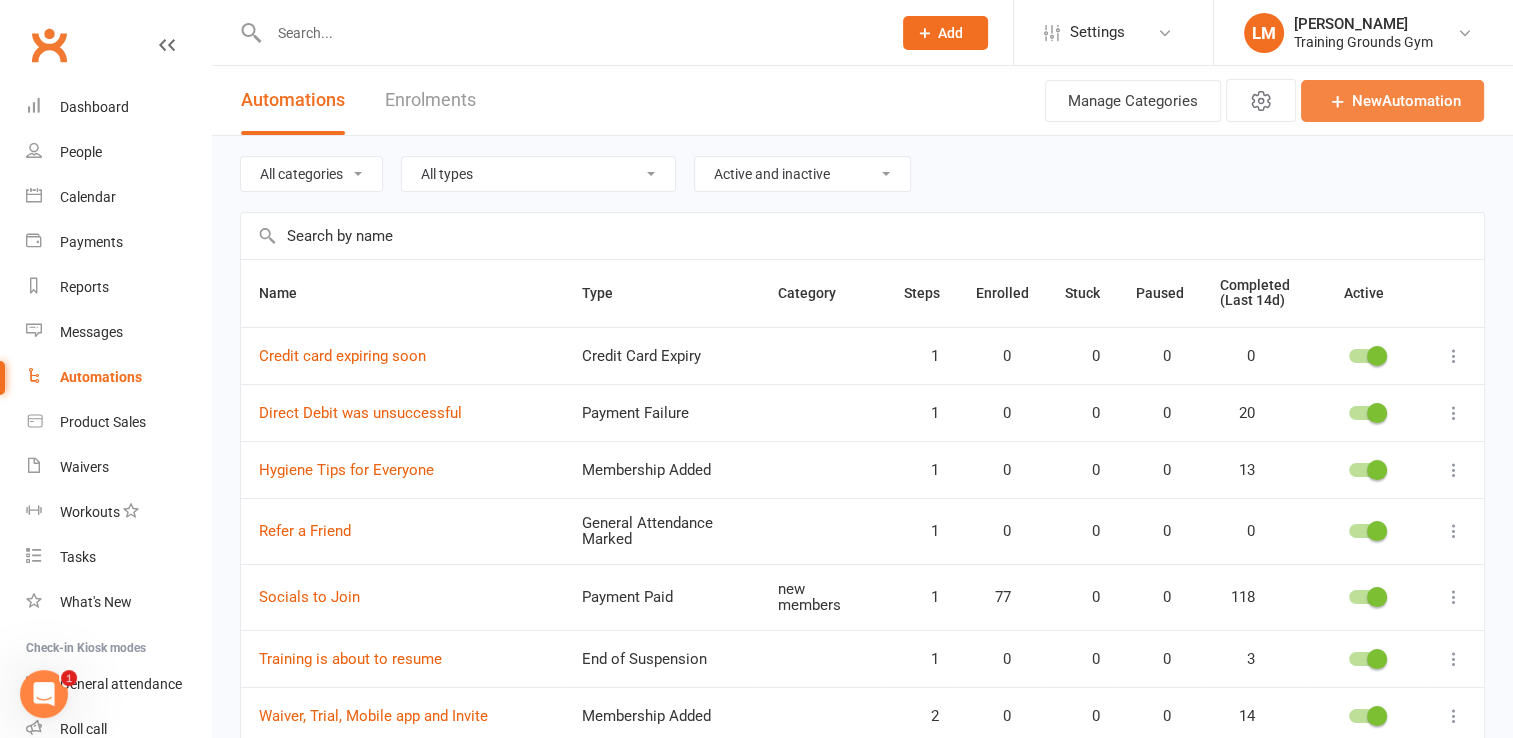 click on "New  Automation" at bounding box center [1392, 101] 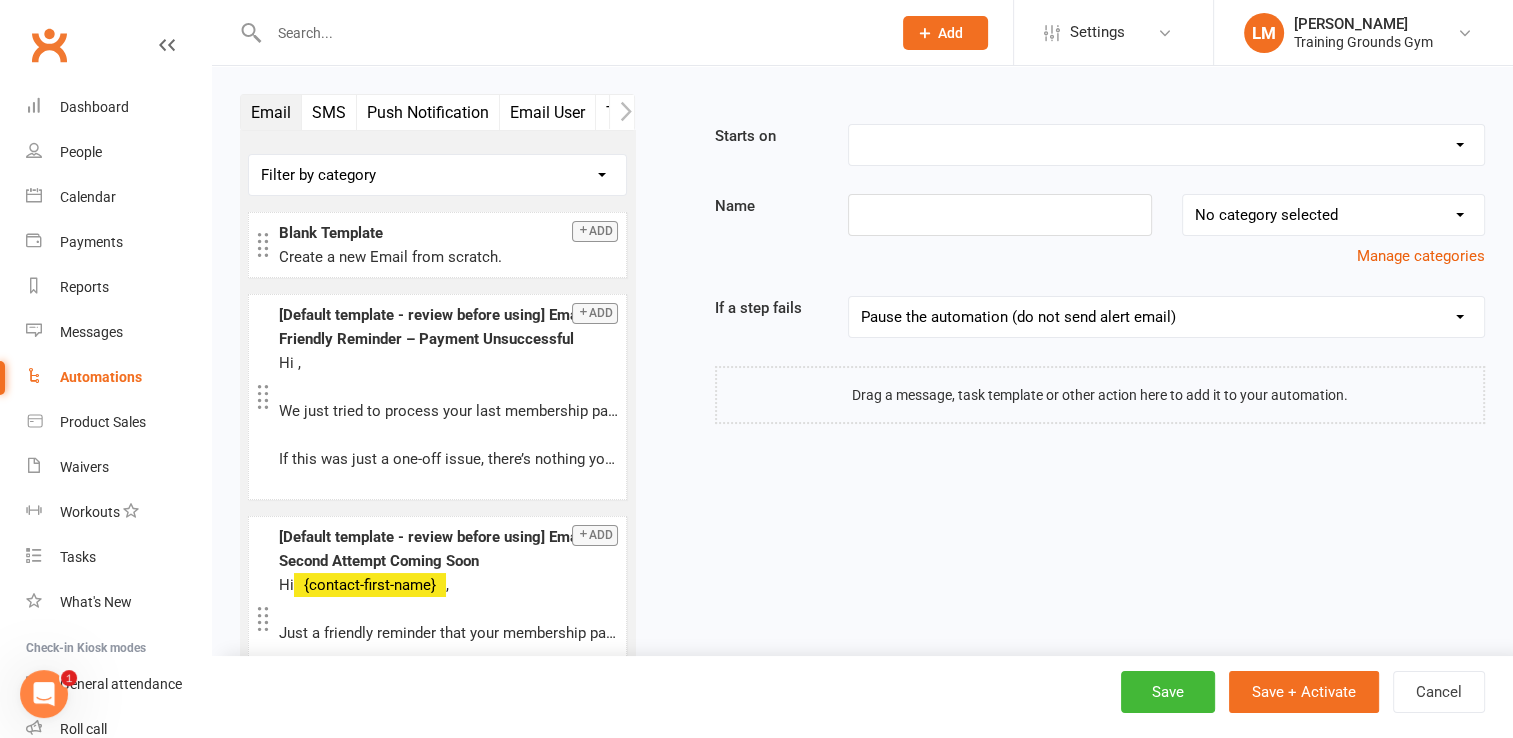 click on "Booking Cancelled Booking Due Booking Late-Cancelled Booking Marked Absent Booking Marked Attended Contact Added to Event Waitlist Contact Birthday Converted to Member Credit Card Expiry Days Since Last Attendance Days Since Last Mobile App Activity End of Suspension First Class Attended First Class Due General Attendance Marked Manual Enrolment Member Added Member First Activated Membership Added Membership Cancelled Membership Due to Start Membership Expiry Non-attending Contact Added Payment Due Payment Failure Payment Paid Prospect Added Prospect Status Changed Recurring Bookings Activated Signed Waiver Approved Single Booking Created Start of Suspension Suspension Added" at bounding box center (1166, 145) 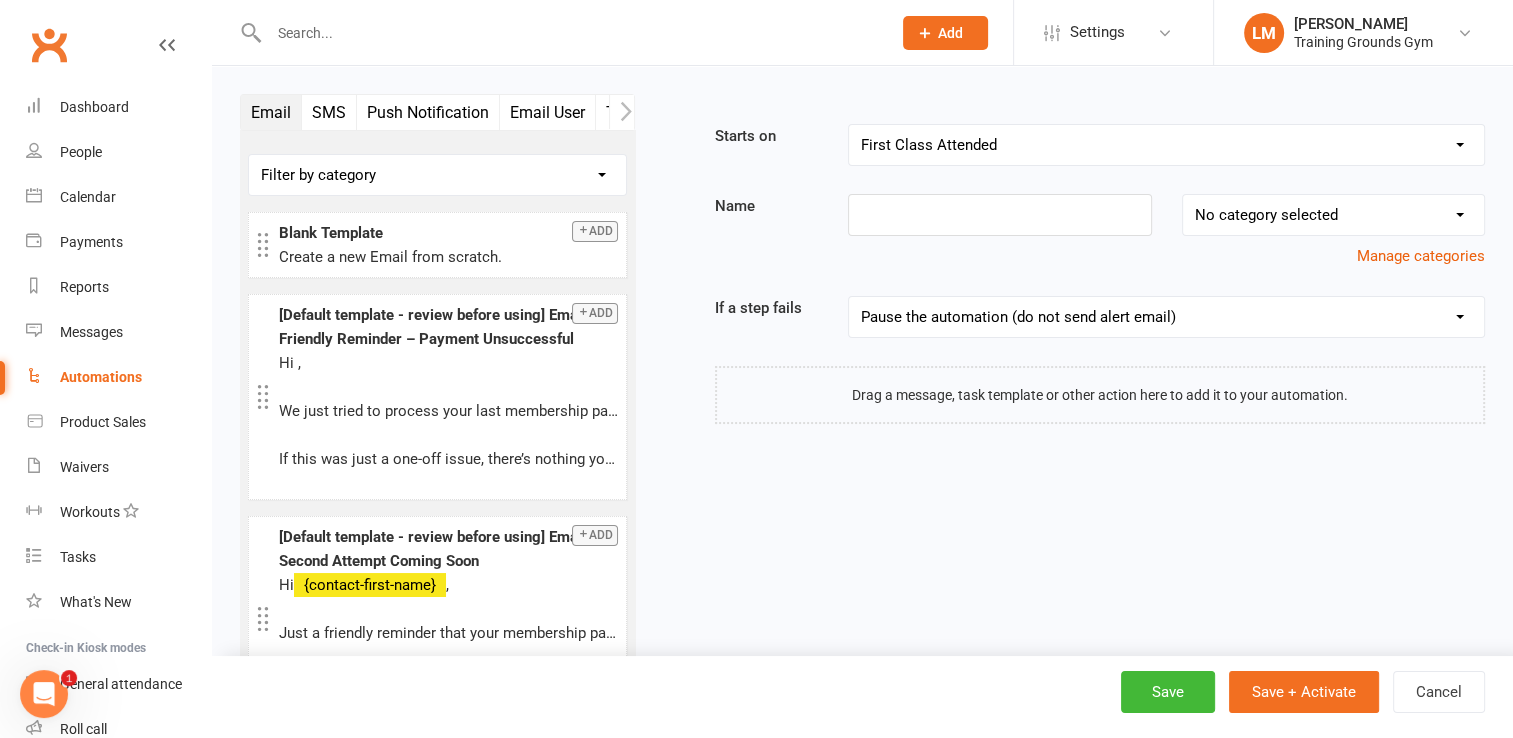 click on "Booking Cancelled Booking Due Booking Late-Cancelled Booking Marked Absent Booking Marked Attended Contact Added to Event Waitlist Contact Birthday Converted to Member Credit Card Expiry Days Since Last Attendance Days Since Last Mobile App Activity End of Suspension First Class Attended First Class Due General Attendance Marked Manual Enrolment Member Added Member First Activated Membership Added Membership Cancelled Membership Due to Start Membership Expiry Non-attending Contact Added Payment Due Payment Failure Payment Paid Prospect Added Prospect Status Changed Recurring Bookings Activated Signed Waiver Approved Single Booking Created Start of Suspension Suspension Added" at bounding box center [1166, 145] 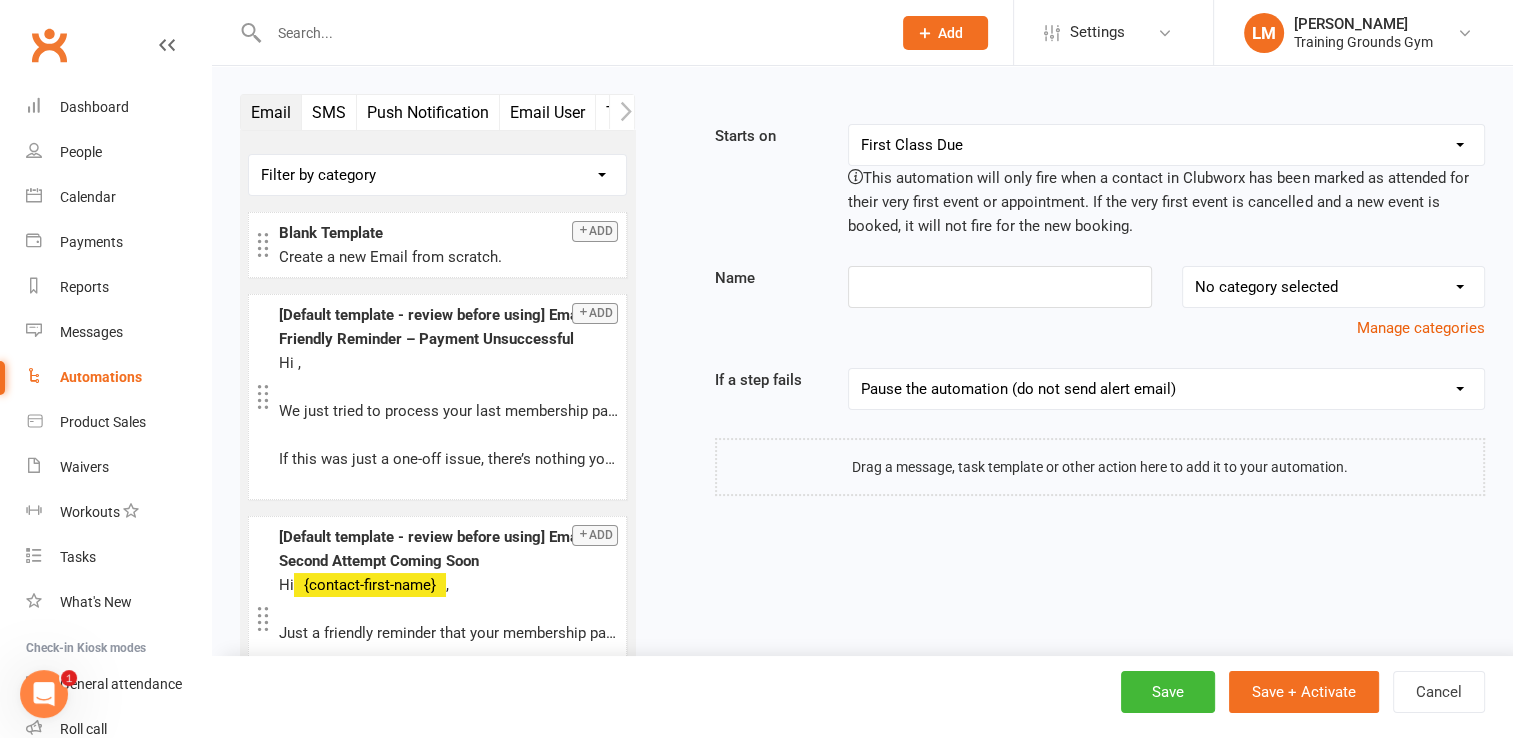 click on "Booking Cancelled Booking Due Booking Late-Cancelled Booking Marked Absent Booking Marked Attended Contact Added to Event Waitlist Contact Birthday Converted to Member Credit Card Expiry Days Since Last Attendance Days Since Last Mobile App Activity End of Suspension First Class Attended First Class Due General Attendance Marked Manual Enrolment Member Added Member First Activated Membership Added Membership Cancelled Membership Due to Start Membership Expiry Non-attending Contact Added Payment Due Payment Failure Payment Paid Prospect Added Prospect Status Changed Recurring Bookings Activated Signed Waiver Approved Single Booking Created Start of Suspension Suspension Added" at bounding box center (1166, 145) 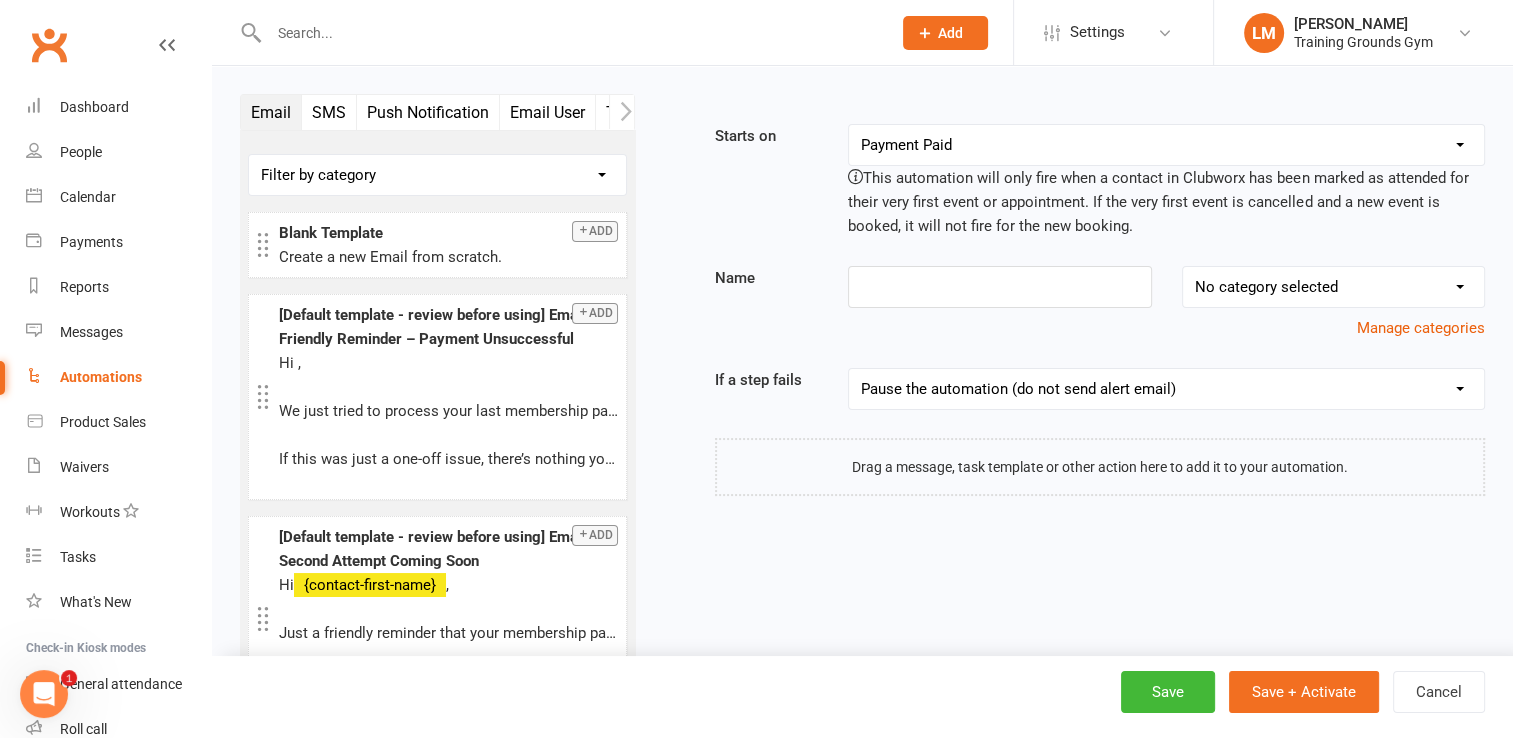 click on "Booking Cancelled Booking Due Booking Late-Cancelled Booking Marked Absent Booking Marked Attended Contact Added to Event Waitlist Contact Birthday Converted to Member Credit Card Expiry Days Since Last Attendance Days Since Last Mobile App Activity End of Suspension First Class Attended First Class Due General Attendance Marked Manual Enrolment Member Added Member First Activated Membership Added Membership Cancelled Membership Due to Start Membership Expiry Non-attending Contact Added Payment Due Payment Failure Payment Paid Prospect Added Prospect Status Changed Recurring Bookings Activated Signed Waiver Approved Single Booking Created Start of Suspension Suspension Added" at bounding box center [1166, 145] 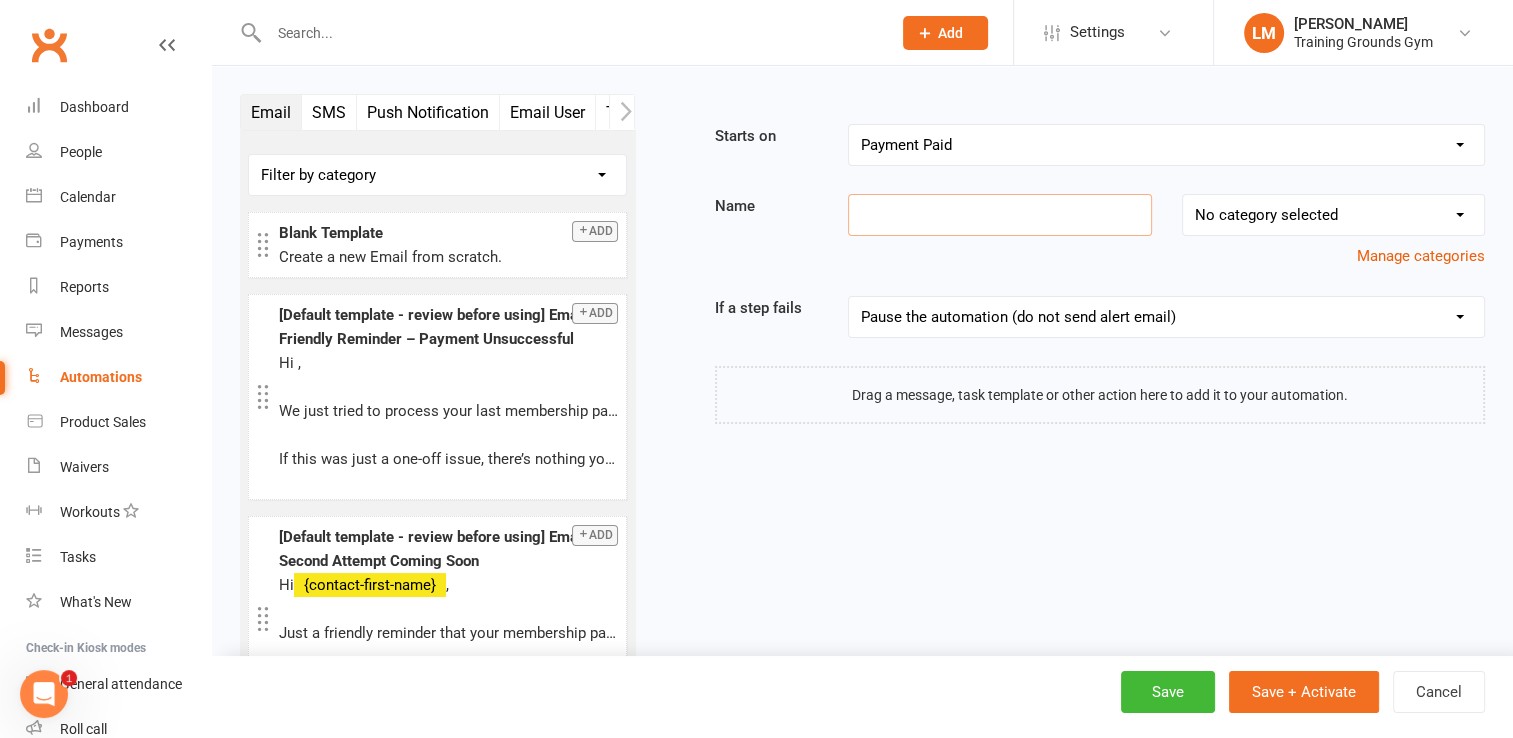 click at bounding box center [999, 215] 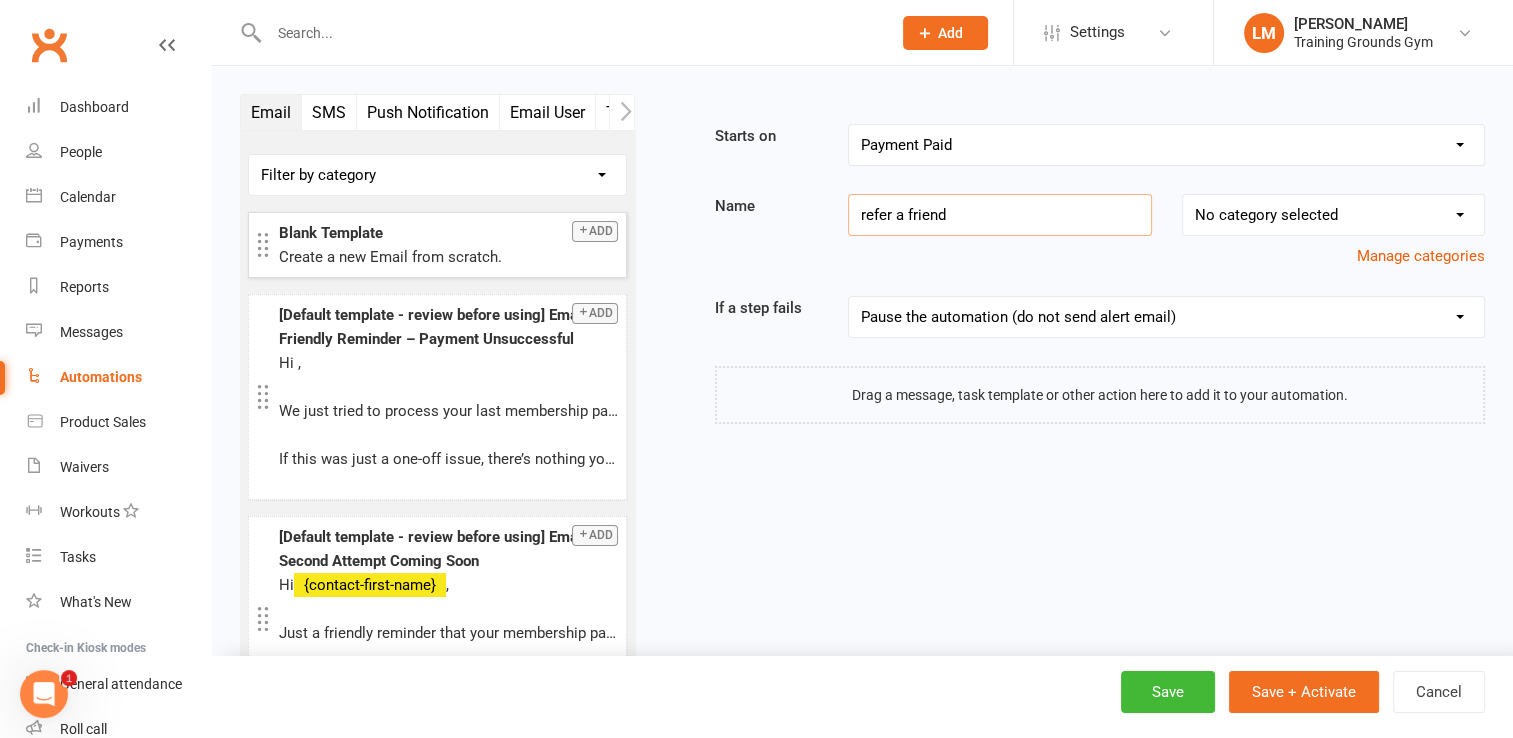 type on "refer a friend" 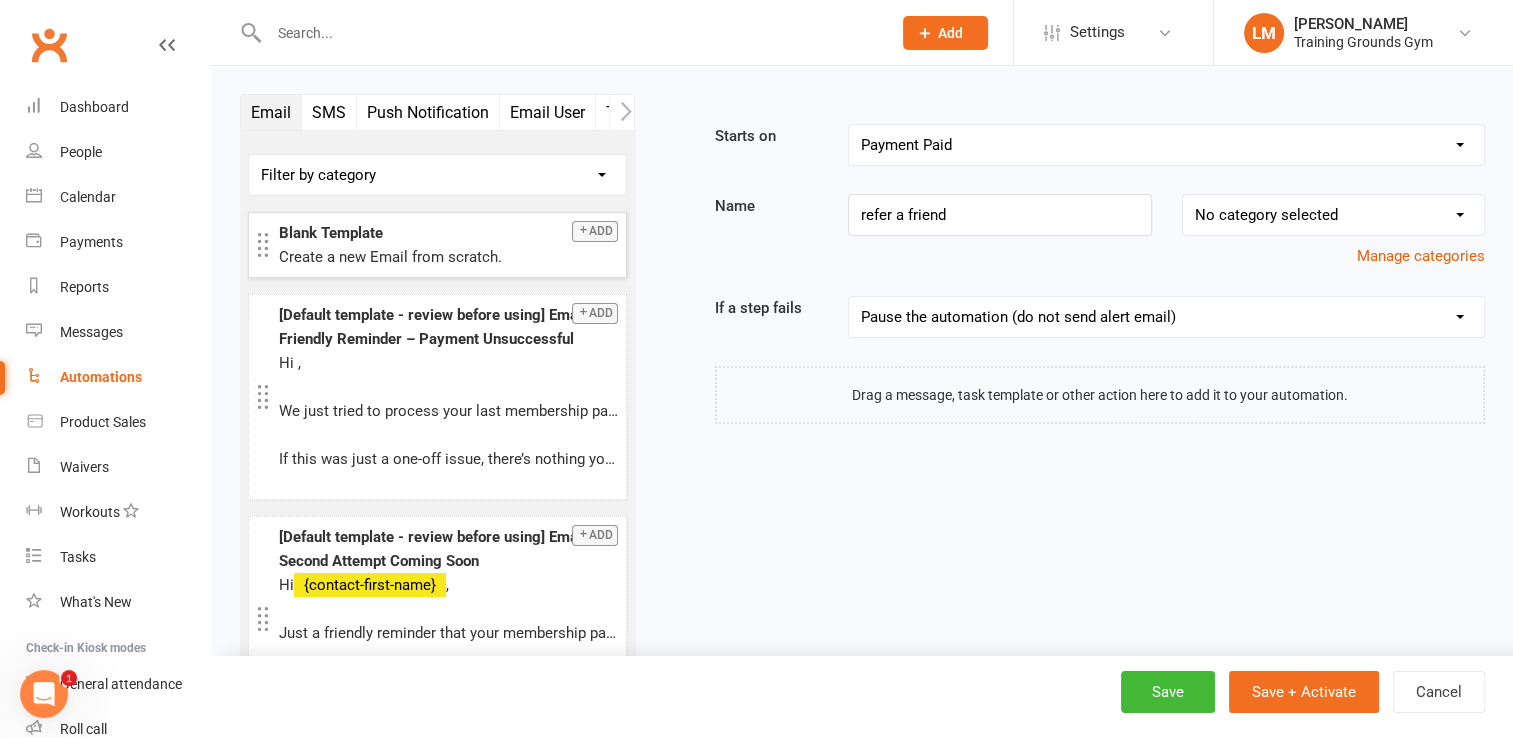 click on "Add" at bounding box center (595, 231) 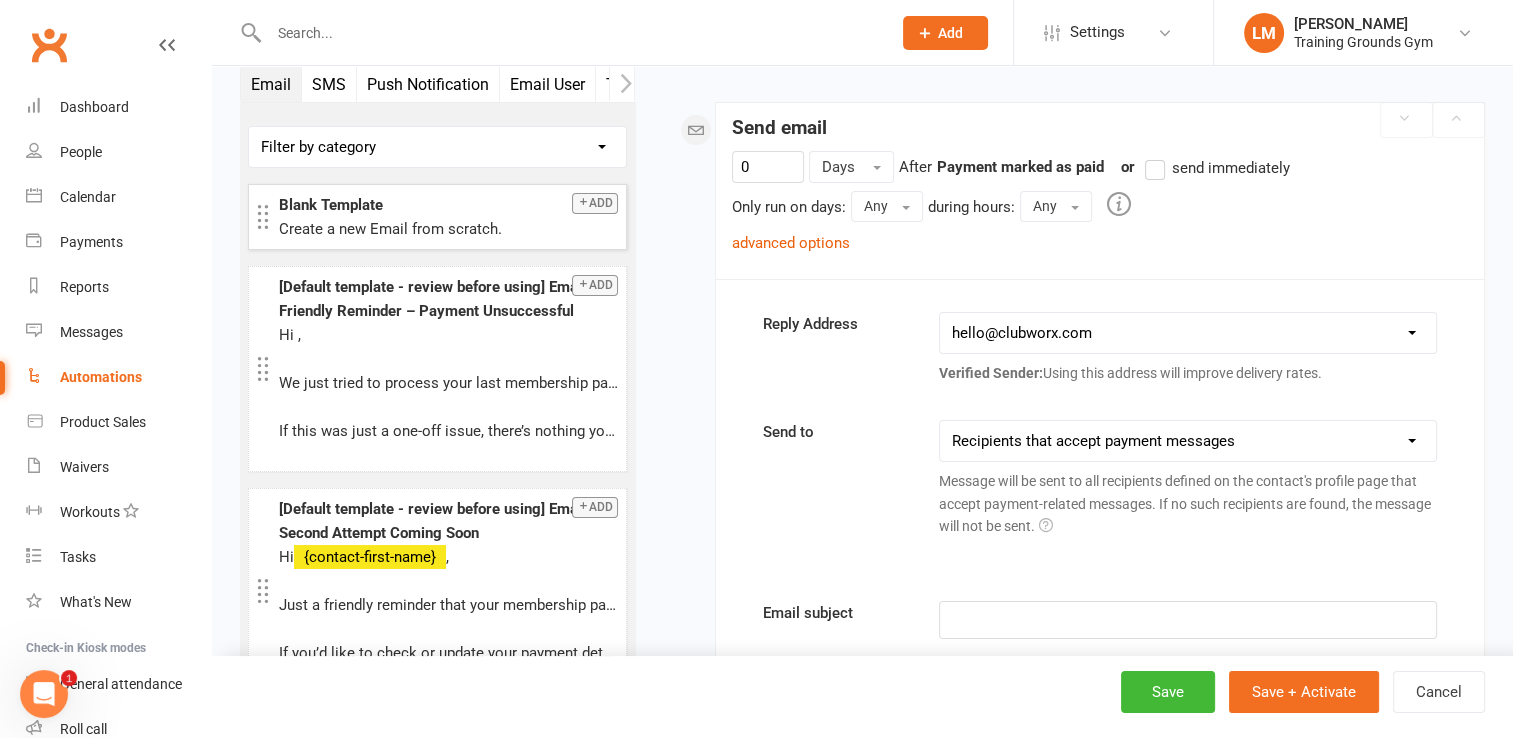 scroll, scrollTop: 272, scrollLeft: 0, axis: vertical 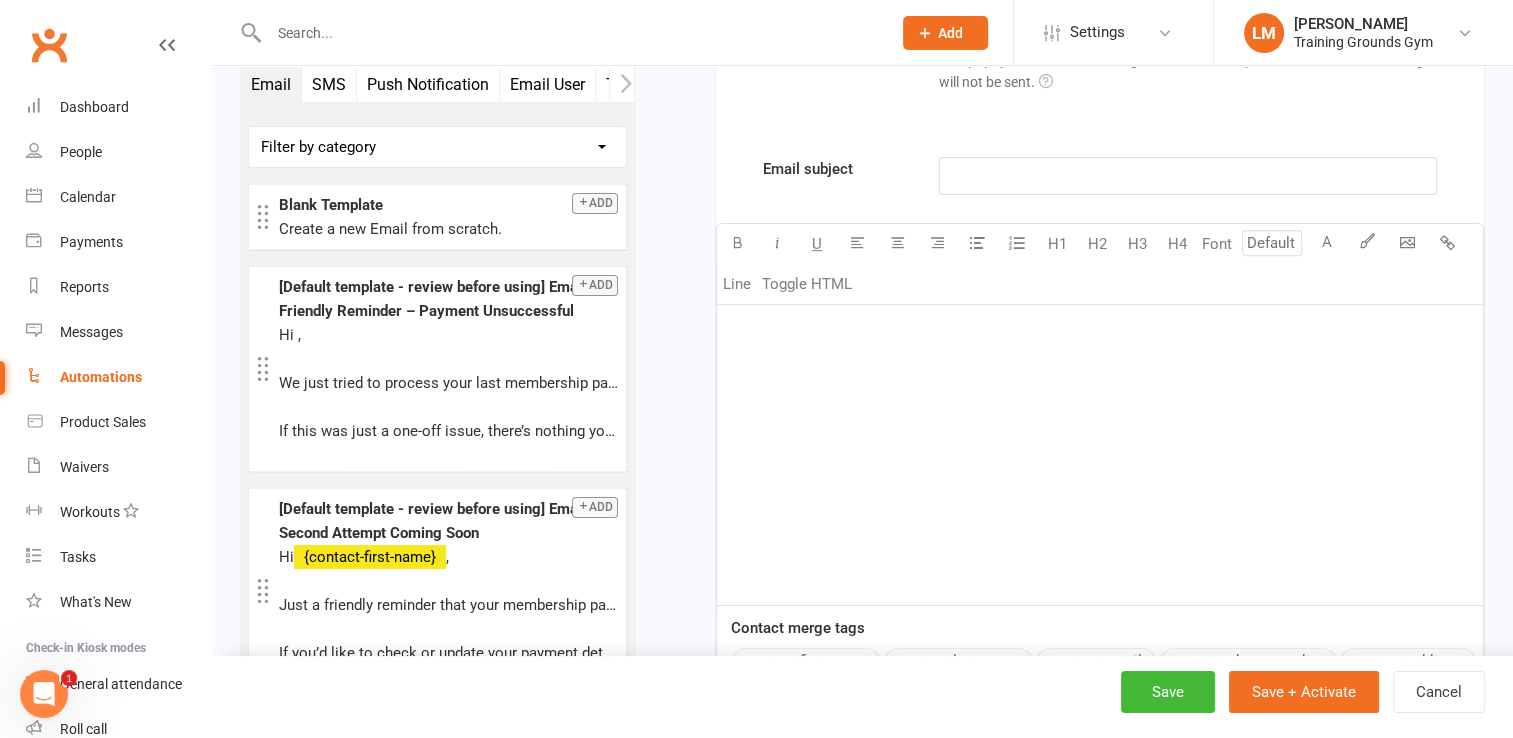 click on "﻿" at bounding box center (1100, 455) 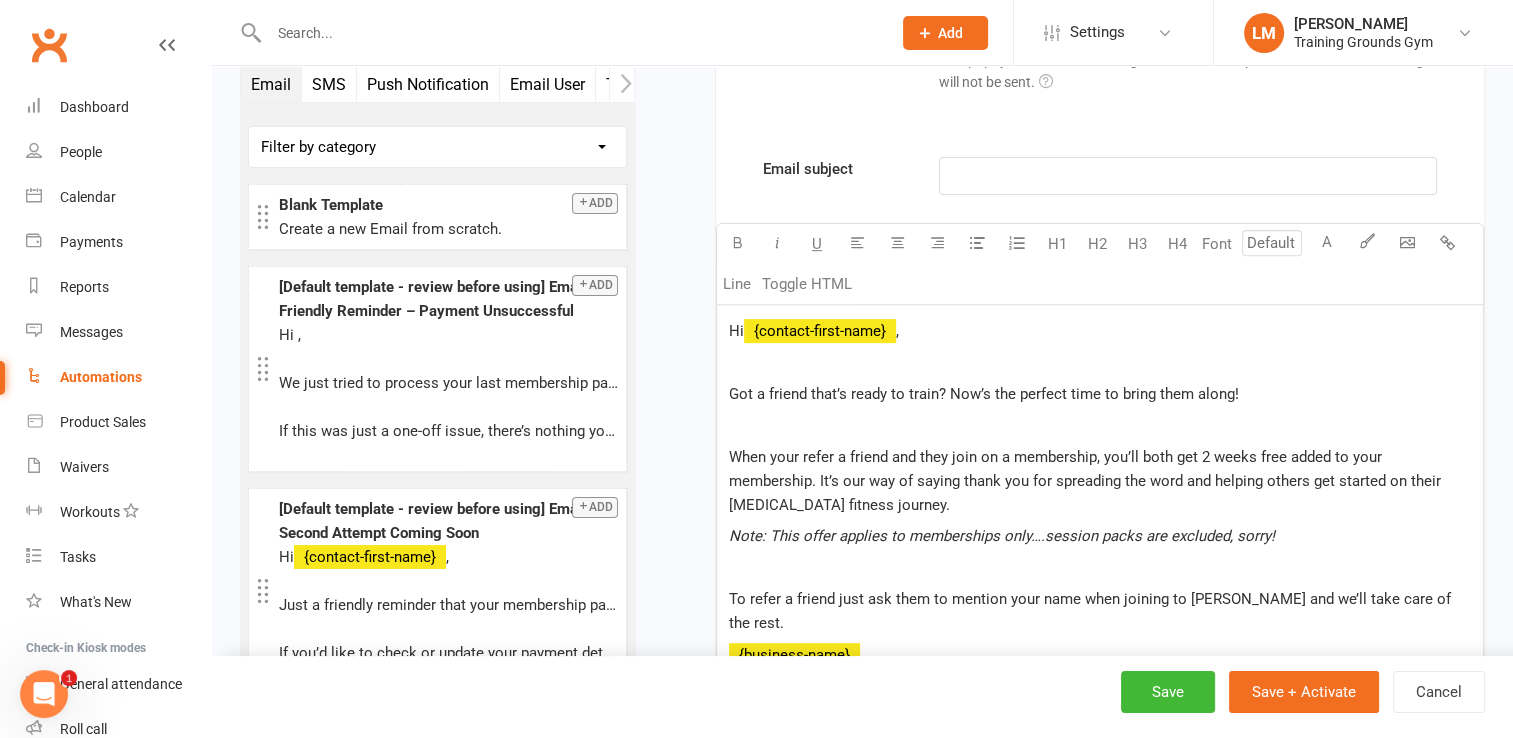 click on "Got a friend that’s ready to train? Now’s the perfect time to bring them along!" at bounding box center [1100, 394] 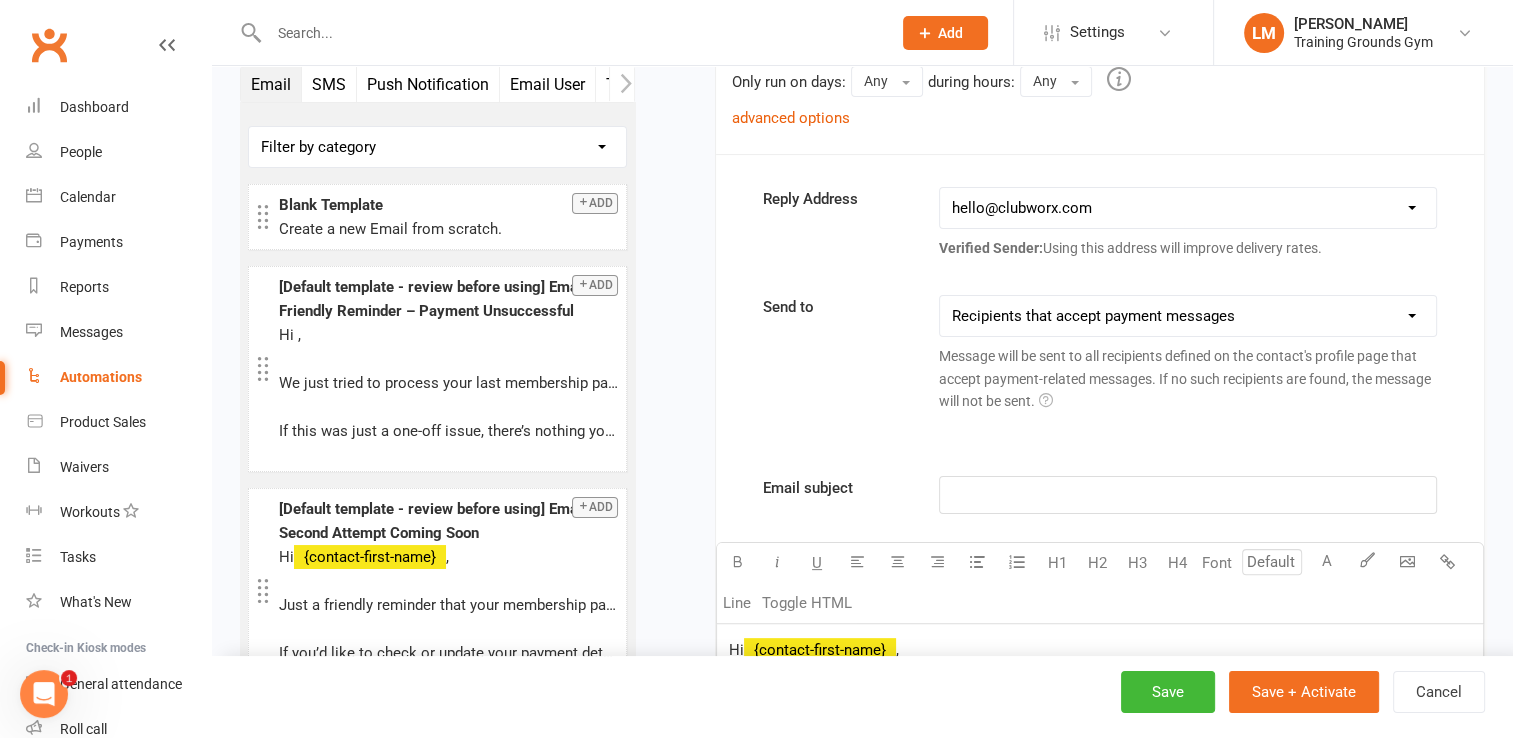scroll, scrollTop: 387, scrollLeft: 0, axis: vertical 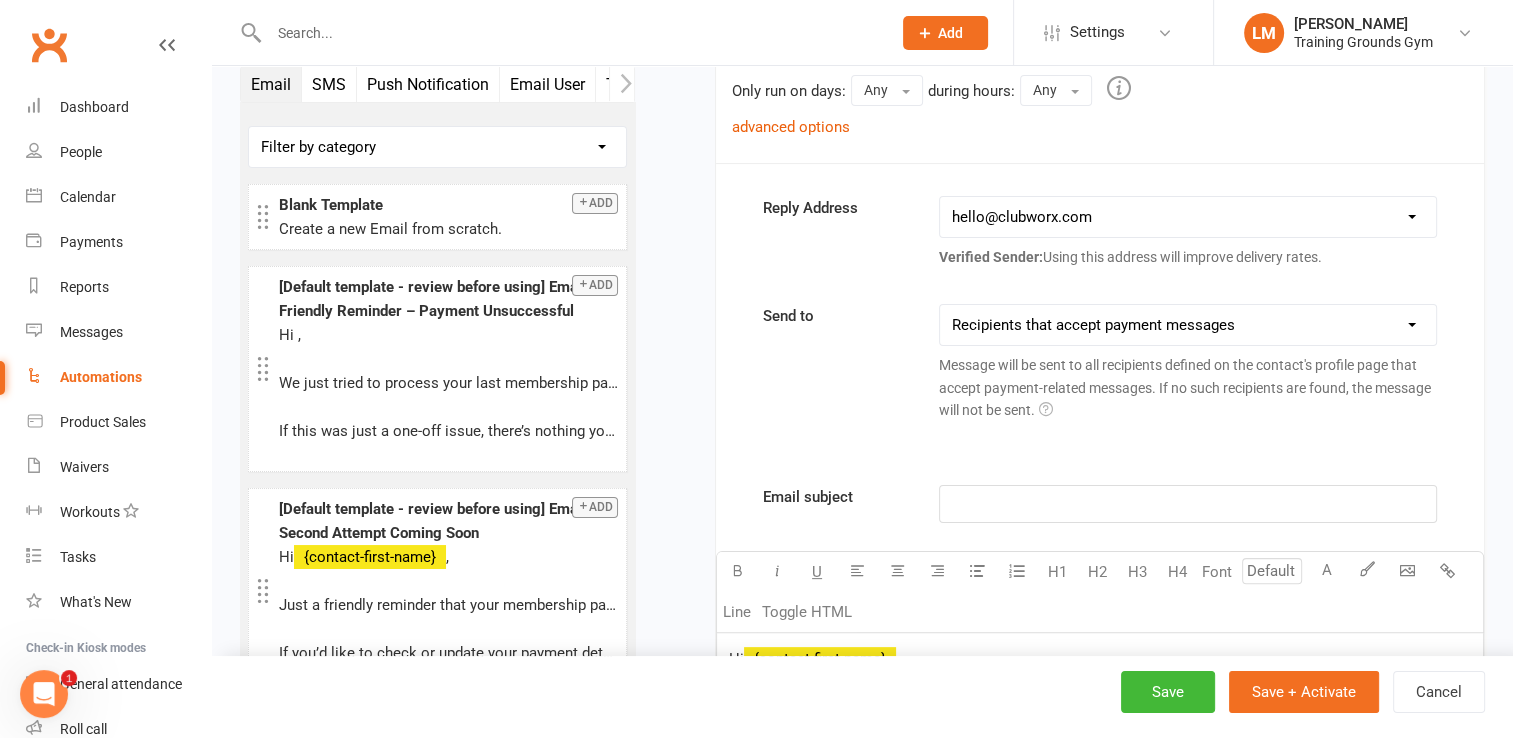 click on "﻿" at bounding box center [1188, 504] 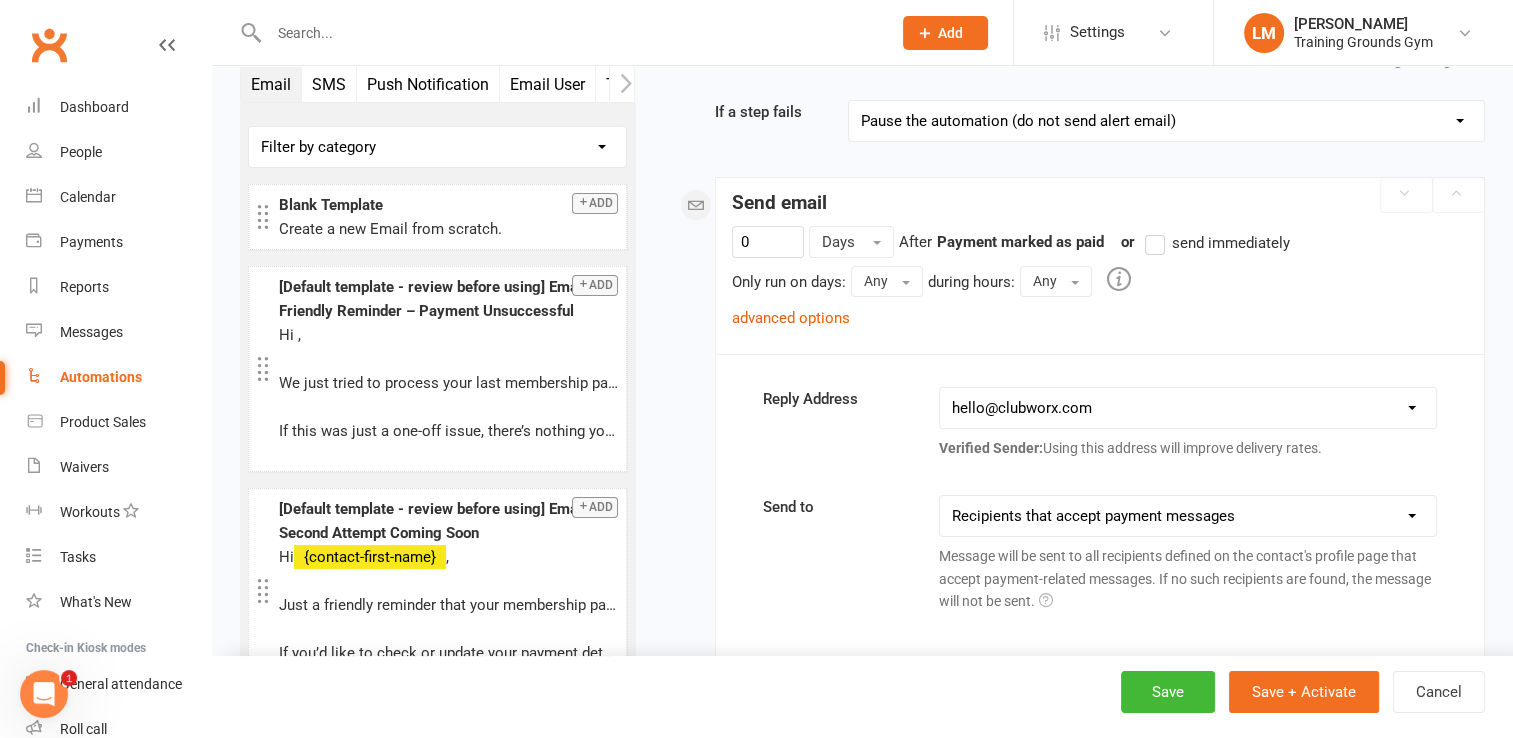 scroll, scrollTop: 96, scrollLeft: 0, axis: vertical 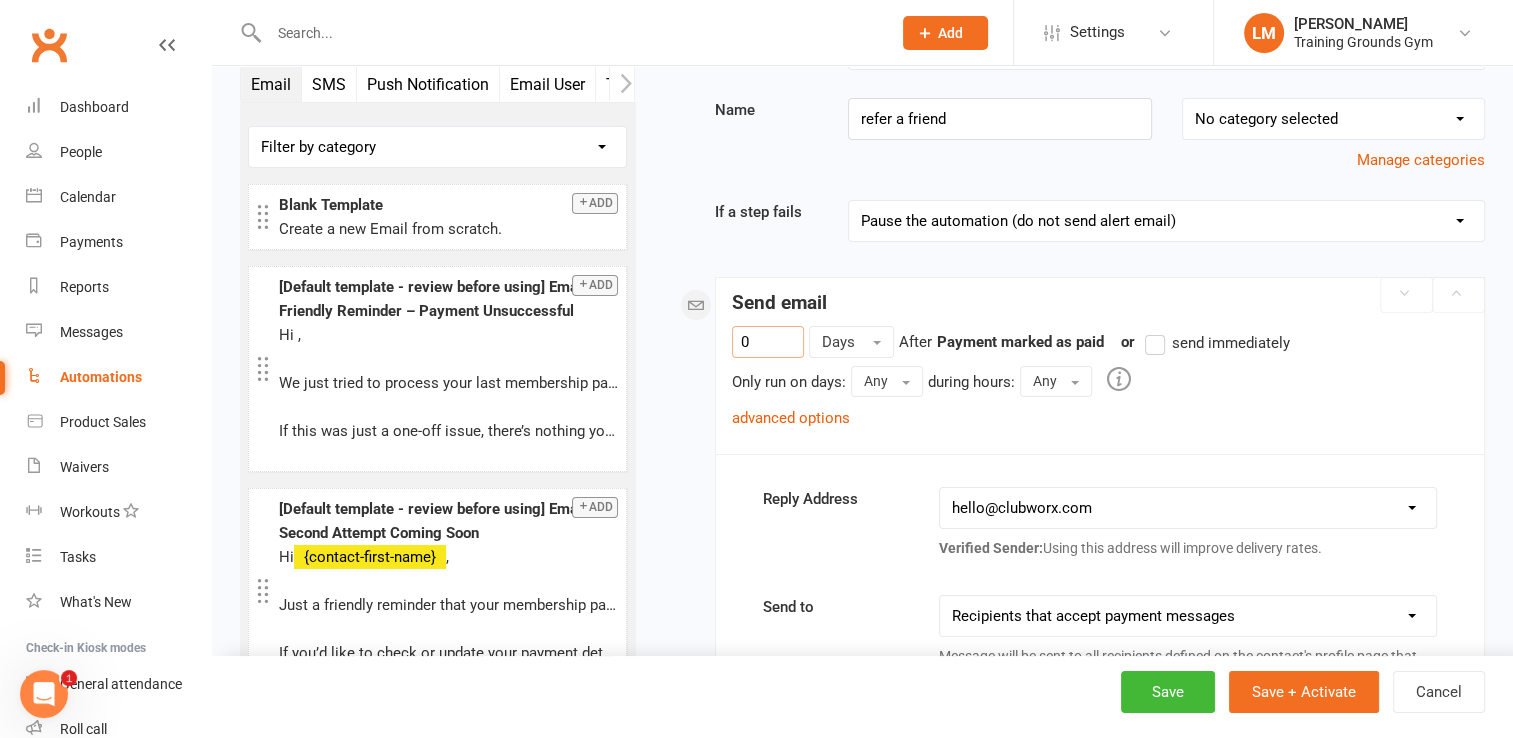 drag, startPoint x: 756, startPoint y: 327, endPoint x: 681, endPoint y: 335, distance: 75.42546 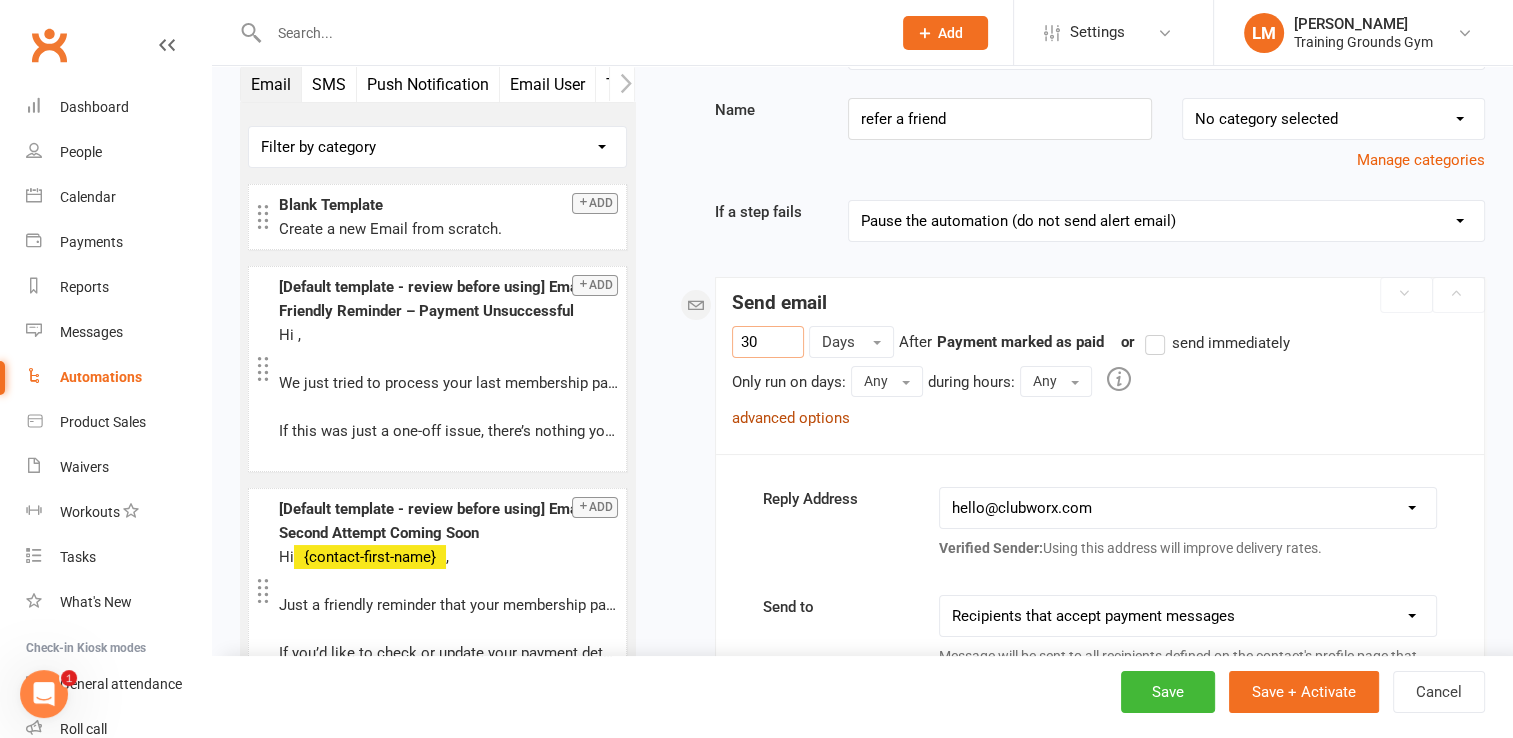 click on "advanced options" at bounding box center [791, 418] 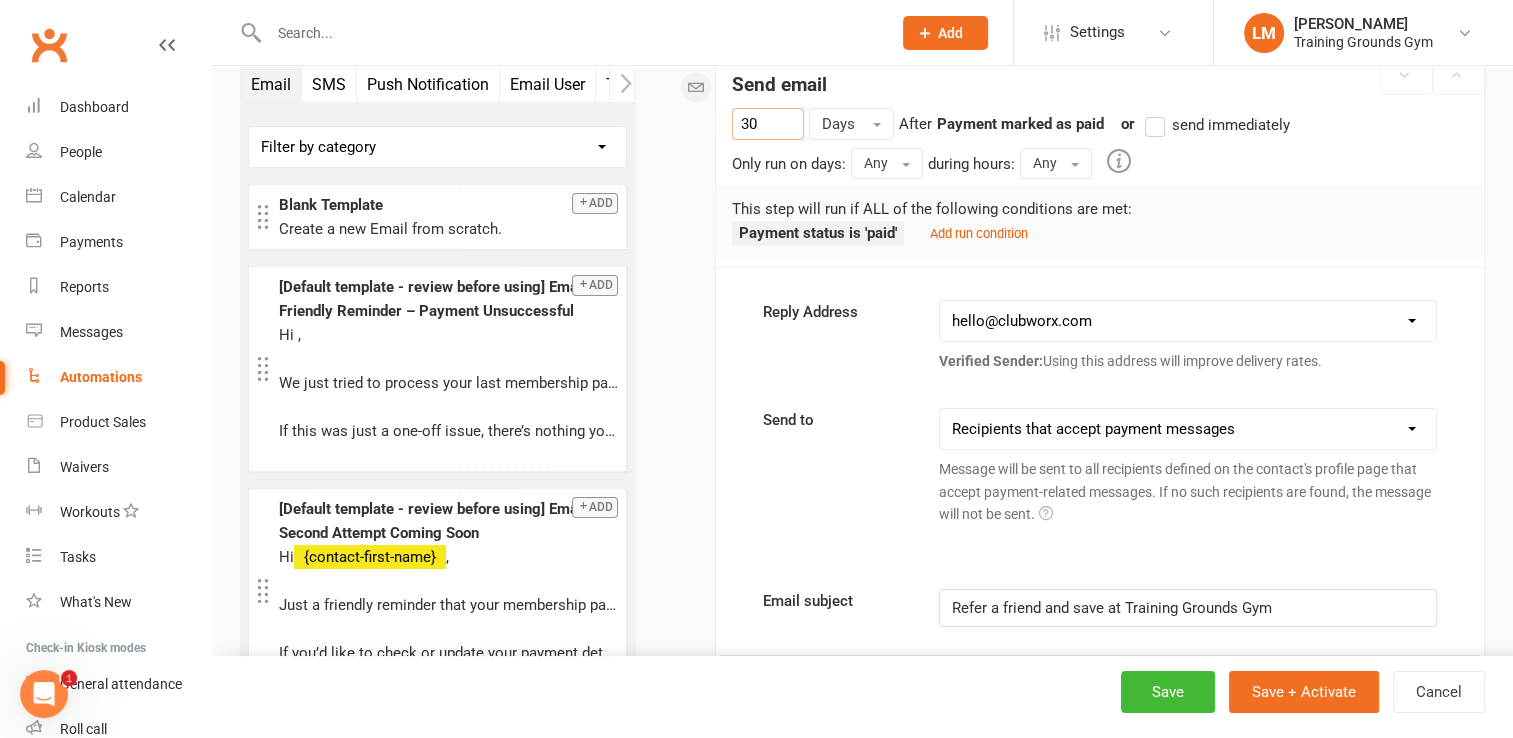 scroll, scrollTop: 329, scrollLeft: 0, axis: vertical 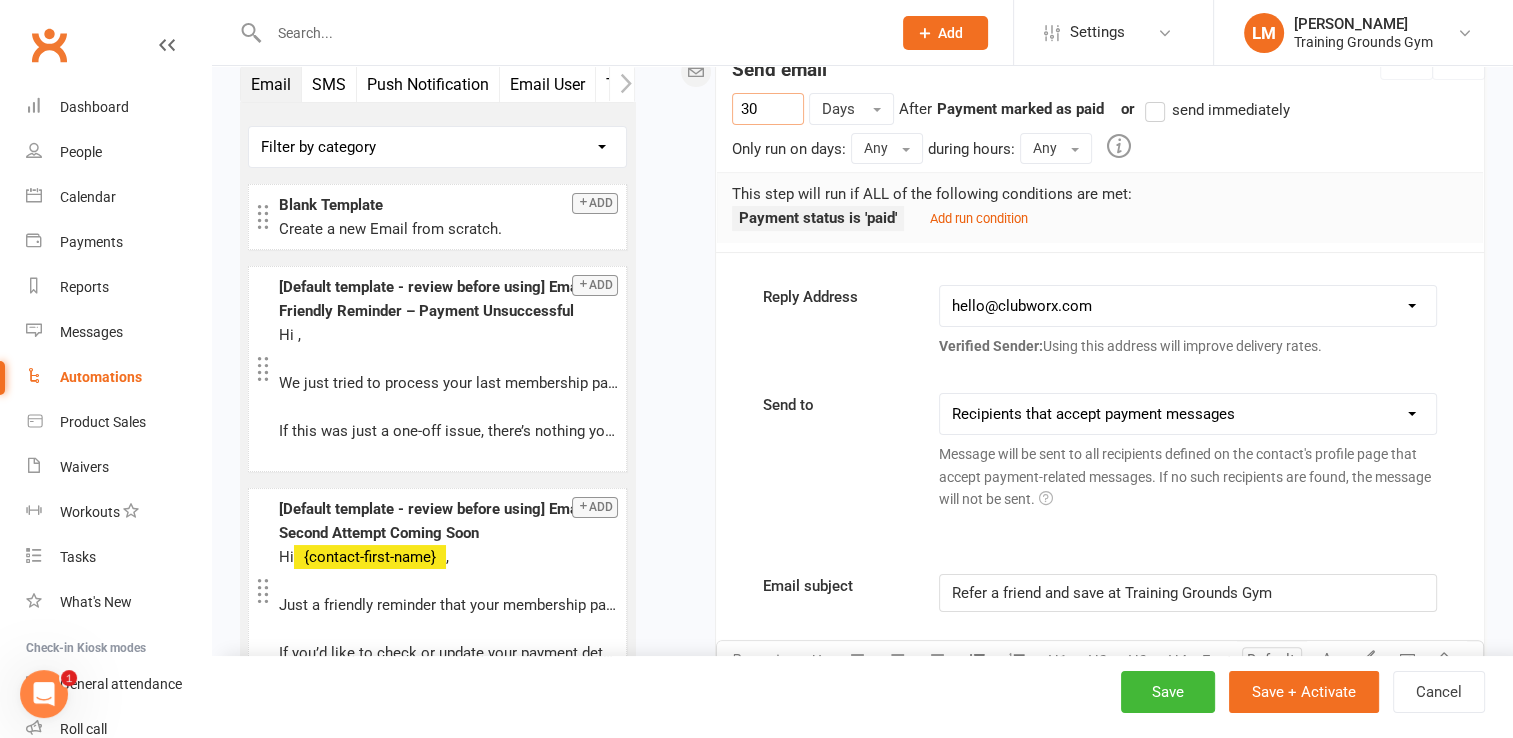 type on "30" 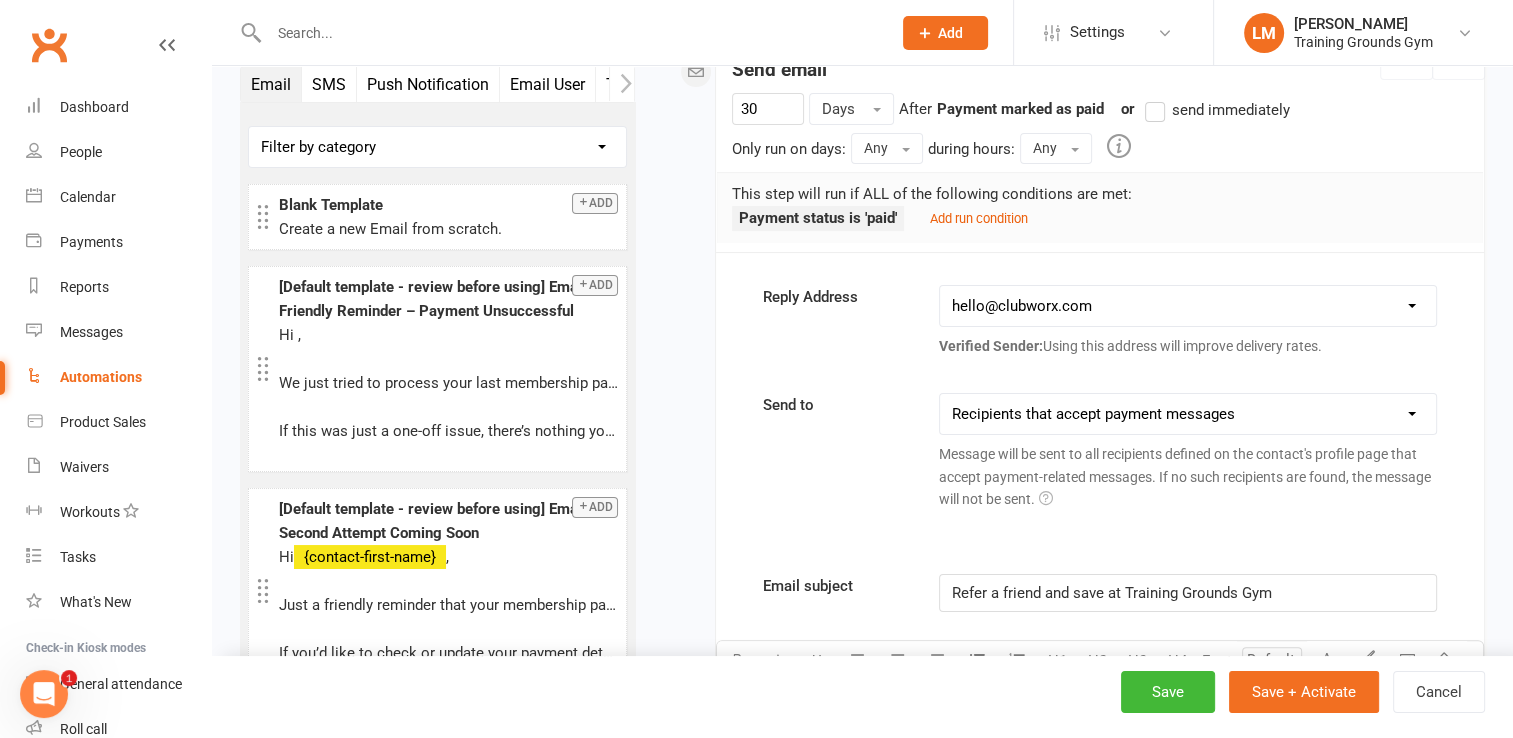 click 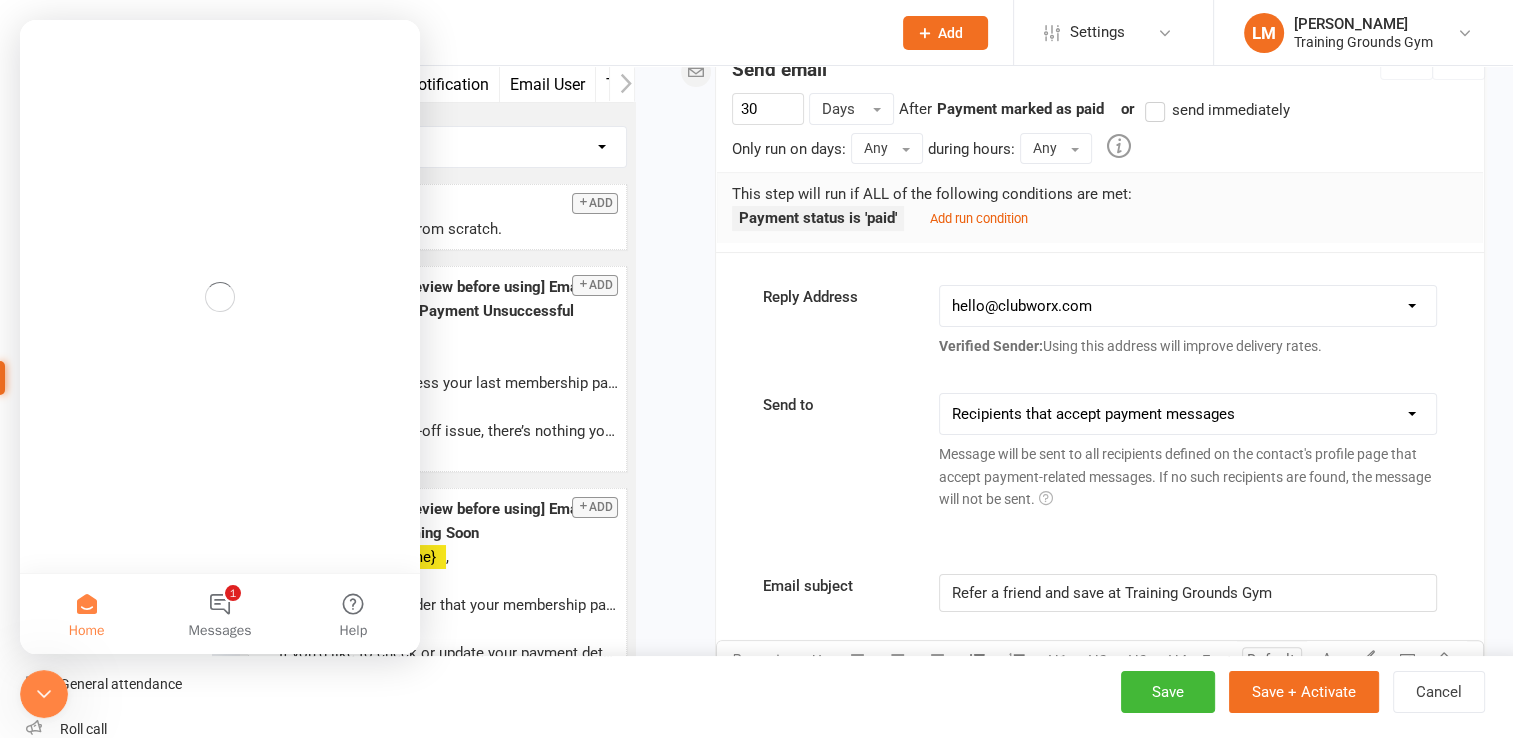 scroll, scrollTop: 0, scrollLeft: 0, axis: both 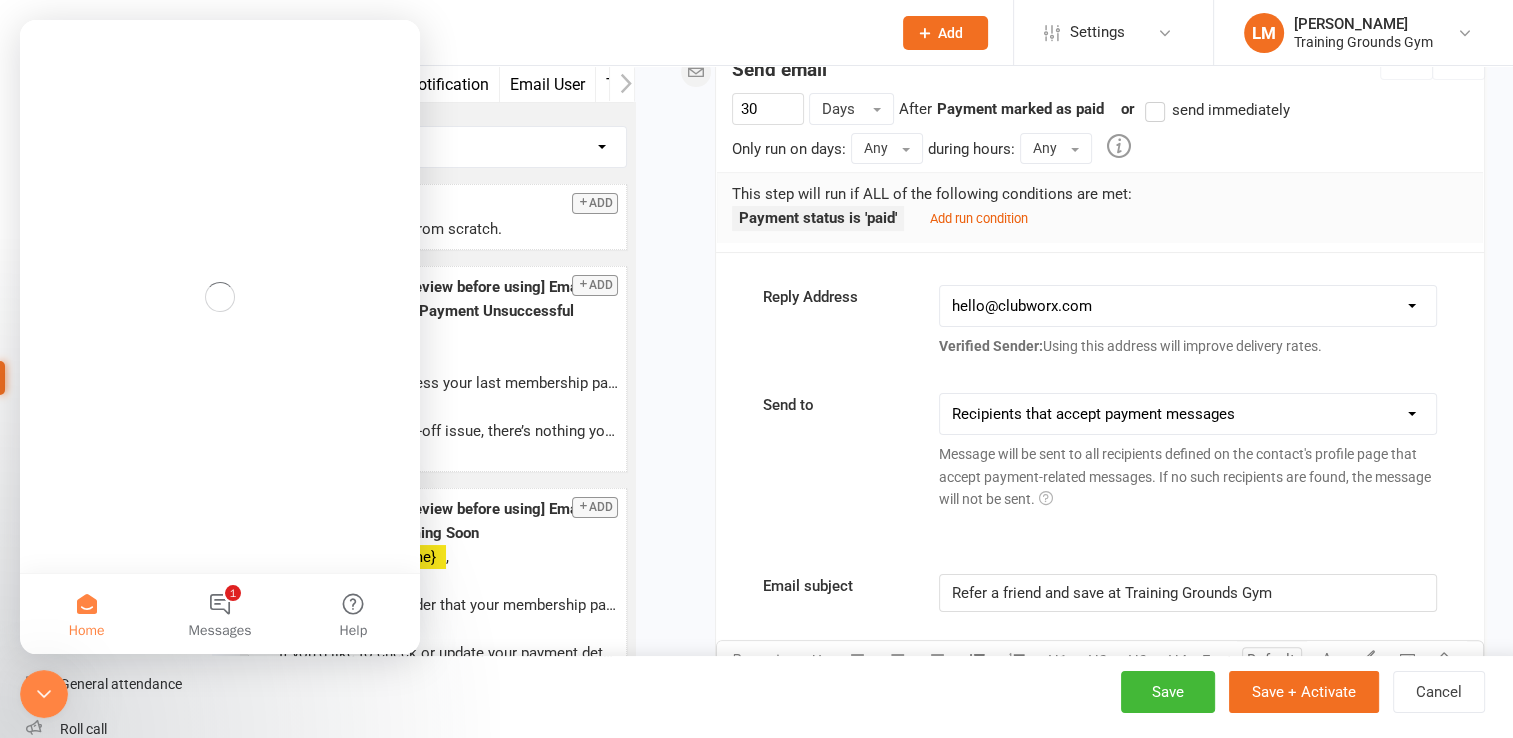click at bounding box center [220, 296] 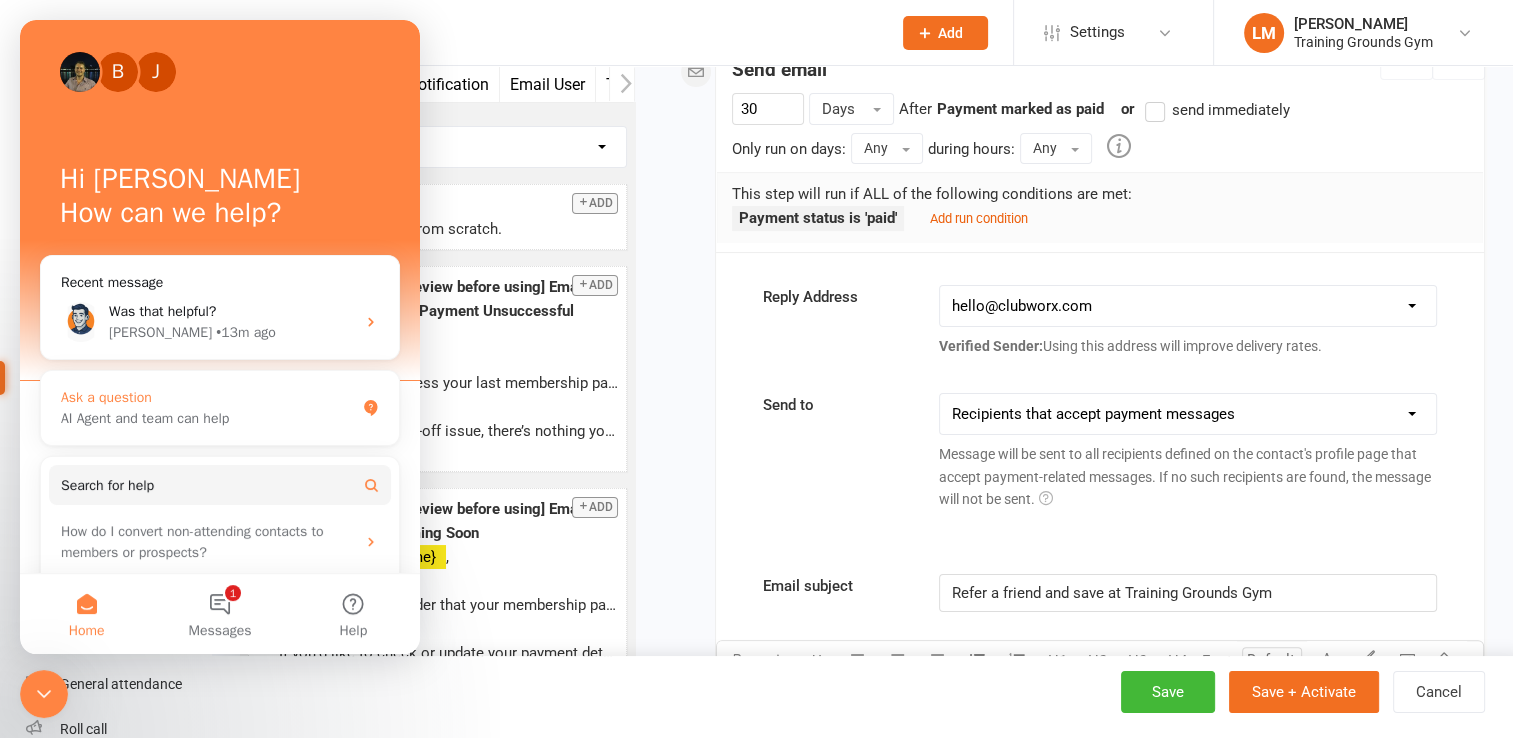 click on "AI Agent and team can help" at bounding box center (208, 418) 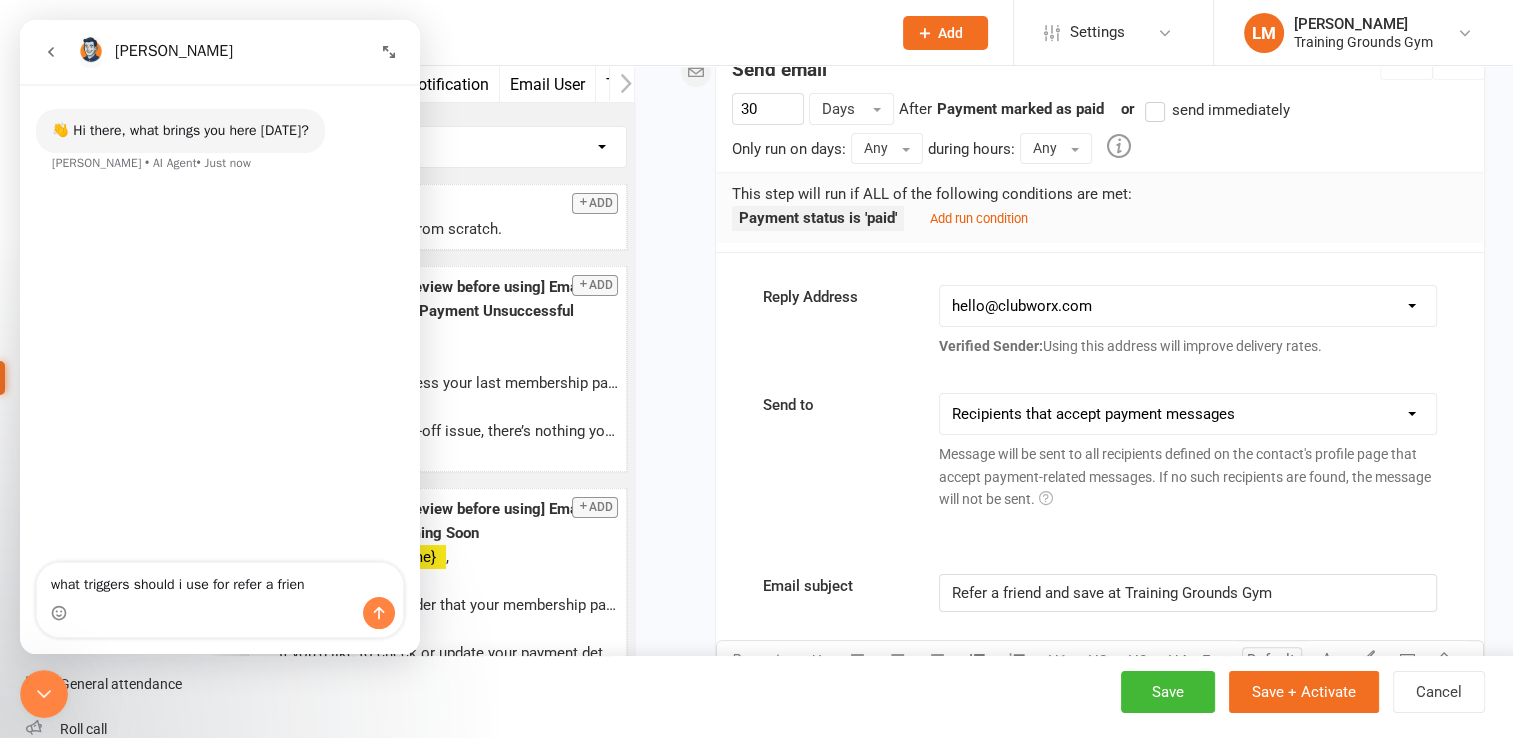 type on "what triggers should i use for refer a friend" 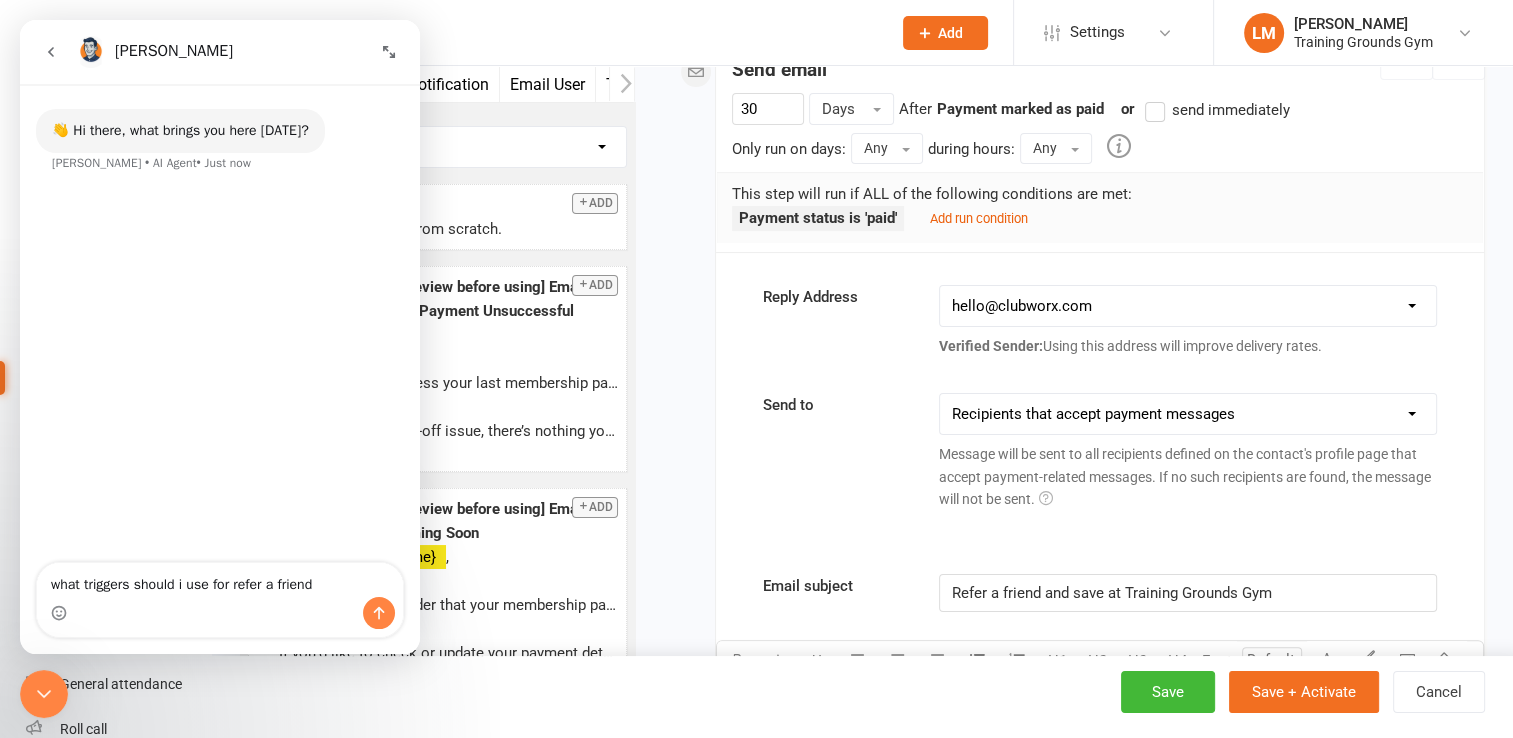 type 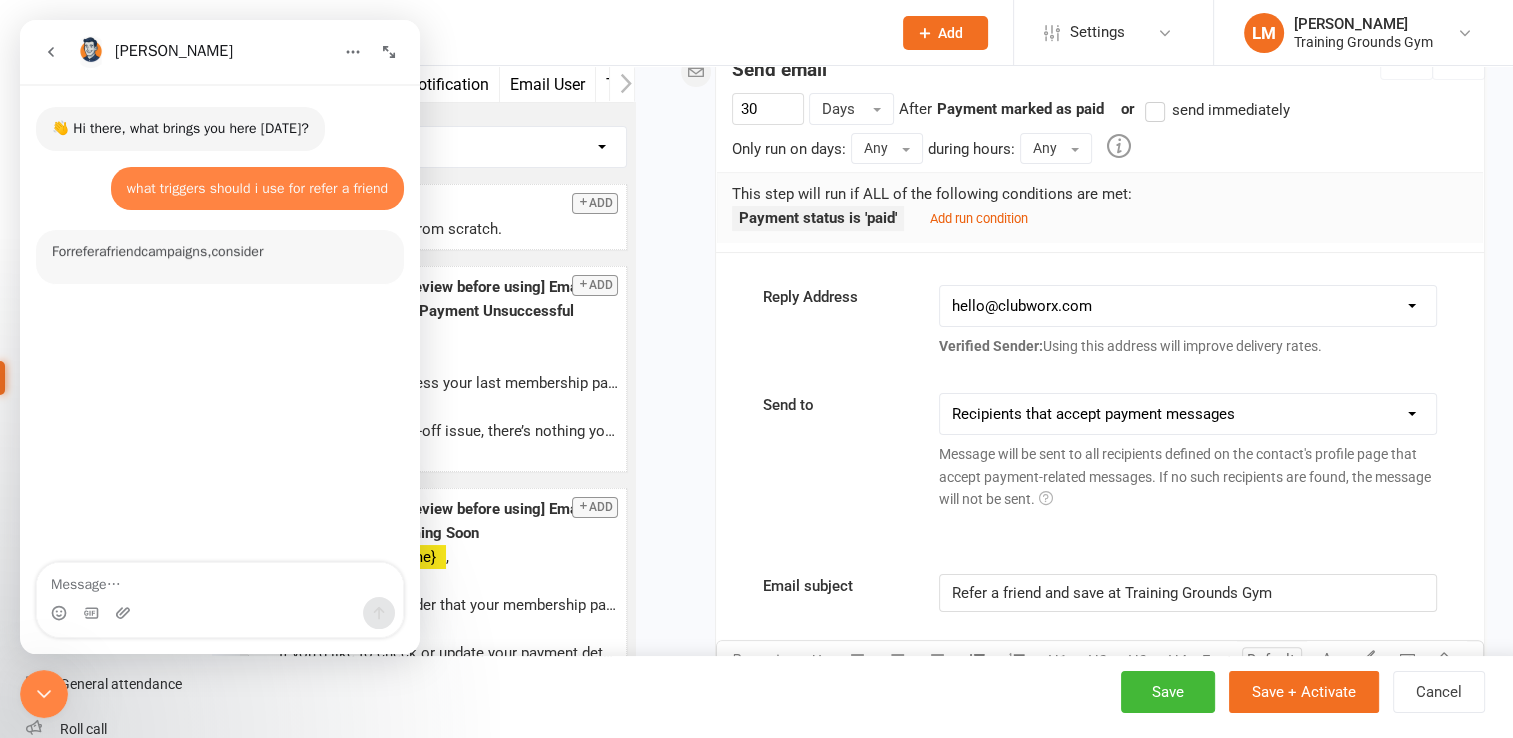 scroll, scrollTop: 3, scrollLeft: 0, axis: vertical 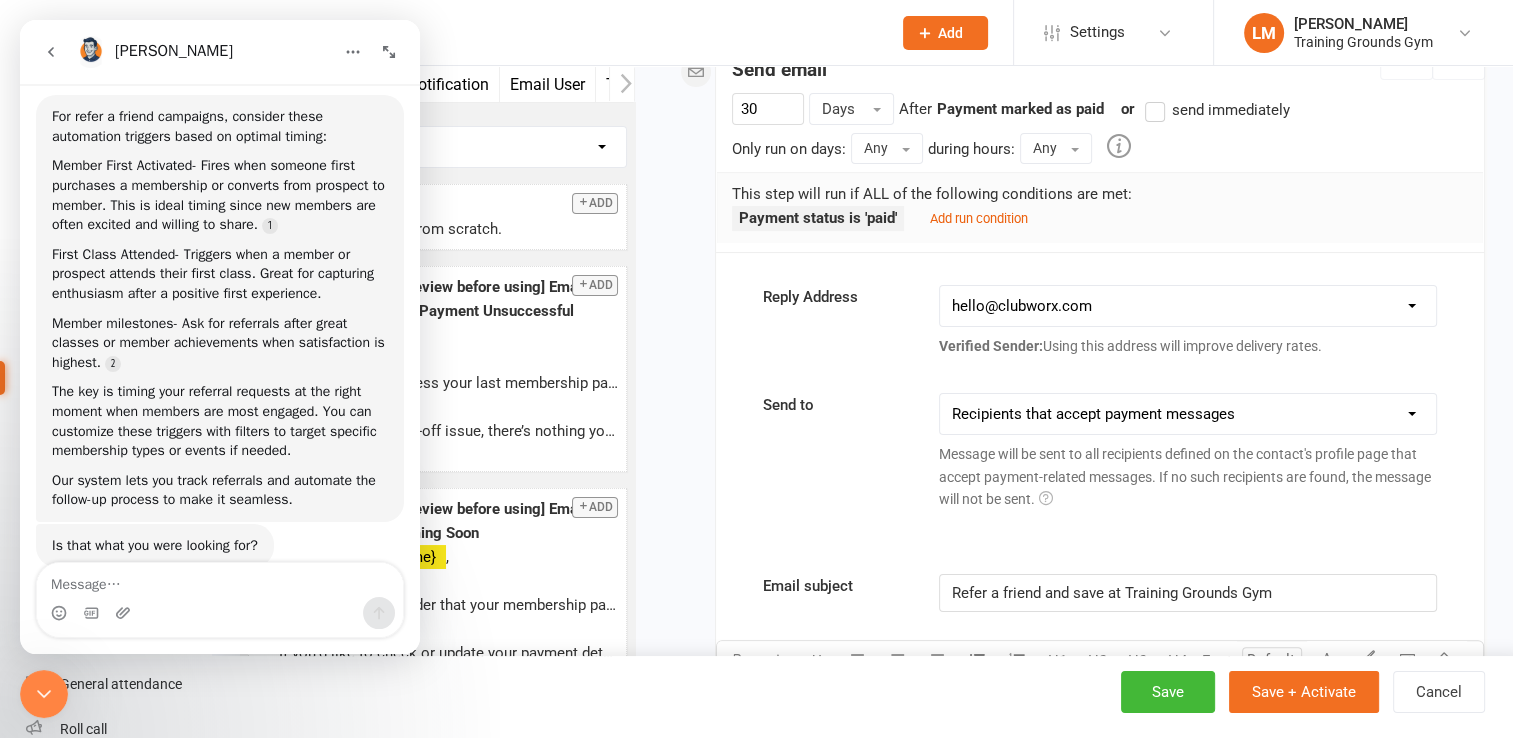 click on "The key is timing your referral requests at the right moment when members are most engaged. You can customize these triggers with filters to target specific membership types or events if needed." at bounding box center (220, 421) 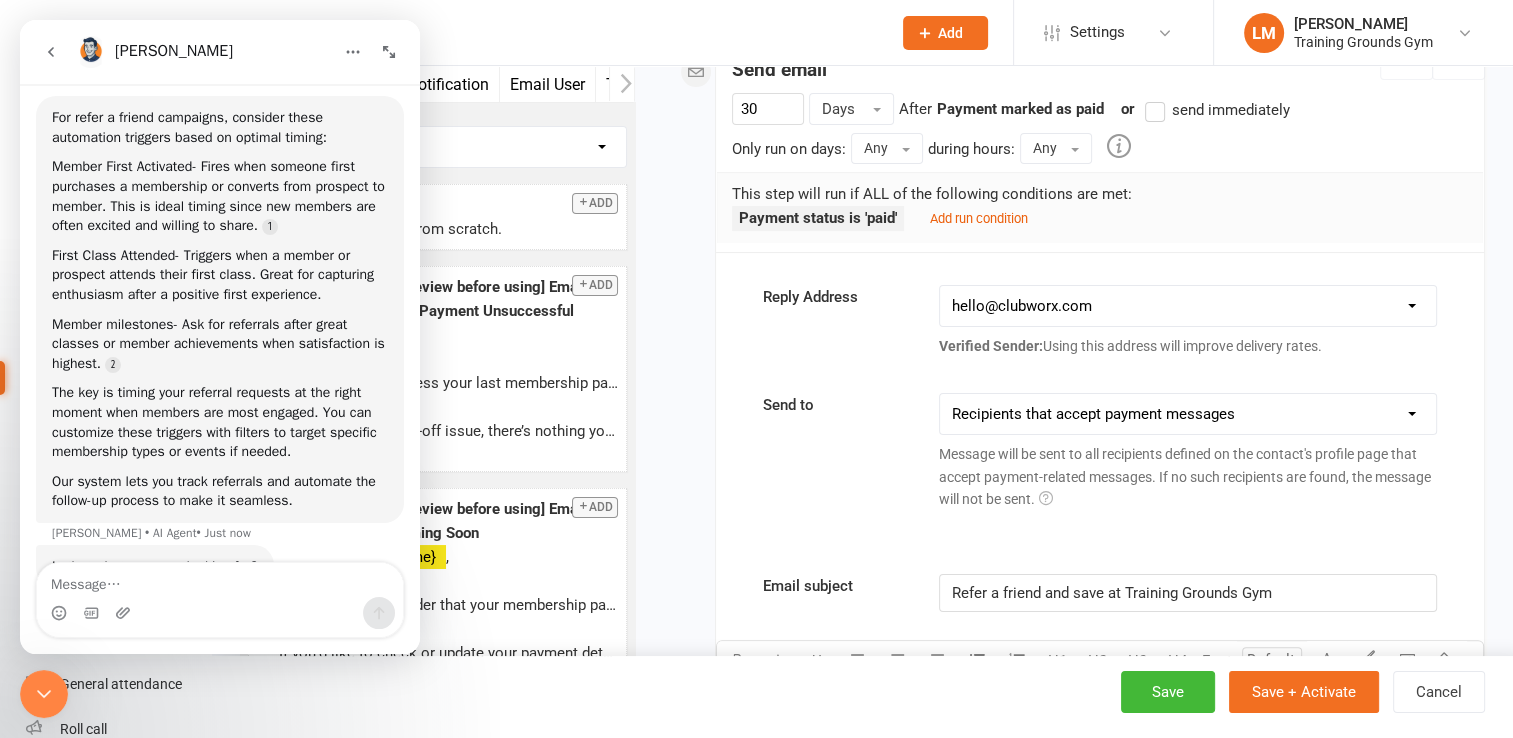 scroll, scrollTop: 3, scrollLeft: 0, axis: vertical 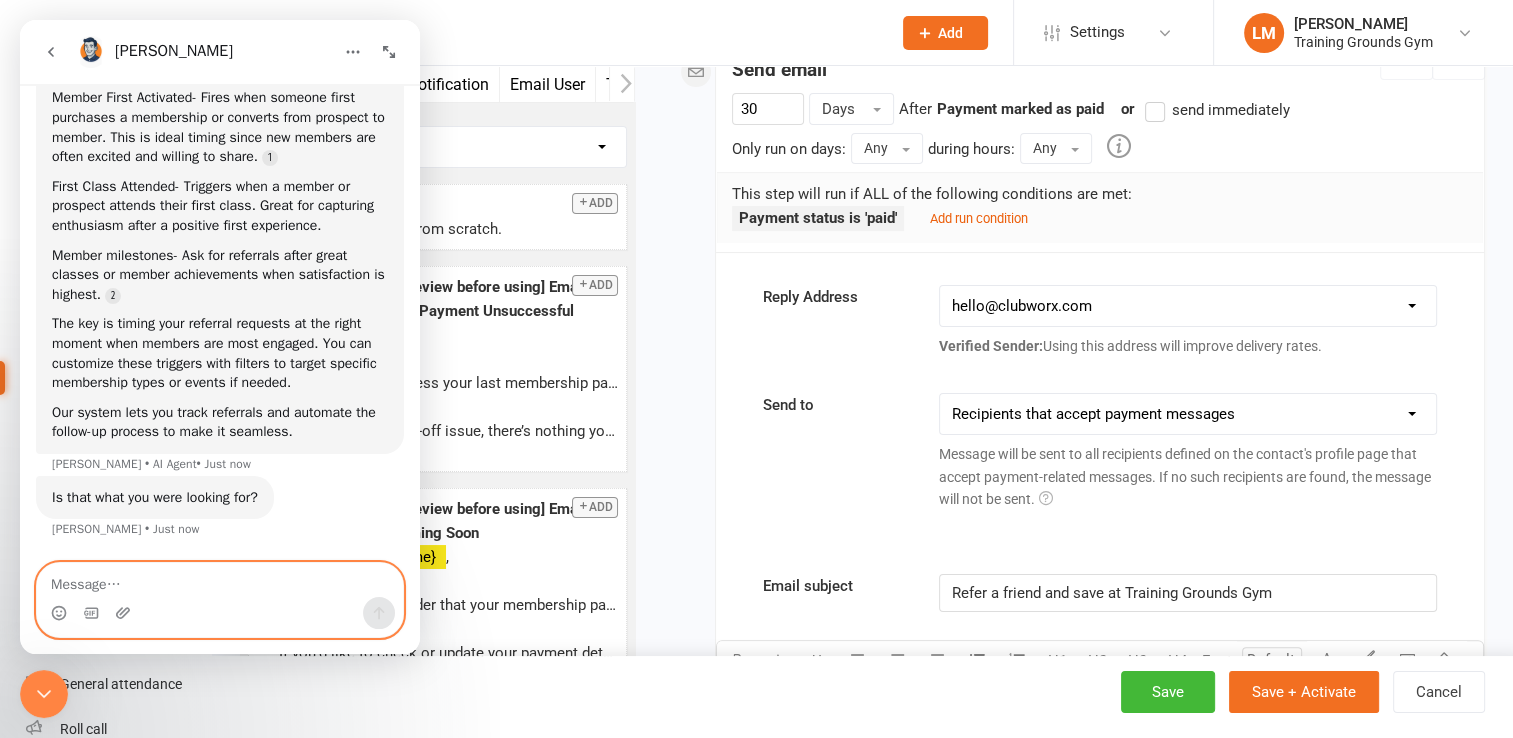 click at bounding box center (220, 580) 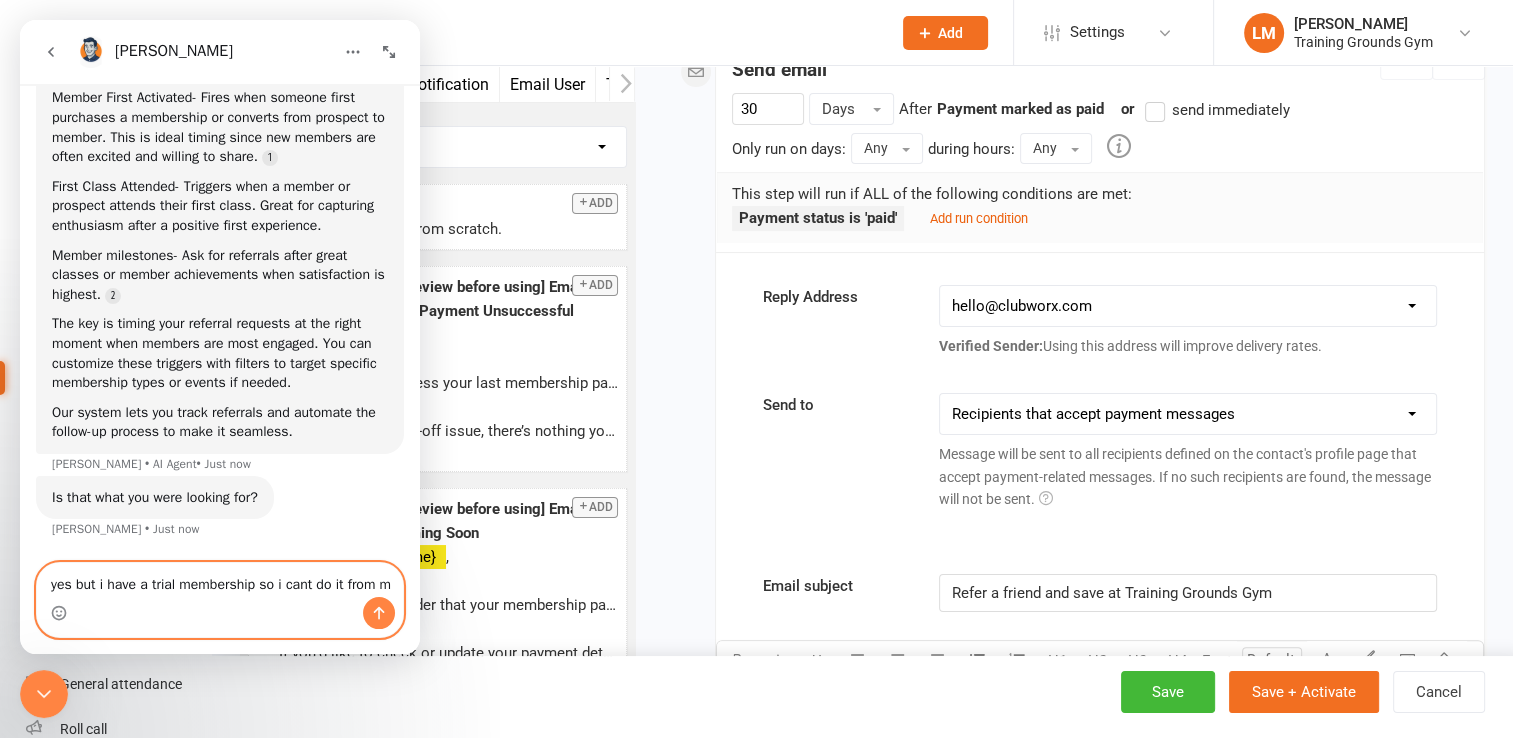 click on "Send to This contact only Recipients that accept payment messages Recipients that accept payment messages (or: send to contact if no other recipients available) Message will be sent to all recipients defined on the contact's profile page    that accept payment-related messages.     If no such recipients are found, the message will not be sent." at bounding box center [1100, 455] 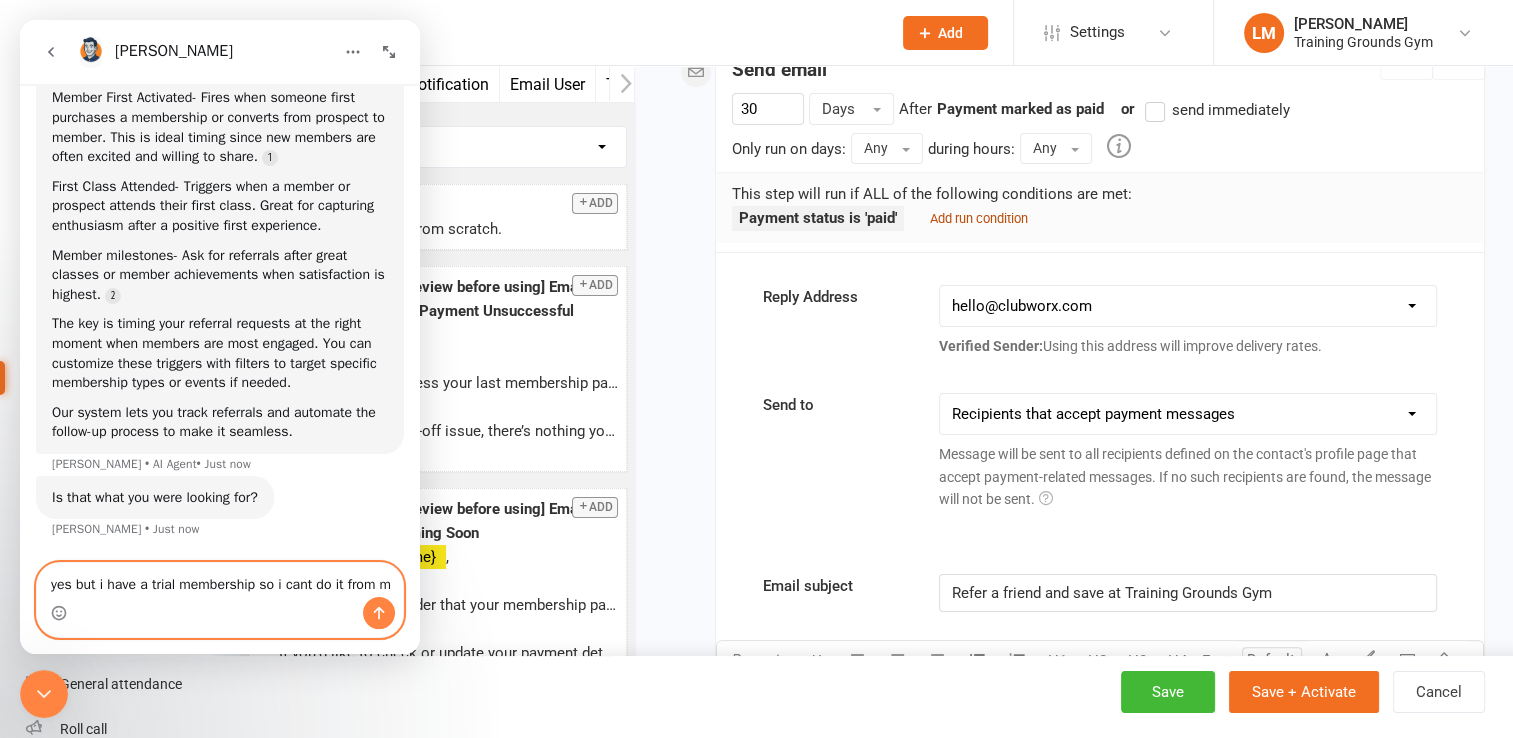 click on "Add run condition" at bounding box center [979, 218] 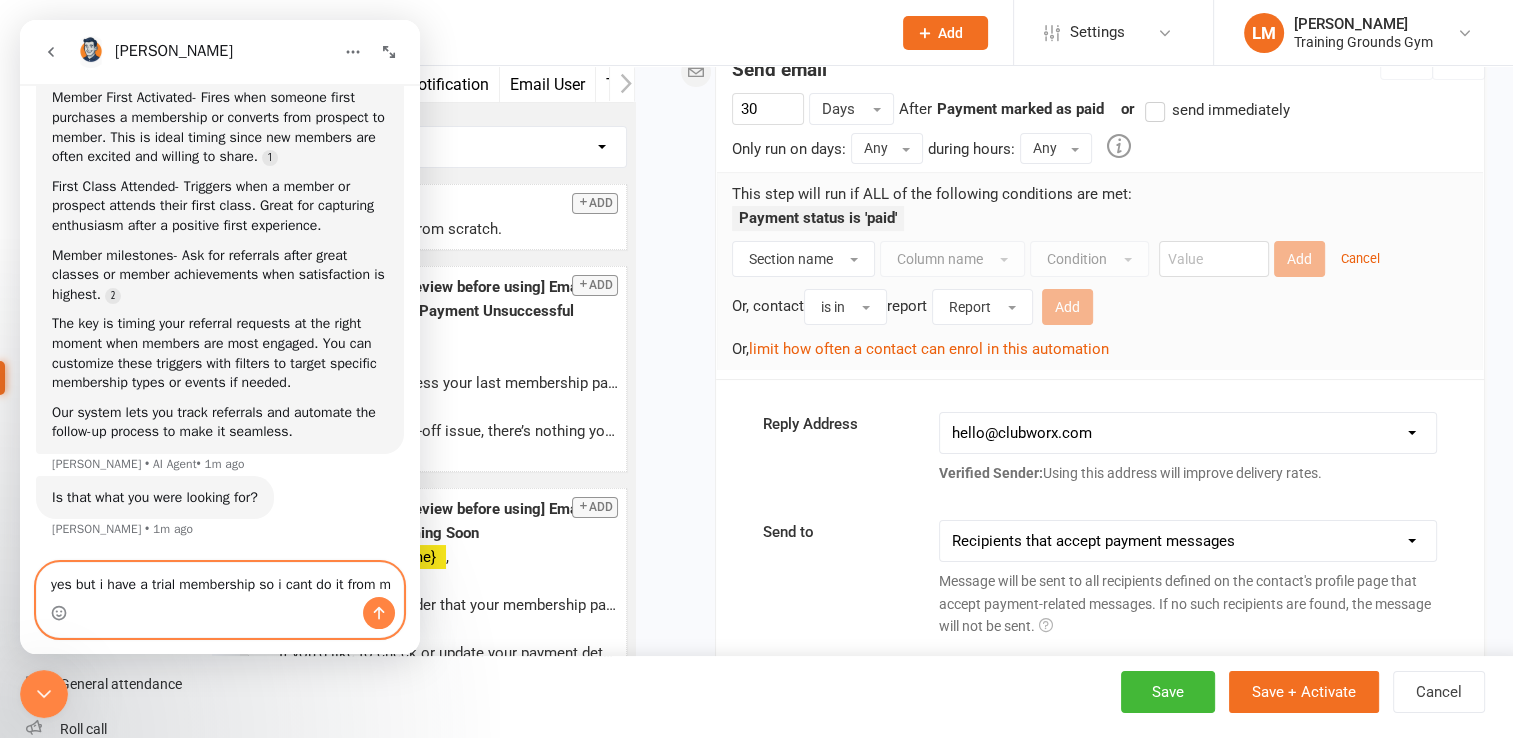 type on "yes but i have a trial membership so i cant do it from m" 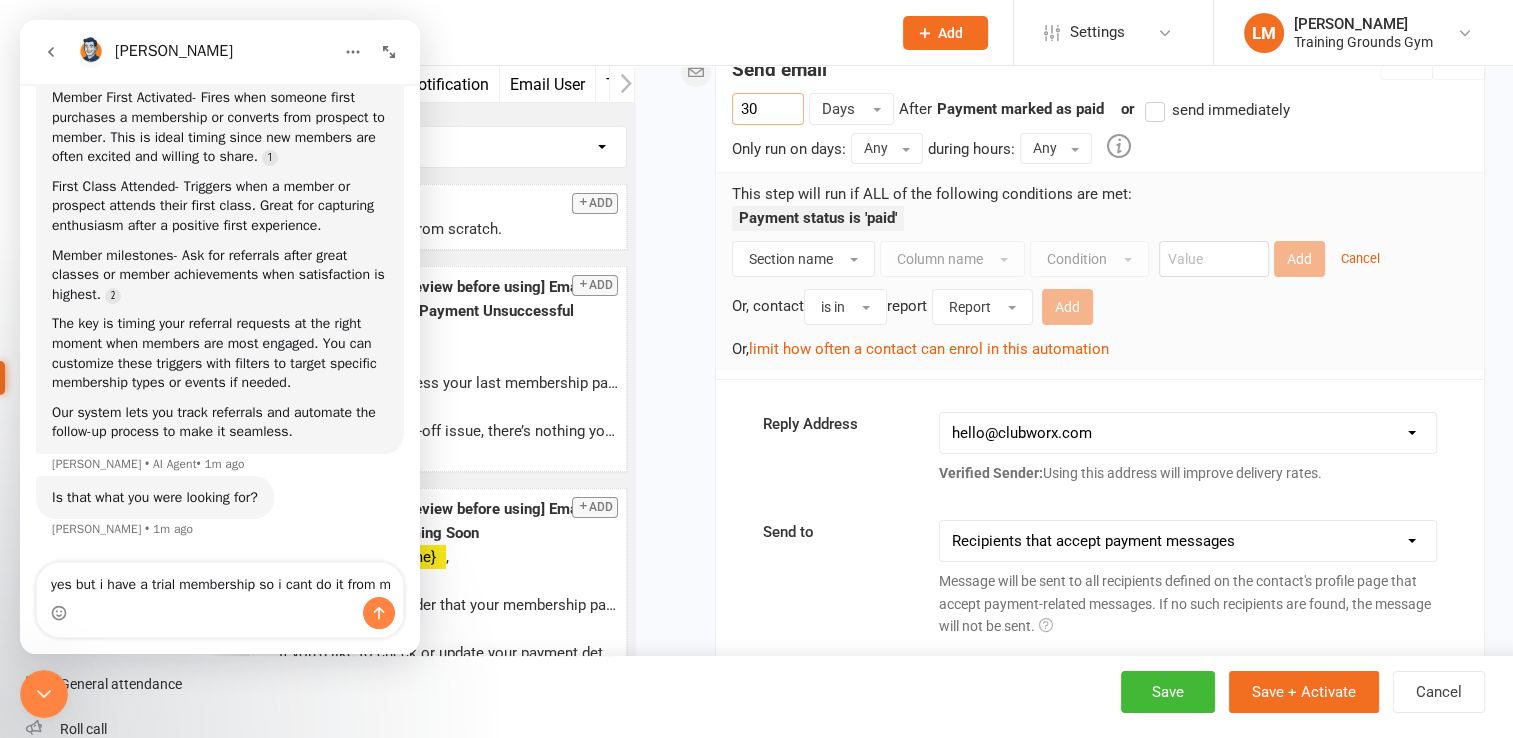 drag, startPoint x: 771, startPoint y: 94, endPoint x: 731, endPoint y: 106, distance: 41.761227 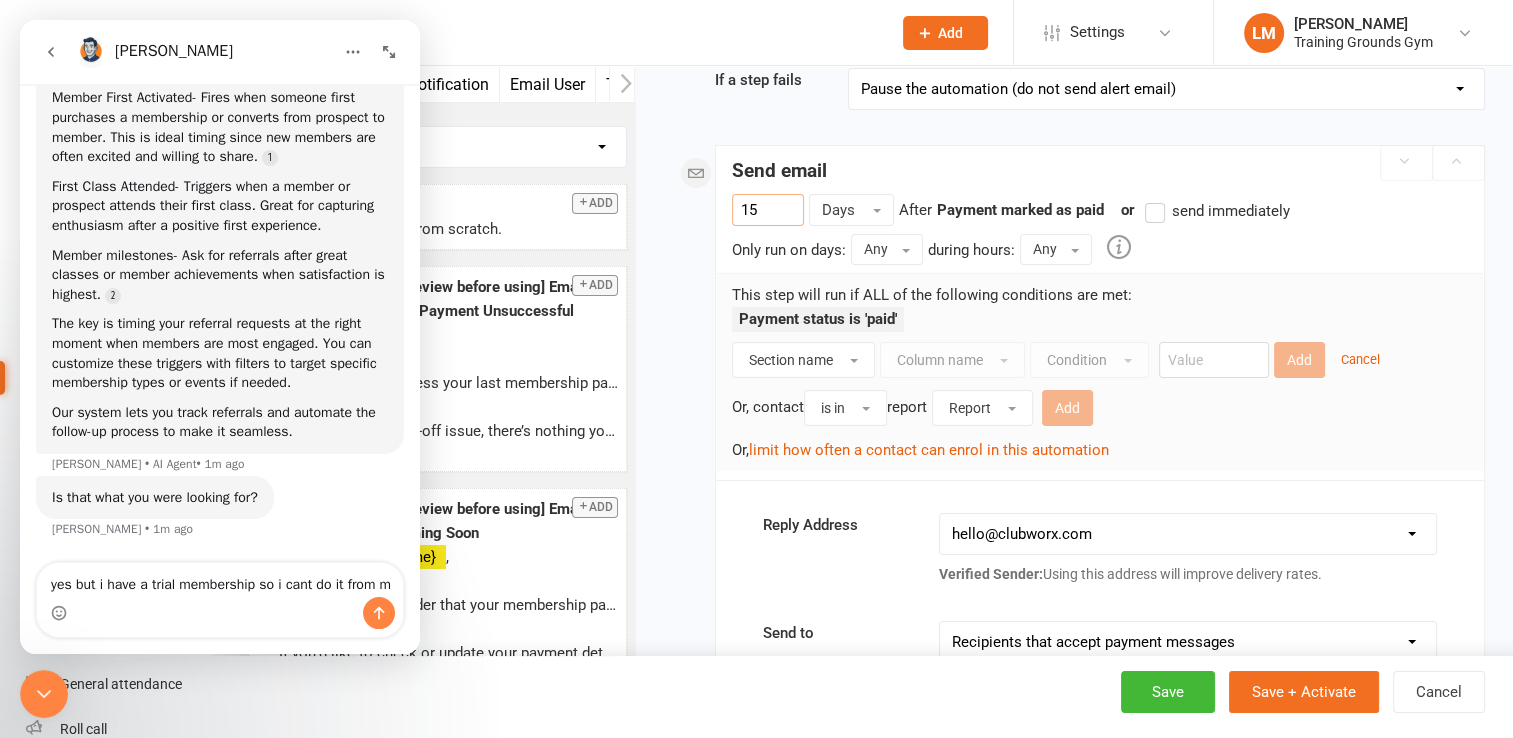 scroll, scrollTop: 175, scrollLeft: 0, axis: vertical 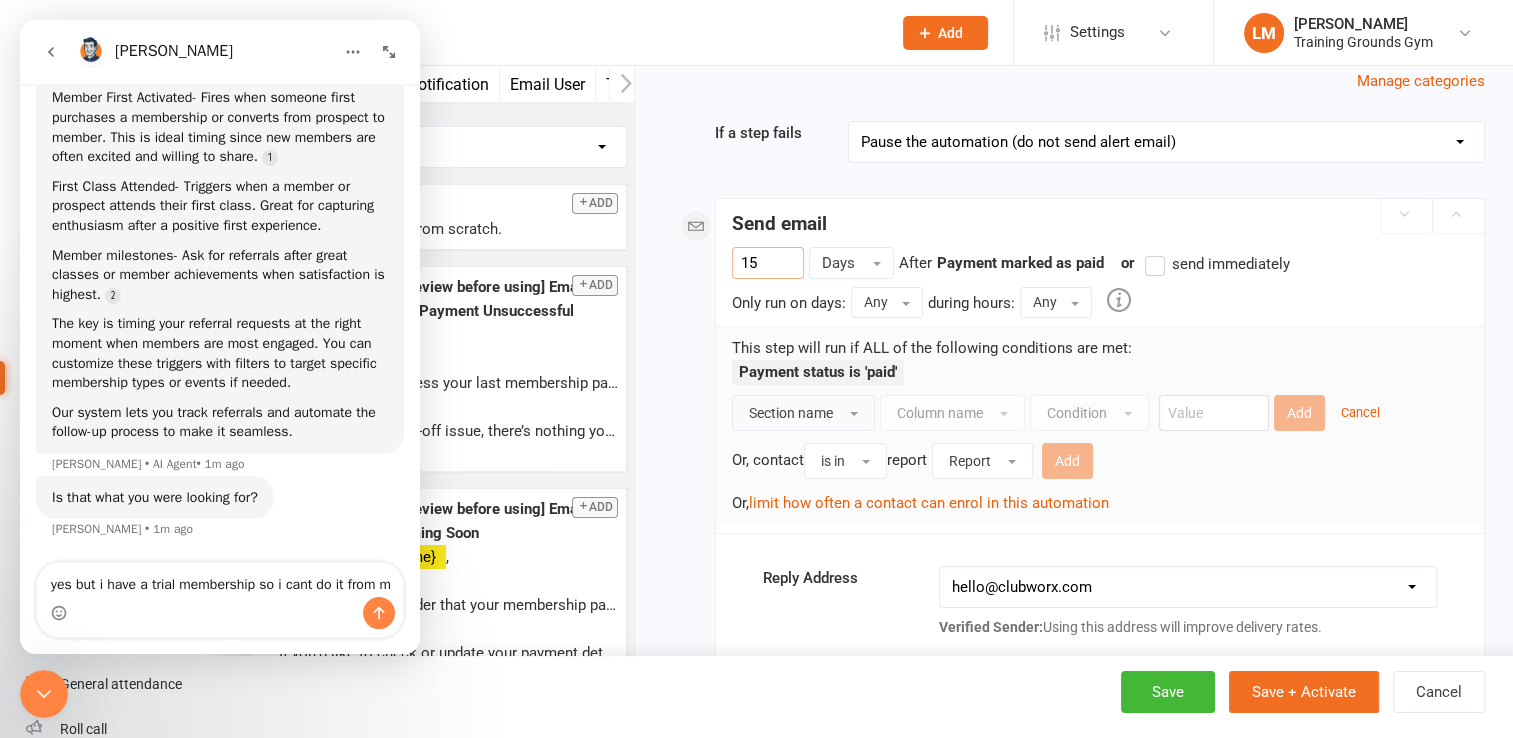type on "15" 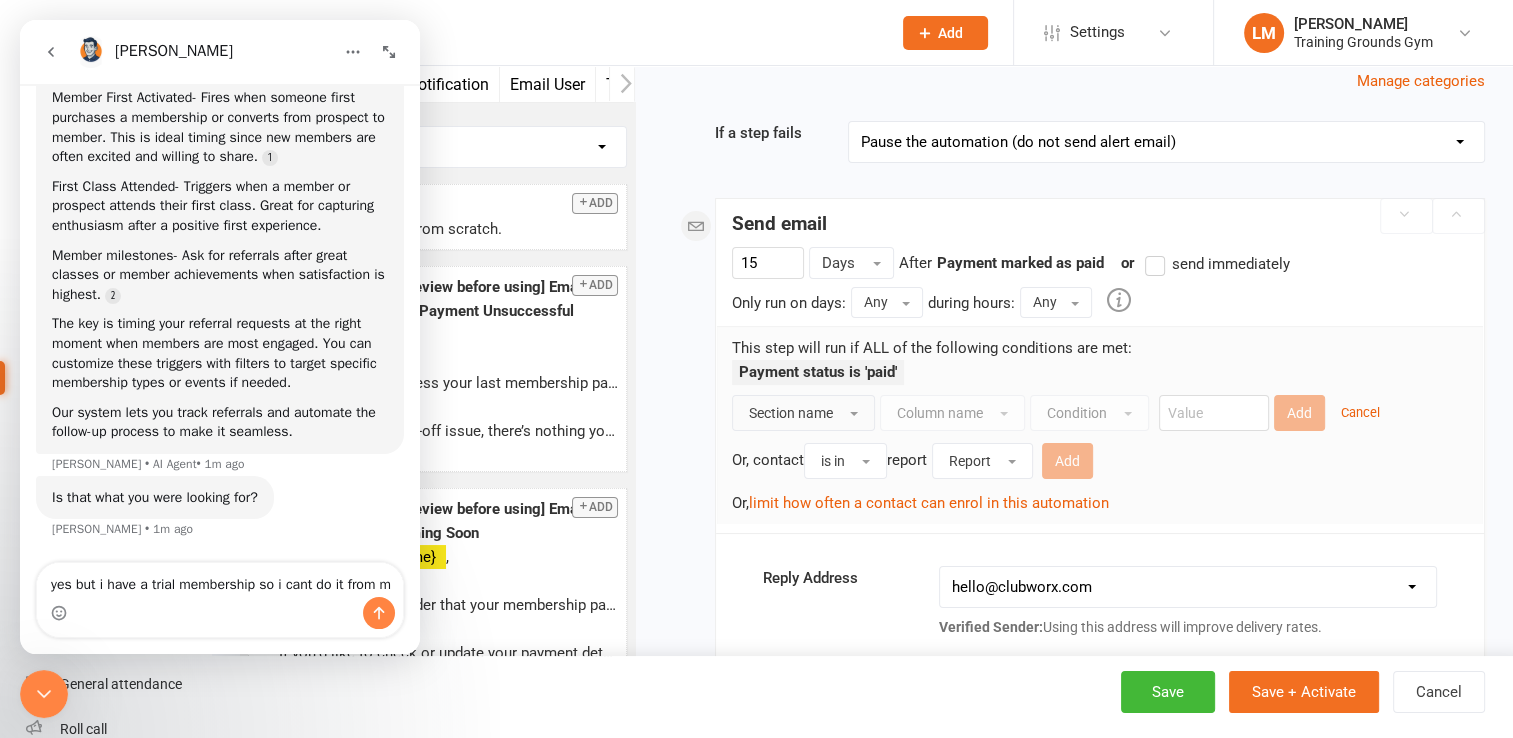 click on "Section name" at bounding box center [803, 413] 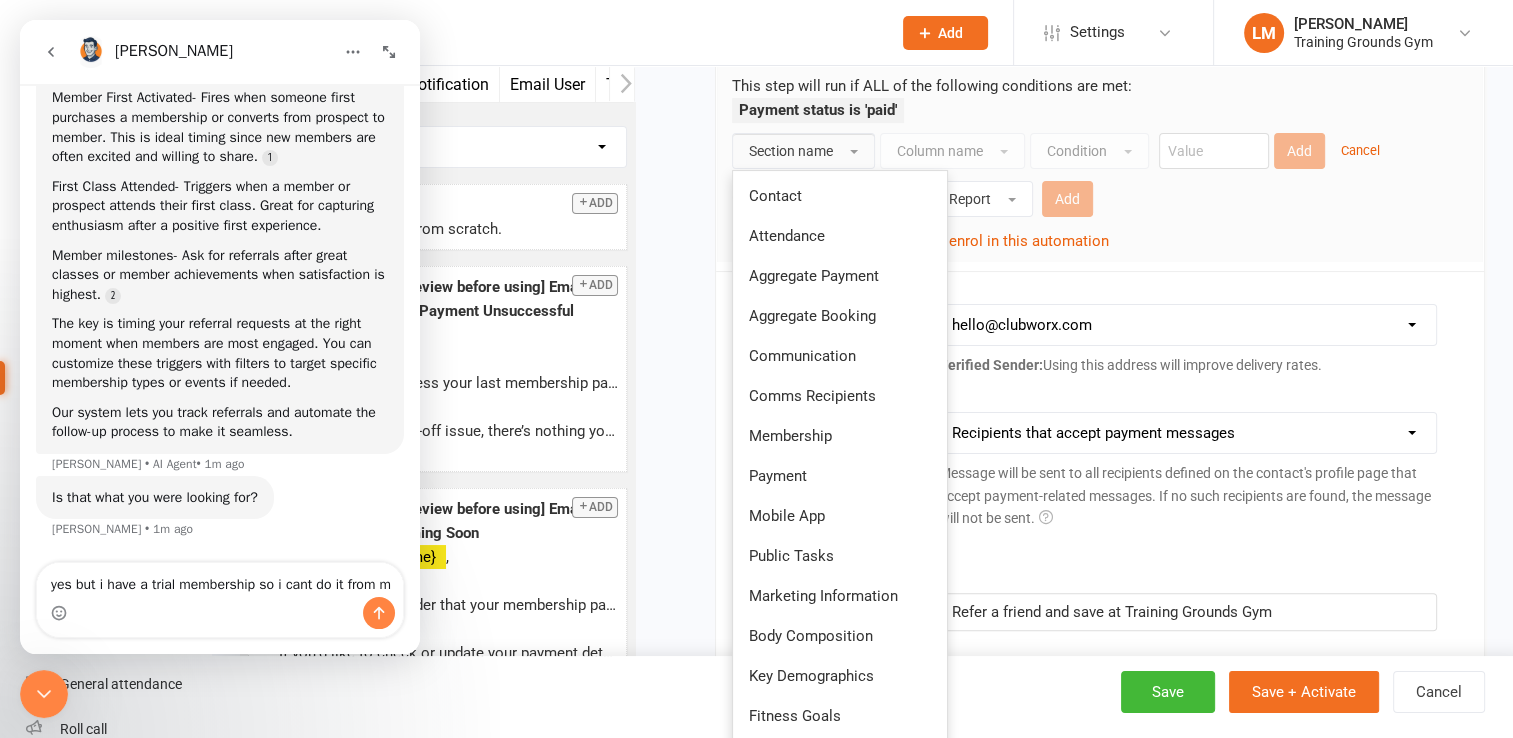 scroll, scrollTop: 470, scrollLeft: 0, axis: vertical 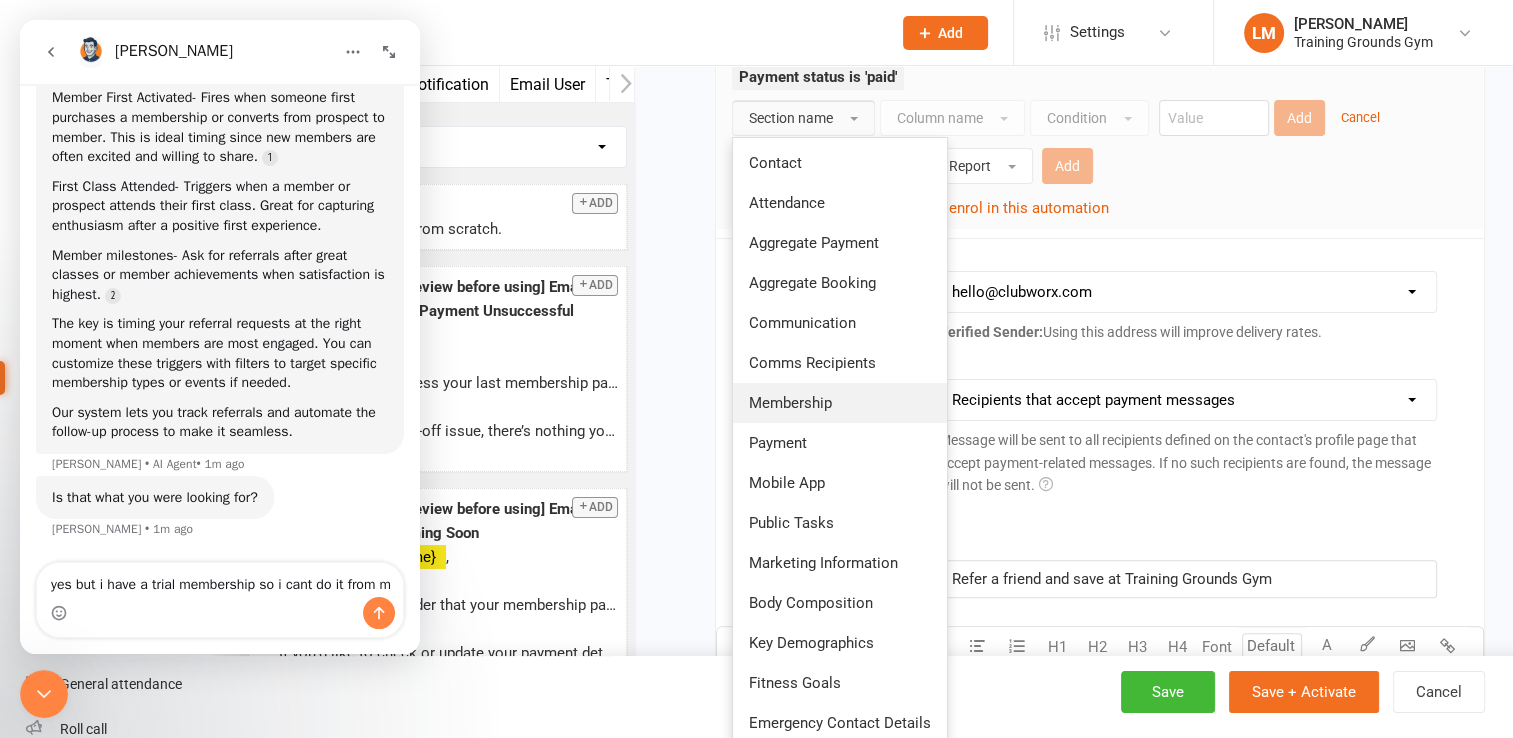 click on "Membership" at bounding box center [840, 403] 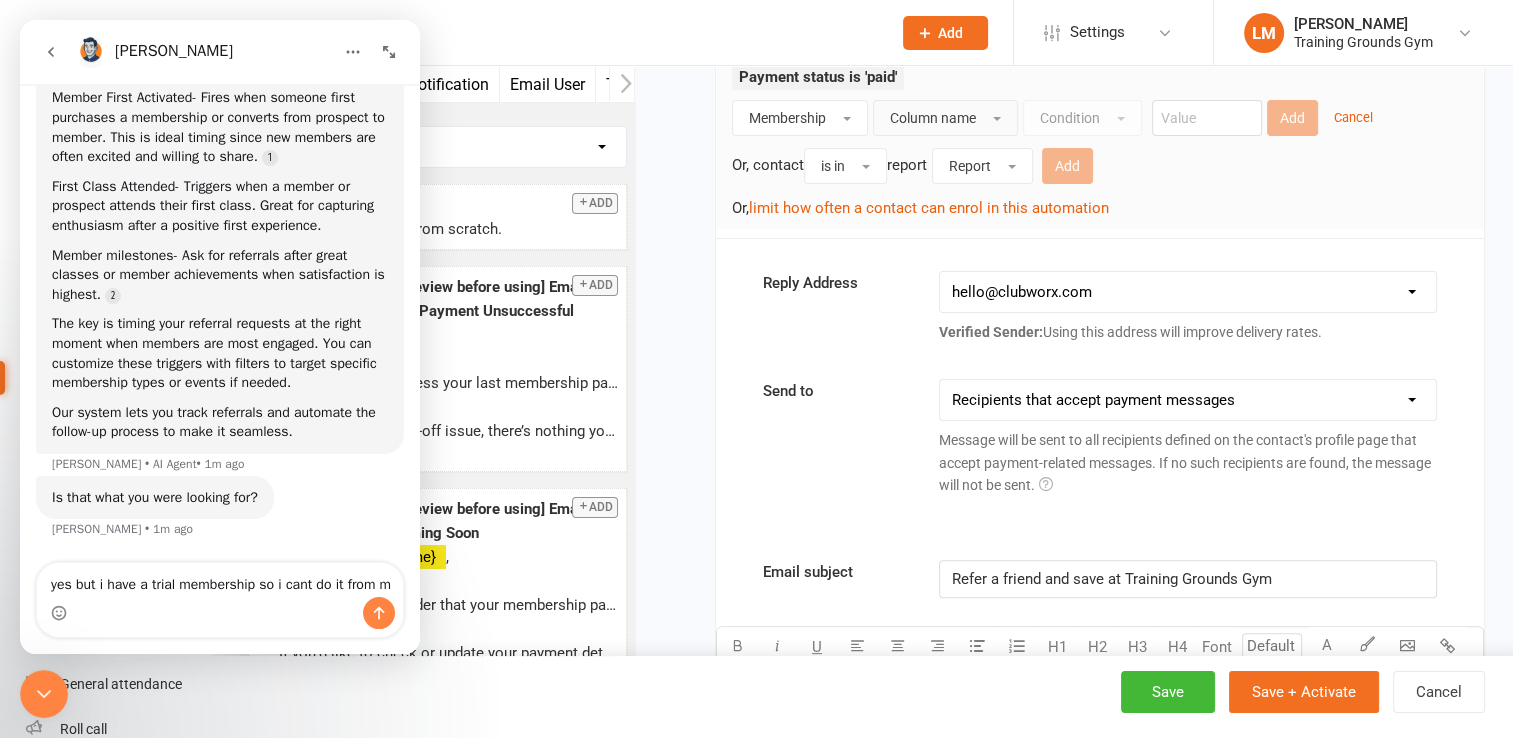 click on "Column name" at bounding box center [945, 118] 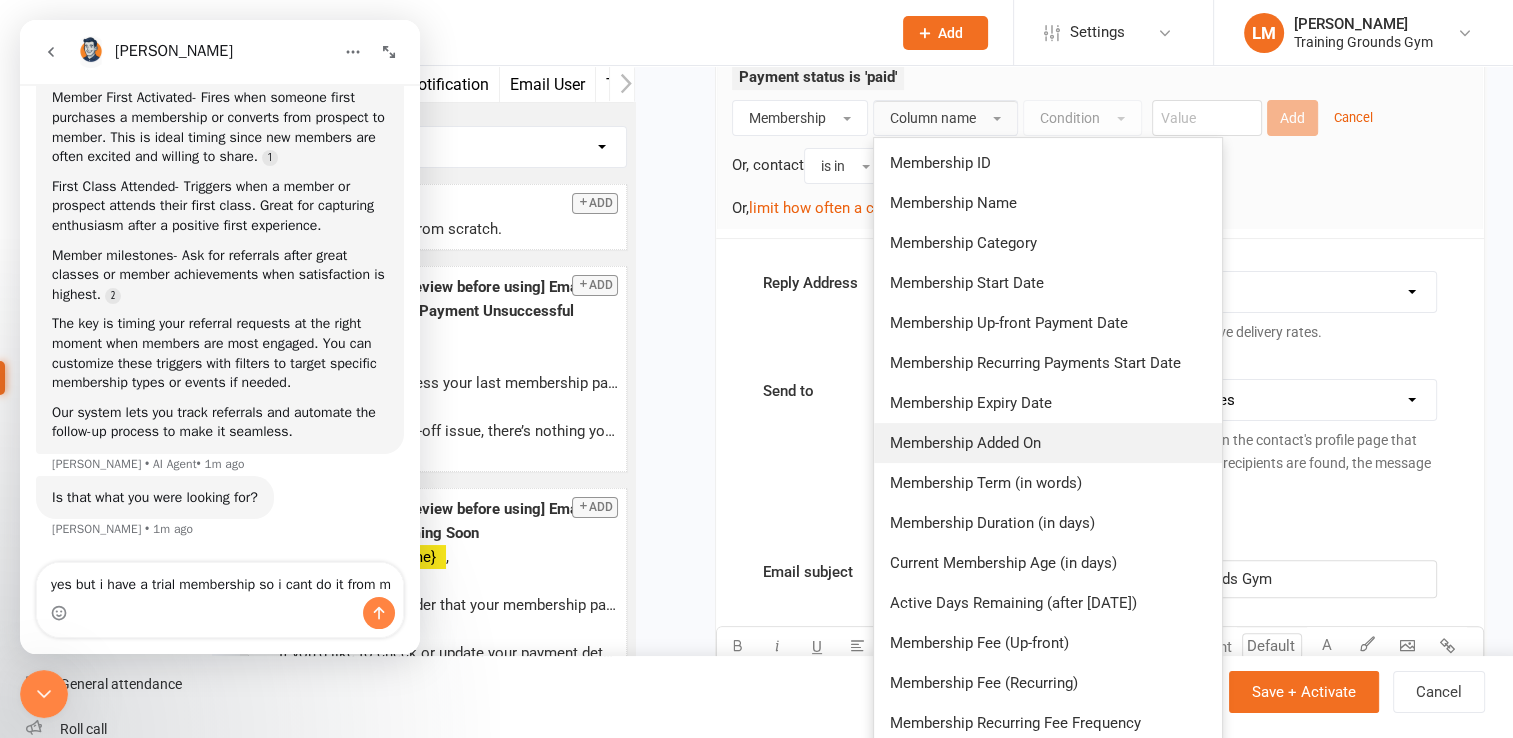 click on "Membership Added On" at bounding box center [1048, 443] 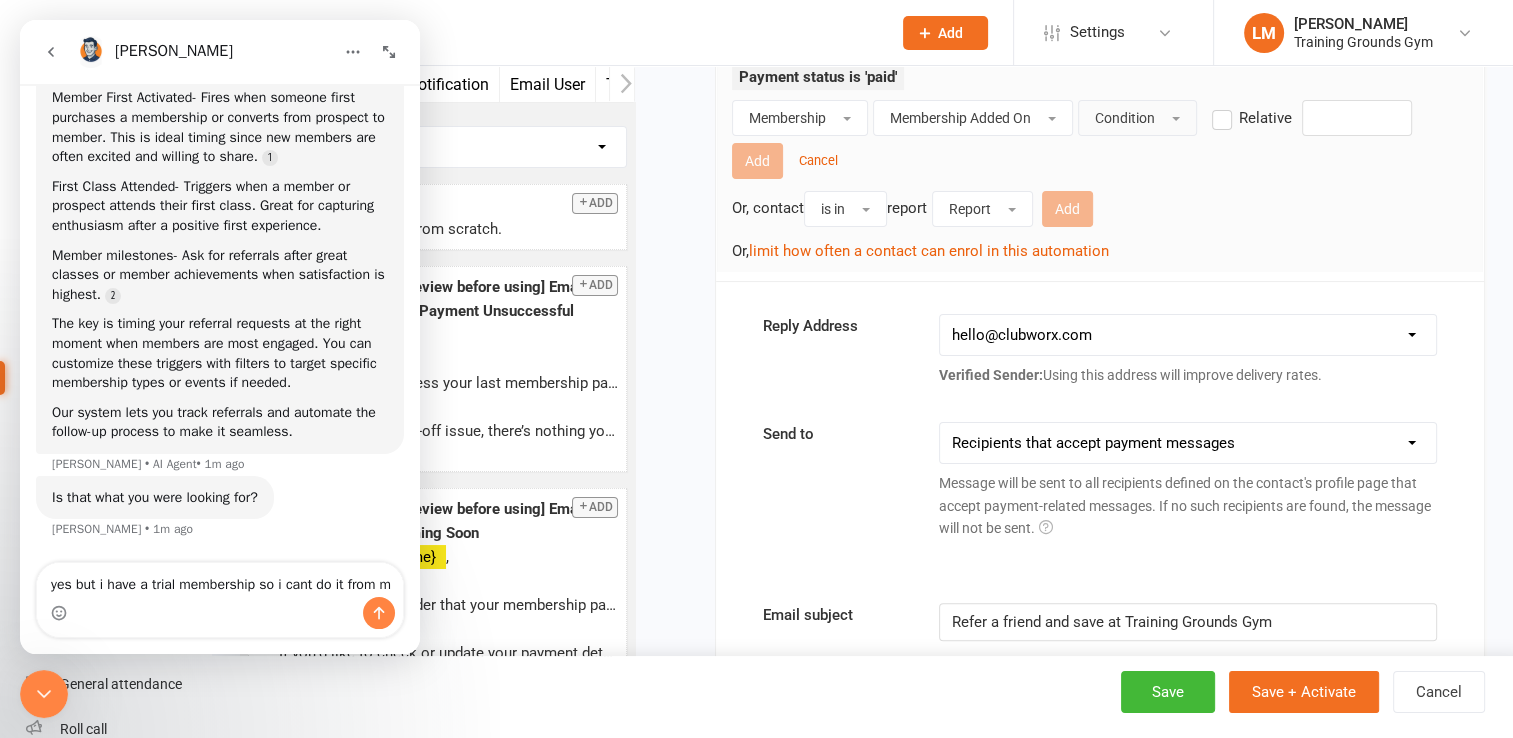 click on "Condition" at bounding box center [1125, 118] 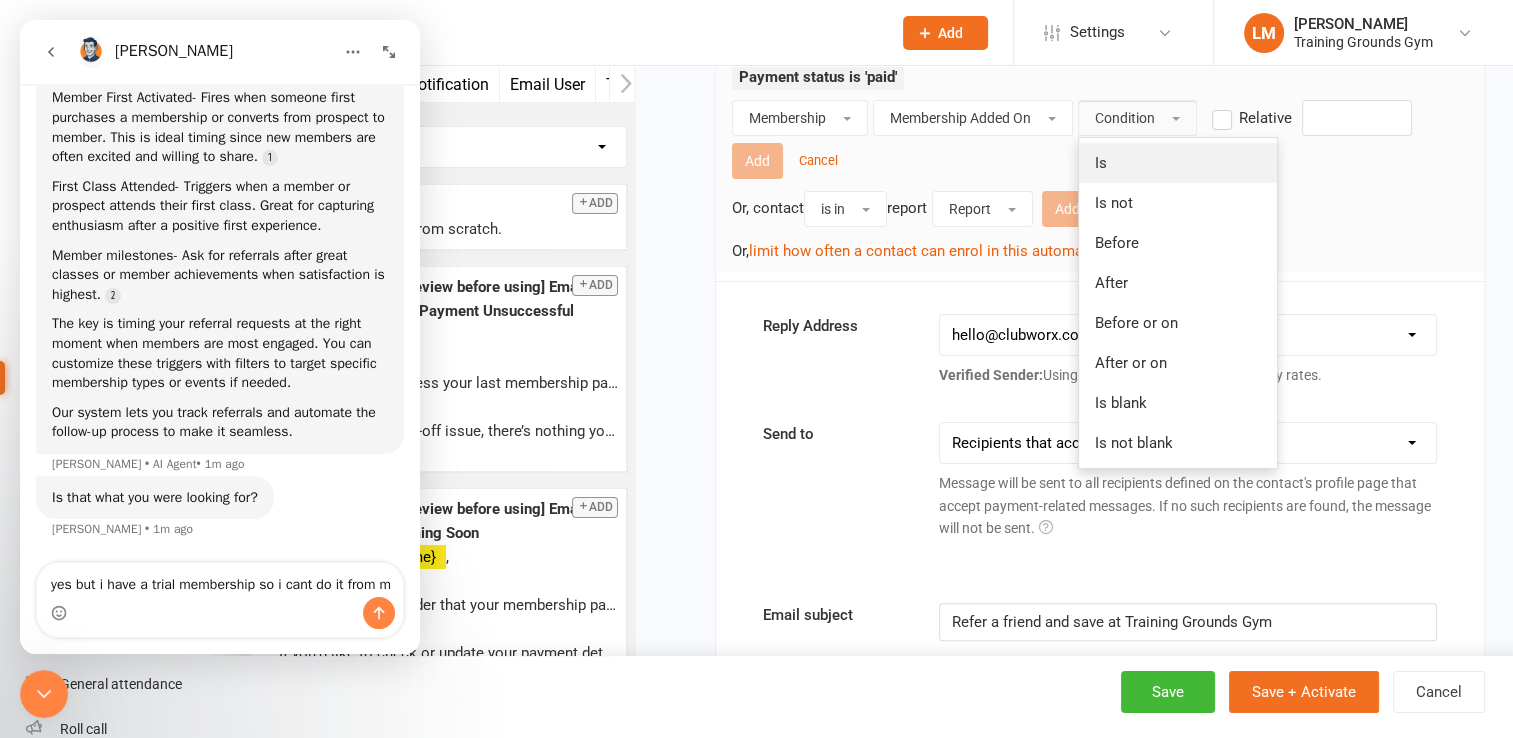 click on "Is" at bounding box center [1178, 163] 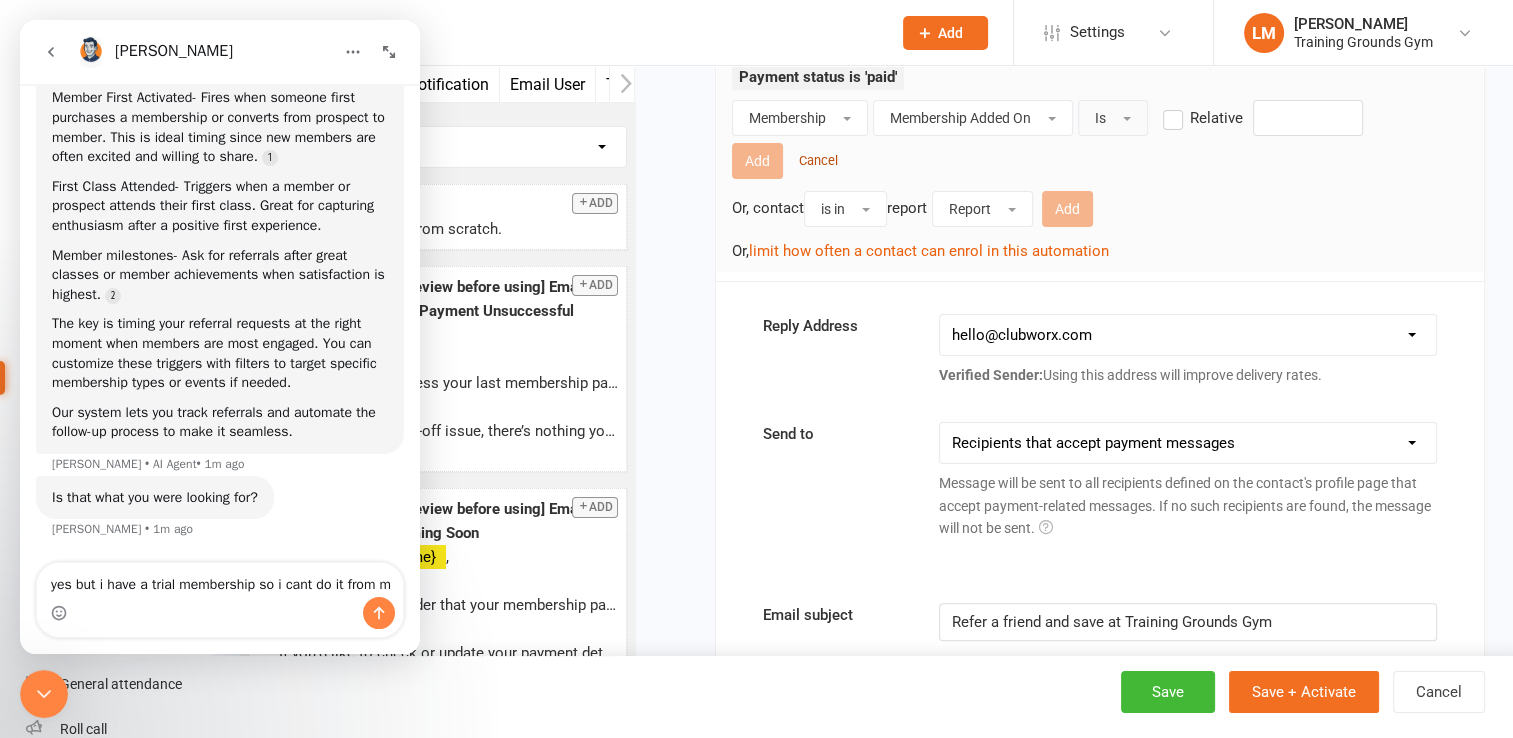 click on "Cancel" at bounding box center (818, 160) 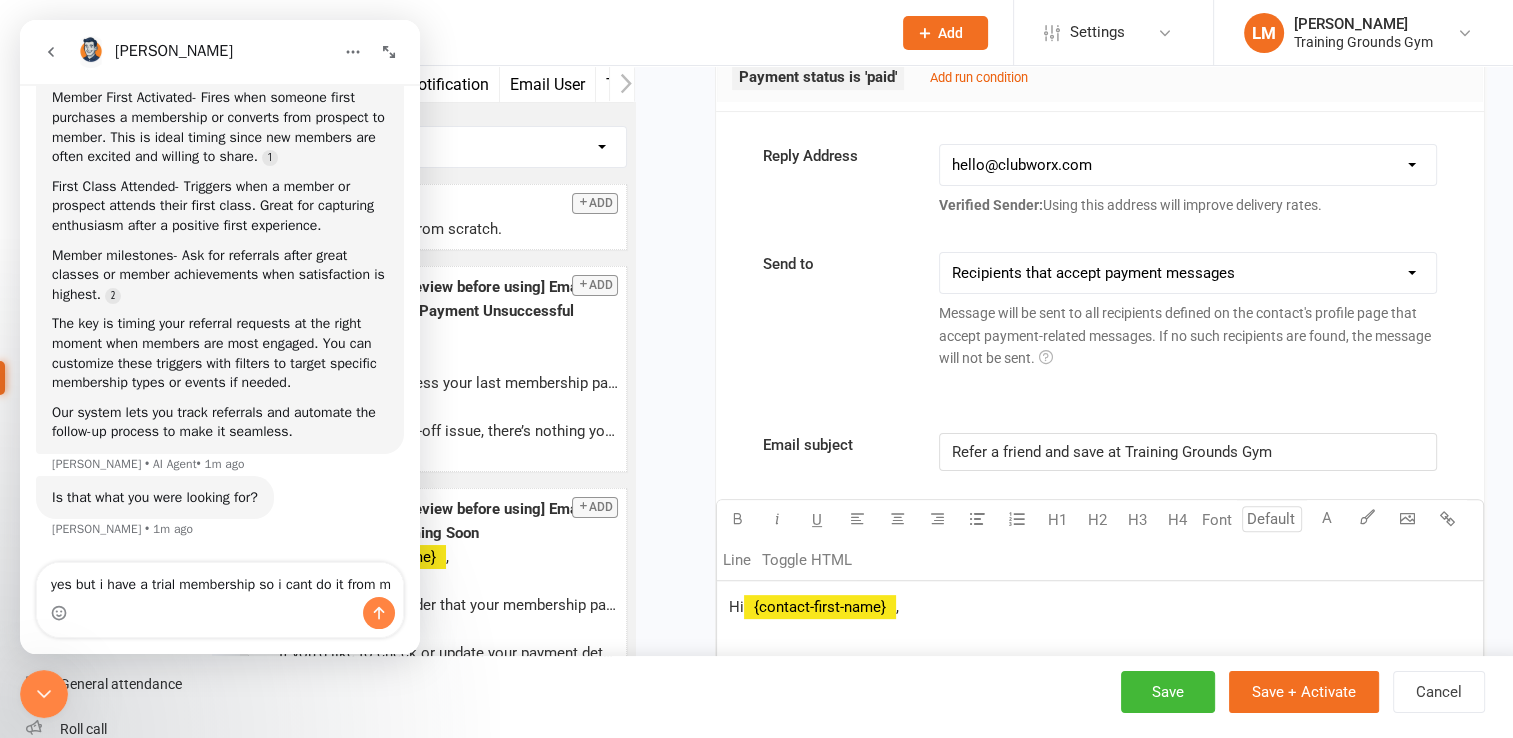 scroll, scrollTop: 0, scrollLeft: 0, axis: both 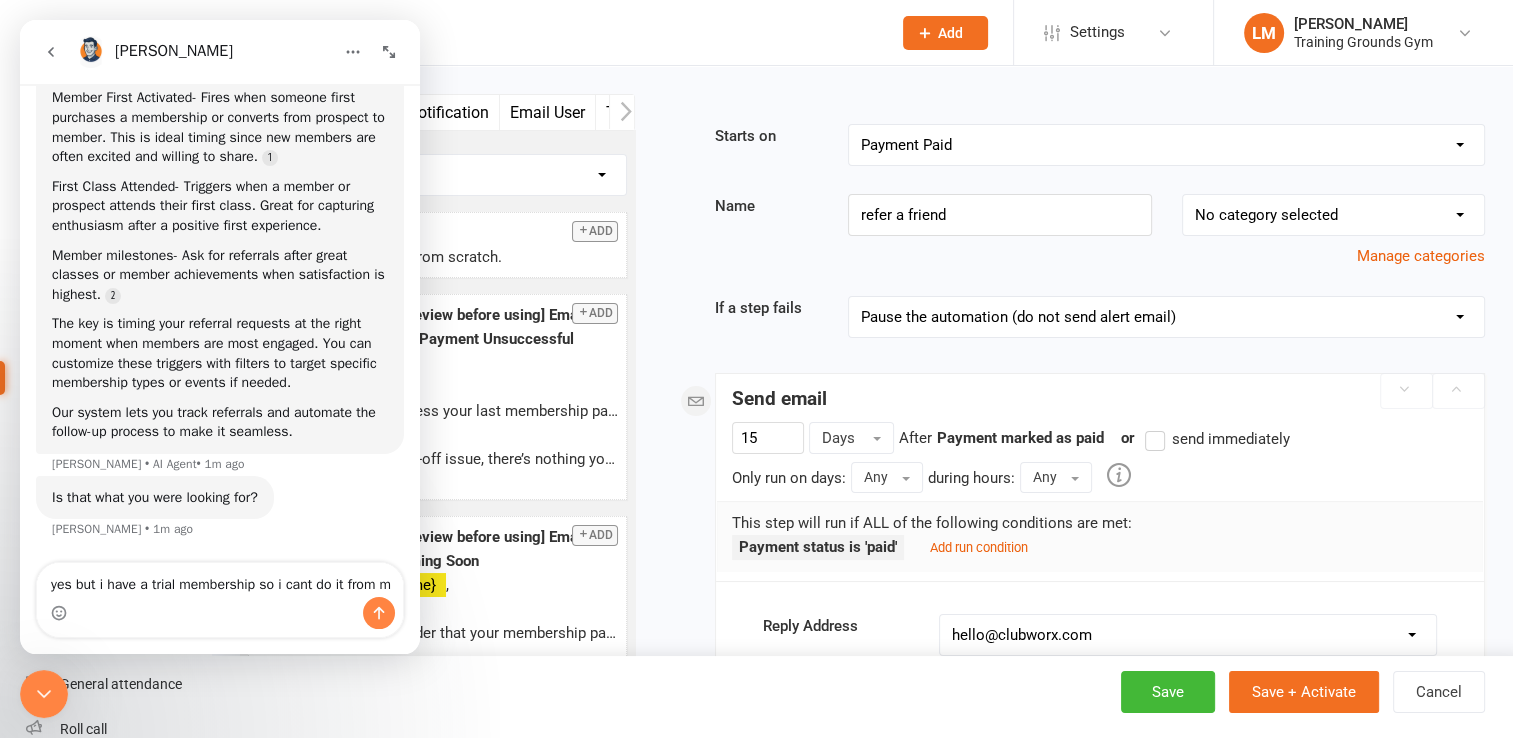 click on "Booking Cancelled Booking Due Booking Late-Cancelled Booking Marked Absent Booking Marked Attended Contact Added to Event Waitlist Contact Birthday Converted to Member Credit Card Expiry Days Since Last Attendance Days Since Last Mobile App Activity End of Suspension First Class Attended First Class Due General Attendance Marked Manual Enrolment Member Added Member First Activated Membership Added Membership Cancelled Membership Due to Start Membership Expiry Non-attending Contact Added Payment Due Payment Failure Payment Paid Prospect Added Prospect Status Changed Recurring Bookings Activated Signed Waiver Approved Single Booking Created Start of Suspension Suspension Added" at bounding box center (1166, 145) 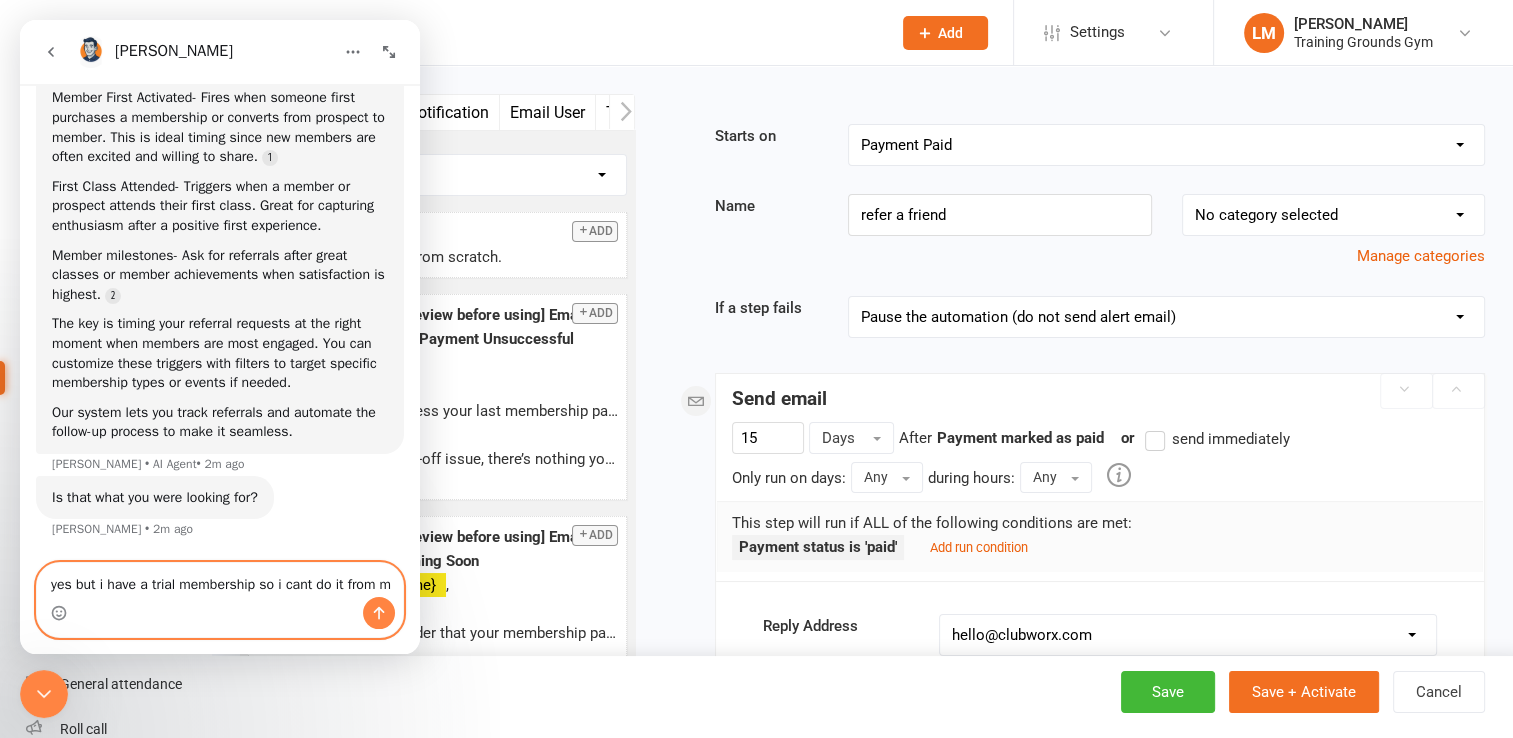 click on "yes but i have a trial membership so i cant do it from m" at bounding box center (220, 580) 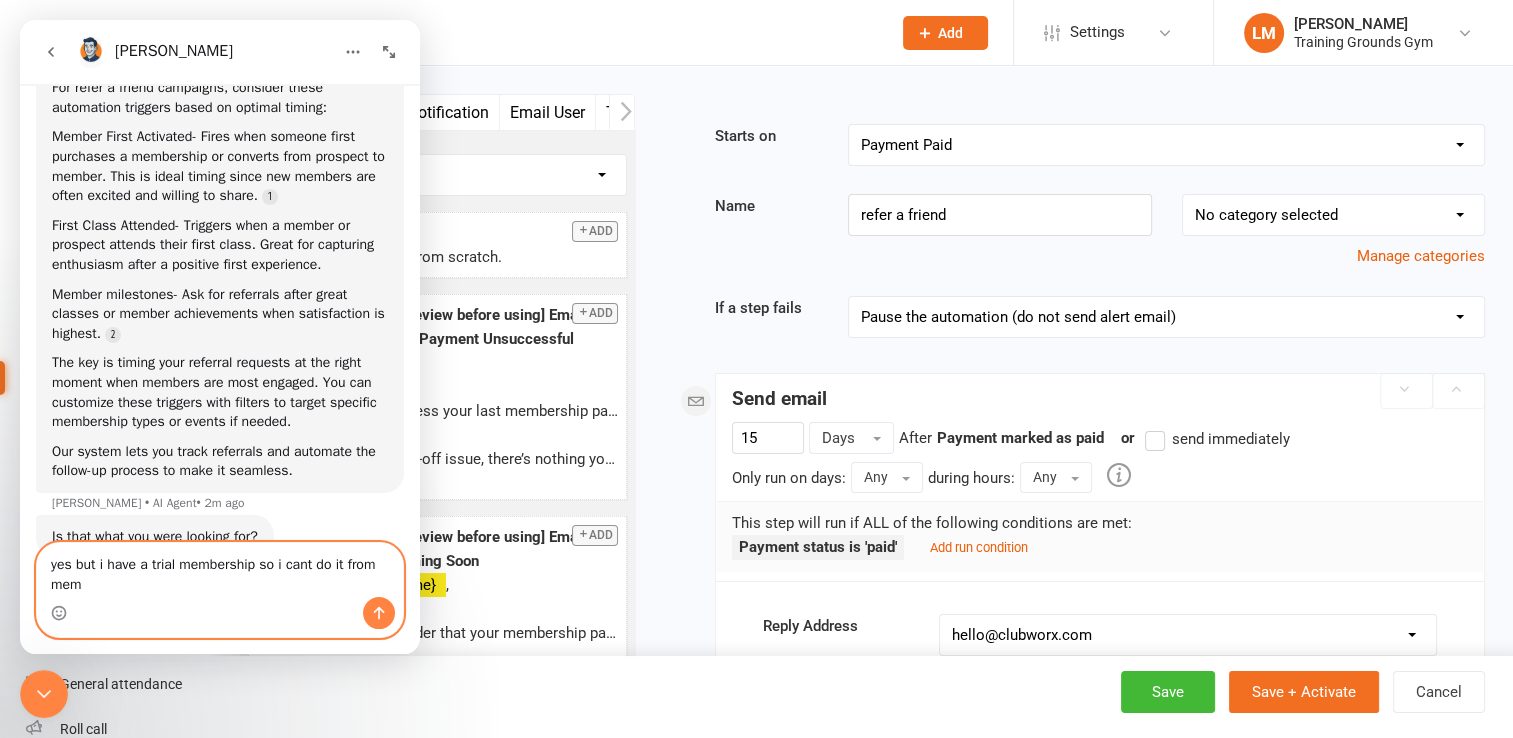 scroll, scrollTop: 130, scrollLeft: 0, axis: vertical 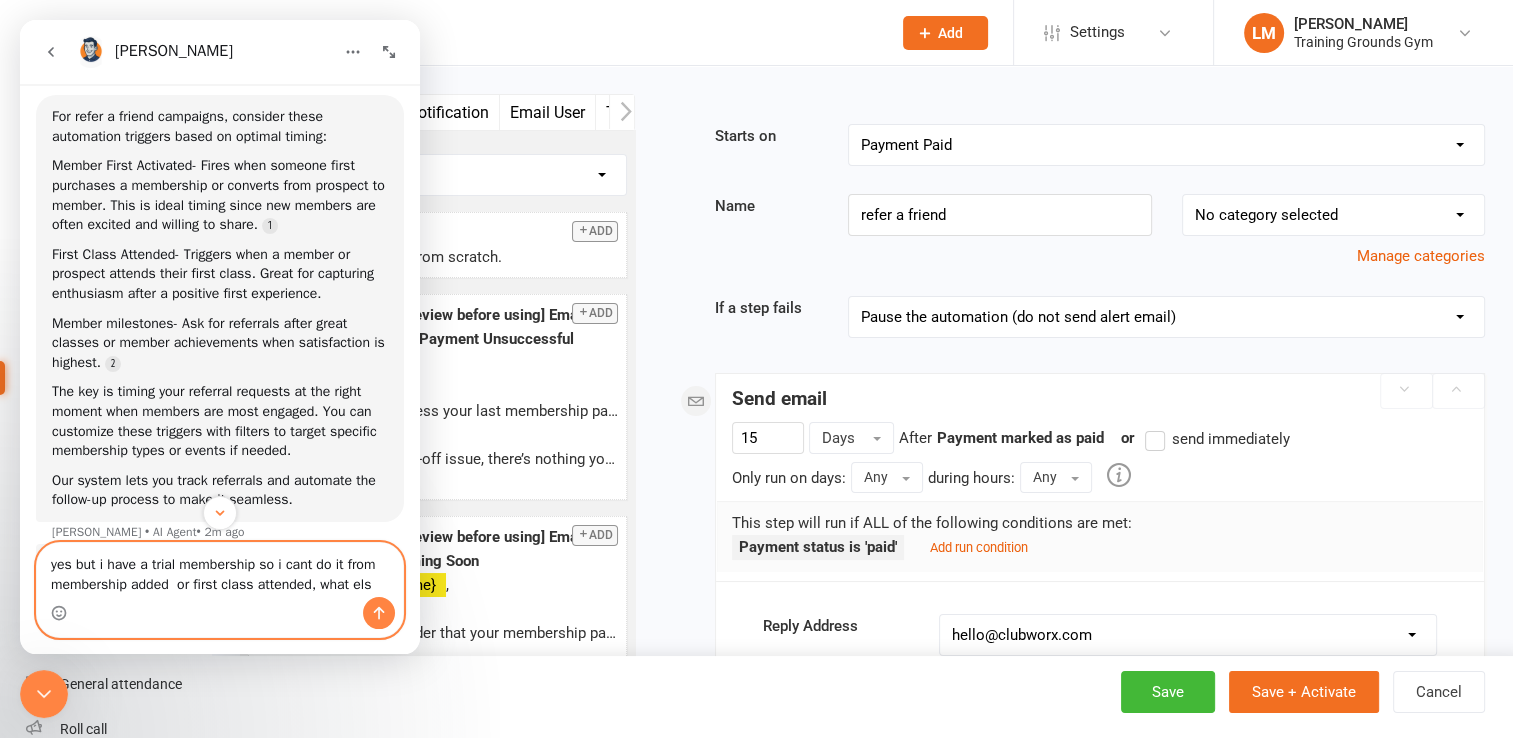 type on "yes but i have a trial membership so i cant do it from membership added  or first class attended, what else" 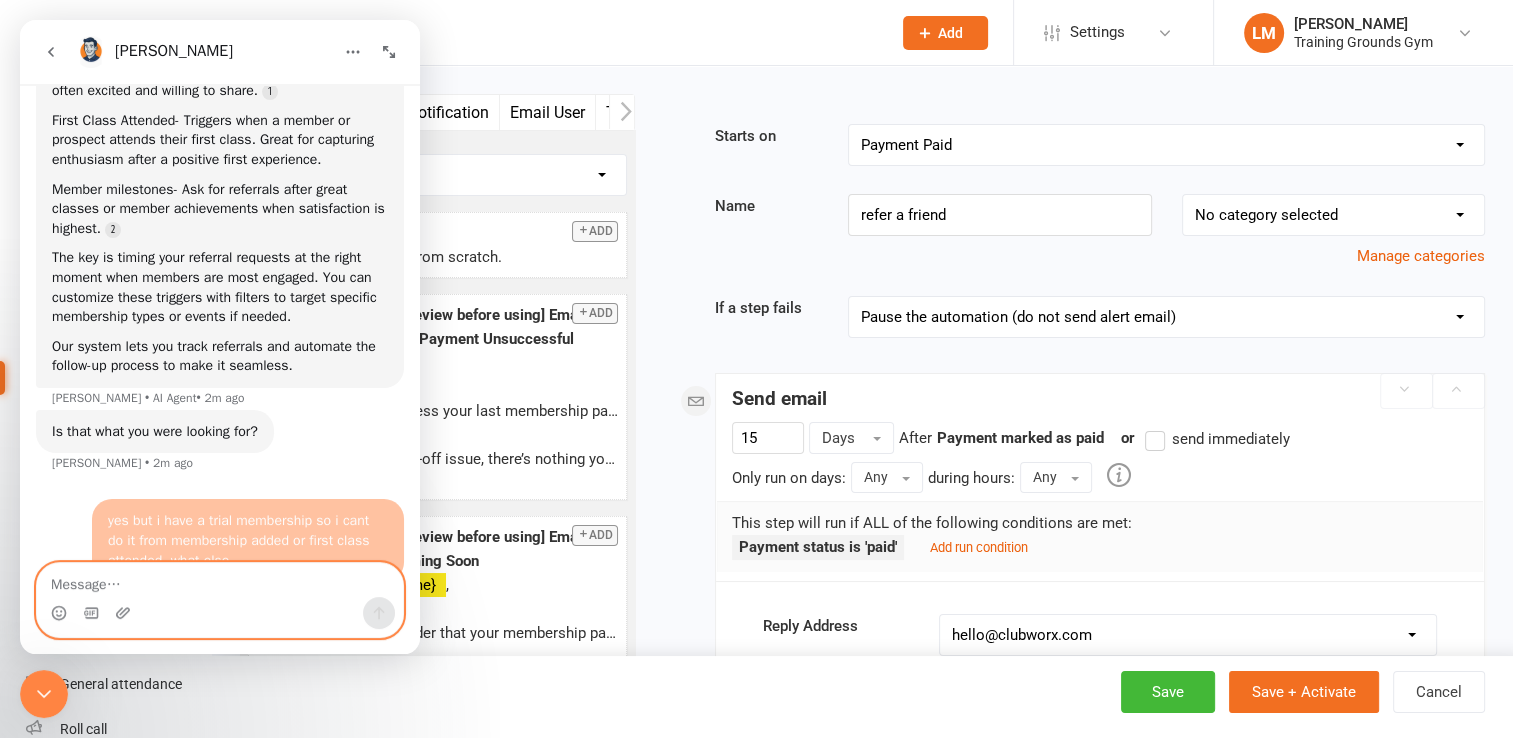 scroll, scrollTop: 296, scrollLeft: 0, axis: vertical 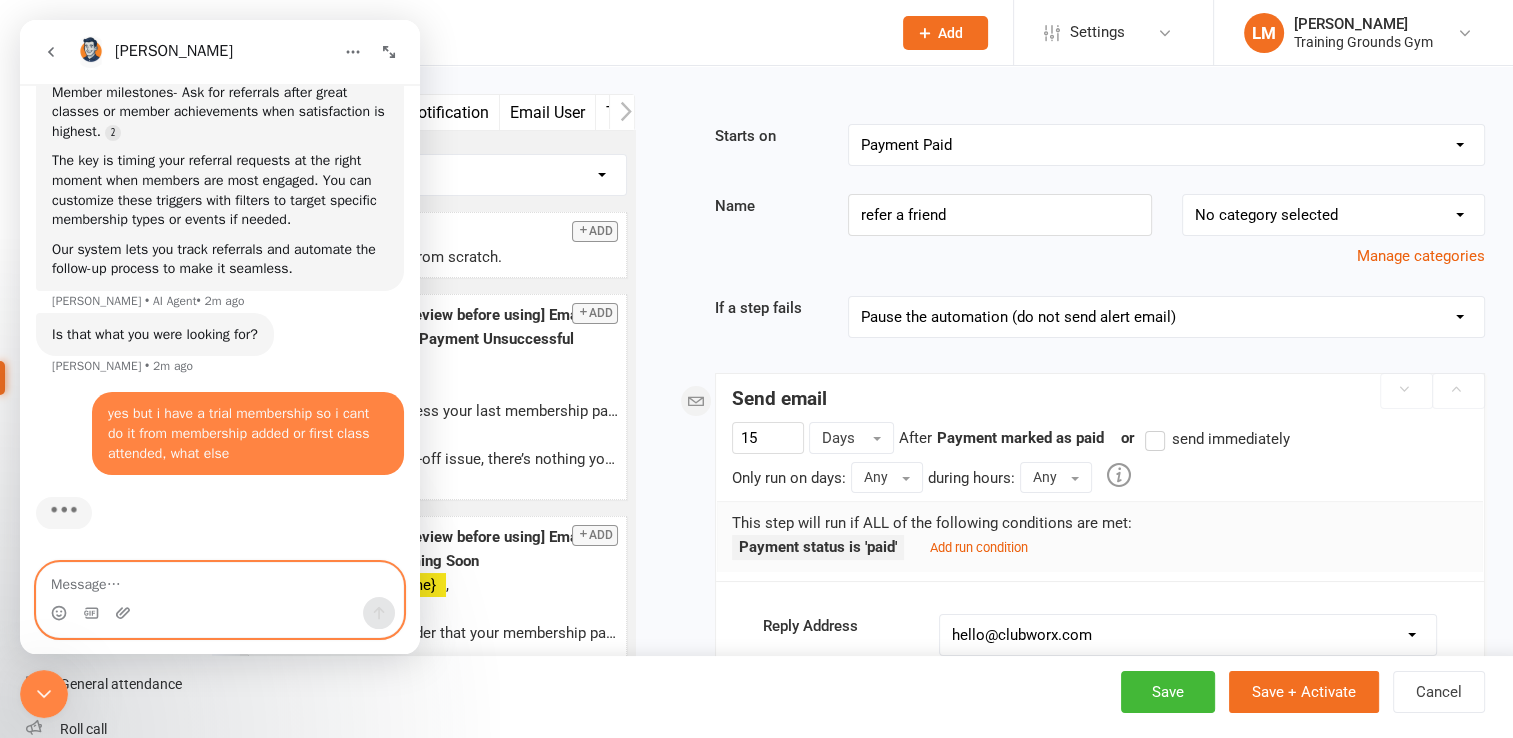 type 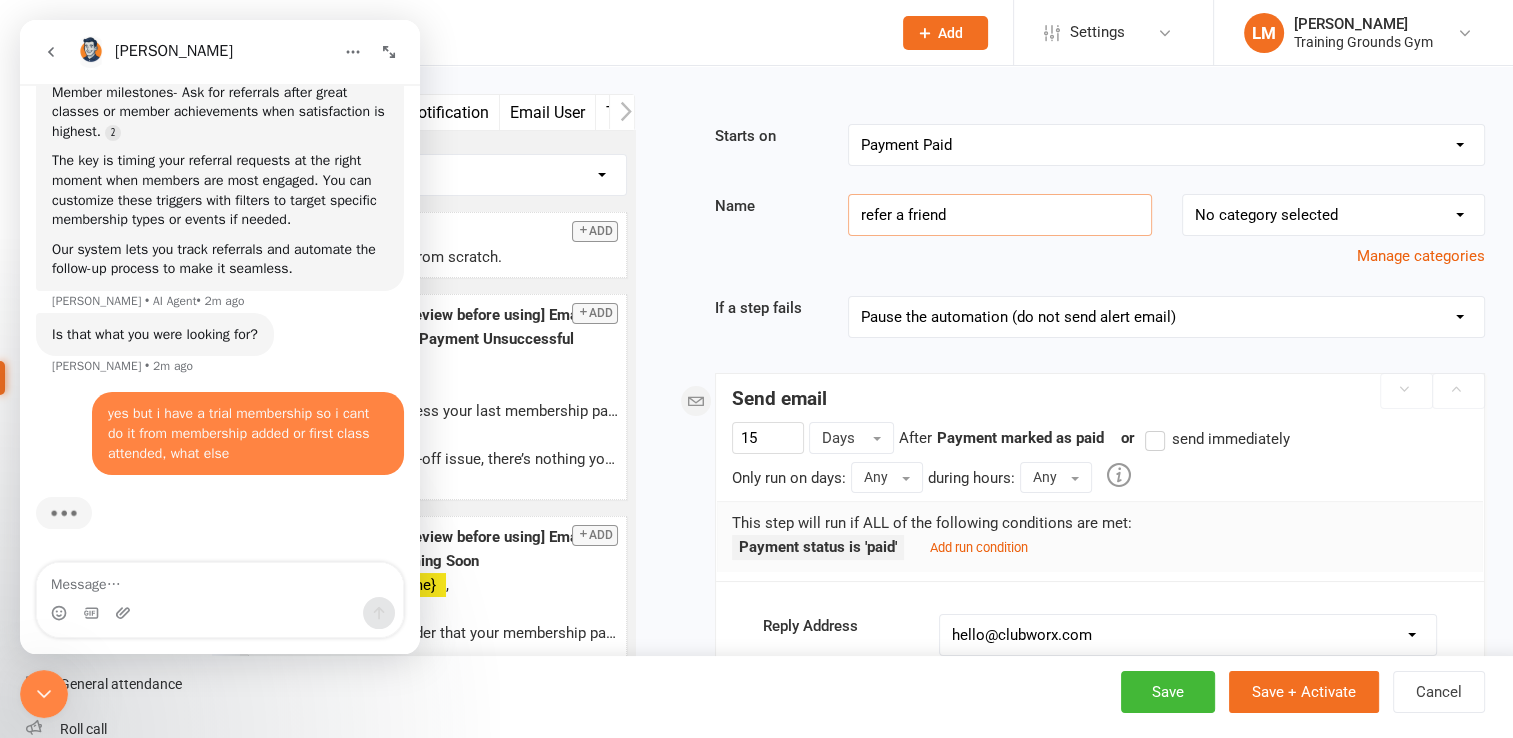 click on "refer a friend" at bounding box center (999, 215) 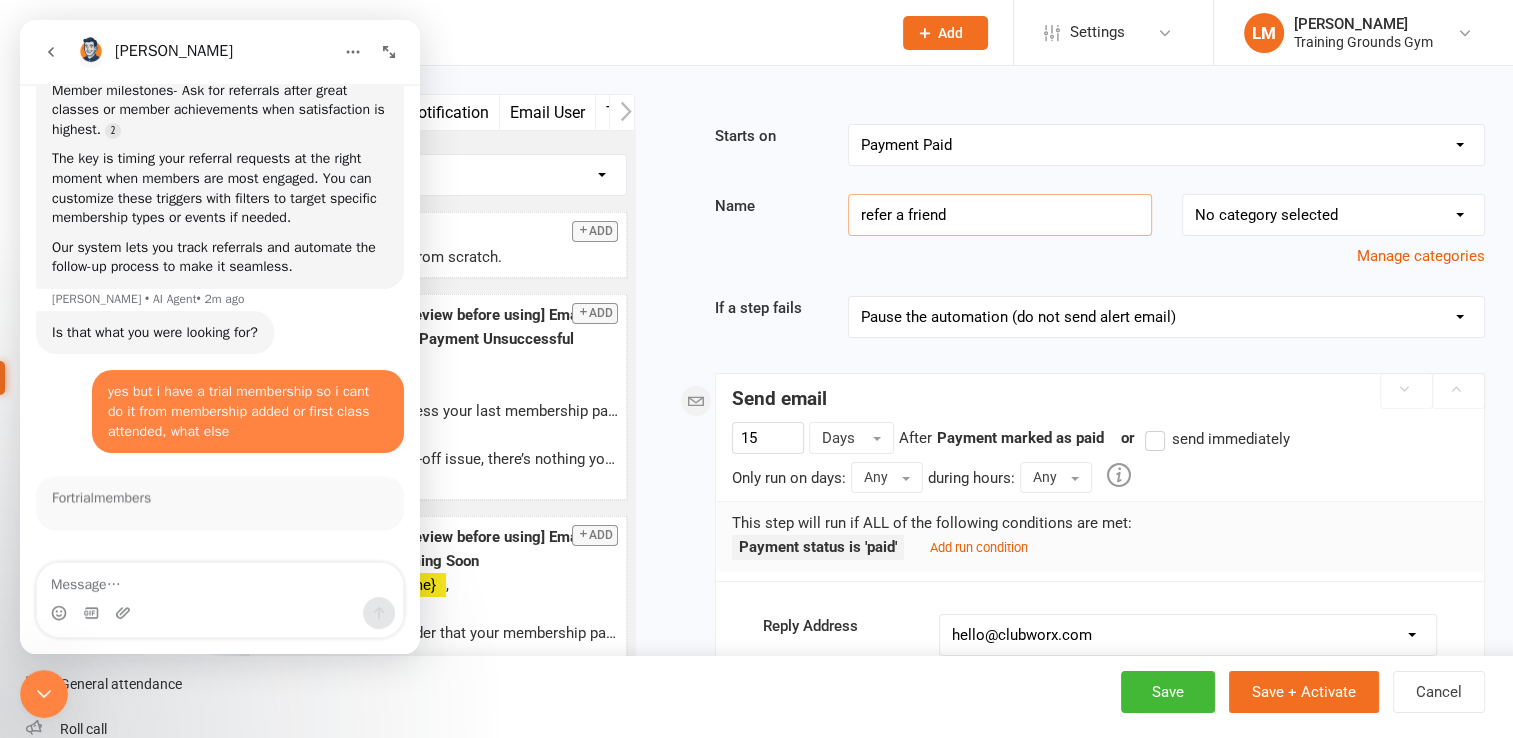 scroll, scrollTop: 424, scrollLeft: 0, axis: vertical 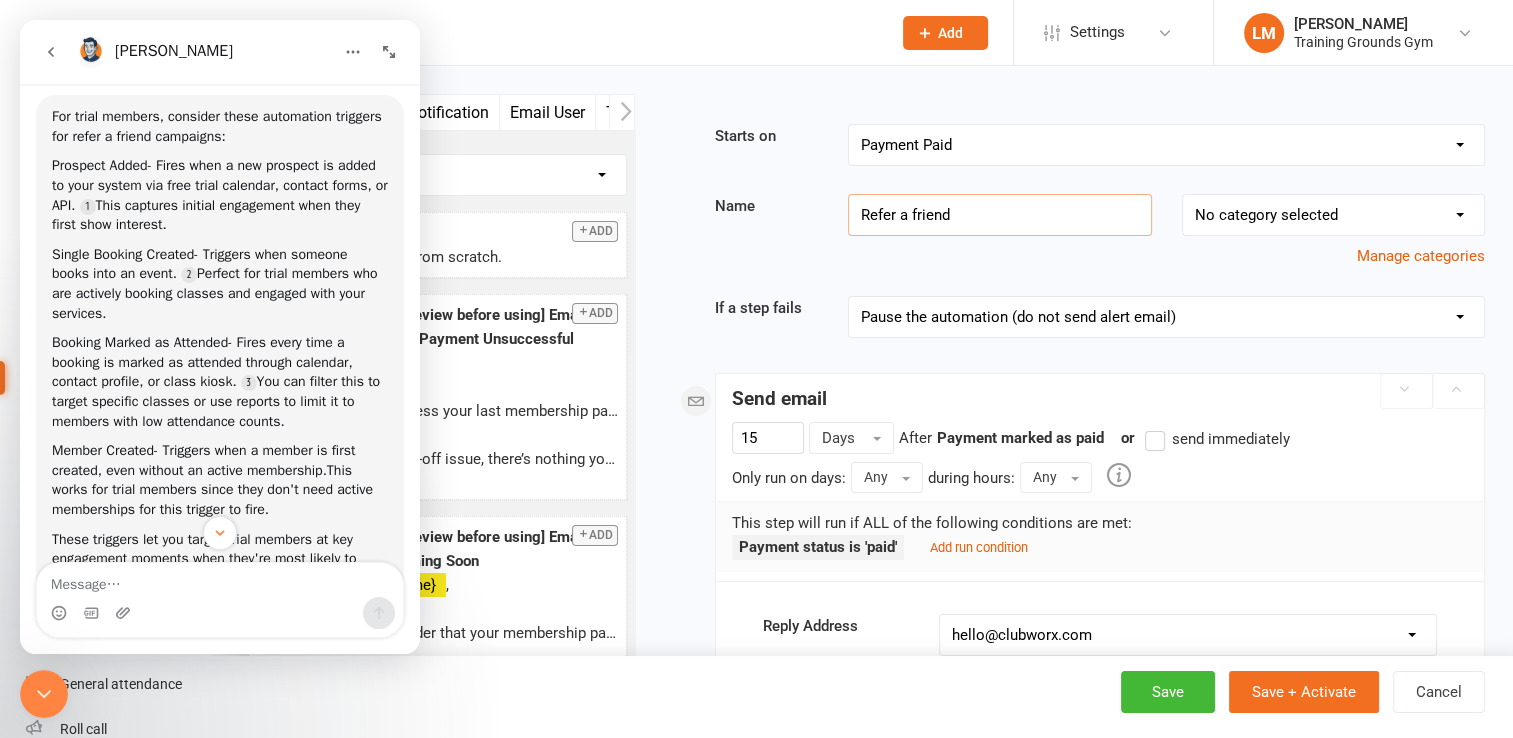 click on "Refer a friend" at bounding box center (999, 215) 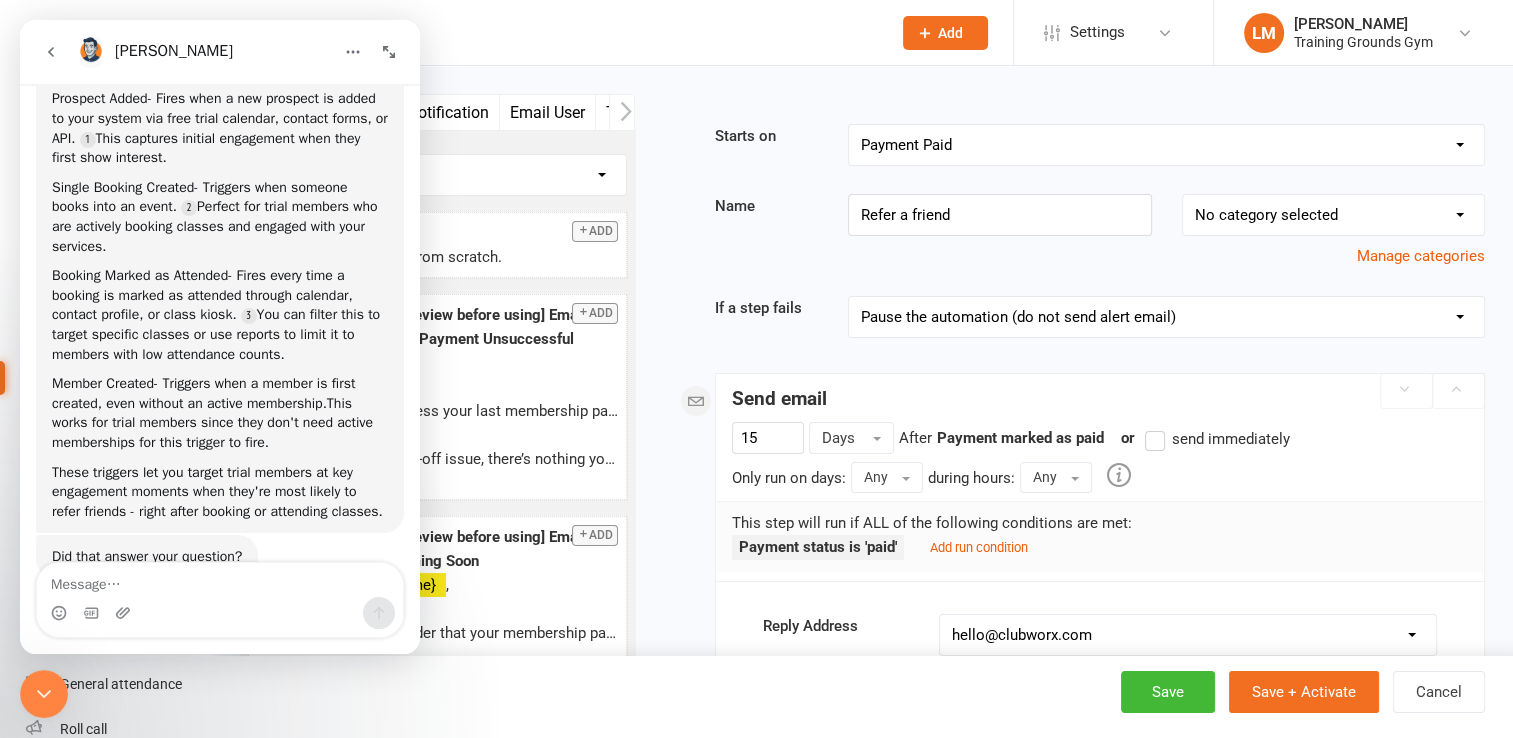 scroll, scrollTop: 800, scrollLeft: 0, axis: vertical 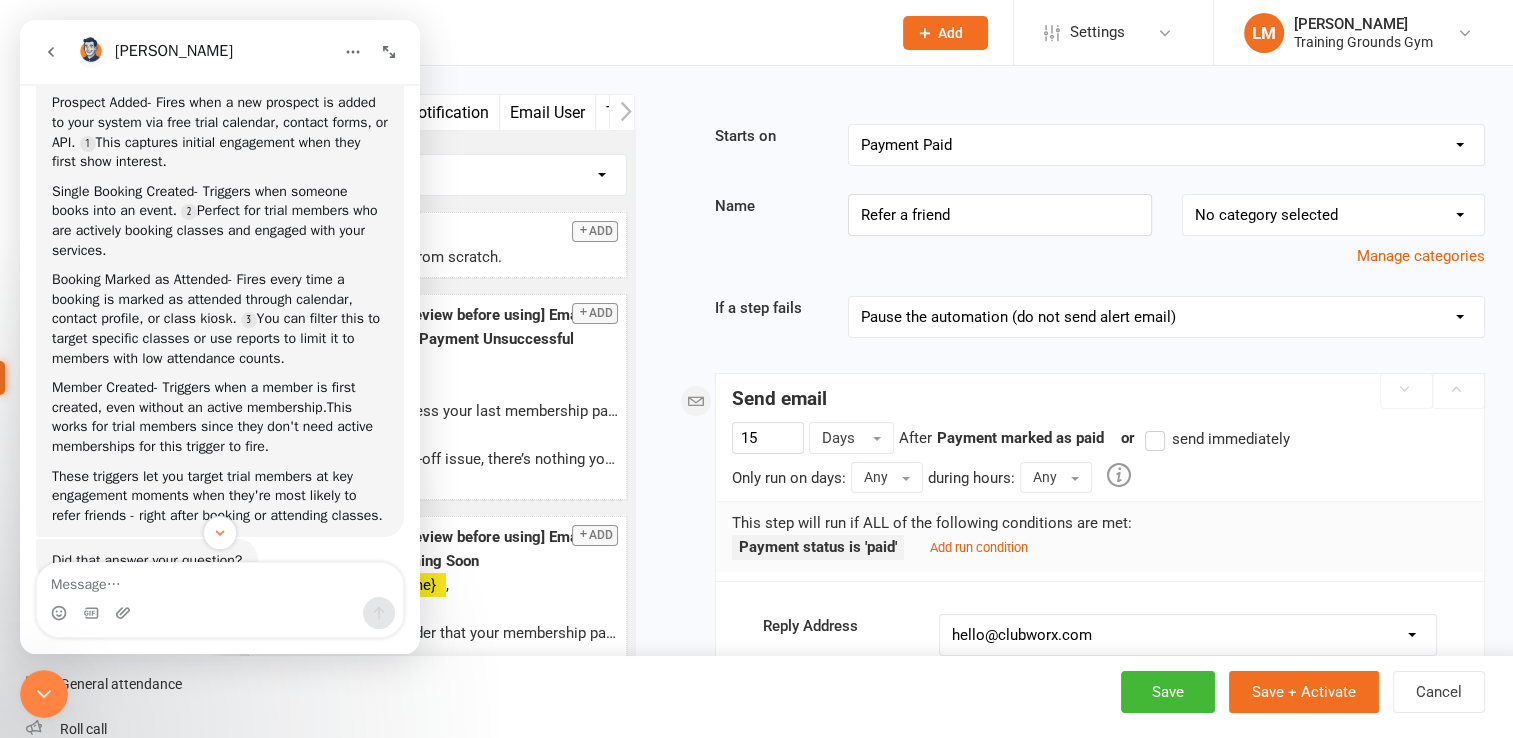 drag, startPoint x: 415, startPoint y: 424, endPoint x: 440, endPoint y: 466, distance: 48.8774 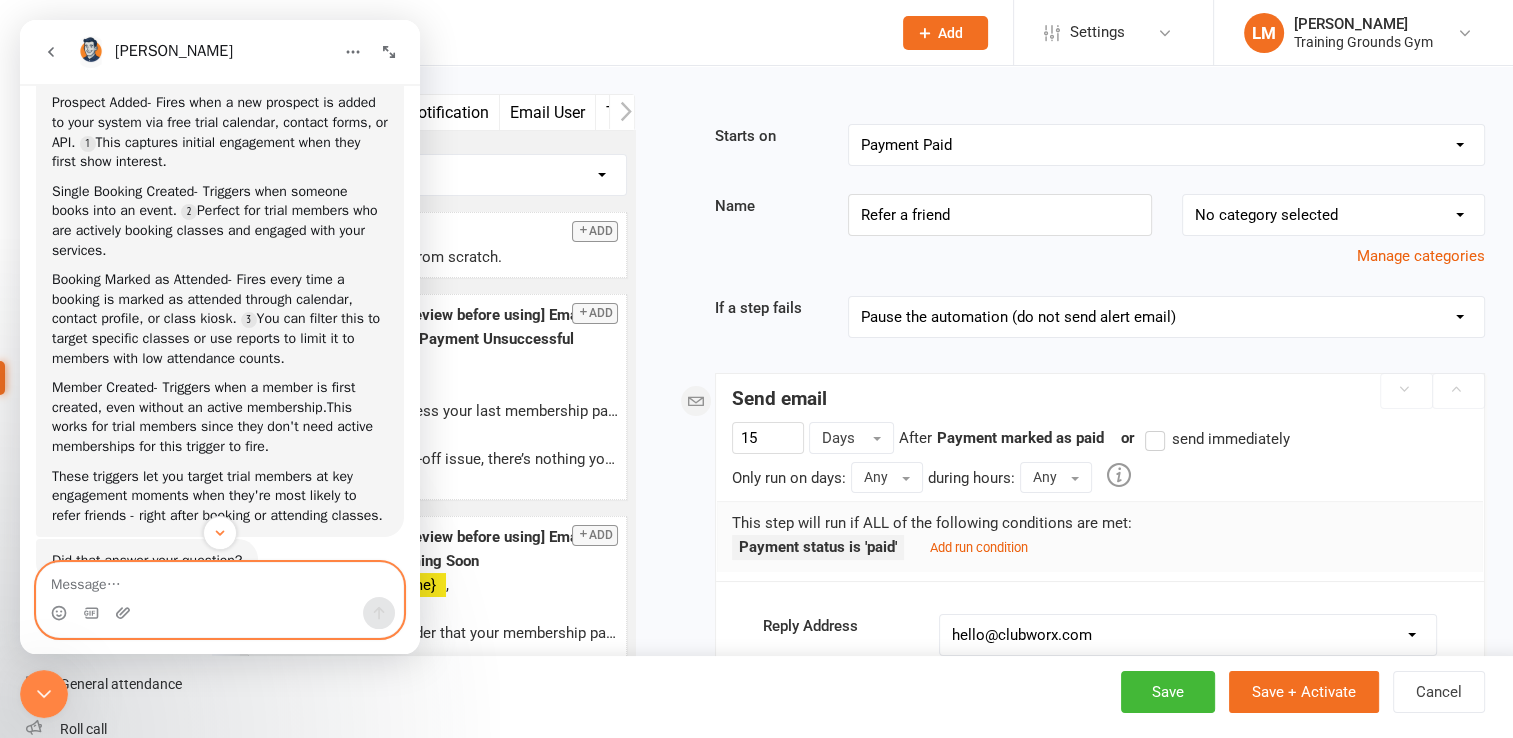 click at bounding box center [220, 580] 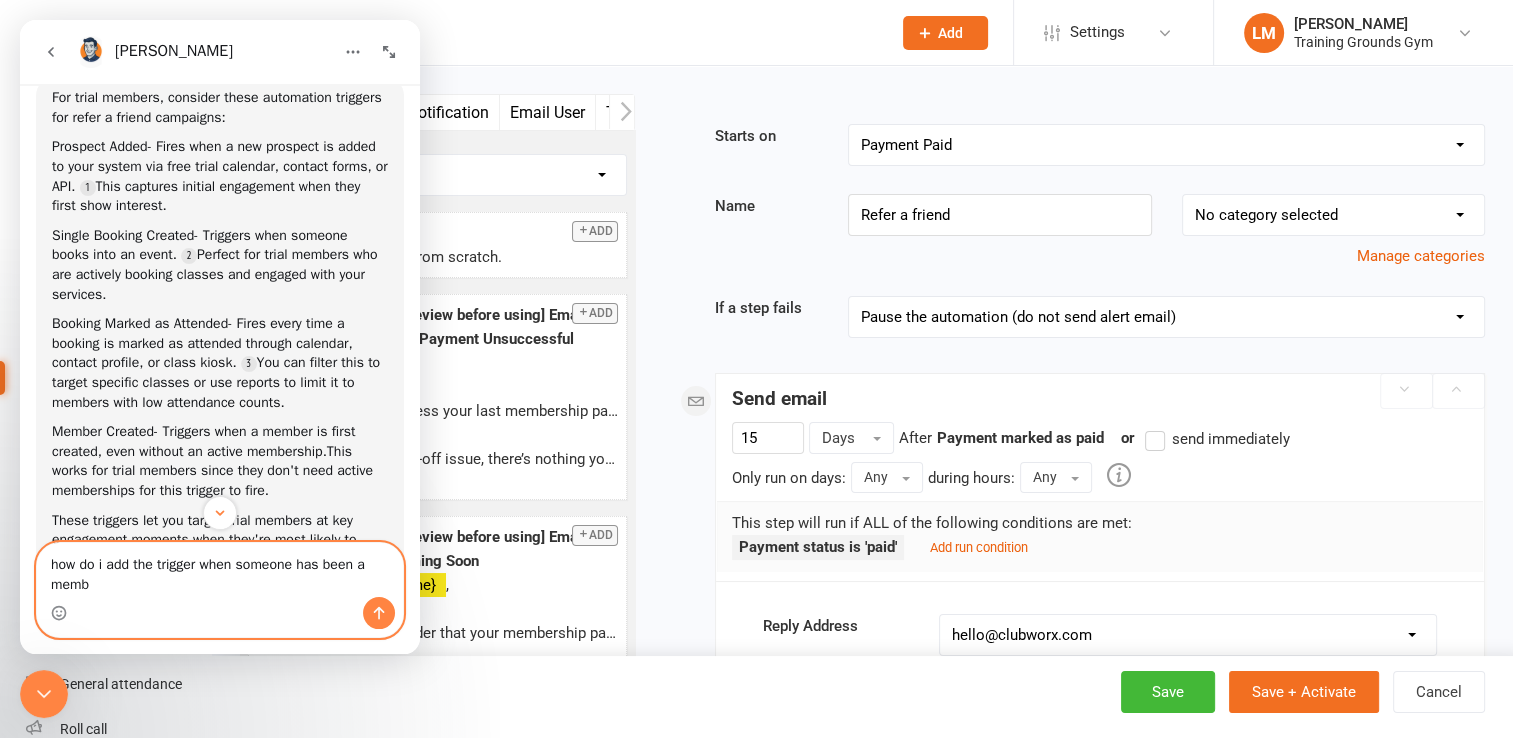 scroll, scrollTop: 737, scrollLeft: 0, axis: vertical 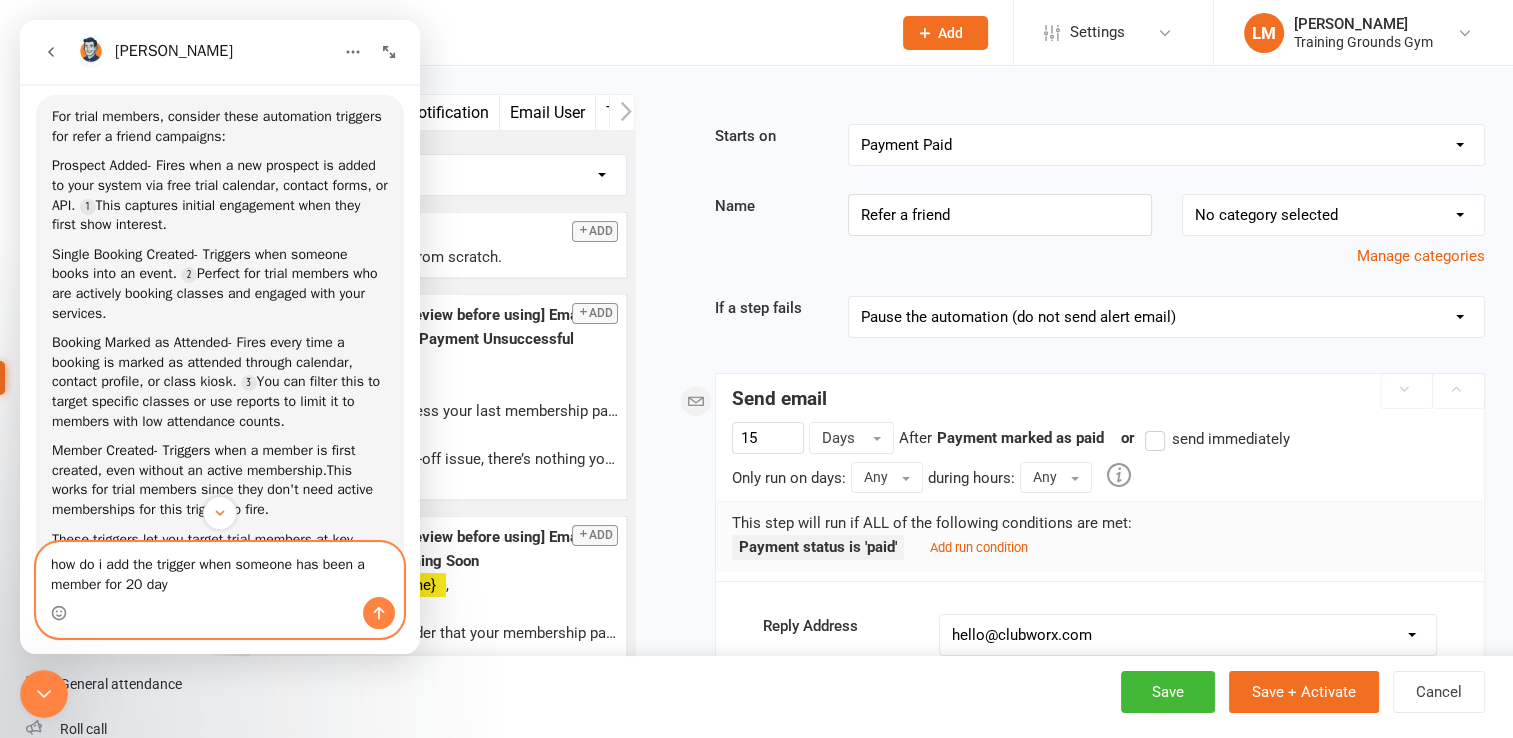 type on "how do i add the trigger when someone has been a member for 20 days" 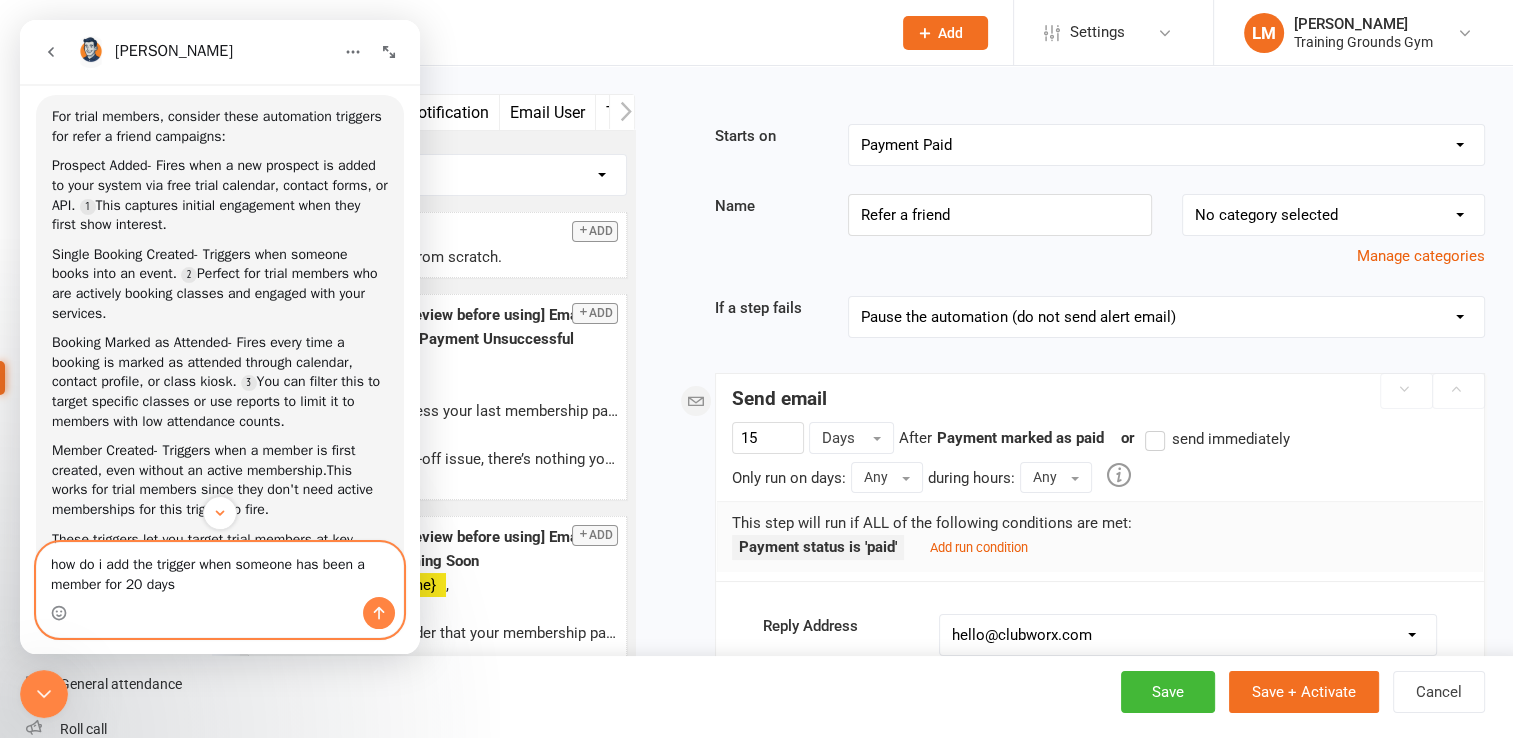 type 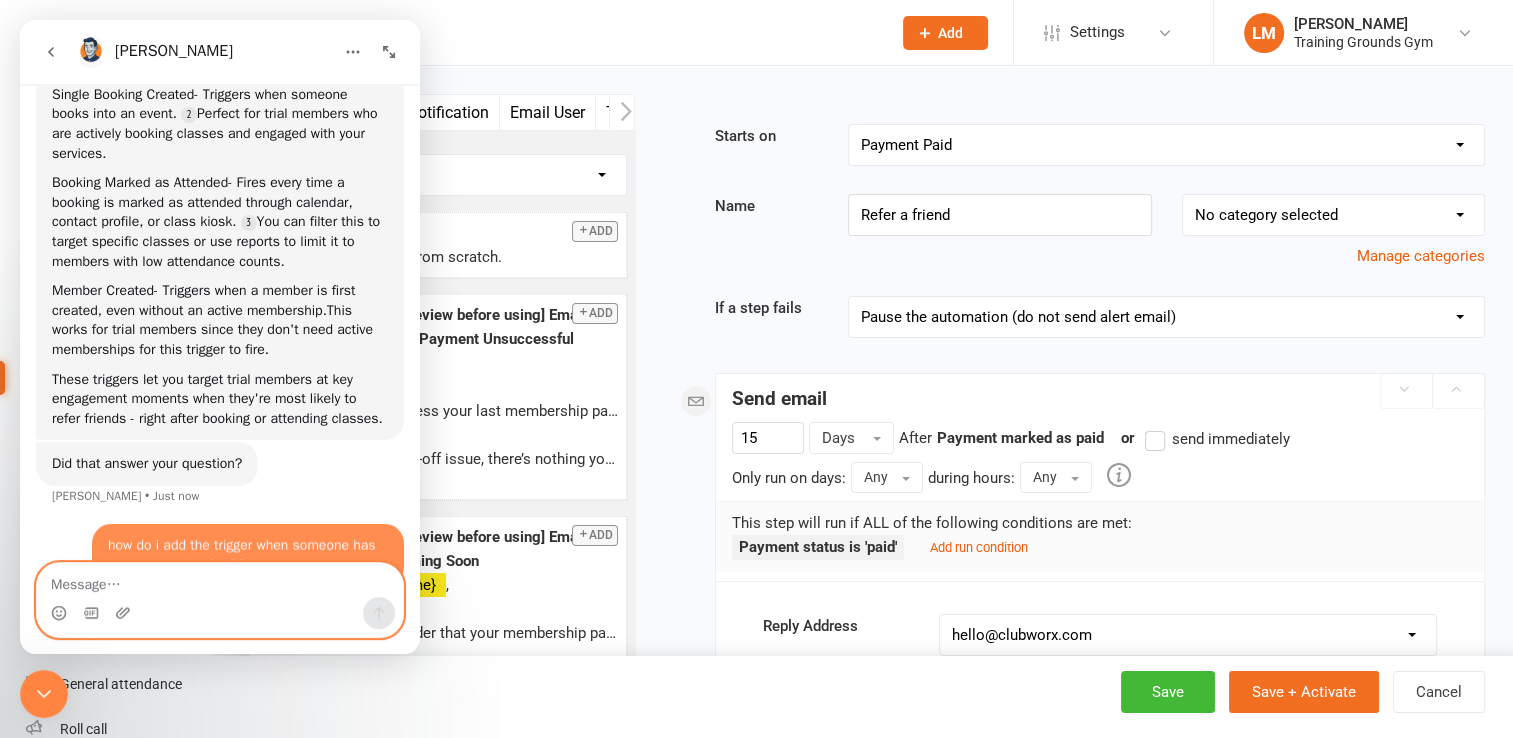 scroll, scrollTop: 962, scrollLeft: 0, axis: vertical 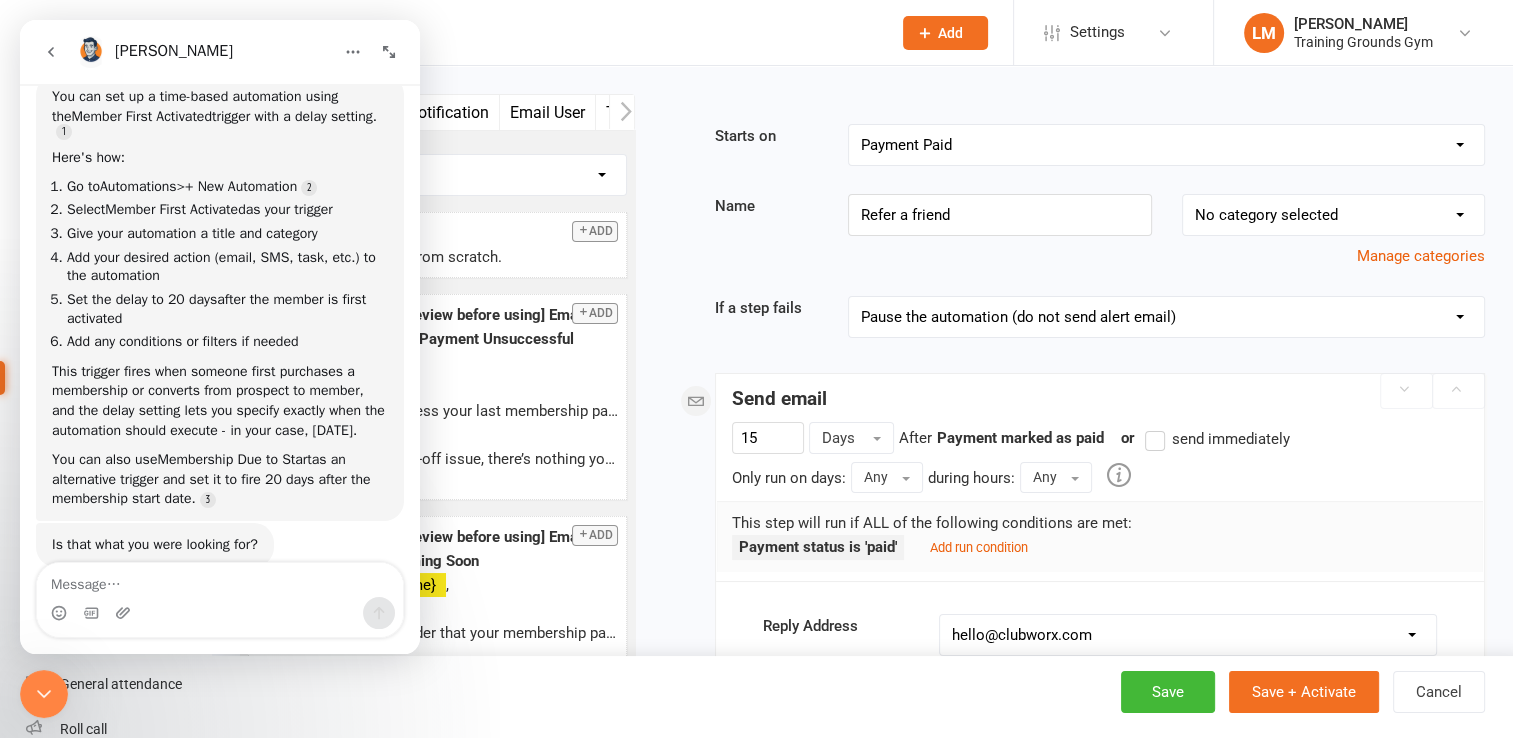click on "Booking Cancelled Booking Due Booking Late-Cancelled Booking Marked Absent Booking Marked Attended Contact Added to Event Waitlist Contact Birthday Converted to Member Credit Card Expiry Days Since Last Attendance Days Since Last Mobile App Activity End of Suspension First Class Attended First Class Due General Attendance Marked Manual Enrolment Member Added Member First Activated Membership Added Membership Cancelled Membership Due to Start Membership Expiry Non-attending Contact Added Payment Due Payment Failure Payment Paid Prospect Added Prospect Status Changed Recurring Bookings Activated Signed Waiver Approved Single Booking Created Start of Suspension Suspension Added" at bounding box center [1166, 145] 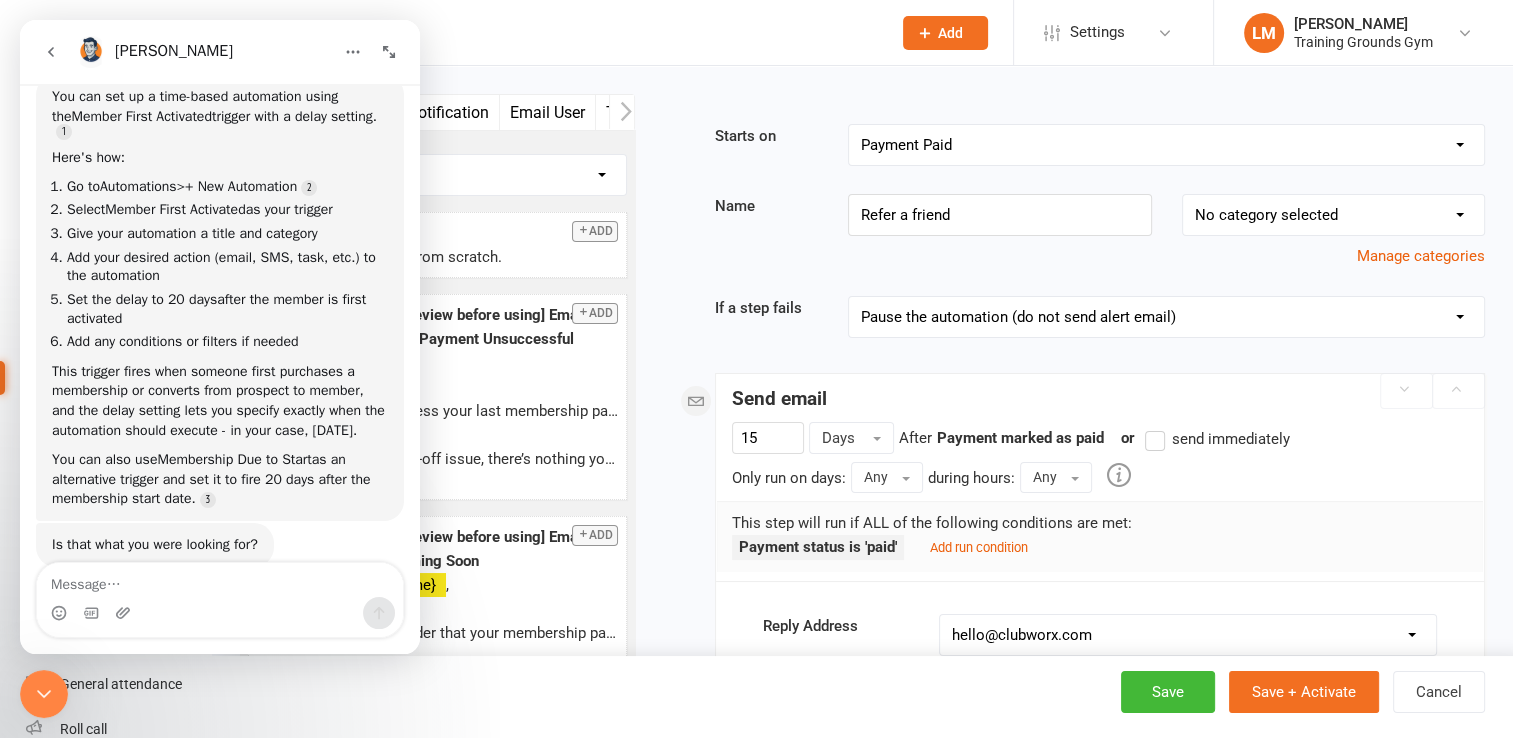 select on "17" 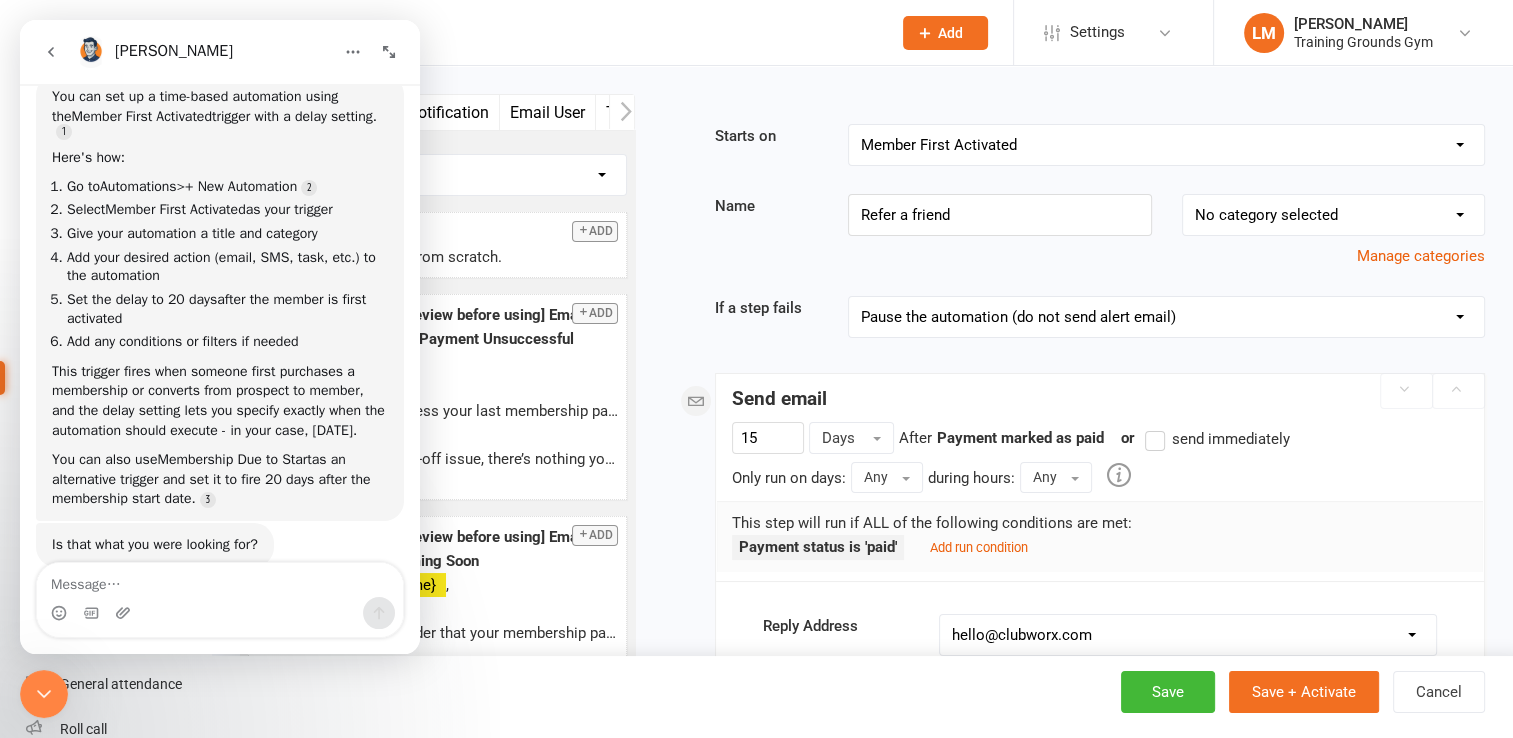 click on "Booking Cancelled Booking Due Booking Late-Cancelled Booking Marked Absent Booking Marked Attended Contact Added to Event Waitlist Contact Birthday Converted to Member Credit Card Expiry Days Since Last Attendance Days Since Last Mobile App Activity End of Suspension First Class Attended First Class Due General Attendance Marked Manual Enrolment Member Added Member First Activated Membership Added Membership Cancelled Membership Due to Start Membership Expiry Non-attending Contact Added Payment Due Payment Failure Payment Paid Prospect Added Prospect Status Changed Recurring Bookings Activated Signed Waiver Approved Single Booking Created Start of Suspension Suspension Added" at bounding box center [1166, 145] 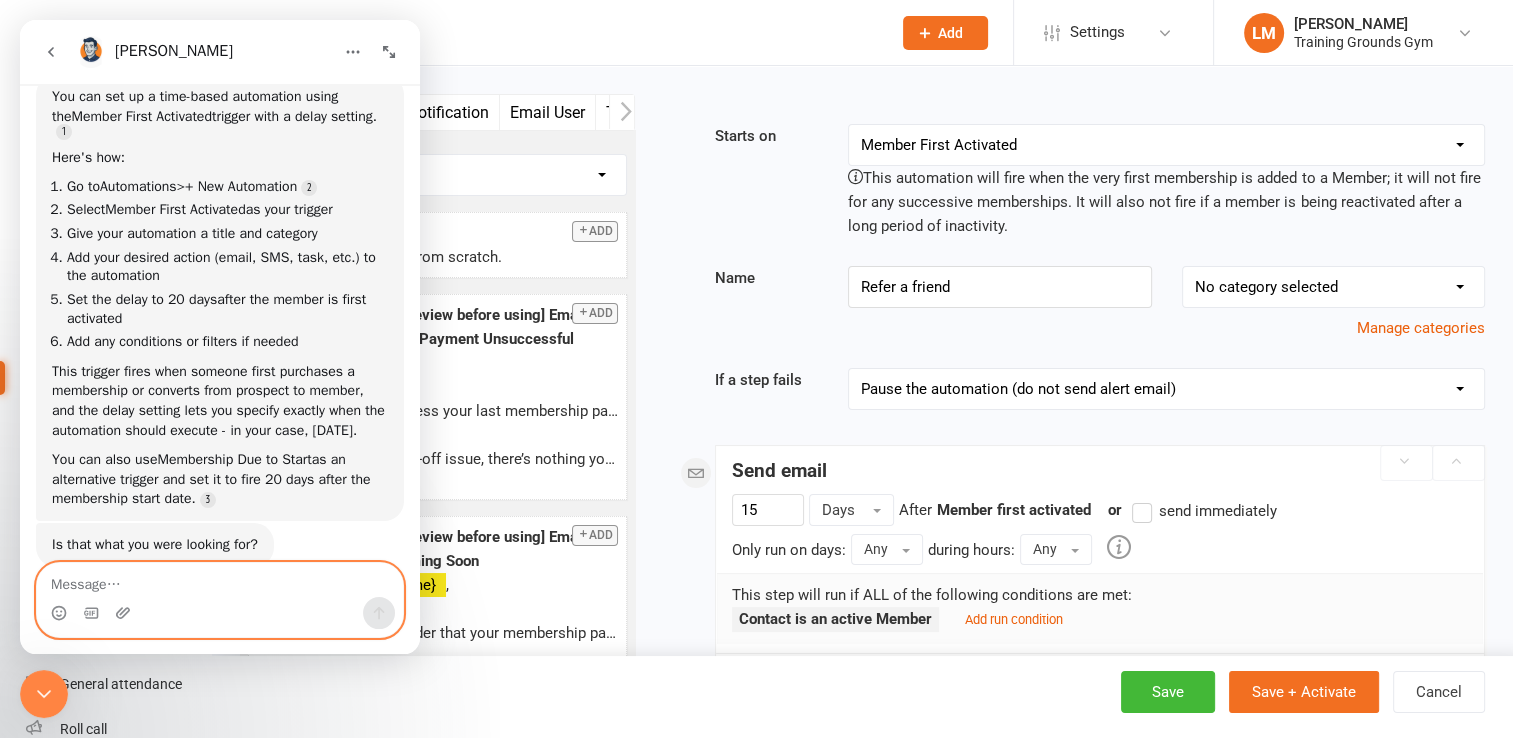 click at bounding box center (220, 580) 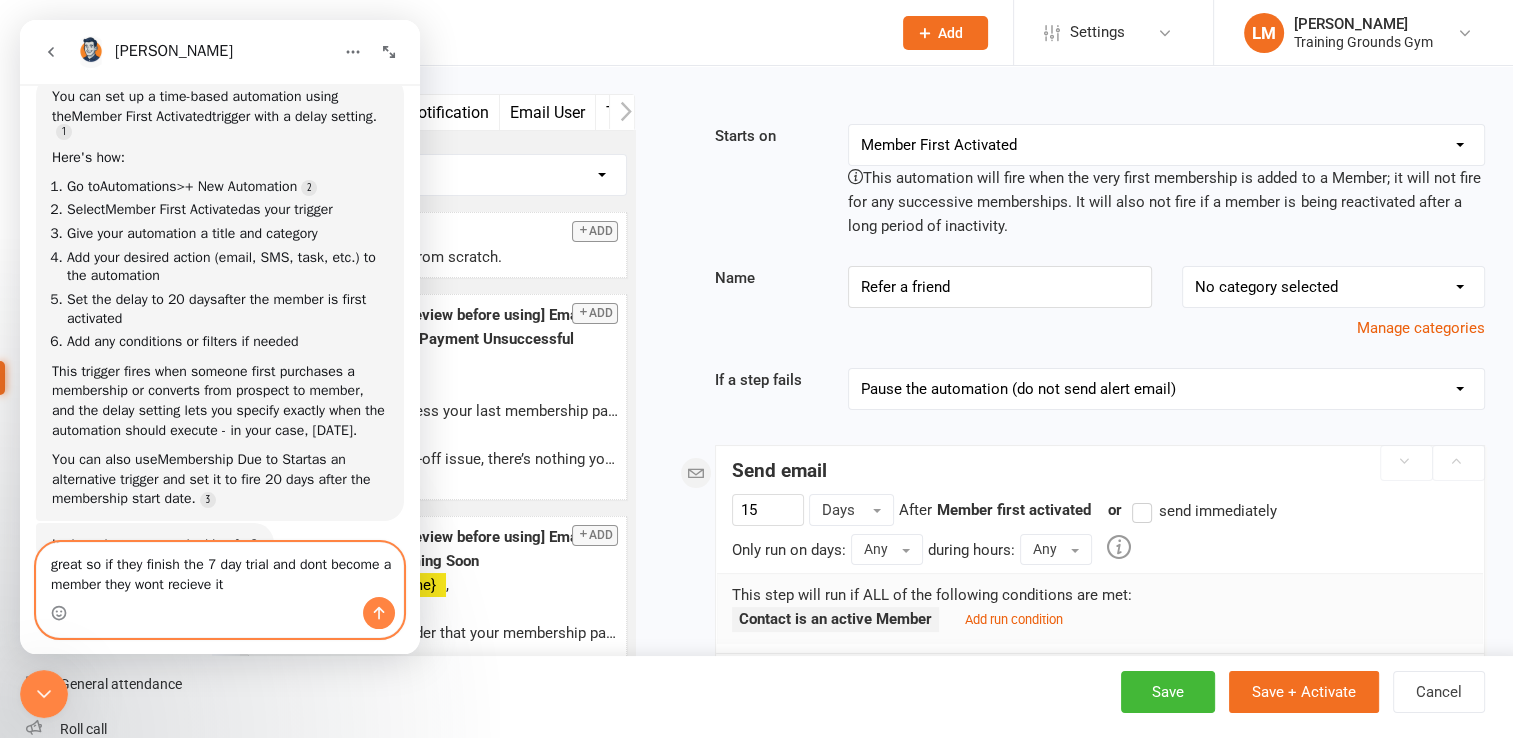 type on "great so if they finish the 7 day trial and dont become a member they wont recieve it?" 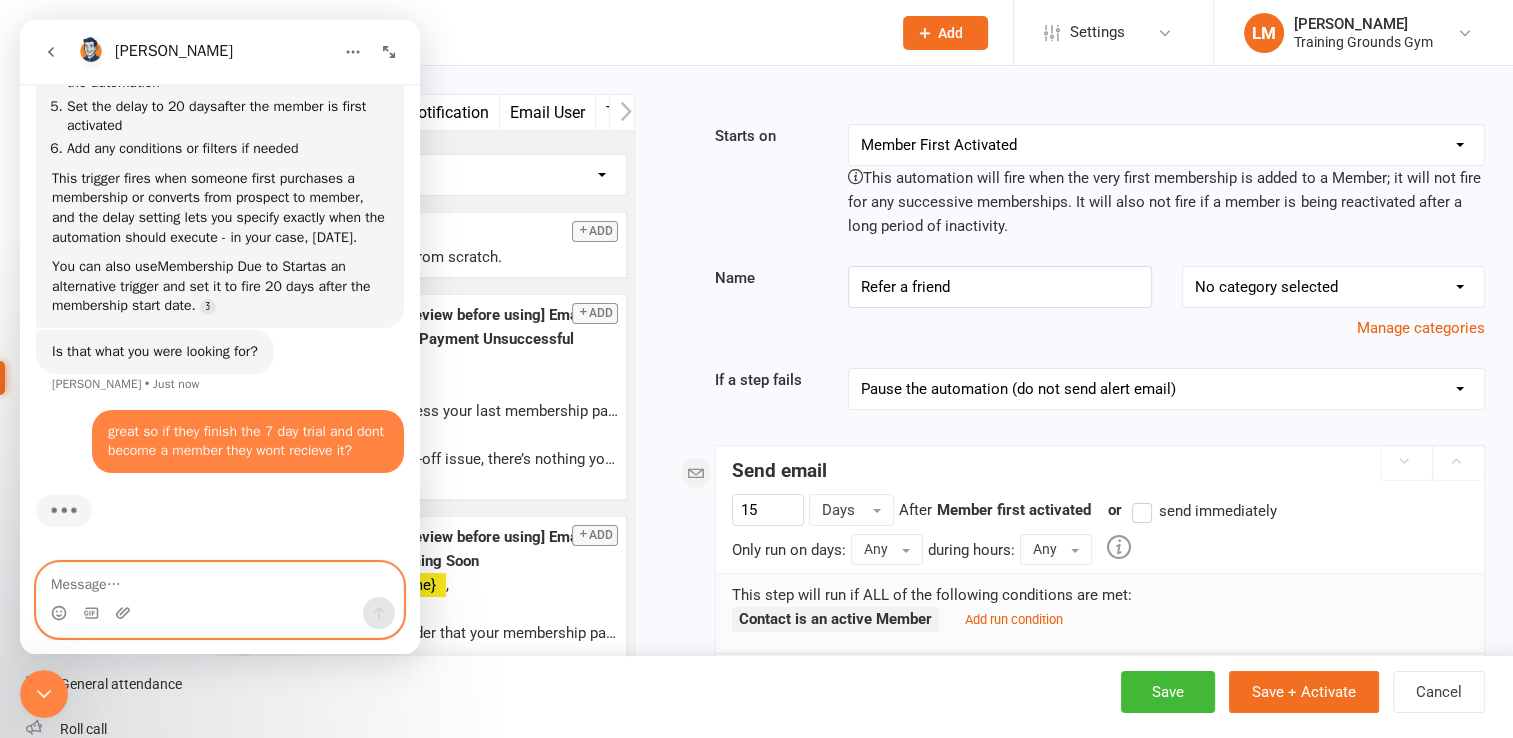 scroll, scrollTop: 1639, scrollLeft: 0, axis: vertical 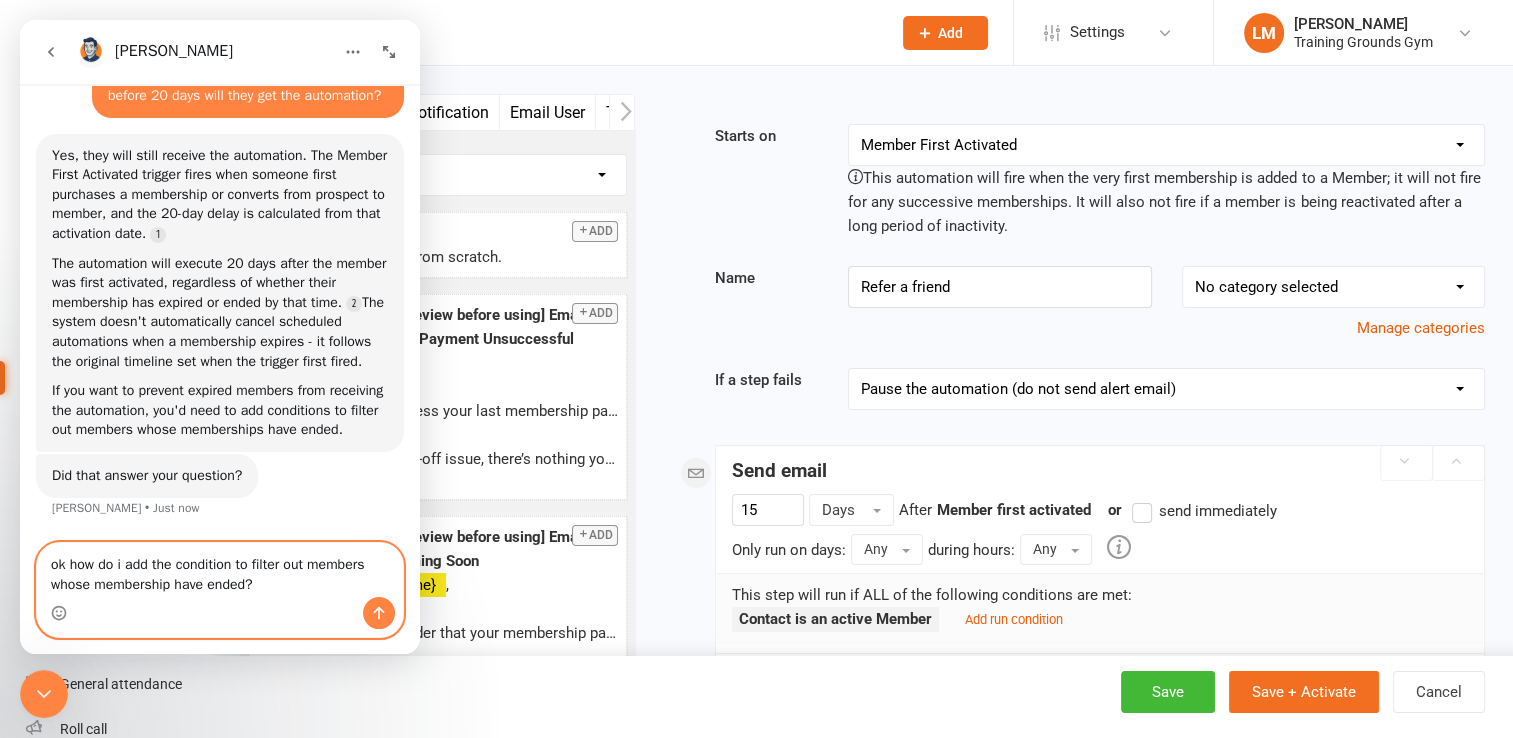 type on "ok how do i add the condition to filter out members whose membership have ended?" 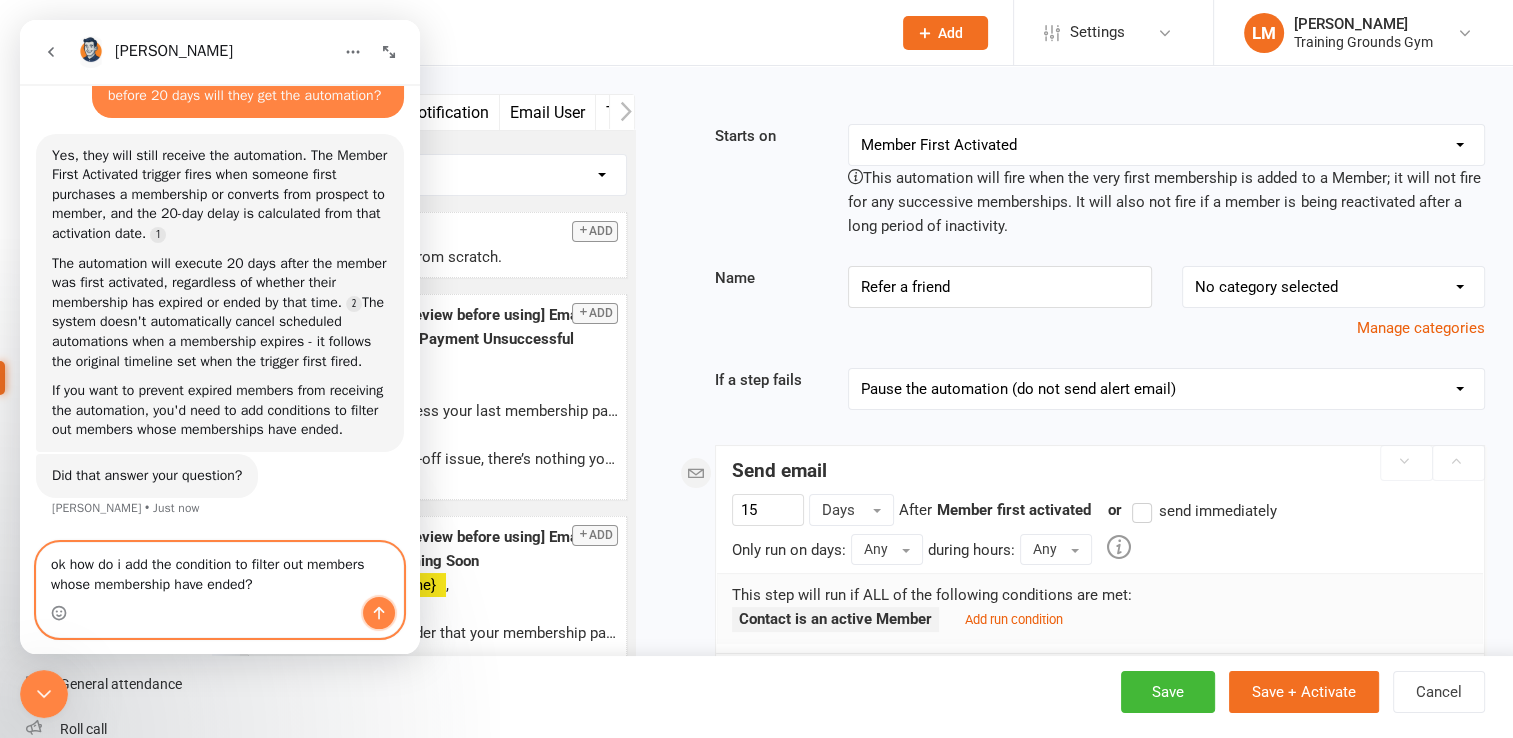 click 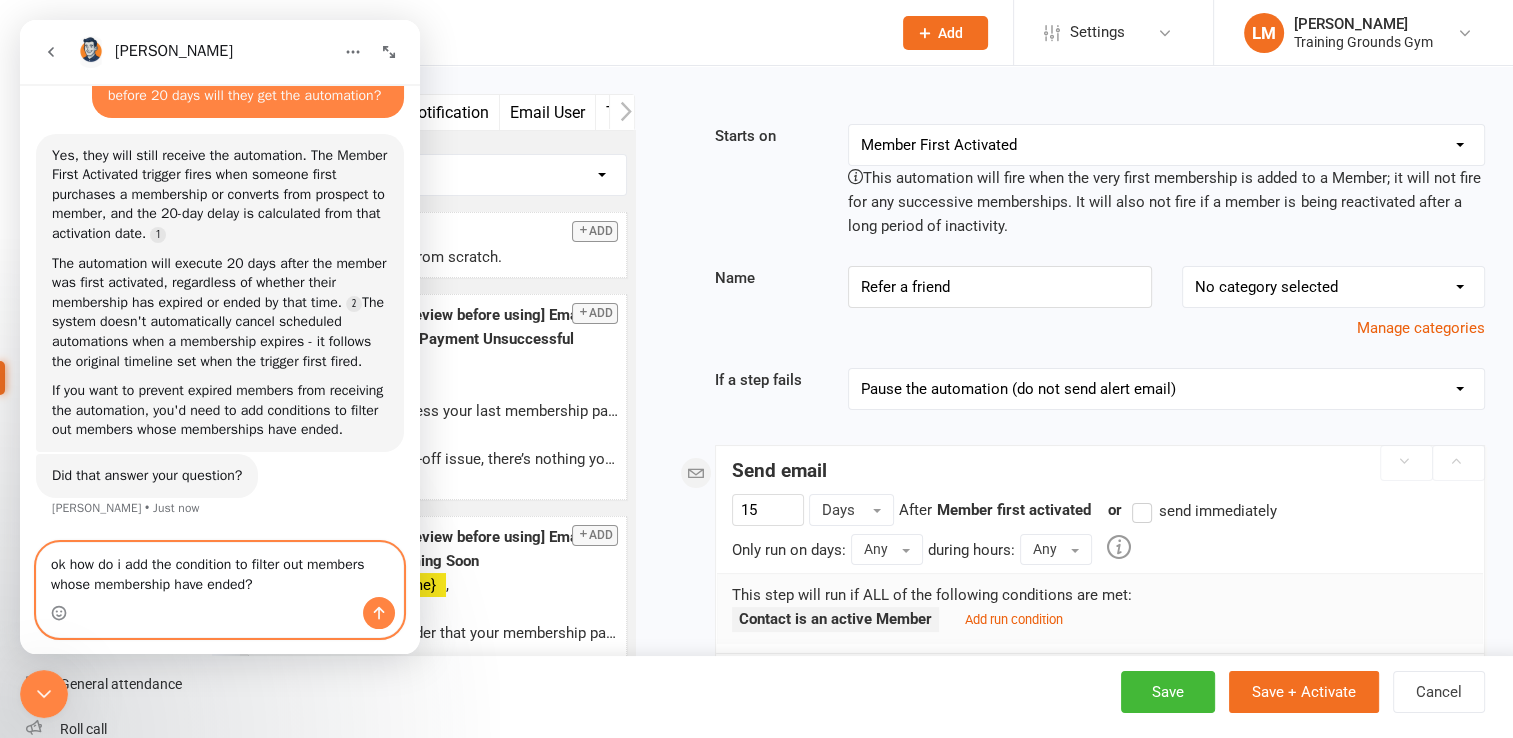 type 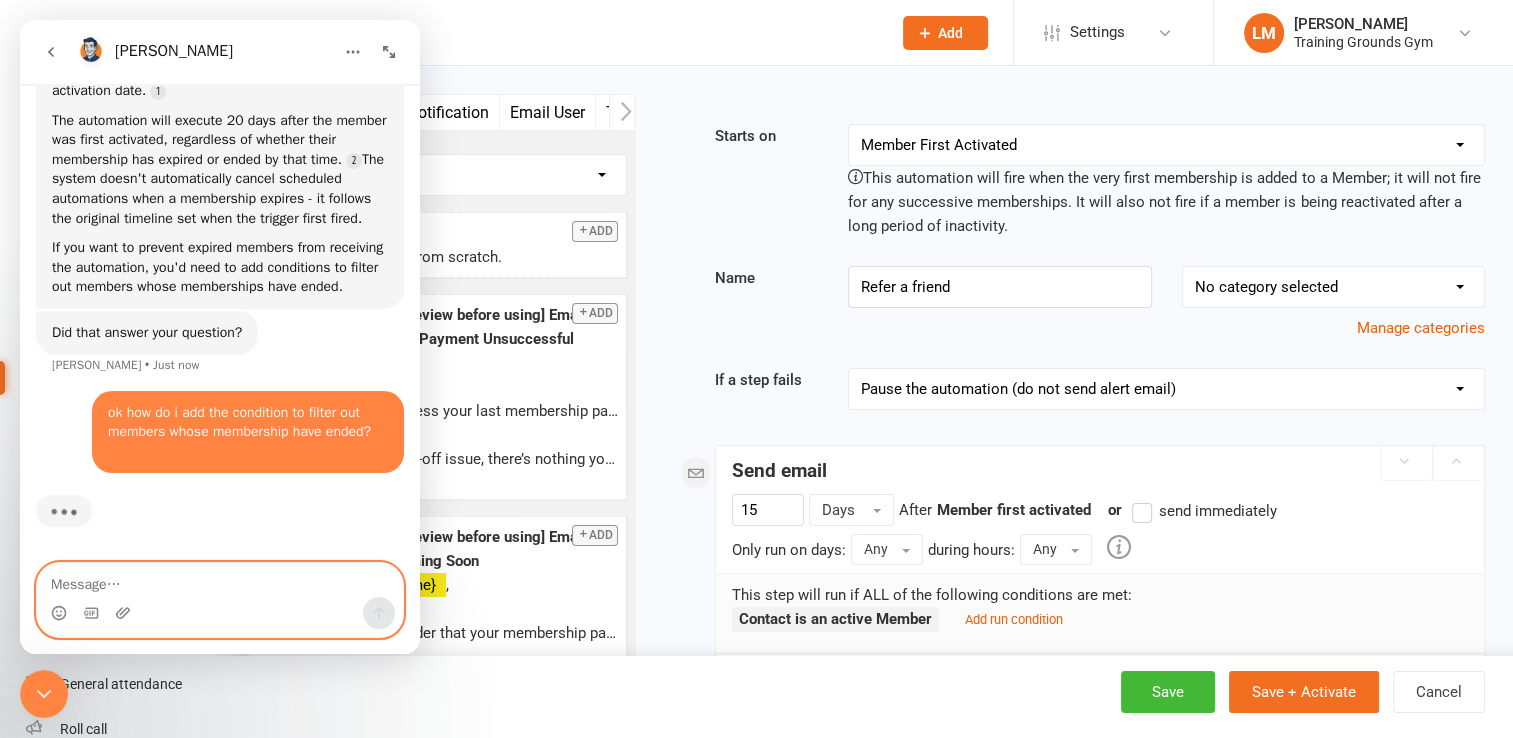 scroll, scrollTop: 2572, scrollLeft: 0, axis: vertical 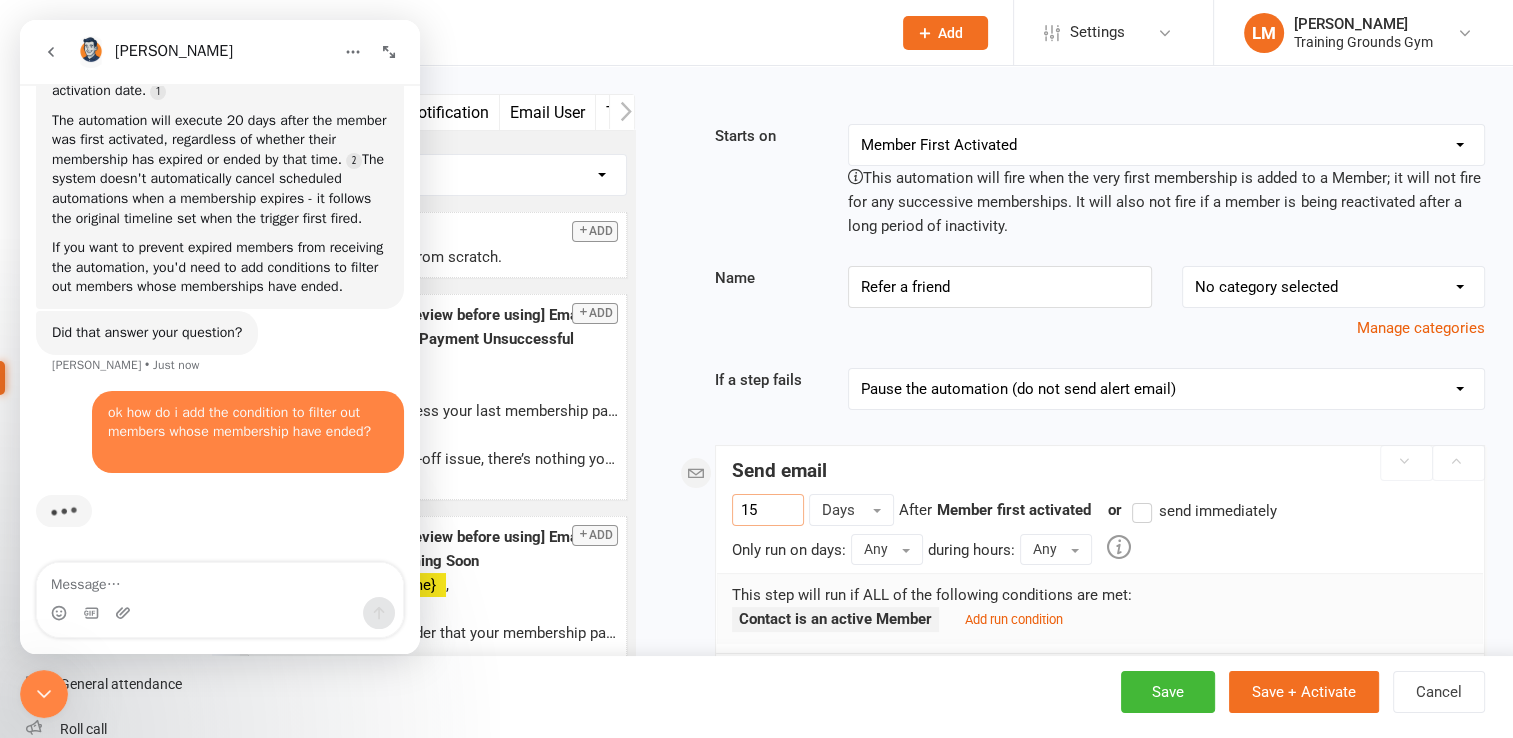 drag, startPoint x: 780, startPoint y: 506, endPoint x: 719, endPoint y: 514, distance: 61.522354 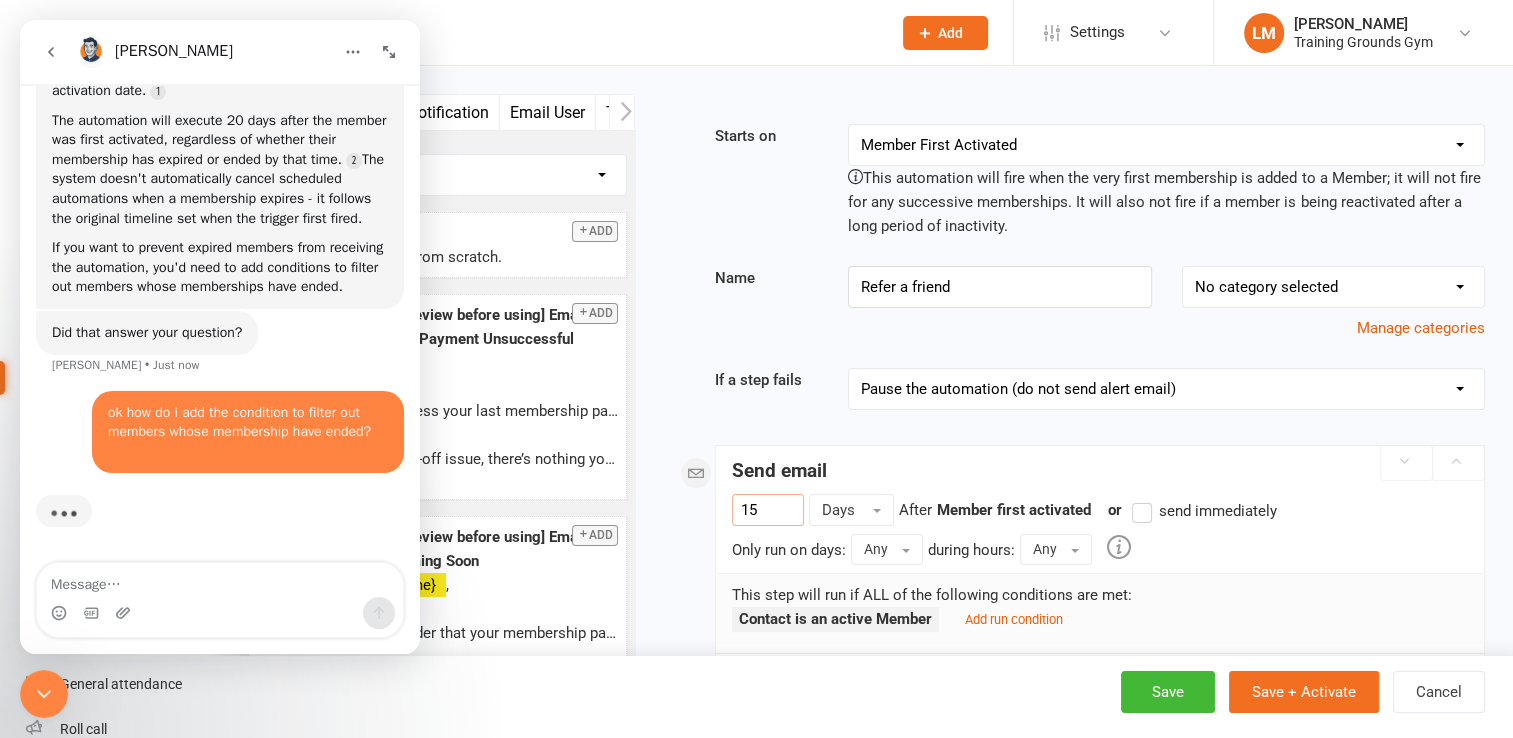 click on "15
Days
After Member first activated previous step or  send immediately Only run on days: Any  Any [DATE] [DATE] [DATE] [DATE] [DATE] [DATE] [DATE] during hours: Any  Any 12am 1am 2am 3am 4am 5am 6am 7am 8am 9am 10am 11am 12pm 1pm 2pm 3pm 4pm 5pm 6pm 7pm 8pm 9pm 10pm 11pm
advanced options This step will run if ALL of the following conditions are met: Contact is an active Member  Add run condition" at bounding box center (1100, 573) 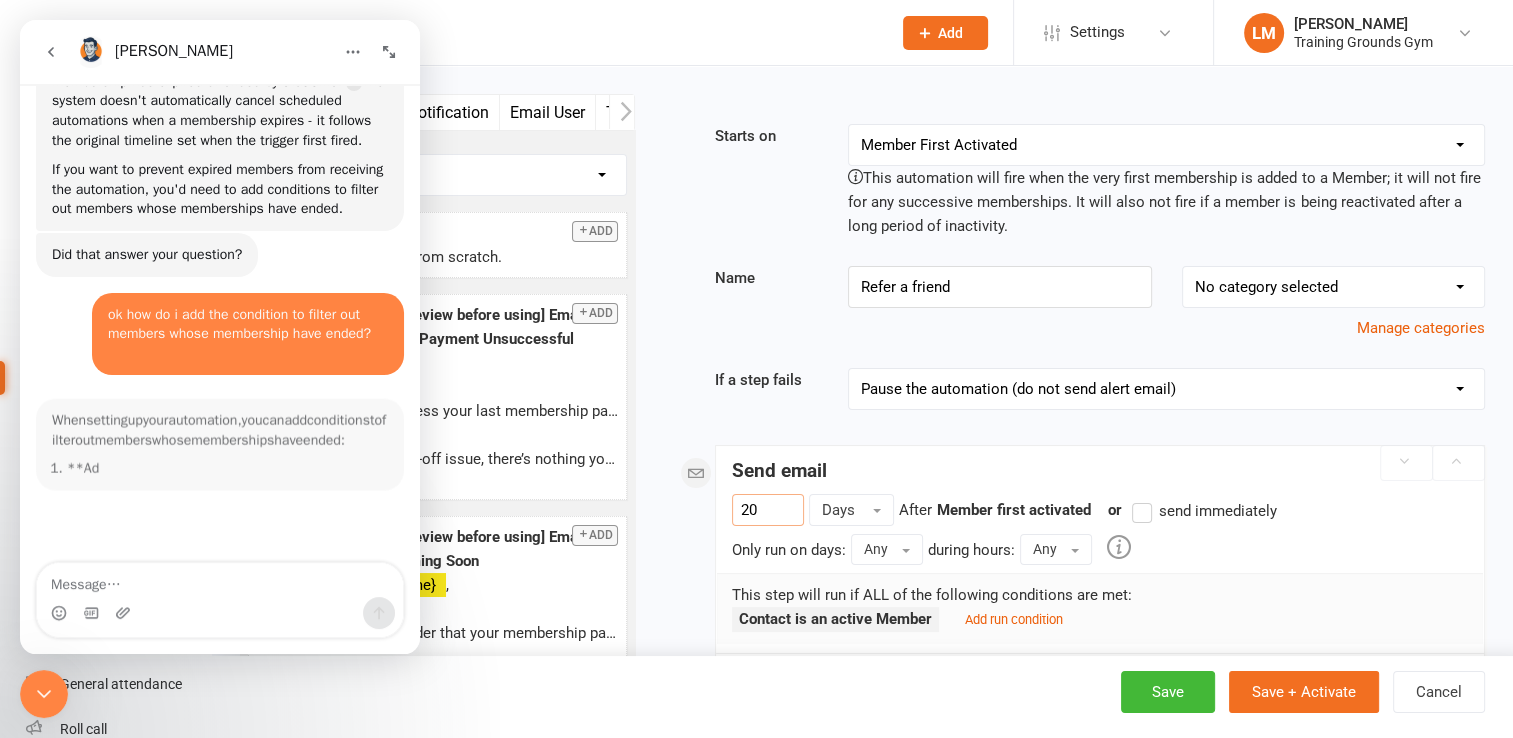 scroll, scrollTop: 2, scrollLeft: 0, axis: vertical 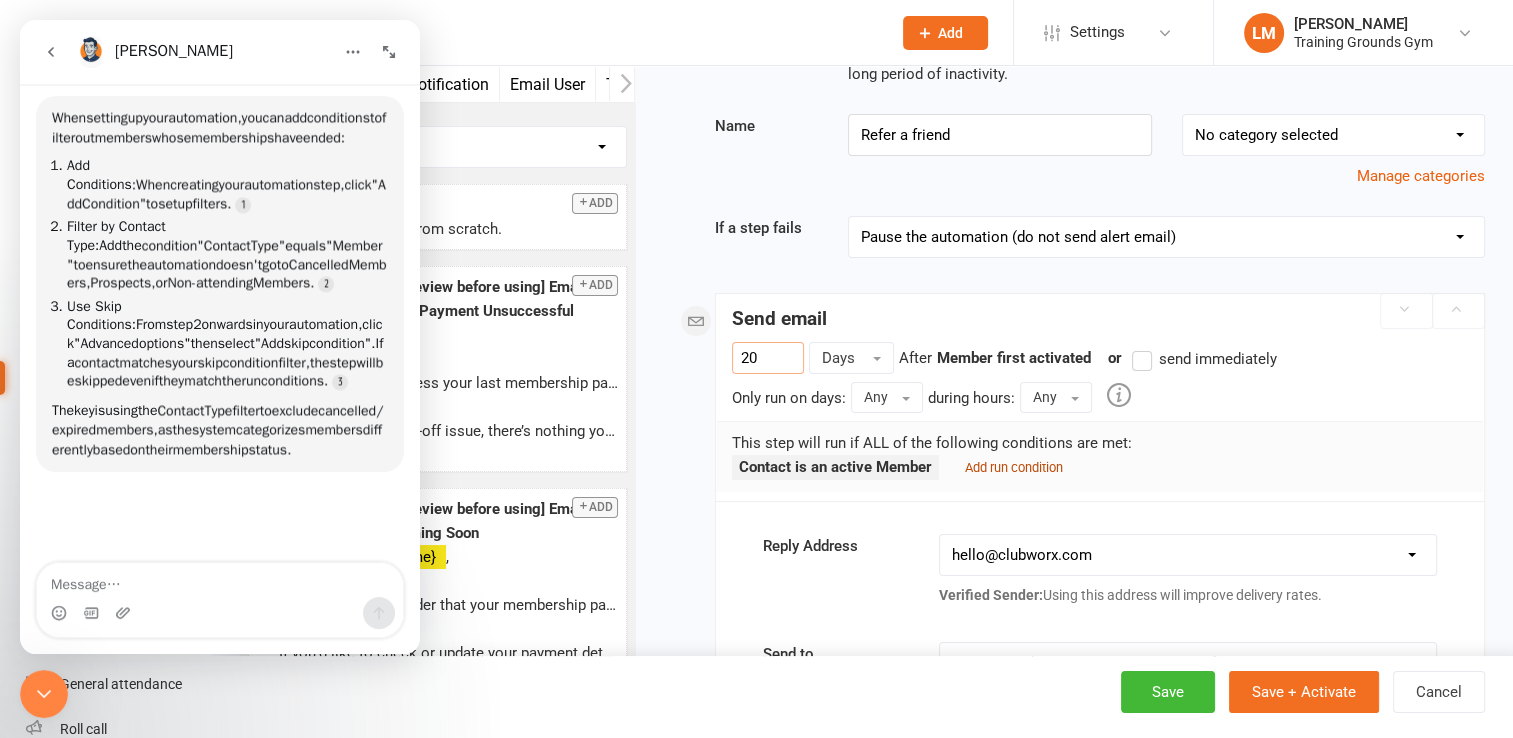 click on "Add run condition" at bounding box center [1014, 467] 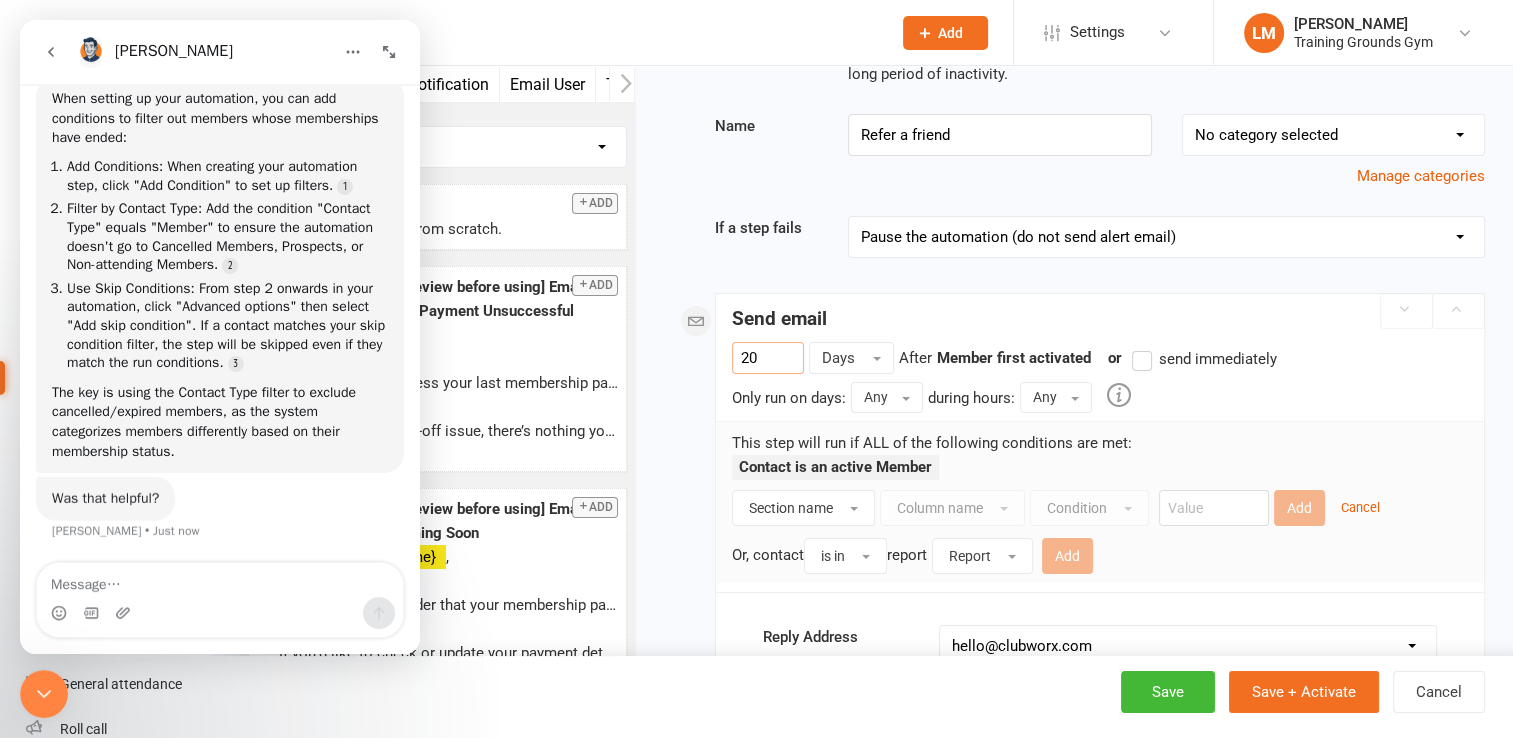 scroll, scrollTop: 2948, scrollLeft: 0, axis: vertical 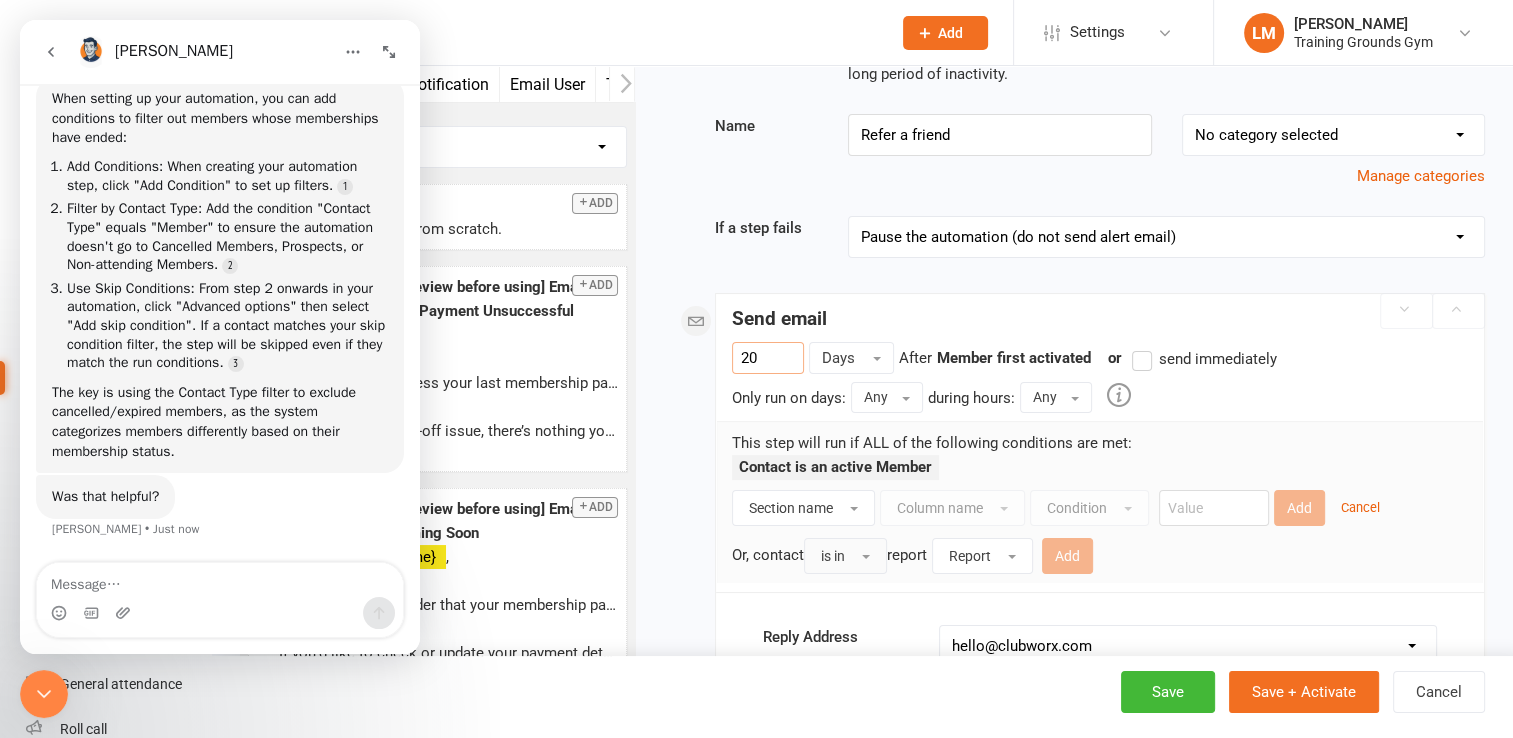 type on "20" 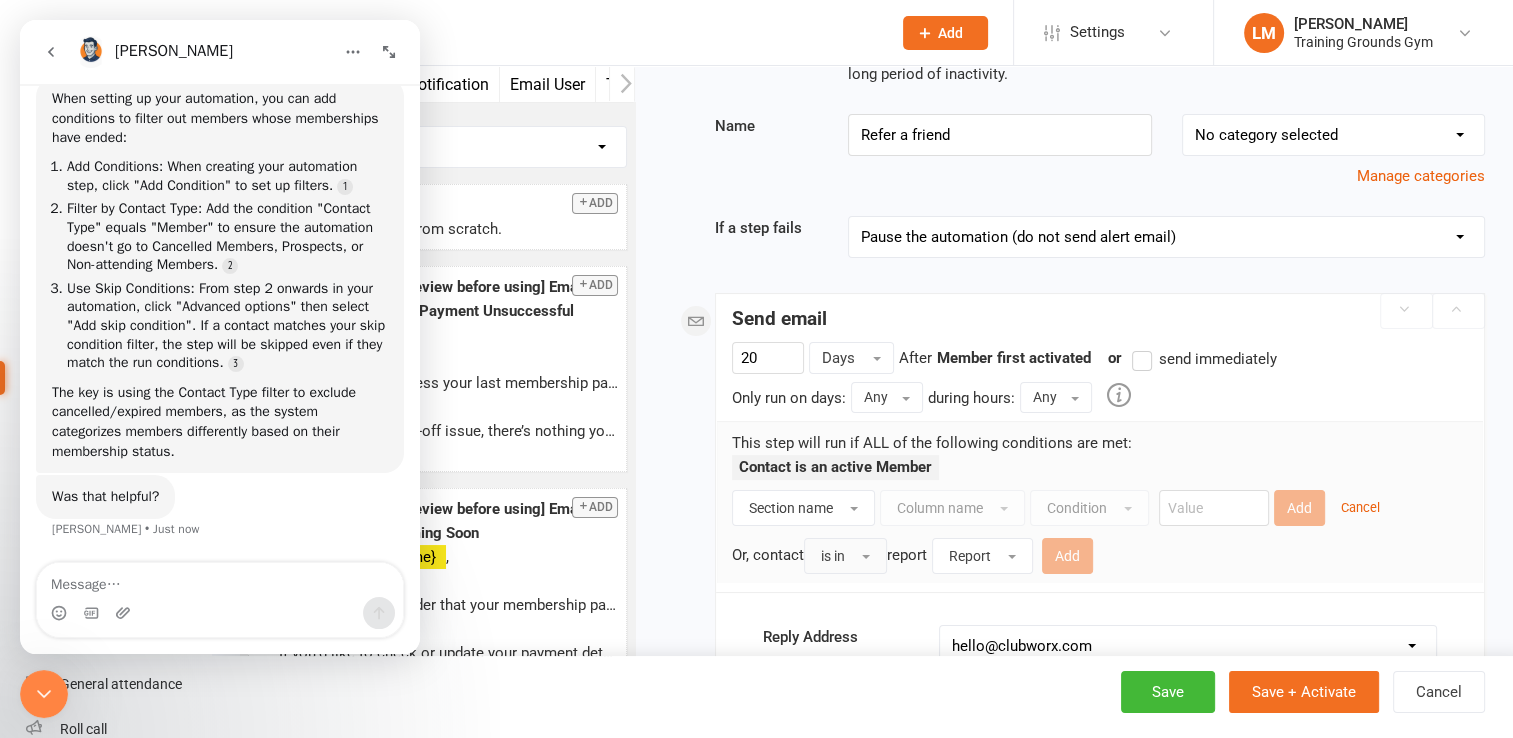 click on "is in" at bounding box center [845, 556] 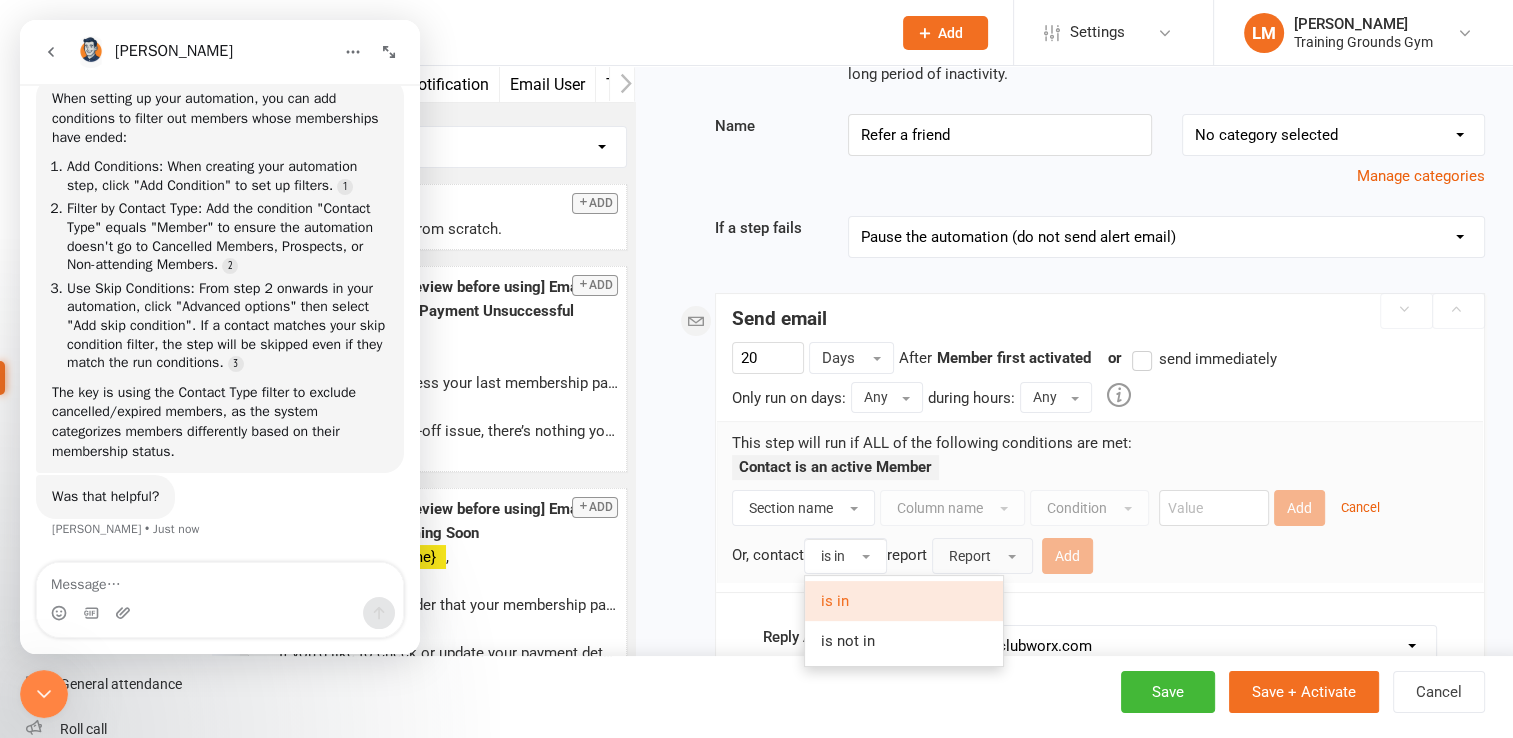 click on "Report" at bounding box center [970, 556] 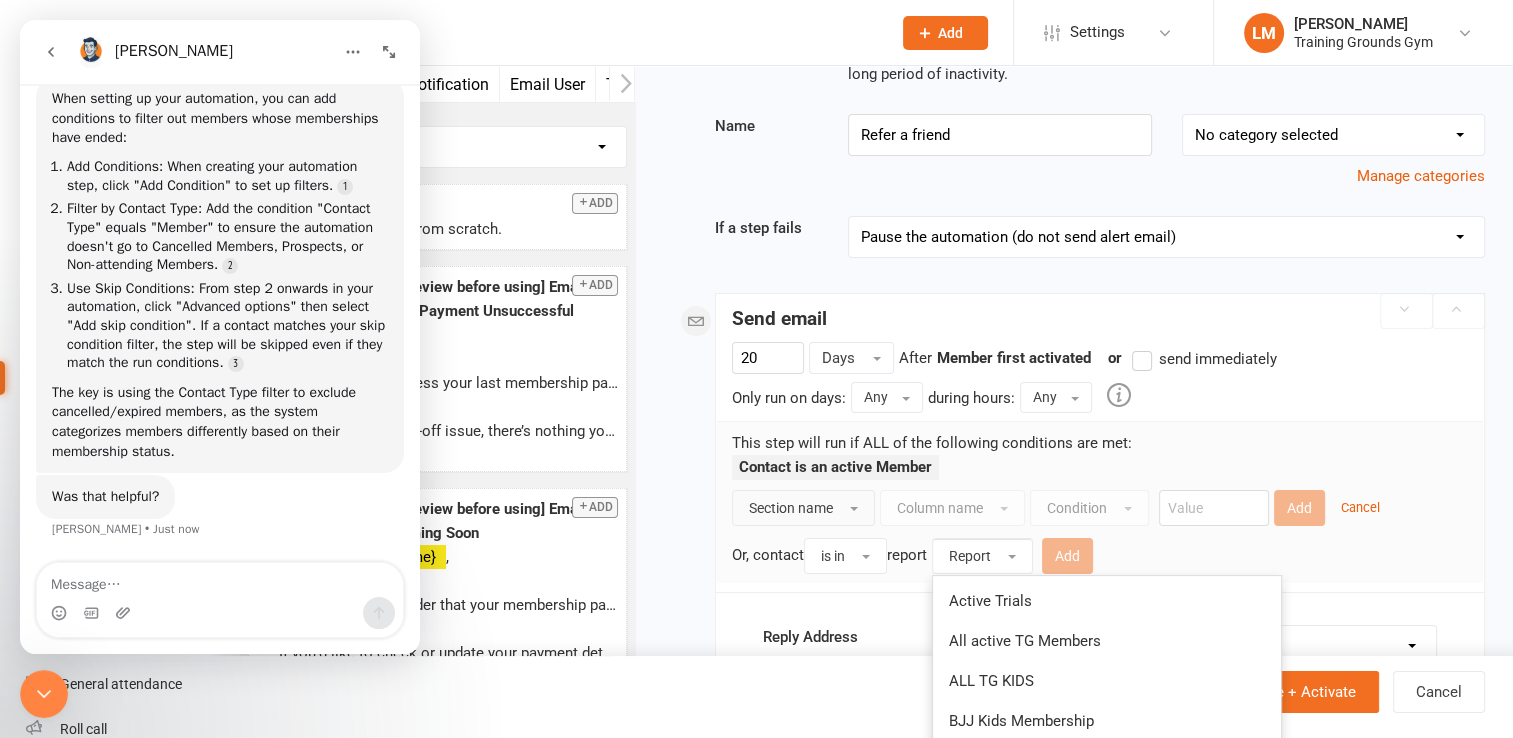 click on "Section name" at bounding box center [791, 508] 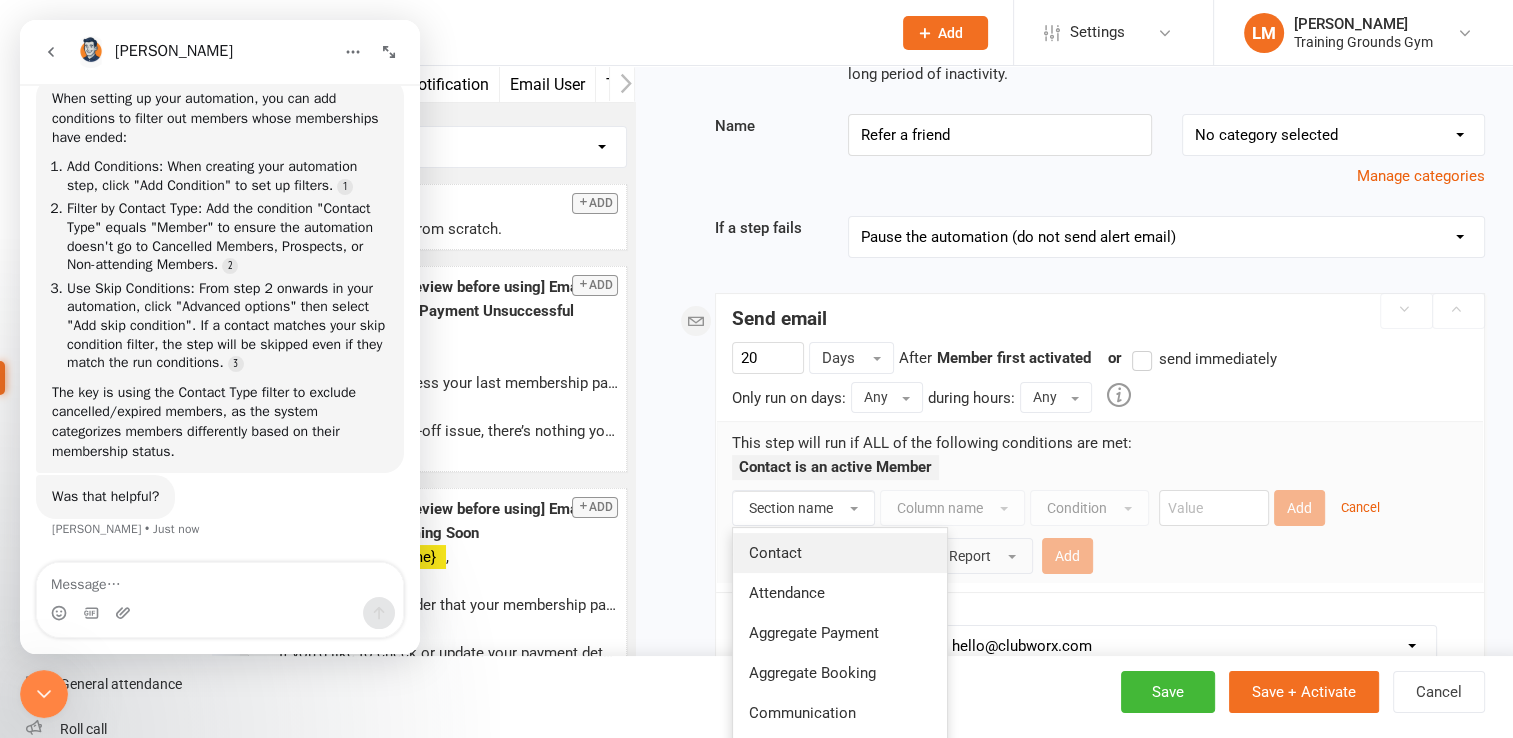 click on "Contact" at bounding box center [840, 553] 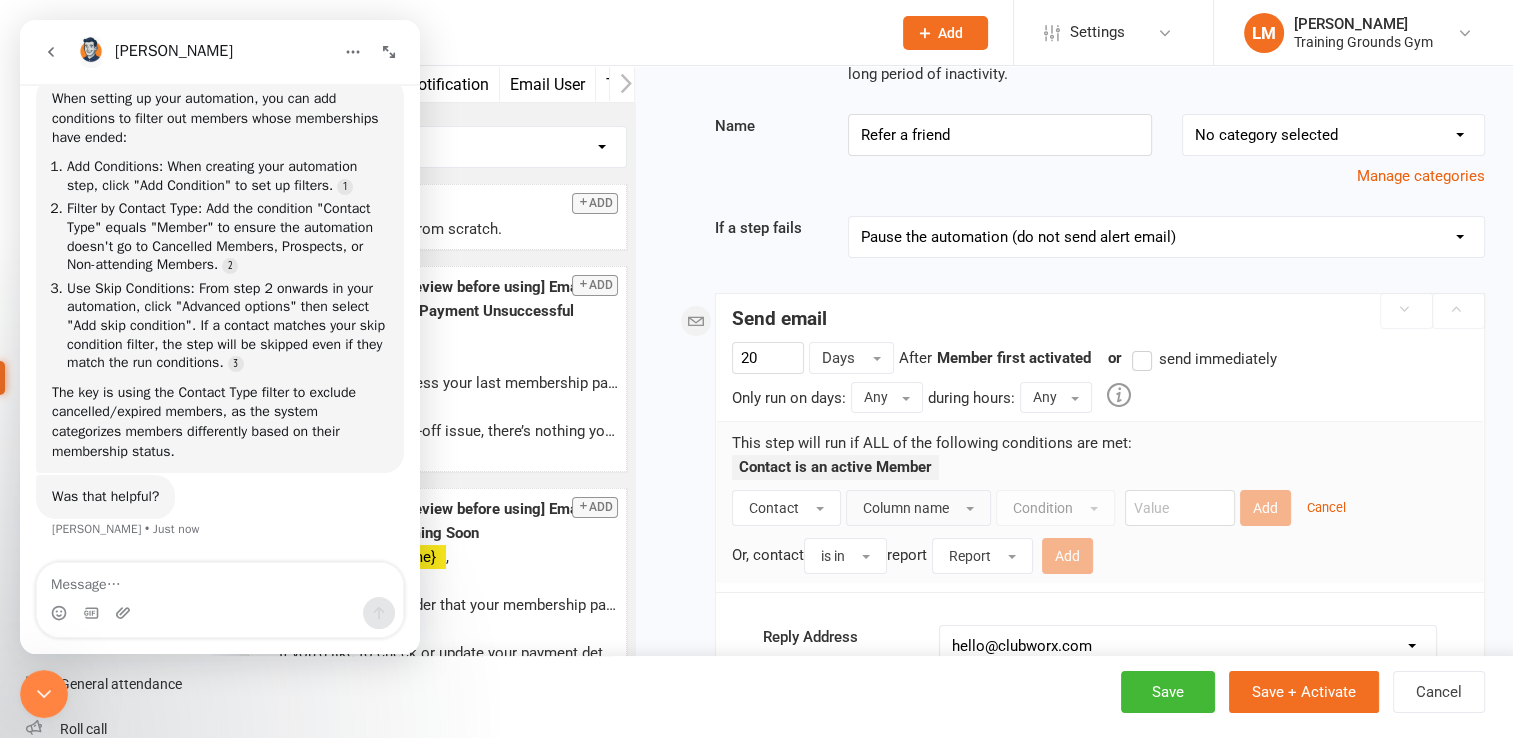 click on "Column name" at bounding box center (906, 508) 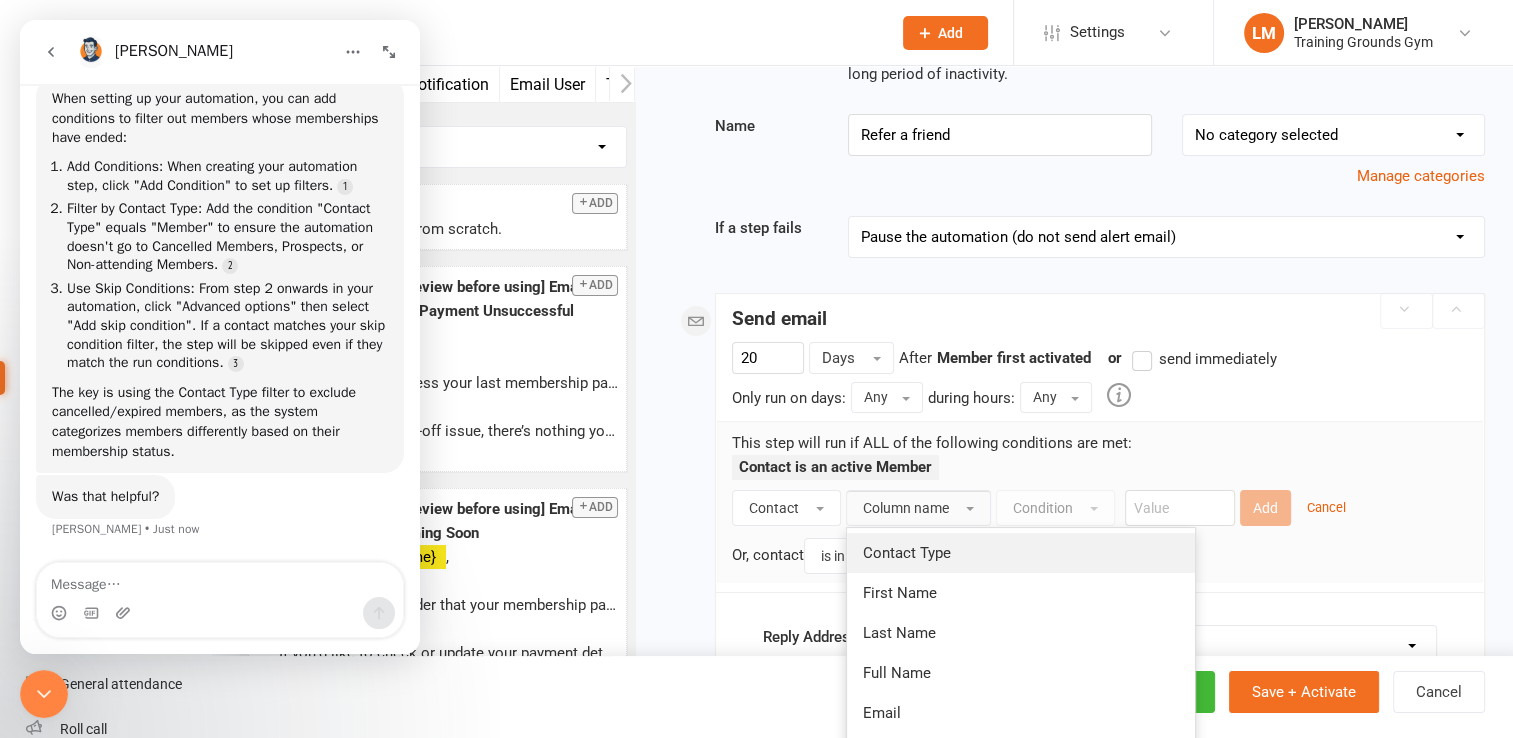 click on "Contact Type" at bounding box center (907, 553) 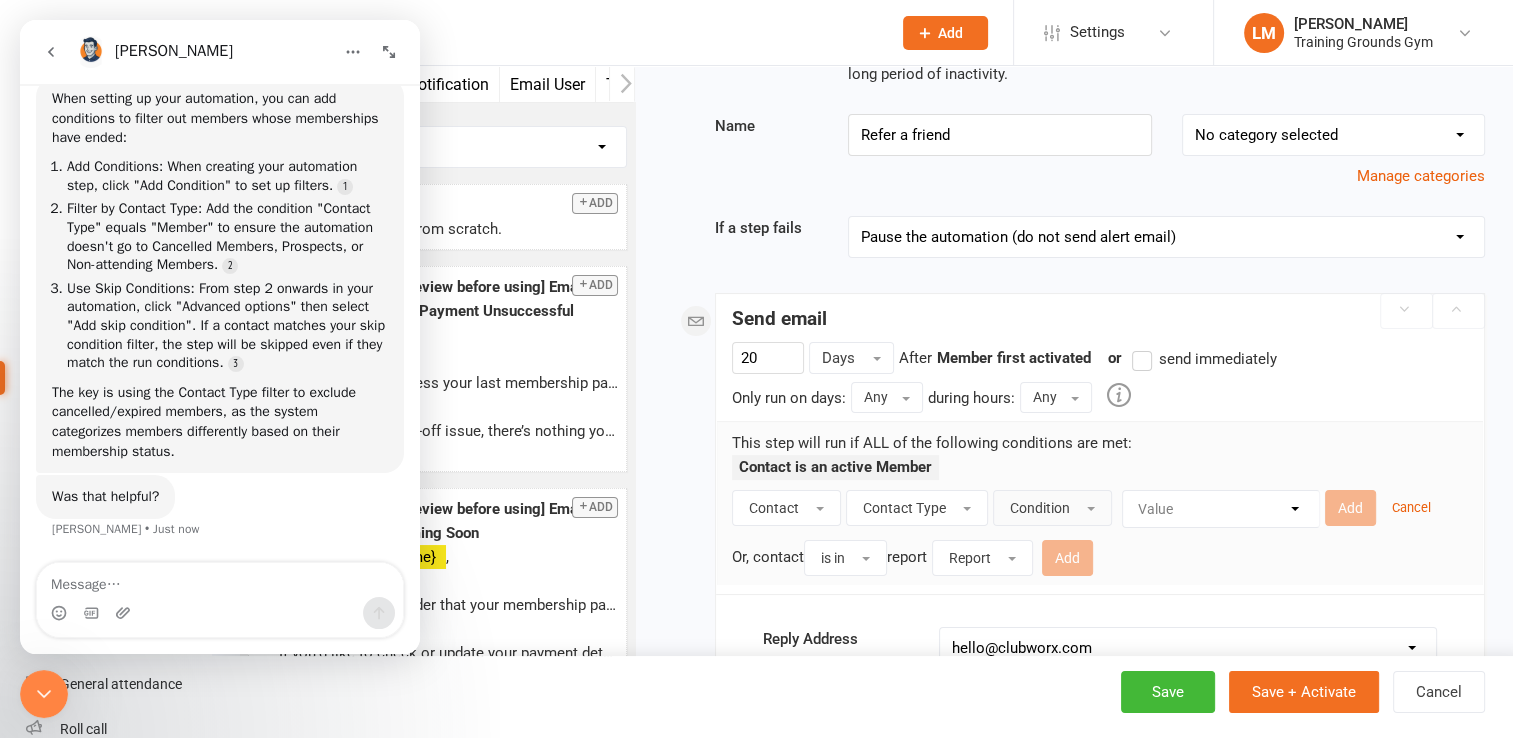 click on "Condition" at bounding box center (1052, 508) 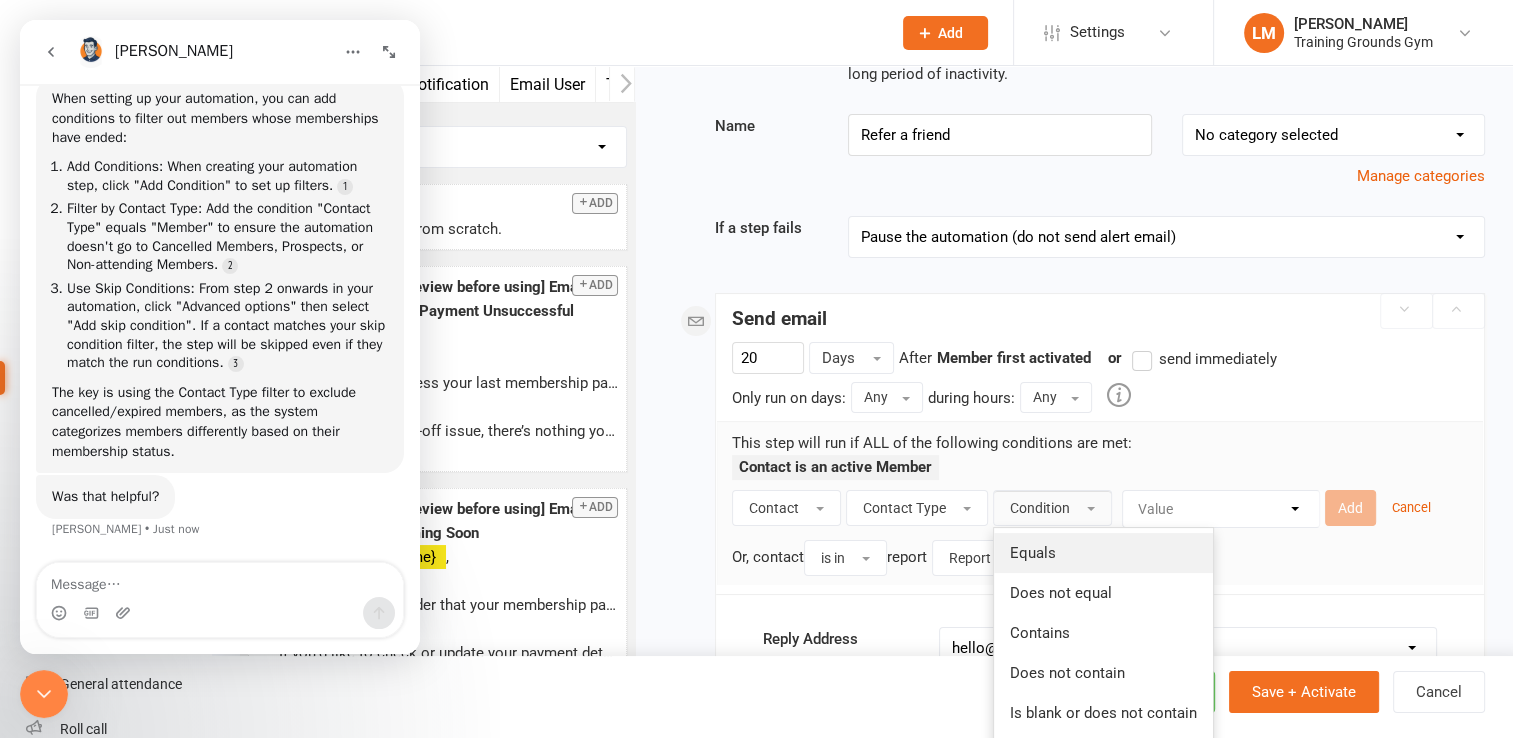 click on "Equals" at bounding box center [1033, 553] 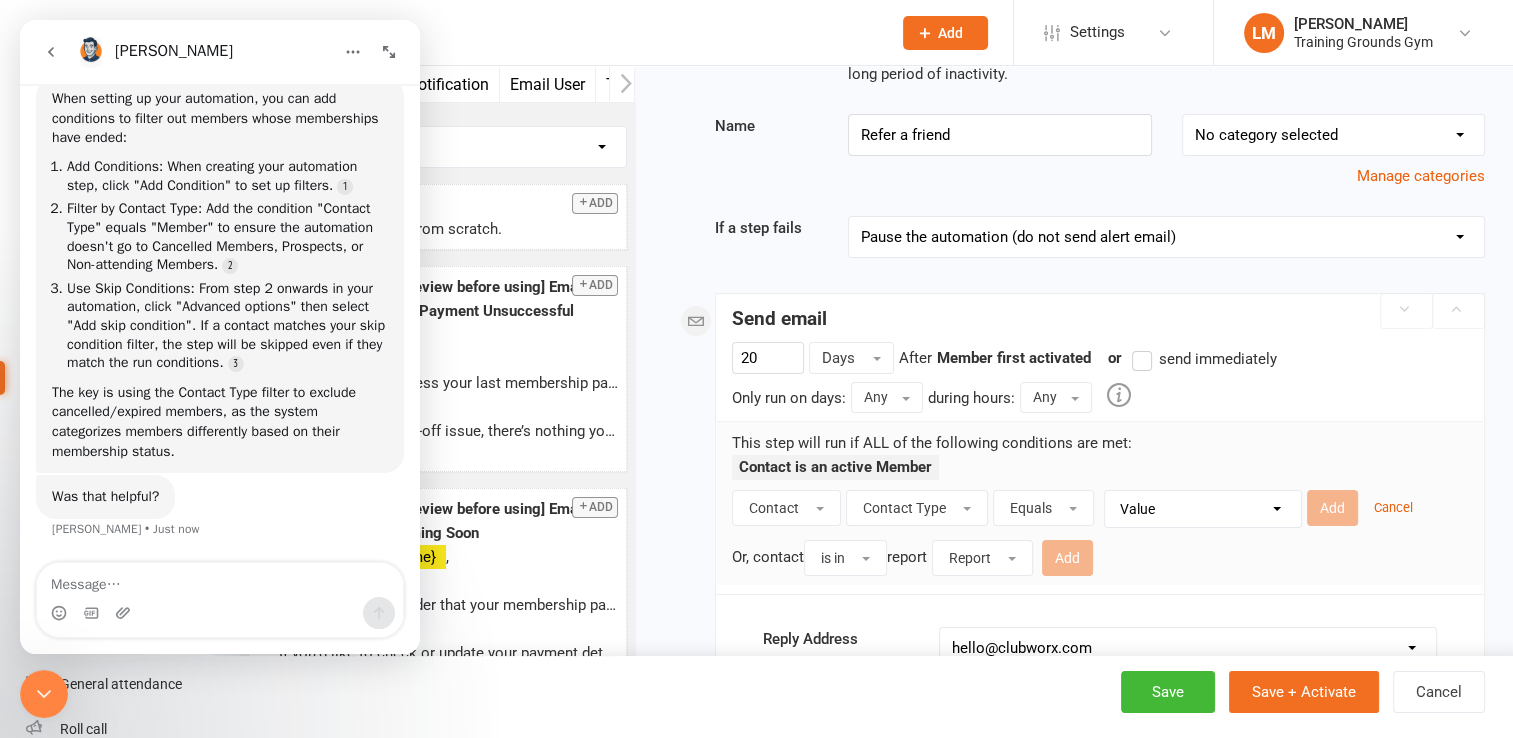 click on "Value Member Prospect Non-attending Contact" at bounding box center (1208, 509) 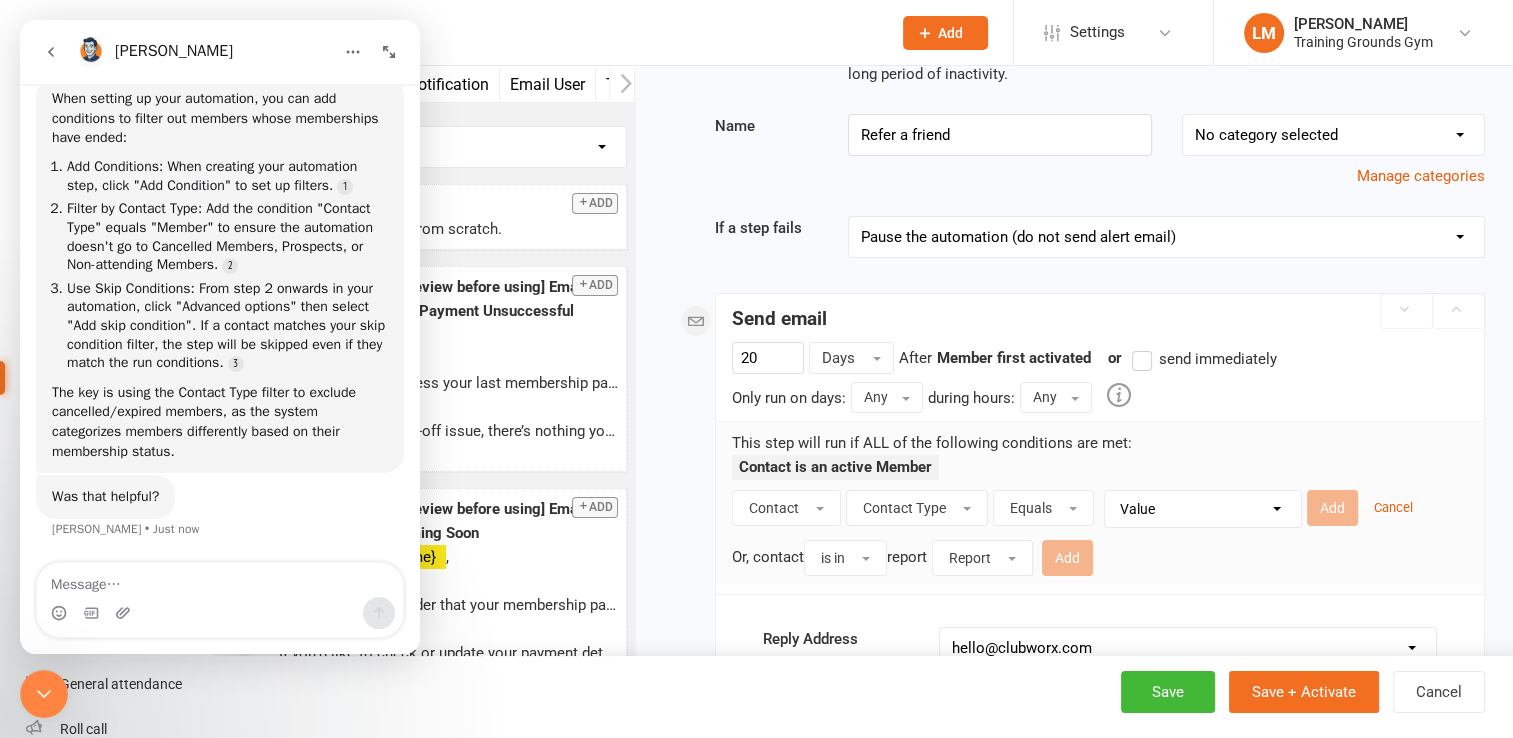select on "0" 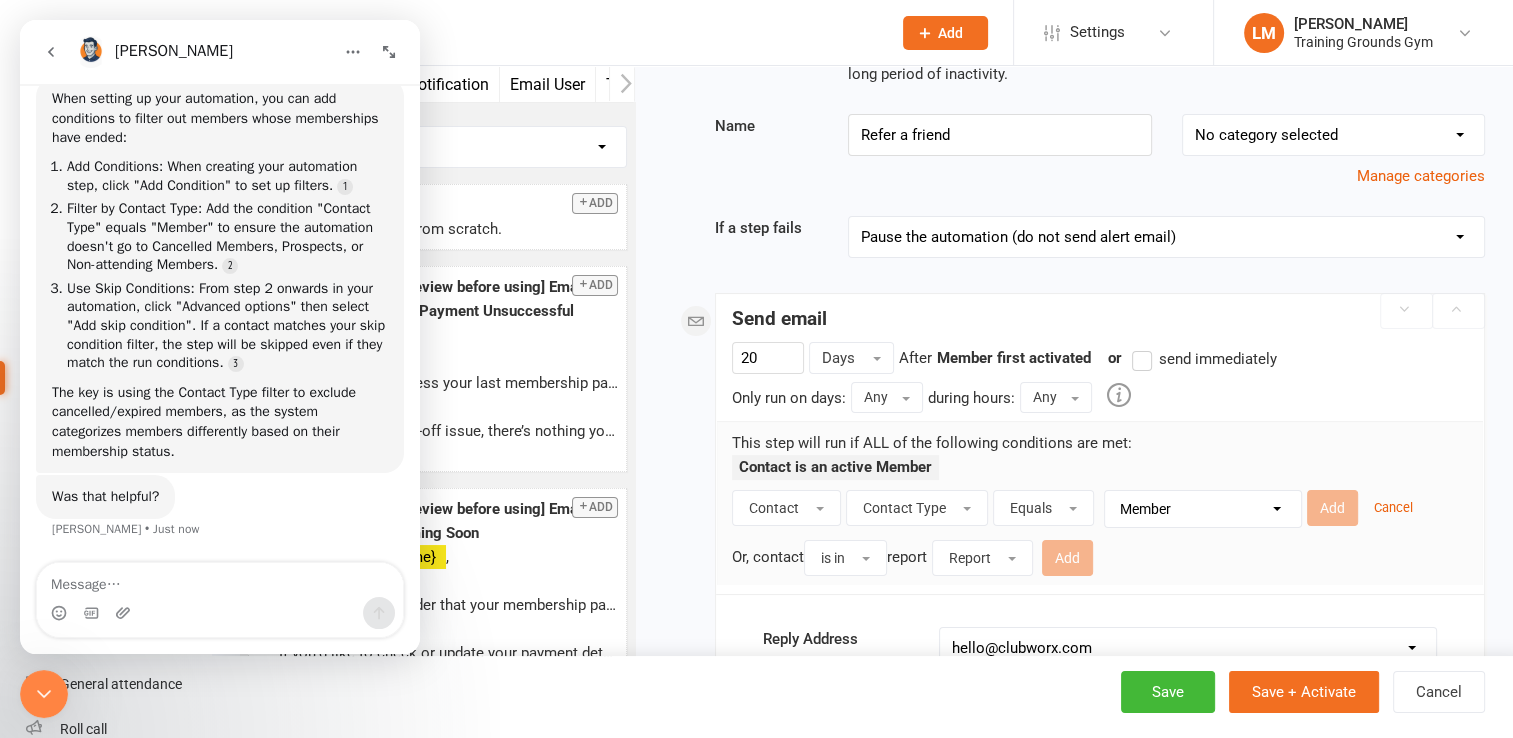 click on "Value Member Prospect Non-attending Contact" at bounding box center [1208, 509] 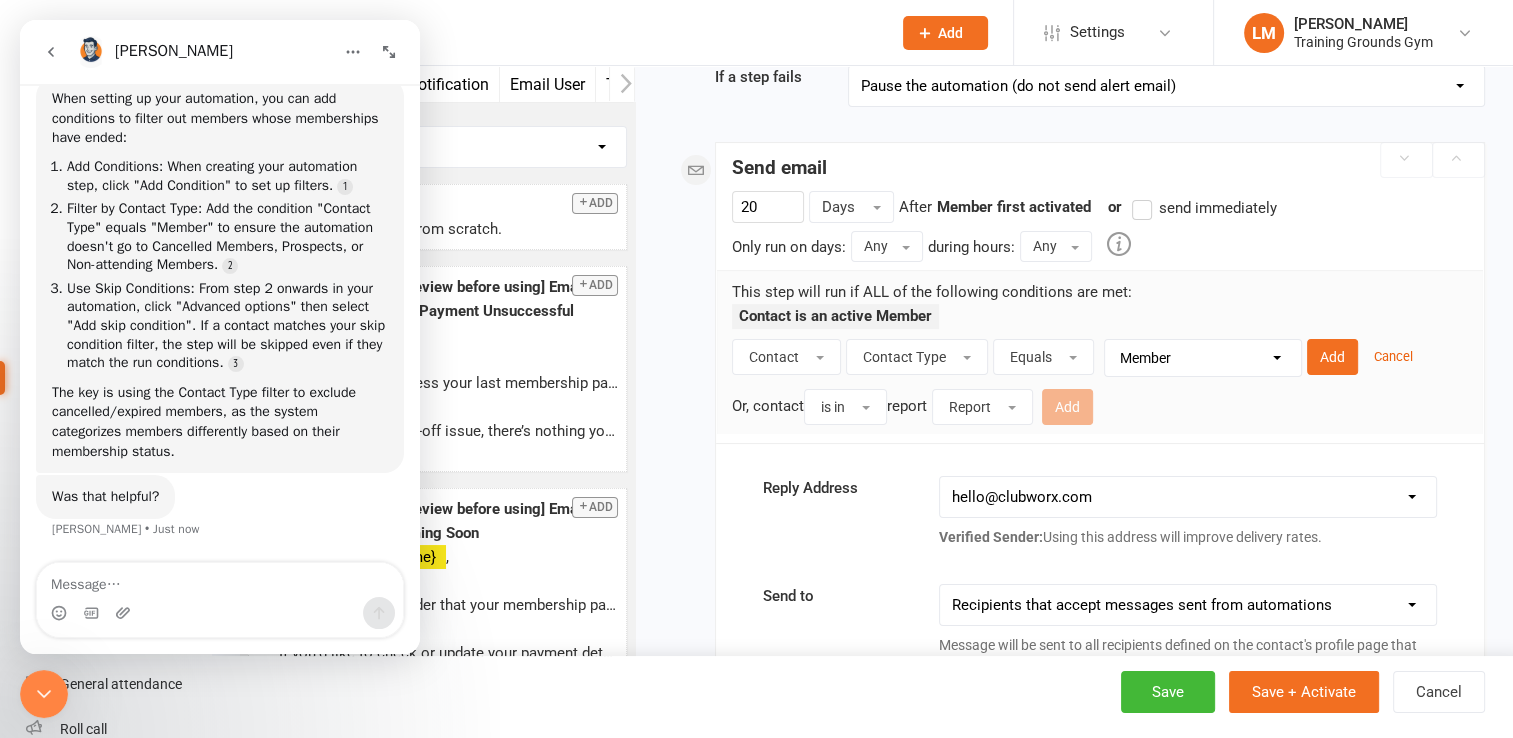 scroll, scrollTop: 305, scrollLeft: 0, axis: vertical 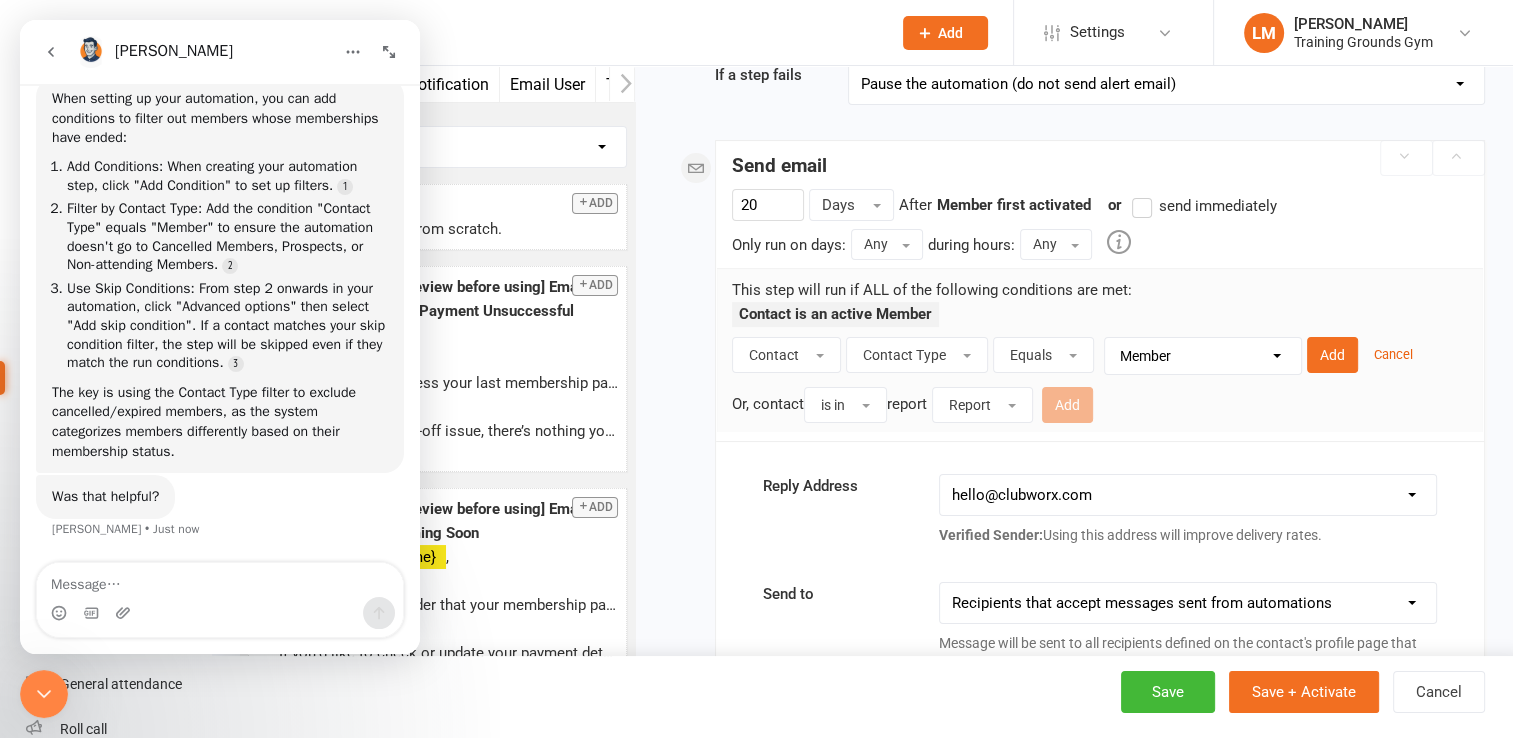 click on "Value Member Prospect Non-attending Contact" at bounding box center (1208, 356) 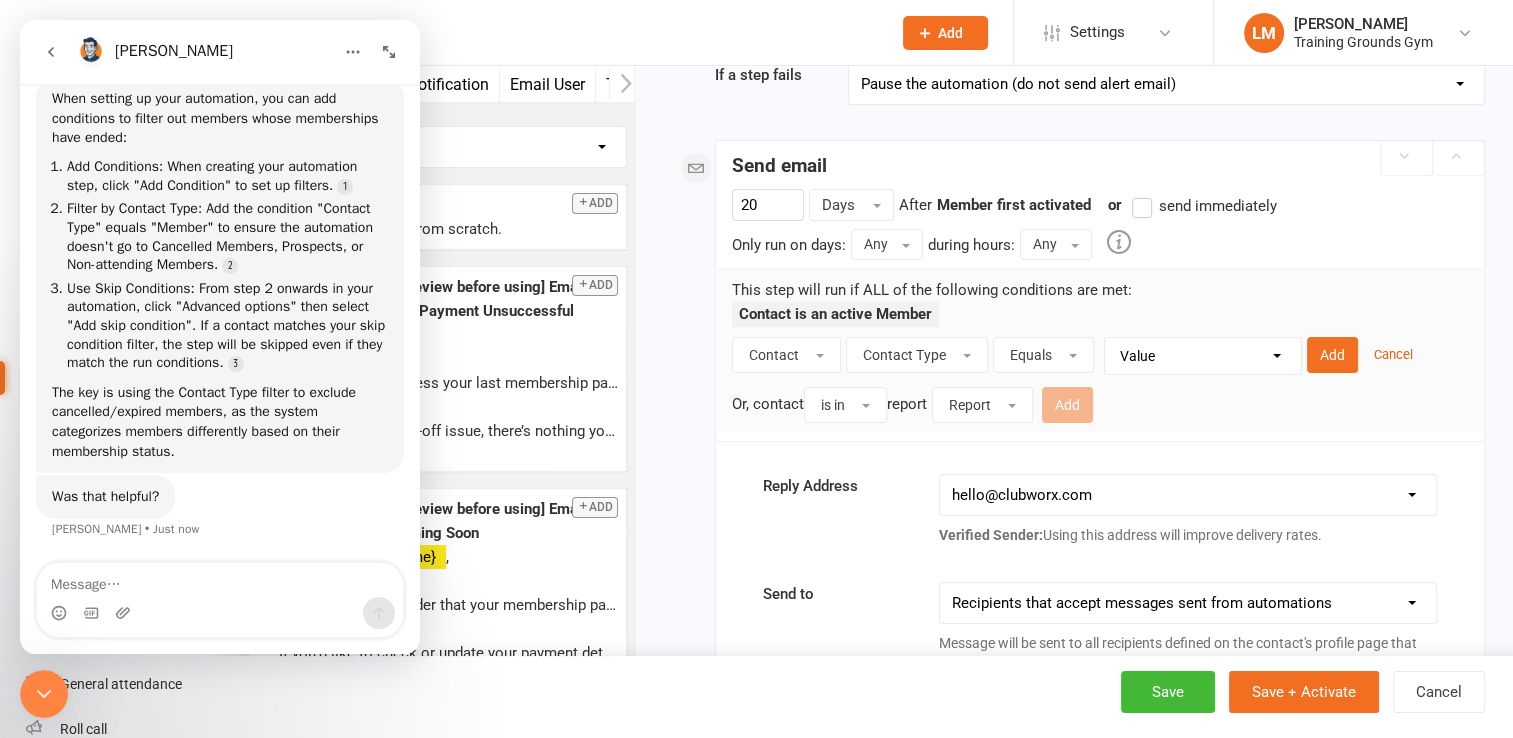 click on "Value Member Prospect Non-attending Contact" at bounding box center [1208, 356] 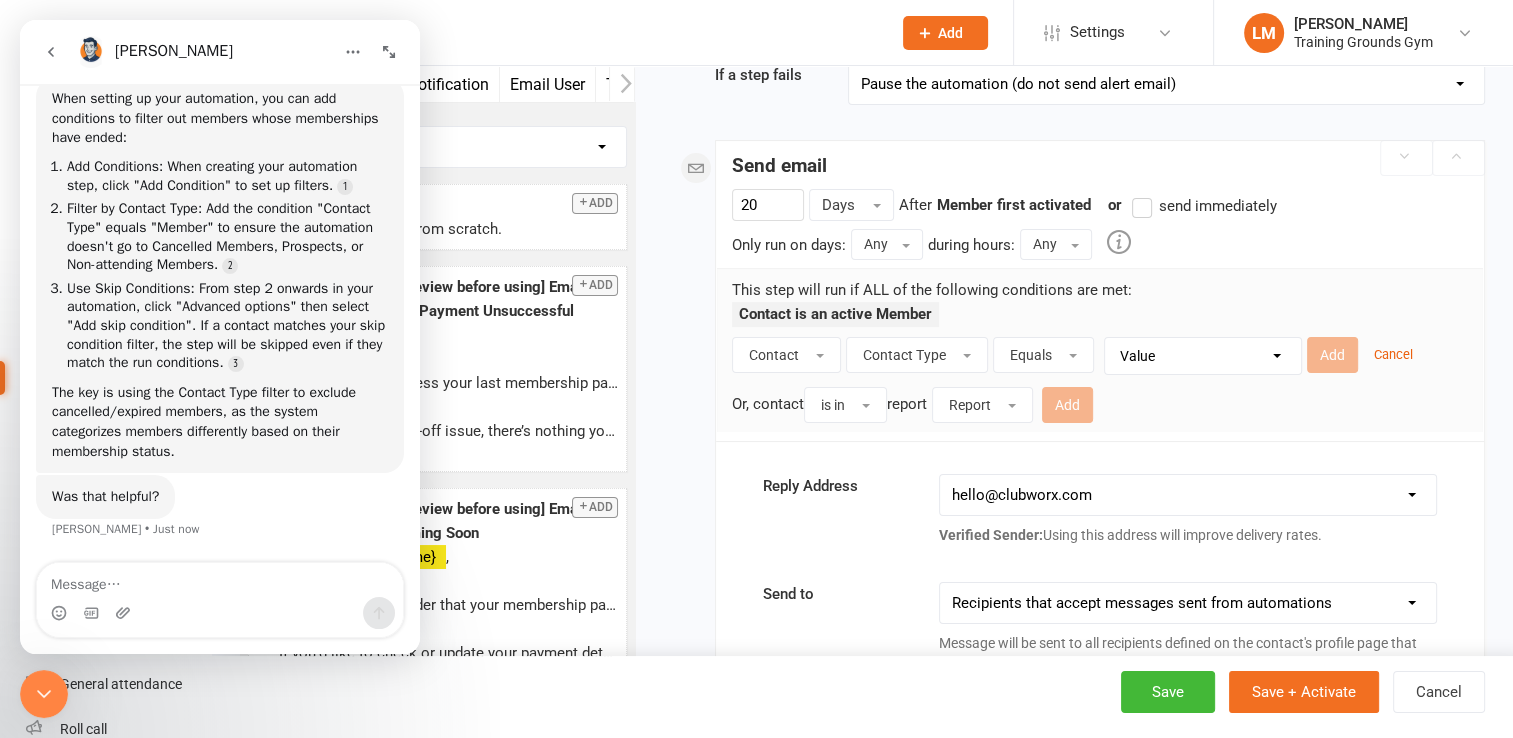 click on "Add Cancel" at bounding box center [1360, 355] 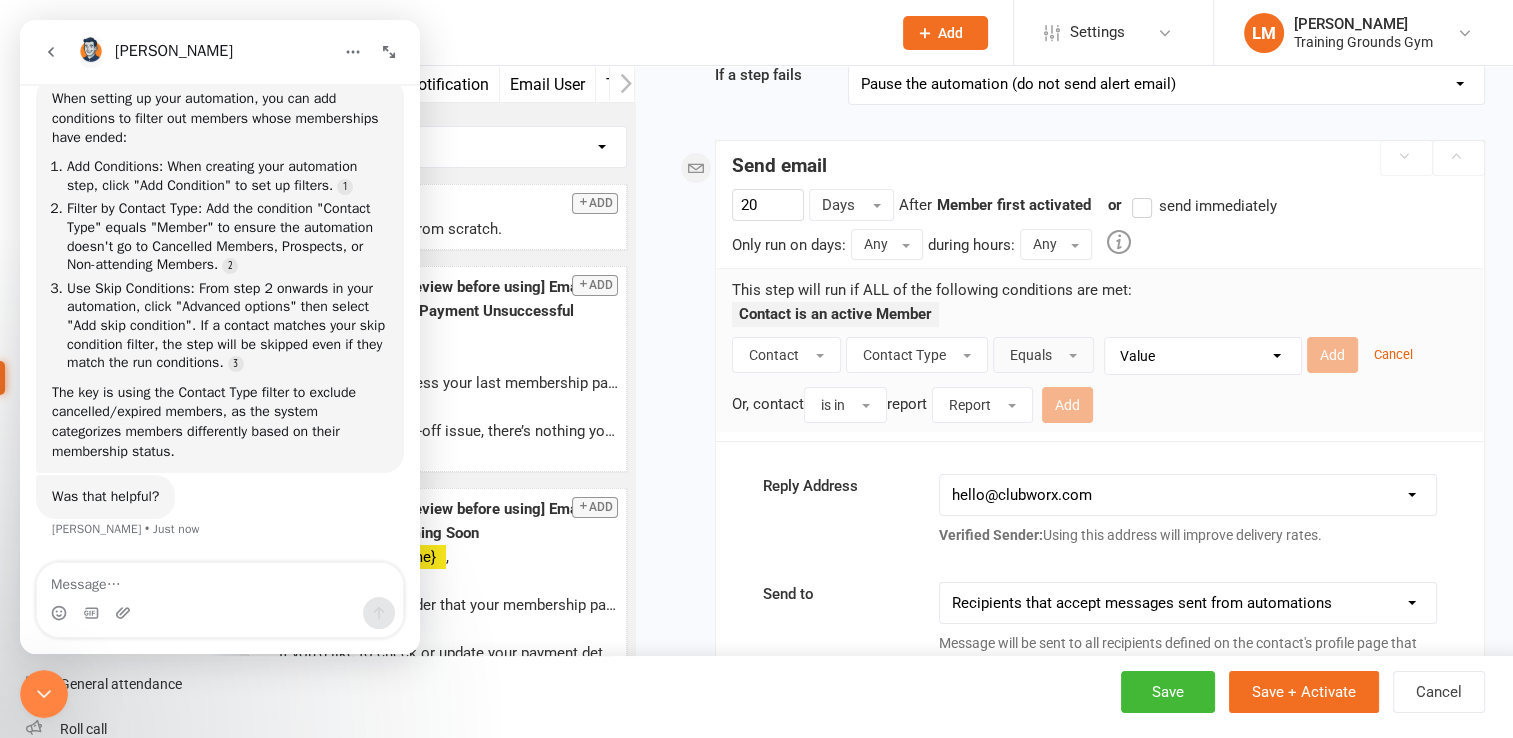 click on "Equals" at bounding box center (1031, 355) 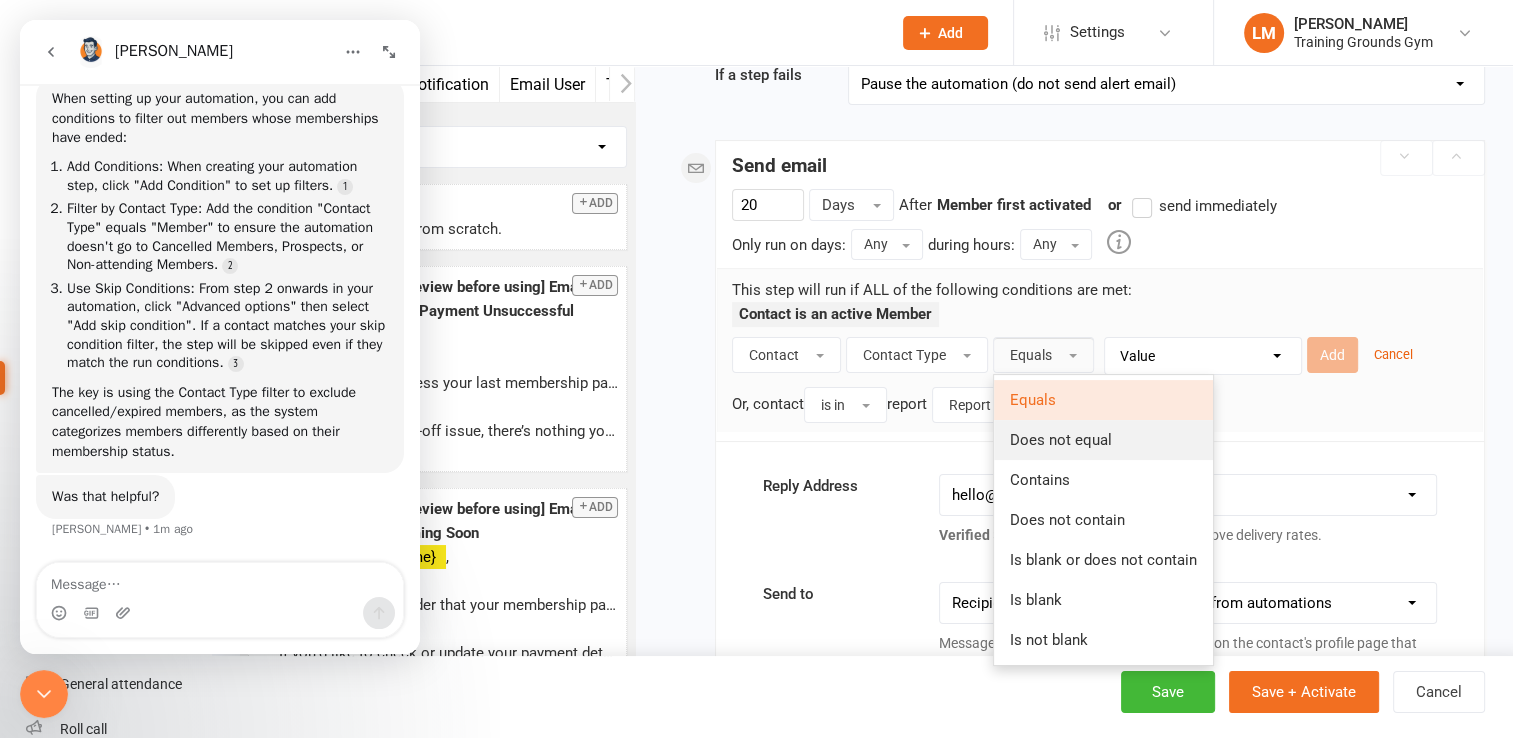 click on "Does not equal" at bounding box center (1061, 440) 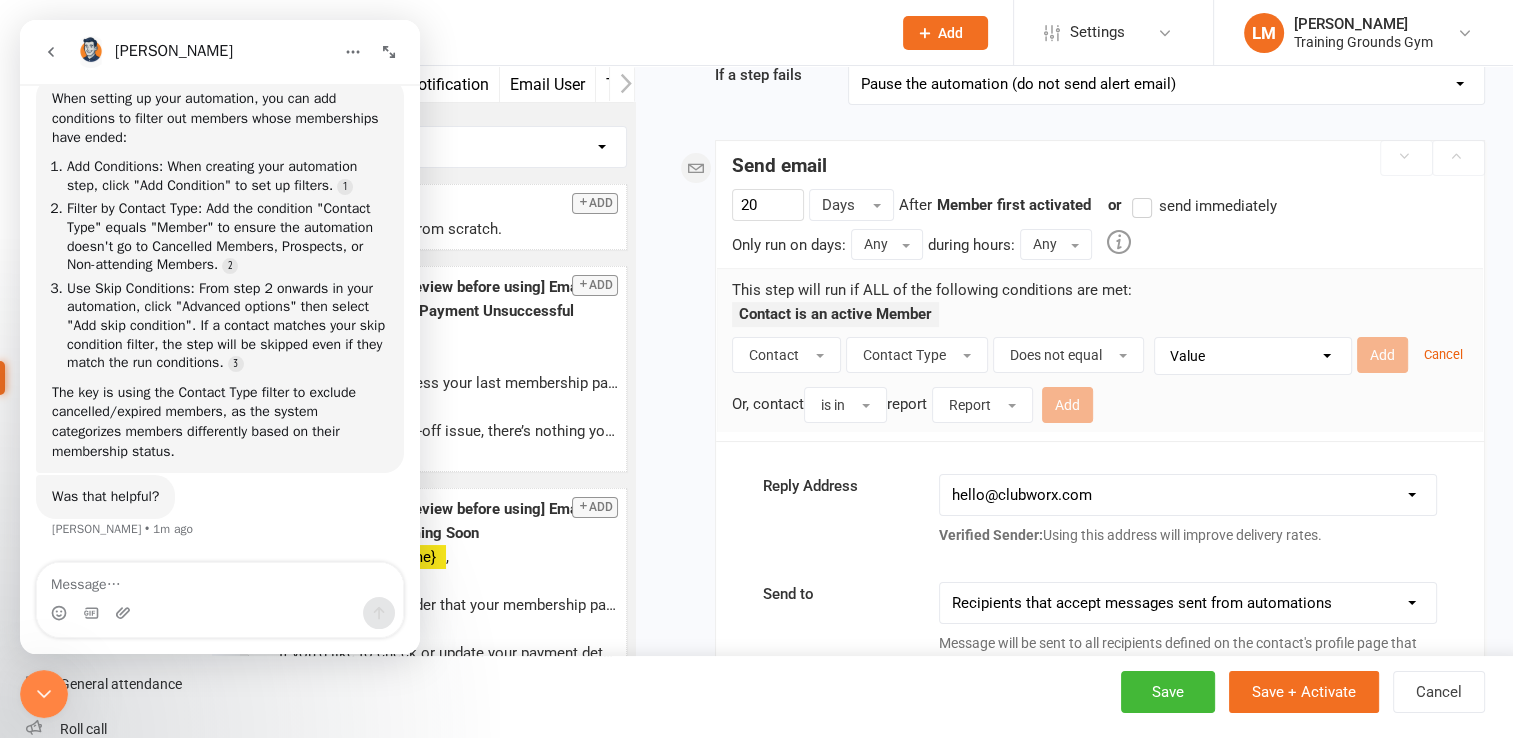 click on "Value Member Prospect Non-attending Contact" at bounding box center (1258, 356) 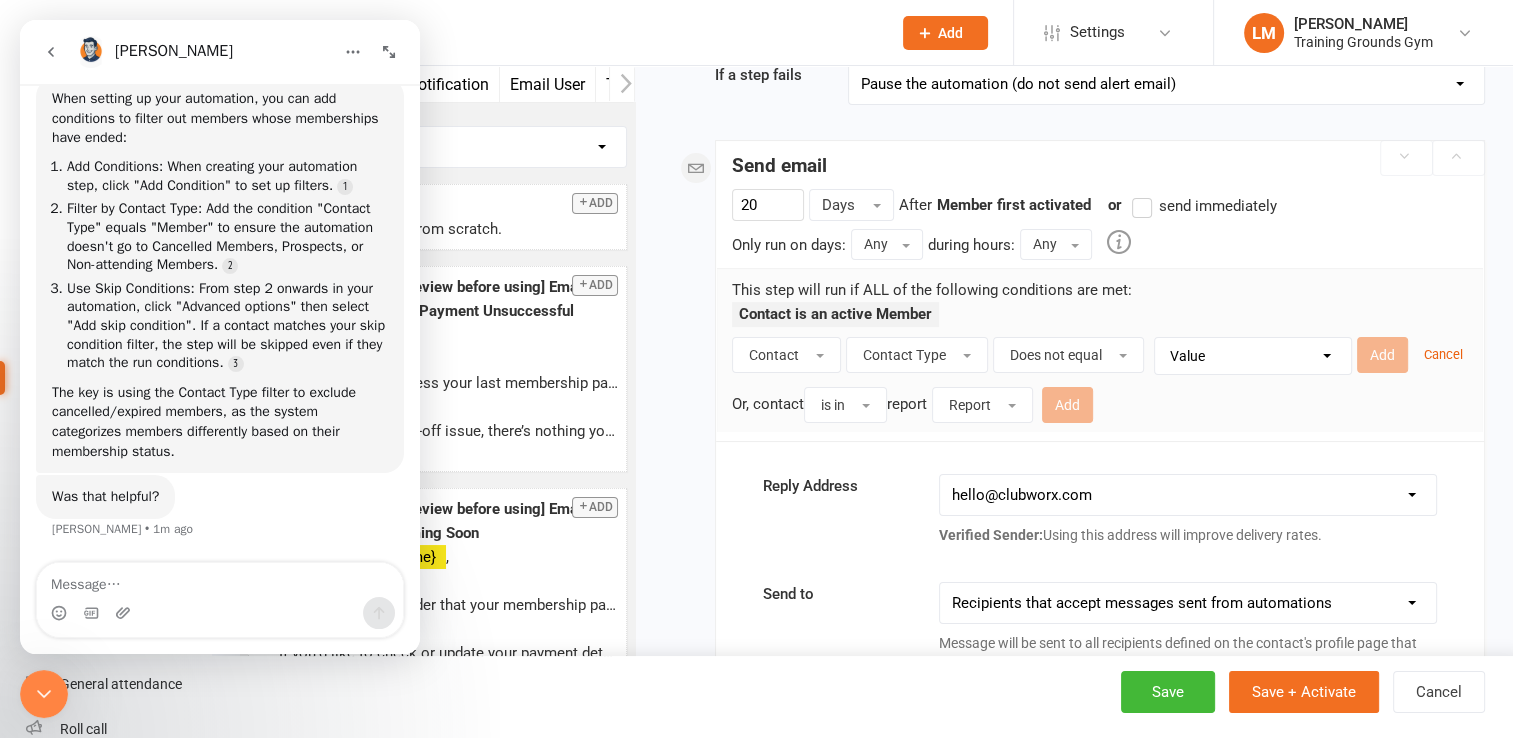 select on "0" 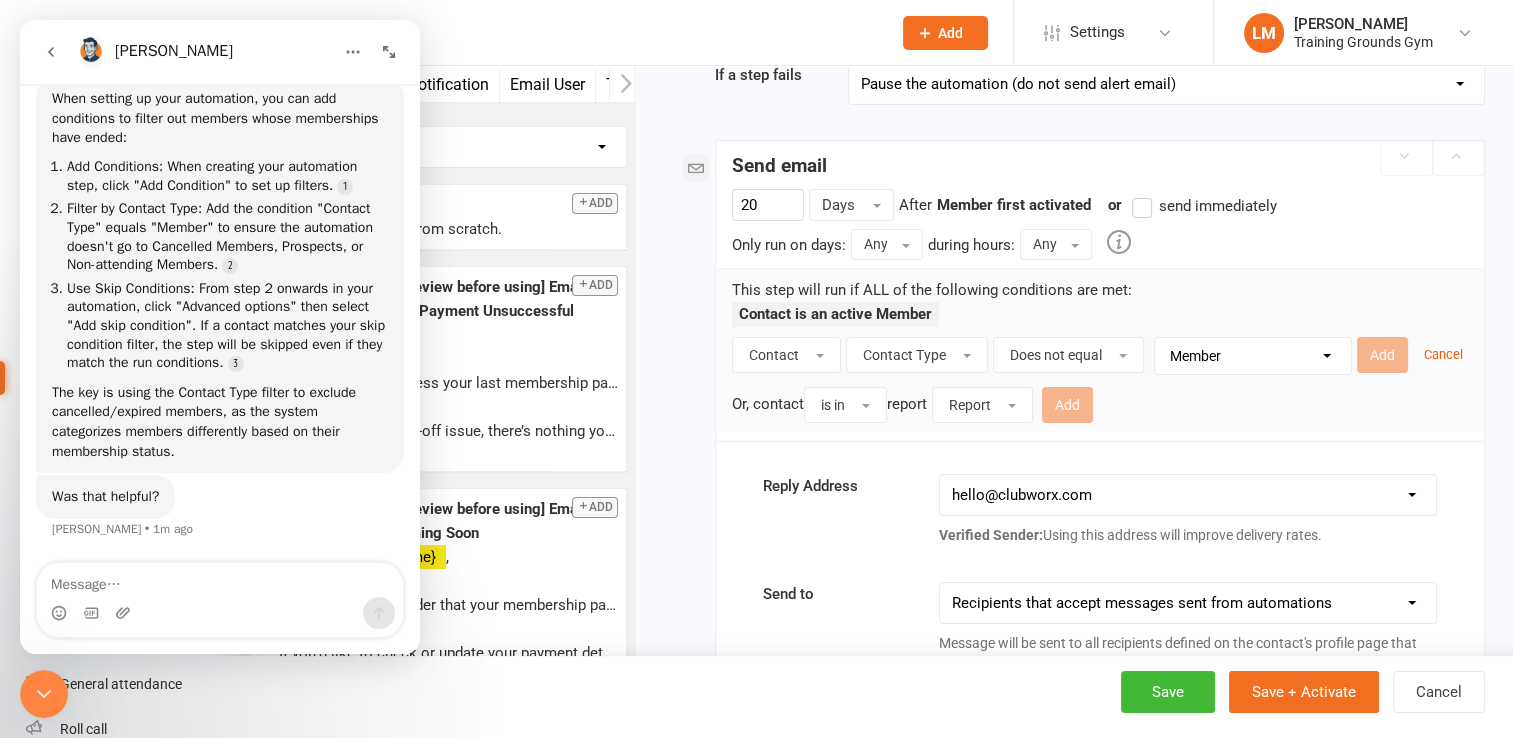 click on "Value Member Prospect Non-attending Contact" at bounding box center [1258, 356] 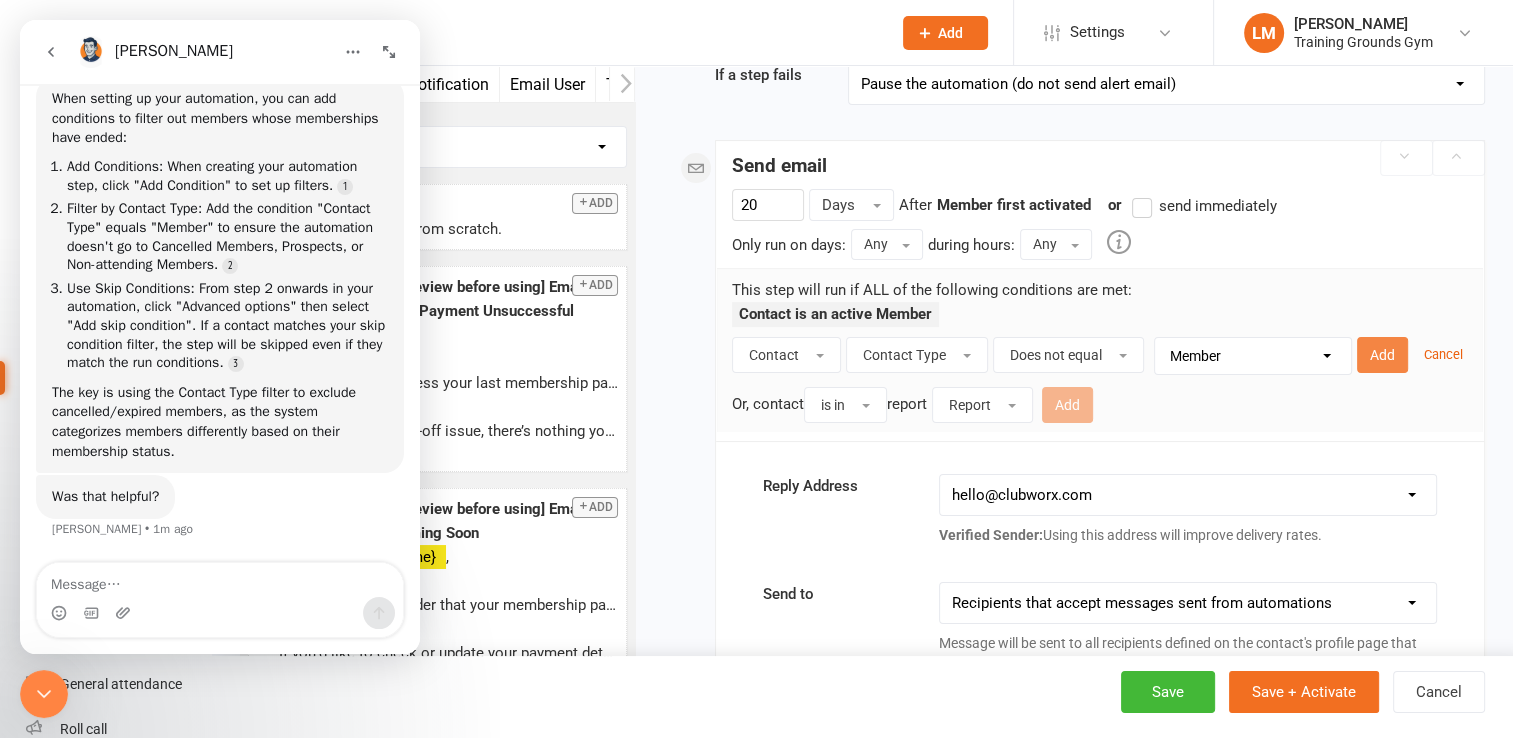 click on "Add" at bounding box center [1382, 355] 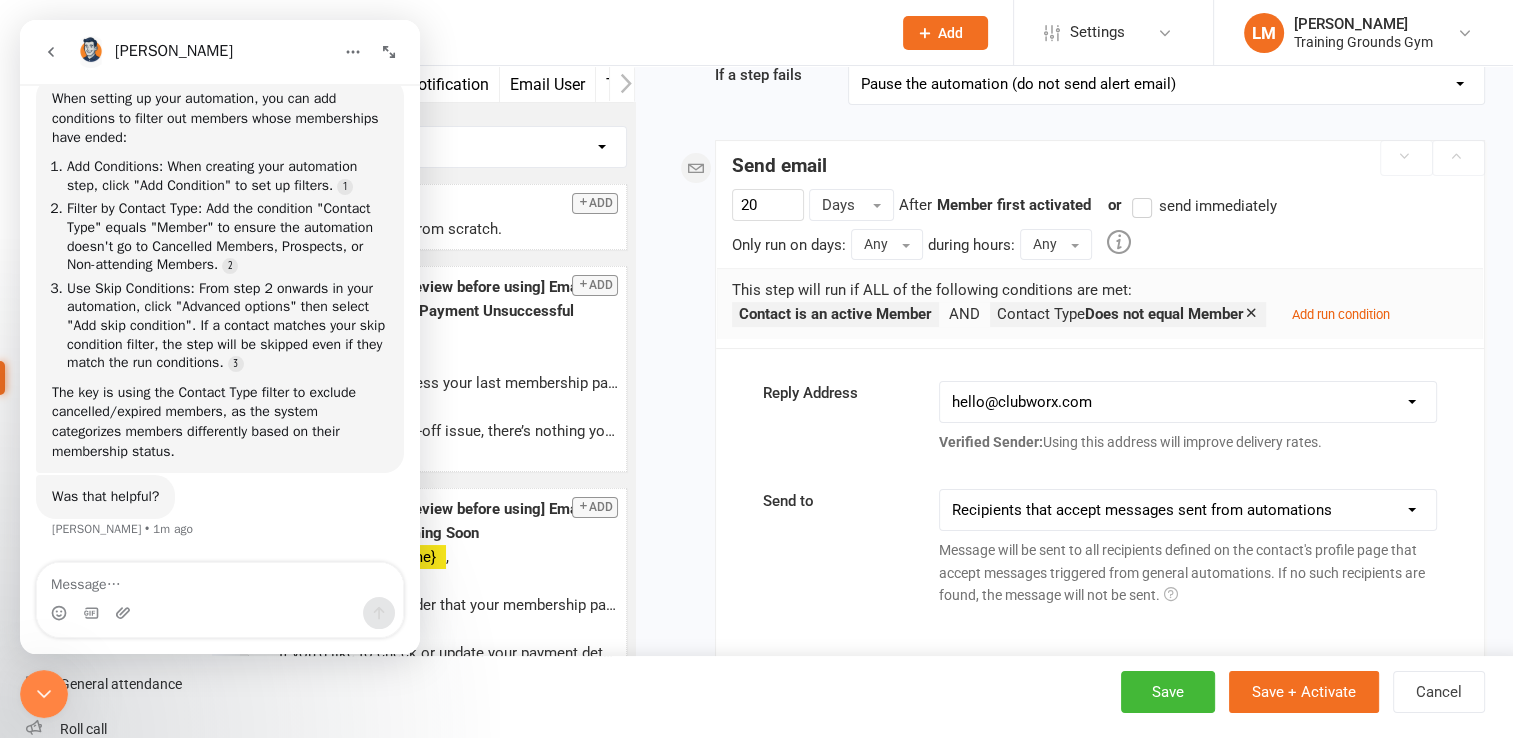 click at bounding box center [1251, 312] 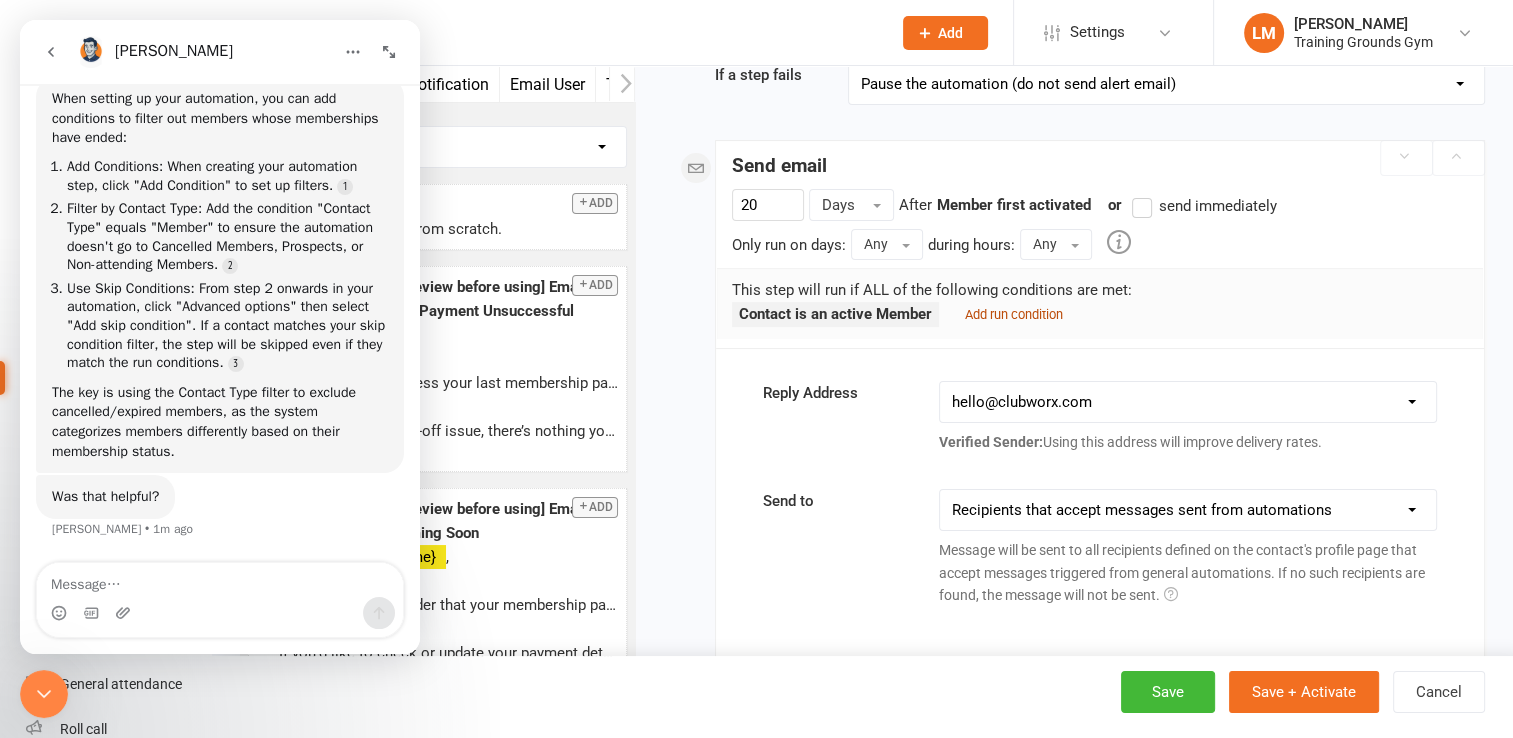 click on "Add run condition" at bounding box center (1014, 314) 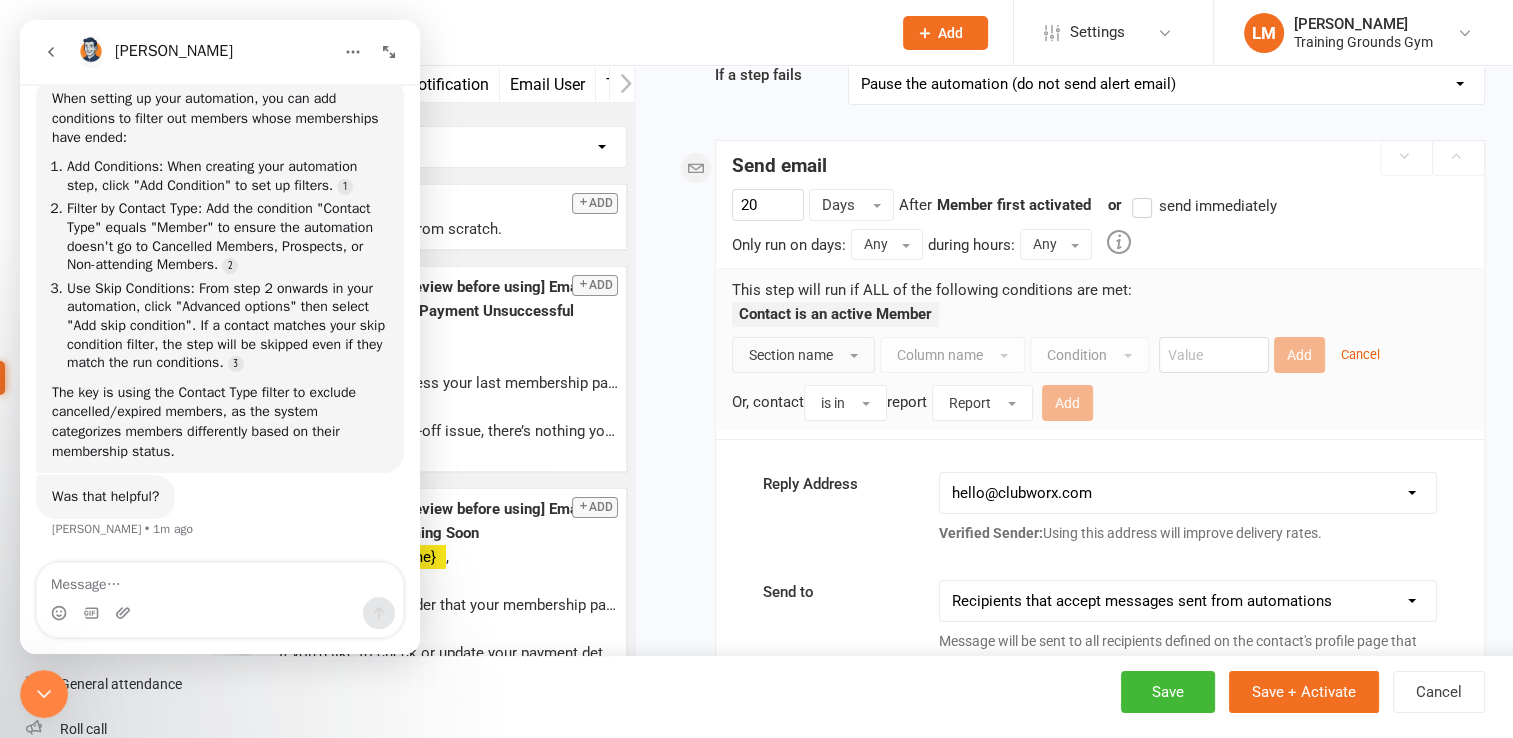 click on "Section name" at bounding box center (791, 355) 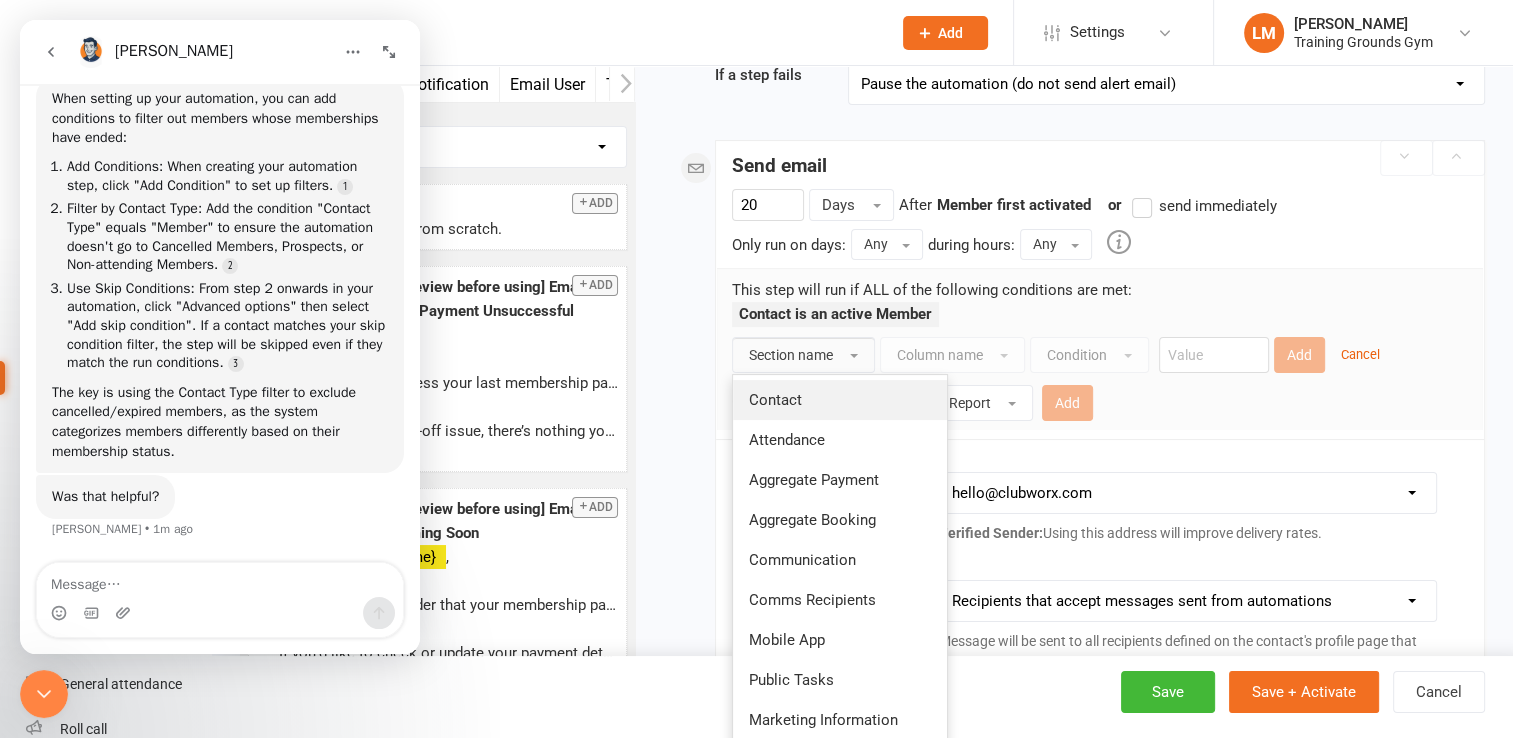 click on "Contact" at bounding box center (775, 400) 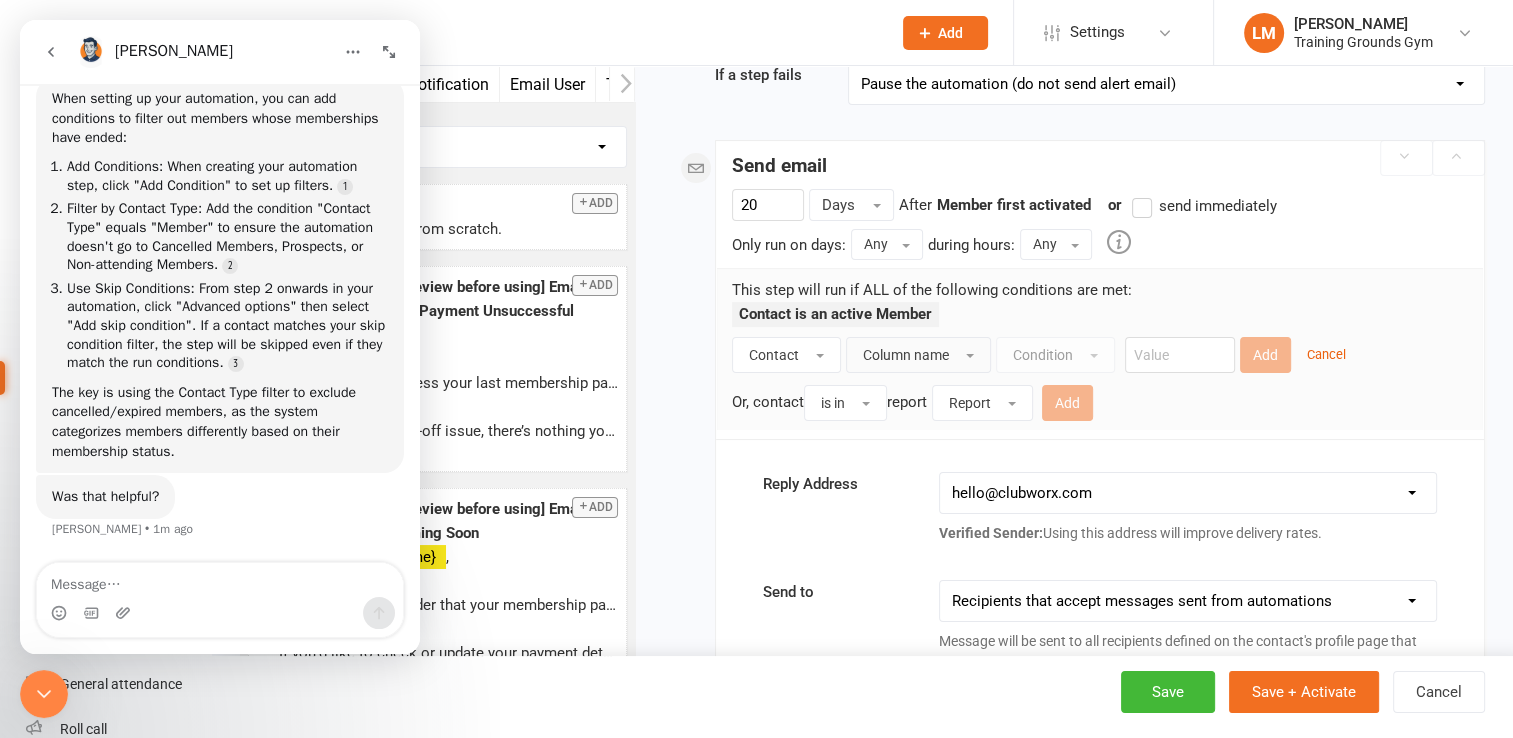 click on "Column name" at bounding box center [906, 355] 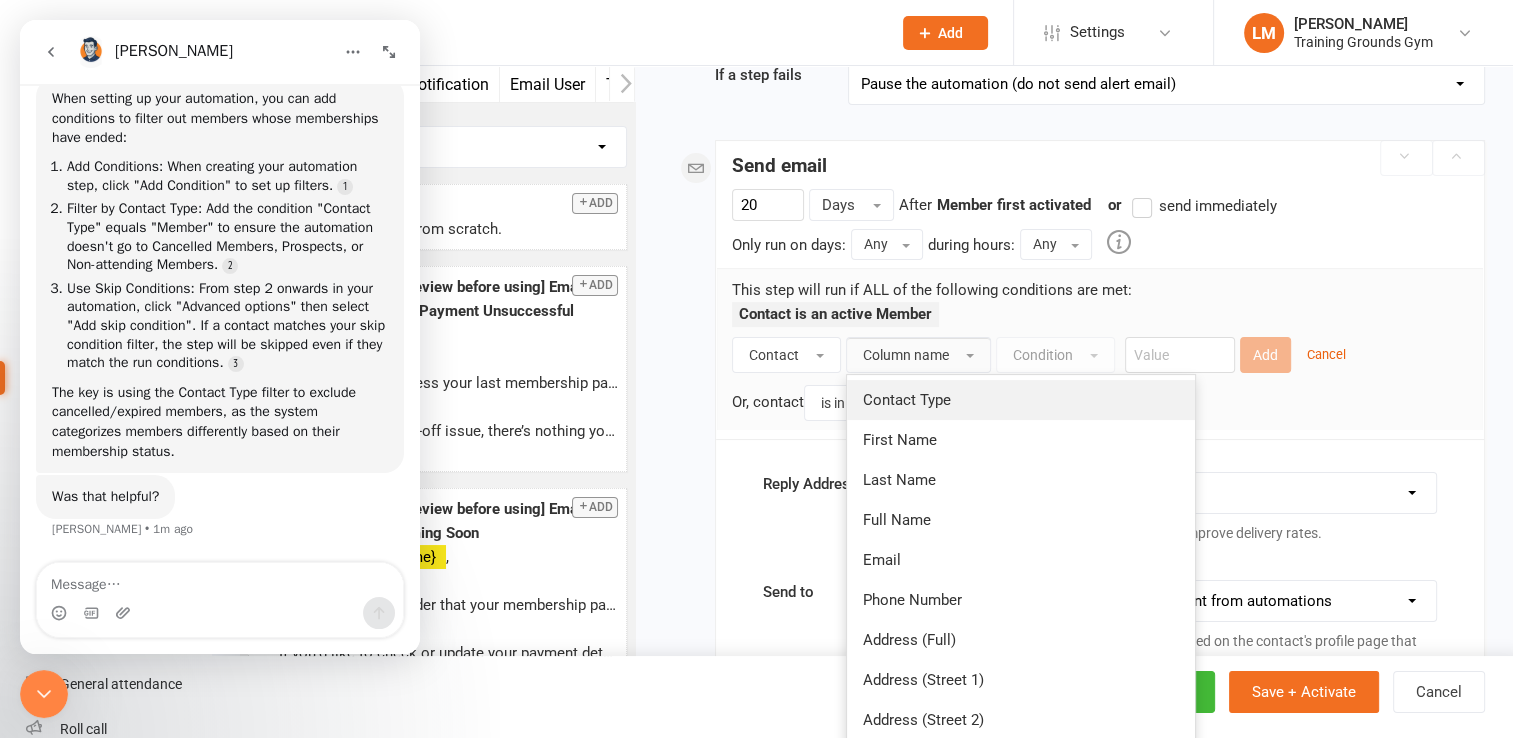 click on "Contact Type" at bounding box center (1021, 400) 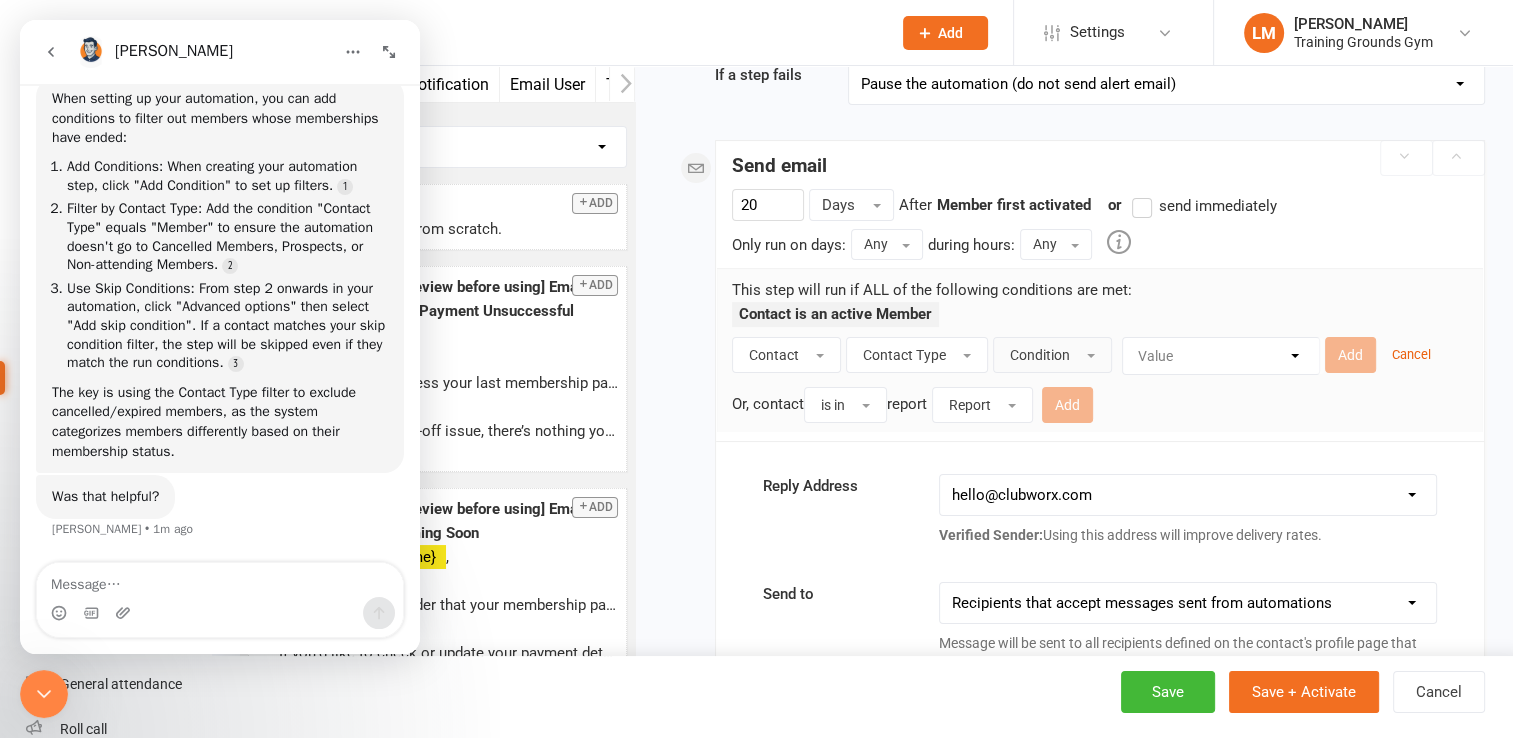 click on "Condition" at bounding box center (1052, 355) 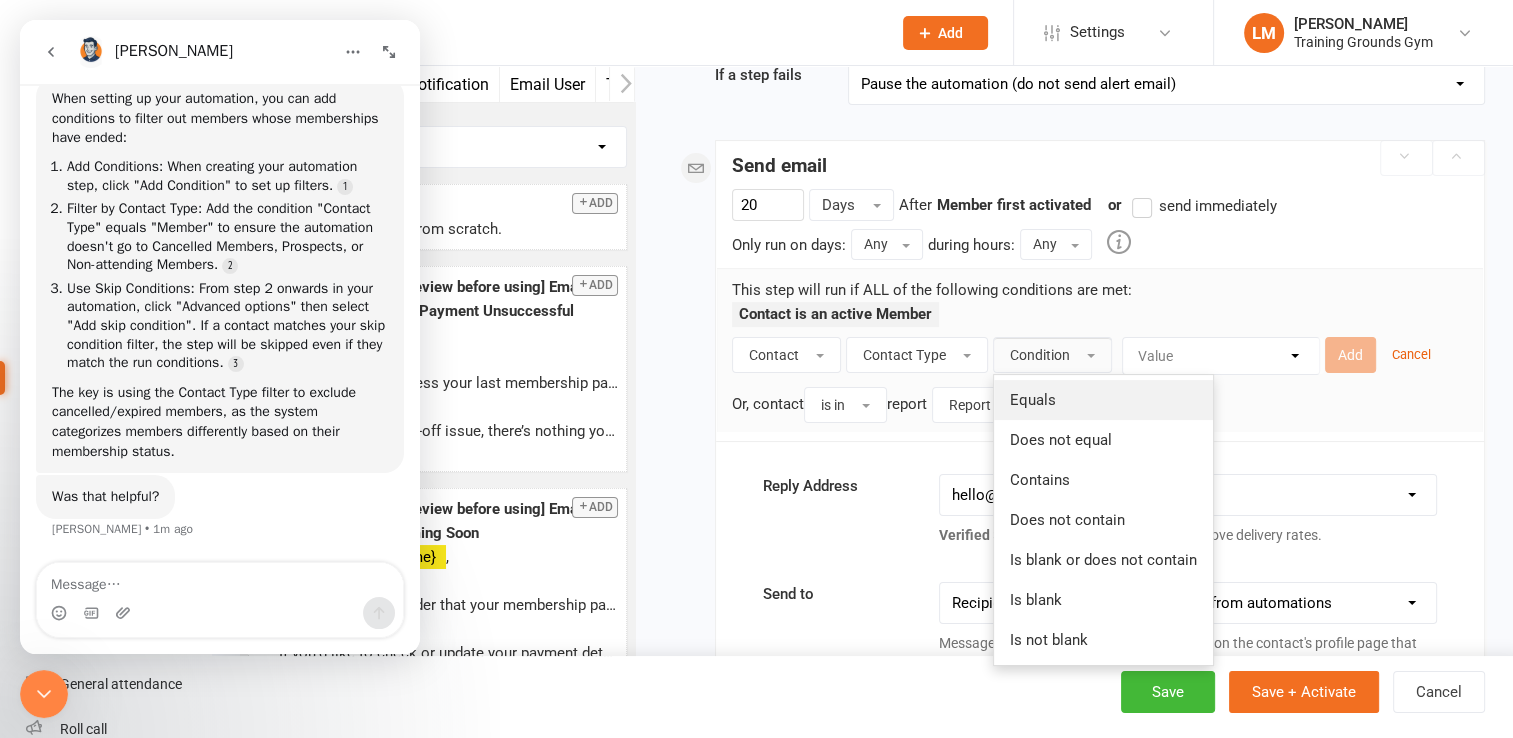 click on "Equals" at bounding box center [1033, 400] 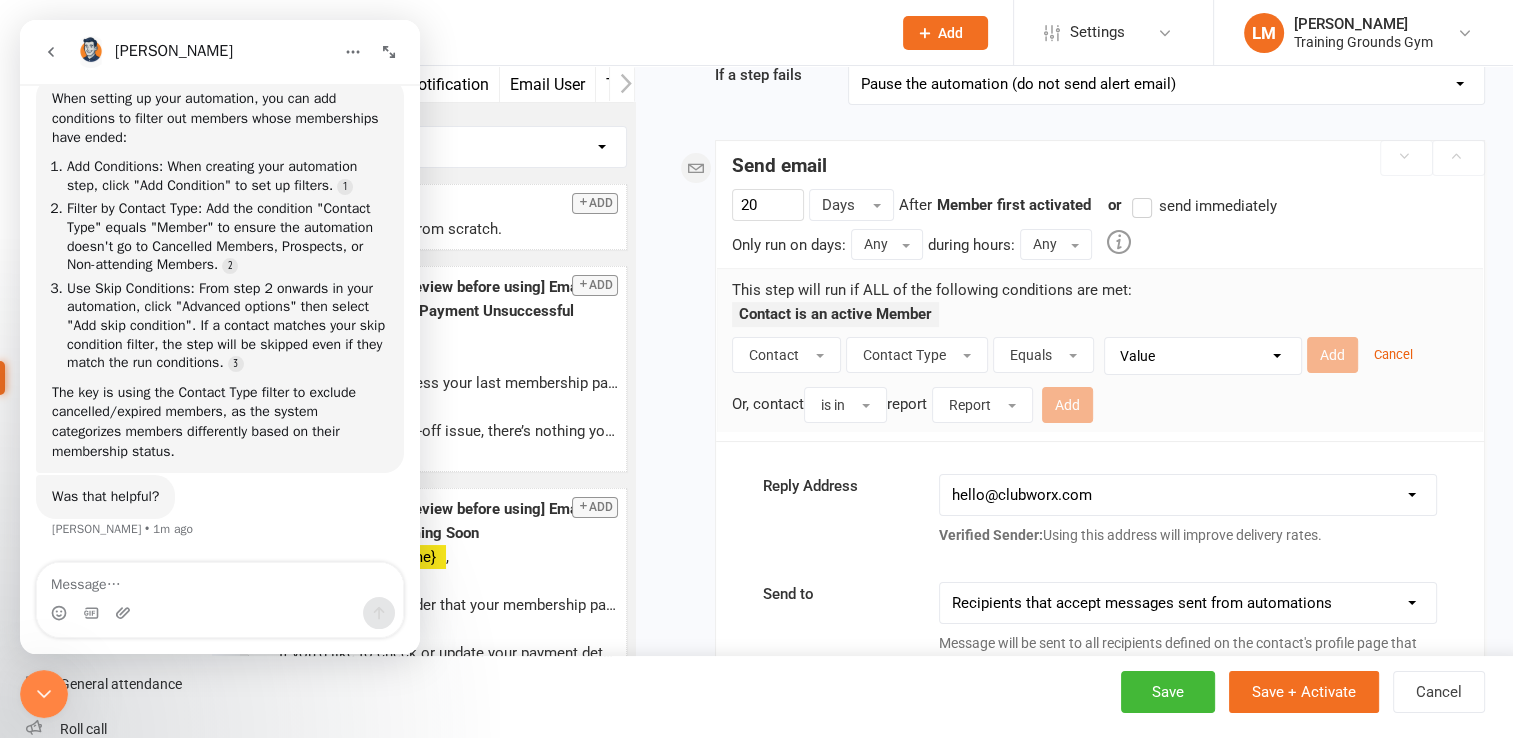 click on "Value Member Prospect Non-attending Contact" at bounding box center [1208, 356] 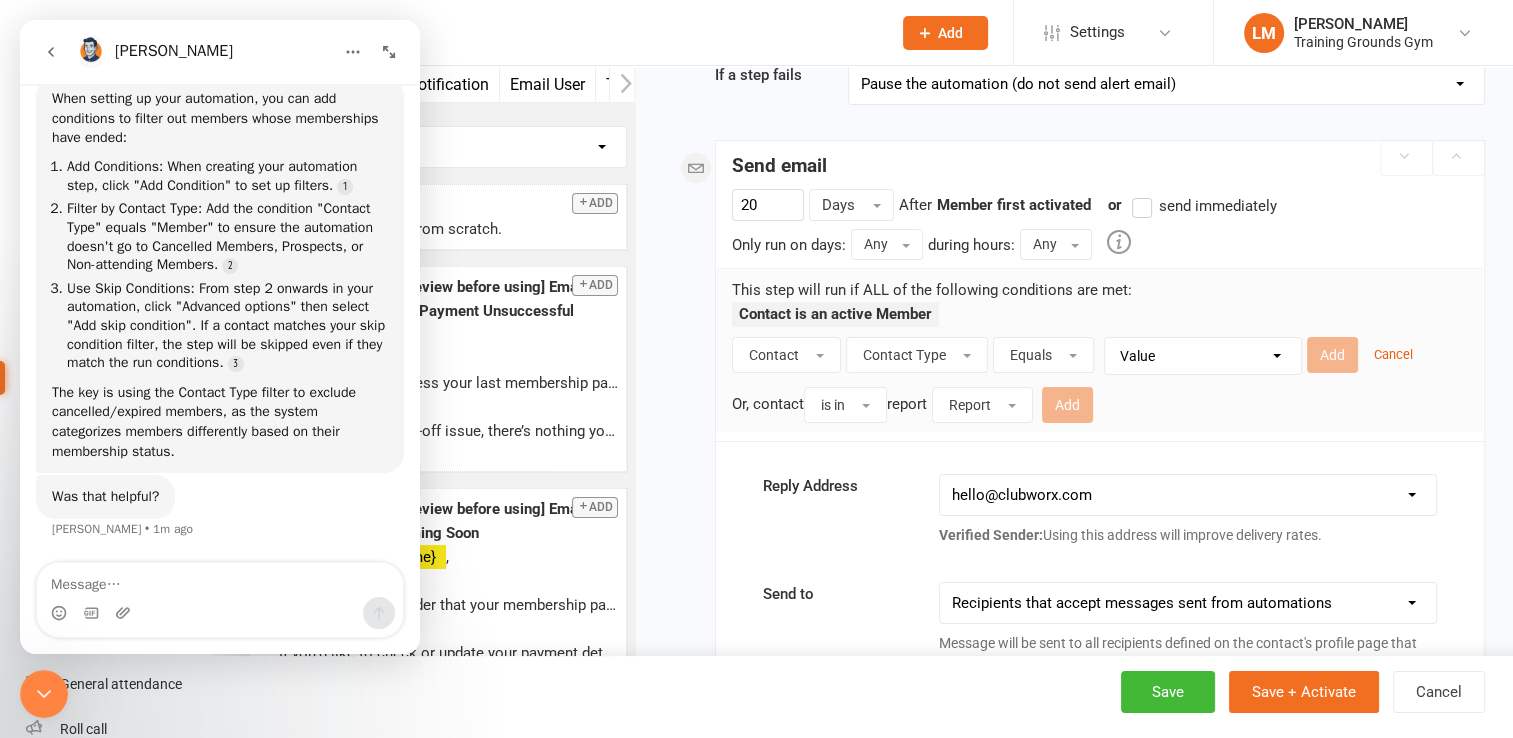 select on "0" 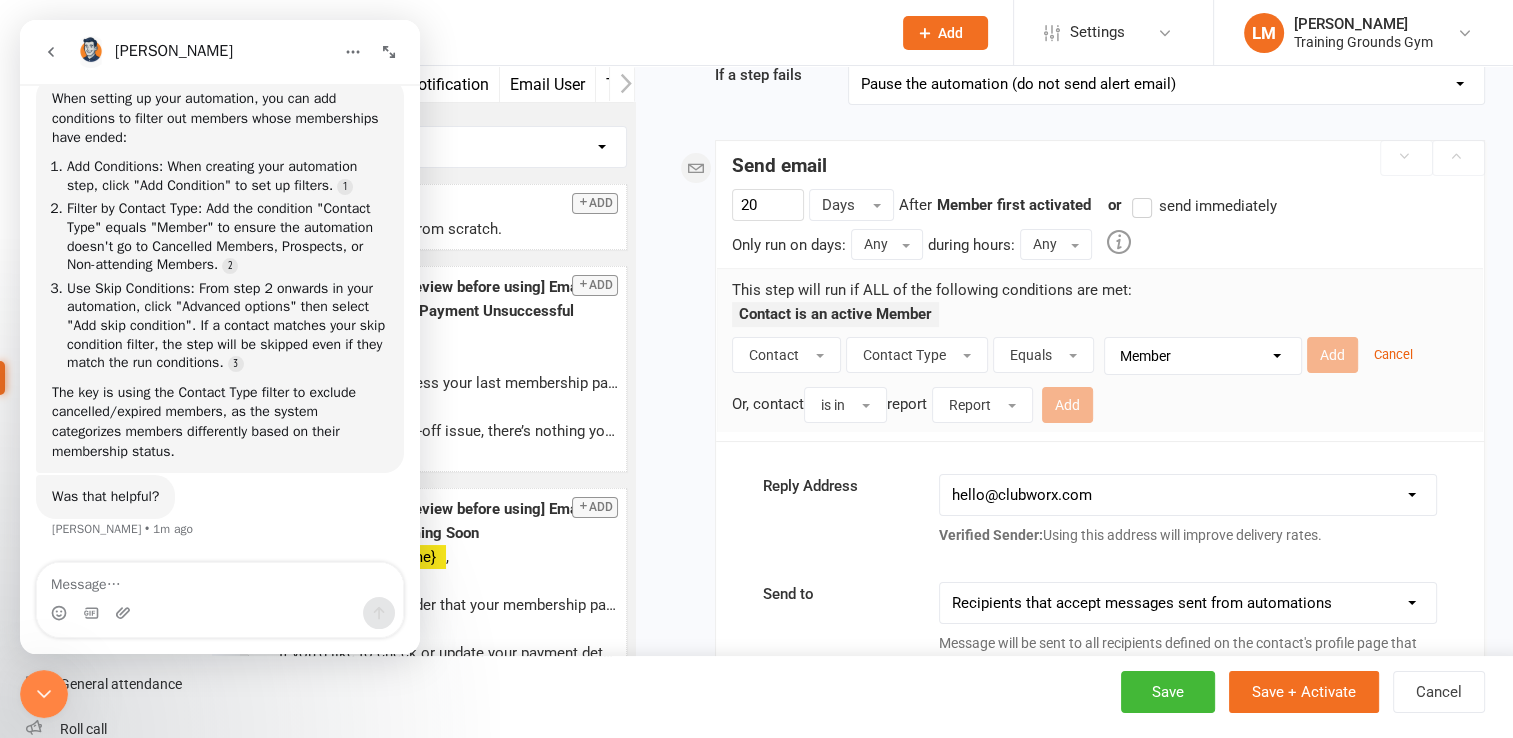 click on "Value Member Prospect Non-attending Contact" at bounding box center (1208, 356) 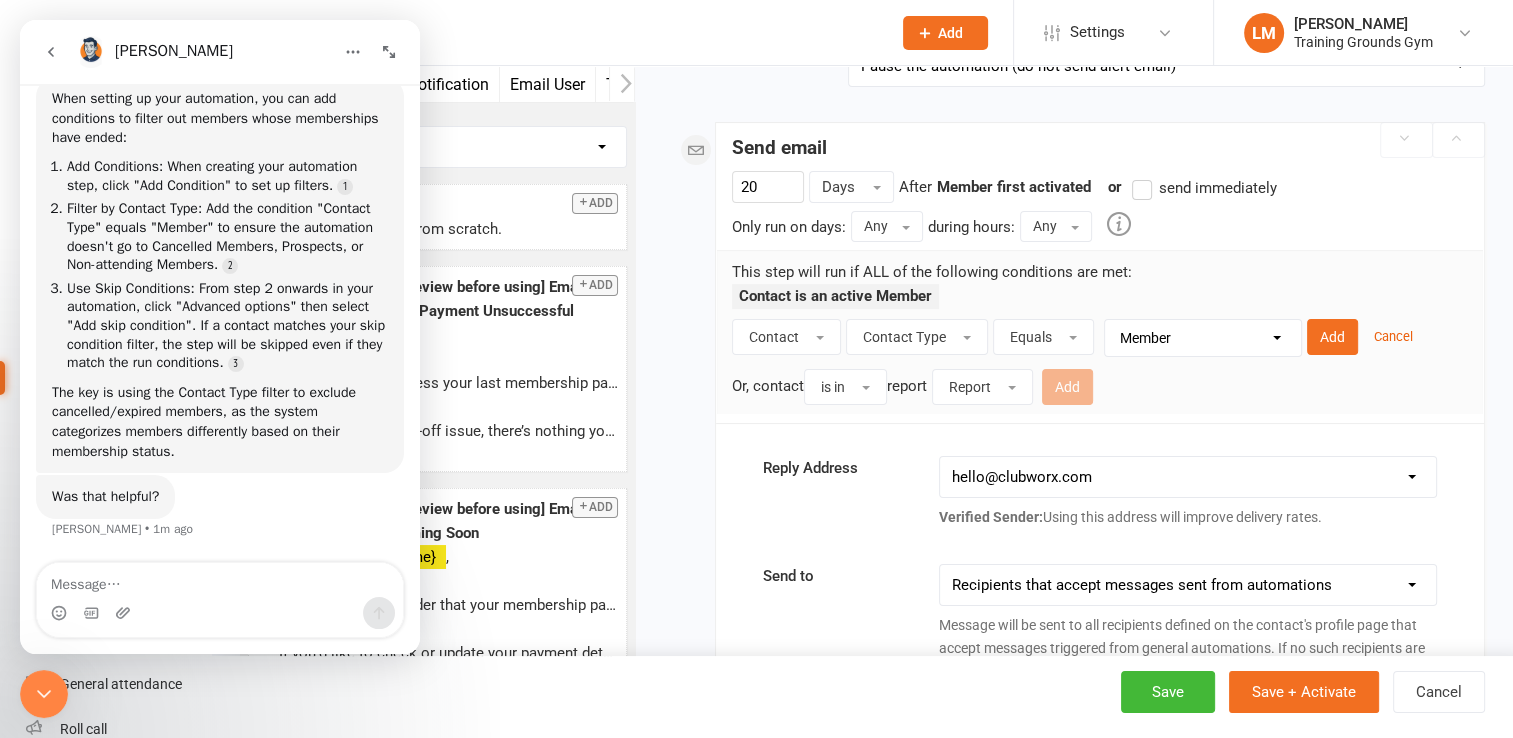 scroll, scrollTop: 320, scrollLeft: 0, axis: vertical 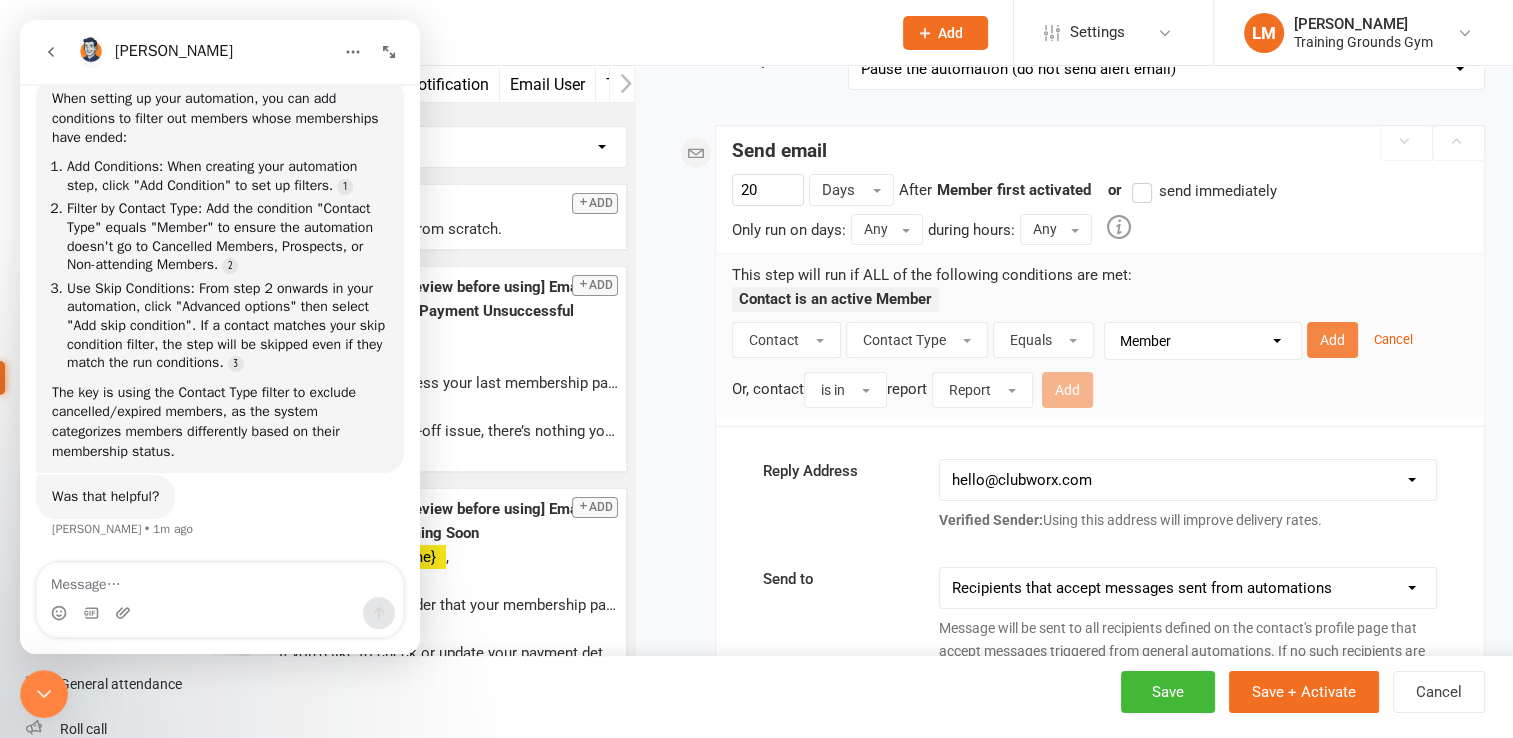 click on "Add" at bounding box center [1332, 340] 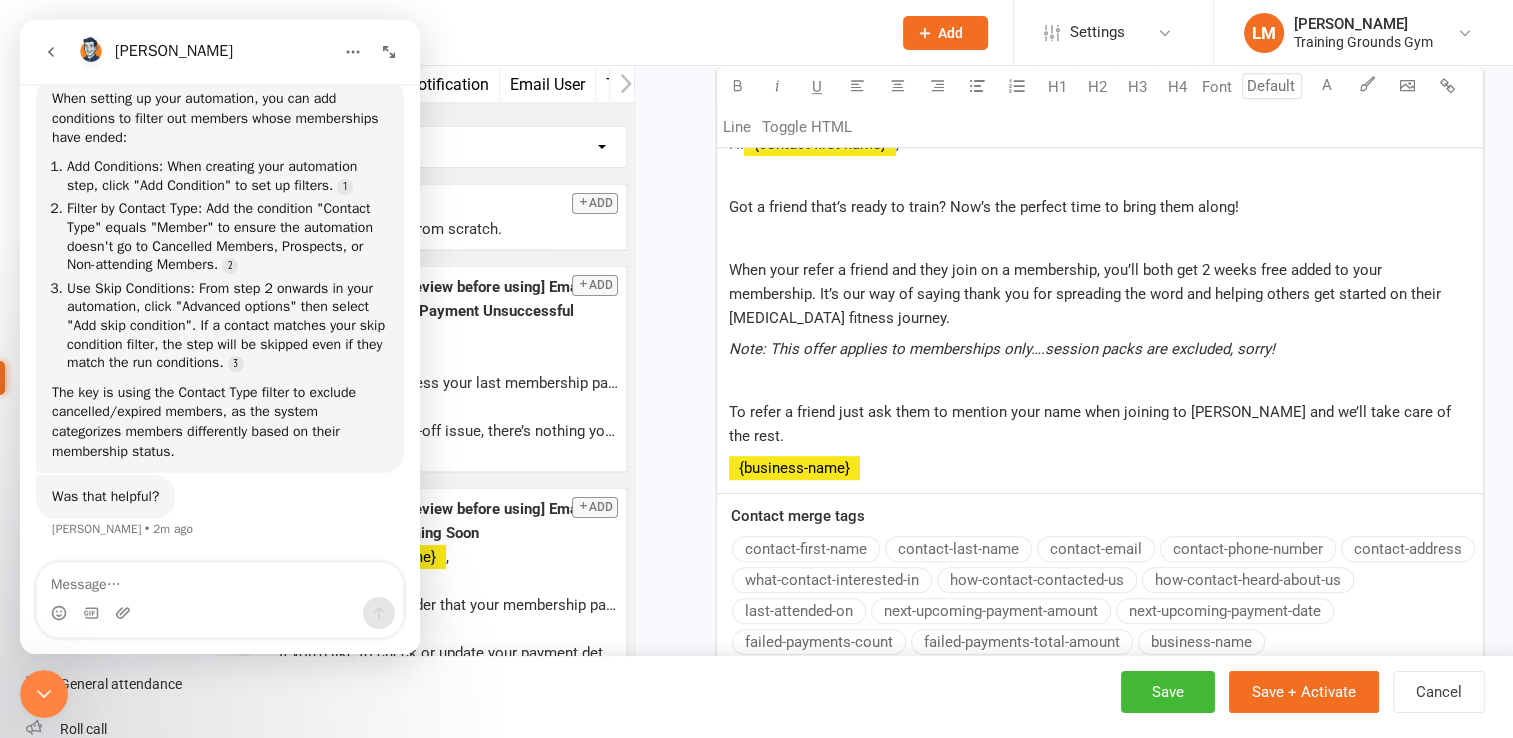 scroll, scrollTop: 1064, scrollLeft: 0, axis: vertical 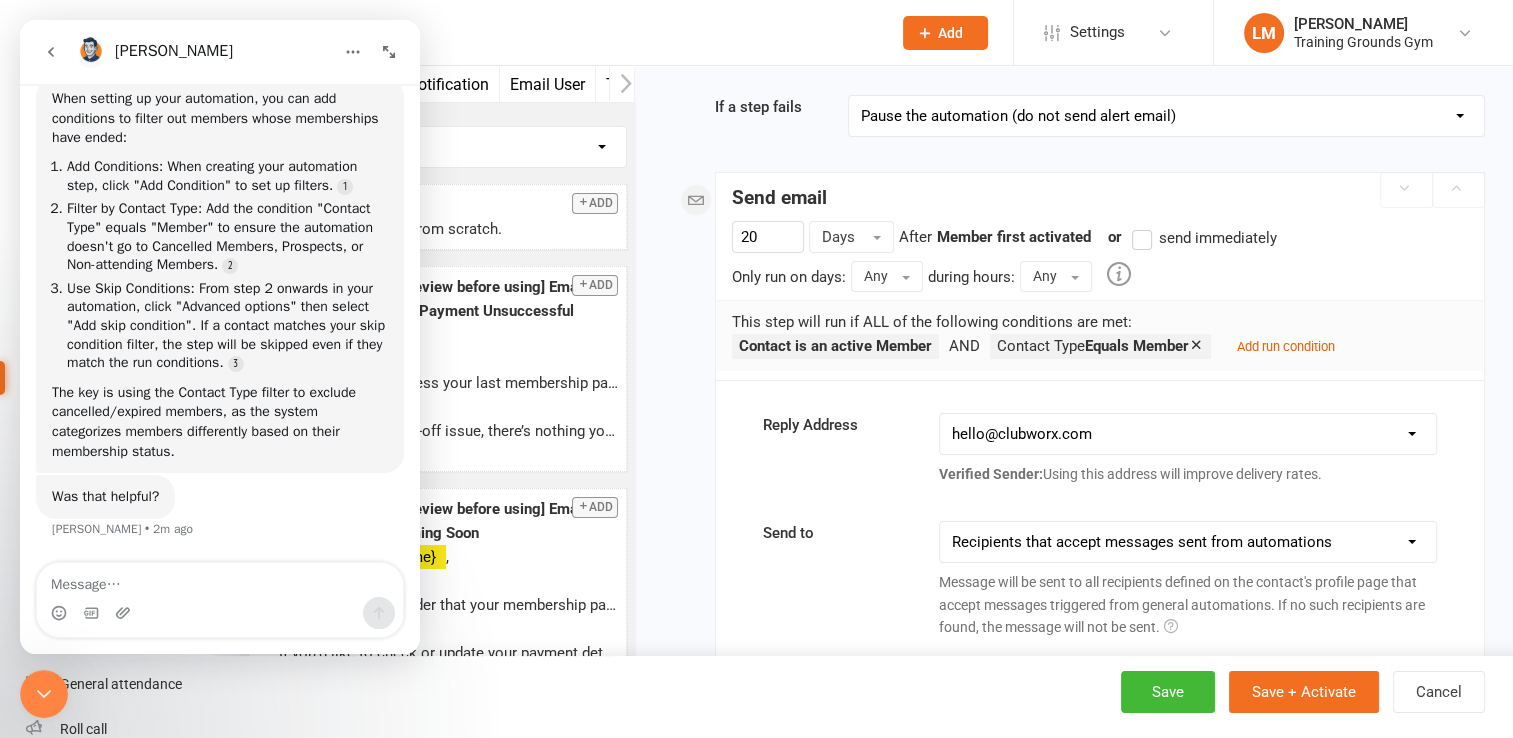 click at bounding box center [1196, 344] 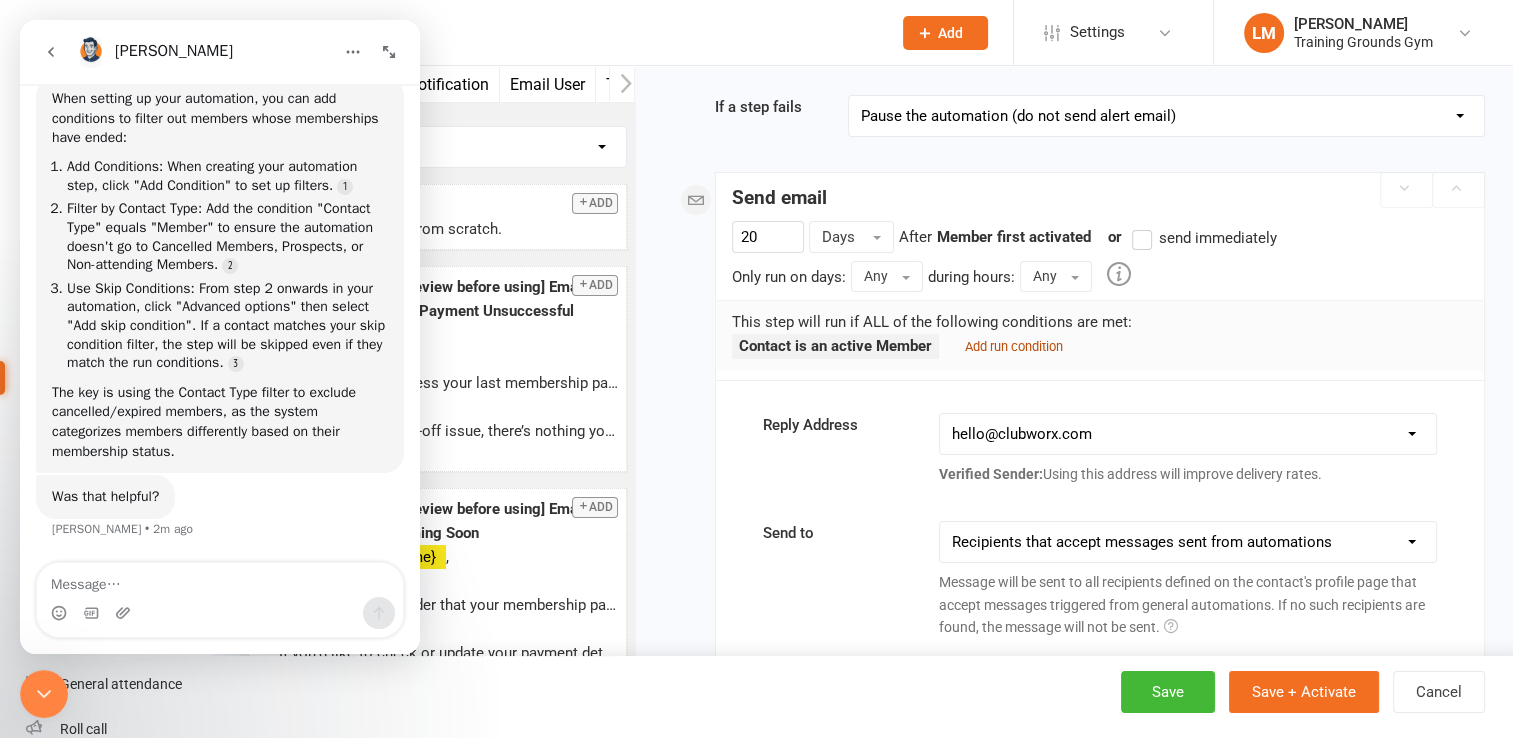 click on "Add run condition" at bounding box center [1014, 346] 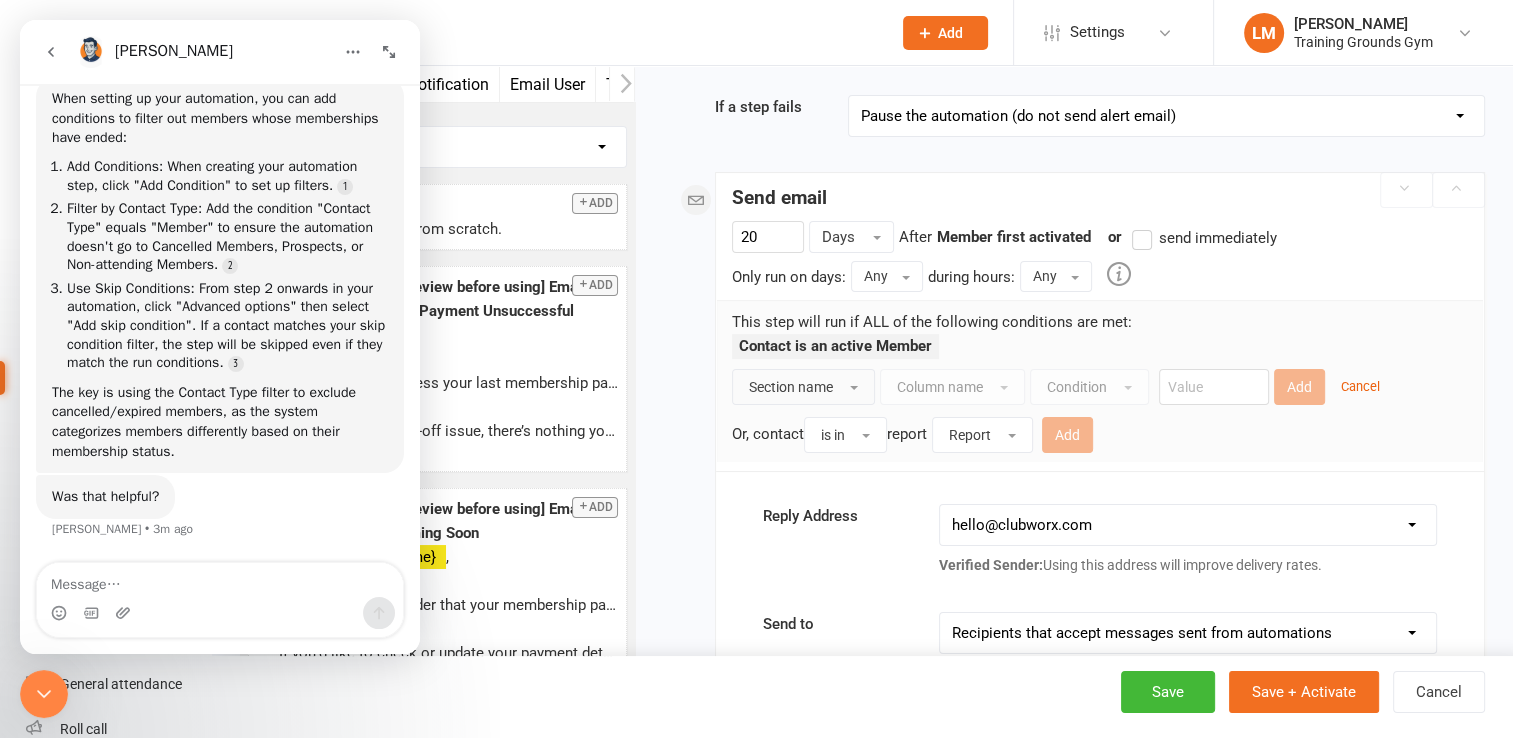 click on "Section name" at bounding box center [803, 387] 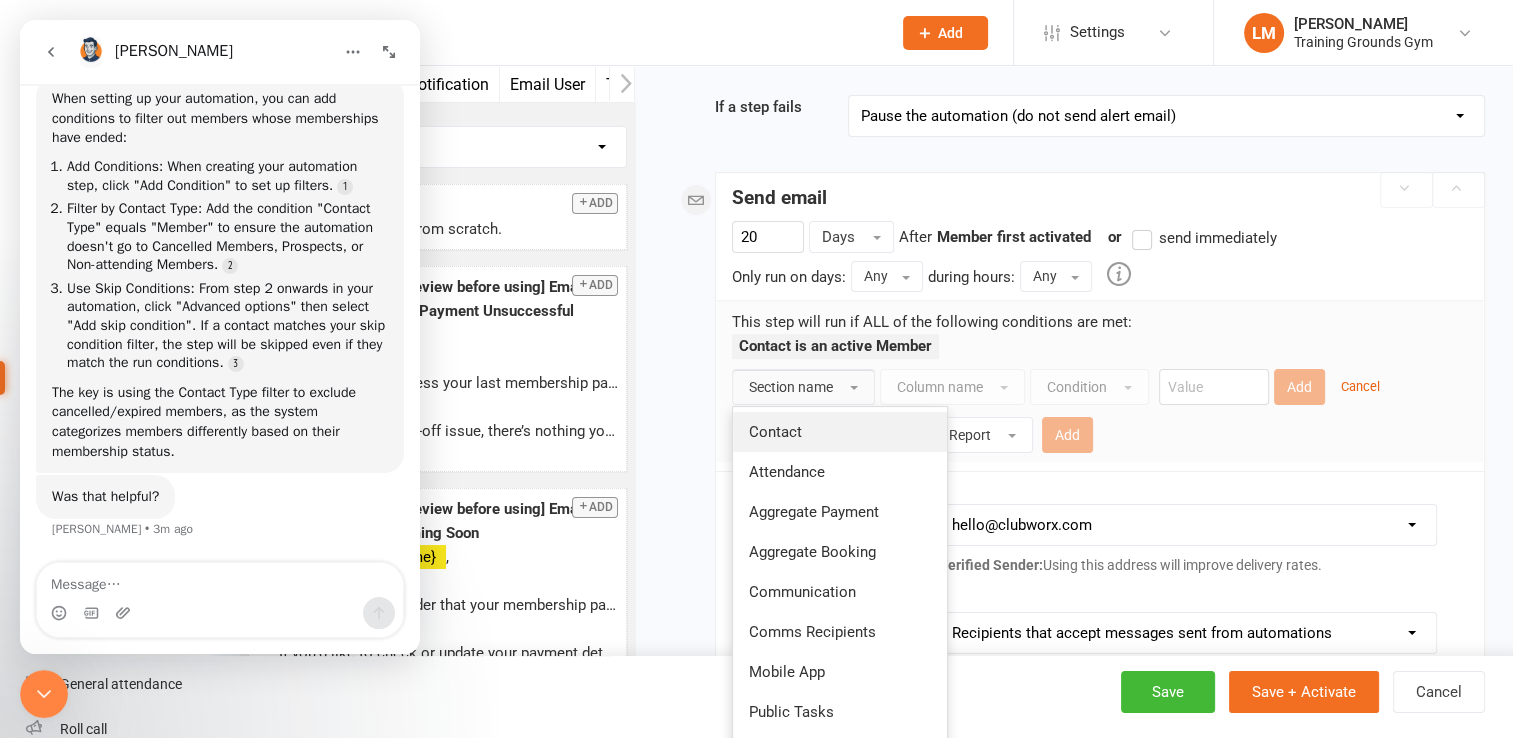 click on "Contact" at bounding box center [840, 432] 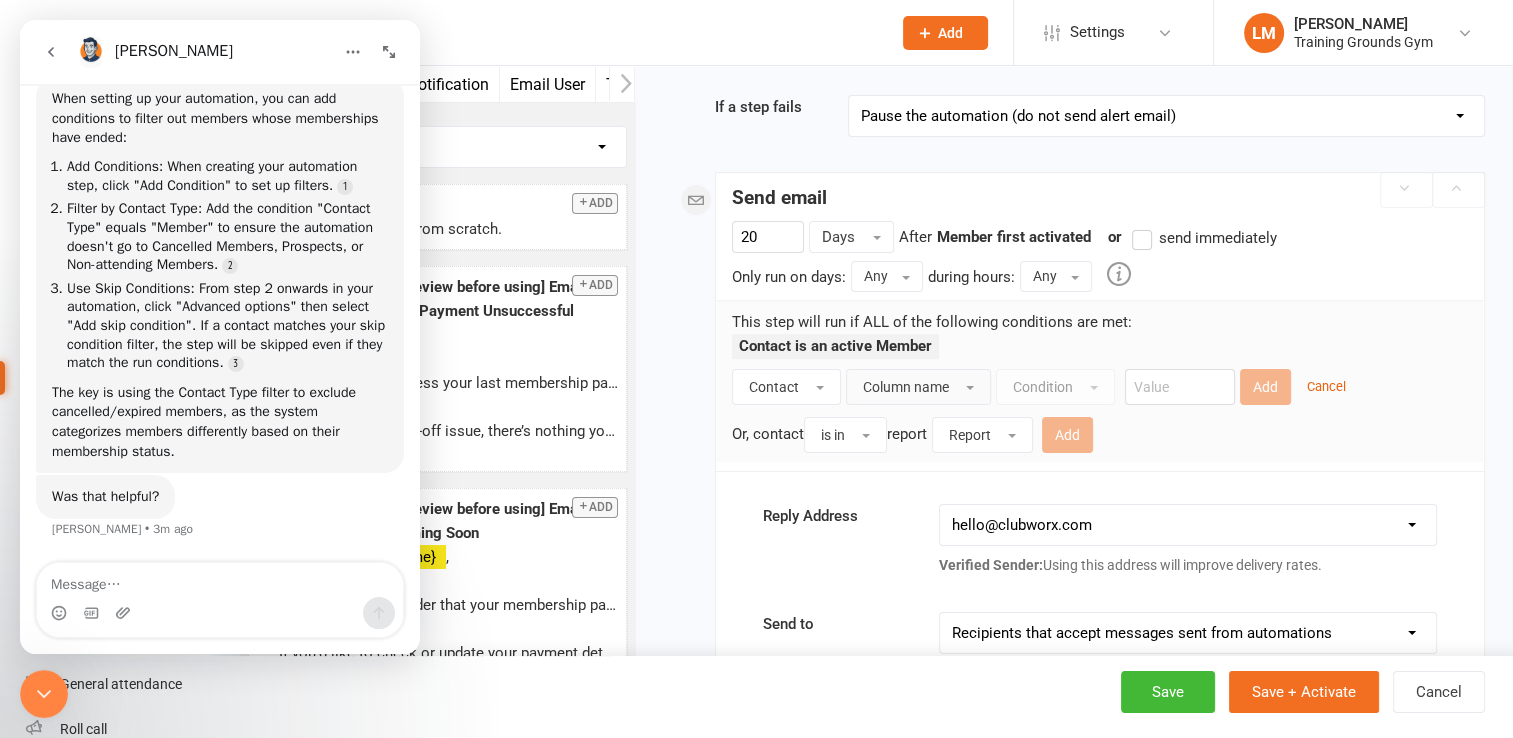click on "Column name" at bounding box center (918, 387) 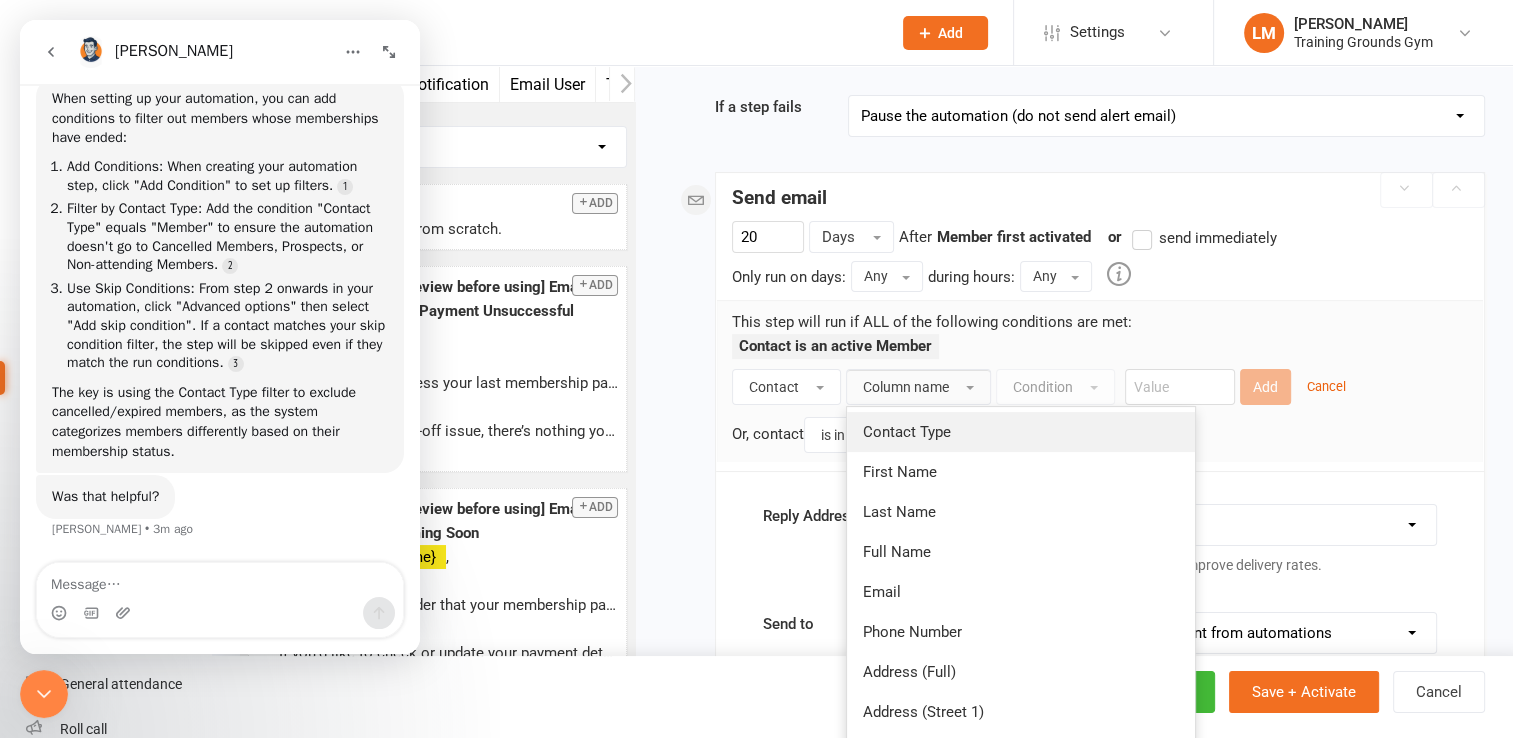 click on "Contact Type" at bounding box center (1021, 432) 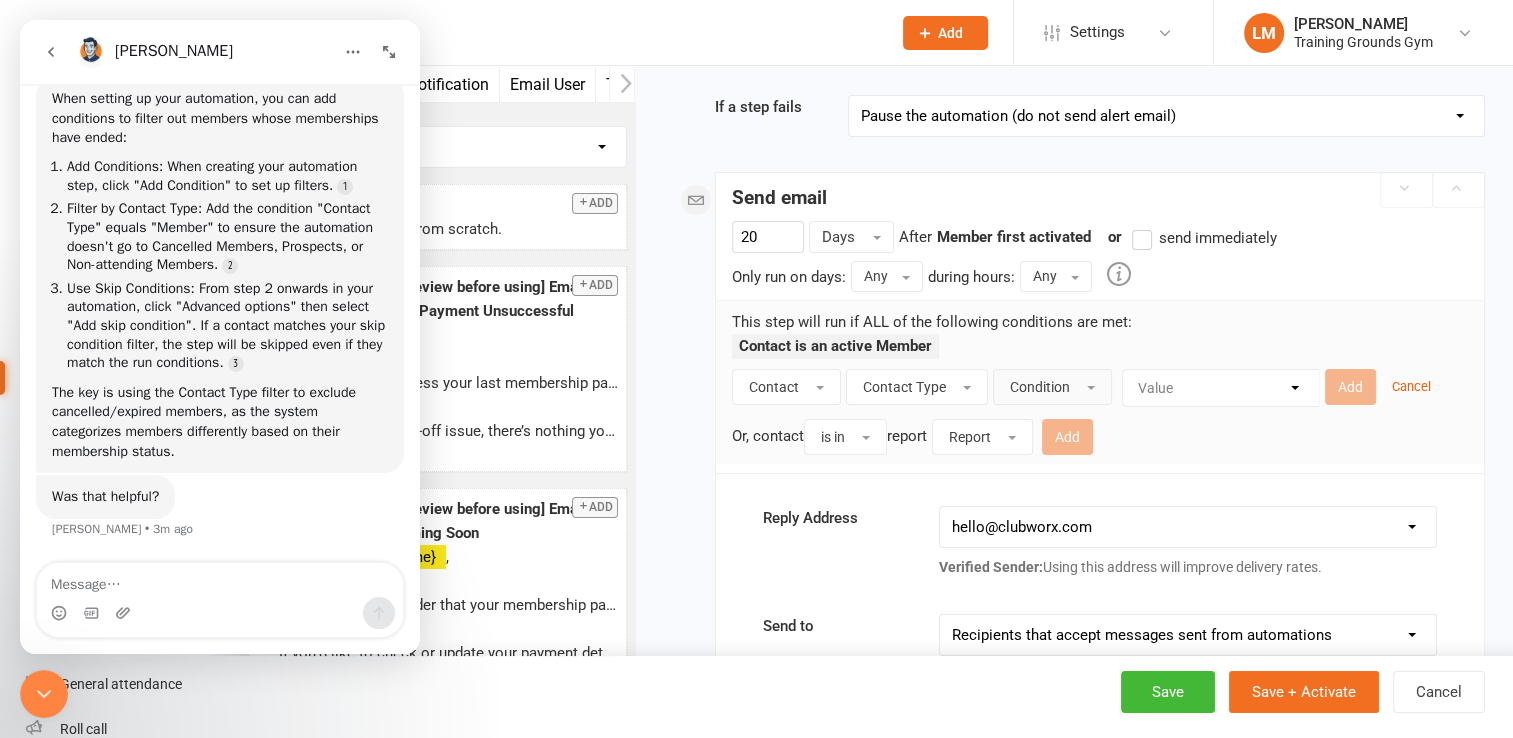 click on "Condition" at bounding box center [1052, 387] 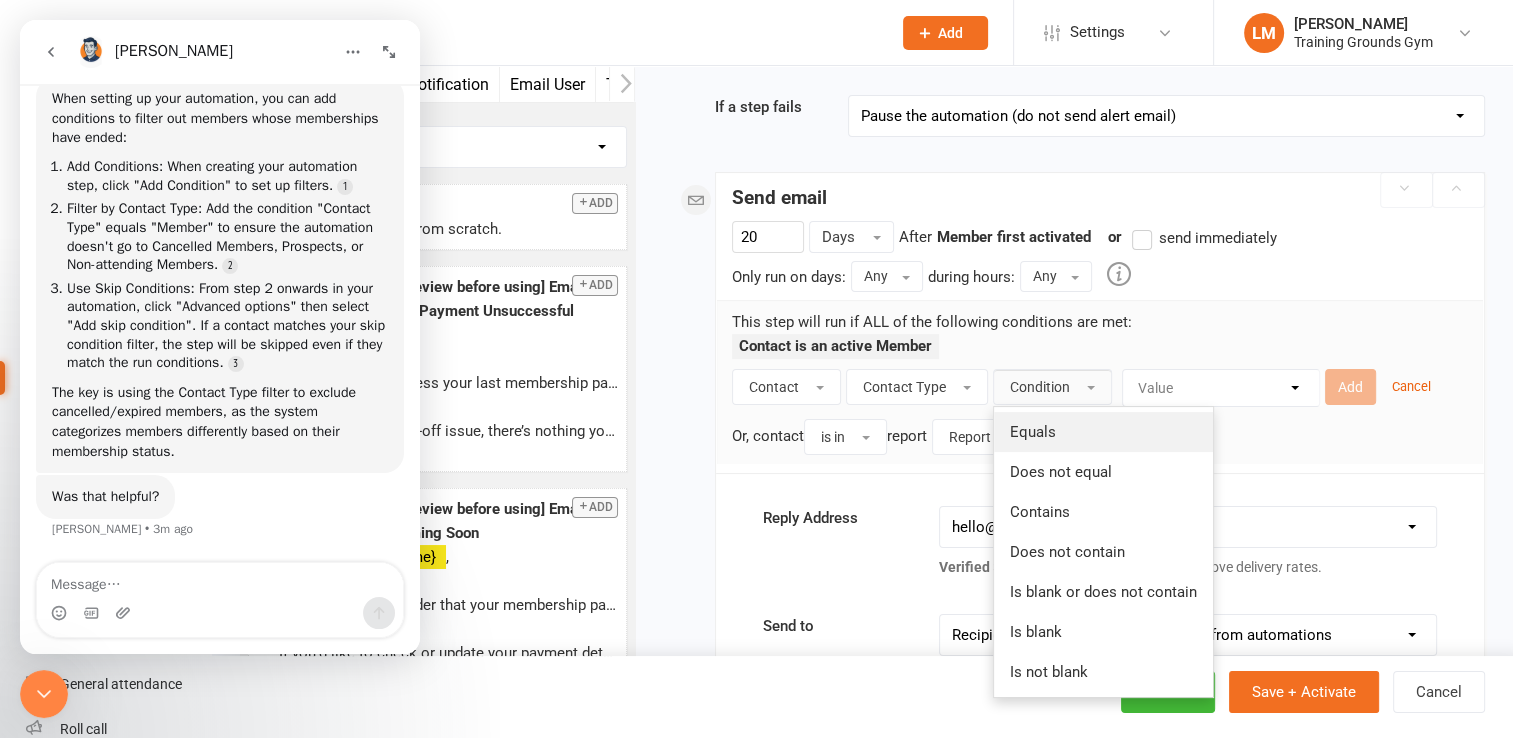 click on "Equals" at bounding box center (1033, 432) 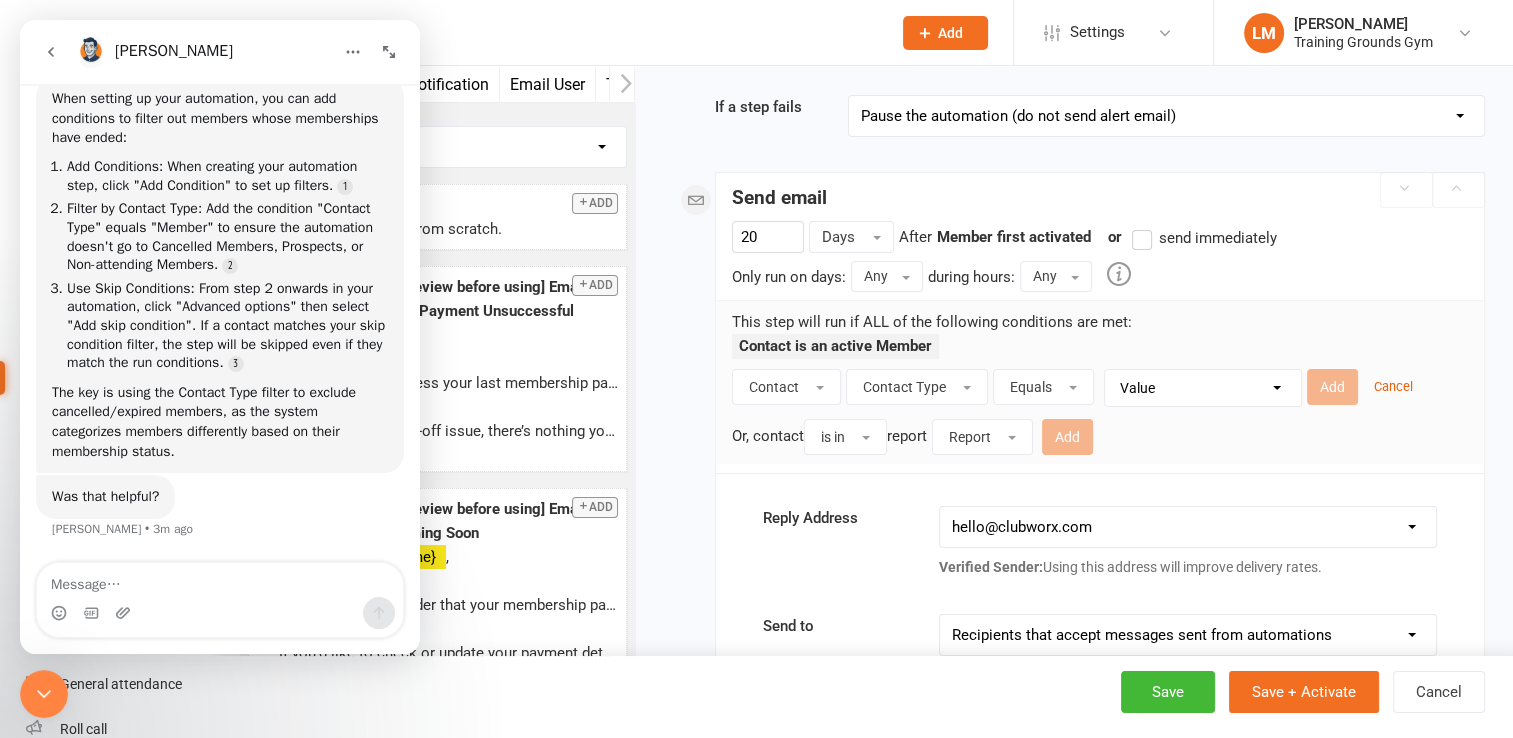 click on "Value Member Prospect Non-attending Contact" at bounding box center (1208, 388) 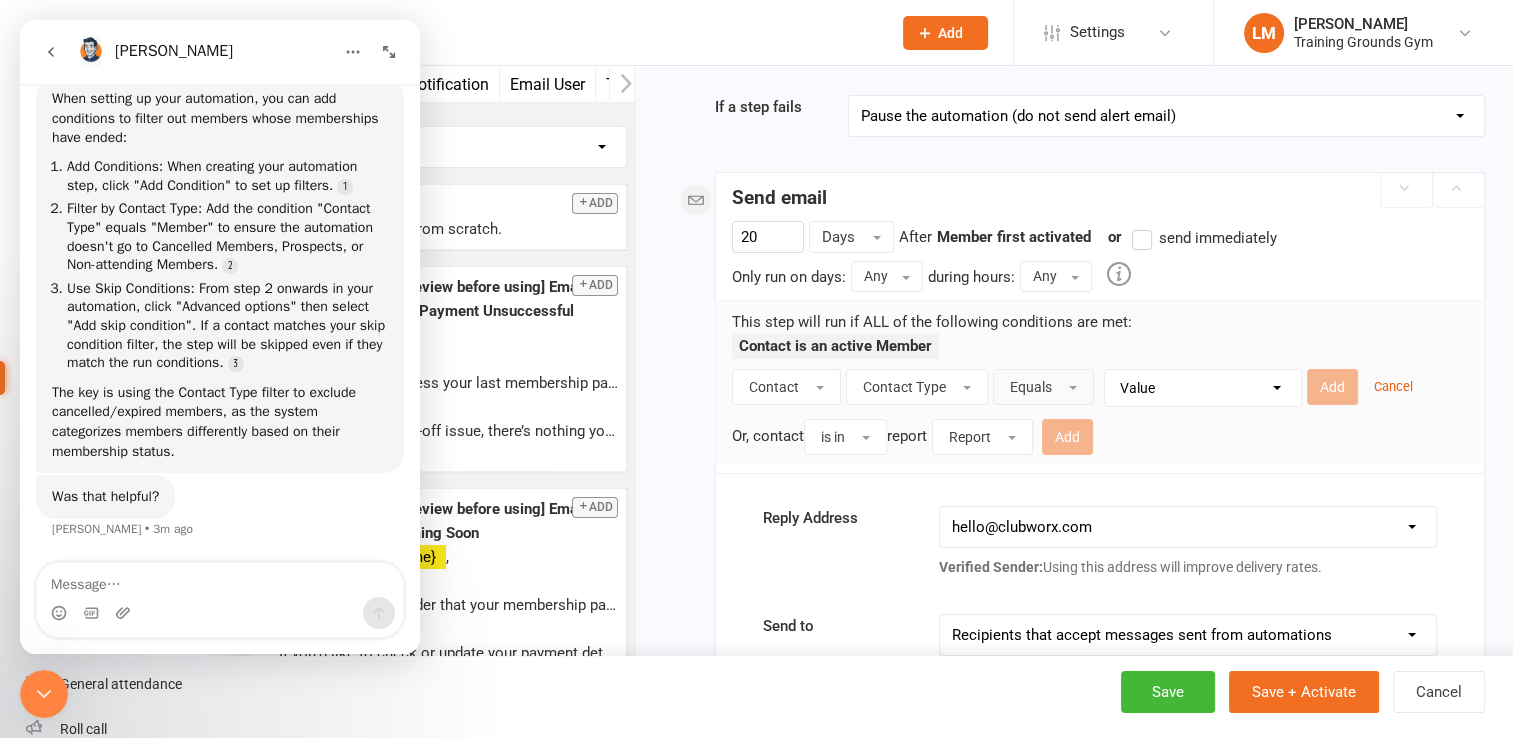 click on "Equals" at bounding box center (1031, 387) 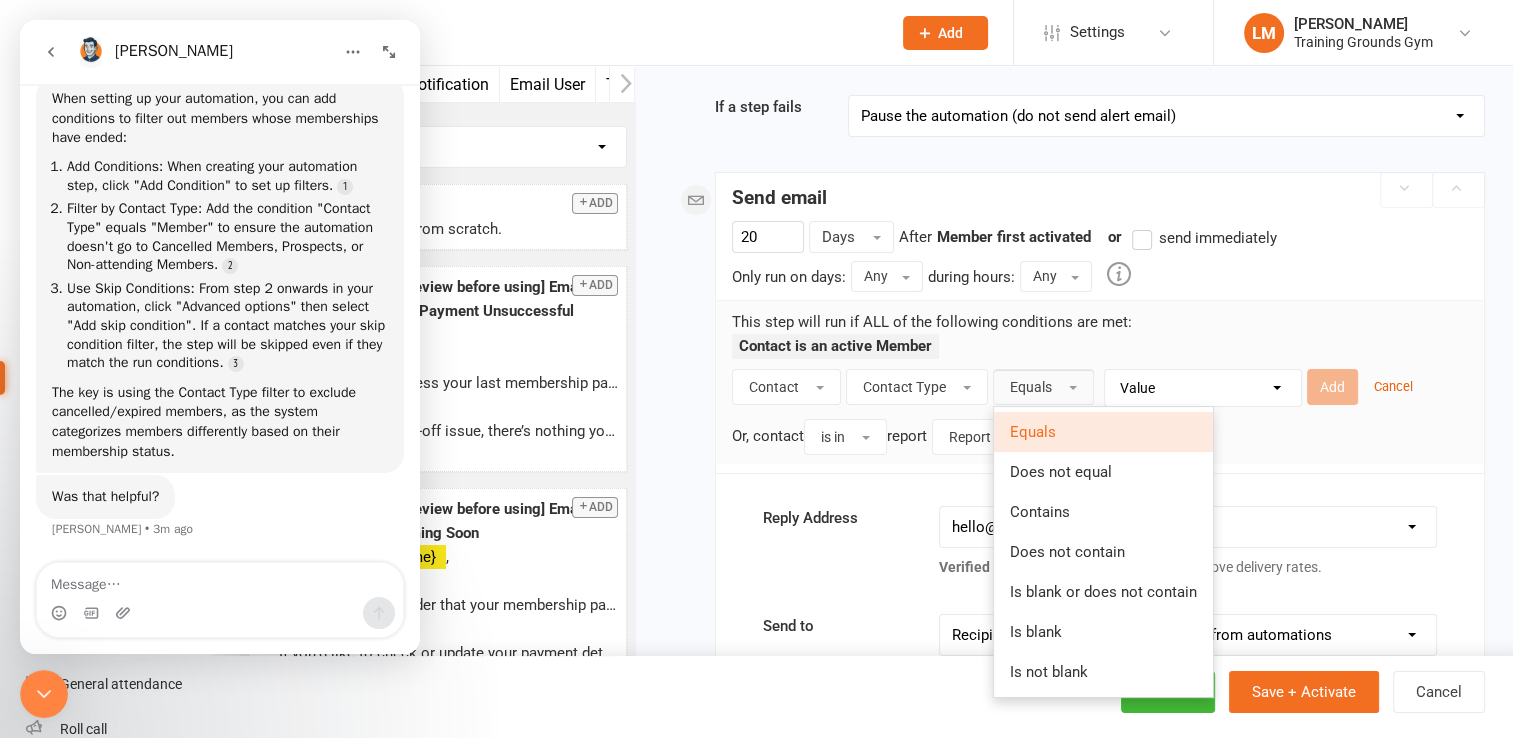 click on "Equals" at bounding box center [1033, 432] 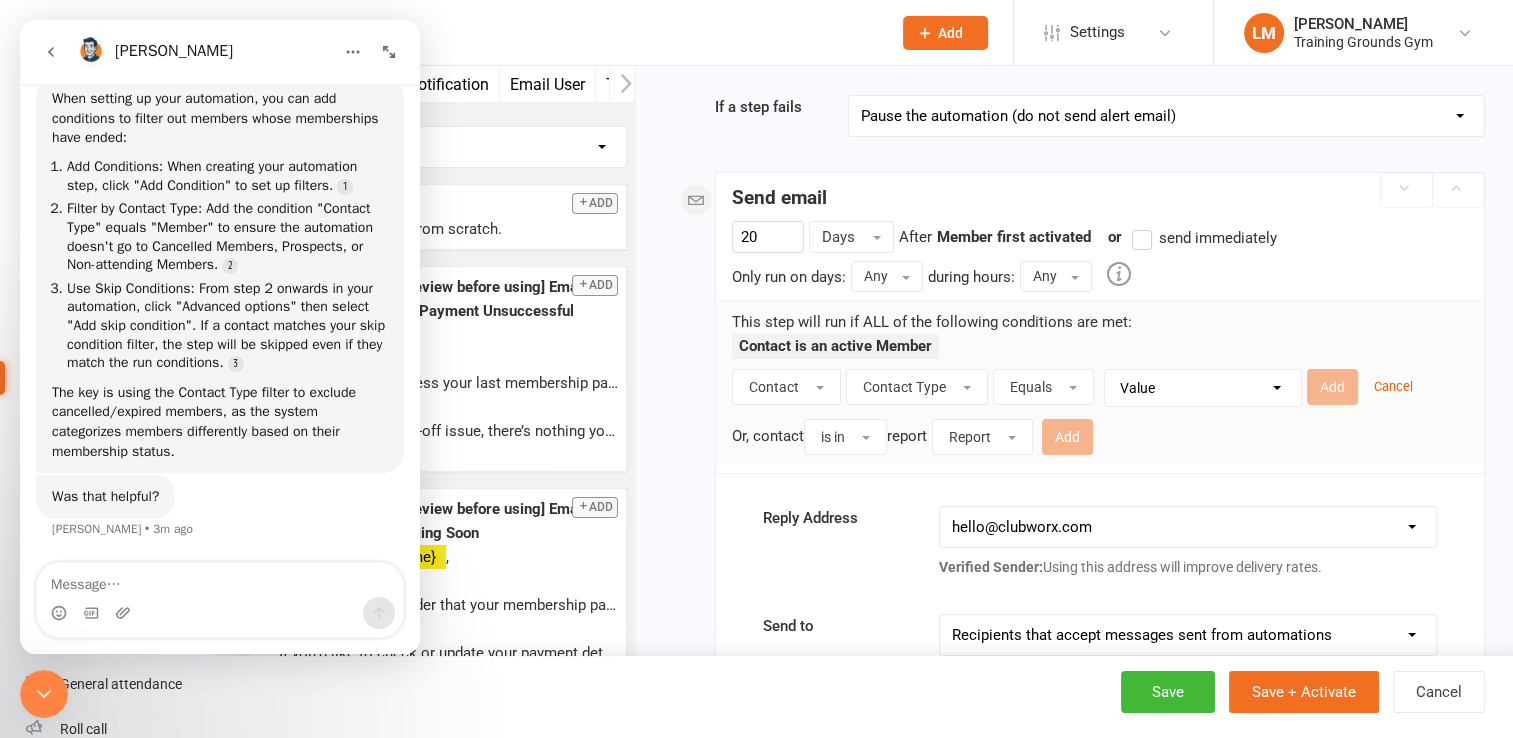 click on "Value Member Prospect Non-attending Contact" at bounding box center [1208, 388] 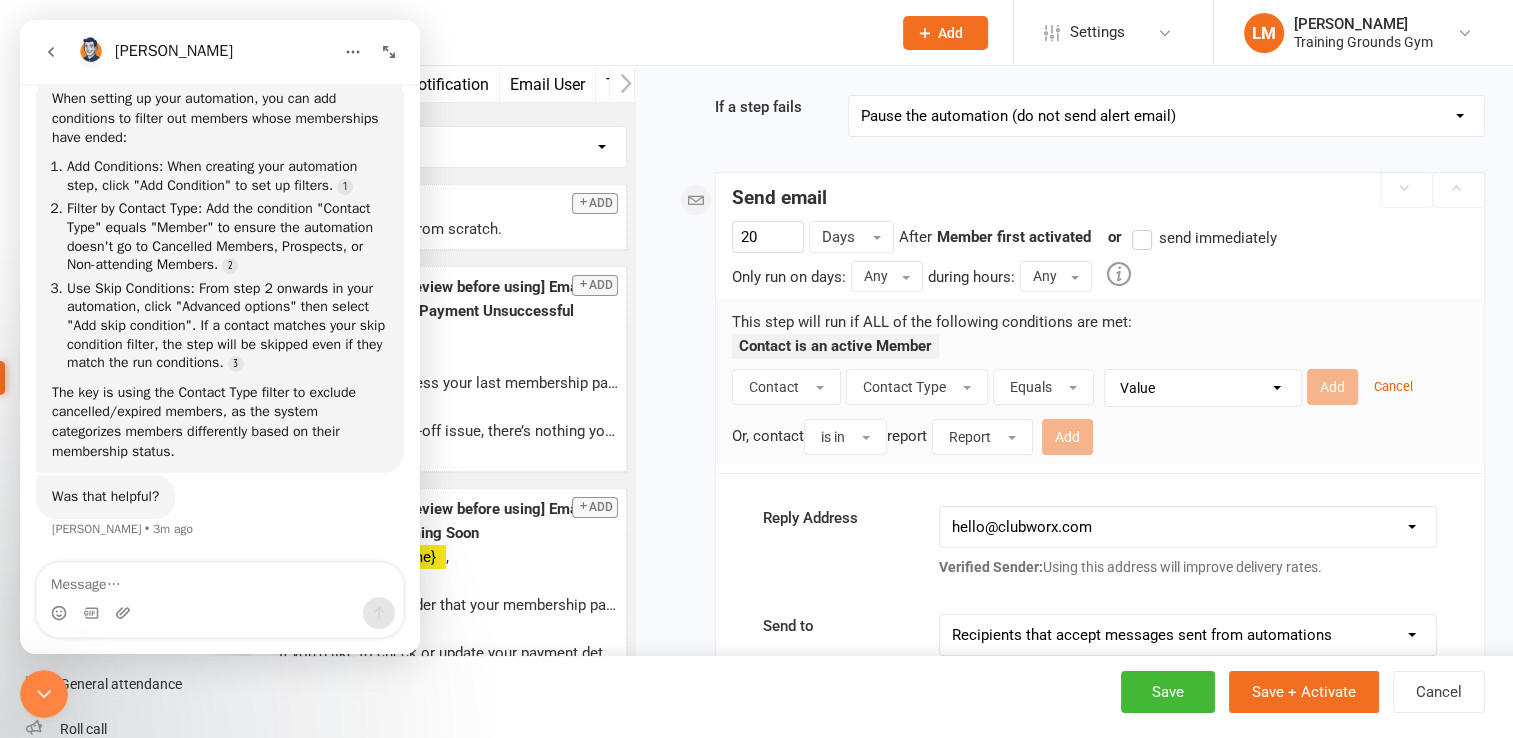 select on "0" 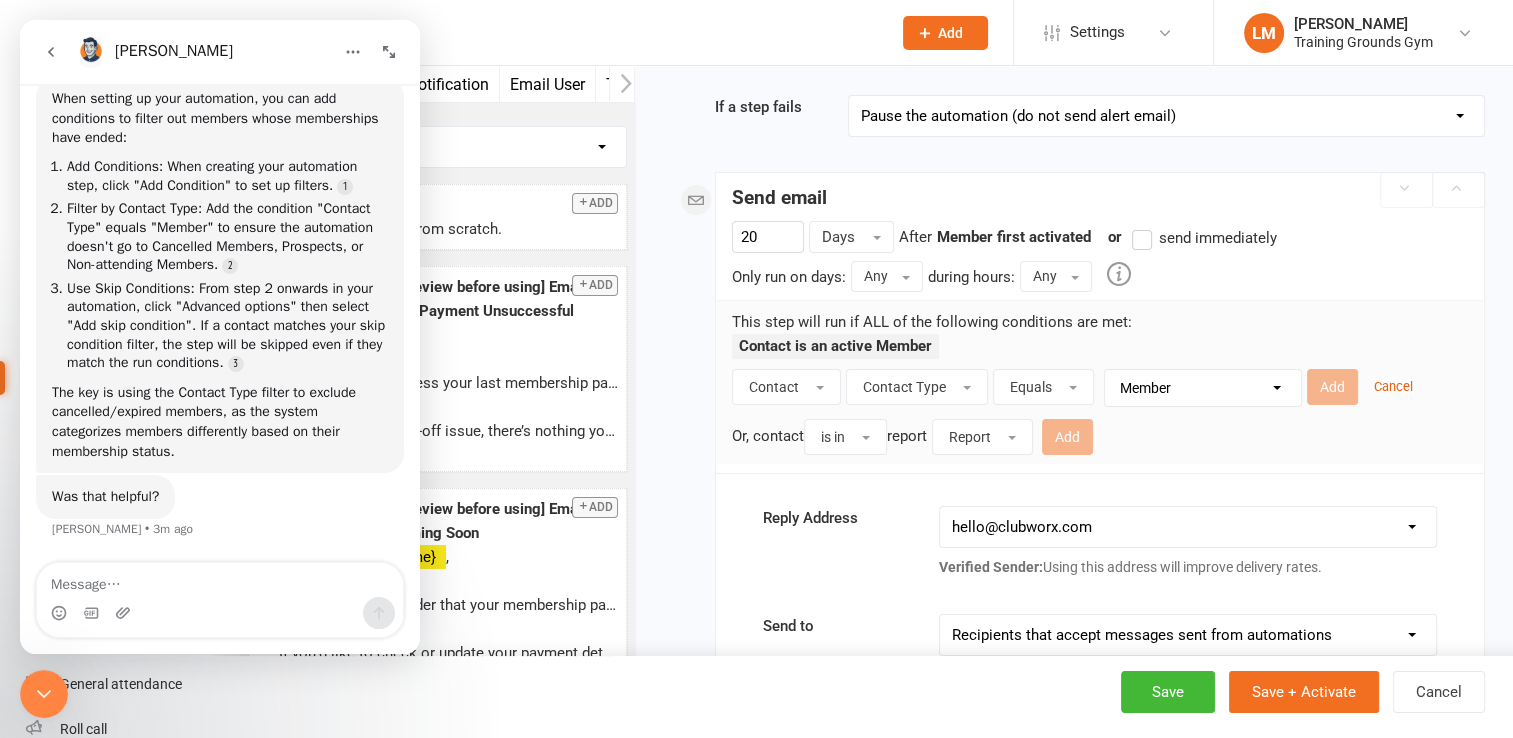 click on "Value Member Prospect Non-attending Contact" at bounding box center (1208, 388) 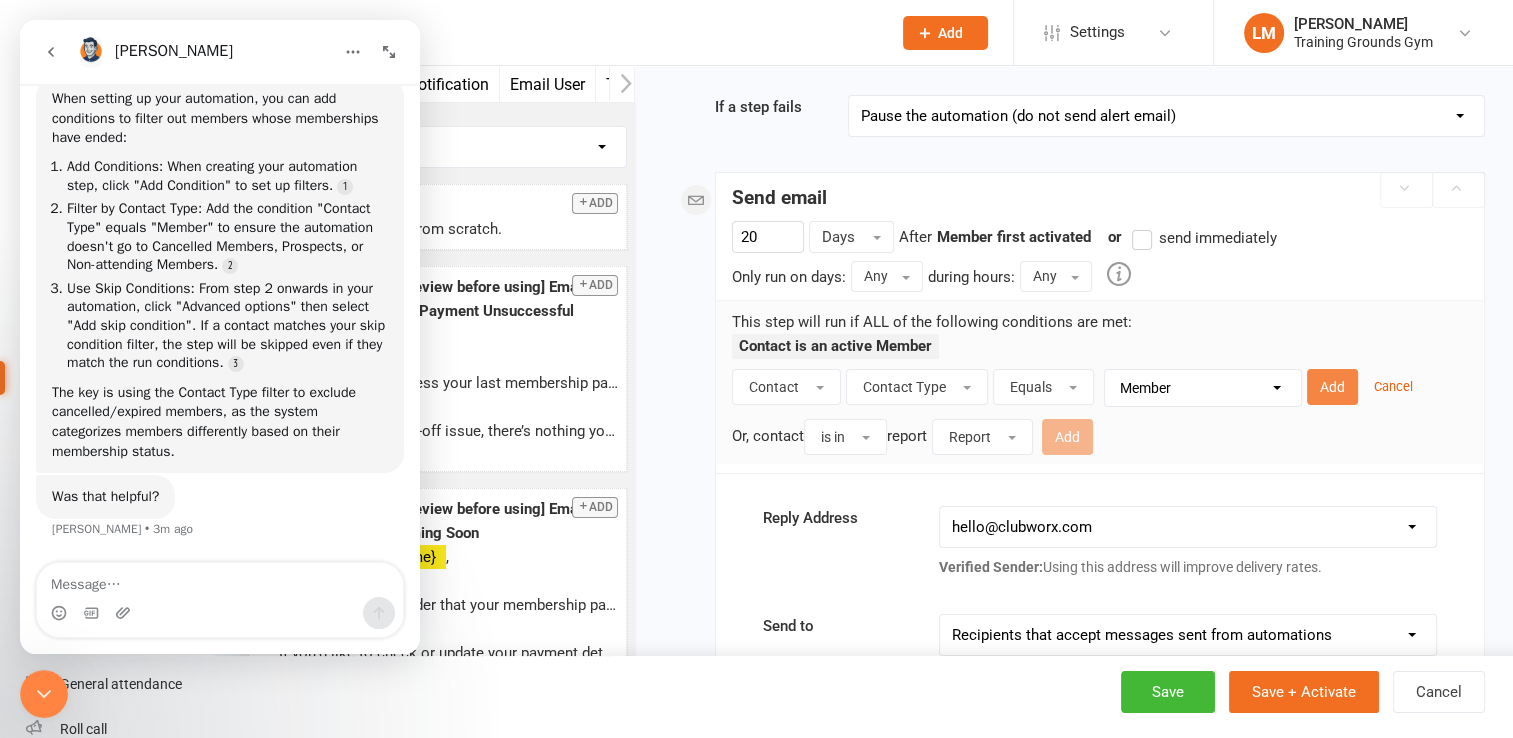 click on "Add" at bounding box center [1332, 387] 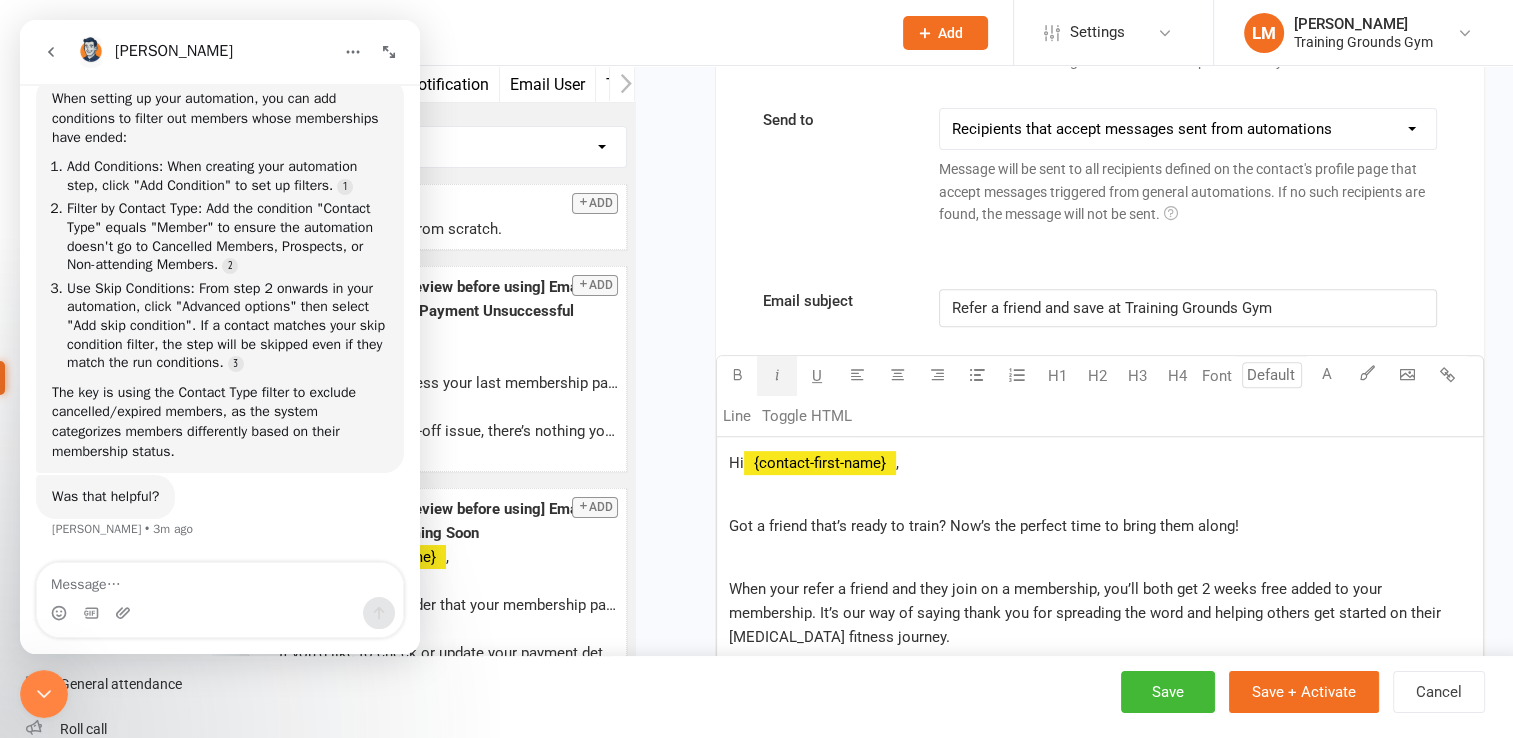 scroll, scrollTop: 688, scrollLeft: 0, axis: vertical 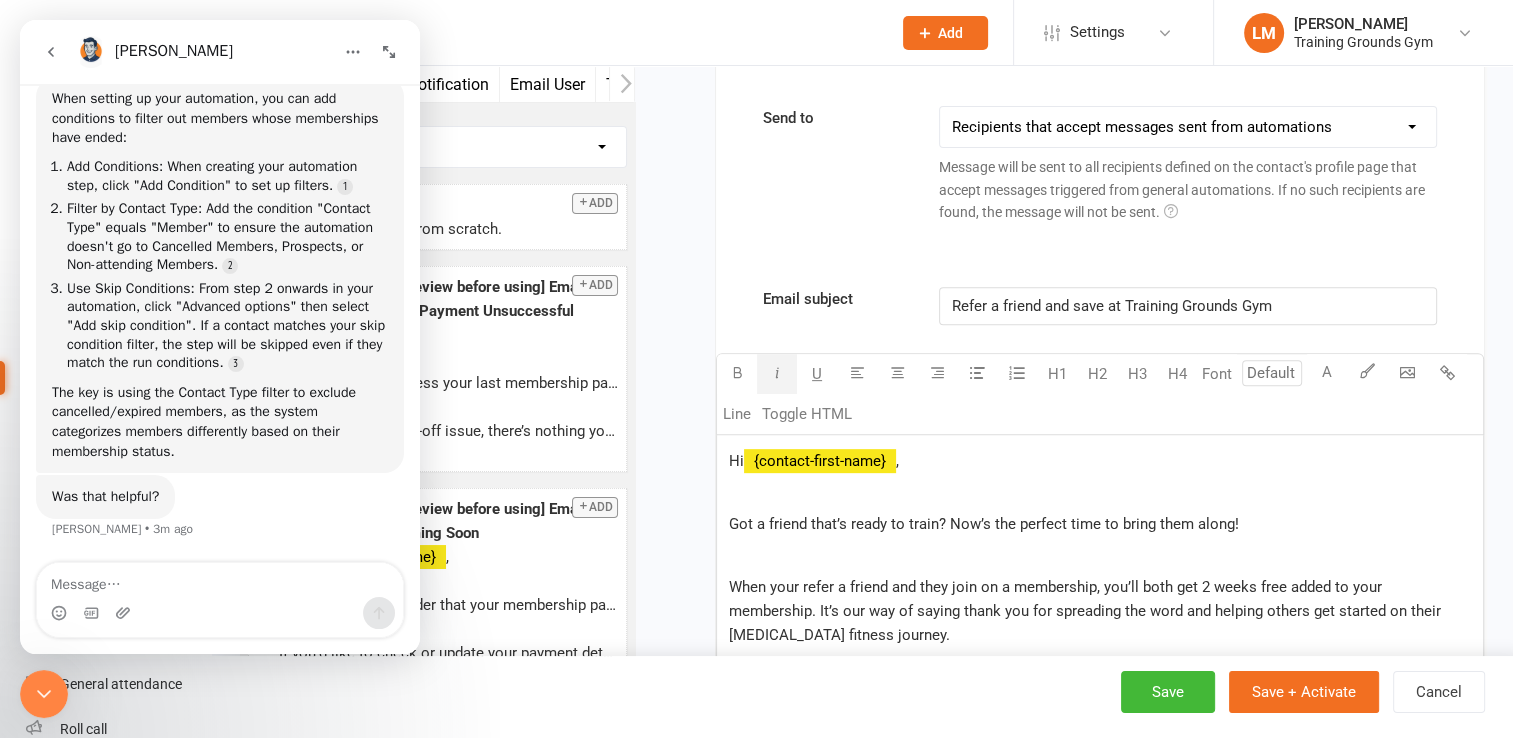 click on "This contact only Recipients that accept messages sent from automations Recipients that accept messages sent from automations (or: send to contact if no other recipients available)" at bounding box center (1188, 127) 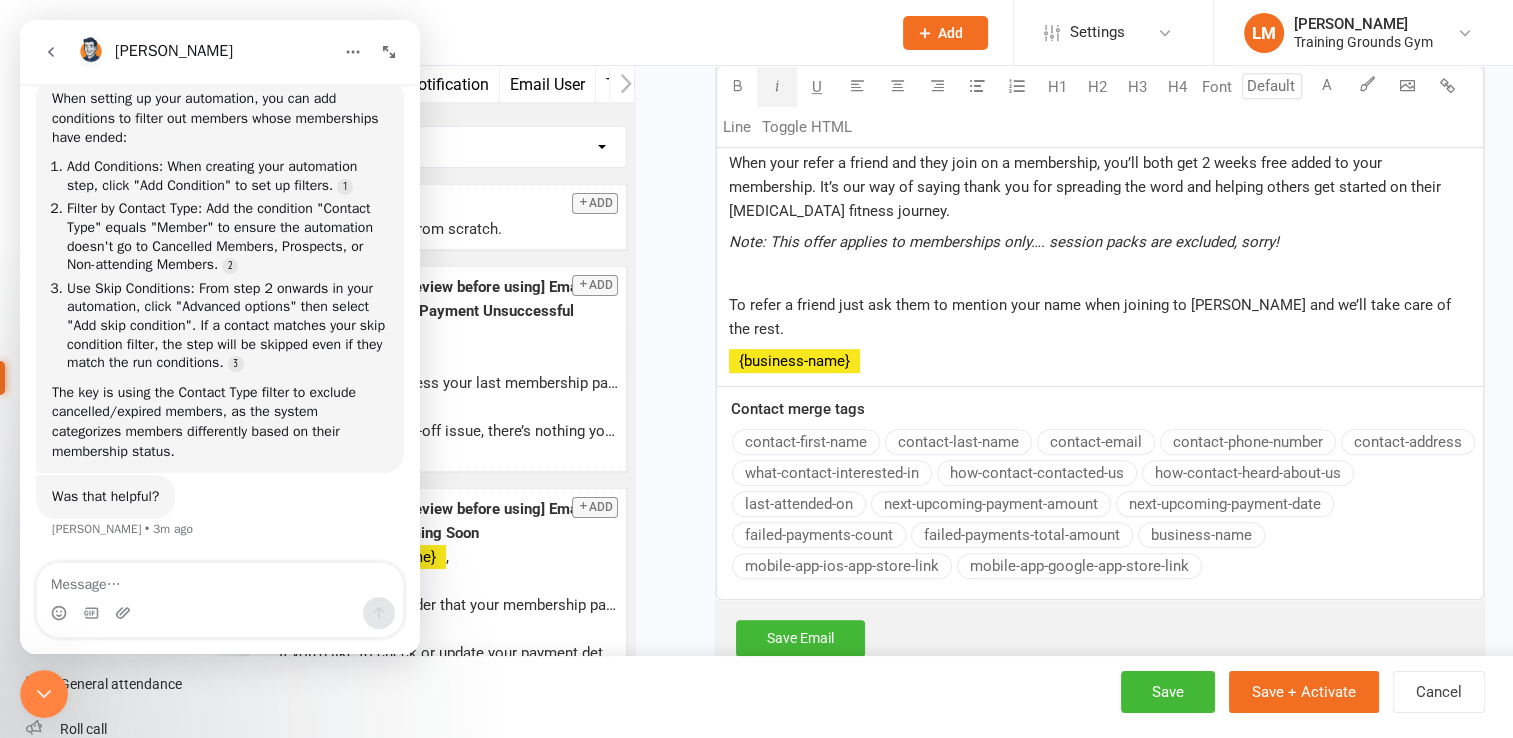 scroll, scrollTop: 1219, scrollLeft: 0, axis: vertical 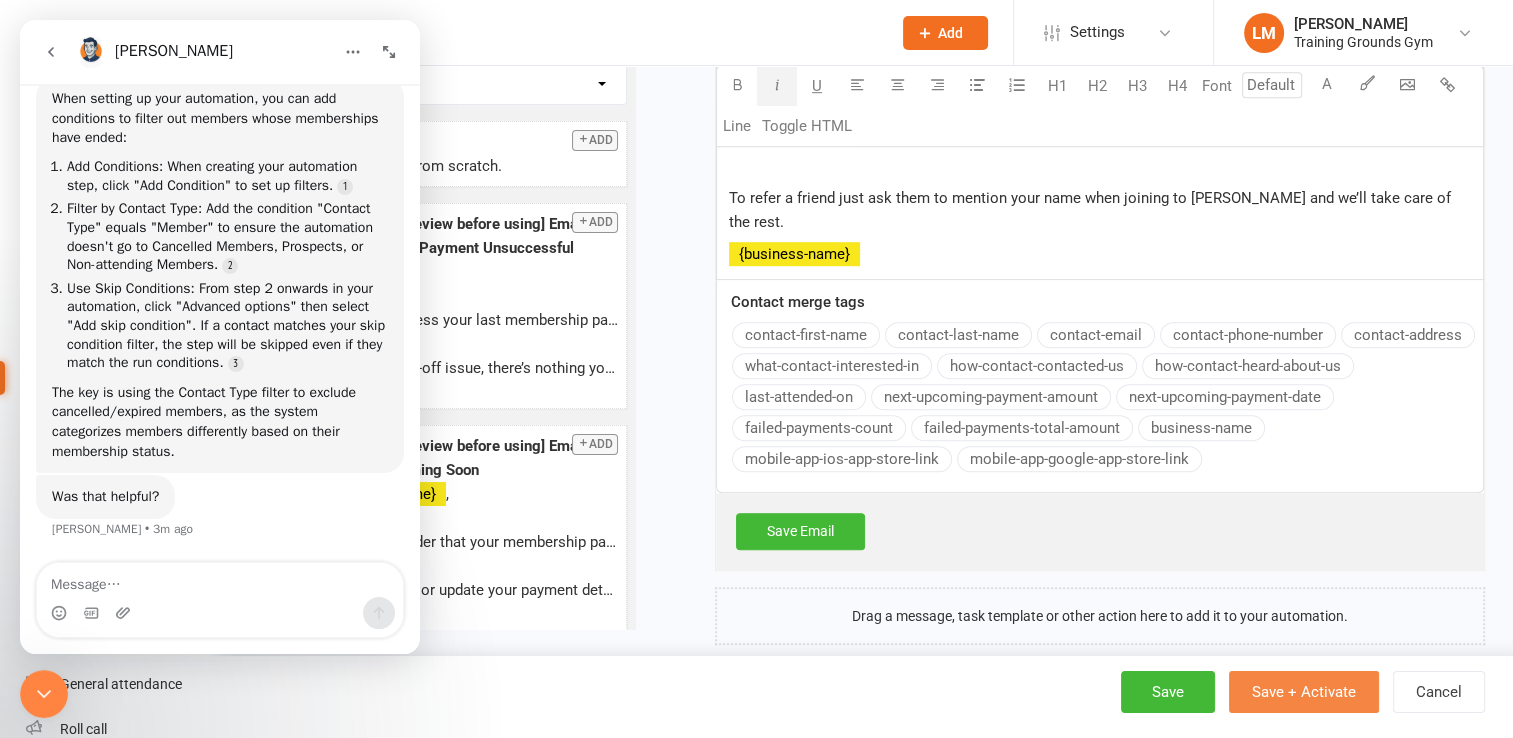 click on "Save + Activate" at bounding box center [1304, 692] 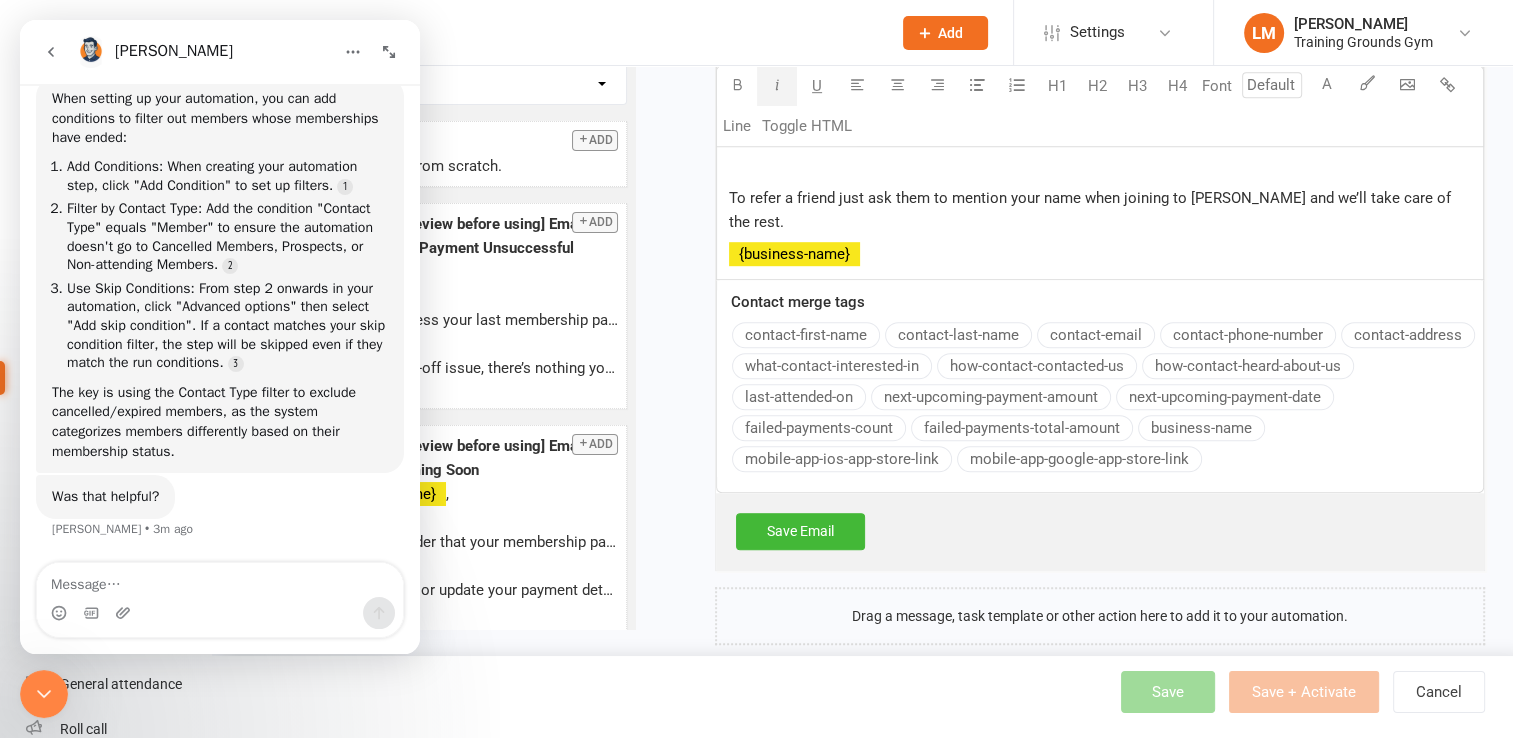 scroll, scrollTop: 0, scrollLeft: 0, axis: both 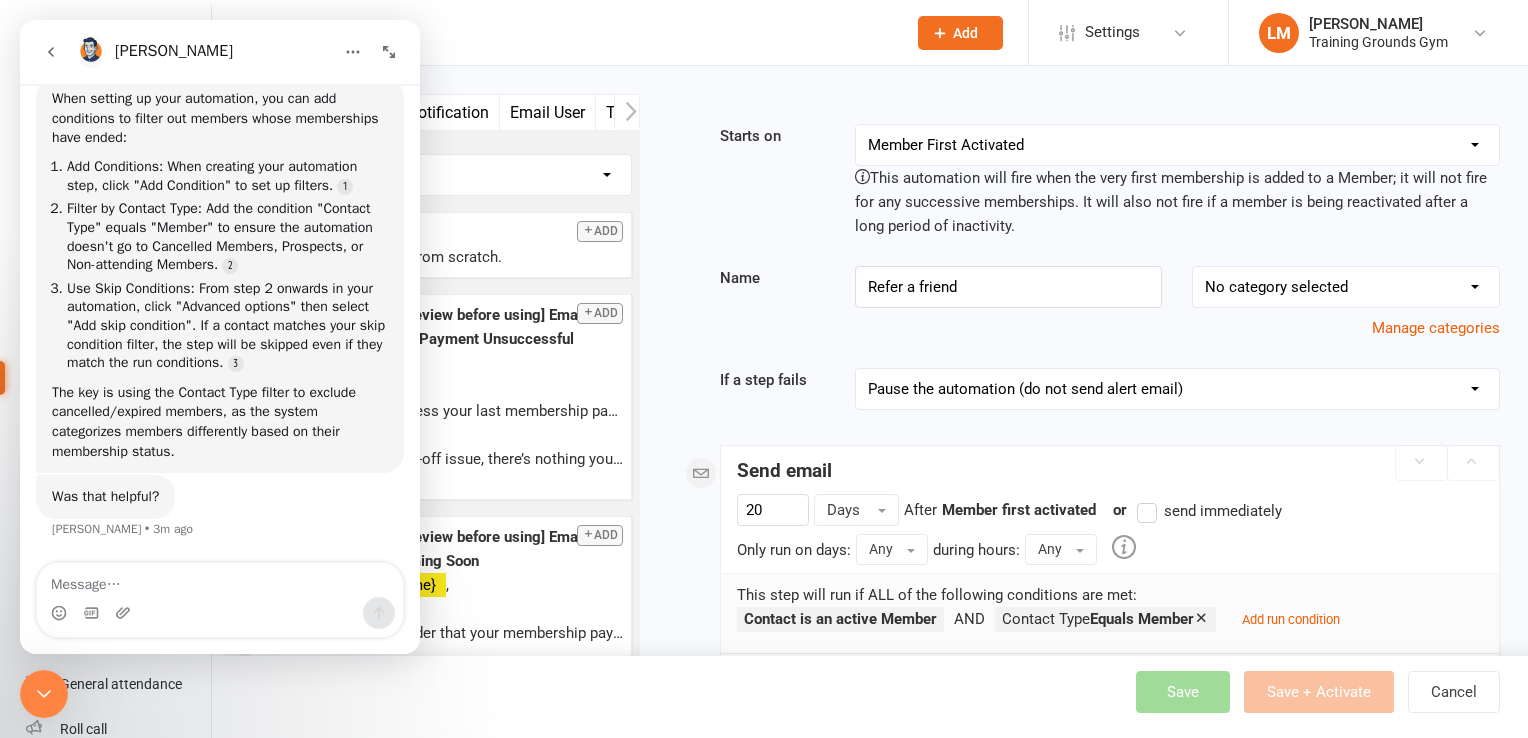 select on "100" 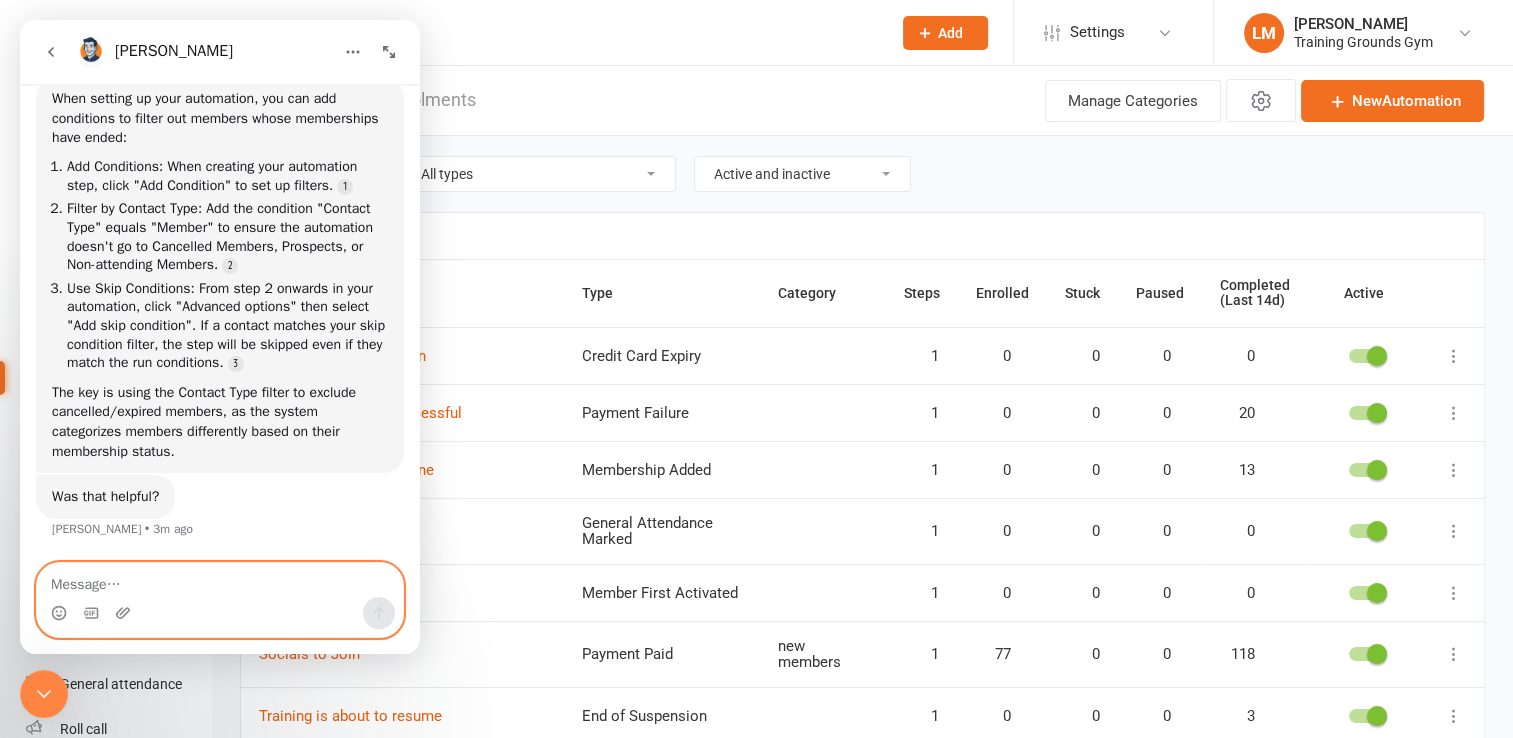click at bounding box center [220, 580] 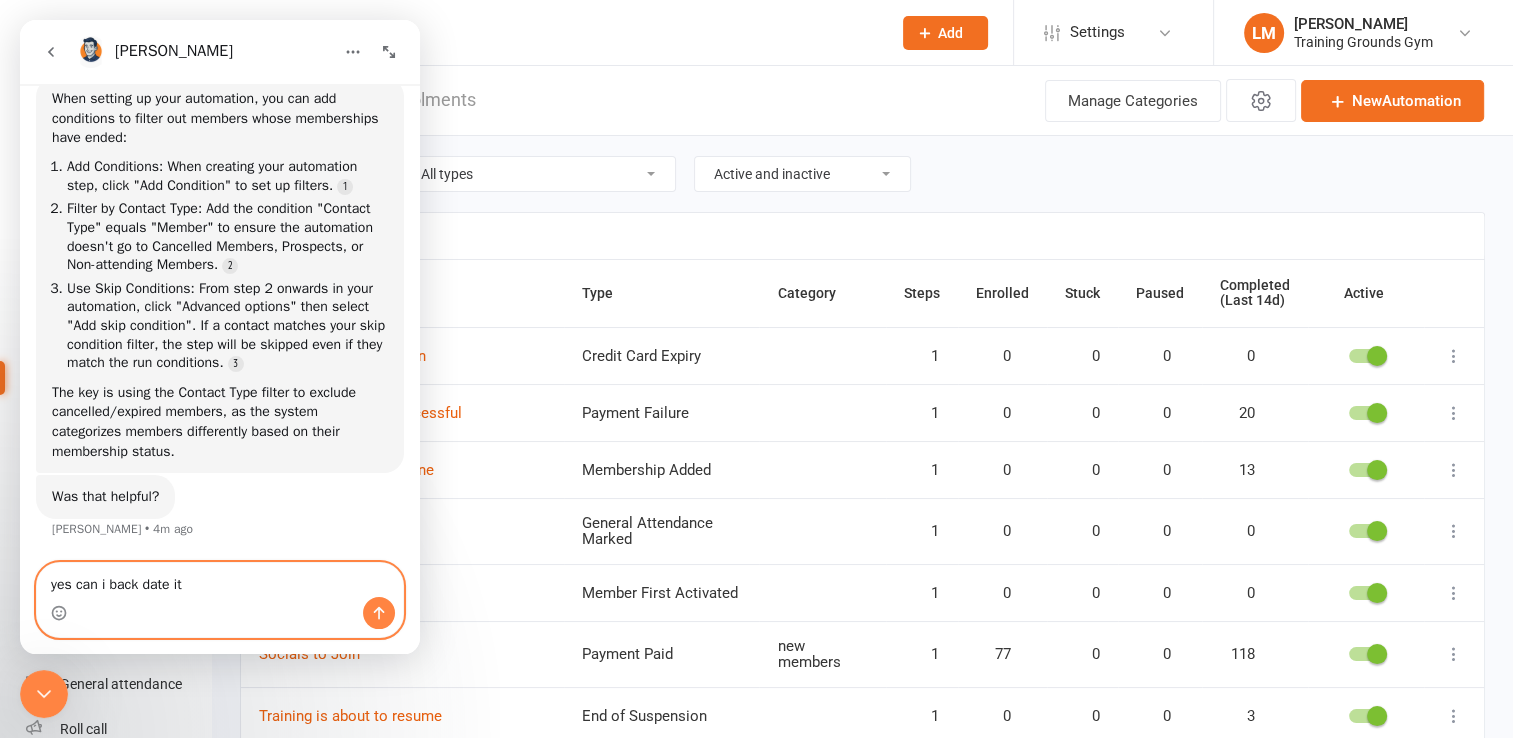 type on "yes can i back date it?" 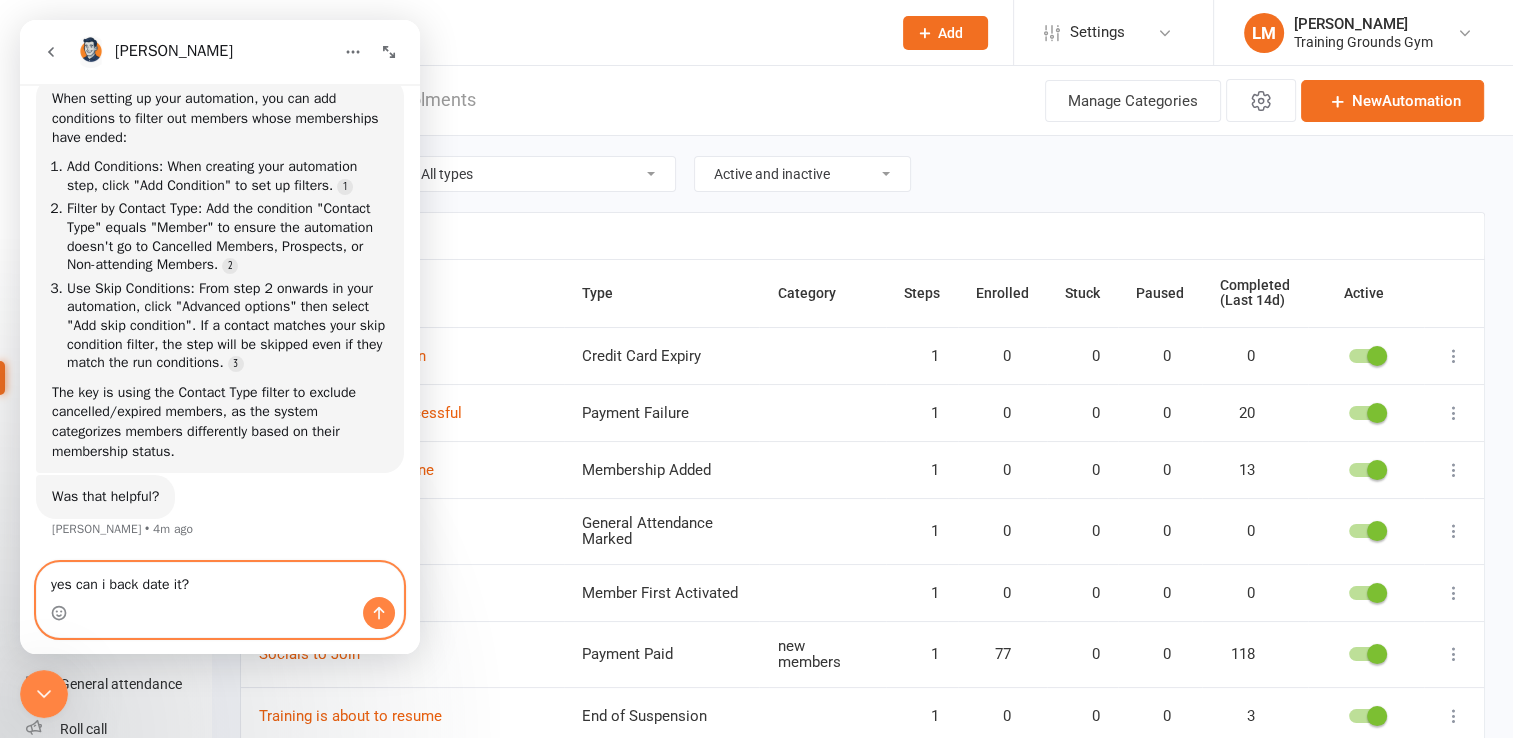 type 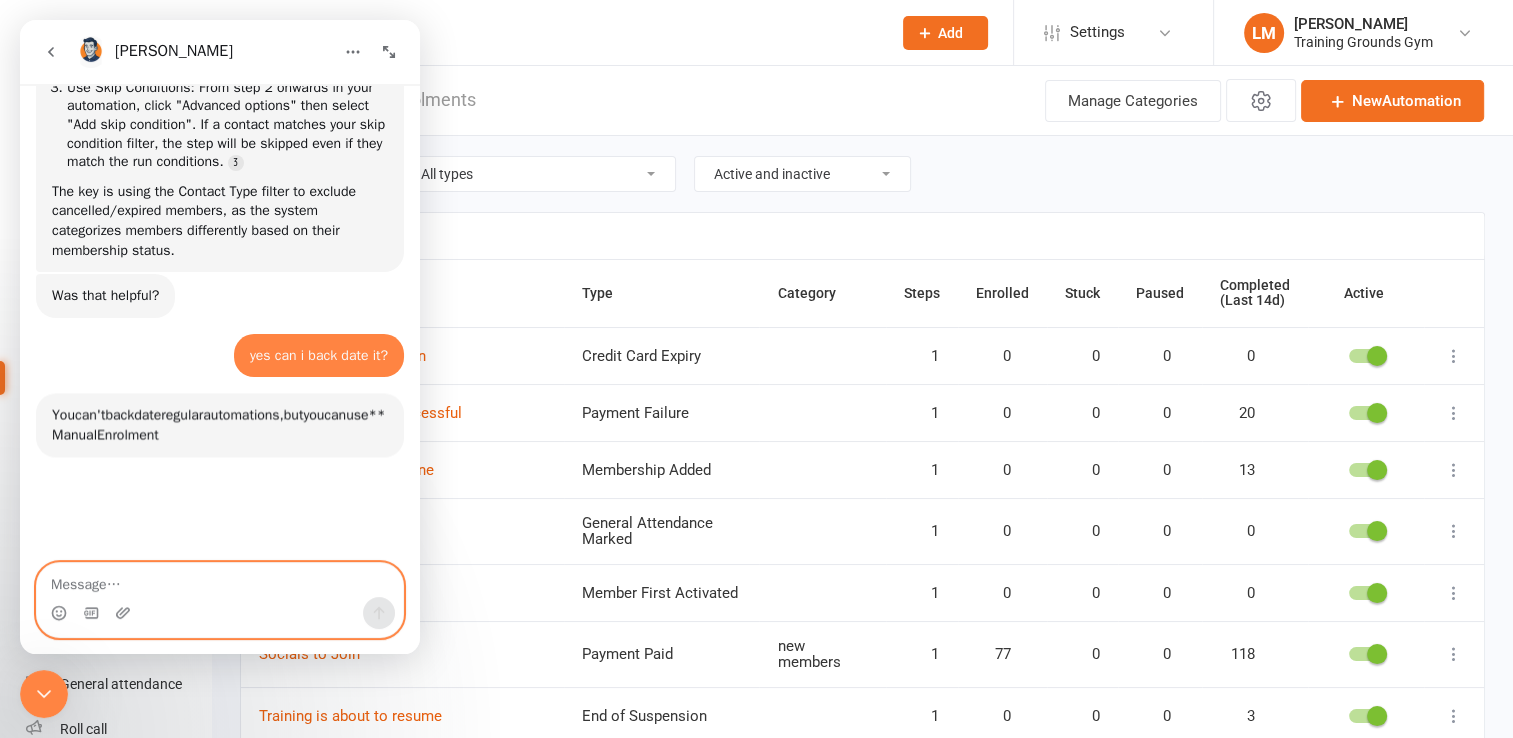 scroll, scrollTop: 3390, scrollLeft: 0, axis: vertical 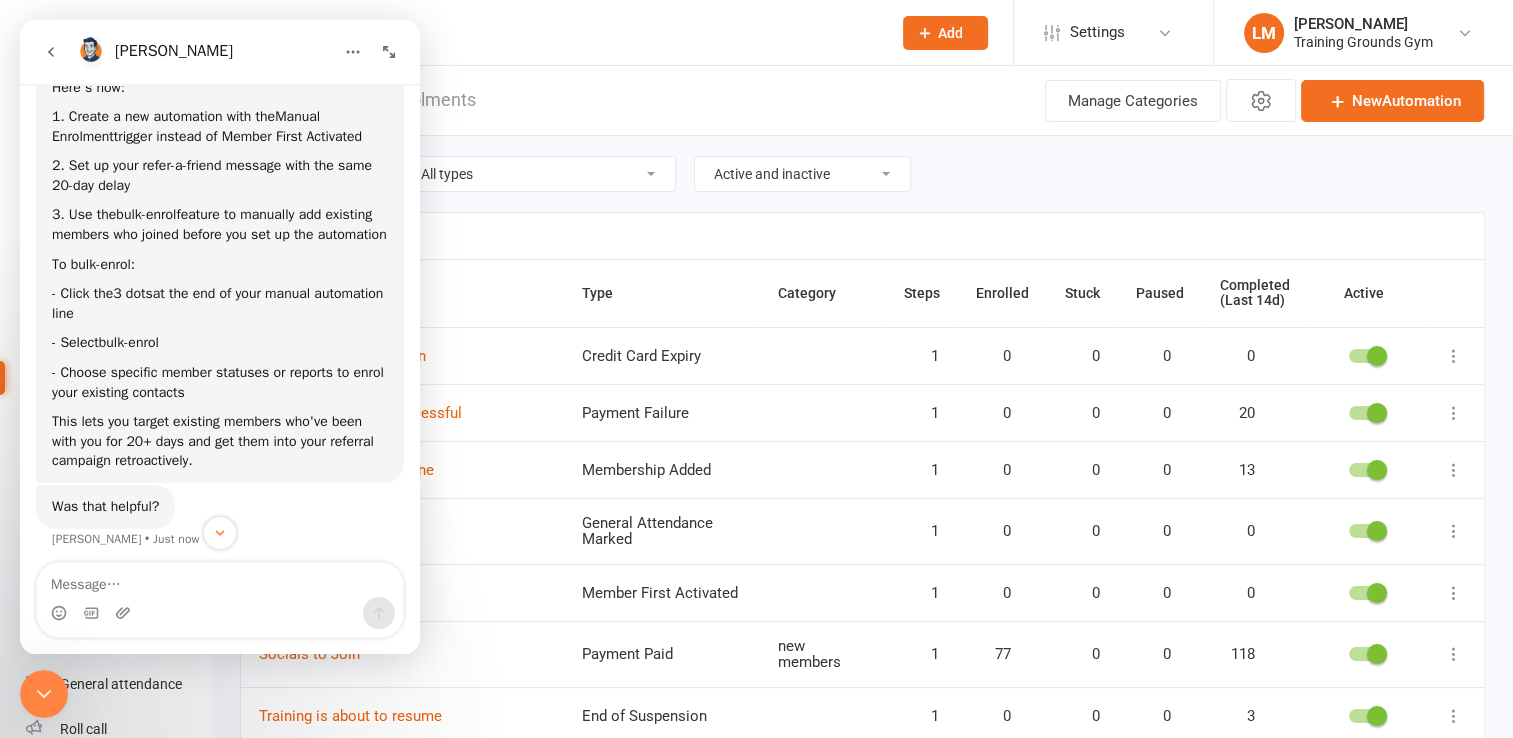 drag, startPoint x: 440, startPoint y: 93, endPoint x: 388, endPoint y: 46, distance: 70.0928 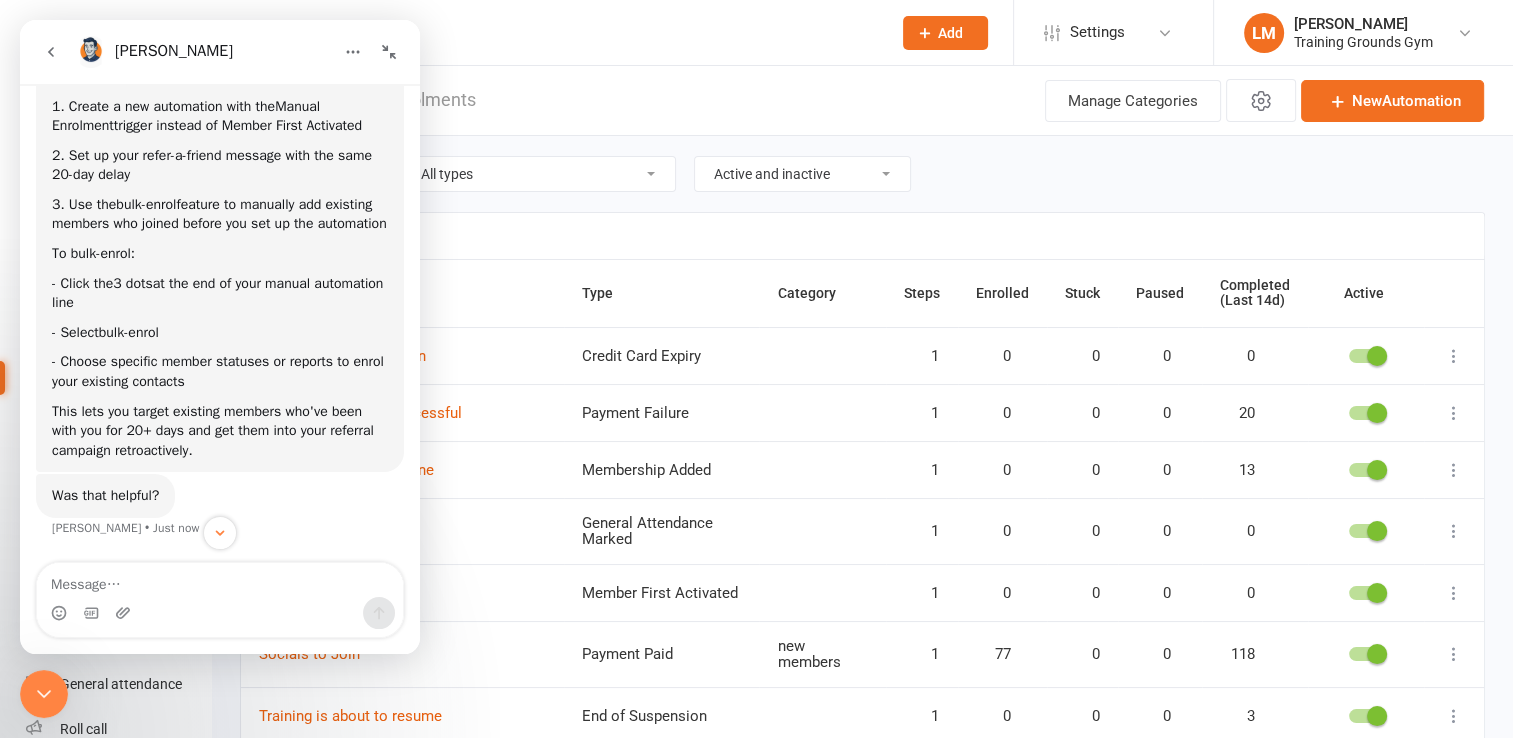 scroll, scrollTop: 3, scrollLeft: 0, axis: vertical 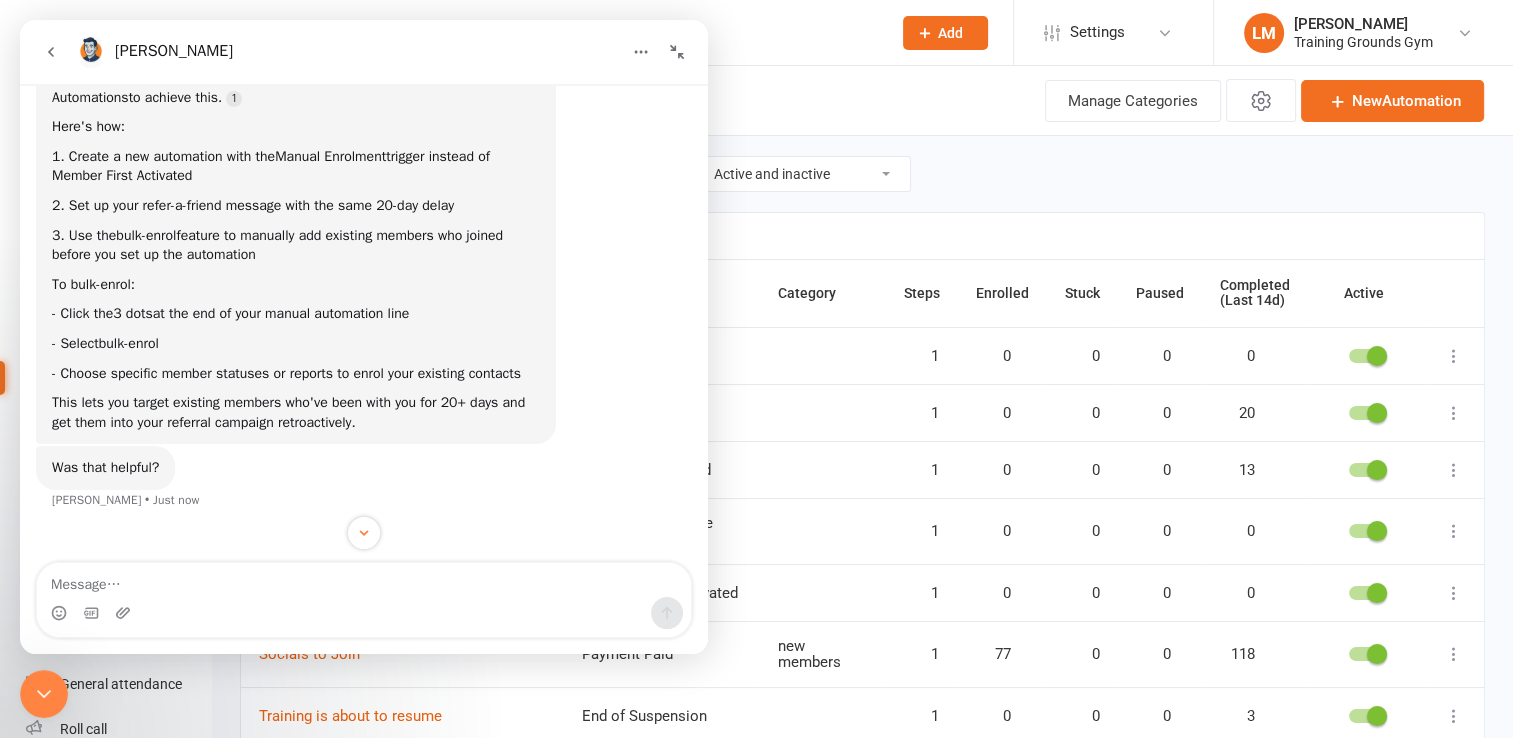 click at bounding box center [677, 52] 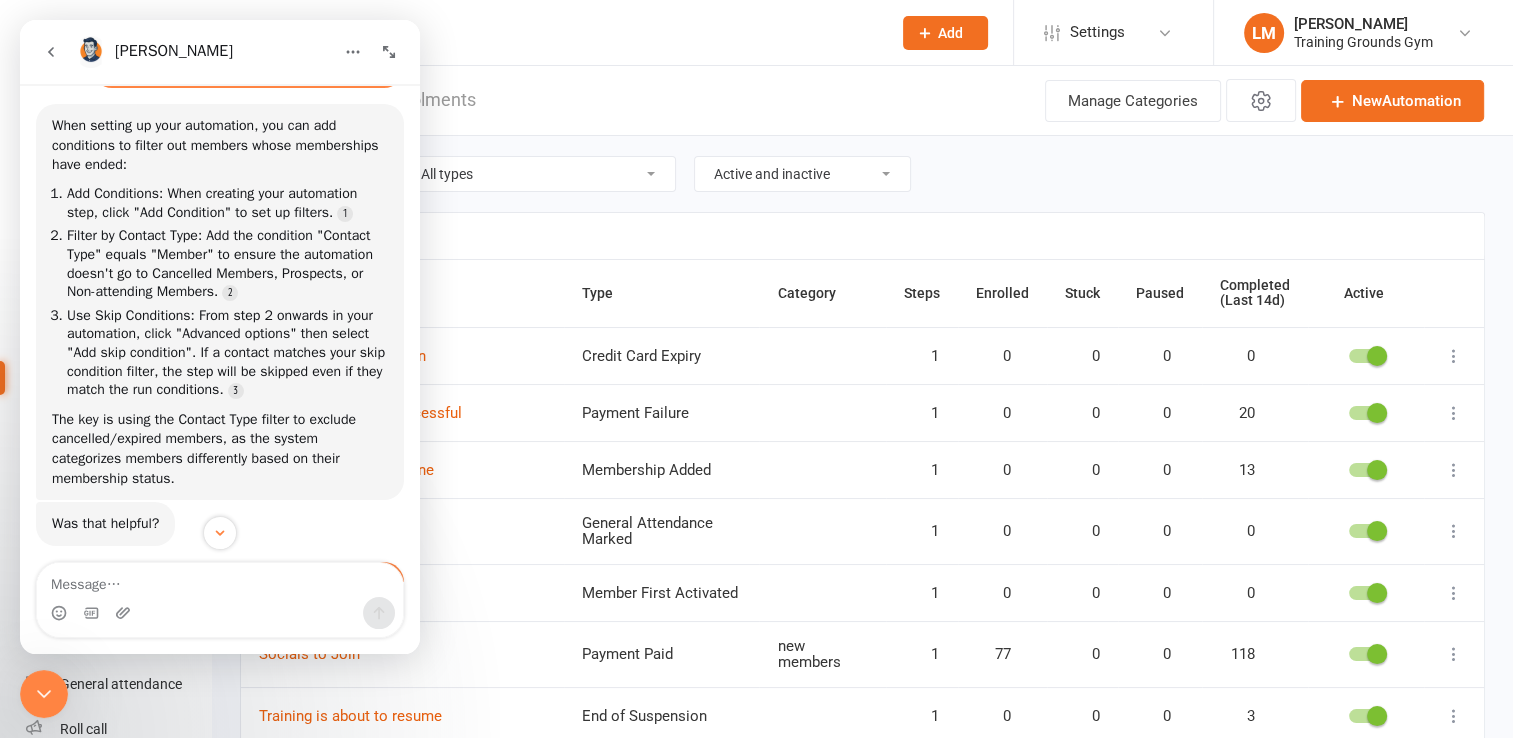 scroll, scrollTop: 3, scrollLeft: 0, axis: vertical 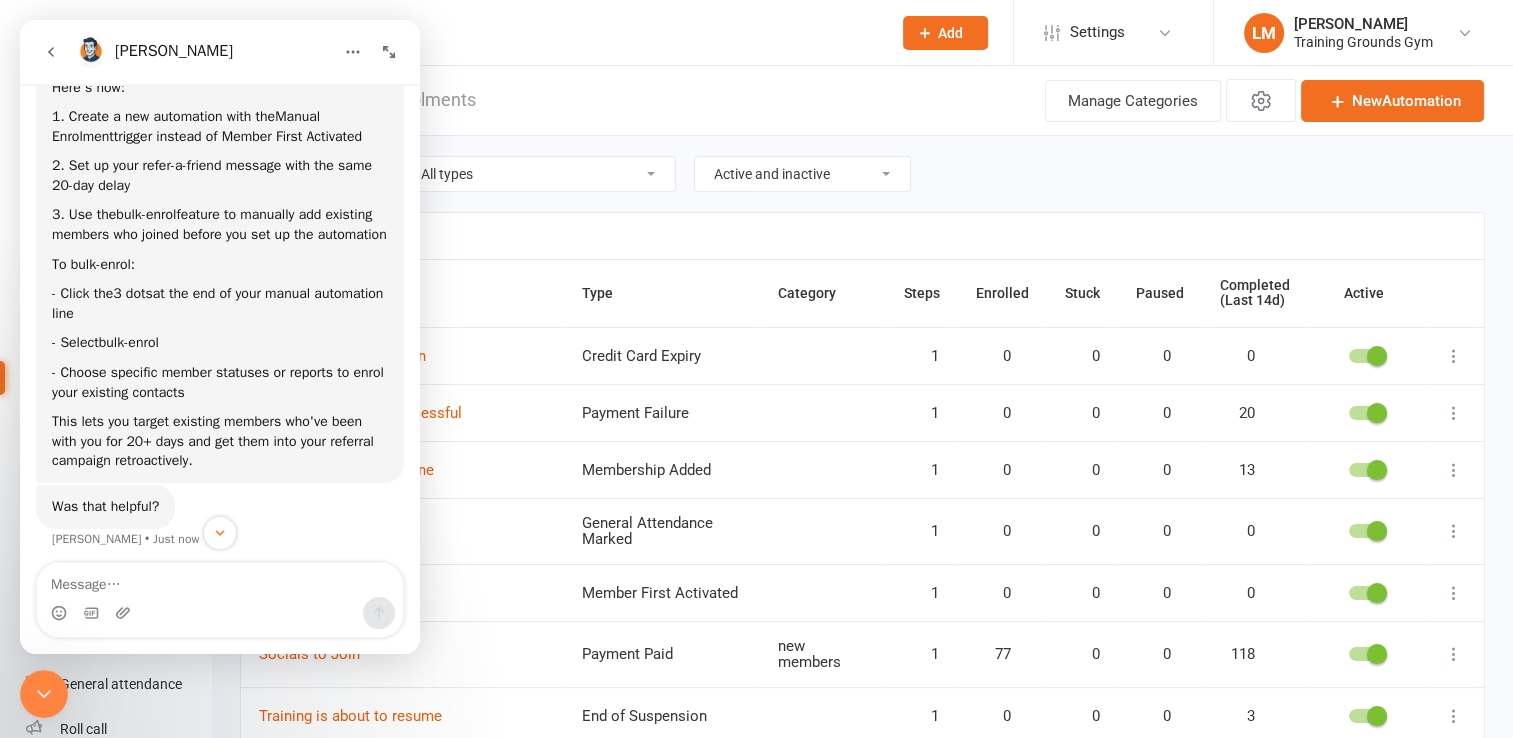 click 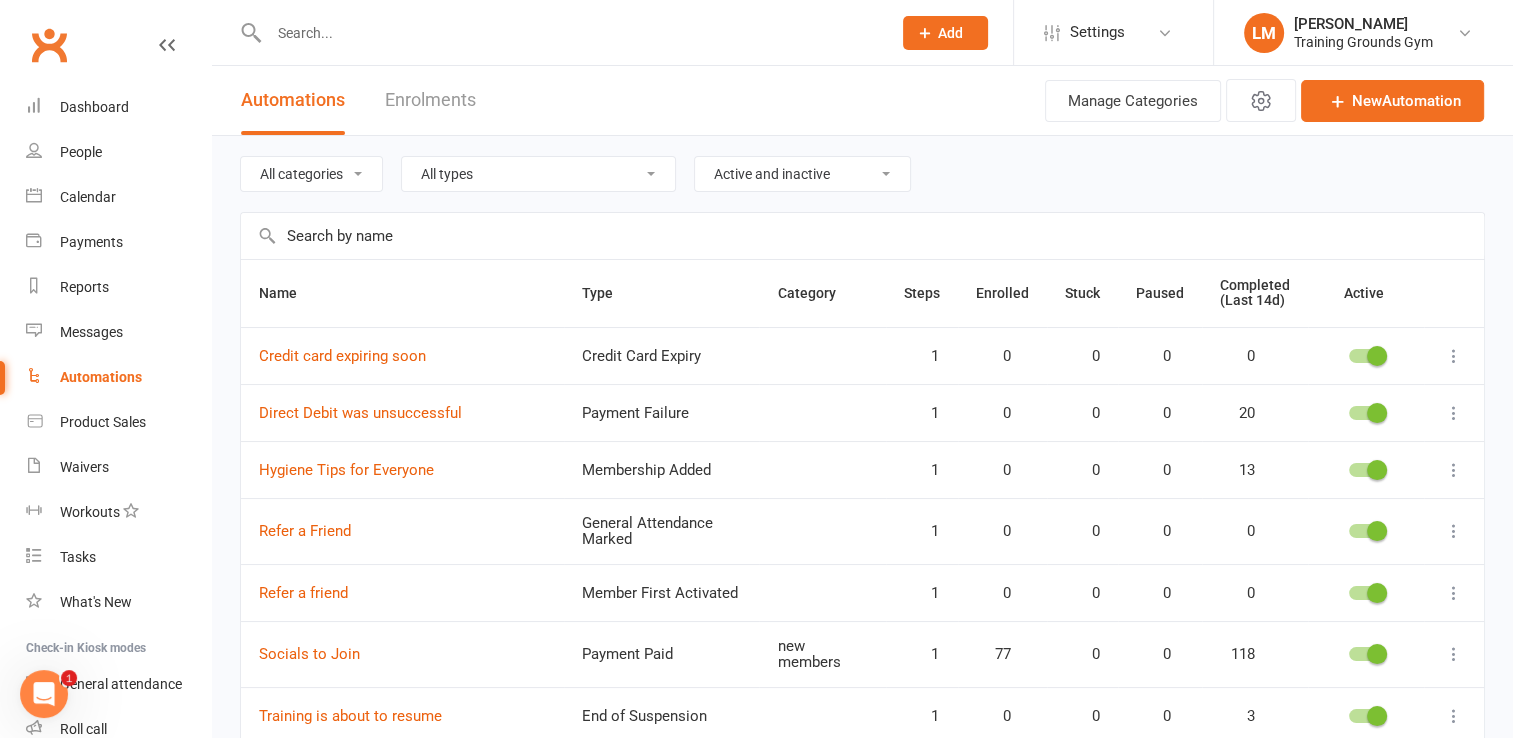 scroll, scrollTop: 0, scrollLeft: 0, axis: both 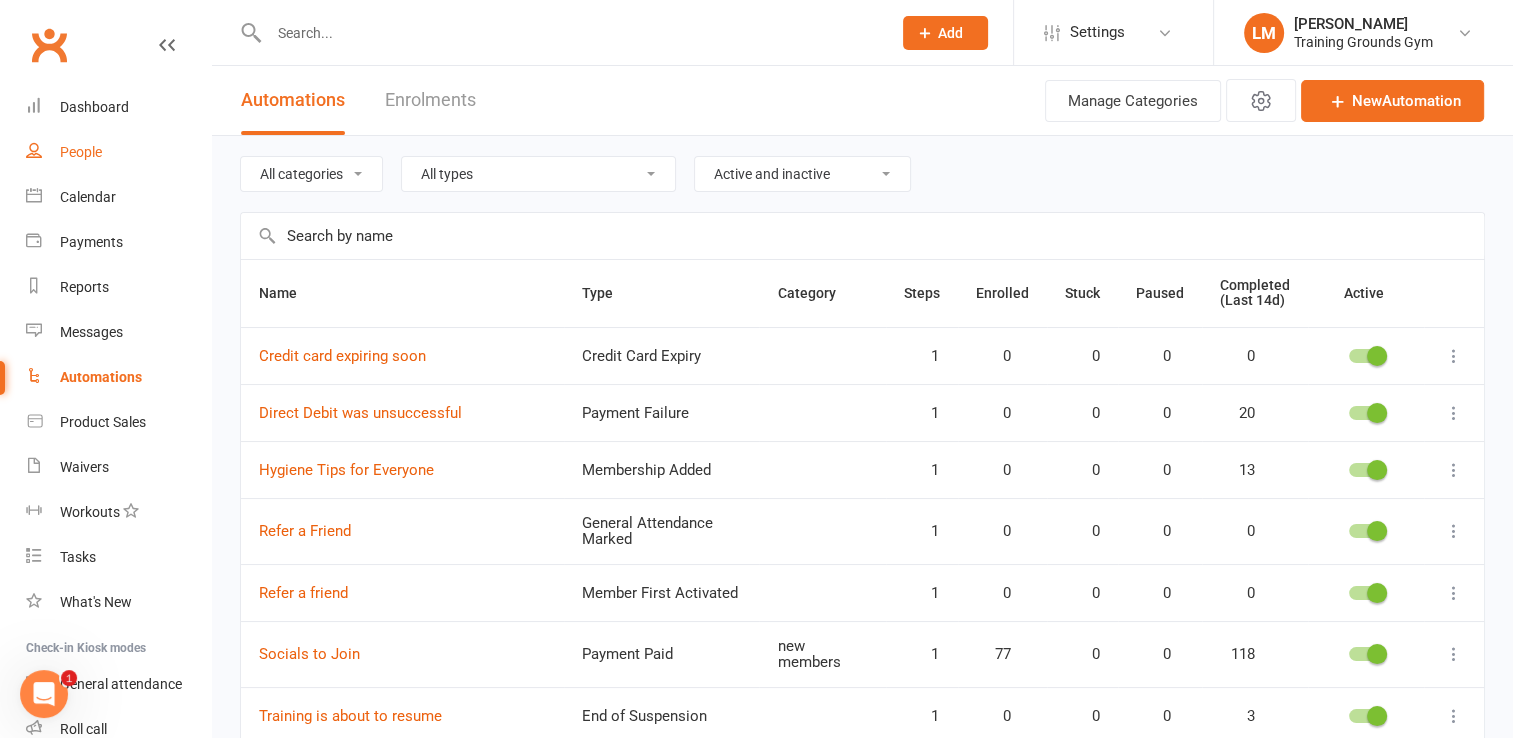 click on "People" at bounding box center [118, 152] 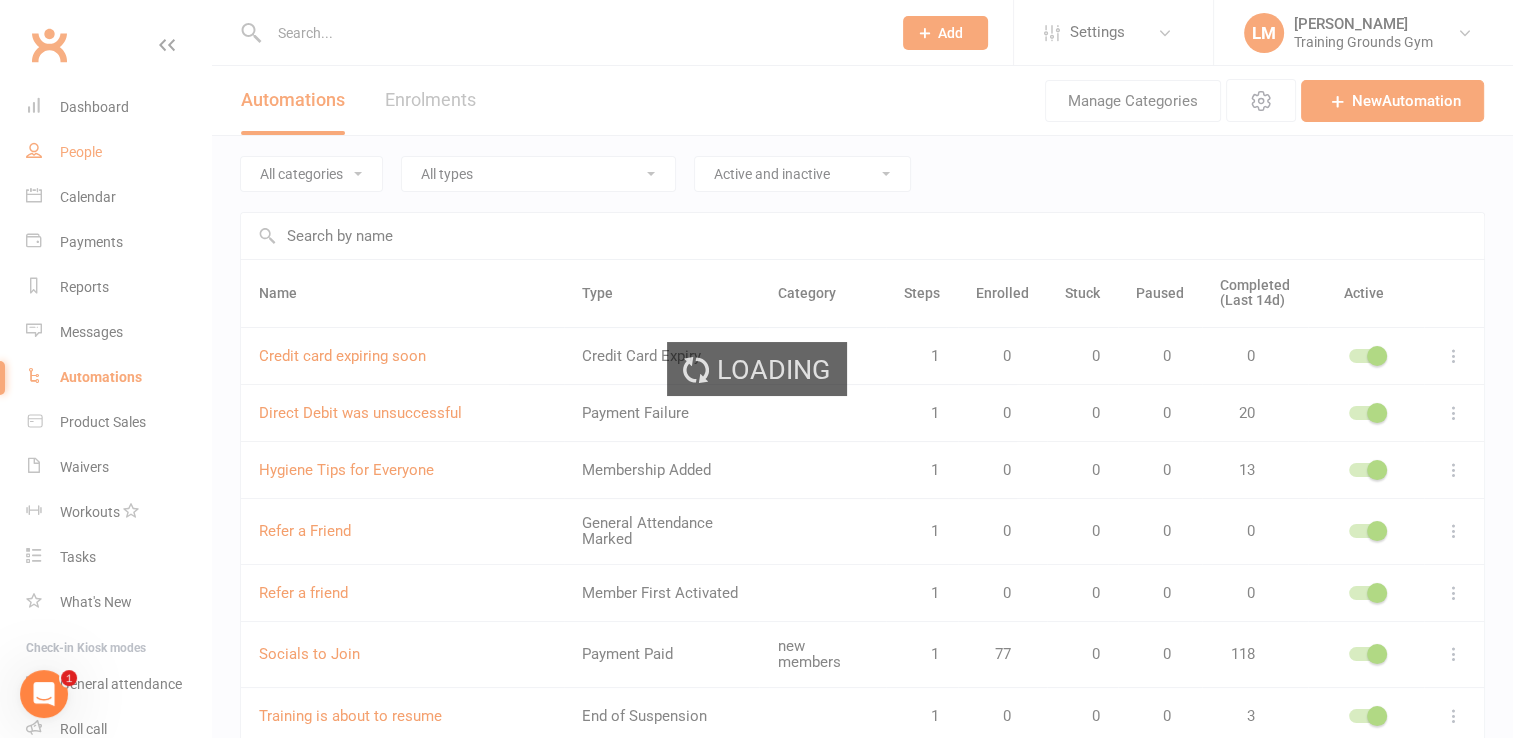 select on "100" 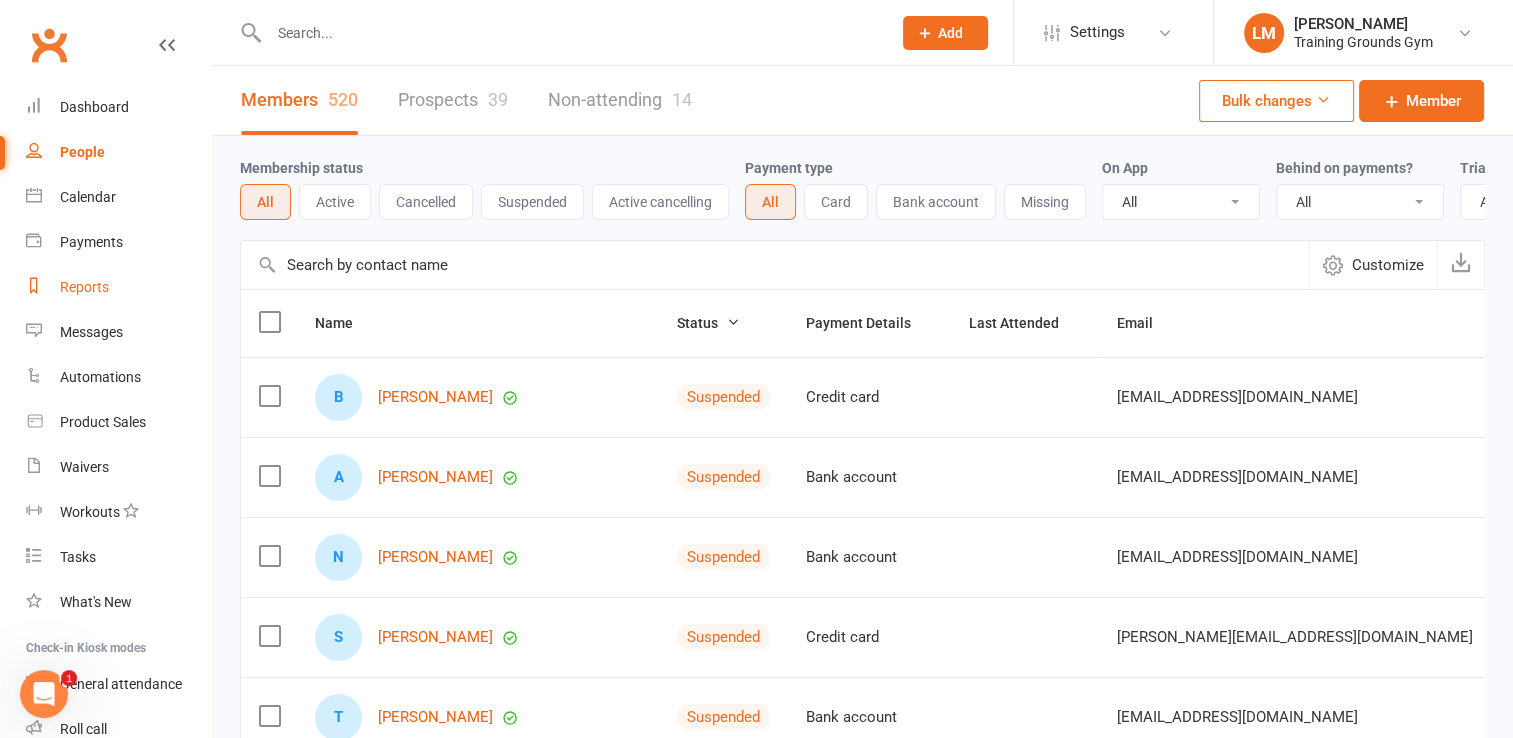 click on "Reports" at bounding box center (118, 287) 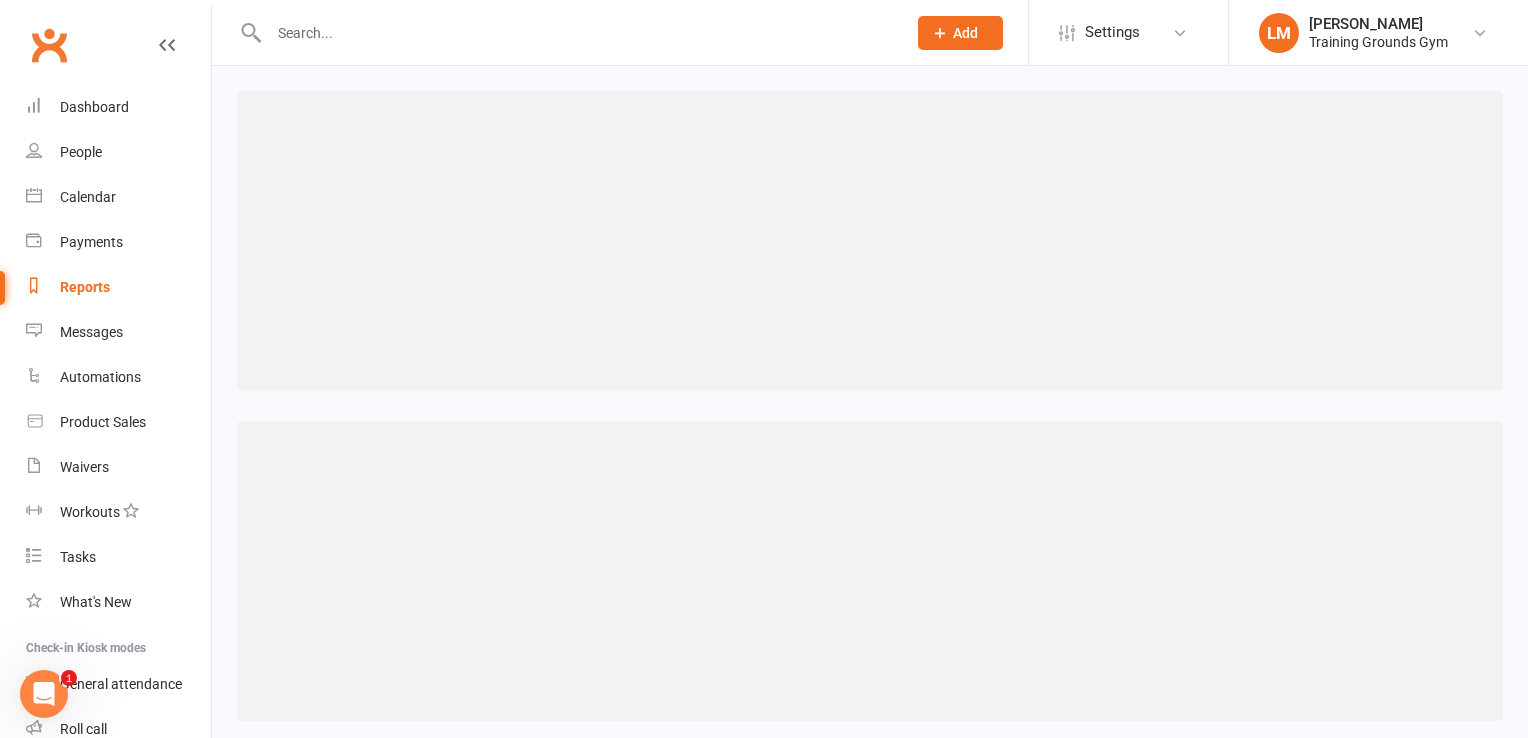 select on "100" 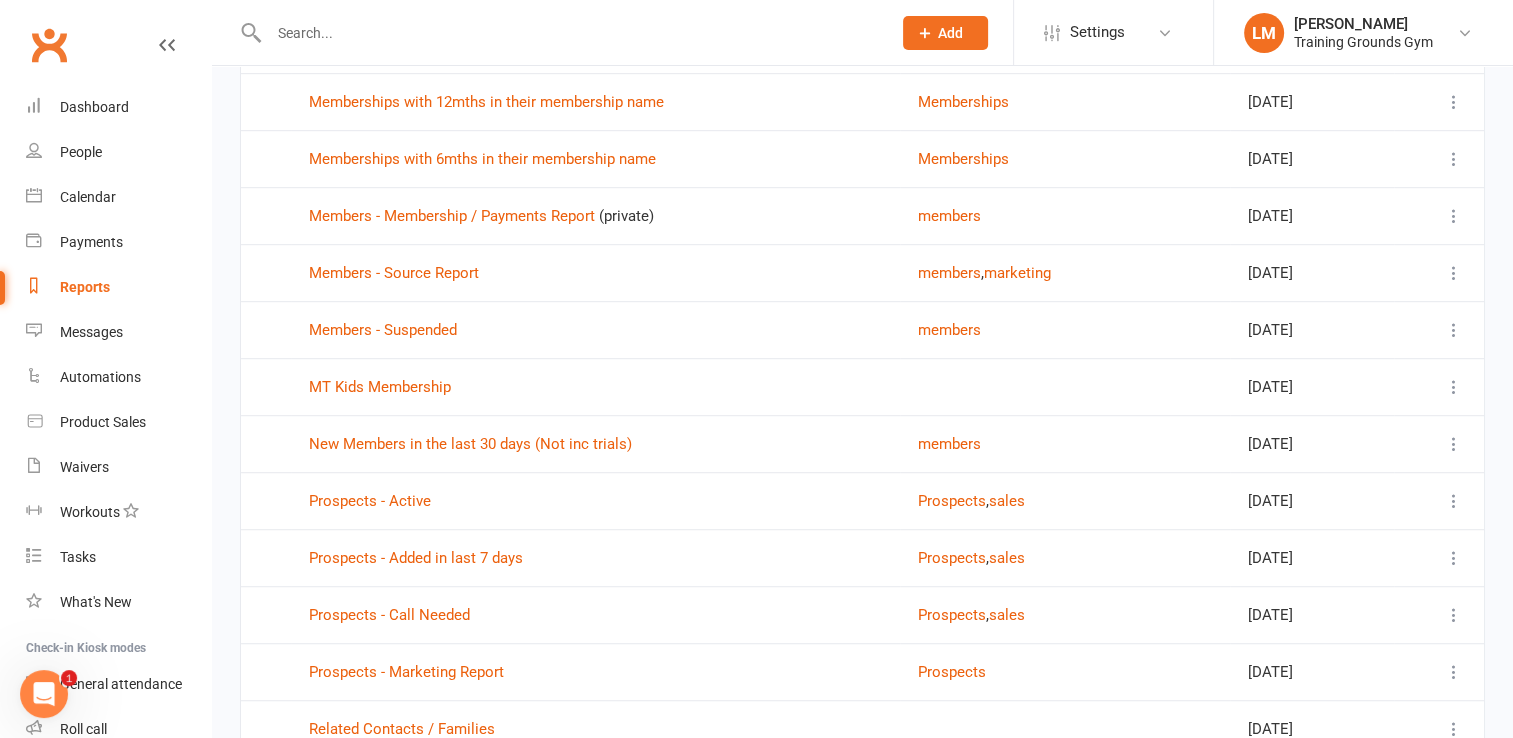 scroll, scrollTop: 1170, scrollLeft: 0, axis: vertical 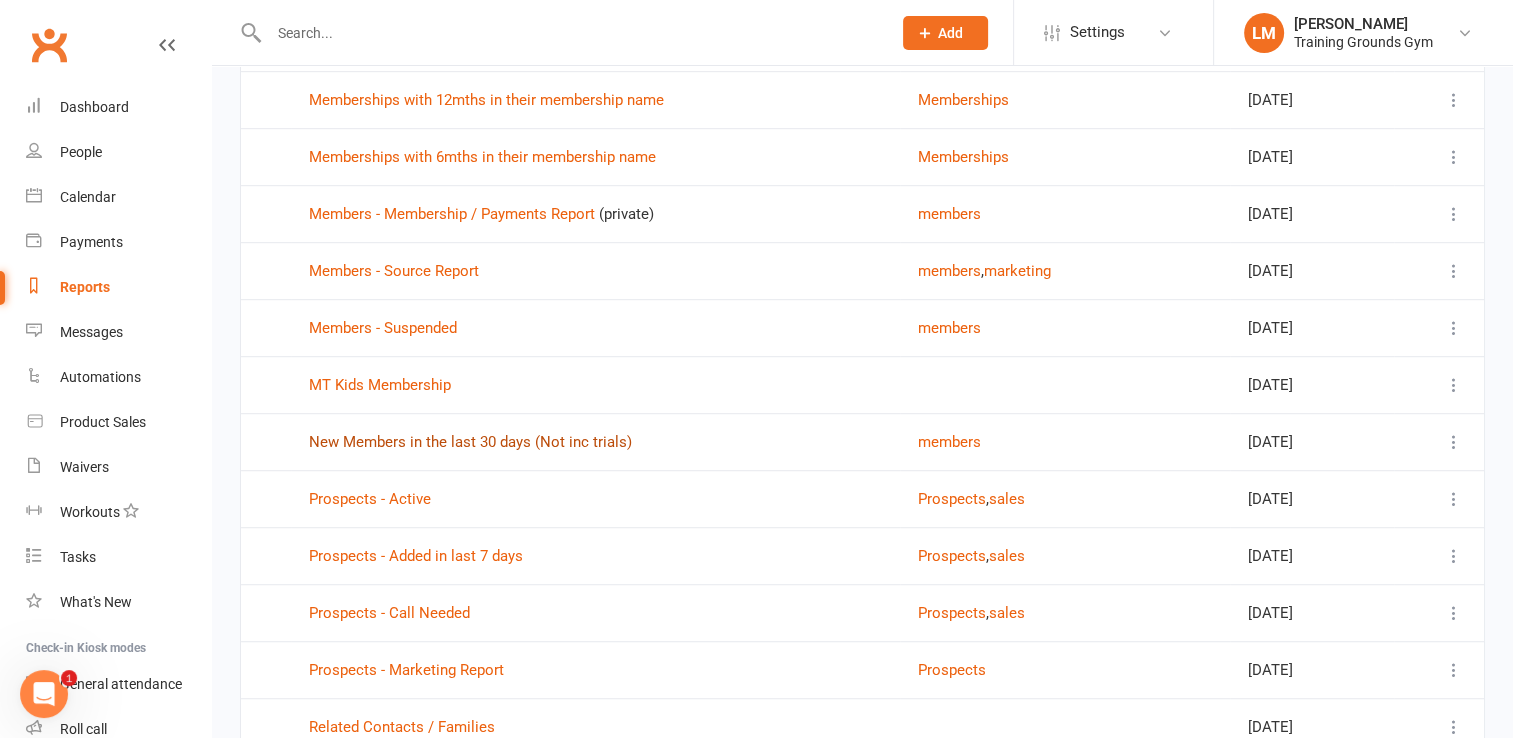 click on "New Members in the last 30 days (Not inc trials)" at bounding box center (470, 442) 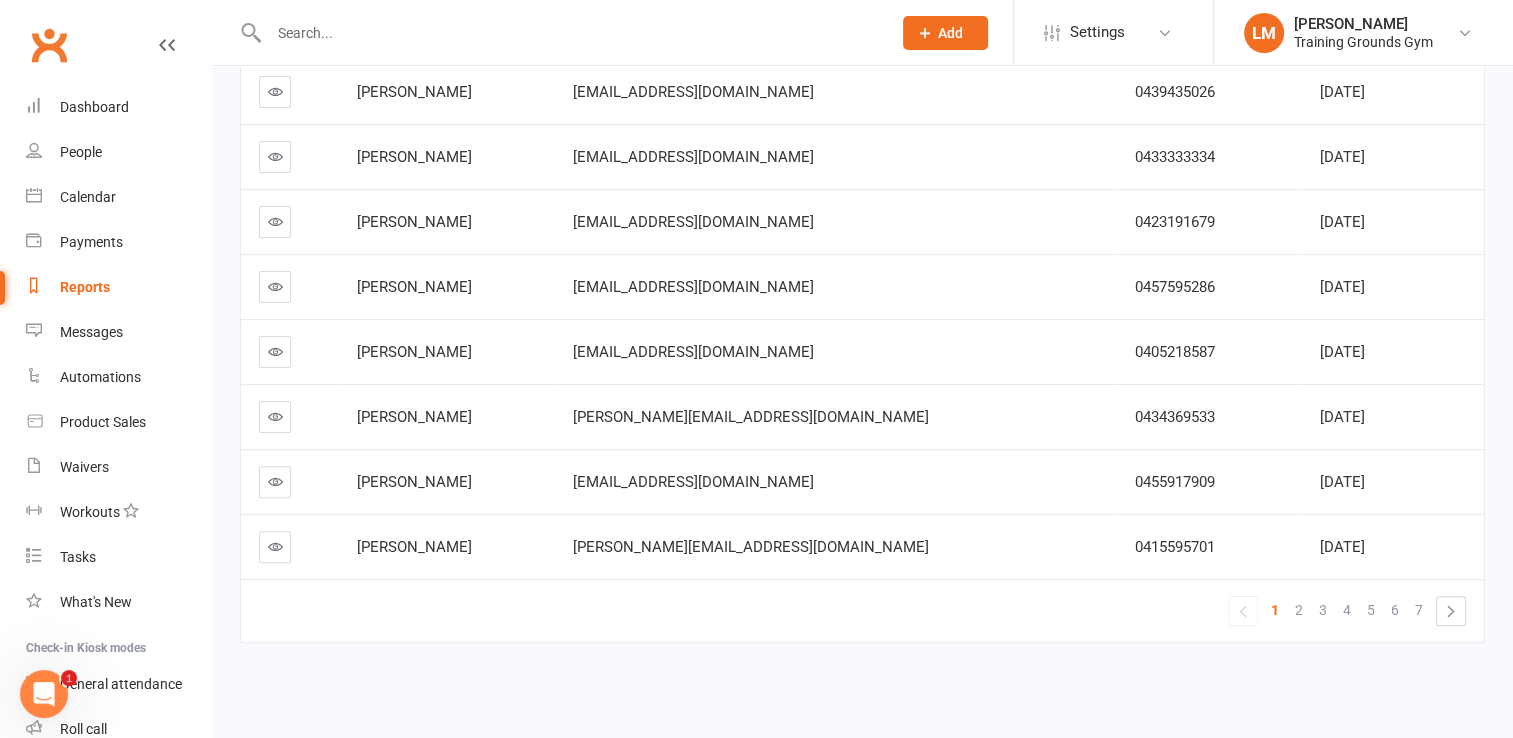 scroll, scrollTop: 0, scrollLeft: 0, axis: both 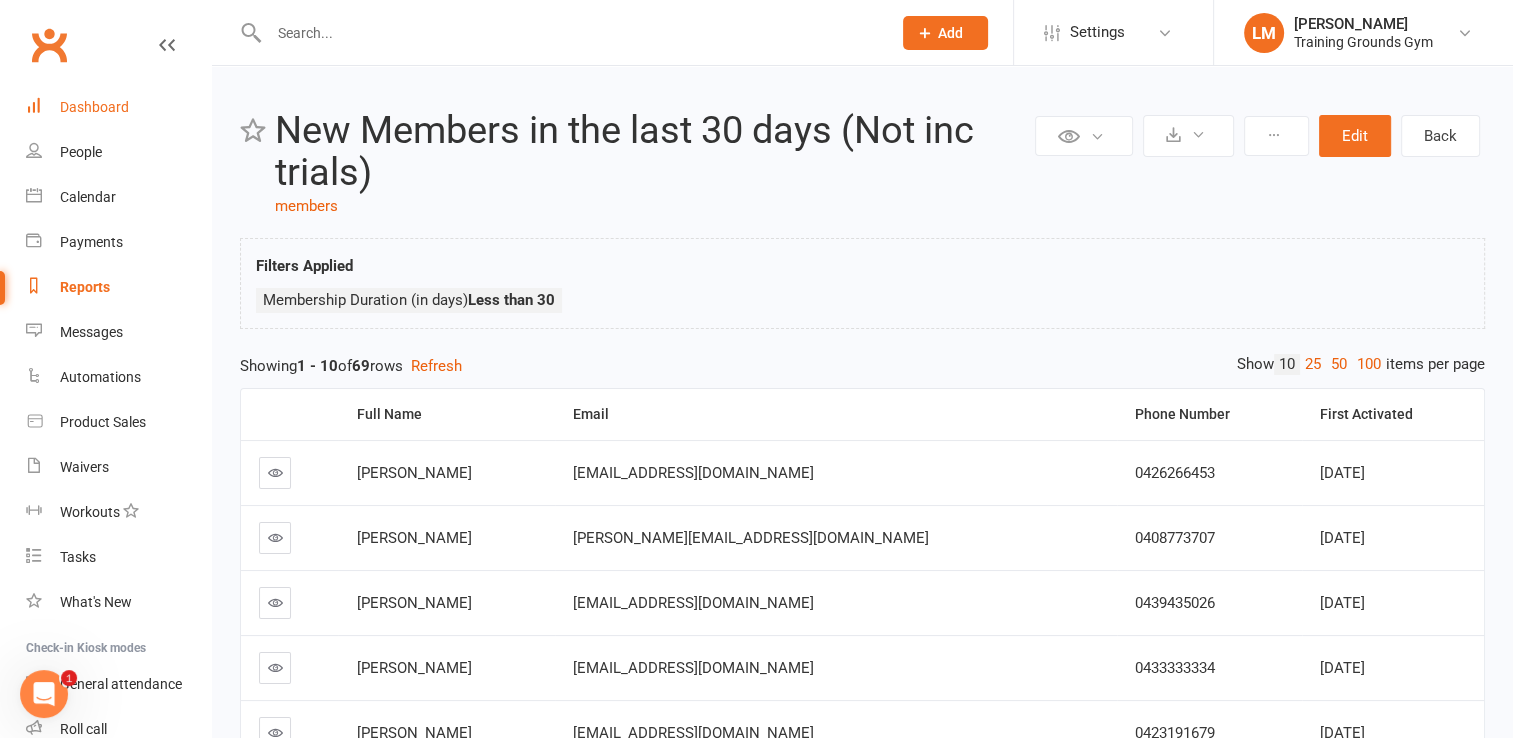 click on "Dashboard" at bounding box center (118, 107) 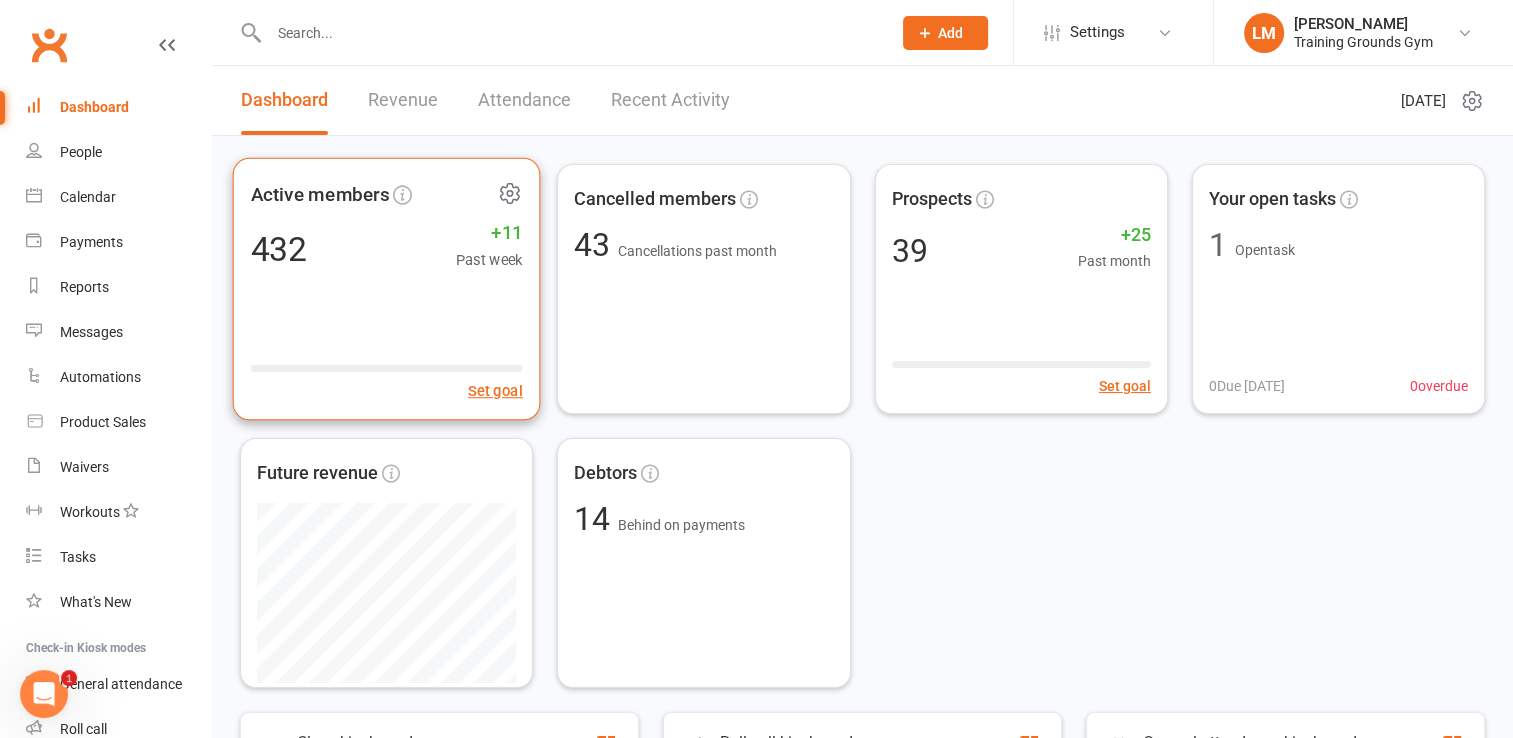 click on "+11" at bounding box center [489, 233] 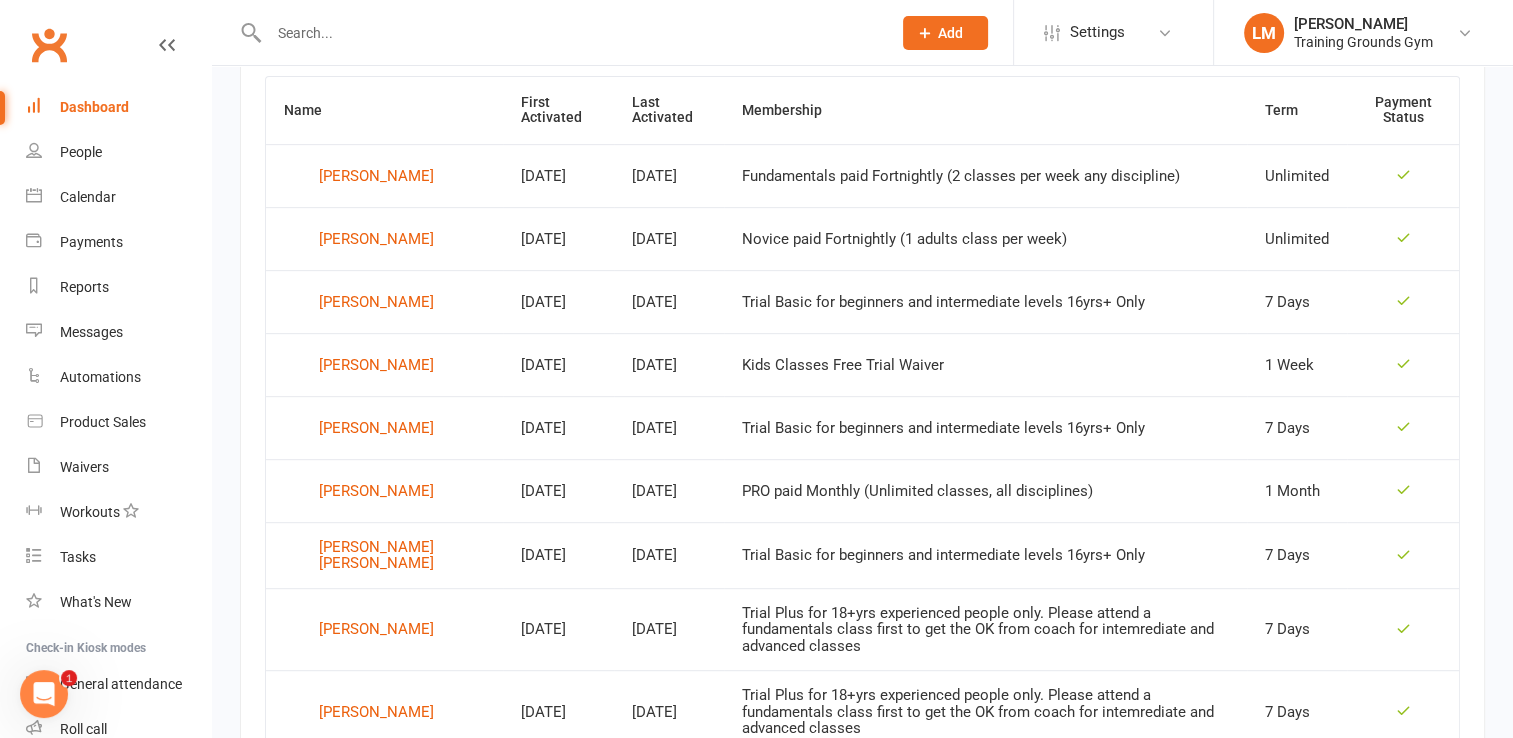 scroll, scrollTop: 847, scrollLeft: 0, axis: vertical 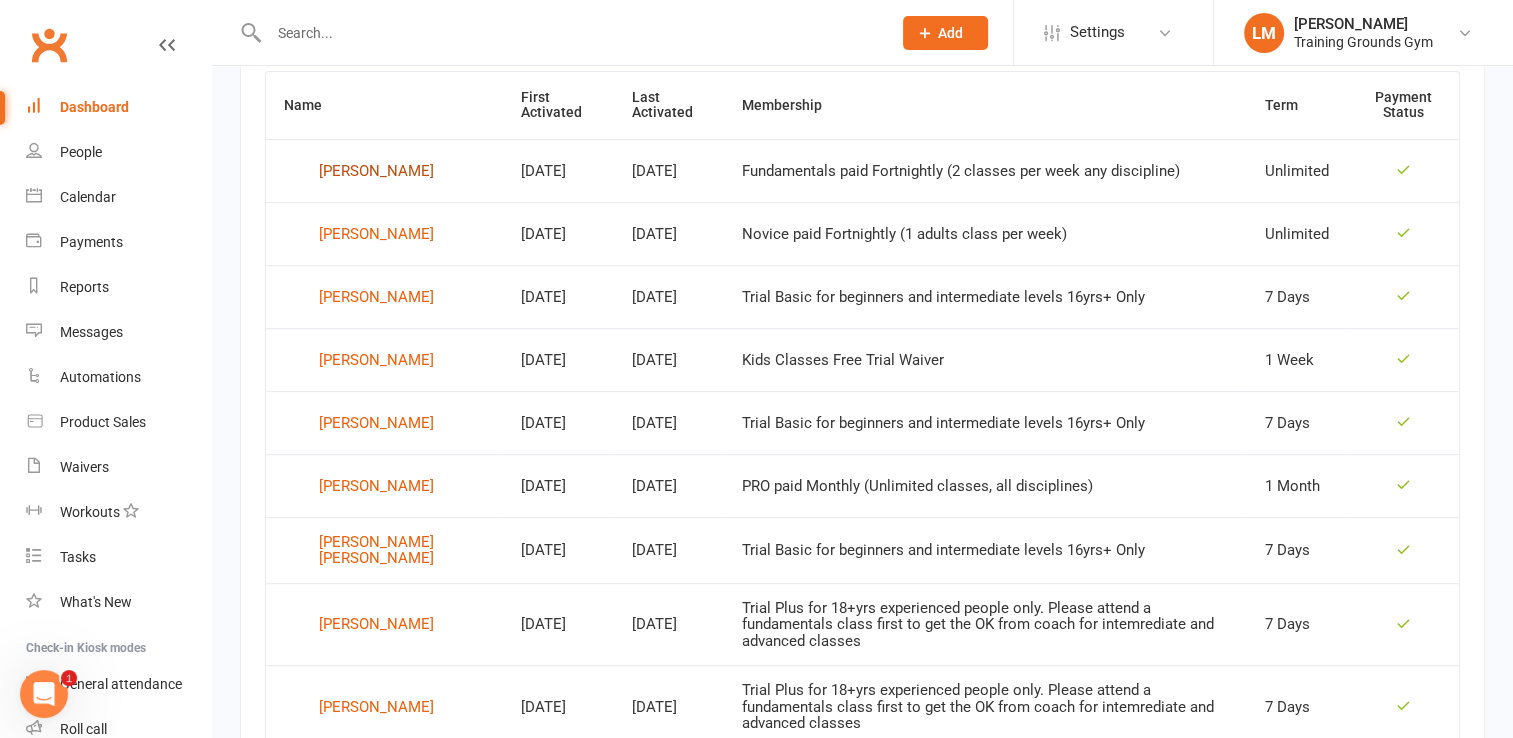 click on "[PERSON_NAME]" at bounding box center [376, 171] 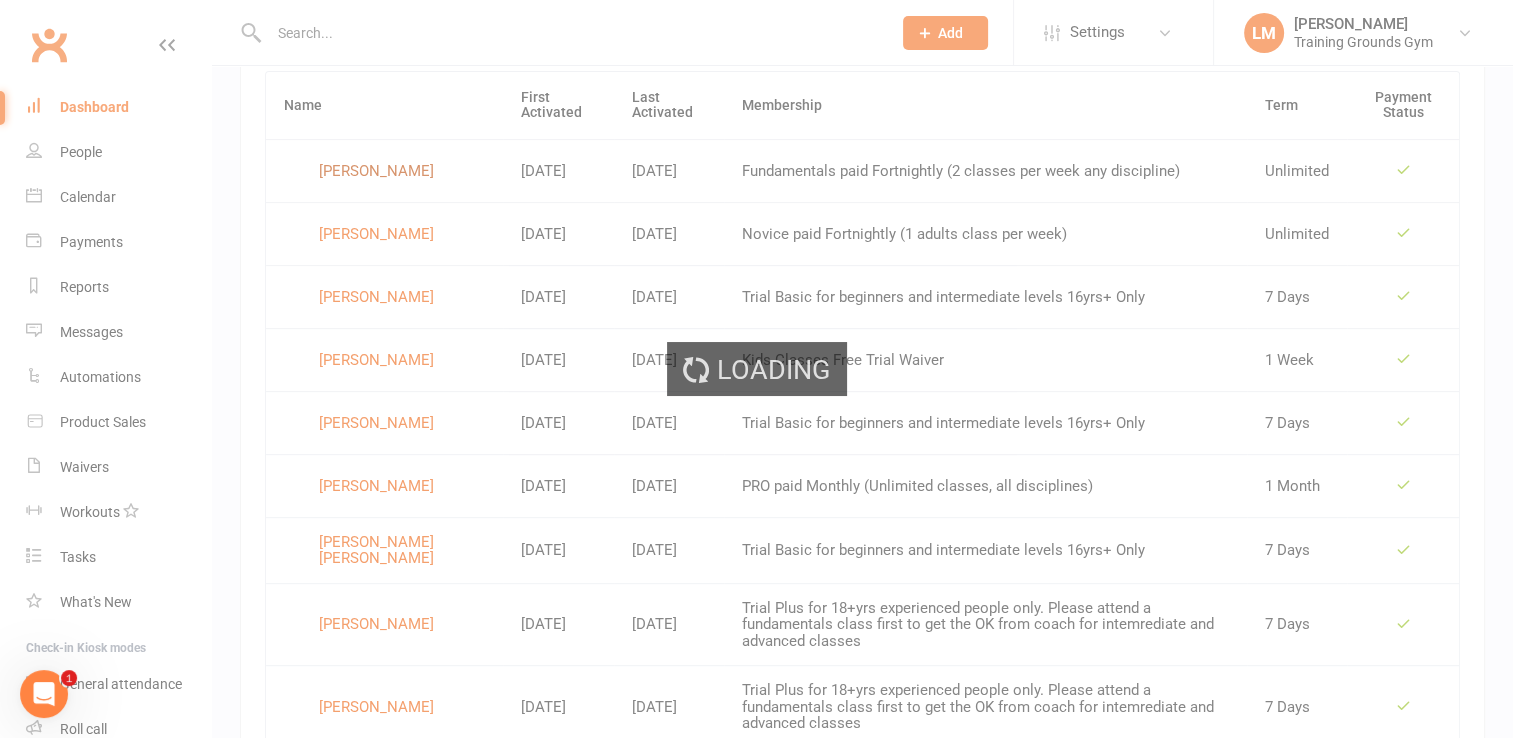 click on "Loading" at bounding box center (756, 369) 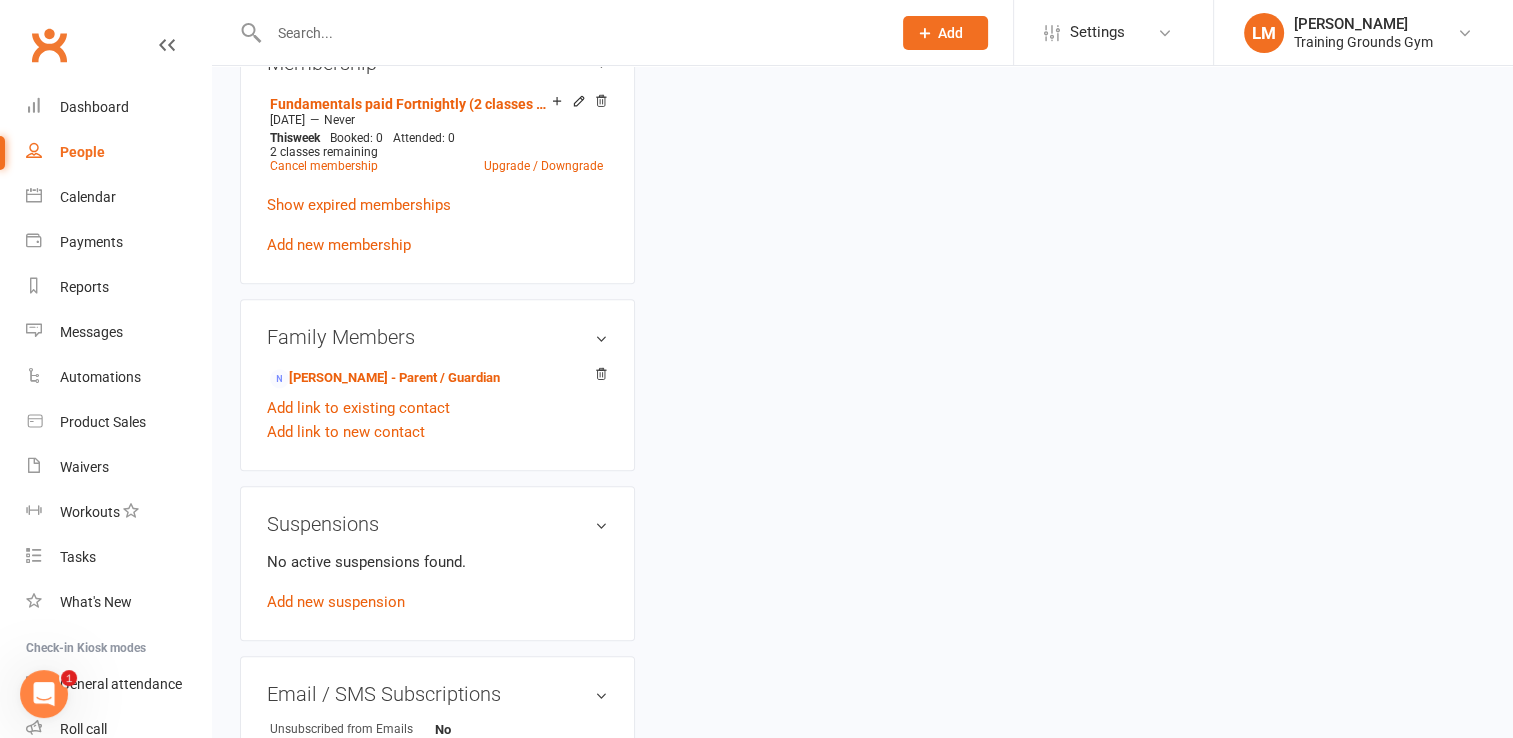 scroll, scrollTop: 0, scrollLeft: 0, axis: both 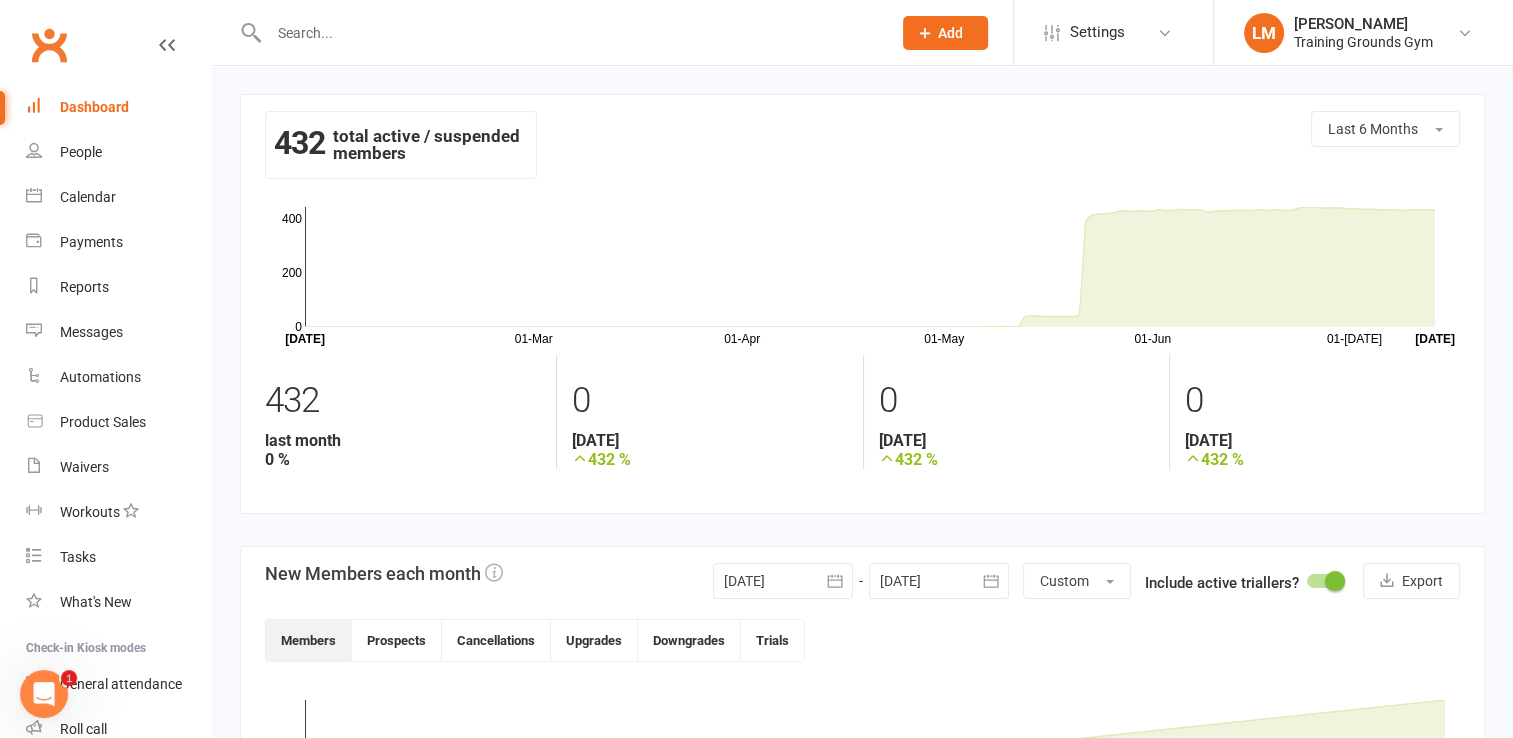 click 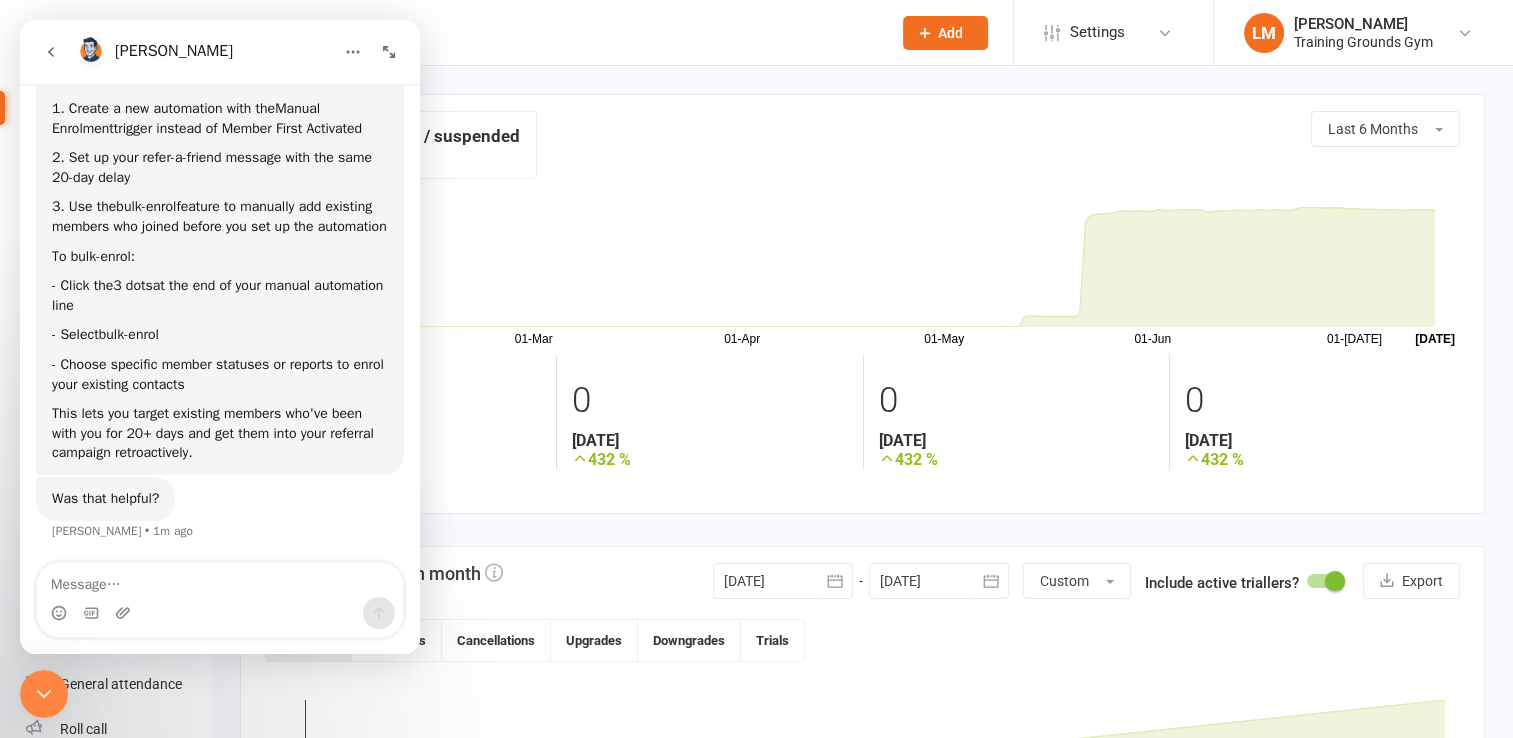 scroll, scrollTop: 3564, scrollLeft: 0, axis: vertical 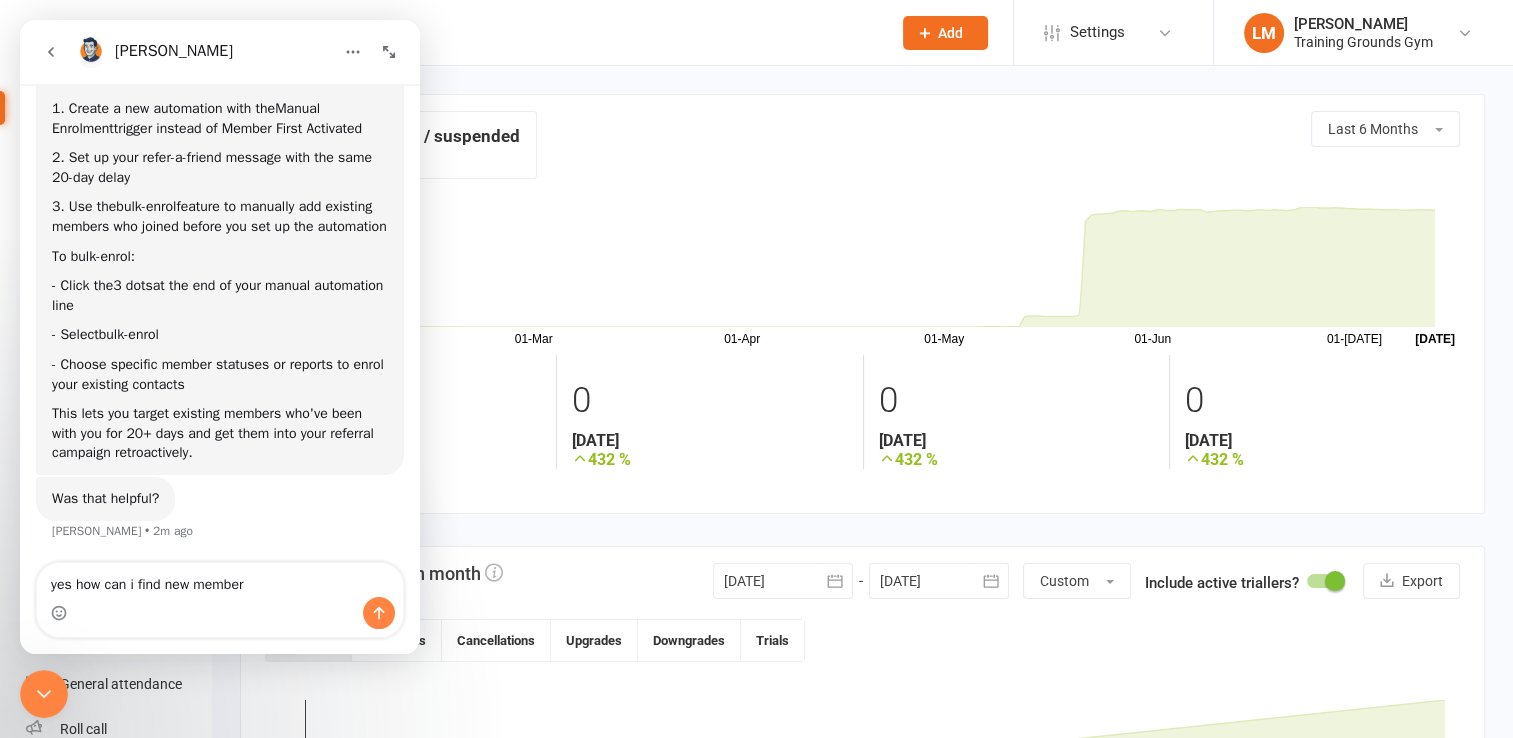 type on "yes how can i find new members" 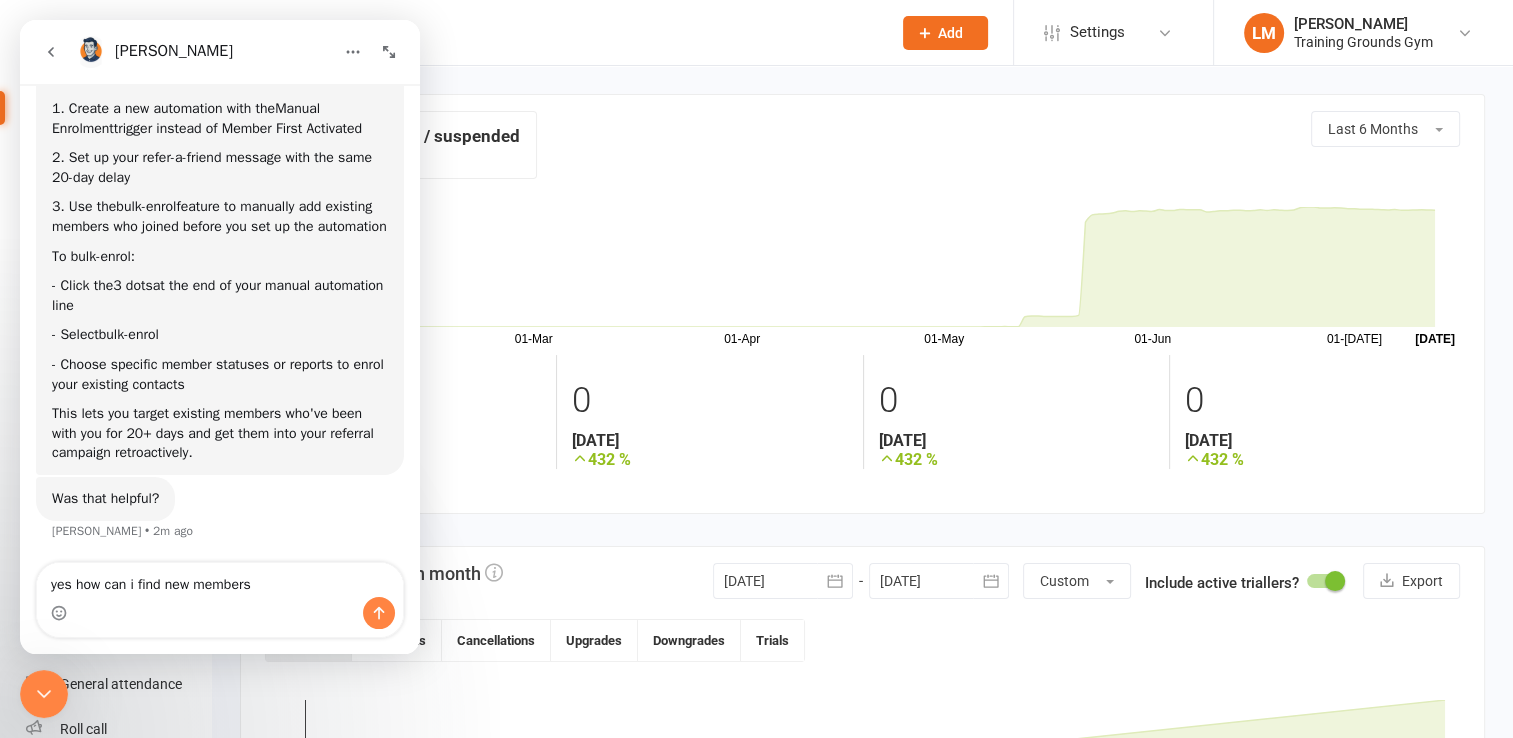 type 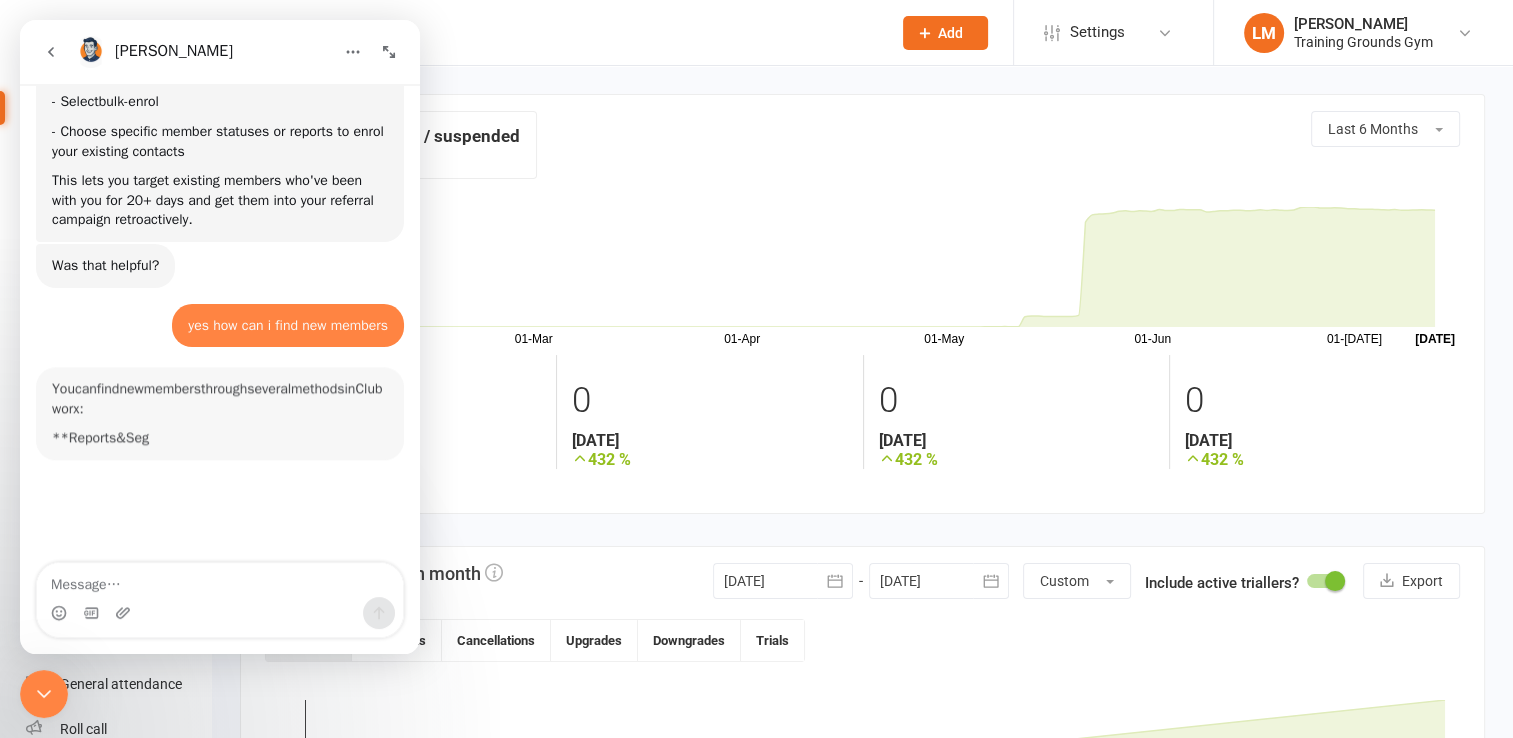 scroll, scrollTop: 3730, scrollLeft: 0, axis: vertical 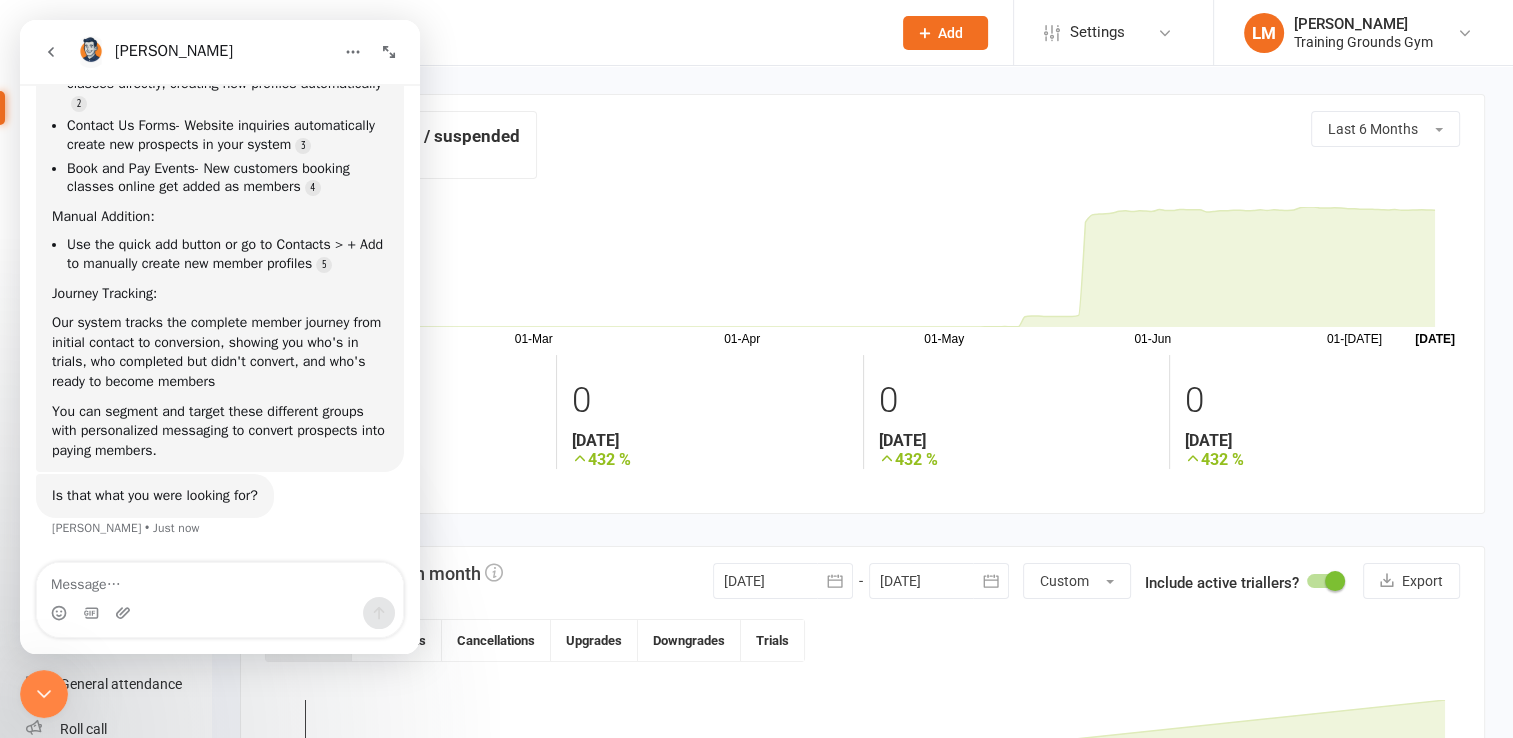 click 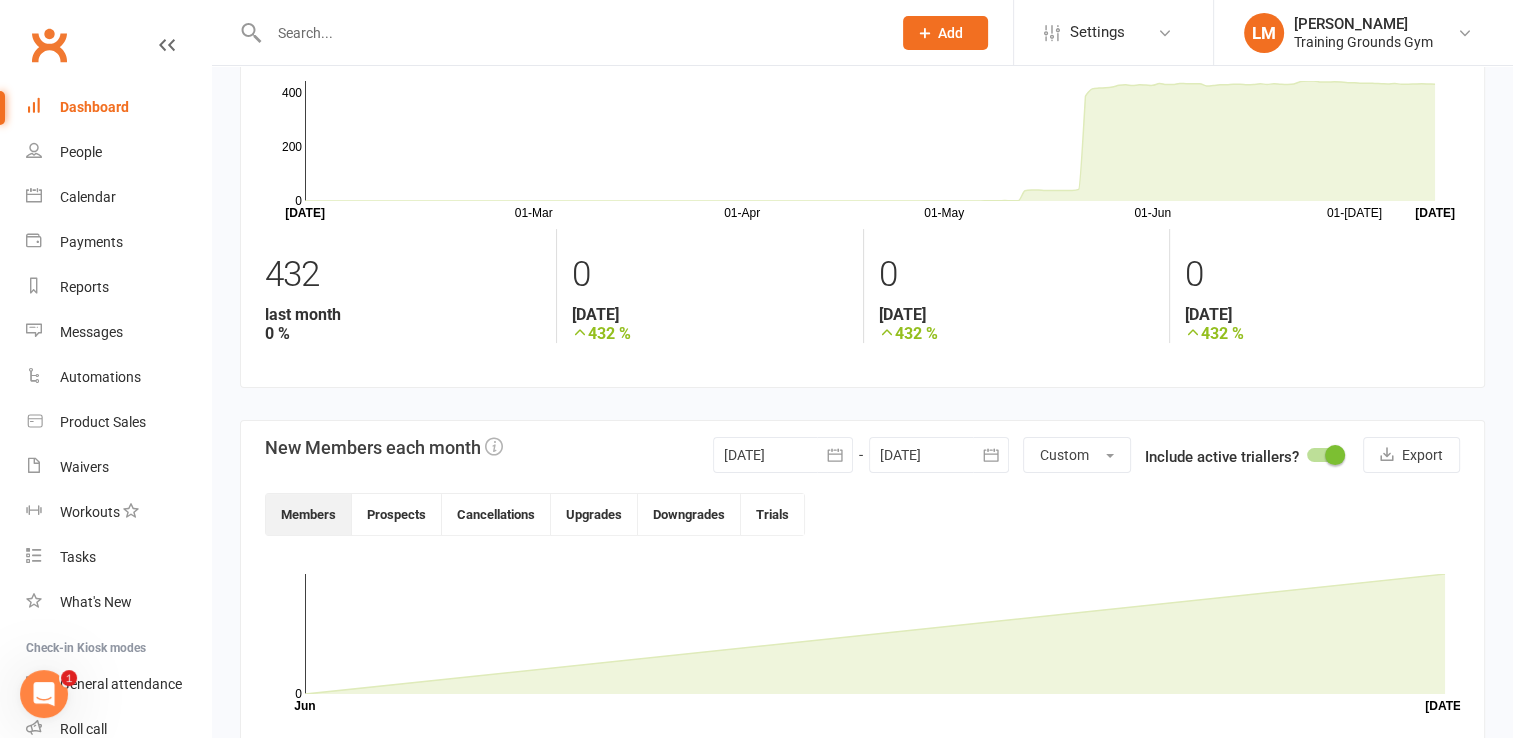 scroll, scrollTop: 0, scrollLeft: 0, axis: both 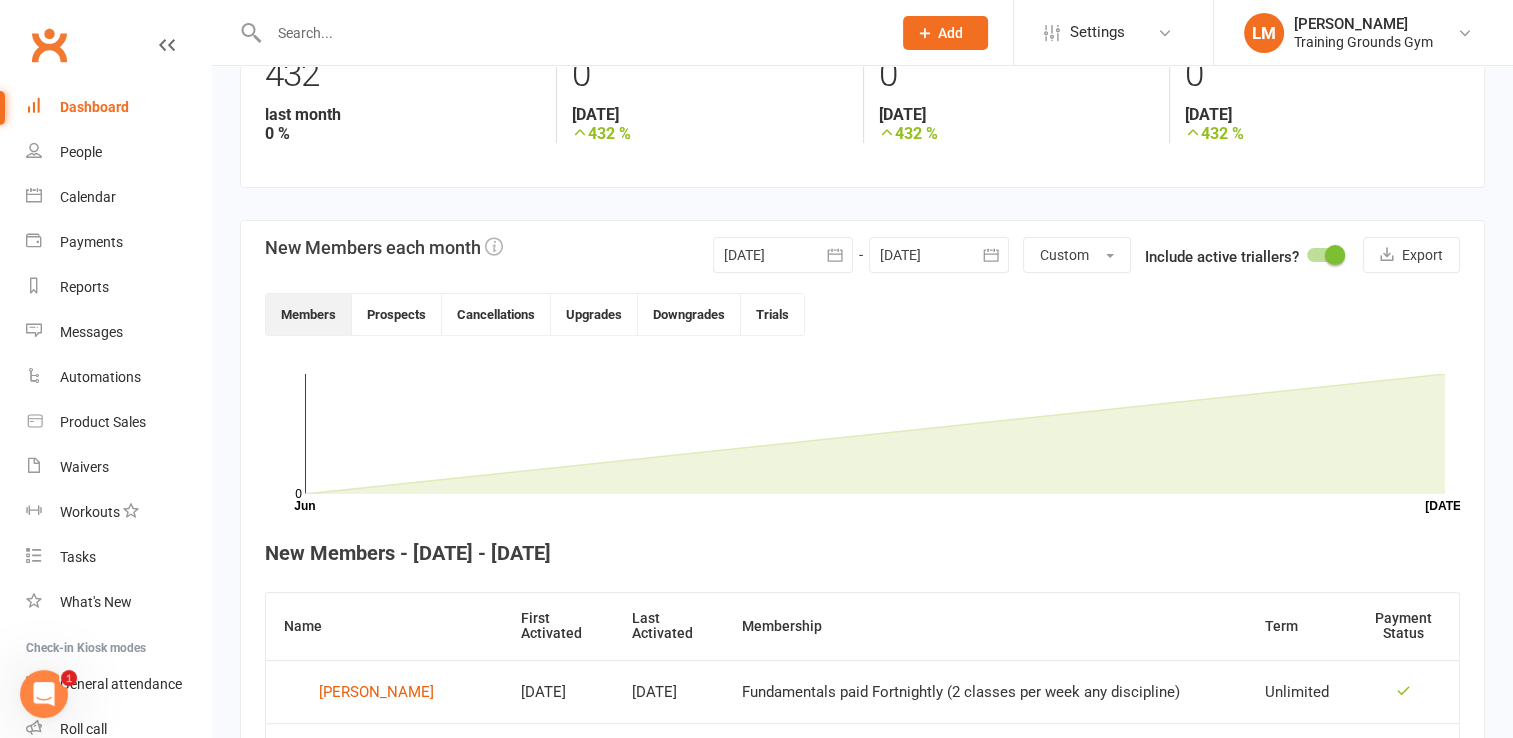 click 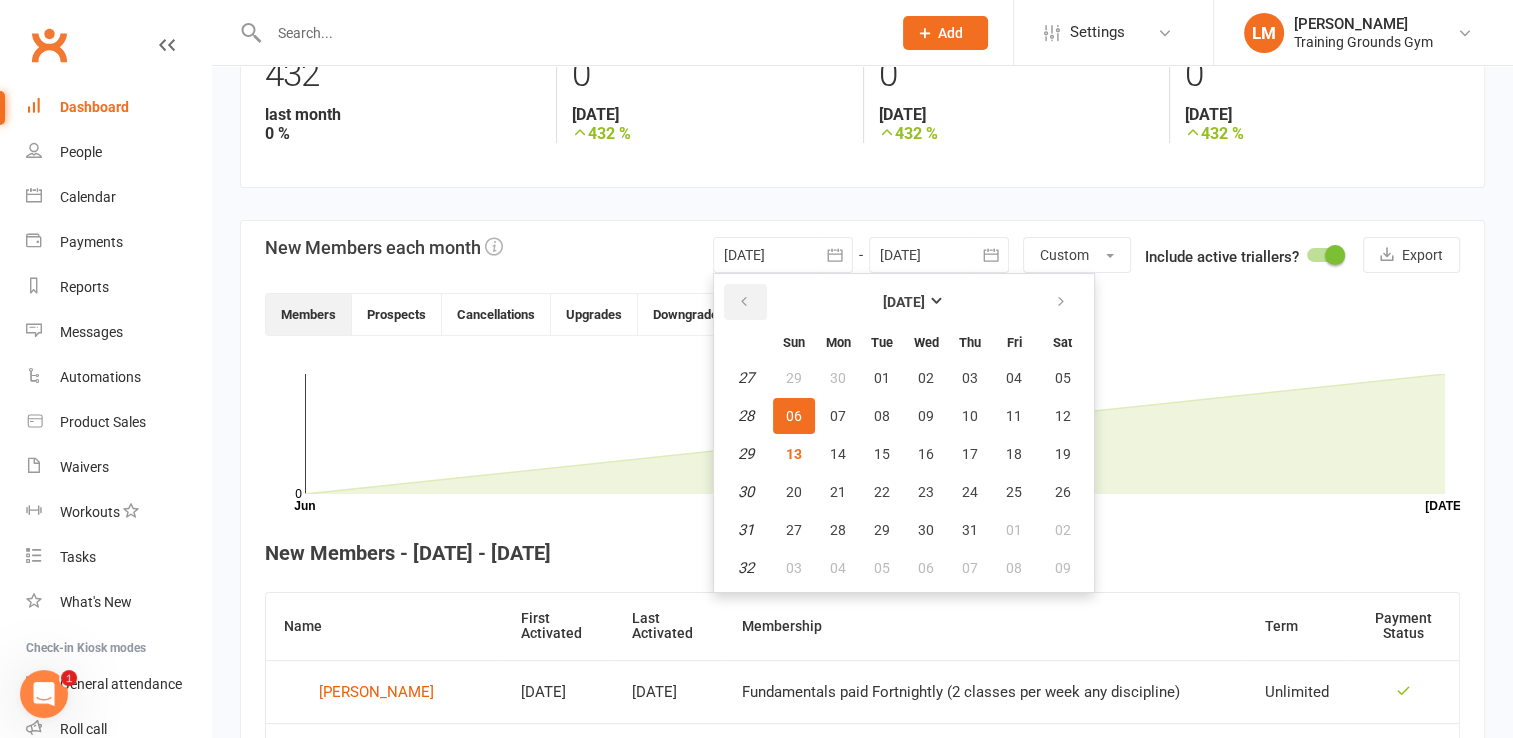 click at bounding box center (745, 302) 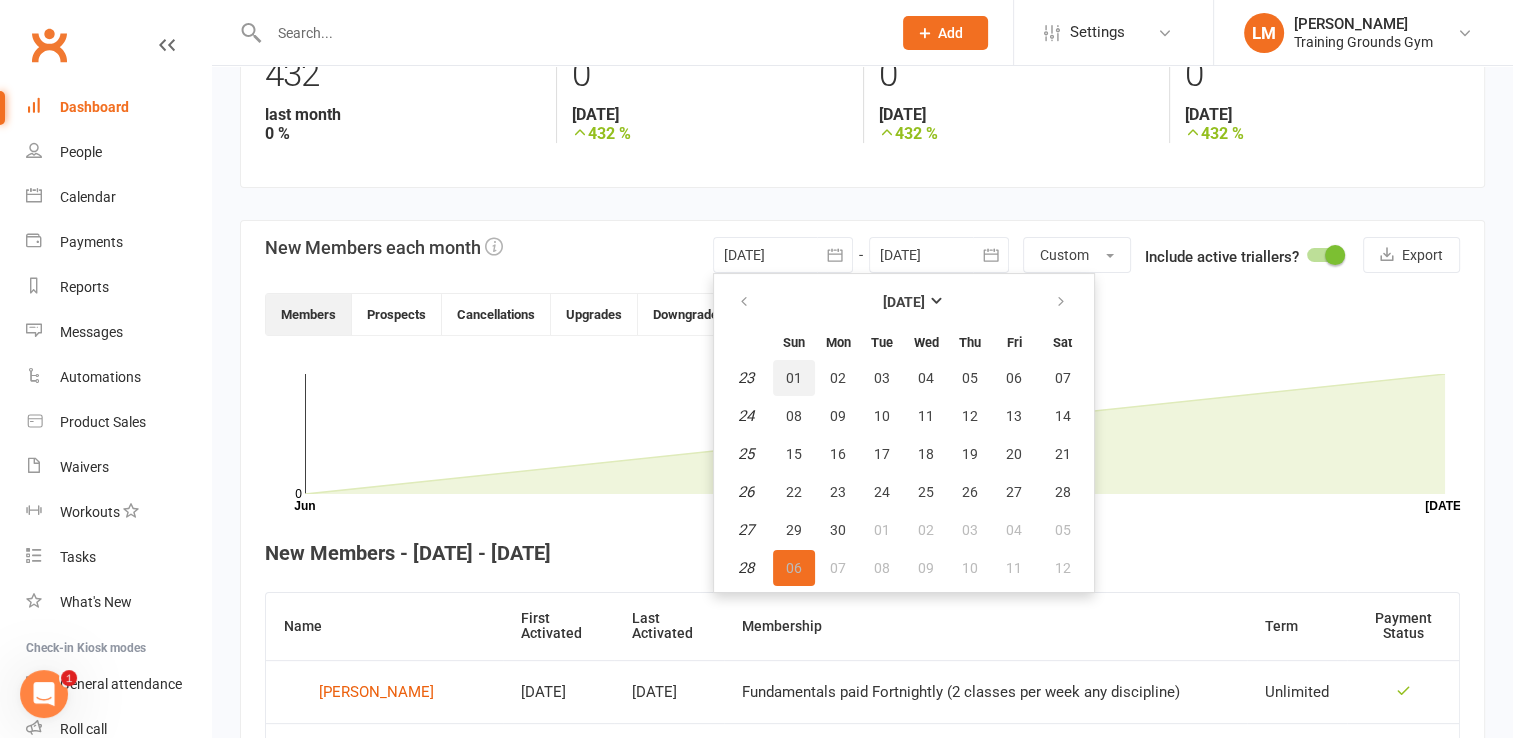 click on "01" at bounding box center [794, 378] 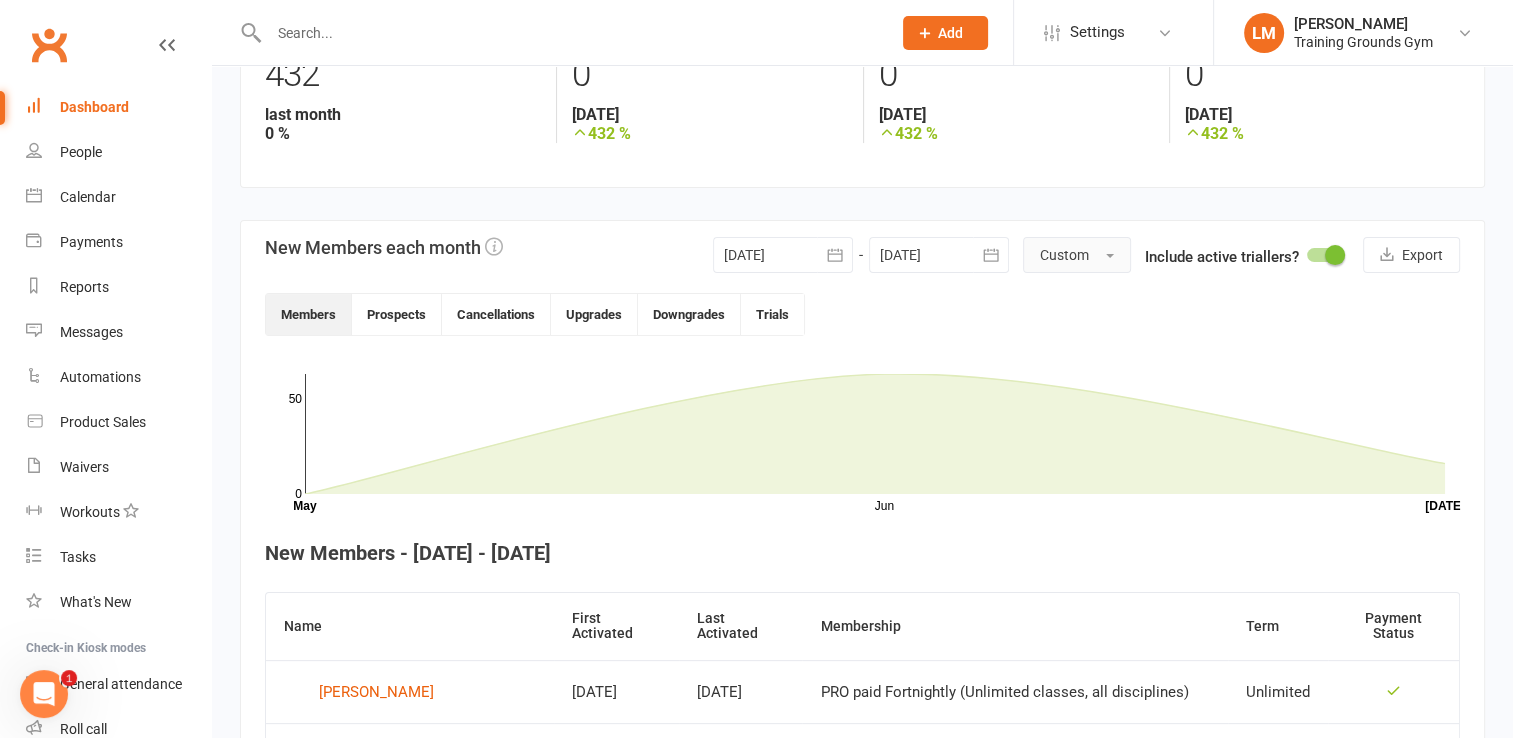 click on "Custom" at bounding box center [1077, 255] 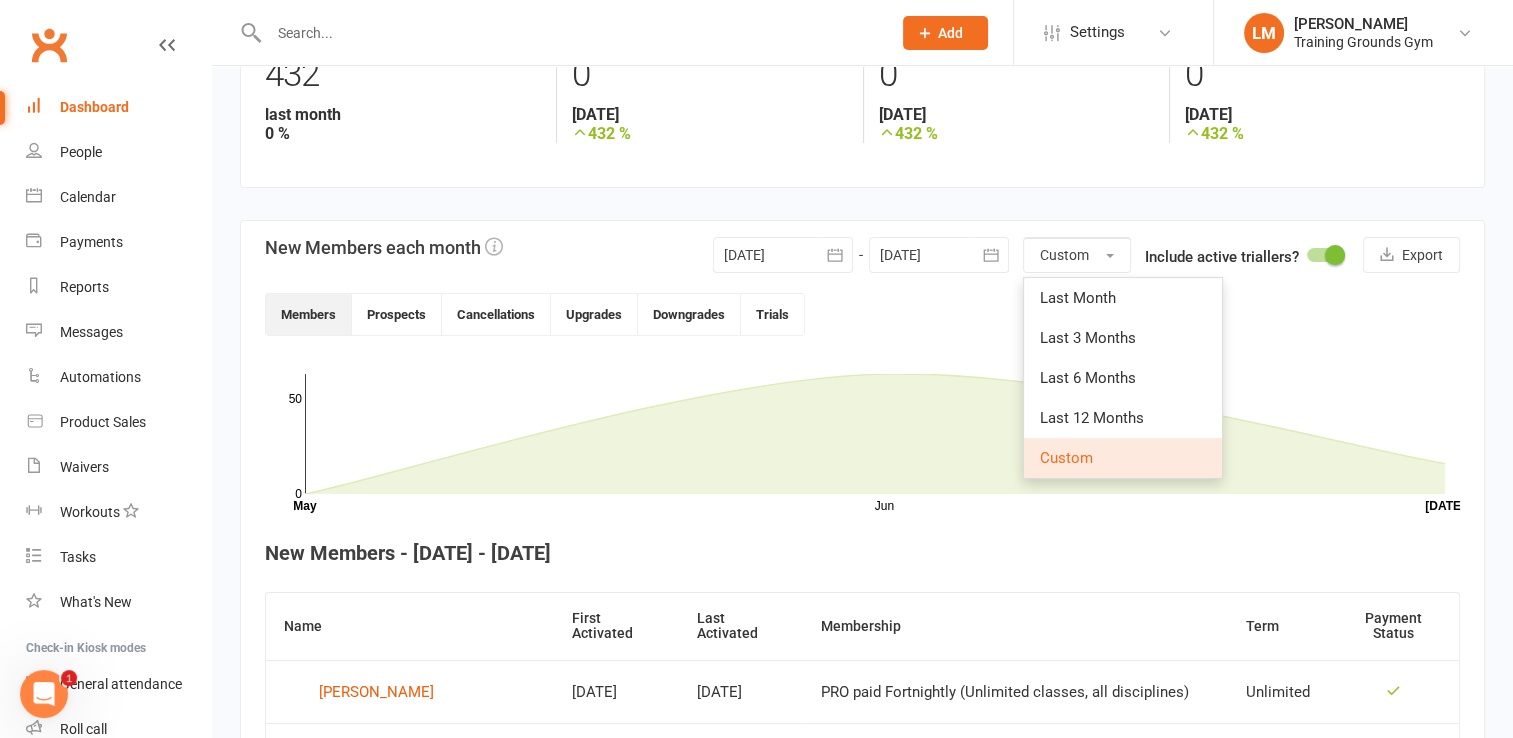 click on "Jun Month May [DATE]  0 50" 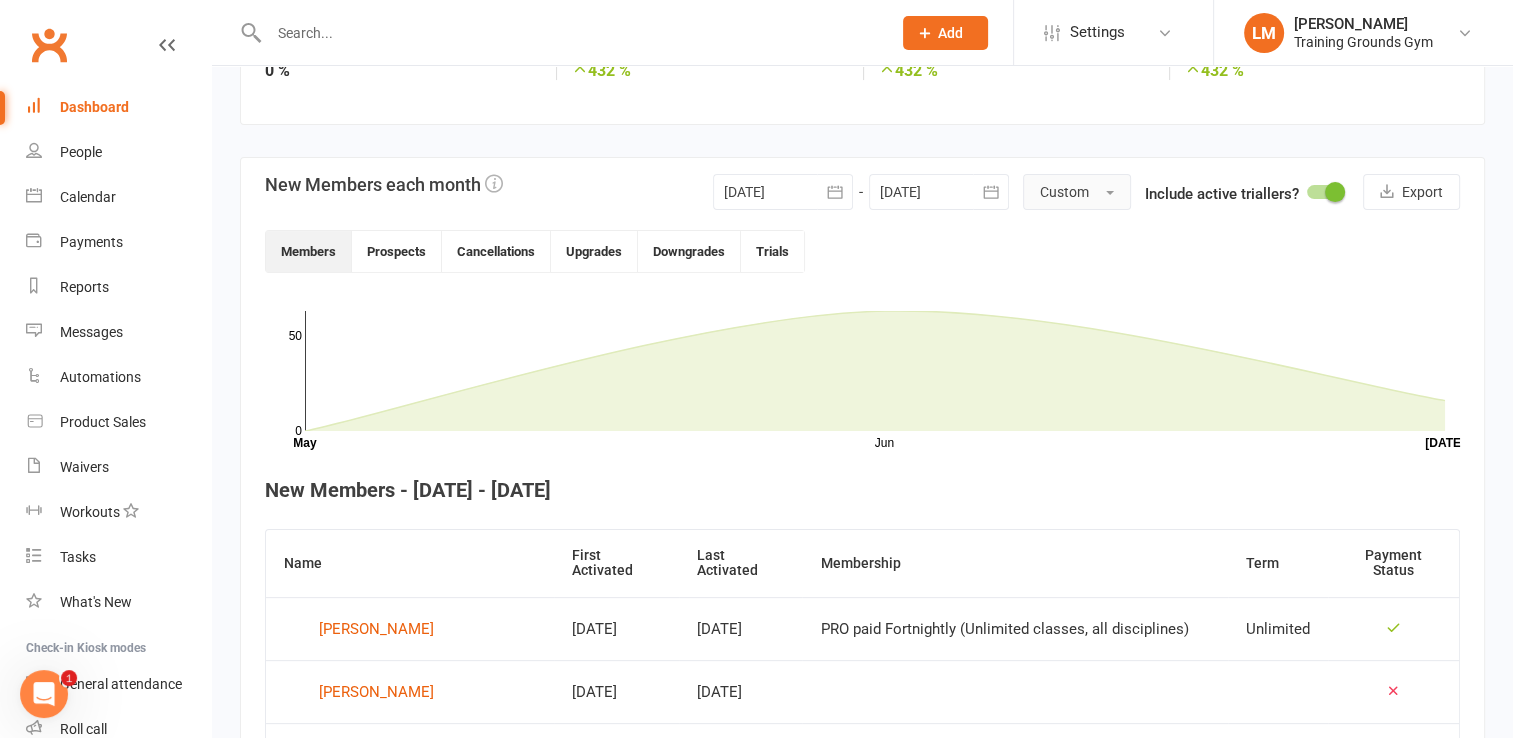 scroll, scrollTop: 387, scrollLeft: 0, axis: vertical 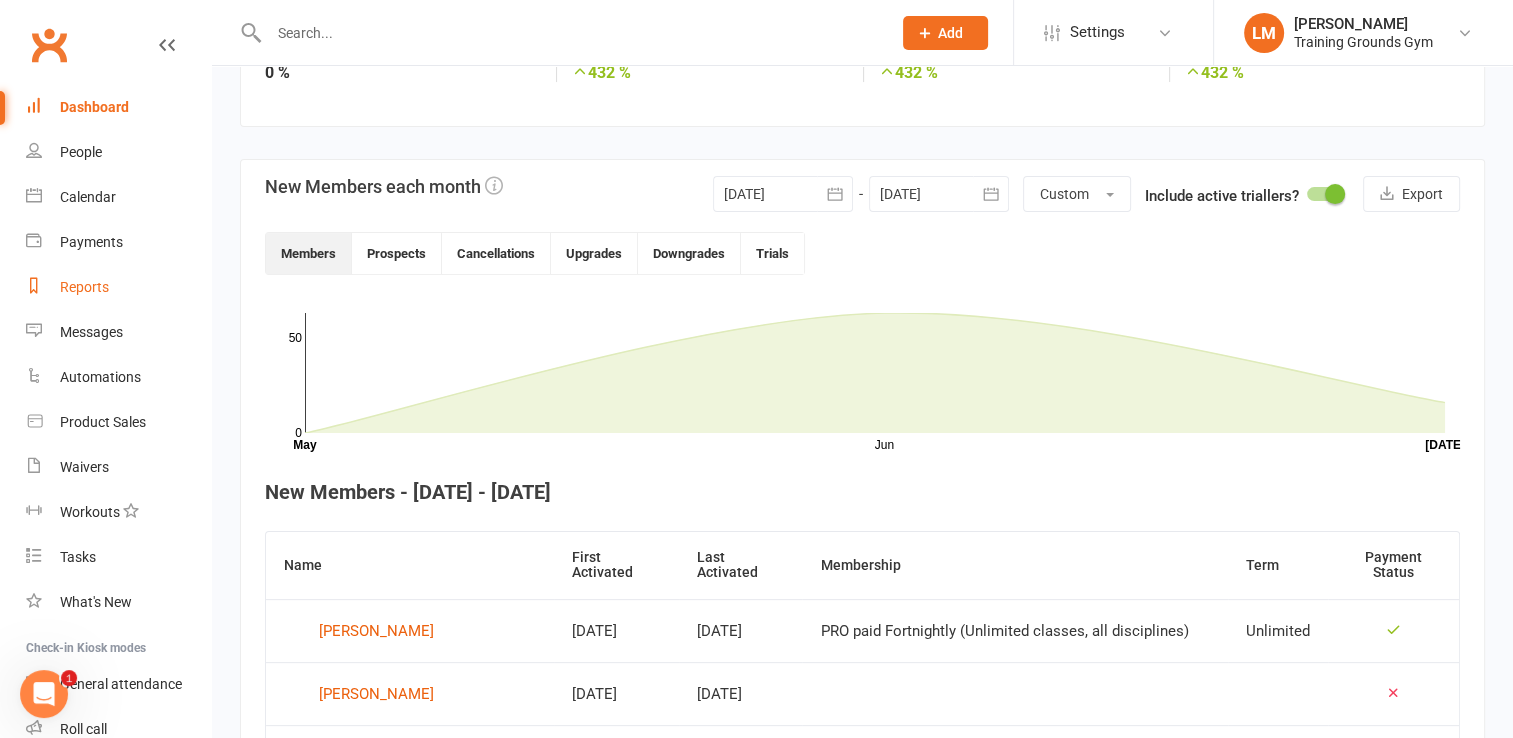 click on "Reports" at bounding box center (84, 287) 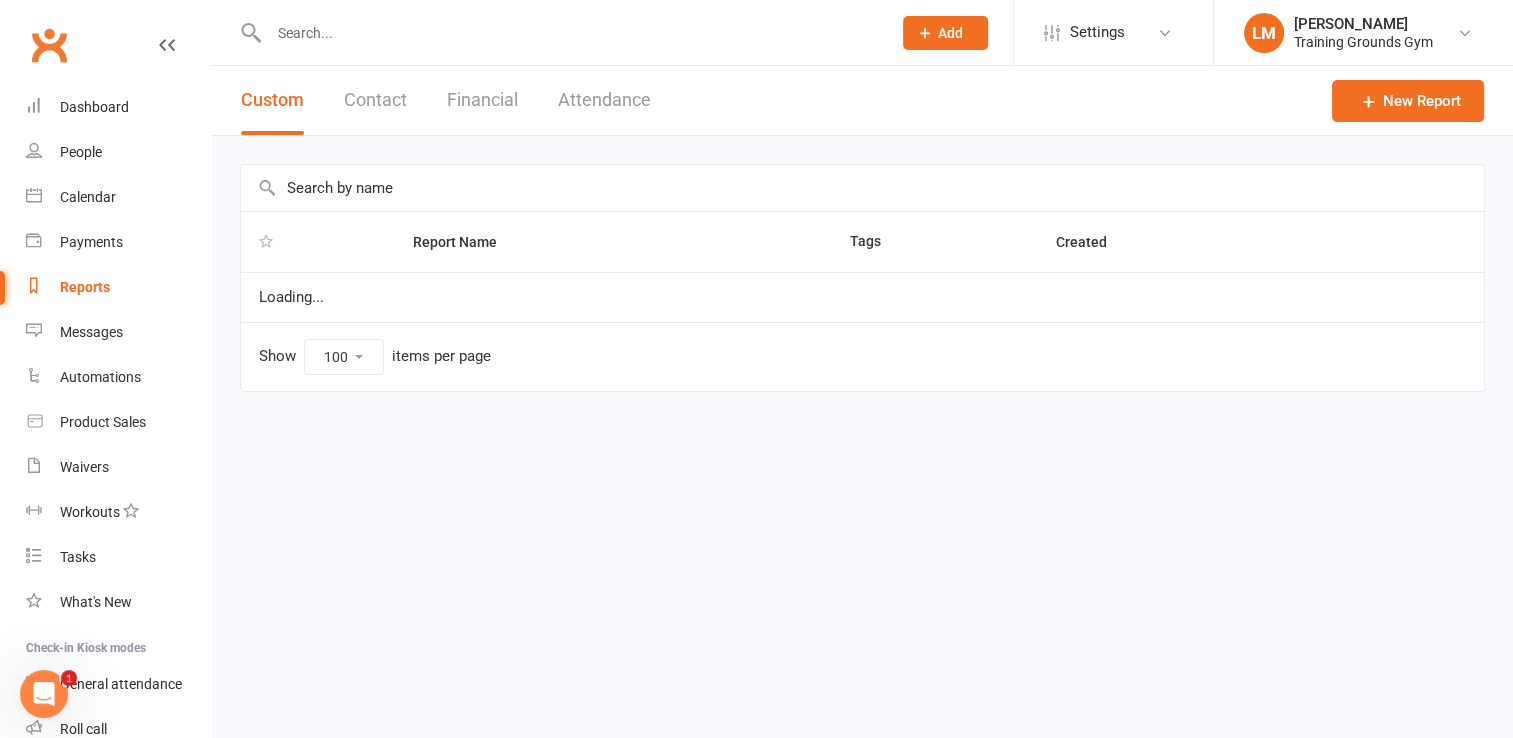 scroll, scrollTop: 0, scrollLeft: 0, axis: both 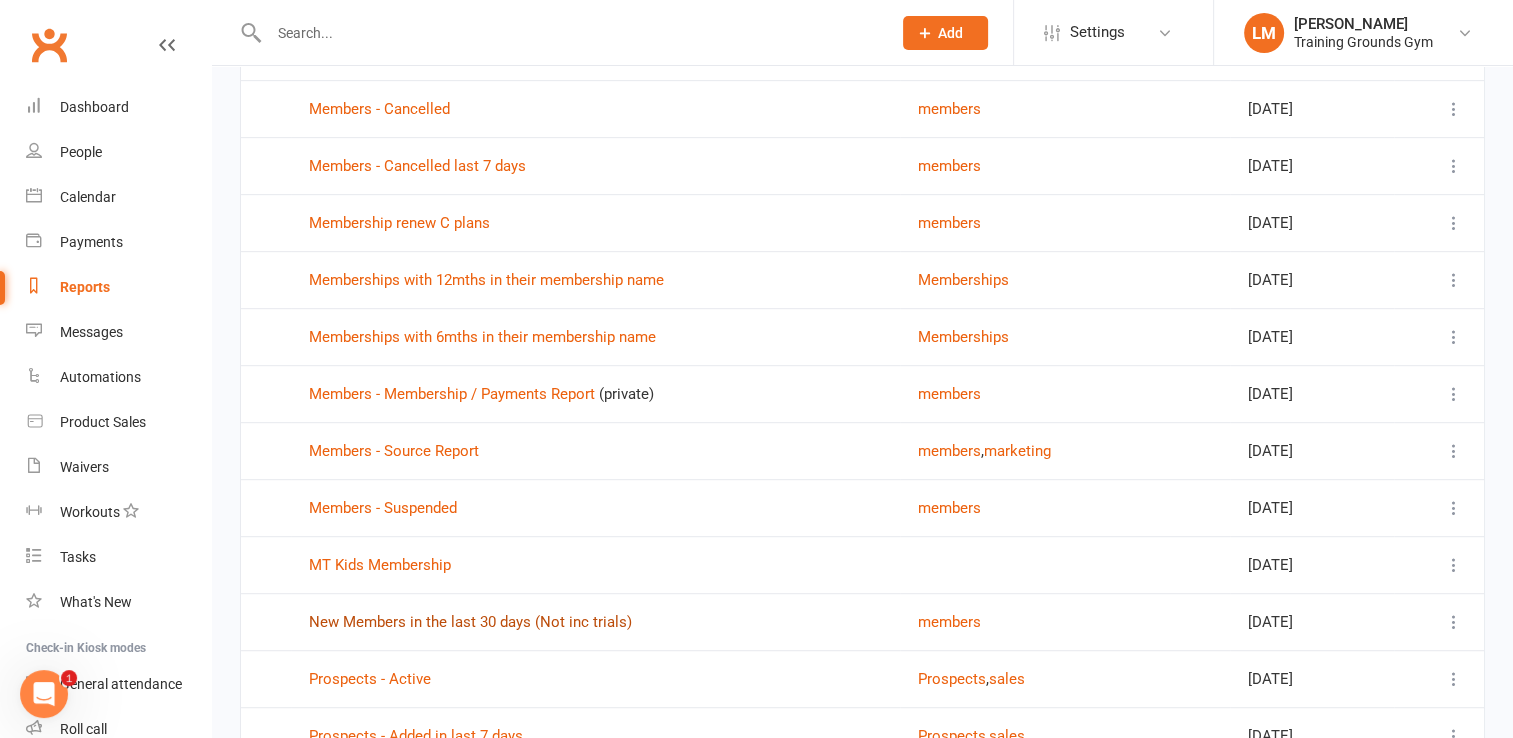click on "New Members in the last 30 days (Not inc trials)" at bounding box center [470, 622] 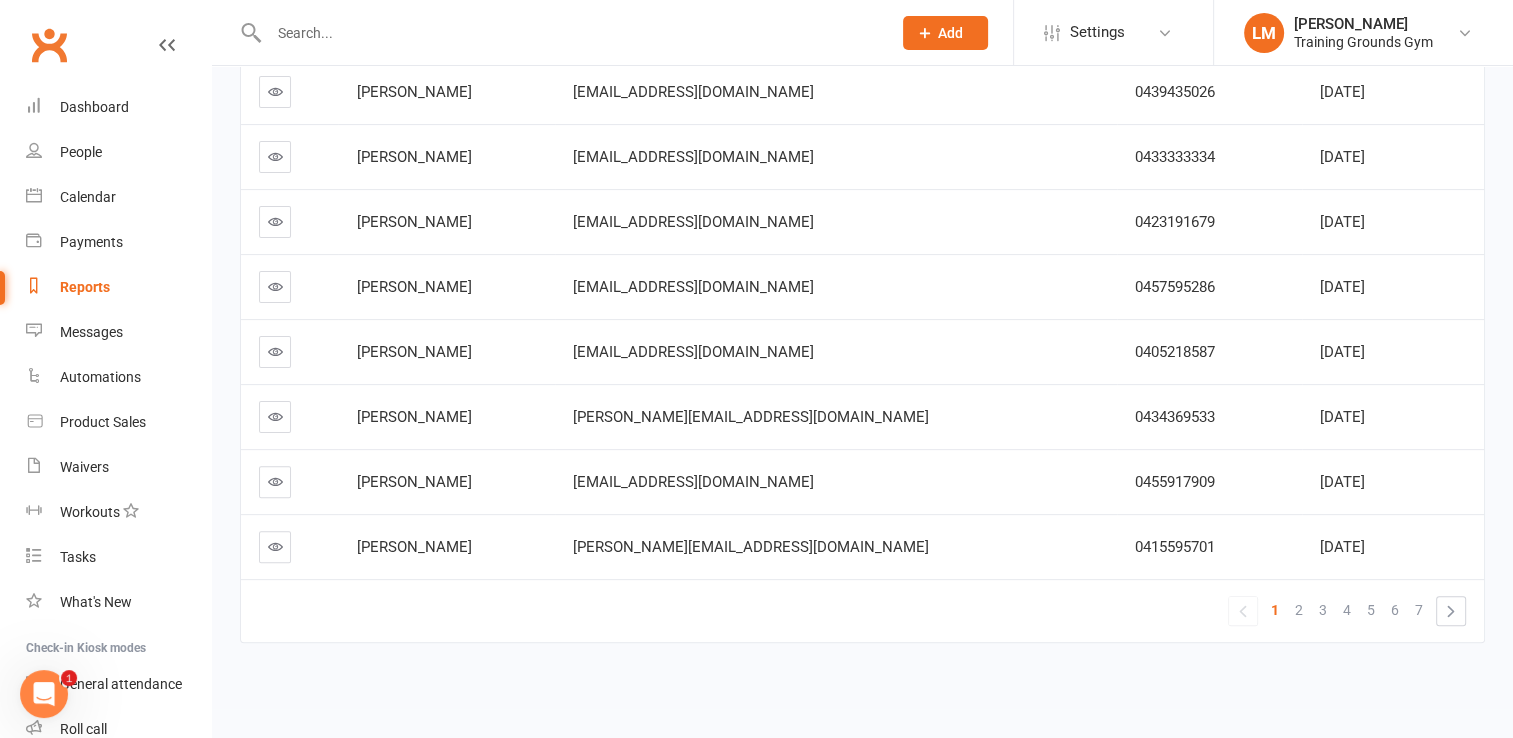 scroll, scrollTop: 0, scrollLeft: 0, axis: both 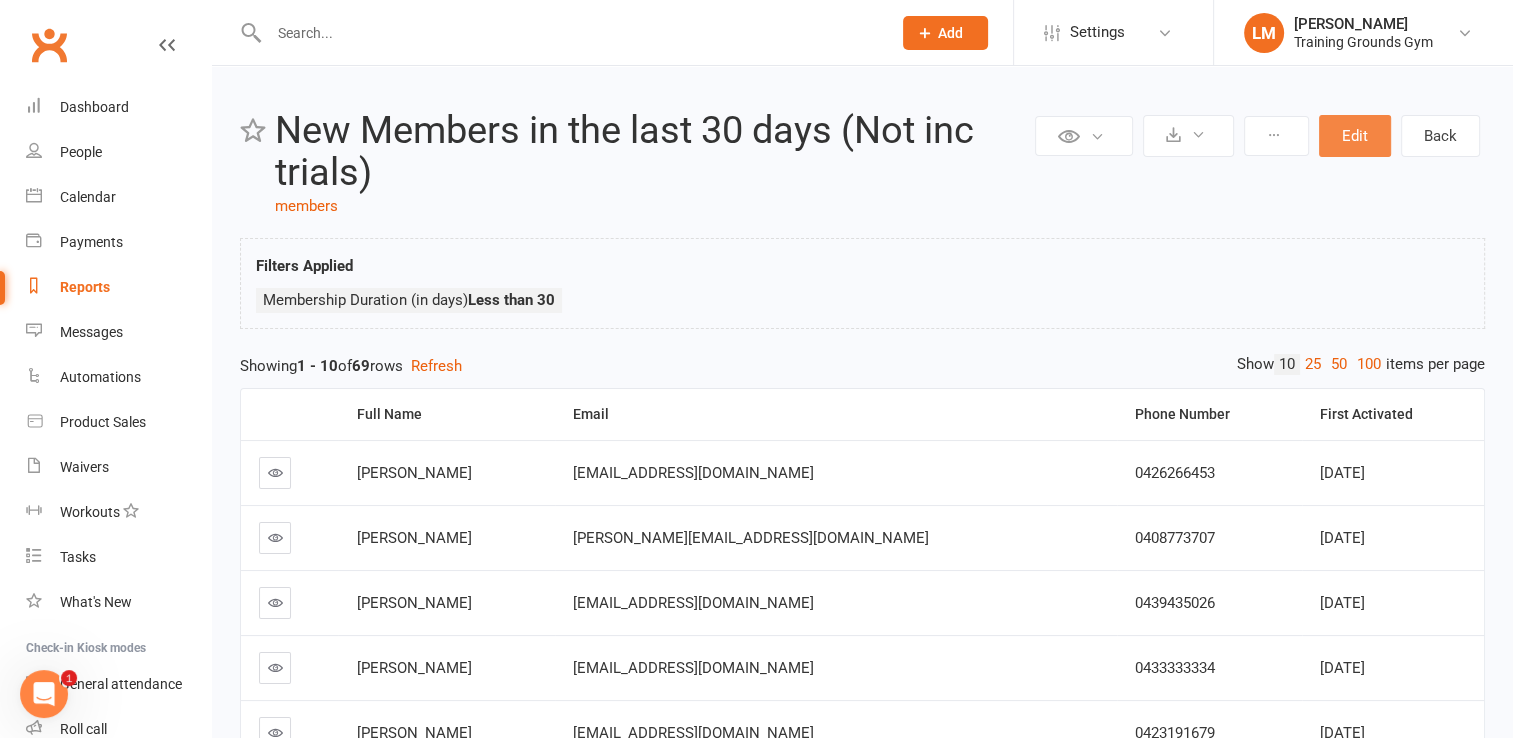 click on "Edit" at bounding box center (1355, 136) 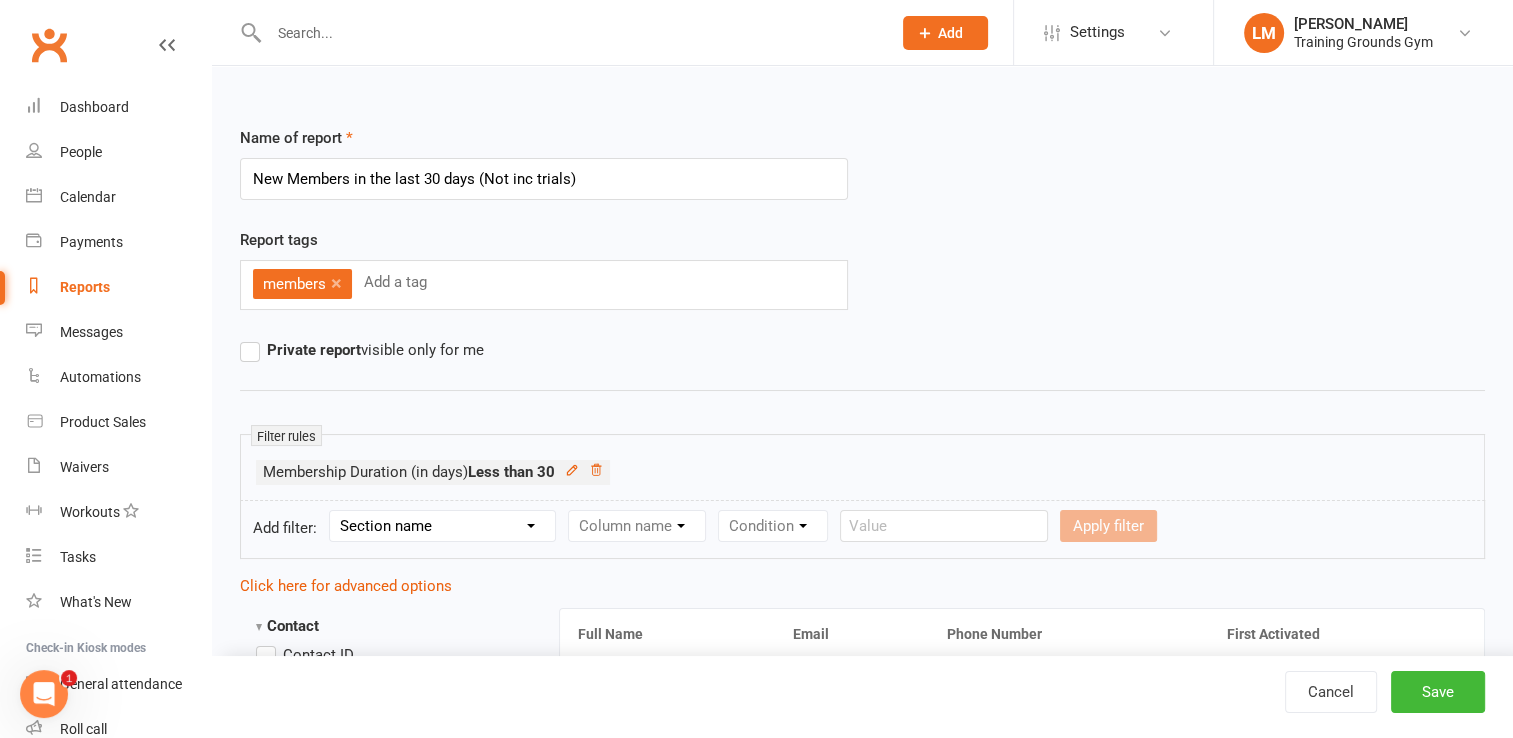 click on "Section name Contact Attendance Aggregate Payment Booking Waitlist Attendees Cancelled Bookings Late-cancelled Bookings Recurring Booking Aggregate Booking Communication Comms Recipients Membership Payment Mobile App Suspensions Signed Waivers Family Members Credit Vouchers Enrolled Automations Public Tasks Marketing Information Body Composition Key Demographics Fitness Goals Emergency Contact Details Trainer/Instructor Waiver Answers" at bounding box center (442, 526) 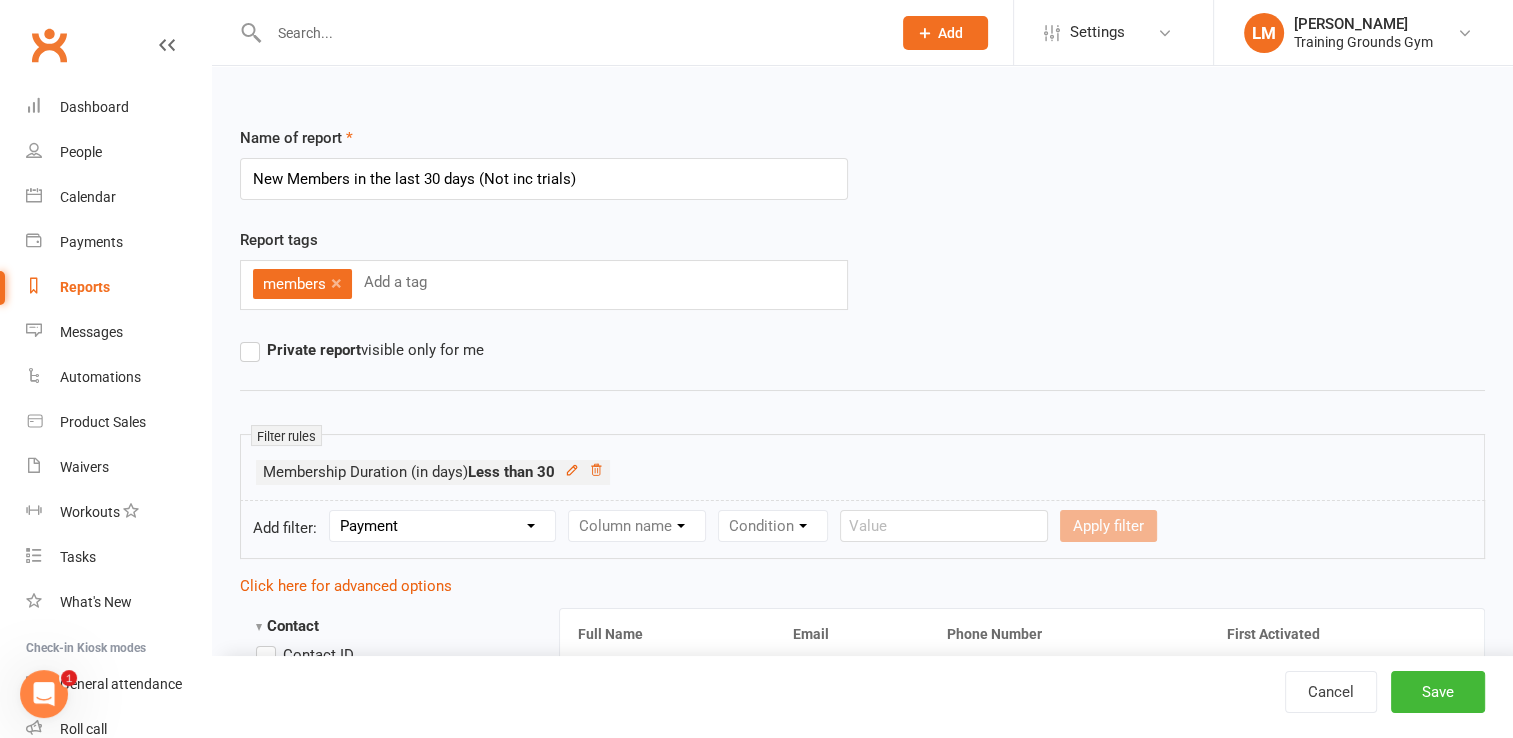 click on "Section name Contact Attendance Aggregate Payment Booking Waitlist Attendees Cancelled Bookings Late-cancelled Bookings Recurring Booking Aggregate Booking Communication Comms Recipients Membership Payment Mobile App Suspensions Signed Waivers Family Members Credit Vouchers Enrolled Automations Public Tasks Marketing Information Body Composition Key Demographics Fitness Goals Emergency Contact Details Trainer/Instructor Waiver Answers" at bounding box center [442, 526] 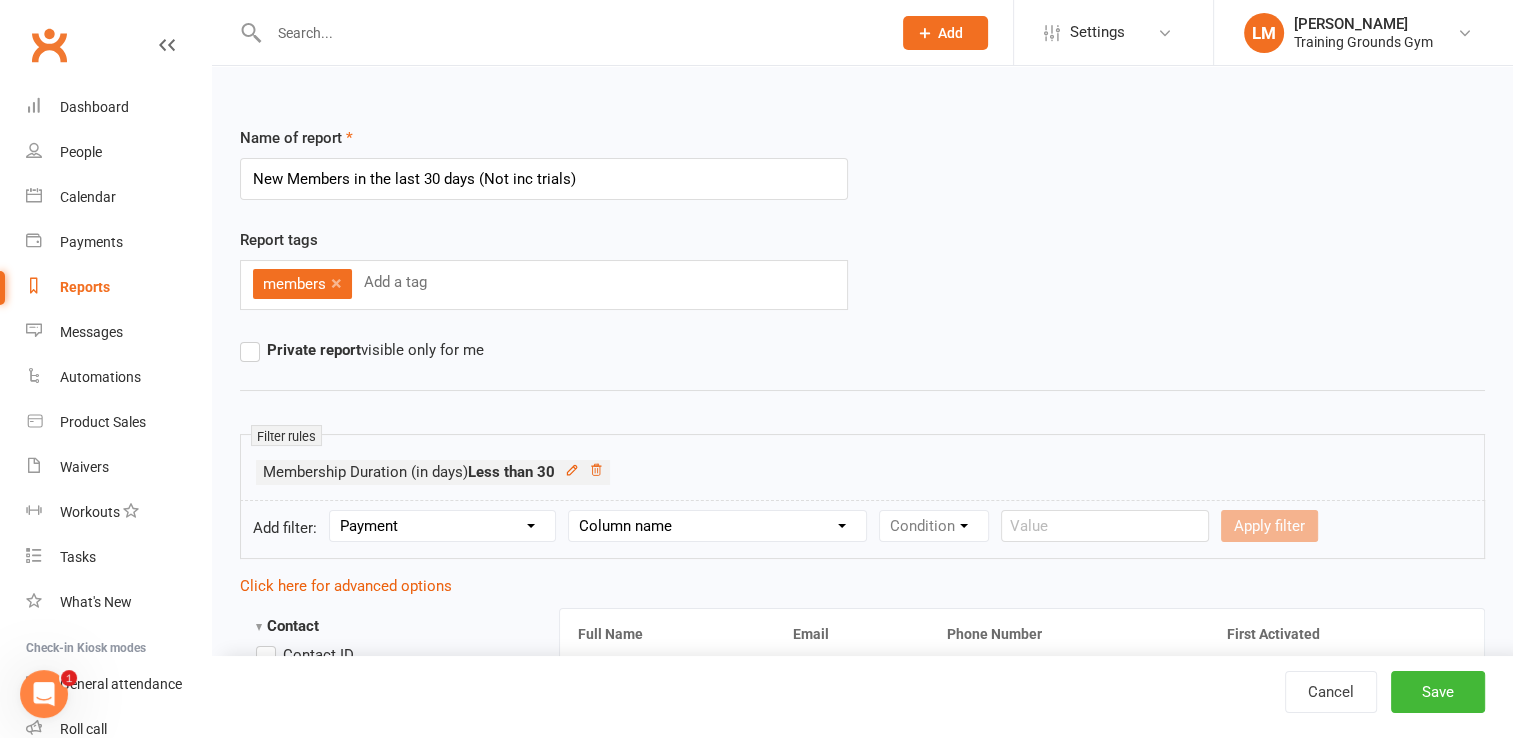 click on "Column name Payment Status Payment Due Date Payment Amount Payment Amount (after credit applied) Credit Applied Attempts Autopay? Paid Via Approval Date Failure Date Date Processed (Autopay) Chargeback Failure? Failed by System? Realtime Payment? Grading Fee? Non-Debit Adjustment? Ezidebit fee (charged to customer) Ezidebit fee (charged to business) Refund?" at bounding box center [717, 526] 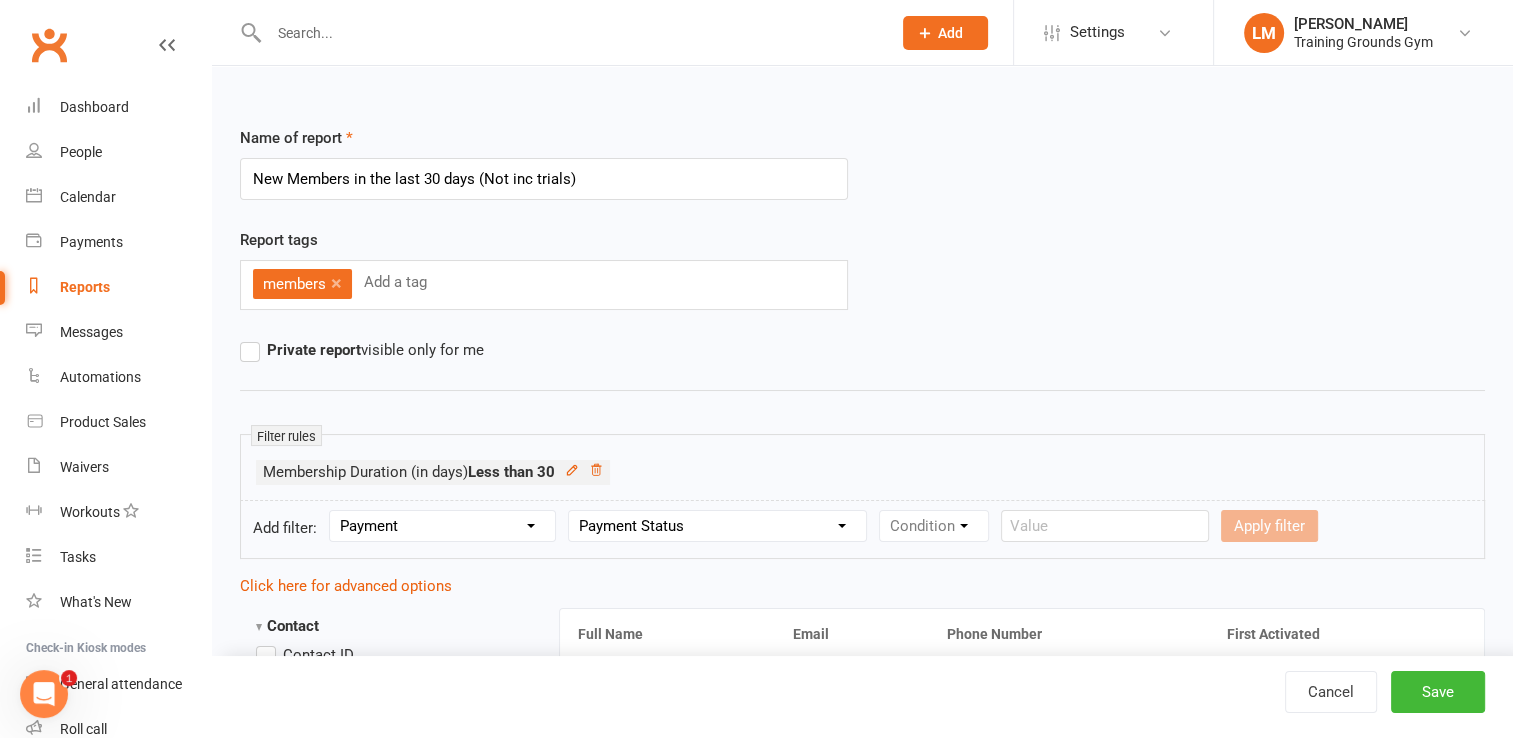 click on "Column name Payment Status Payment Due Date Payment Amount Payment Amount (after credit applied) Credit Applied Attempts Autopay? Paid Via Approval Date Failure Date Date Processed (Autopay) Chargeback Failure? Failed by System? Realtime Payment? Grading Fee? Non-Debit Adjustment? Ezidebit fee (charged to customer) Ezidebit fee (charged to business) Refund?" at bounding box center (717, 526) 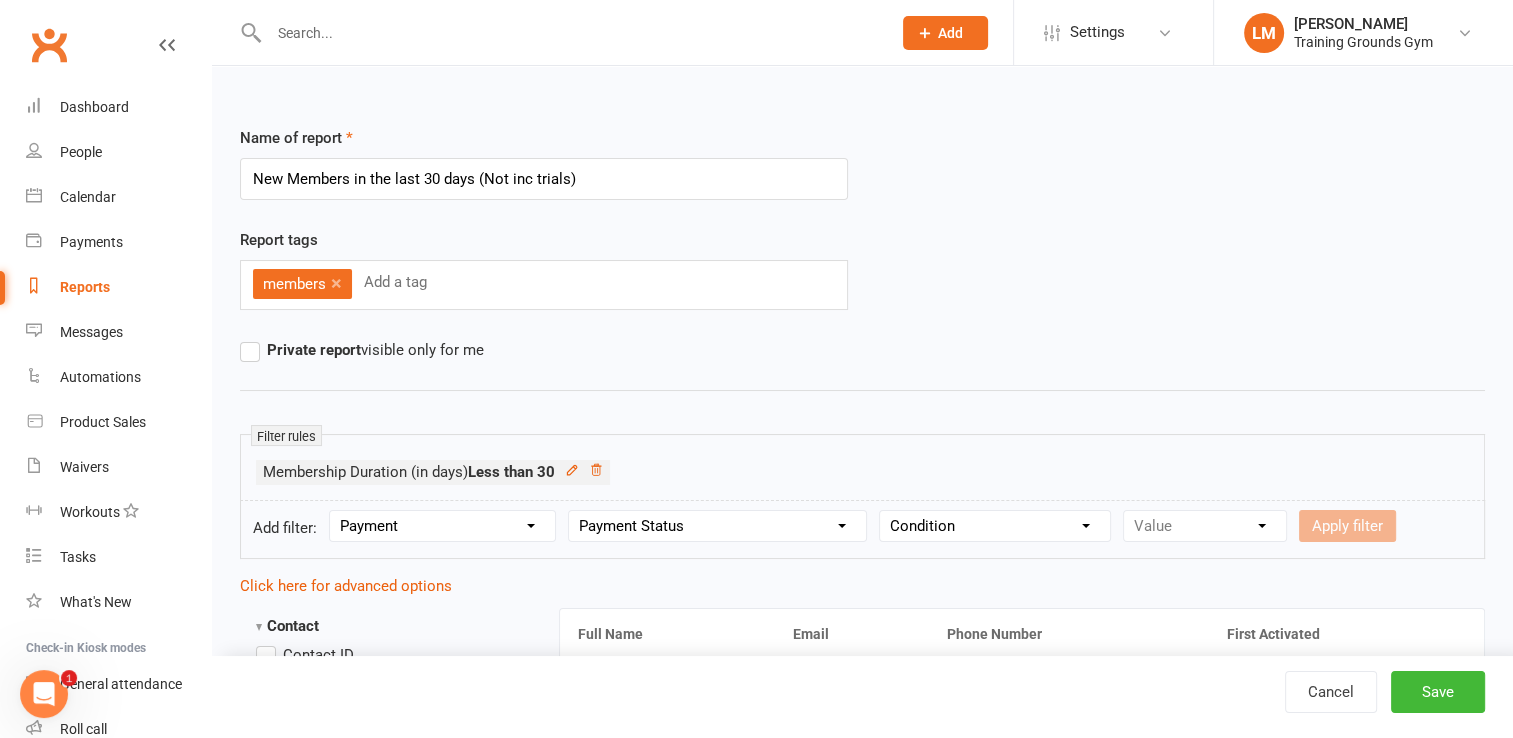 click on "Condition Equals Does not equal Contains Does not contain Is blank or does not contain Is blank Is not blank" at bounding box center [995, 526] 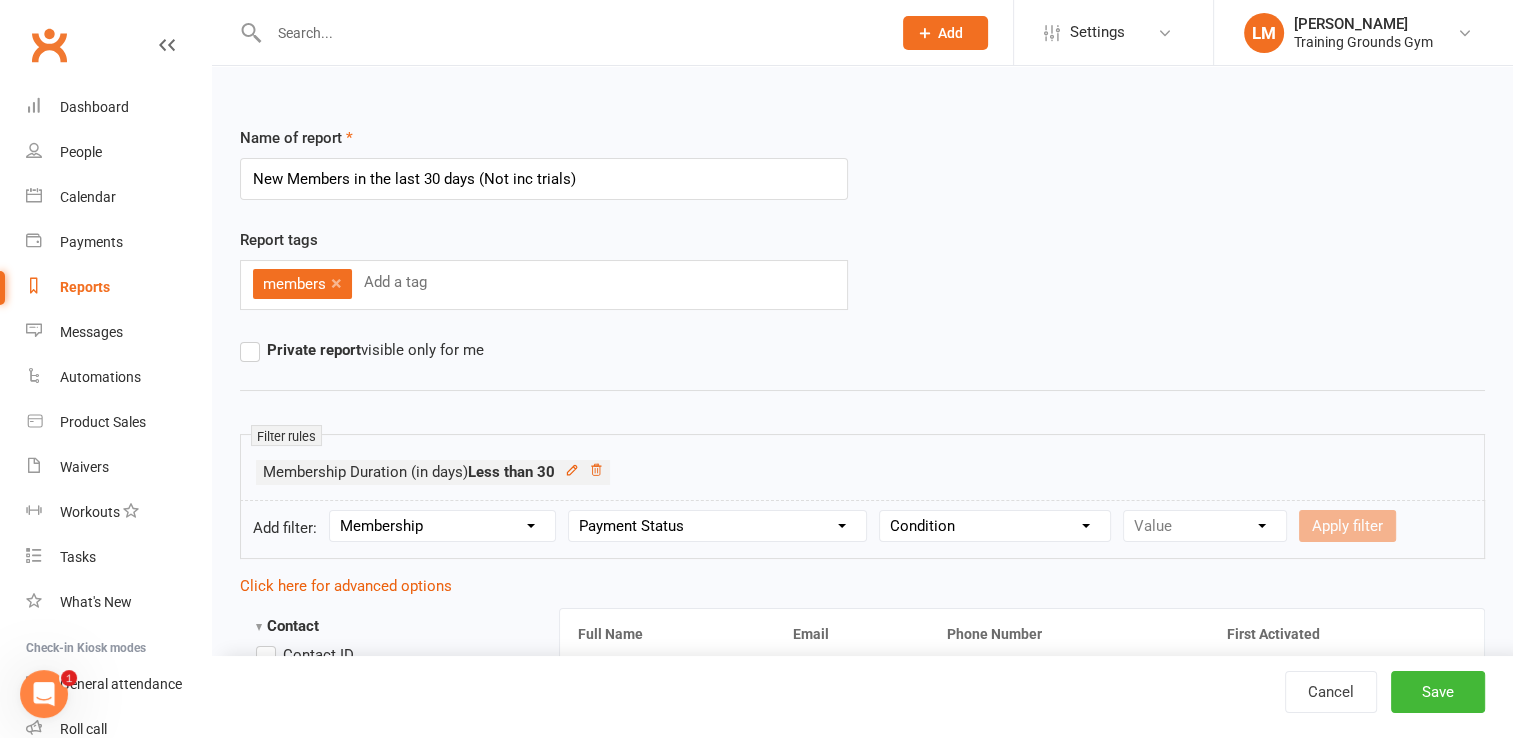 click on "Section name Contact Attendance Aggregate Payment Booking Waitlist Attendees Cancelled Bookings Late-cancelled Bookings Recurring Booking Aggregate Booking Communication Comms Recipients Membership Payment Mobile App Suspensions Signed Waivers Family Members Credit Vouchers Enrolled Automations Public Tasks Marketing Information Body Composition Key Demographics Fitness Goals Emergency Contact Details Trainer/Instructor Waiver Answers" at bounding box center (442, 526) 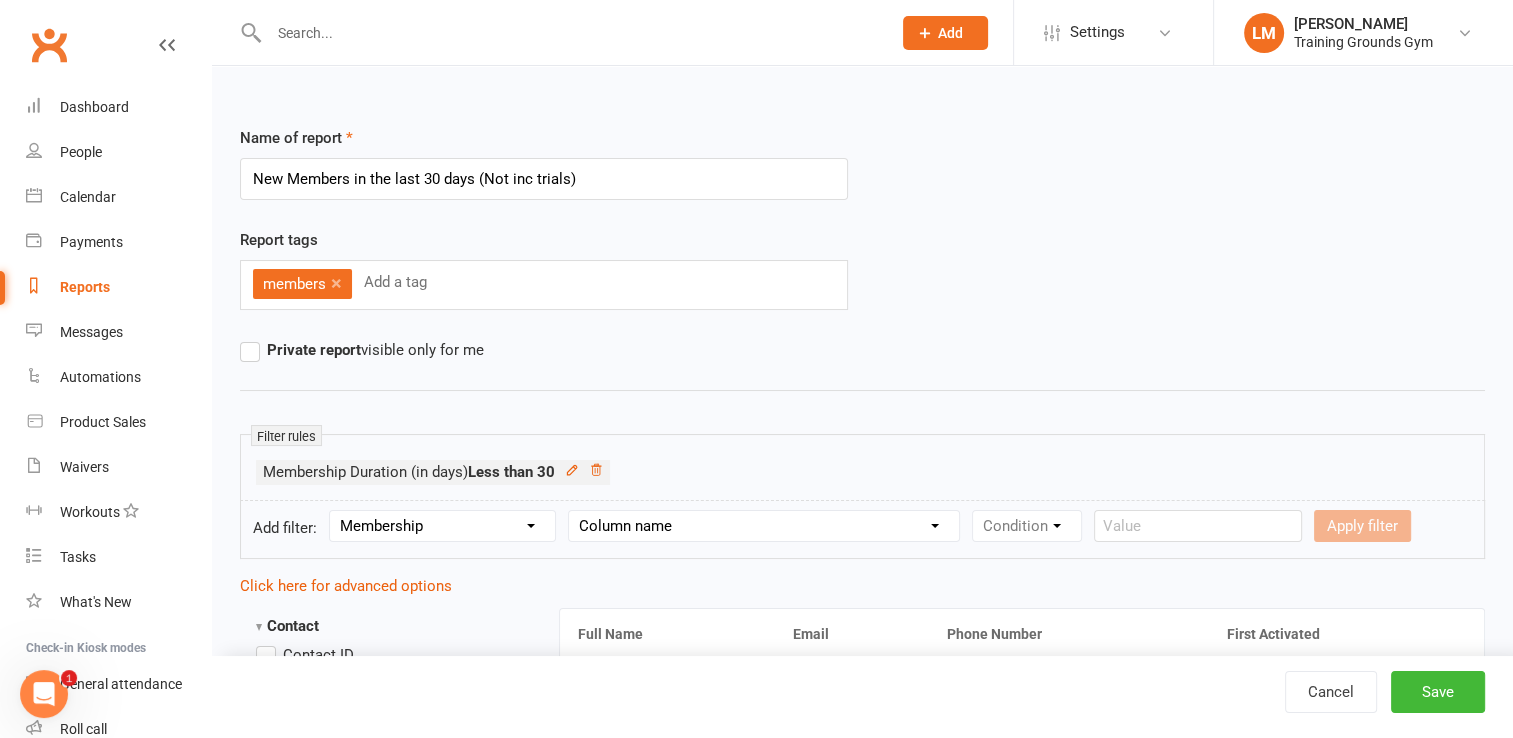 click on "Column name Membership ID Membership Name Membership Category Membership Start Date Membership Up-front Payment Date Membership Recurring Payments Start Date Membership Expiry Date Membership Added On Membership Term (in words) Membership Duration (in days) Current Membership Age (in days) Active Days Remaining (after [DATE]) Membership Fee (Up-front) Membership Fee (Recurring) Membership Recurring Fee Frequency Membership Attendance Limit (Description) Membership Attendance Limit Recurrence (Period) Membership Attendance Limit Recurrence (Number) Membership Source Class Pack? Trial Membership? Send email receipt on successful payment? Bookings Made Bookings Attended Bookings Absent Bookings w/ Unmarked Attendance Bookings Remaining Attendances in Current Calendar Month Make-up Classes Available Membership Active? Cancellation Present? Cancellation Date Cancellation Added On Cancellation Reason Most Recent Attendance Payments Attempted Paid Payments Failed Payments (Current) Payments Remaining" at bounding box center (764, 526) 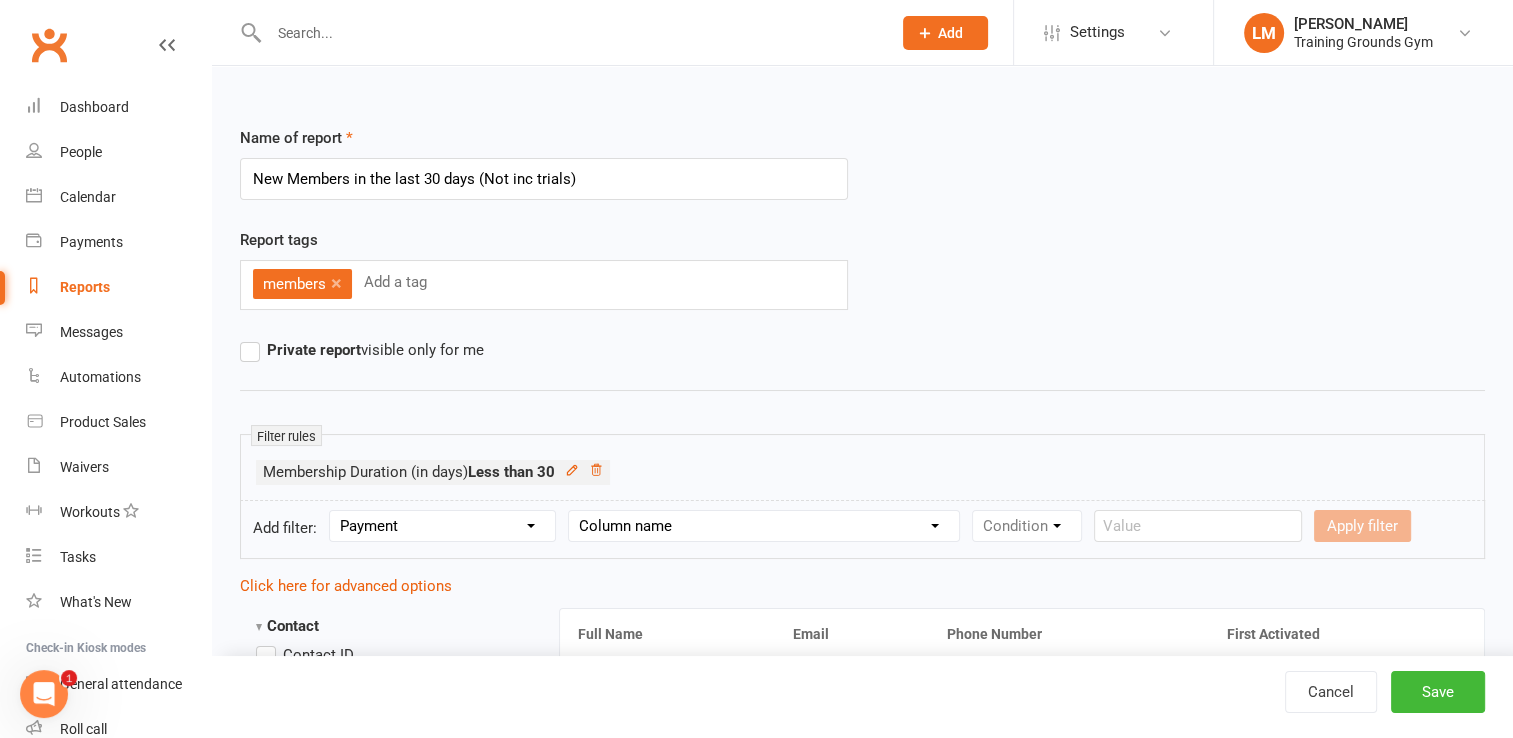 click on "Section name Contact Attendance Aggregate Payment Booking Waitlist Attendees Cancelled Bookings Late-cancelled Bookings Recurring Booking Aggregate Booking Communication Comms Recipients Membership Payment Mobile App Suspensions Signed Waivers Family Members Credit Vouchers Enrolled Automations Public Tasks Marketing Information Body Composition Key Demographics Fitness Goals Emergency Contact Details Trainer/Instructor Waiver Answers" at bounding box center [442, 526] 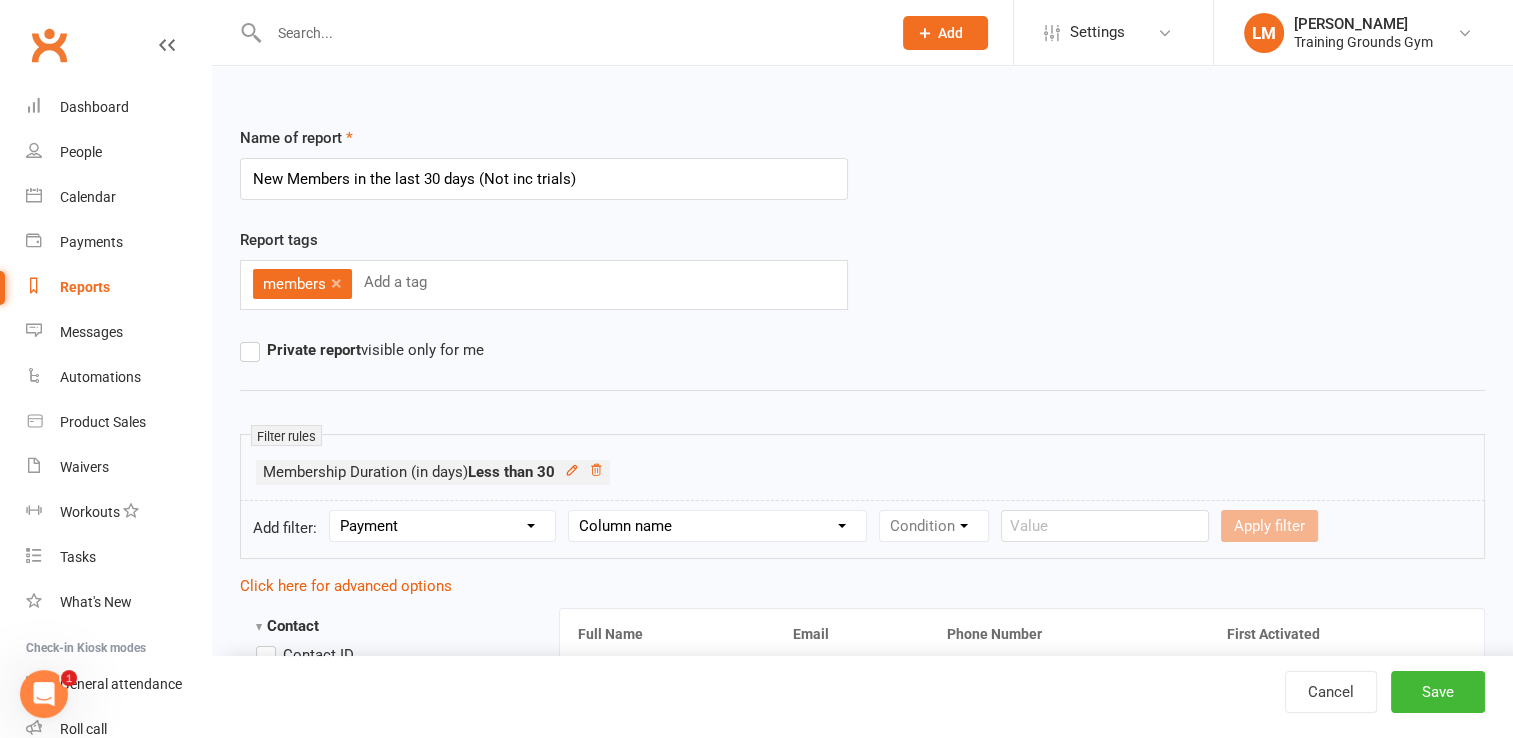 click on "Column name Payment Status Payment Due Date Payment Amount Payment Amount (after credit applied) Credit Applied Attempts Autopay? Paid Via Approval Date Failure Date Date Processed (Autopay) Chargeback Failure? Failed by System? Realtime Payment? Grading Fee? Non-Debit Adjustment? Ezidebit fee (charged to customer) Ezidebit fee (charged to business) Refund?" at bounding box center [717, 526] 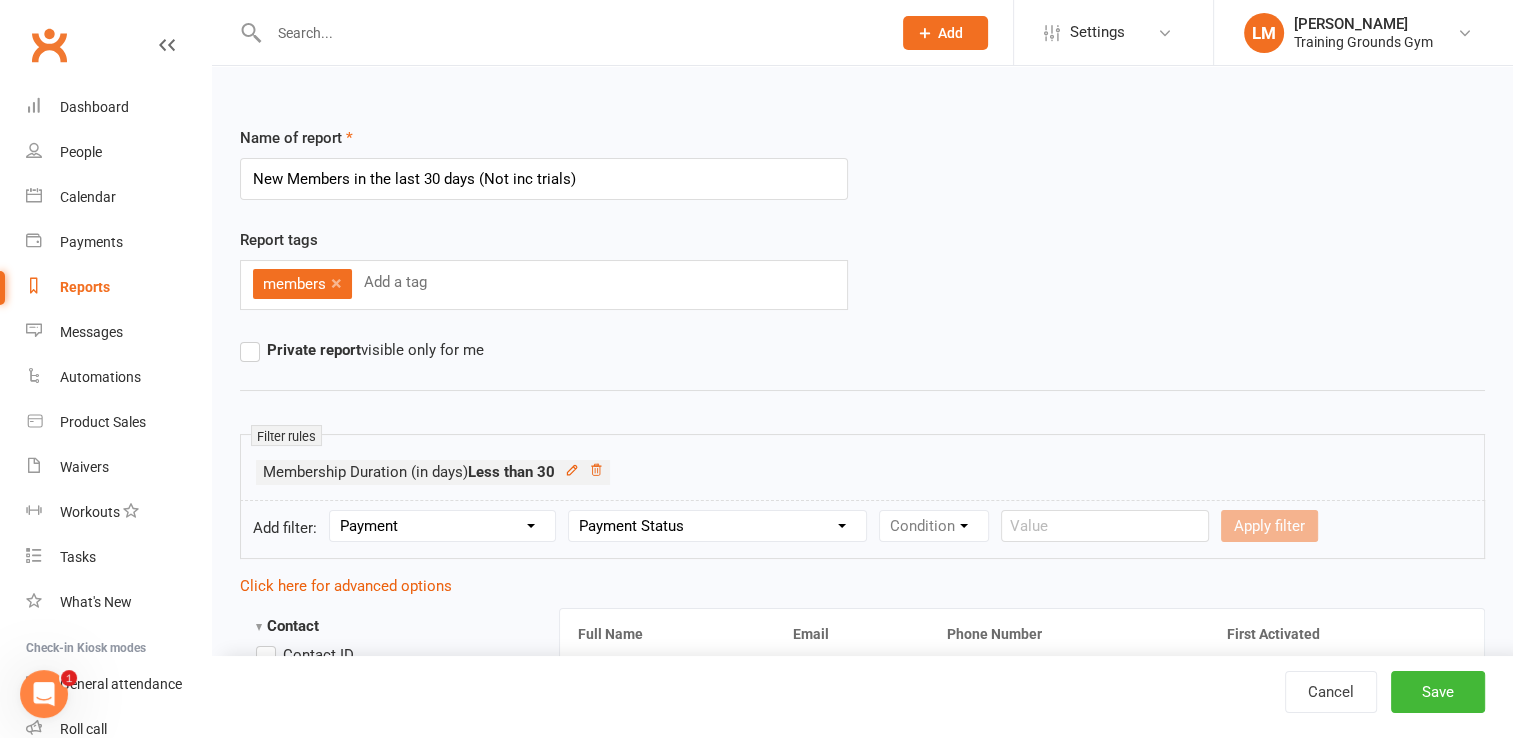 click on "Column name Payment Status Payment Due Date Payment Amount Payment Amount (after credit applied) Credit Applied Attempts Autopay? Paid Via Approval Date Failure Date Date Processed (Autopay) Chargeback Failure? Failed by System? Realtime Payment? Grading Fee? Non-Debit Adjustment? Ezidebit fee (charged to customer) Ezidebit fee (charged to business) Refund?" at bounding box center (717, 526) 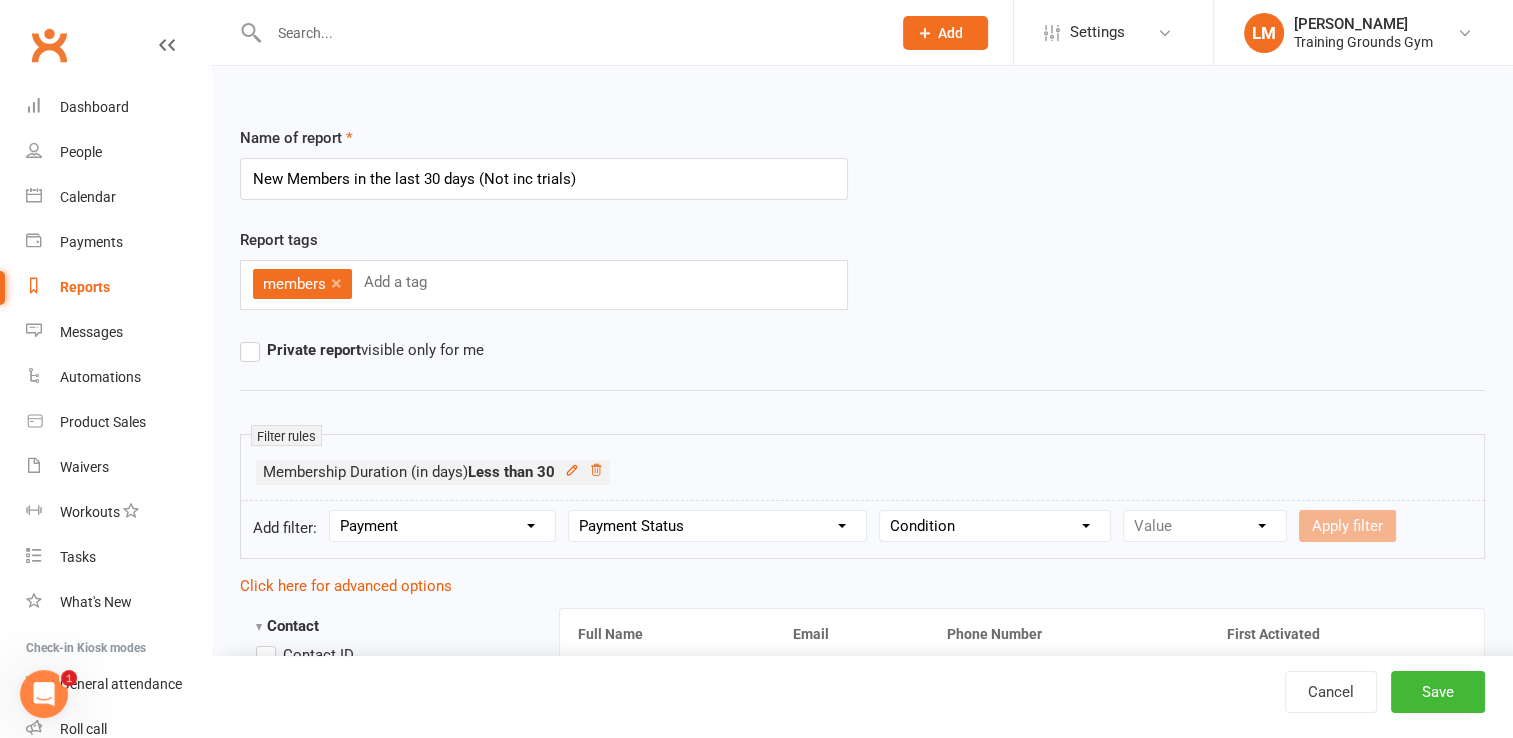 click on "Condition Equals Does not equal Contains Does not contain Is blank or does not contain Is blank Is not blank" at bounding box center (995, 526) 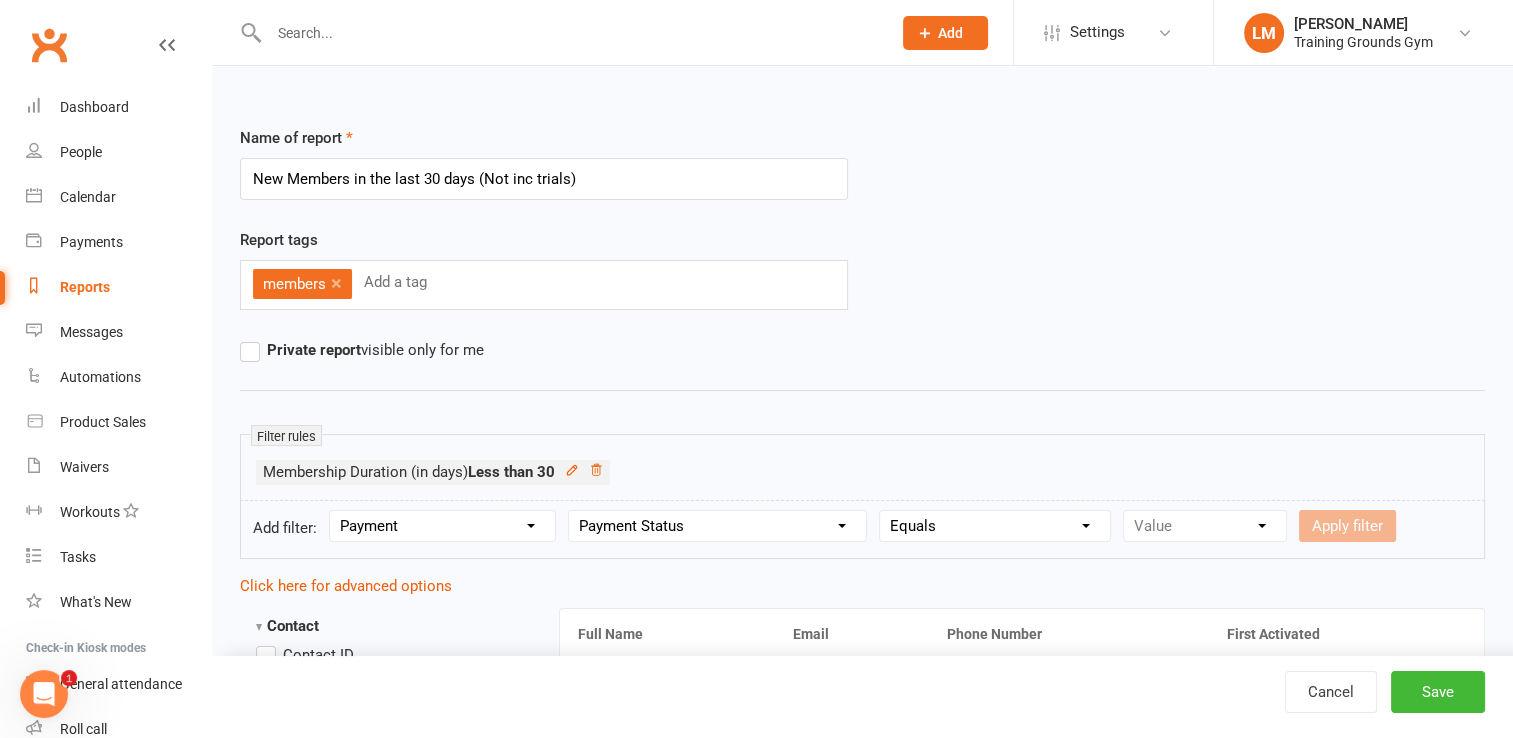 click on "Condition Equals Does not equal Contains Does not contain Is blank or does not contain Is blank Is not blank" at bounding box center [995, 526] 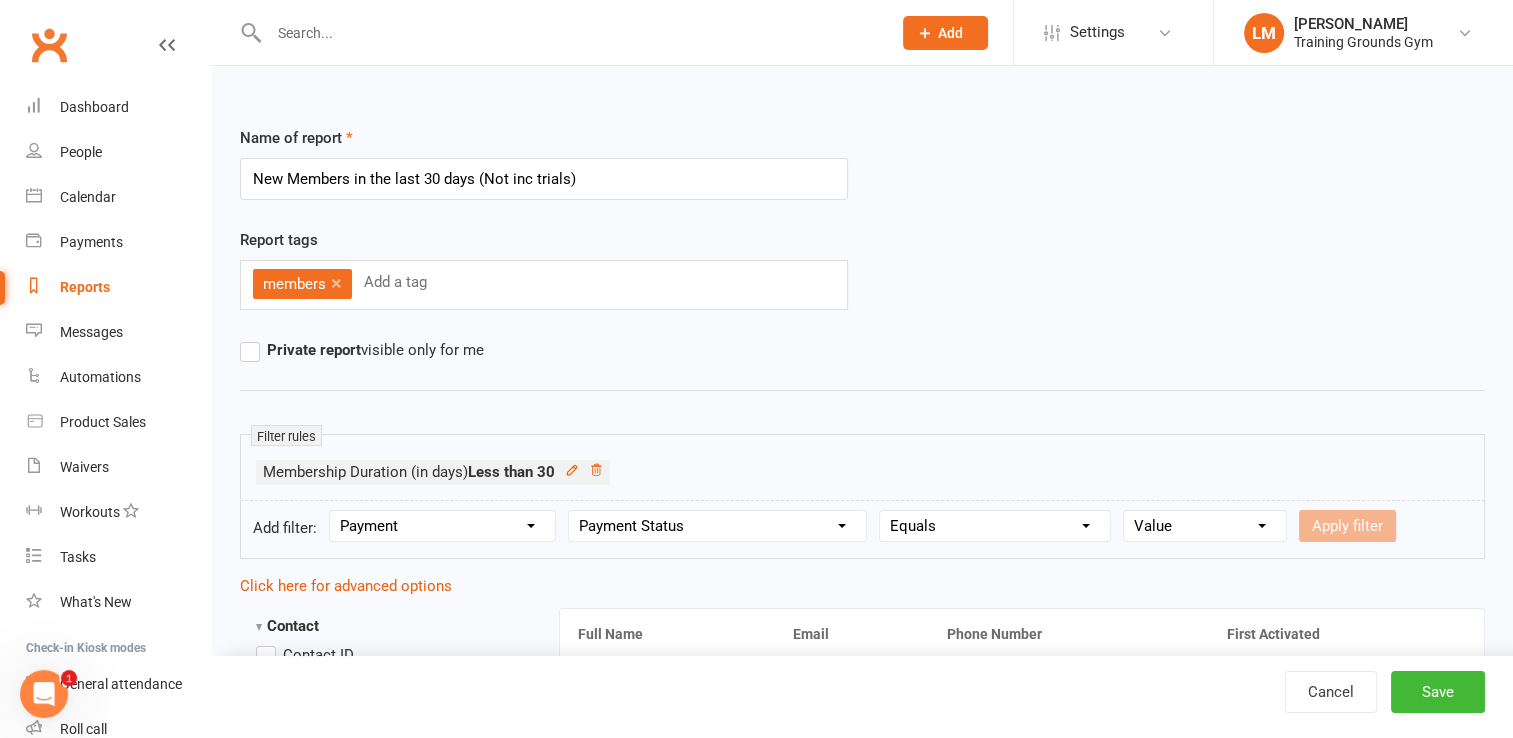 click on "Value Upcoming Paid Failed Skipped Pending Process manually Submitted" at bounding box center [1205, 526] 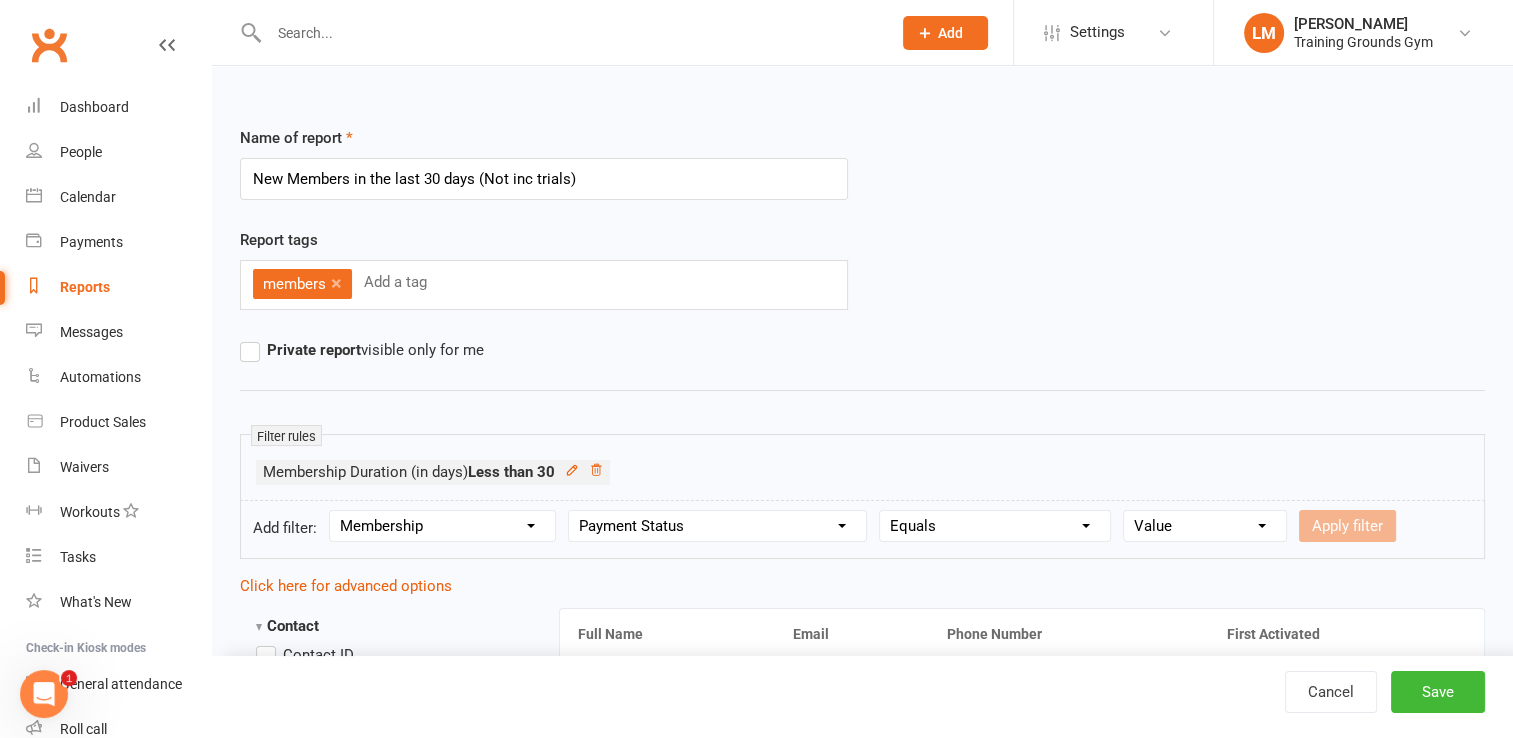 click on "Section name Contact Attendance Aggregate Payment Booking Waitlist Attendees Cancelled Bookings Late-cancelled Bookings Recurring Booking Aggregate Booking Communication Comms Recipients Membership Payment Mobile App Suspensions Signed Waivers Family Members Credit Vouchers Enrolled Automations Public Tasks Marketing Information Body Composition Key Demographics Fitness Goals Emergency Contact Details Trainer/Instructor Waiver Answers" at bounding box center [442, 526] 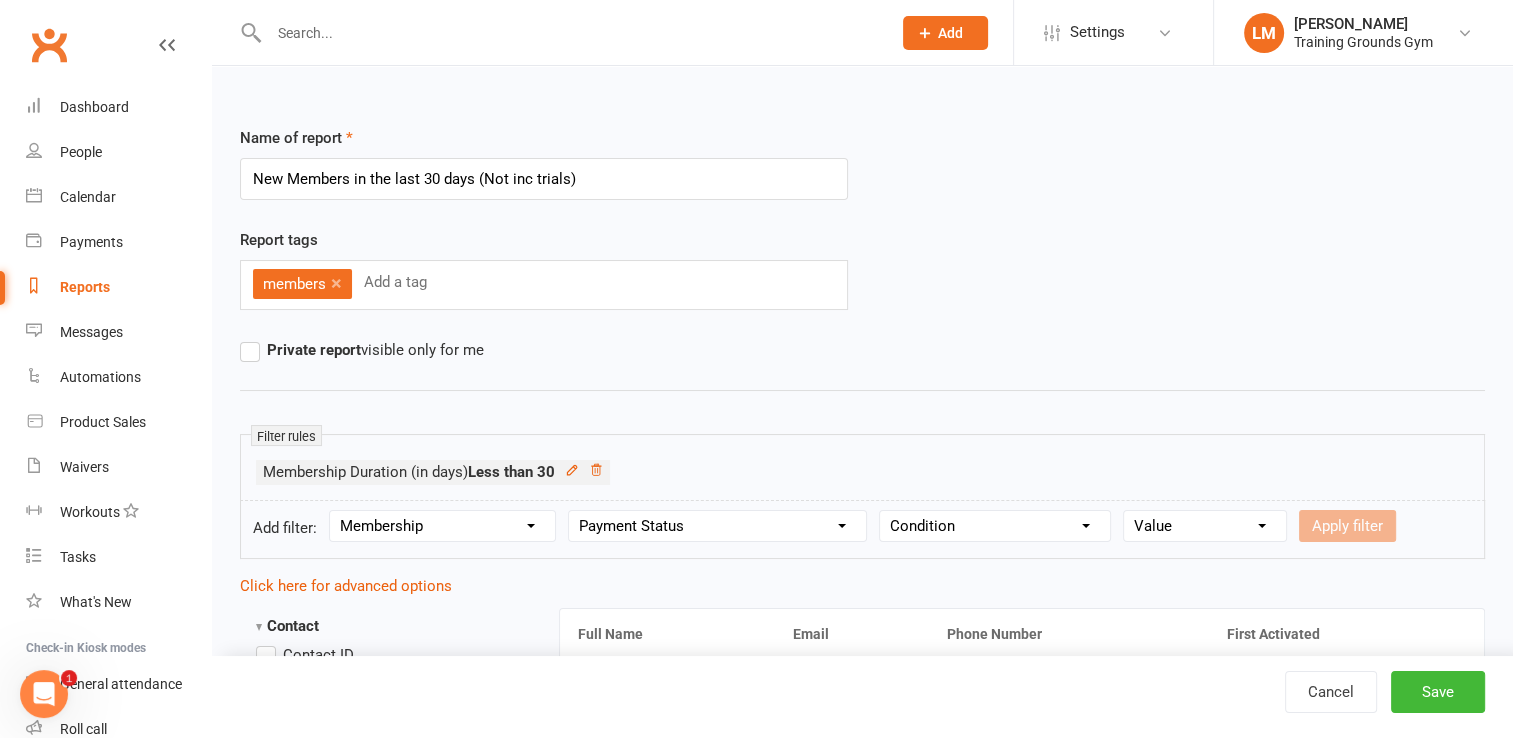 select 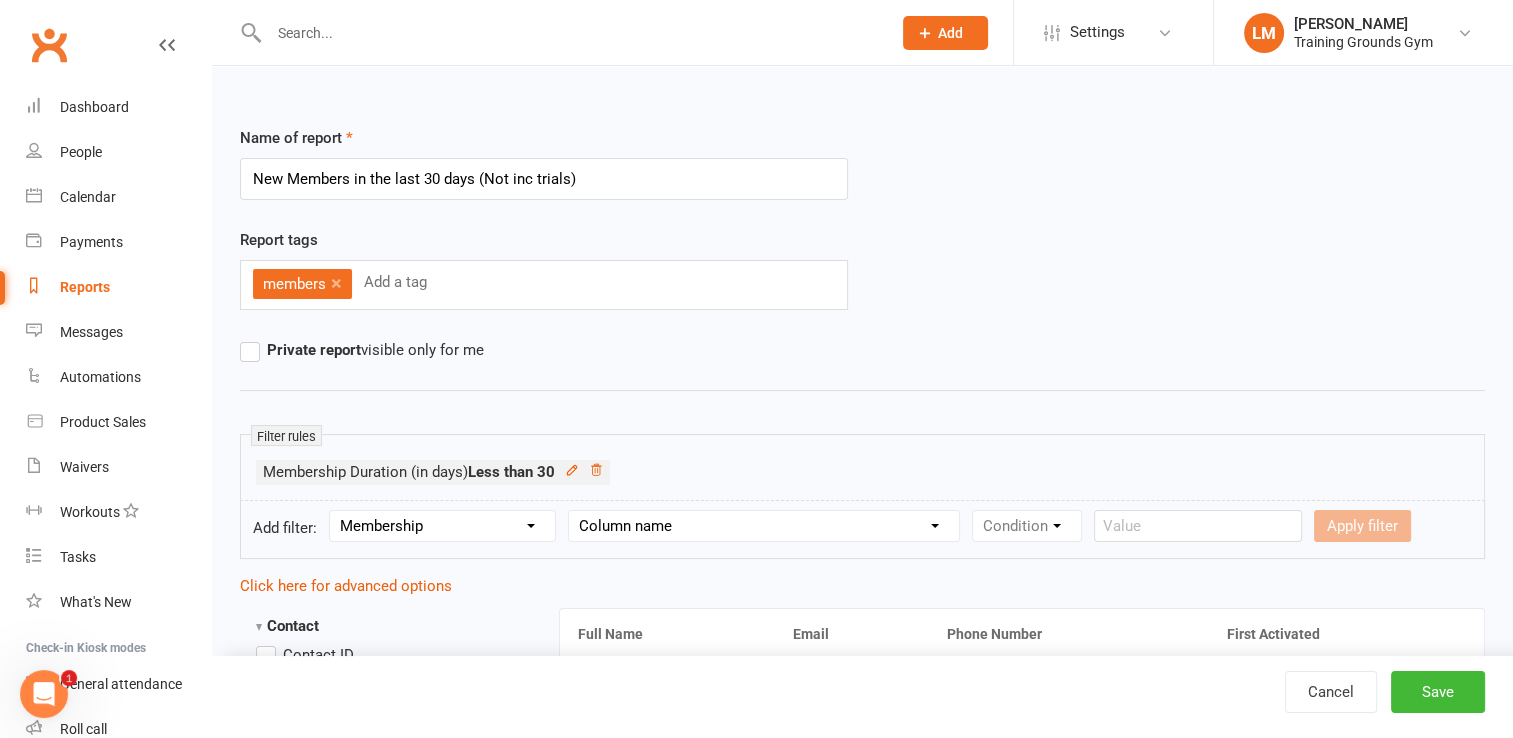 click on "Column name Membership ID Membership Name Membership Category Membership Start Date Membership Up-front Payment Date Membership Recurring Payments Start Date Membership Expiry Date Membership Added On Membership Term (in words) Membership Duration (in days) Current Membership Age (in days) Active Days Remaining (after [DATE]) Membership Fee (Up-front) Membership Fee (Recurring) Membership Recurring Fee Frequency Membership Attendance Limit (Description) Membership Attendance Limit Recurrence (Period) Membership Attendance Limit Recurrence (Number) Membership Source Class Pack? Trial Membership? Send email receipt on successful payment? Bookings Made Bookings Attended Bookings Absent Bookings w/ Unmarked Attendance Bookings Remaining Attendances in Current Calendar Month Make-up Classes Available Membership Active? Cancellation Present? Cancellation Date Cancellation Added On Cancellation Reason Most Recent Attendance Payments Attempted Paid Payments Failed Payments (Current) Payments Remaining" at bounding box center (764, 526) 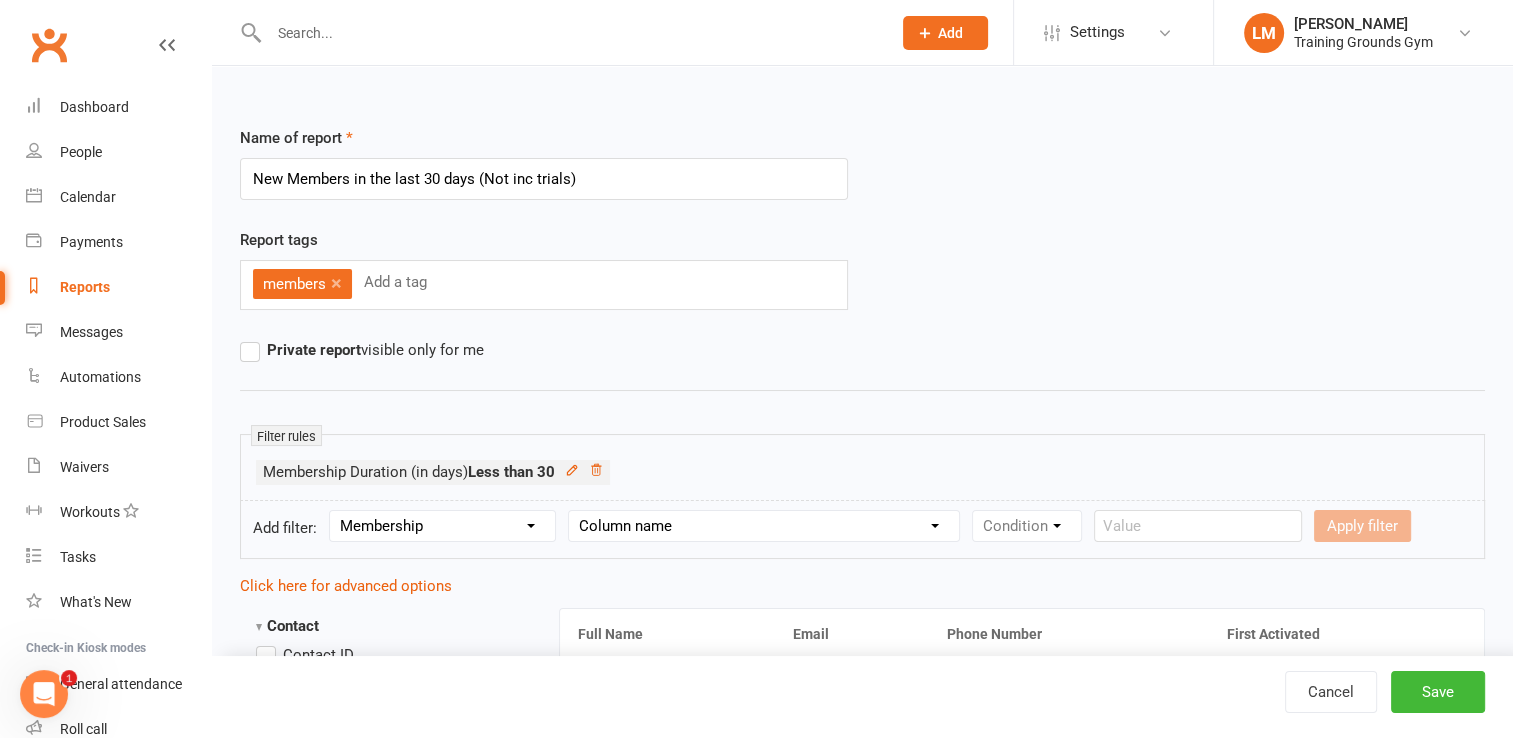 click 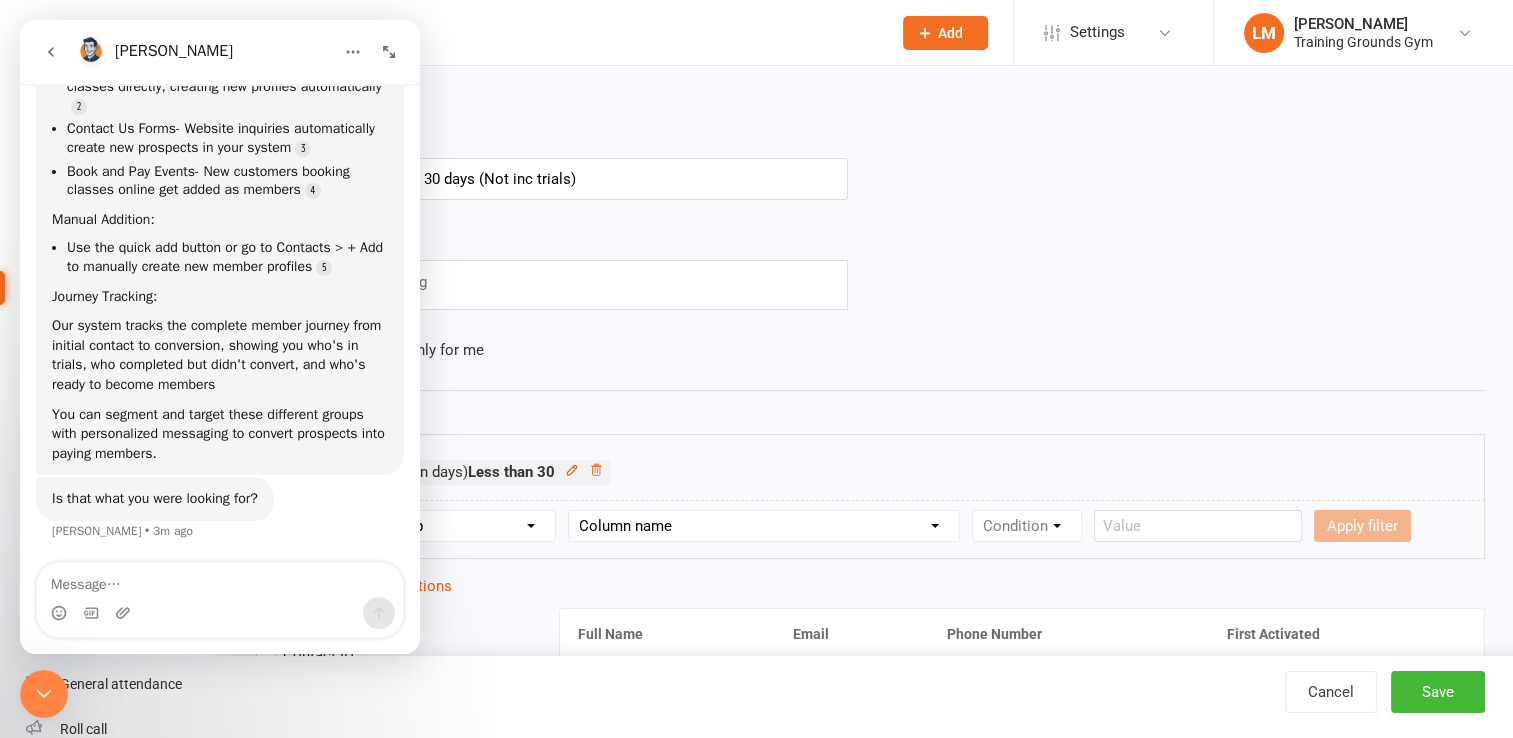 scroll, scrollTop: 4348, scrollLeft: 0, axis: vertical 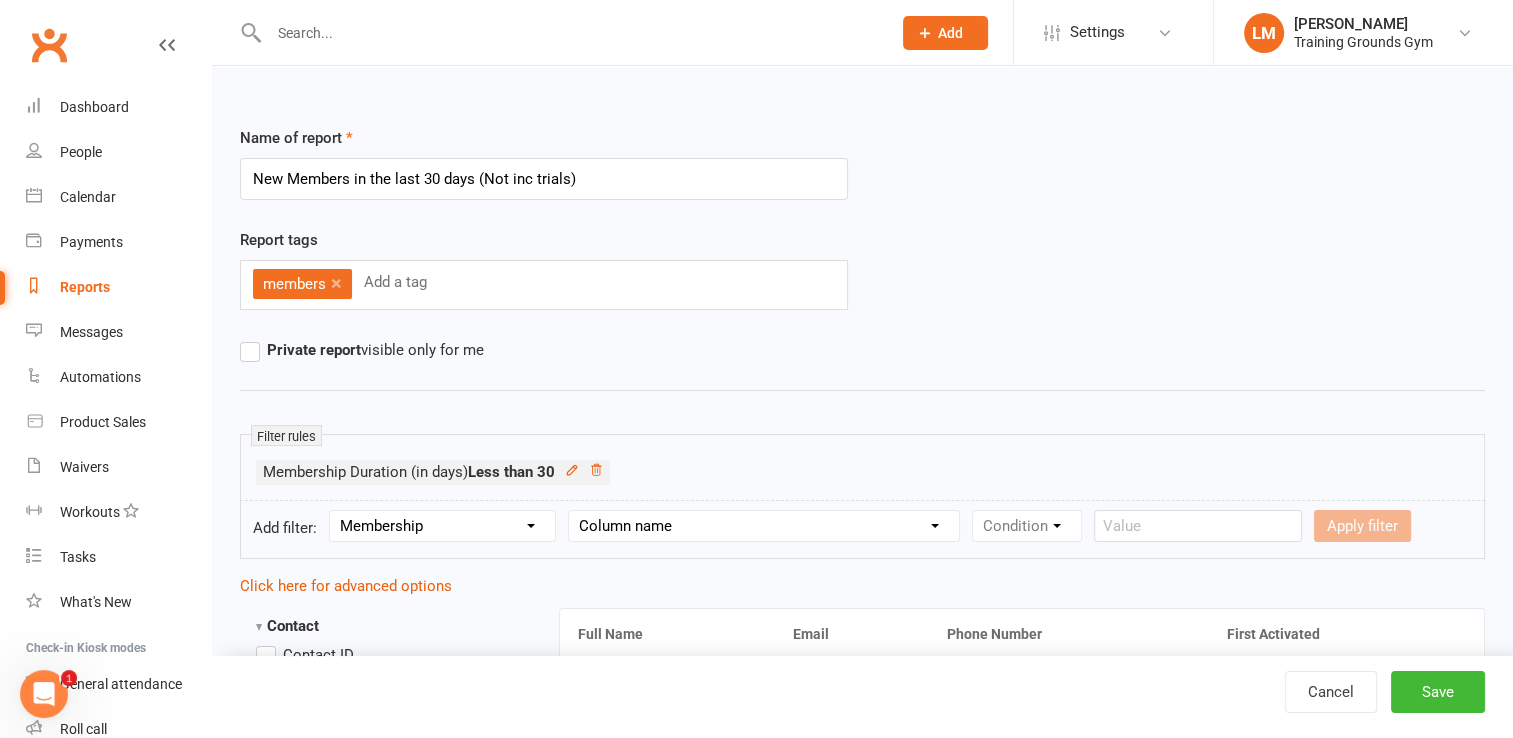 click 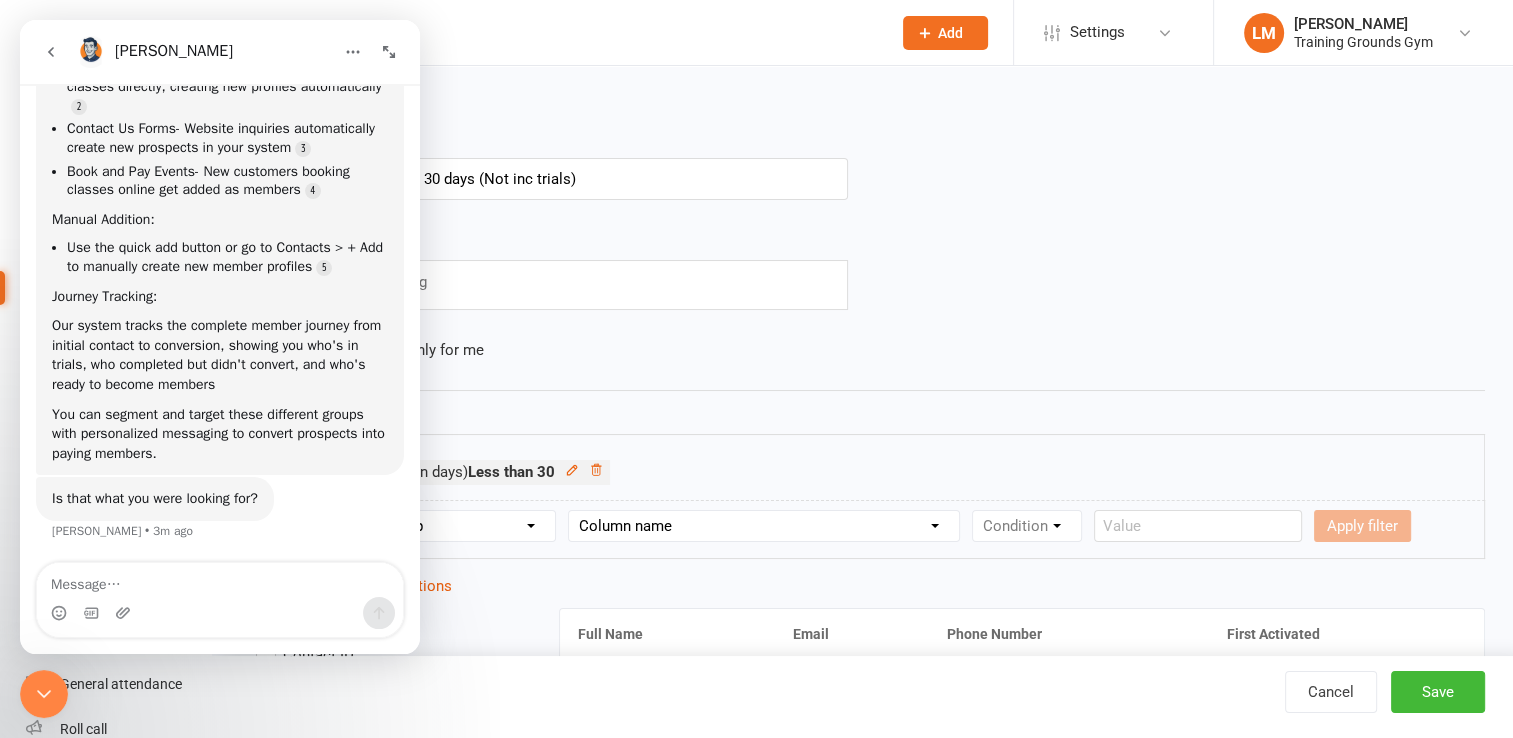 scroll, scrollTop: 4348, scrollLeft: 0, axis: vertical 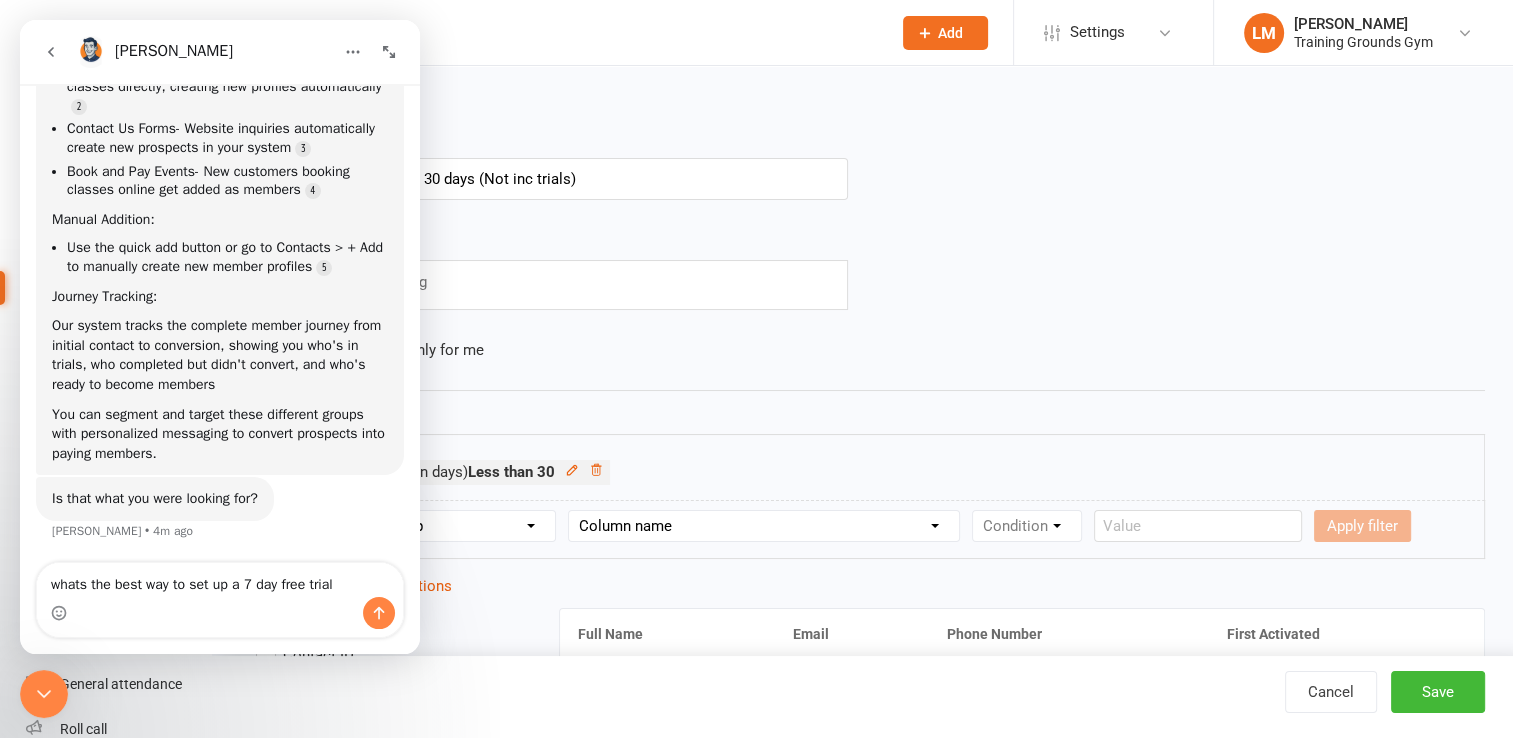 type on "whats the best way to set up a 7 day free trial" 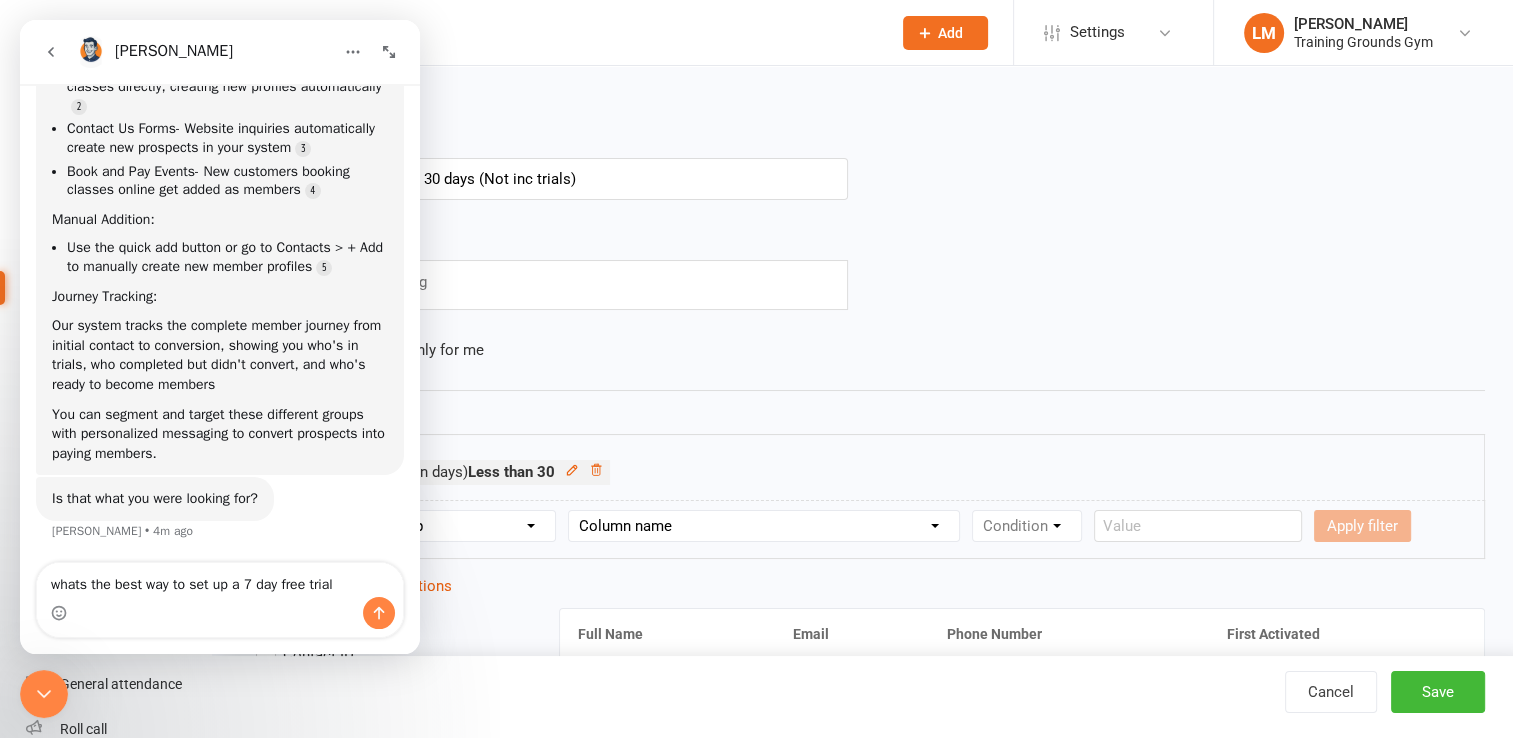 type 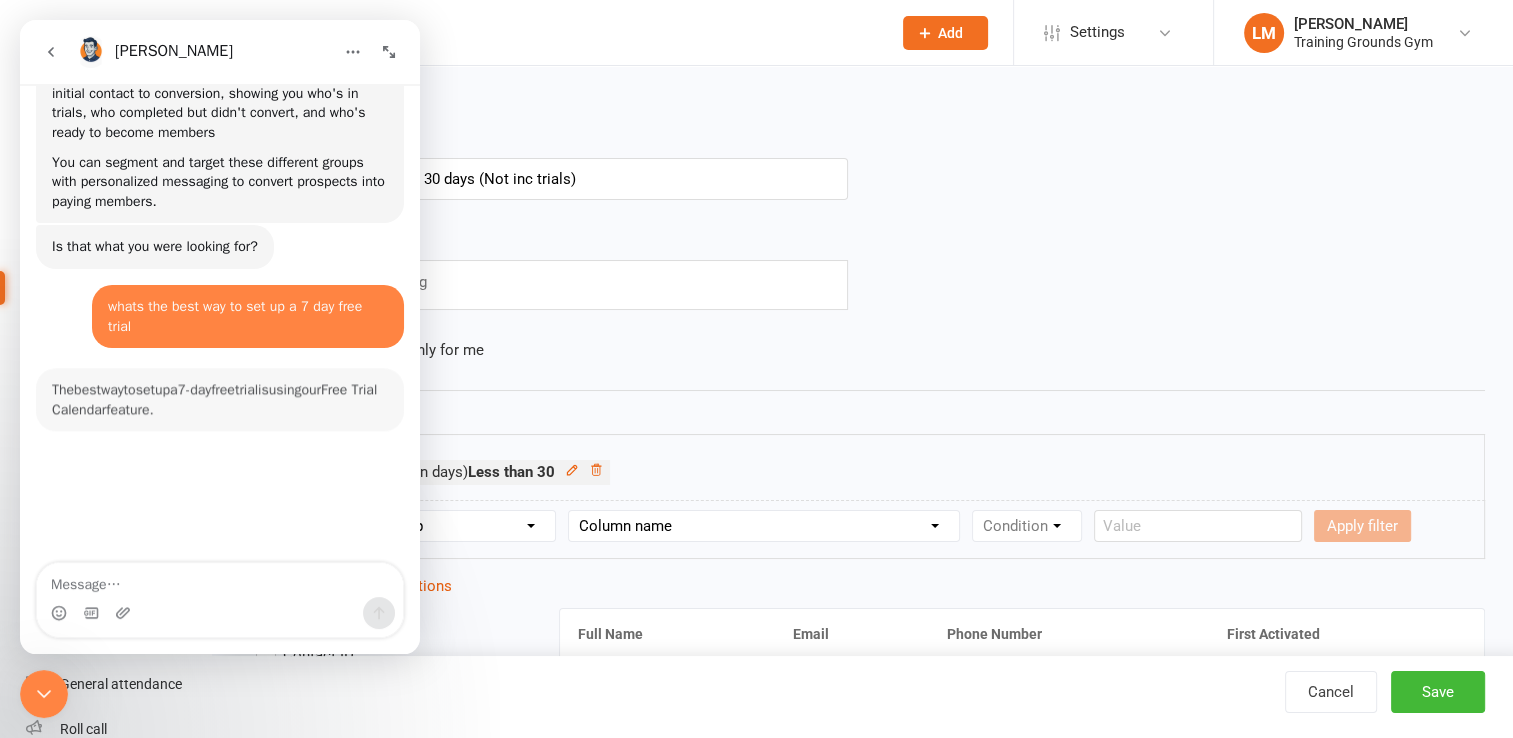 scroll, scrollTop: 4543, scrollLeft: 0, axis: vertical 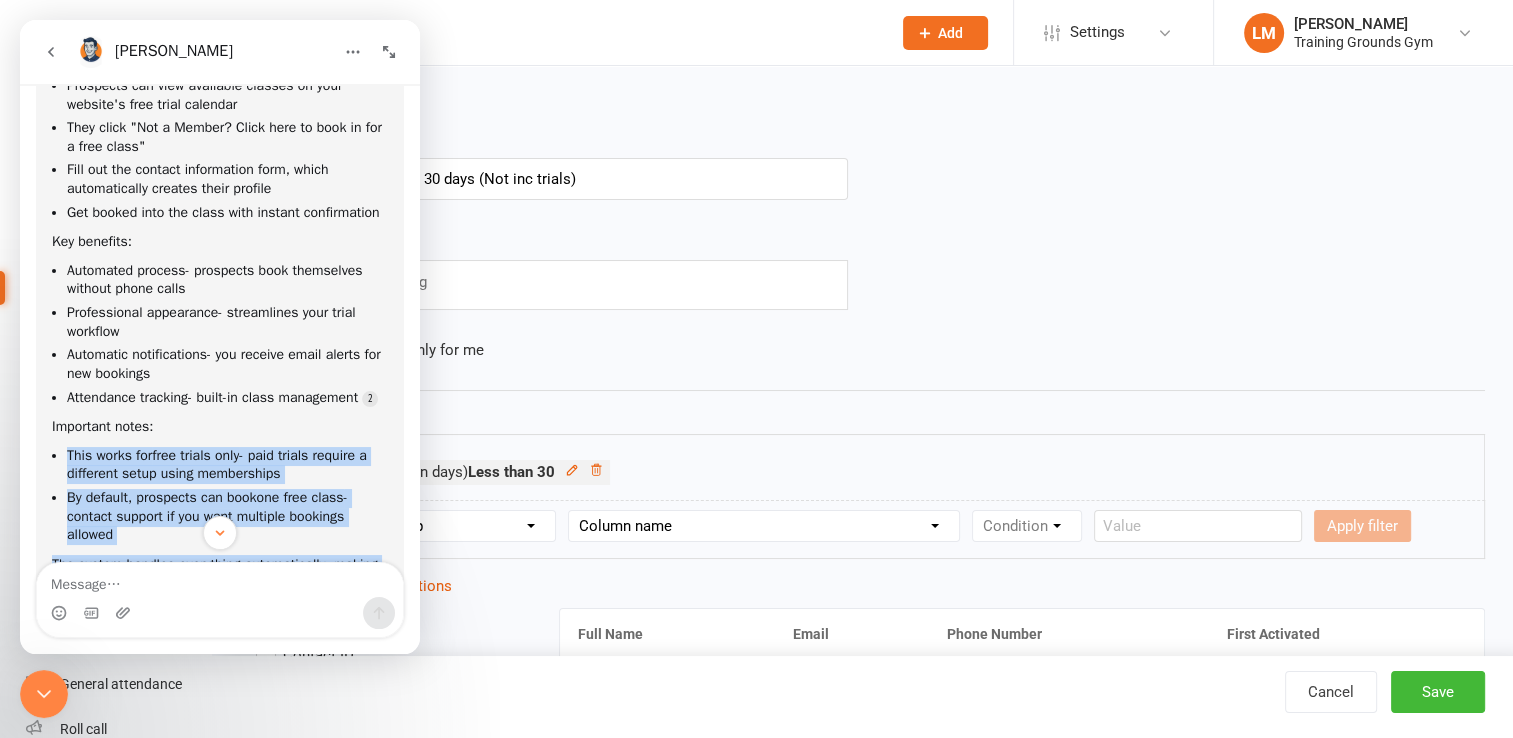drag, startPoint x: 415, startPoint y: 518, endPoint x: 415, endPoint y: 561, distance: 43 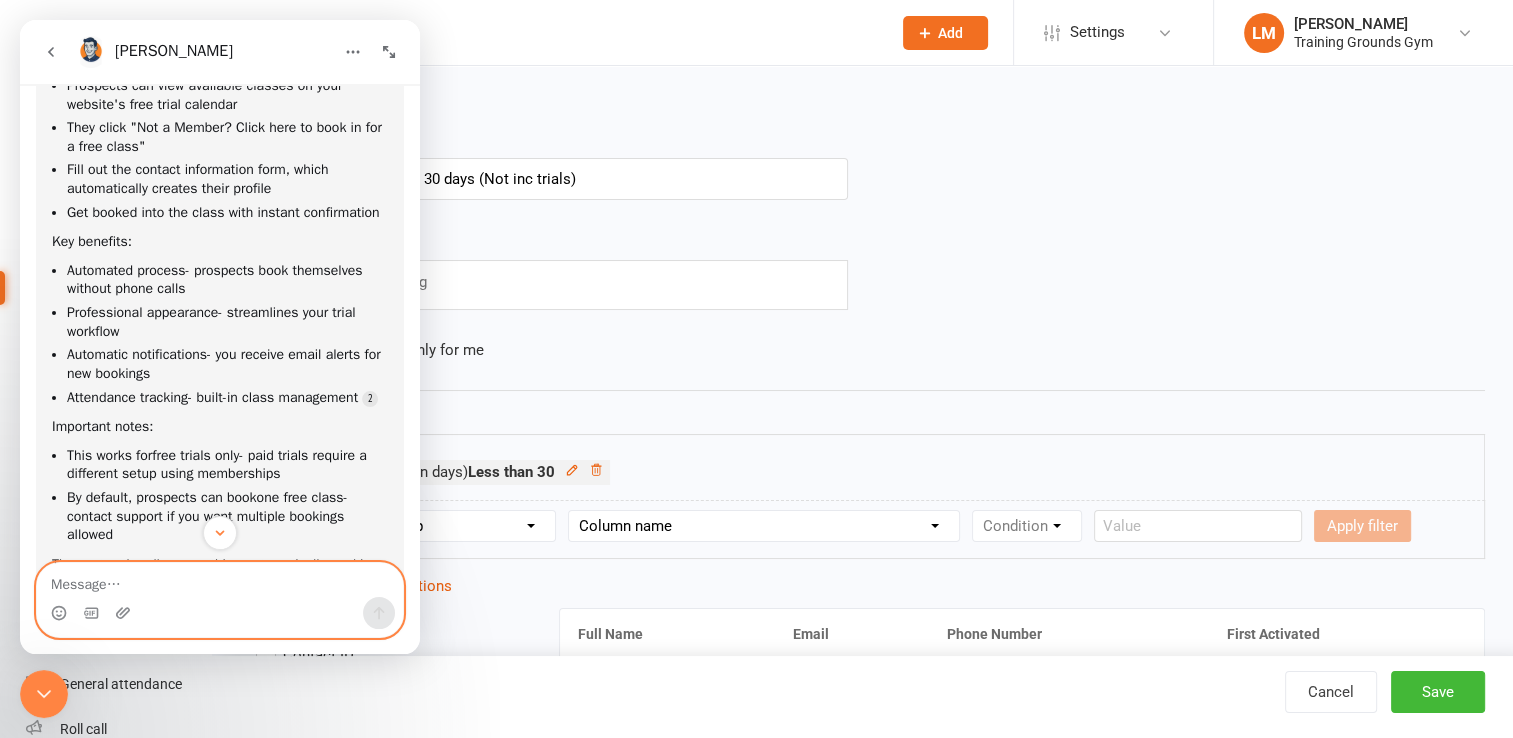 click at bounding box center (220, 580) 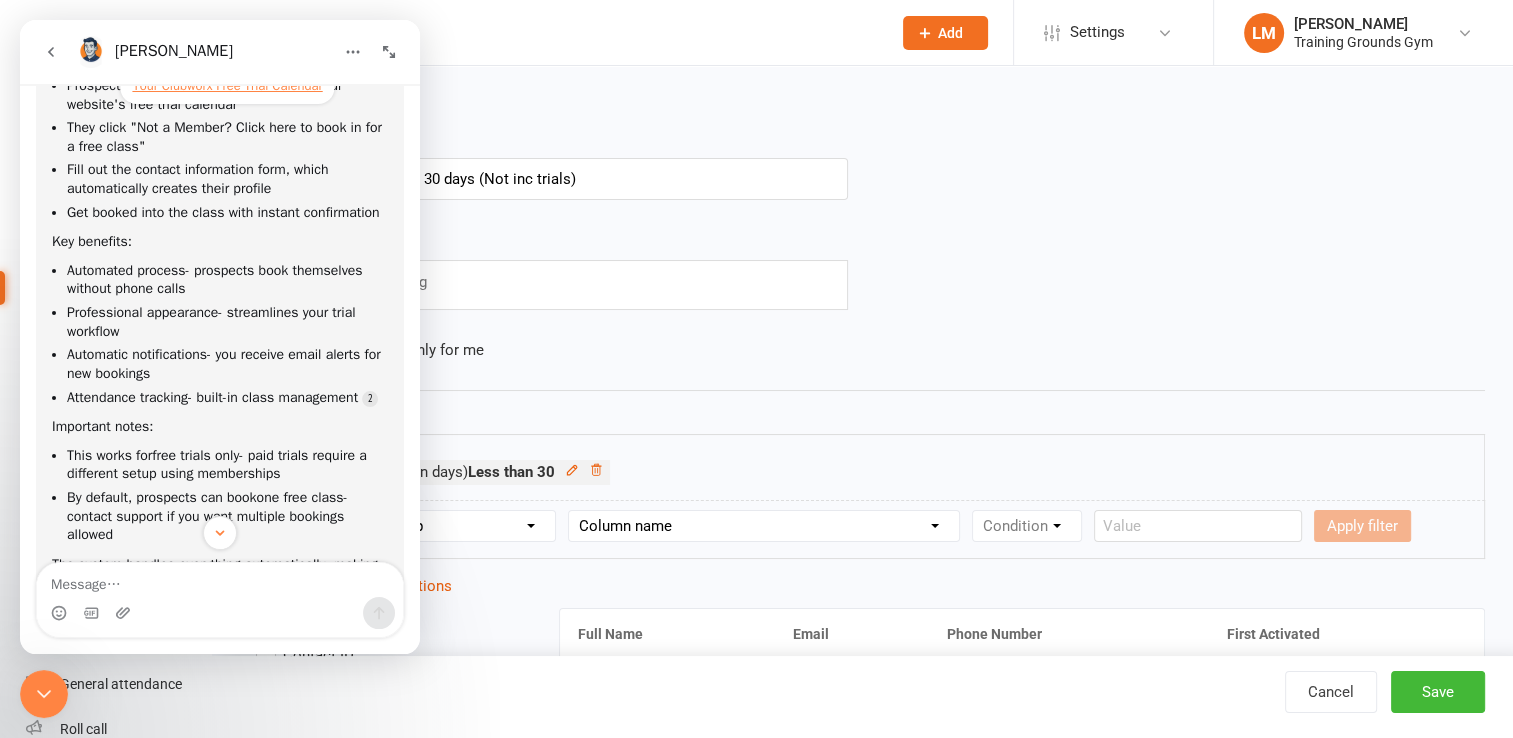 click on "Your Clubworx Free Trial Calendar" at bounding box center [227, 85] 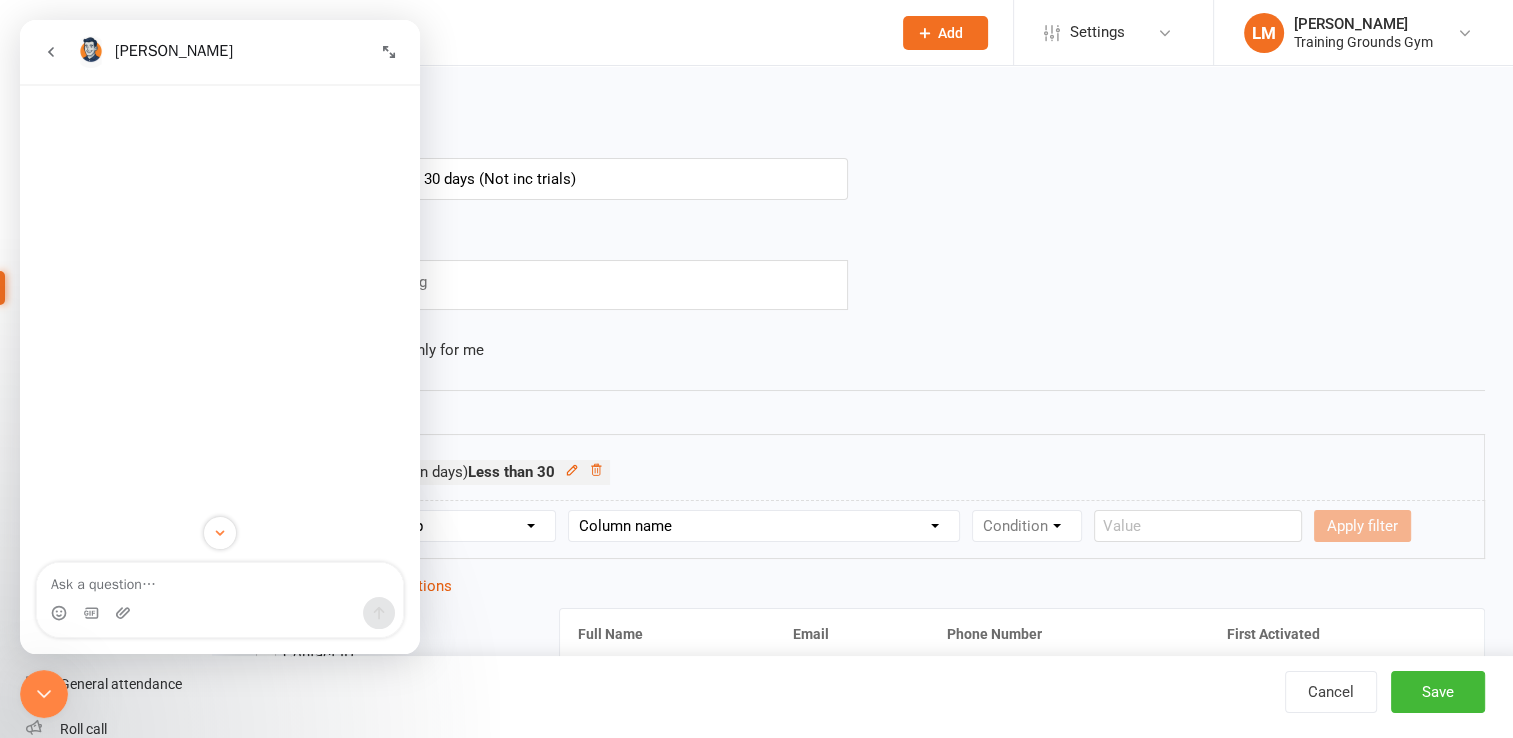 scroll, scrollTop: 4806, scrollLeft: 0, axis: vertical 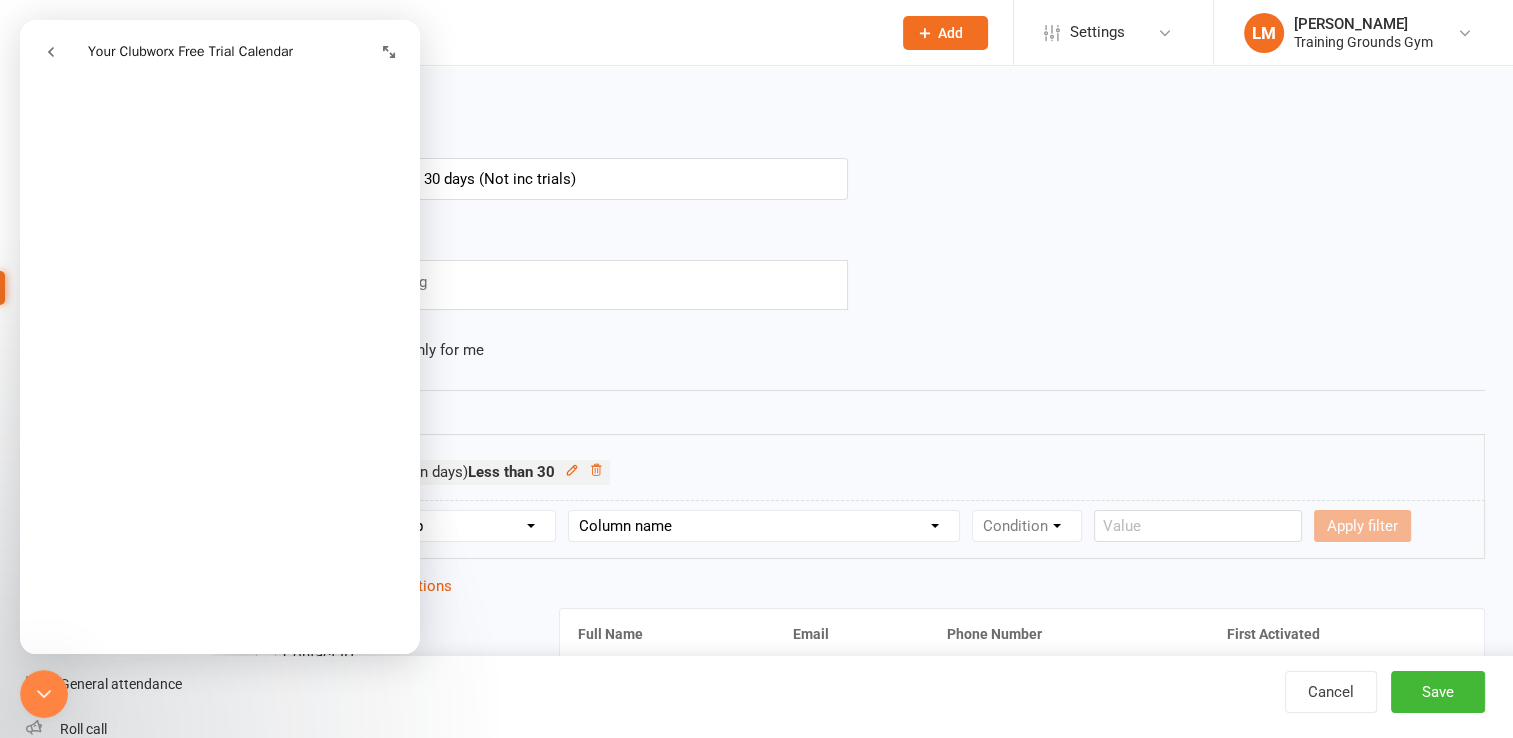 drag, startPoint x: 440, startPoint y: 185, endPoint x: 440, endPoint y: 304, distance: 119 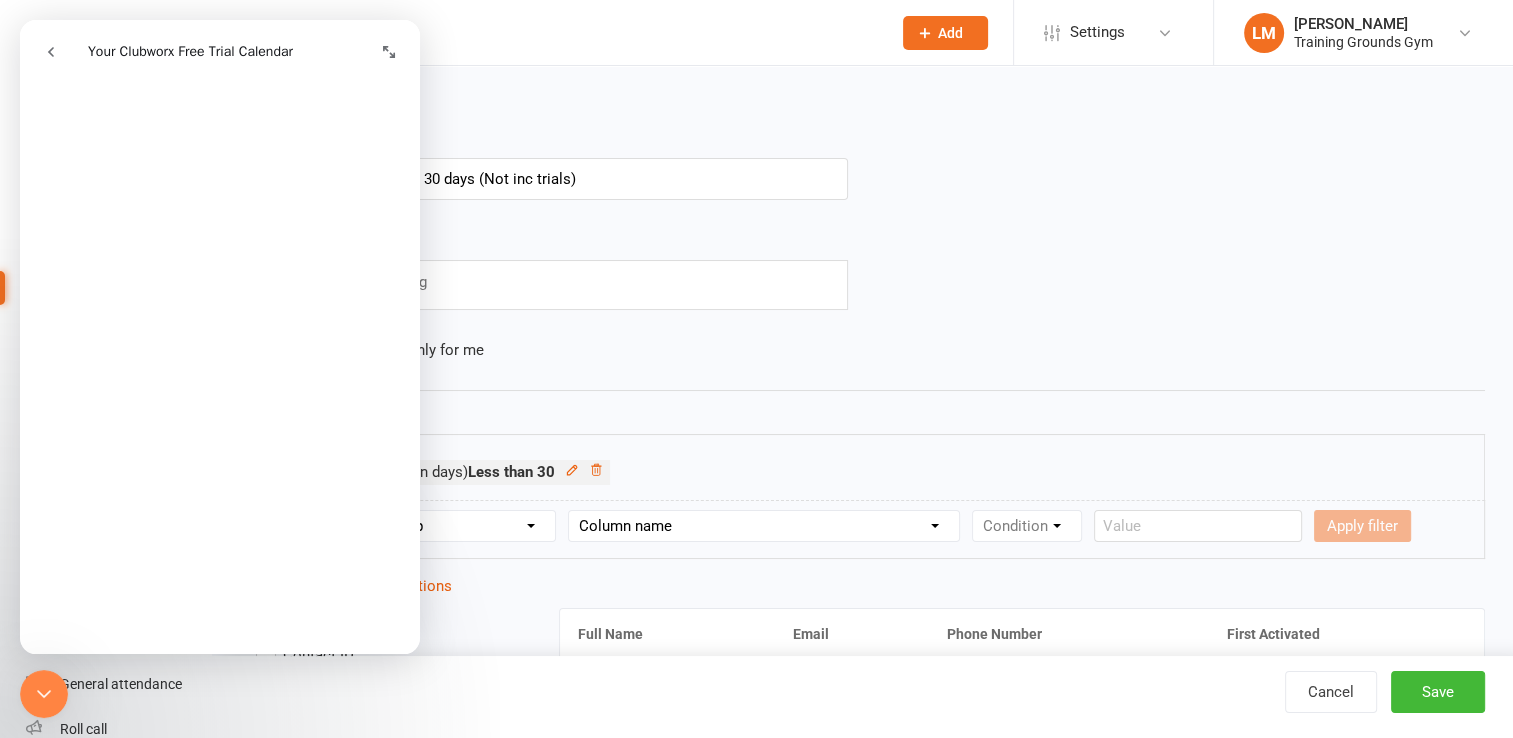 scroll, scrollTop: 753, scrollLeft: 0, axis: vertical 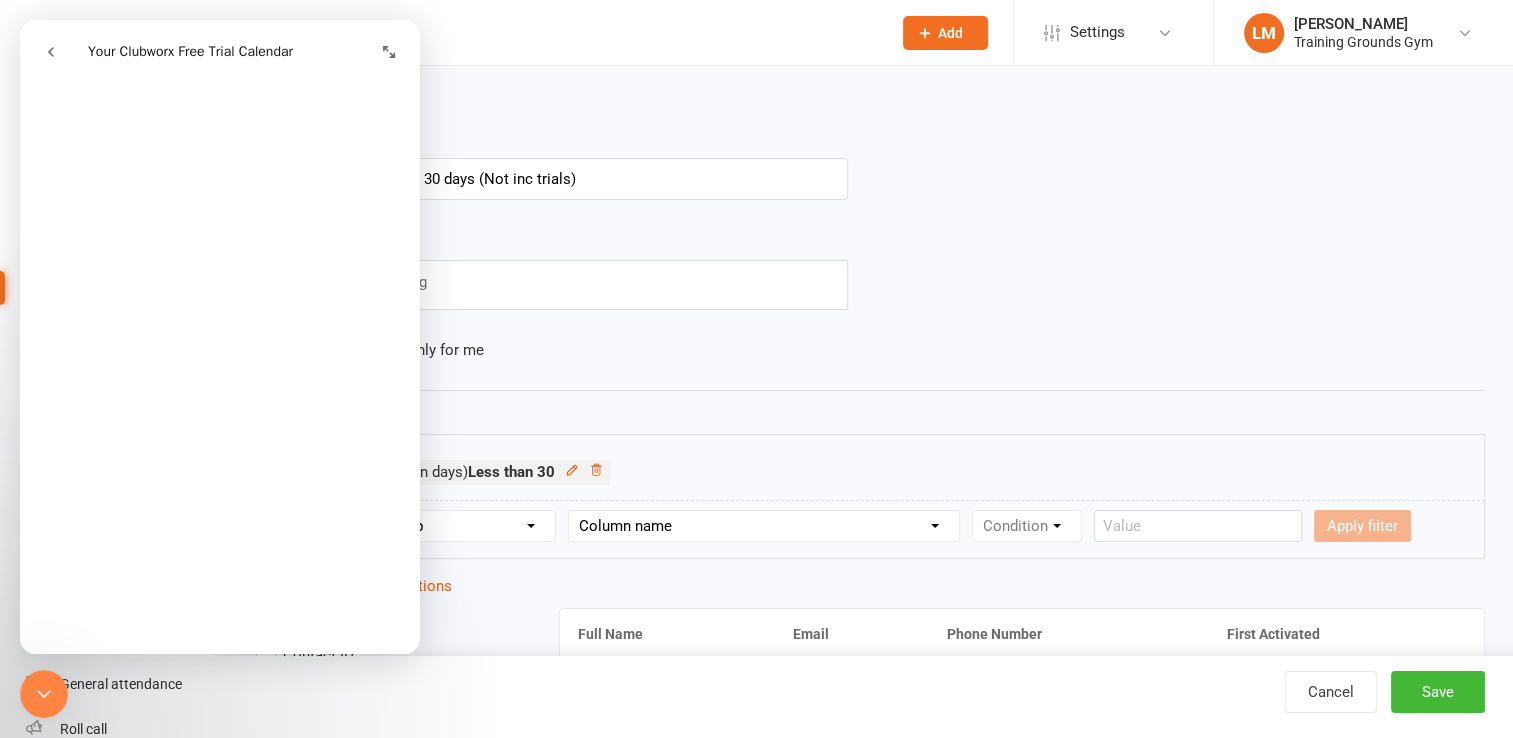 click on "Name of report New Members in the last 30 days (Not inc trials)" at bounding box center (862, 177) 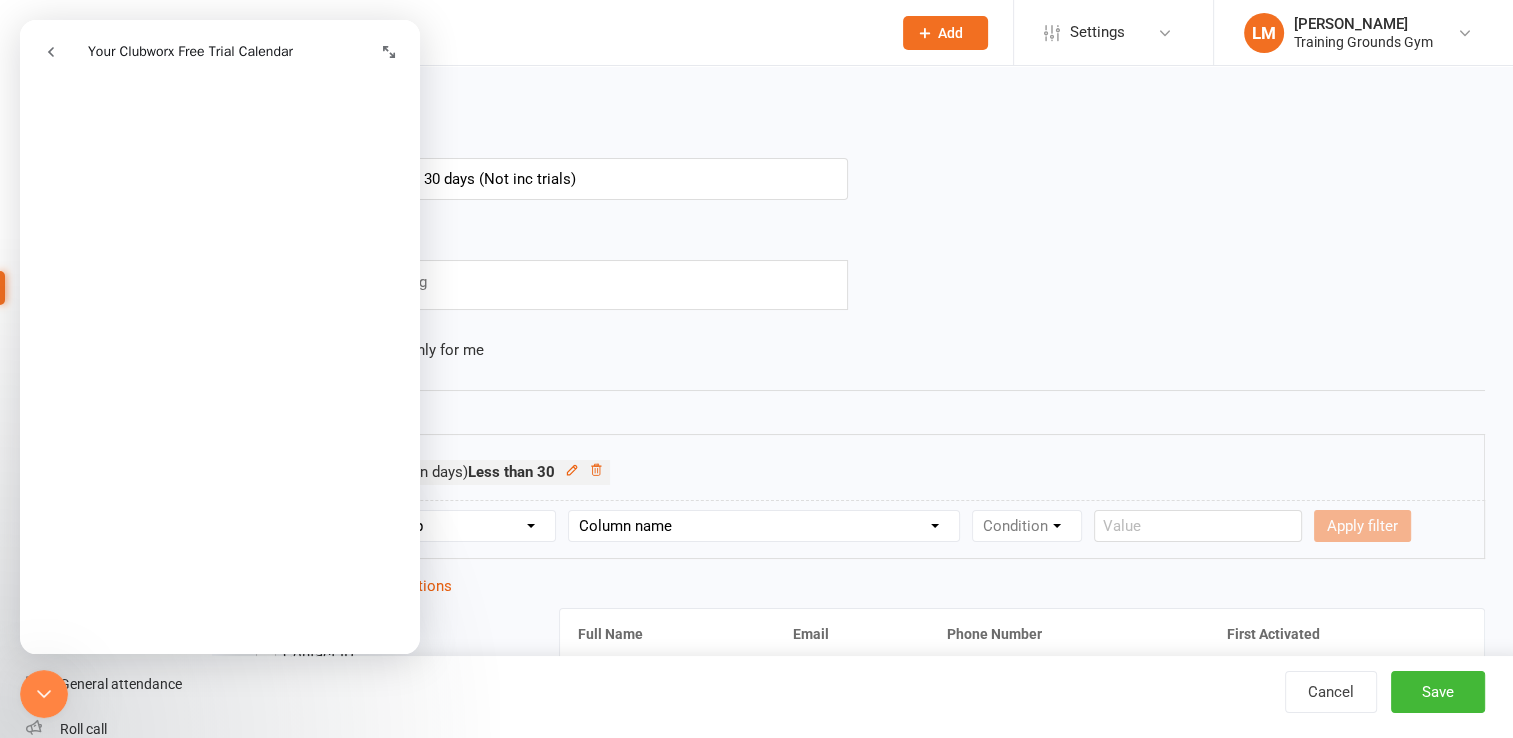 click 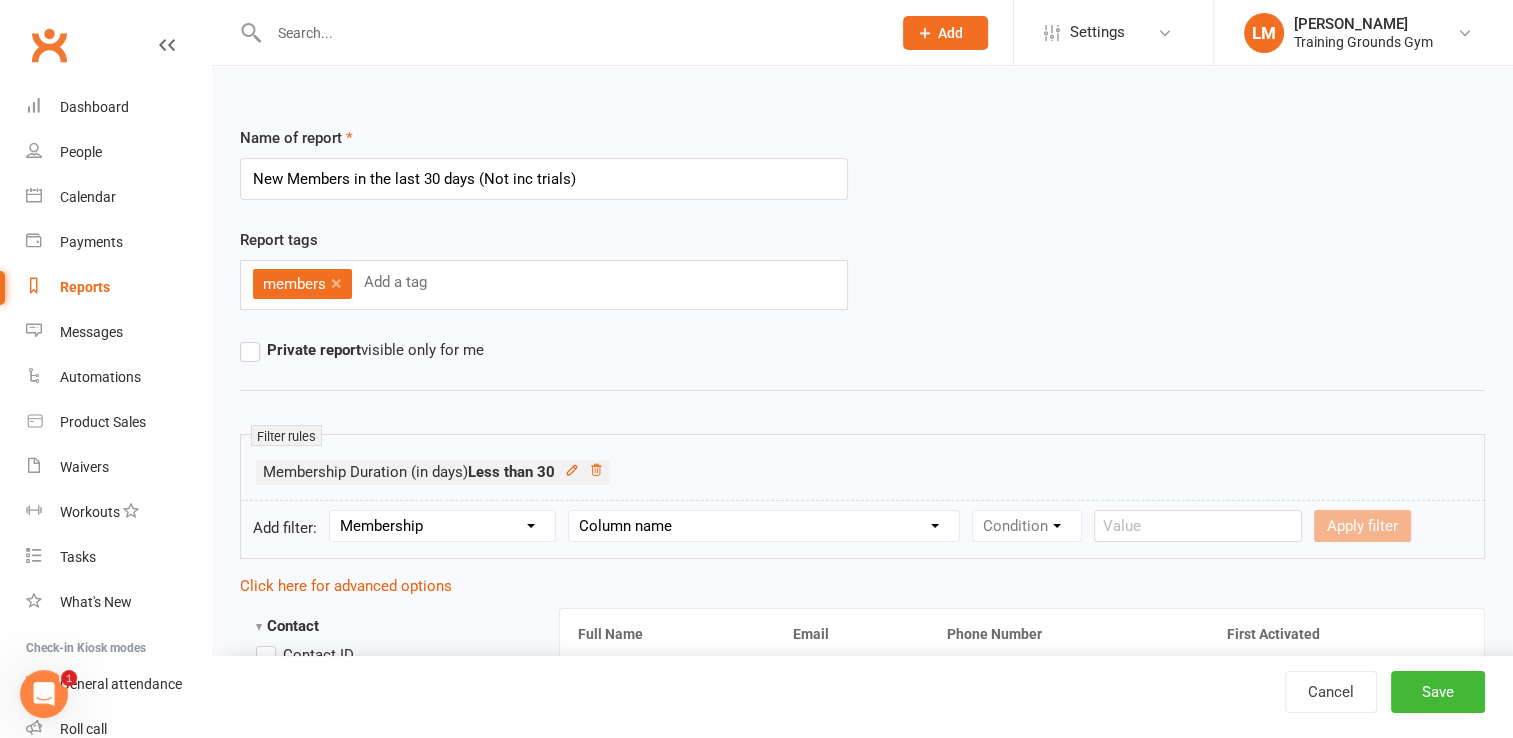 click on "Section name Contact Attendance Aggregate Payment Booking Waitlist Attendees Cancelled Bookings Late-cancelled Bookings Recurring Booking Aggregate Booking Communication Comms Recipients Membership Payment Mobile App Suspensions Signed Waivers Family Members Credit Vouchers Enrolled Automations Public Tasks Marketing Information Body Composition Key Demographics Fitness Goals Emergency Contact Details Trainer/Instructor Waiver Answers" at bounding box center [442, 526] 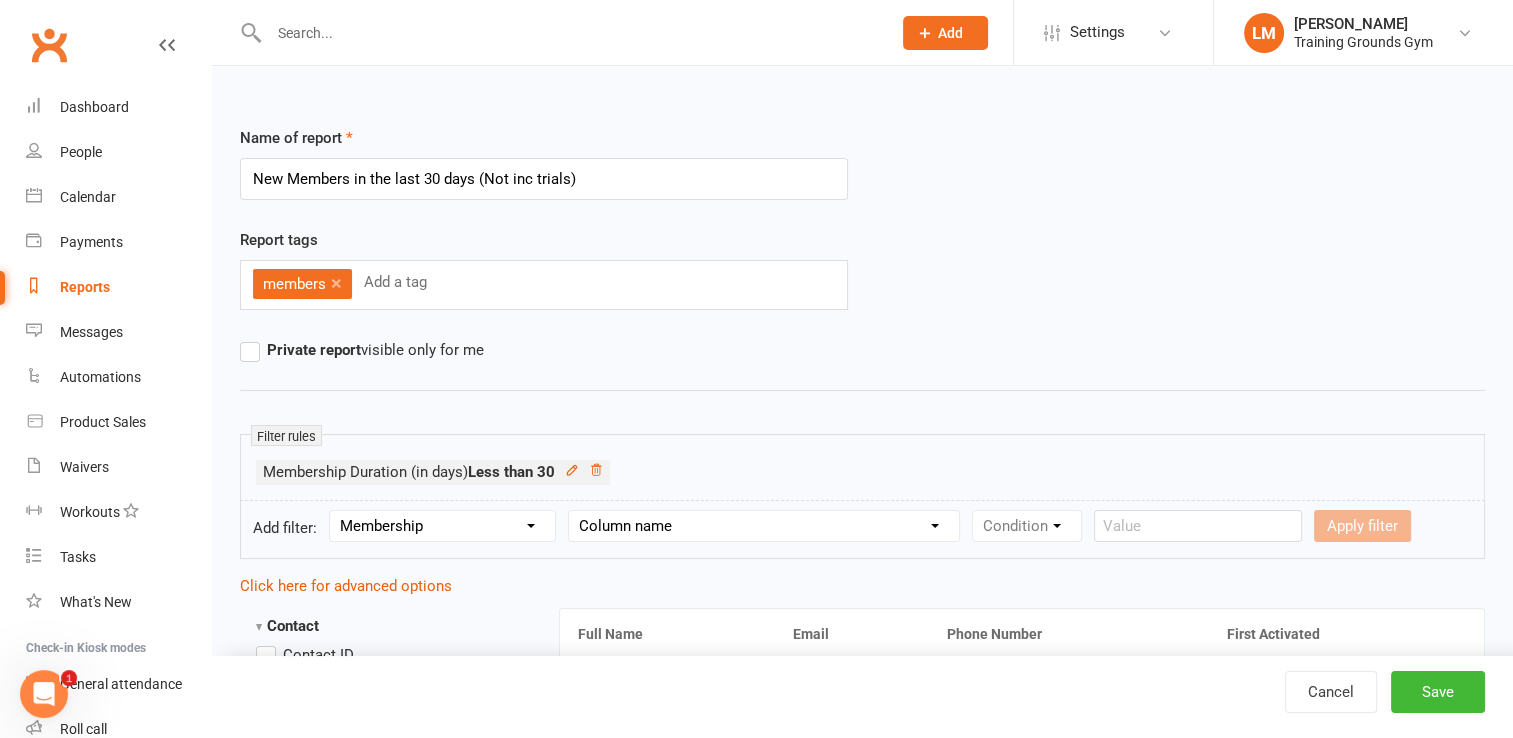 click on "Section name Contact Attendance Aggregate Payment Booking Waitlist Attendees Cancelled Bookings Late-cancelled Bookings Recurring Booking Aggregate Booking Communication Comms Recipients Membership Payment Mobile App Suspensions Signed Waivers Family Members Credit Vouchers Enrolled Automations Public Tasks Marketing Information Body Composition Key Demographics Fitness Goals Emergency Contact Details Trainer/Instructor Waiver Answers" at bounding box center (442, 526) 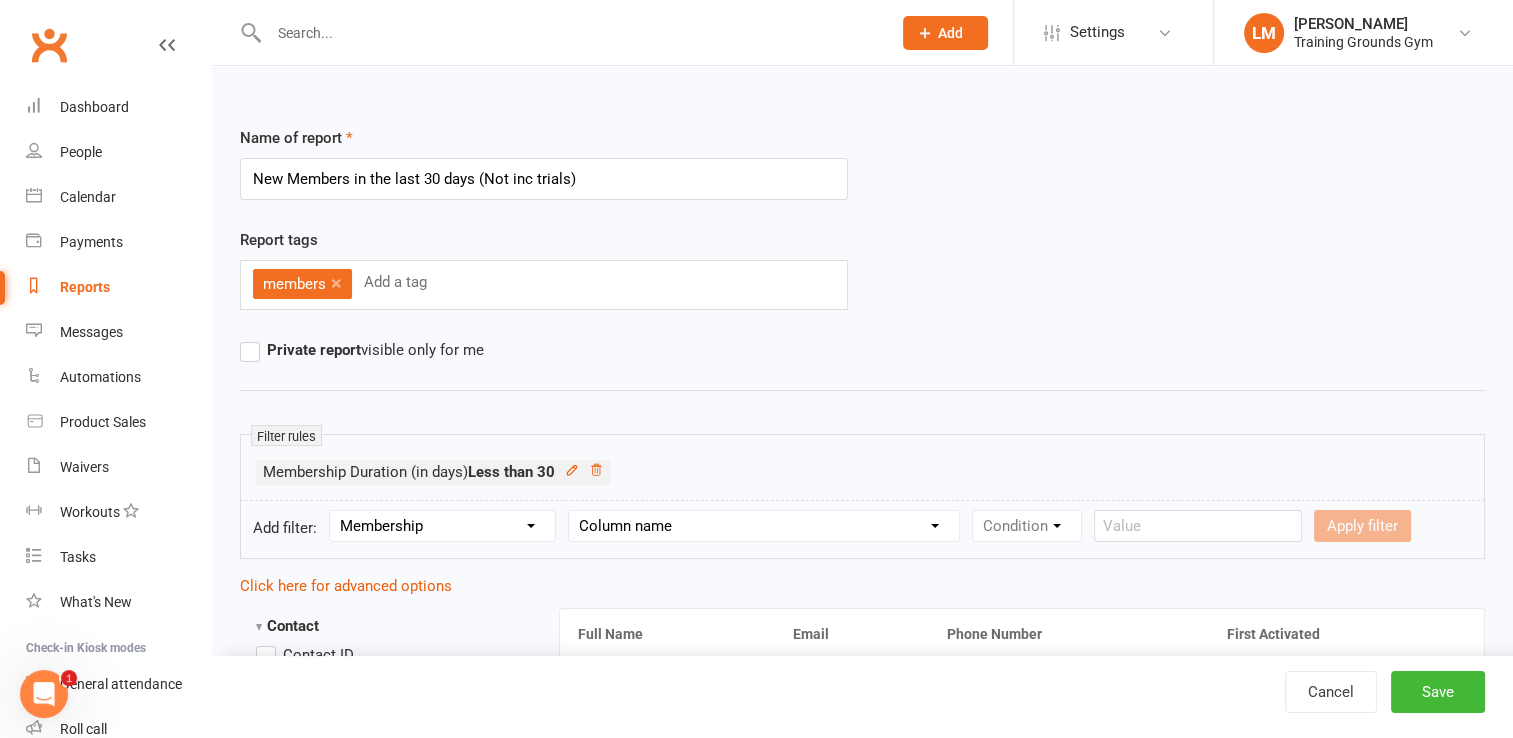 click on "Column name Membership ID Membership Name Membership Category Membership Start Date Membership Up-front Payment Date Membership Recurring Payments Start Date Membership Expiry Date Membership Added On Membership Term (in words) Membership Duration (in days) Current Membership Age (in days) Active Days Remaining (after [DATE]) Membership Fee (Up-front) Membership Fee (Recurring) Membership Recurring Fee Frequency Membership Attendance Limit (Description) Membership Attendance Limit Recurrence (Period) Membership Attendance Limit Recurrence (Number) Membership Source Class Pack? Trial Membership? Send email receipt on successful payment? Bookings Made Bookings Attended Bookings Absent Bookings w/ Unmarked Attendance Bookings Remaining Attendances in Current Calendar Month Make-up Classes Available Membership Active? Cancellation Present? Cancellation Date Cancellation Added On Cancellation Reason Most Recent Attendance Payments Attempted Paid Payments Failed Payments (Current) Payments Remaining" at bounding box center [764, 526] 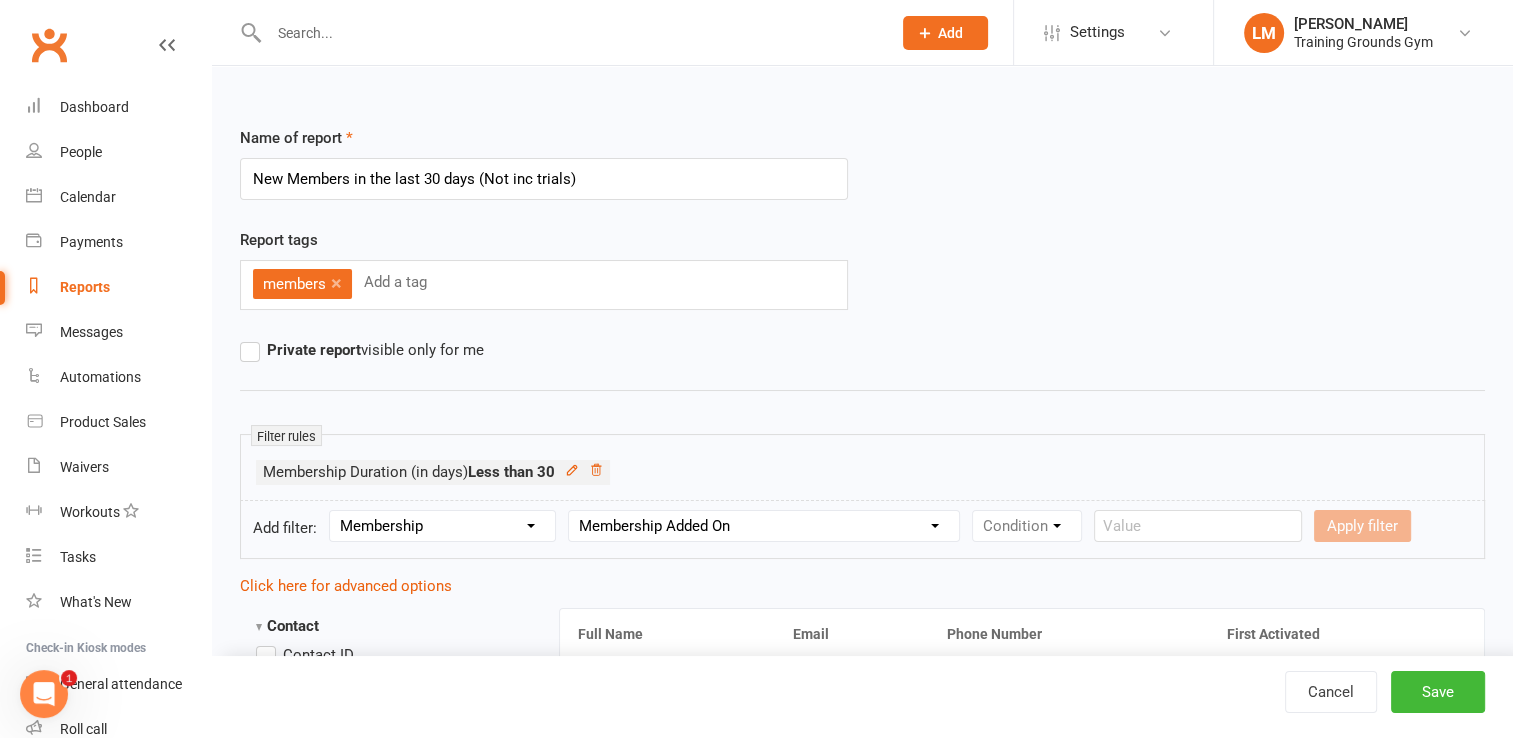 click on "Column name Membership ID Membership Name Membership Category Membership Start Date Membership Up-front Payment Date Membership Recurring Payments Start Date Membership Expiry Date Membership Added On Membership Term (in words) Membership Duration (in days) Current Membership Age (in days) Active Days Remaining (after [DATE]) Membership Fee (Up-front) Membership Fee (Recurring) Membership Recurring Fee Frequency Membership Attendance Limit (Description) Membership Attendance Limit Recurrence (Period) Membership Attendance Limit Recurrence (Number) Membership Source Class Pack? Trial Membership? Send email receipt on successful payment? Bookings Made Bookings Attended Bookings Absent Bookings w/ Unmarked Attendance Bookings Remaining Attendances in Current Calendar Month Make-up Classes Available Membership Active? Cancellation Present? Cancellation Date Cancellation Added On Cancellation Reason Most Recent Attendance Payments Attempted Paid Payments Failed Payments (Current) Payments Remaining" at bounding box center [764, 526] 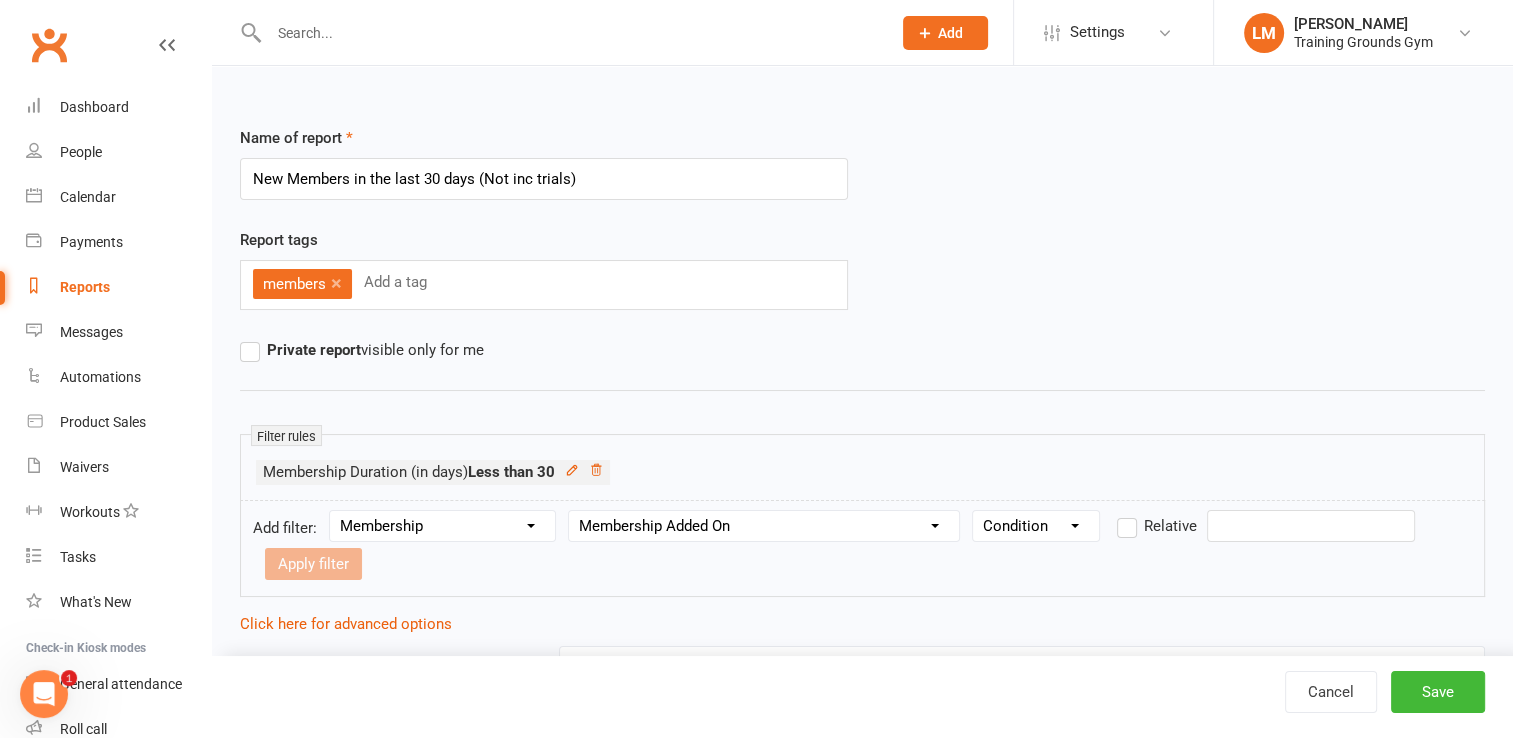 click on "Column name Membership ID Membership Name Membership Category Membership Start Date Membership Up-front Payment Date Membership Recurring Payments Start Date Membership Expiry Date Membership Added On Membership Term (in words) Membership Duration (in days) Current Membership Age (in days) Active Days Remaining (after [DATE]) Membership Fee (Up-front) Membership Fee (Recurring) Membership Recurring Fee Frequency Membership Attendance Limit (Description) Membership Attendance Limit Recurrence (Period) Membership Attendance Limit Recurrence (Number) Membership Source Class Pack? Trial Membership? Send email receipt on successful payment? Bookings Made Bookings Attended Bookings Absent Bookings w/ Unmarked Attendance Bookings Remaining Attendances in Current Calendar Month Make-up Classes Available Membership Active? Cancellation Present? Cancellation Date Cancellation Added On Cancellation Reason Most Recent Attendance Payments Attempted Paid Payments Failed Payments (Current) Payments Remaining" at bounding box center (764, 526) 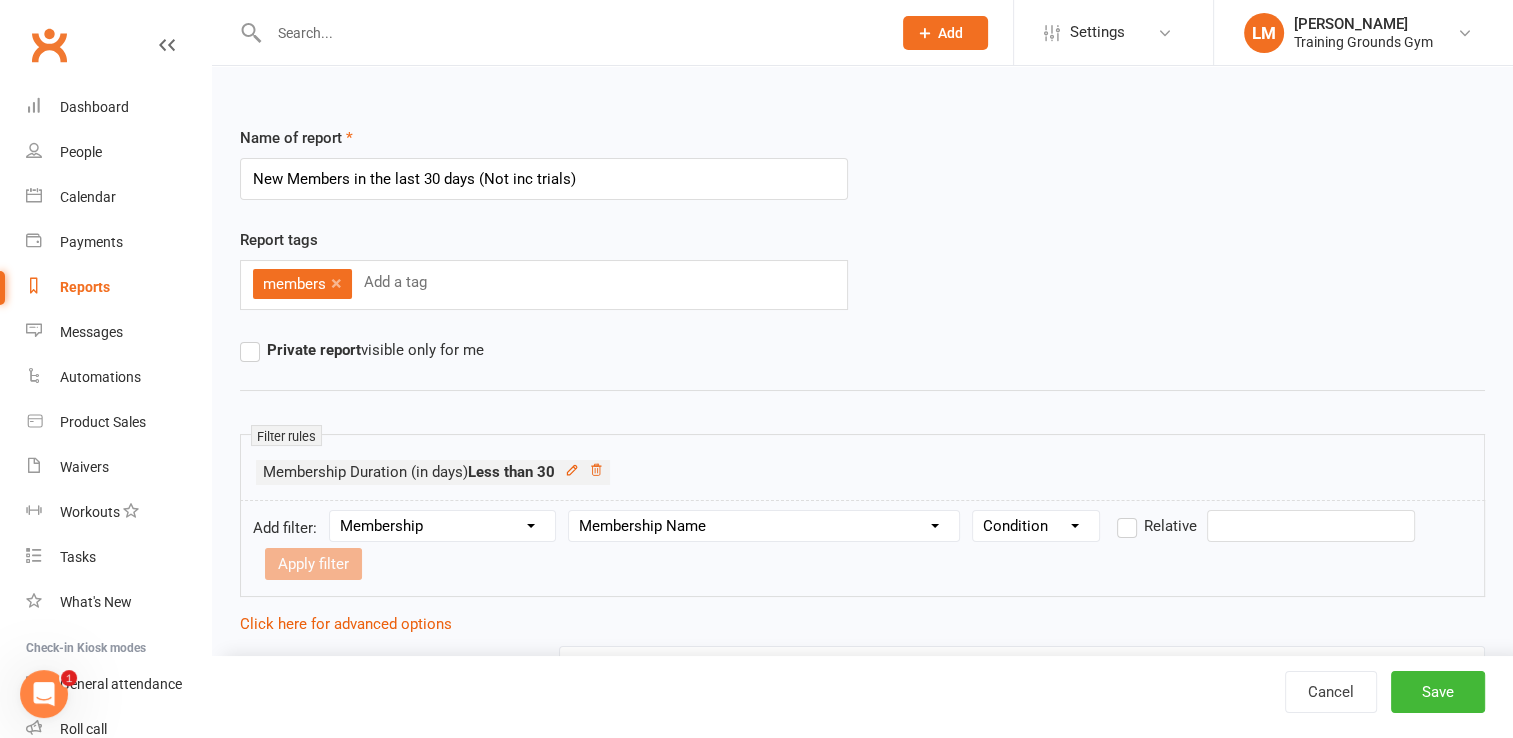 click on "Column name Membership ID Membership Name Membership Category Membership Start Date Membership Up-front Payment Date Membership Recurring Payments Start Date Membership Expiry Date Membership Added On Membership Term (in words) Membership Duration (in days) Current Membership Age (in days) Active Days Remaining (after [DATE]) Membership Fee (Up-front) Membership Fee (Recurring) Membership Recurring Fee Frequency Membership Attendance Limit (Description) Membership Attendance Limit Recurrence (Period) Membership Attendance Limit Recurrence (Number) Membership Source Class Pack? Trial Membership? Send email receipt on successful payment? Bookings Made Bookings Attended Bookings Absent Bookings w/ Unmarked Attendance Bookings Remaining Attendances in Current Calendar Month Make-up Classes Available Membership Active? Cancellation Present? Cancellation Date Cancellation Added On Cancellation Reason Most Recent Attendance Payments Attempted Paid Payments Failed Payments (Current) Payments Remaining" at bounding box center [764, 526] 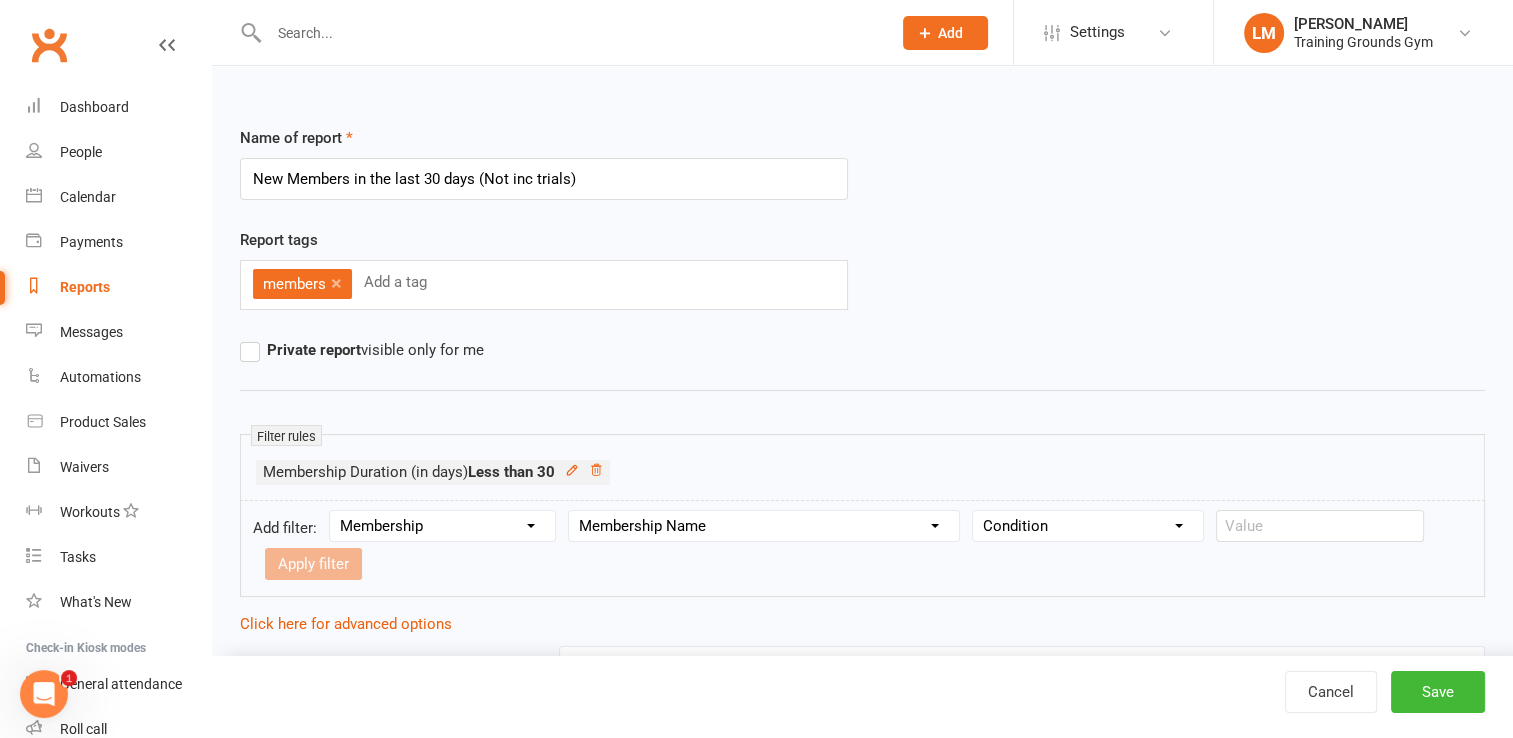 click on "Condition Equals Does not equal Contains Does not contain Is blank or does not contain Is blank Is not blank Before After" at bounding box center [1088, 526] 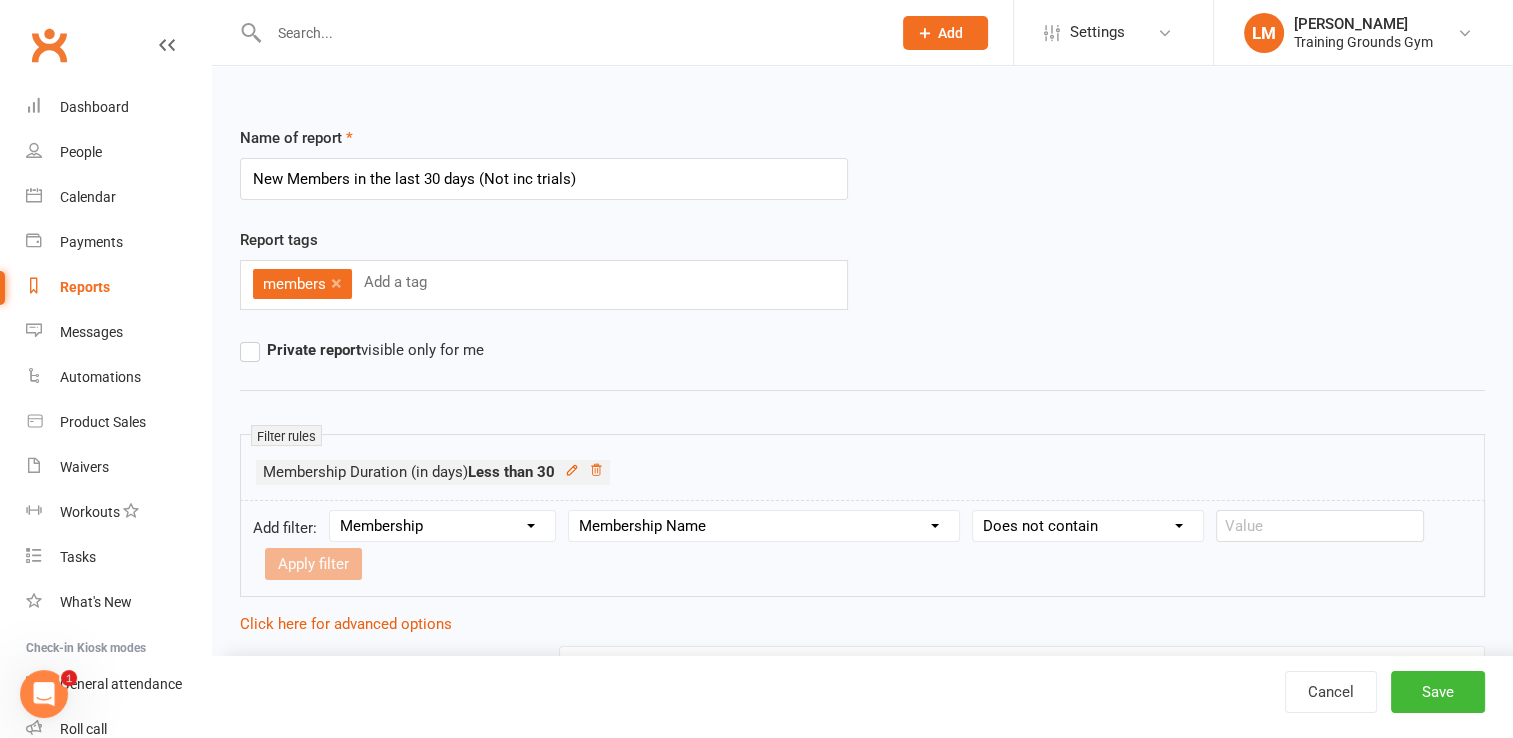 click on "Condition Equals Does not equal Contains Does not contain Is blank or does not contain Is blank Is not blank Before After" at bounding box center (1088, 526) 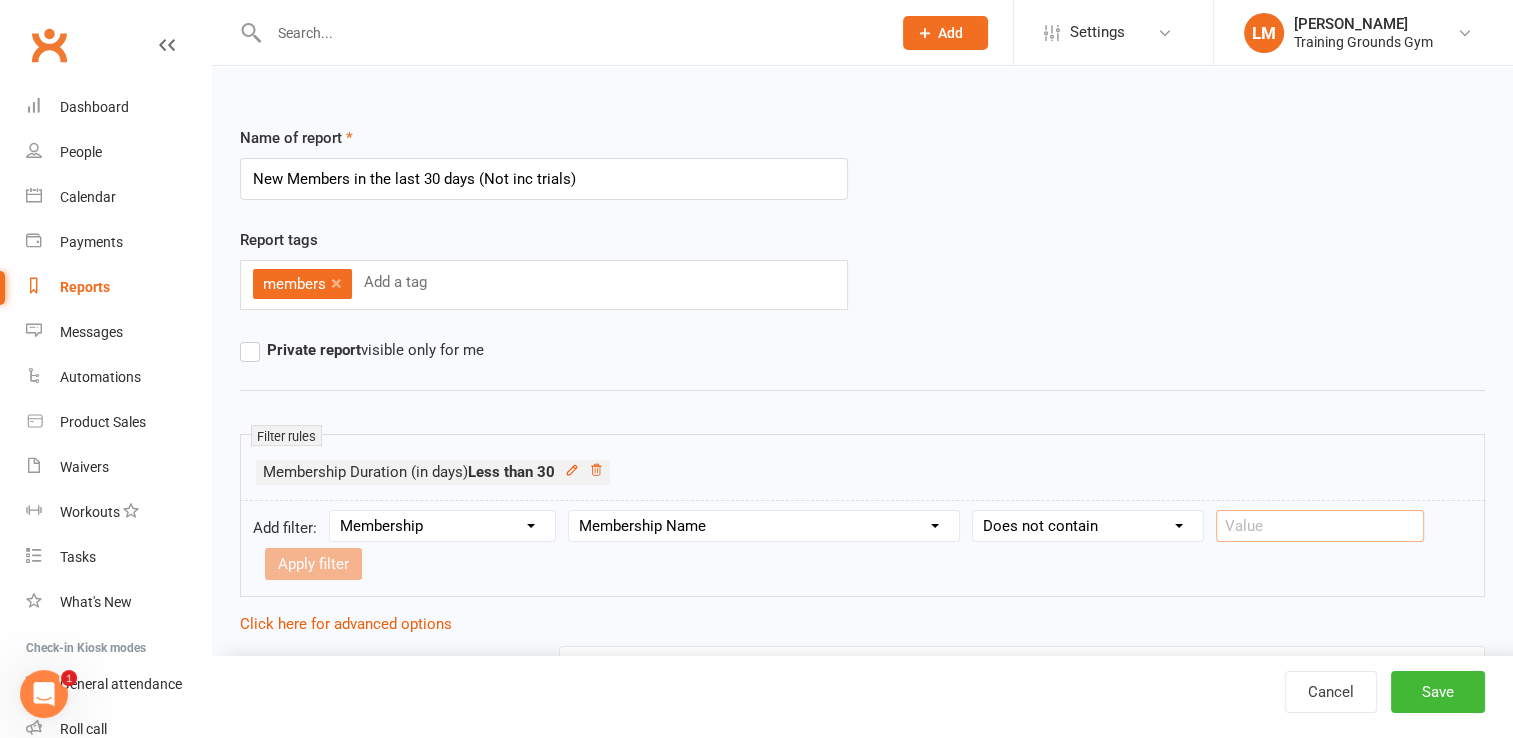 click at bounding box center (1320, 526) 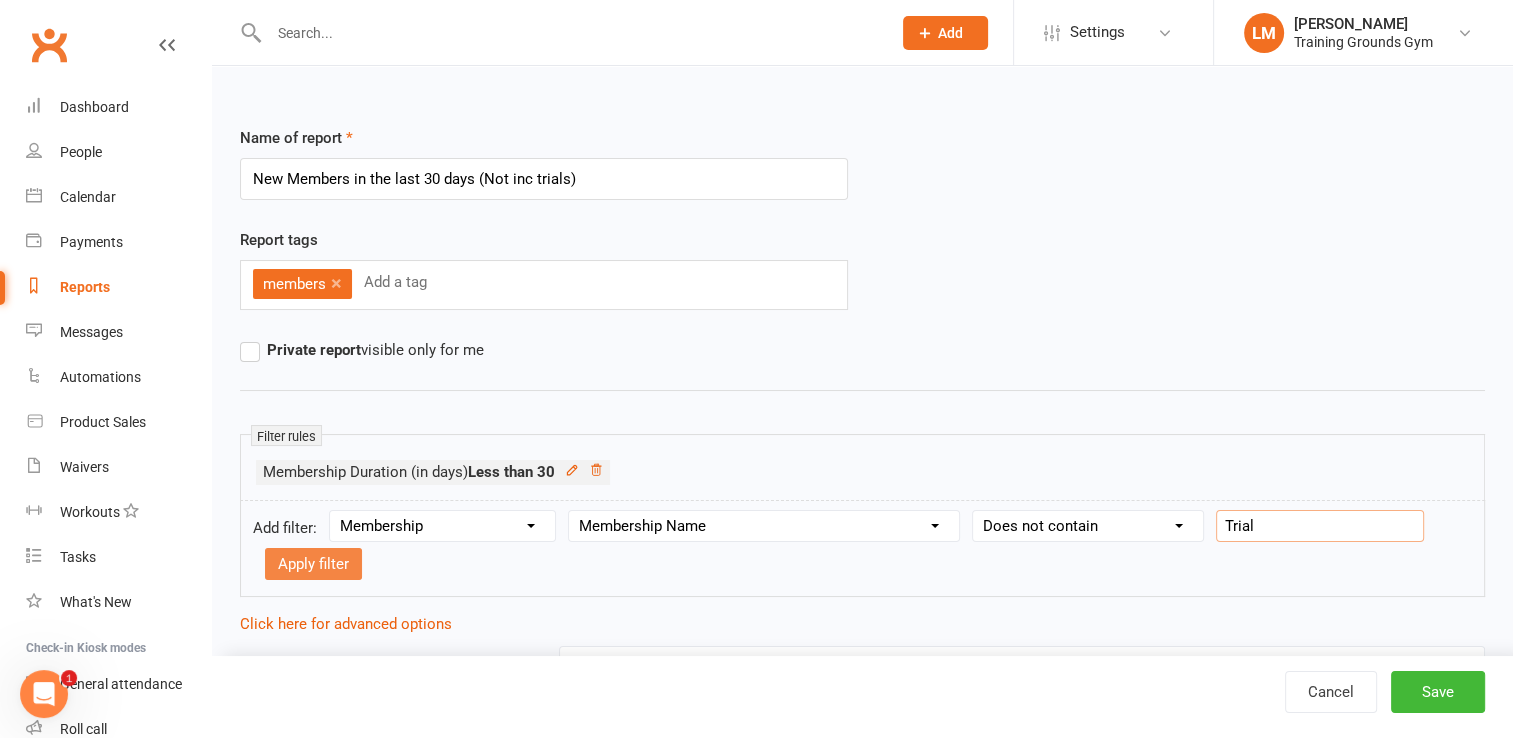 type on "Trial" 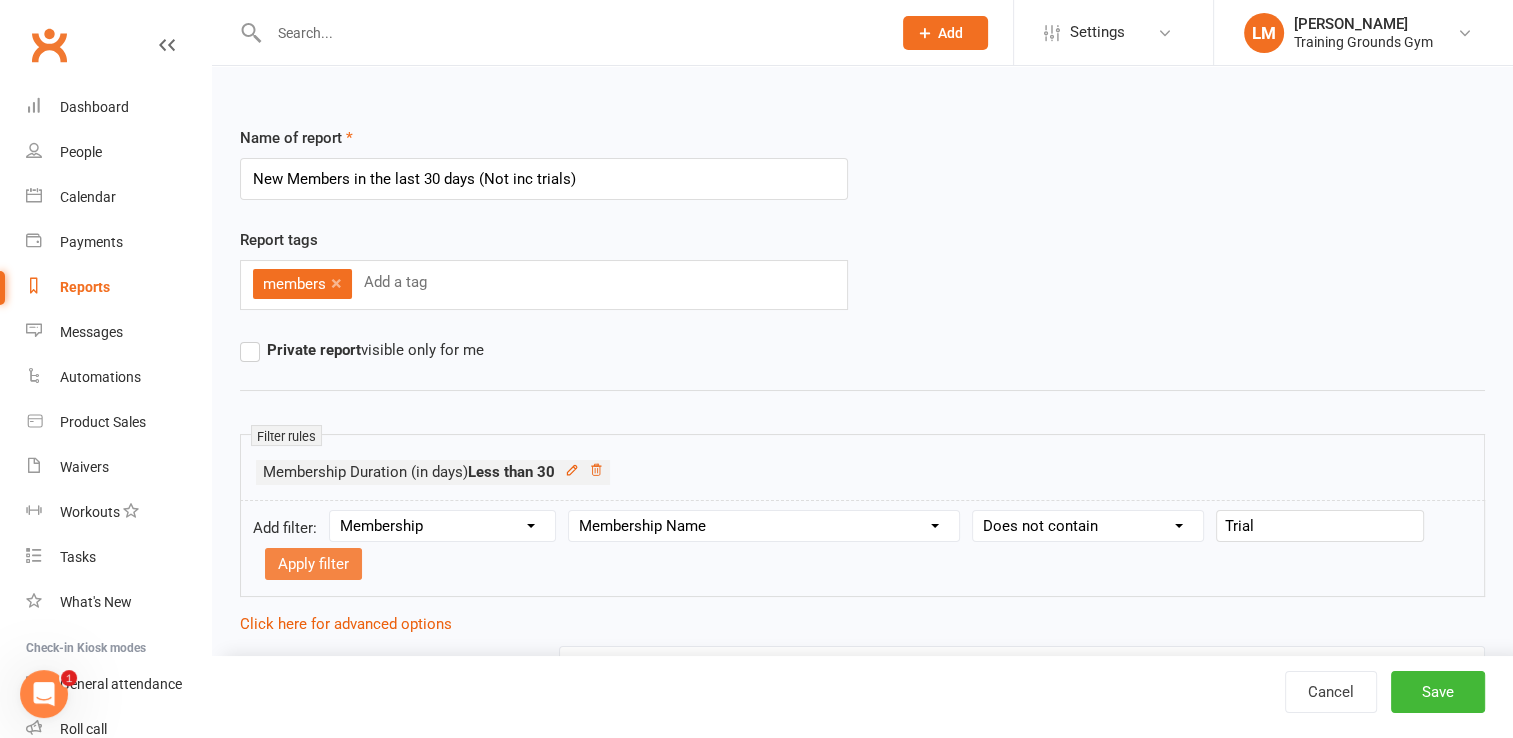 click on "Apply filter" at bounding box center [313, 564] 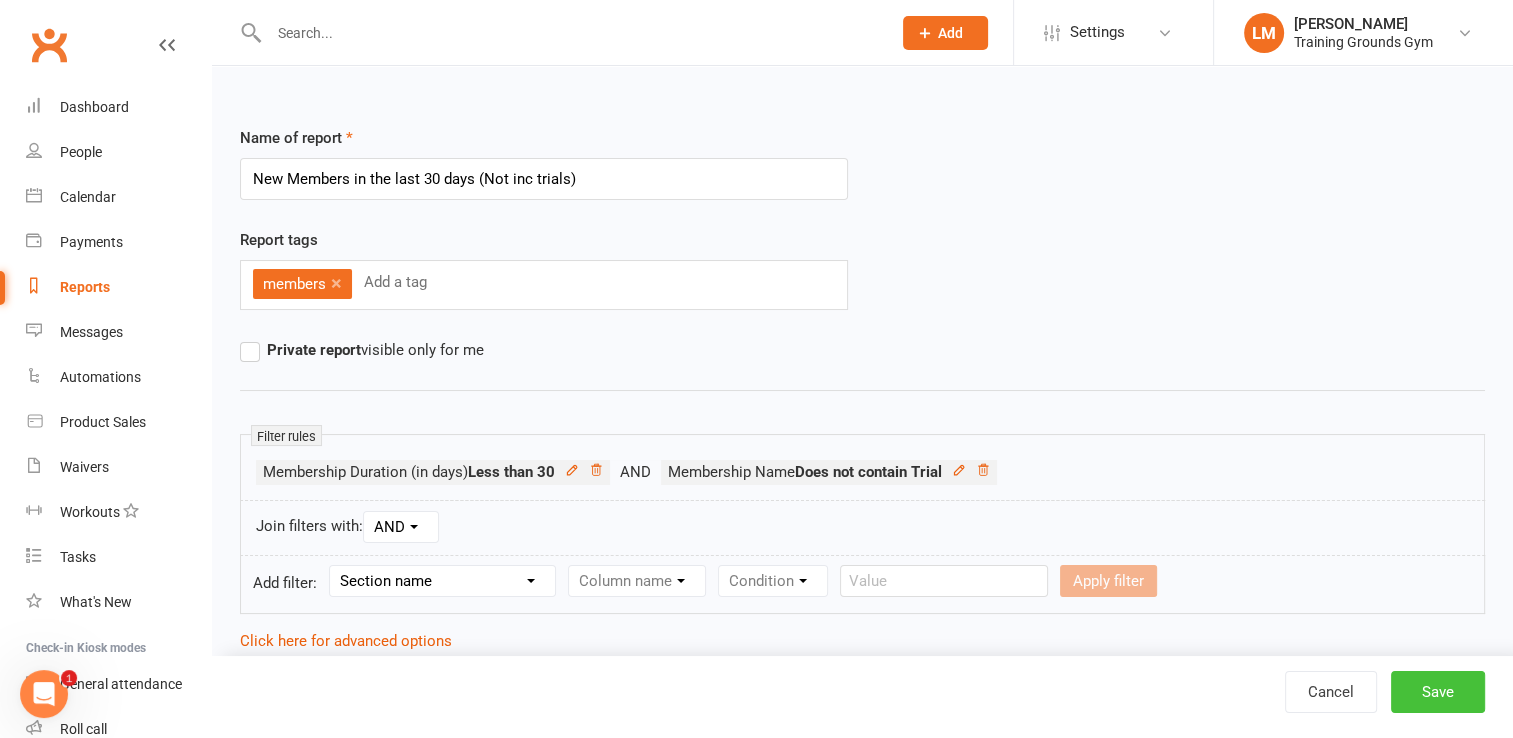 click on "Save" at bounding box center (1438, 692) 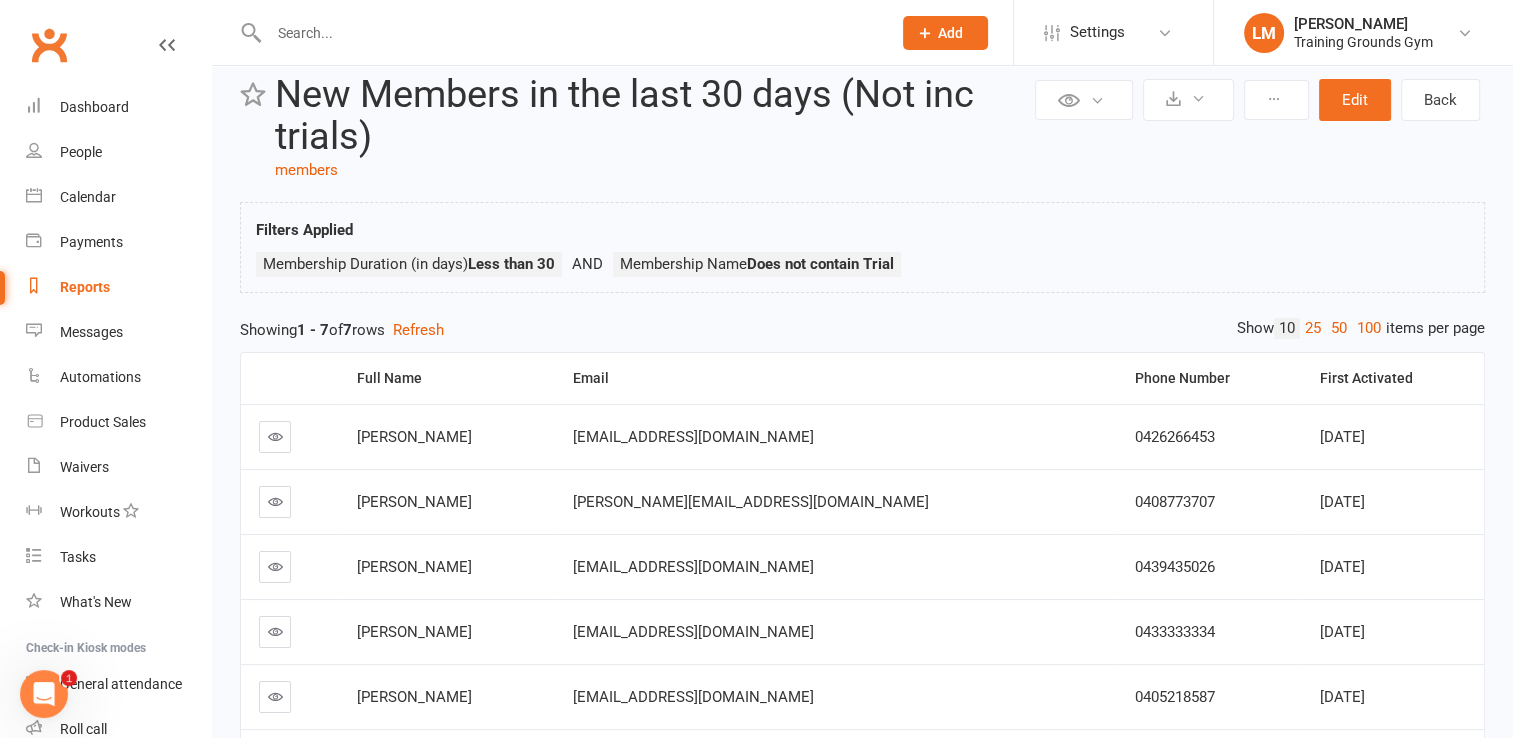 scroll, scrollTop: 0, scrollLeft: 0, axis: both 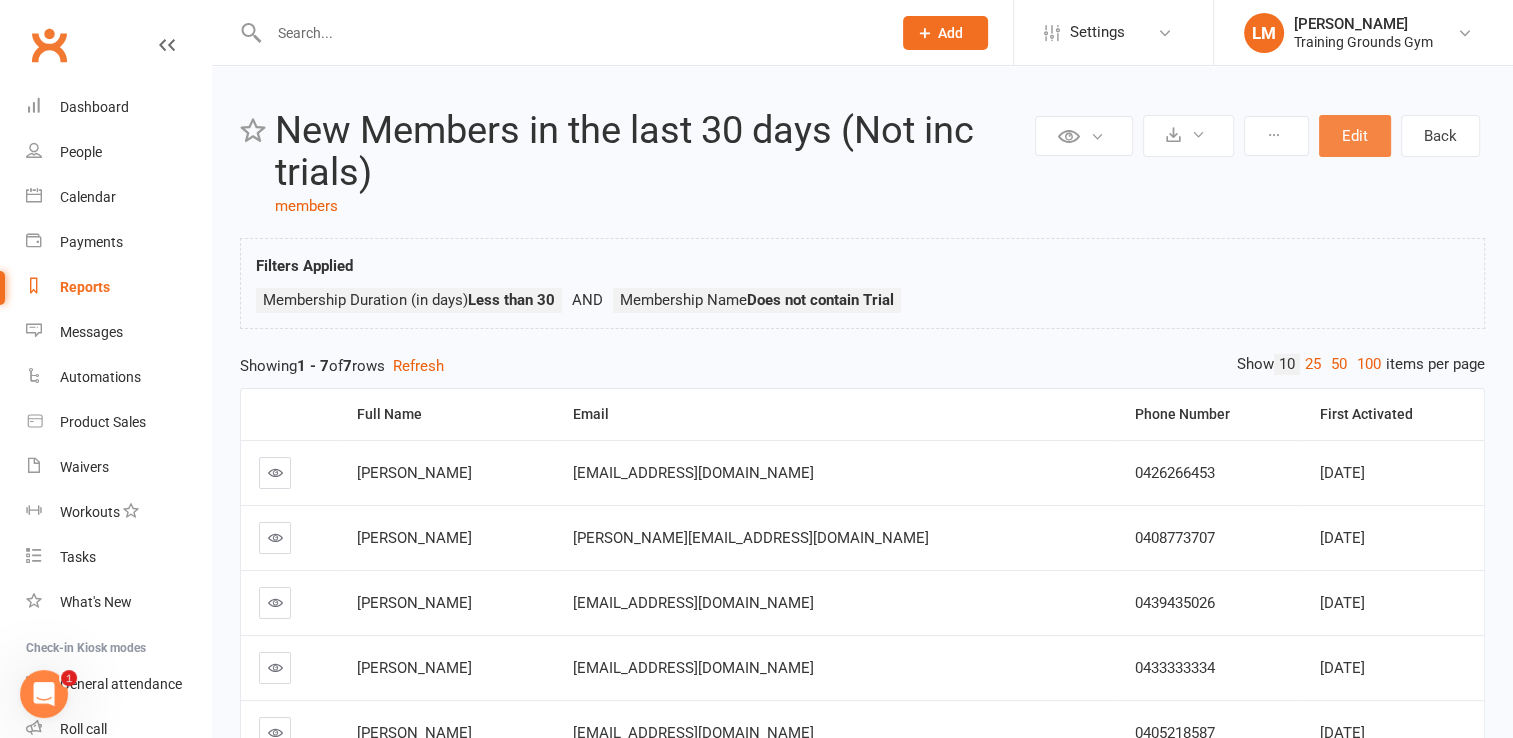 click on "Edit" at bounding box center [1355, 136] 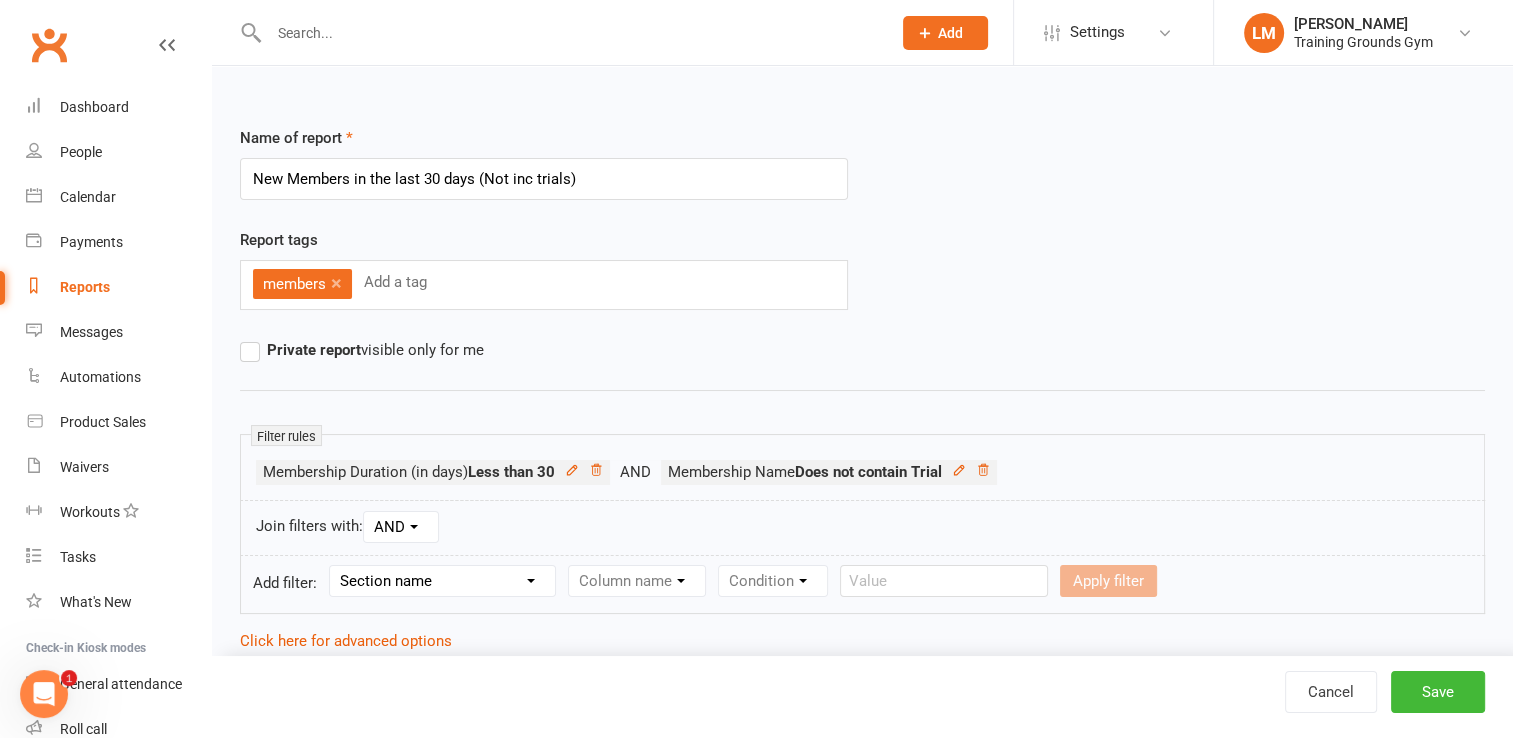 click on "×" at bounding box center (336, 283) 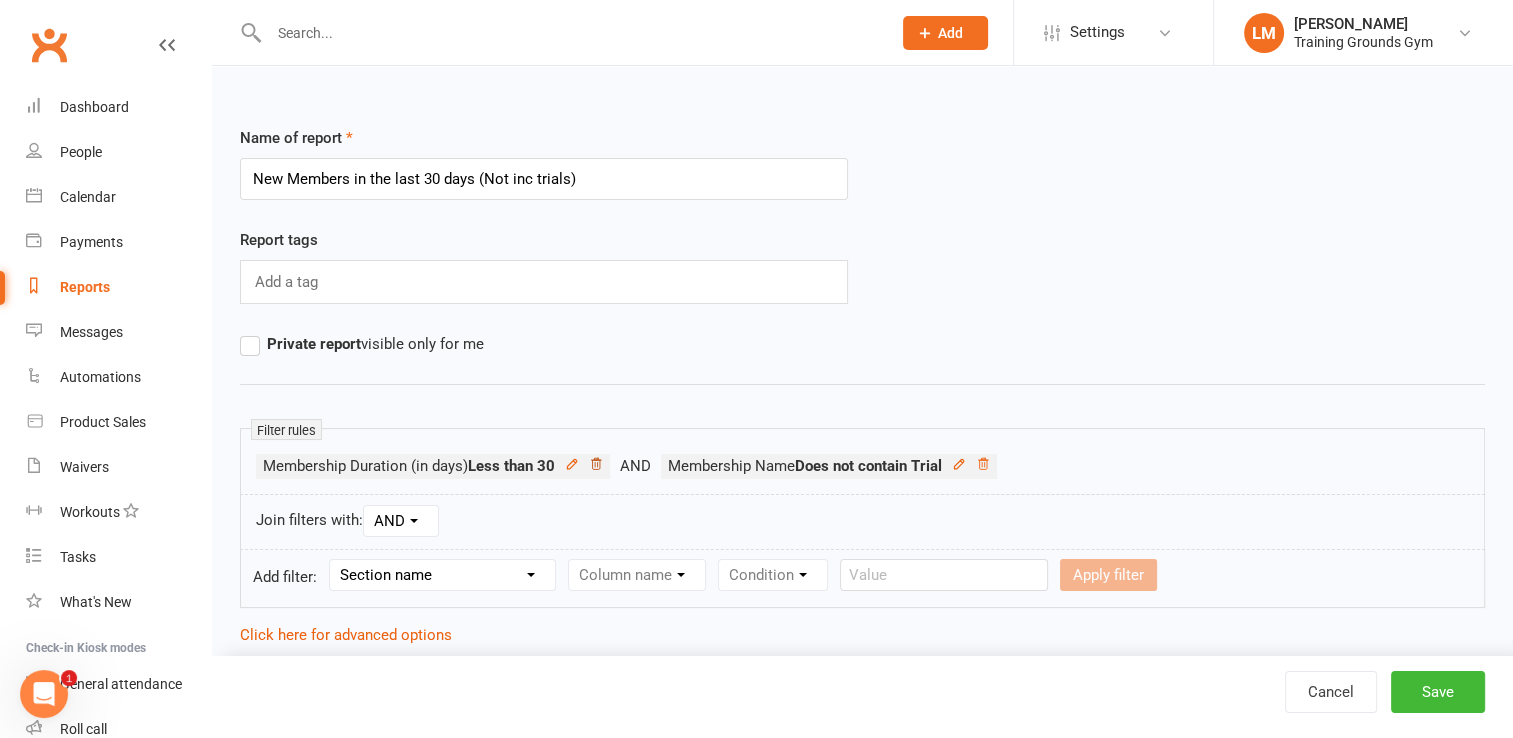 click 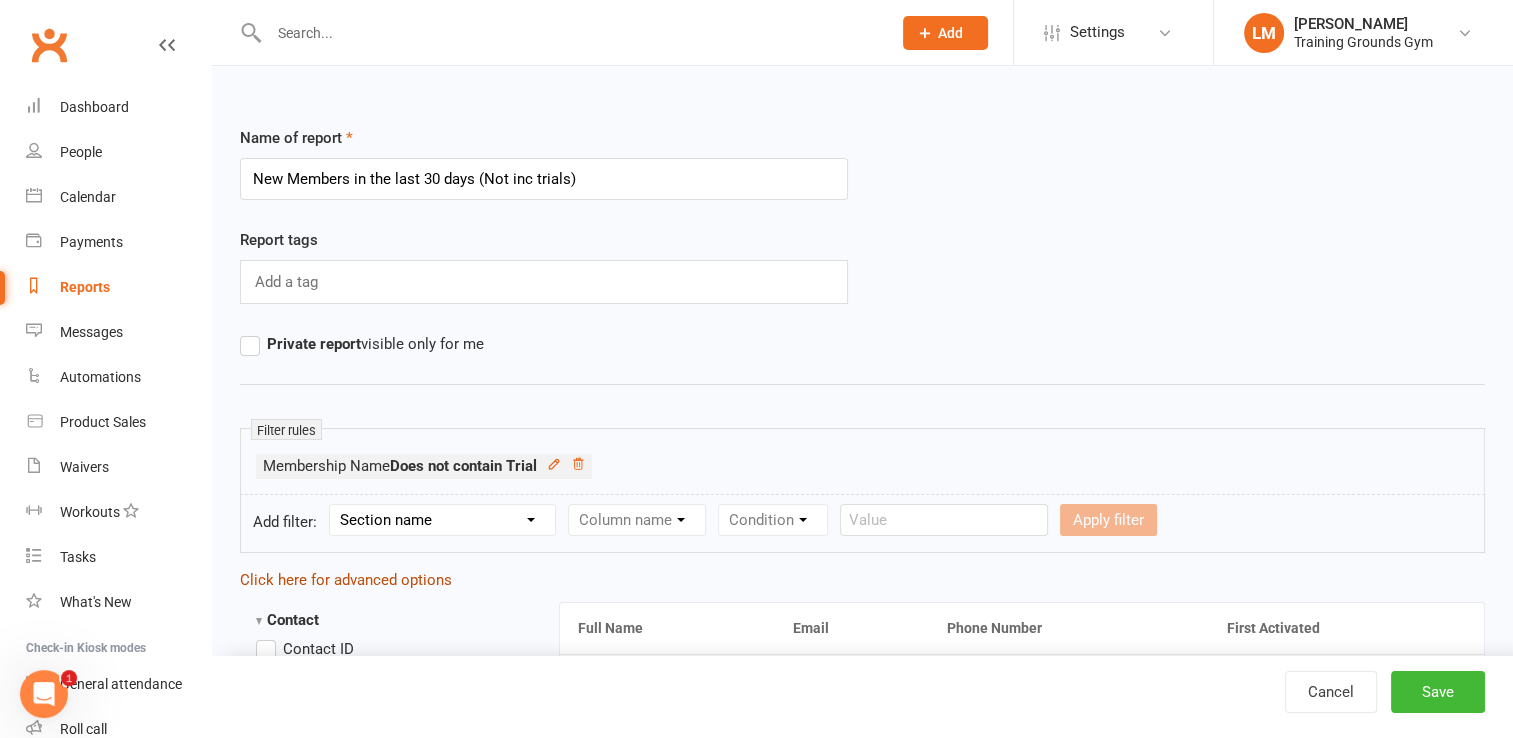 click on "Click here for advanced options" 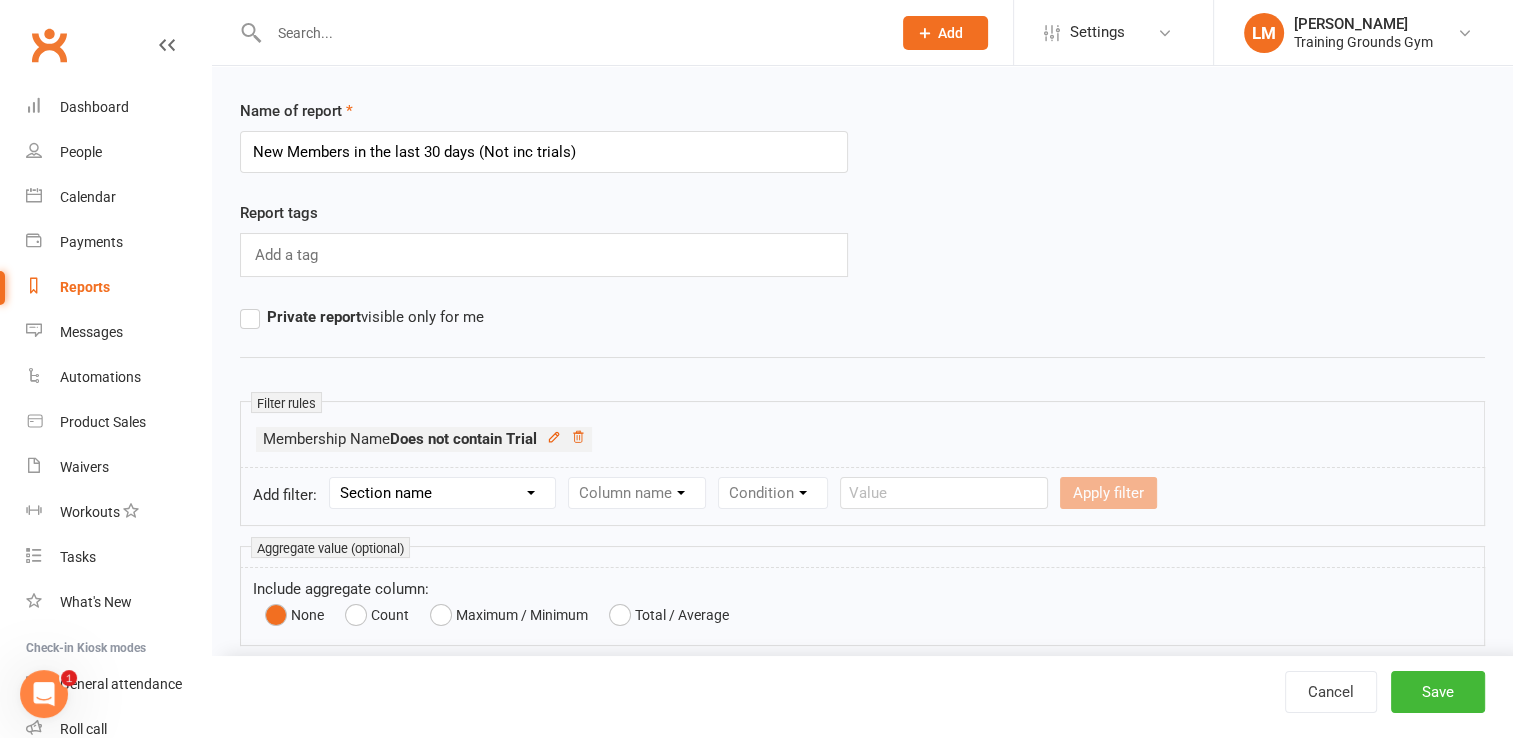 scroll, scrollTop: 8, scrollLeft: 0, axis: vertical 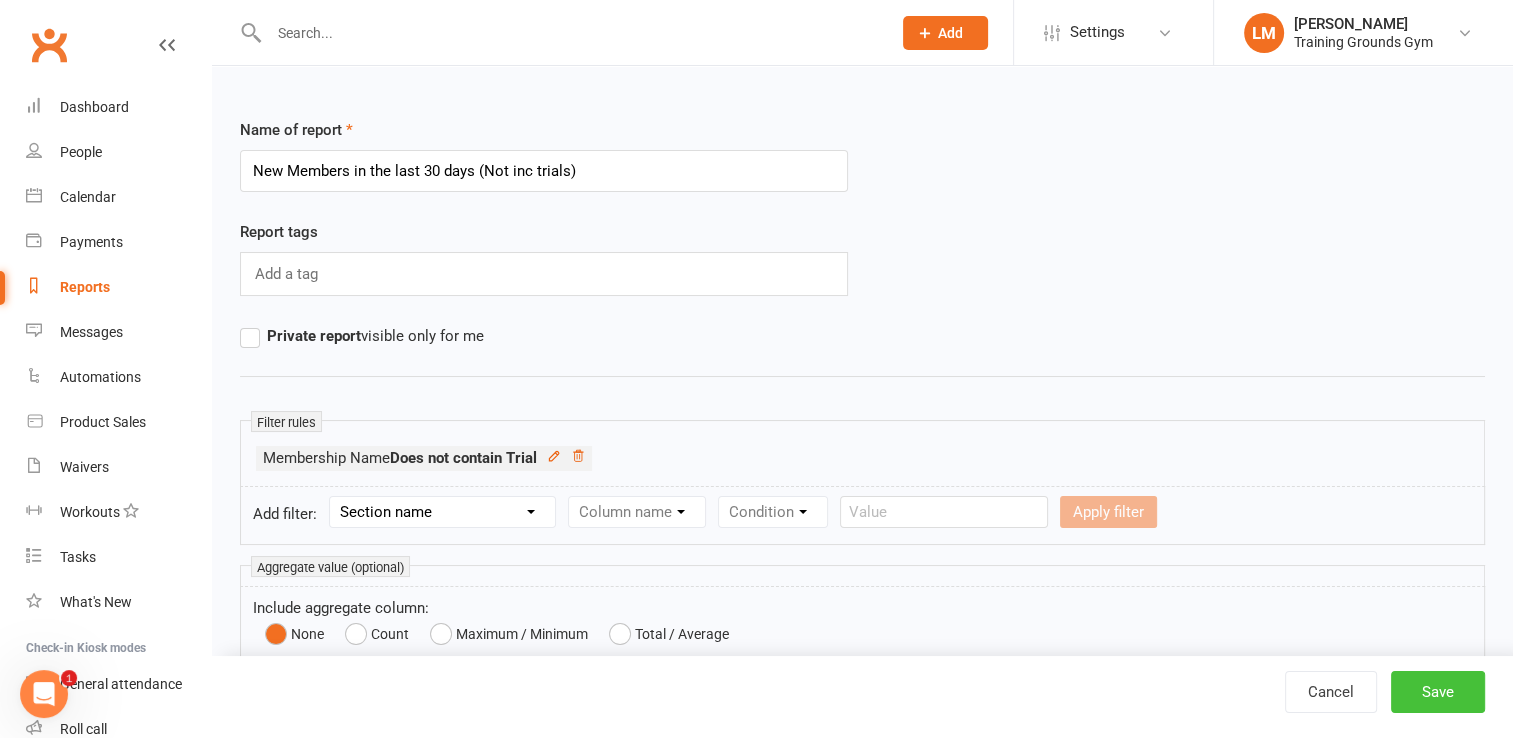 click on "Save" at bounding box center [1438, 692] 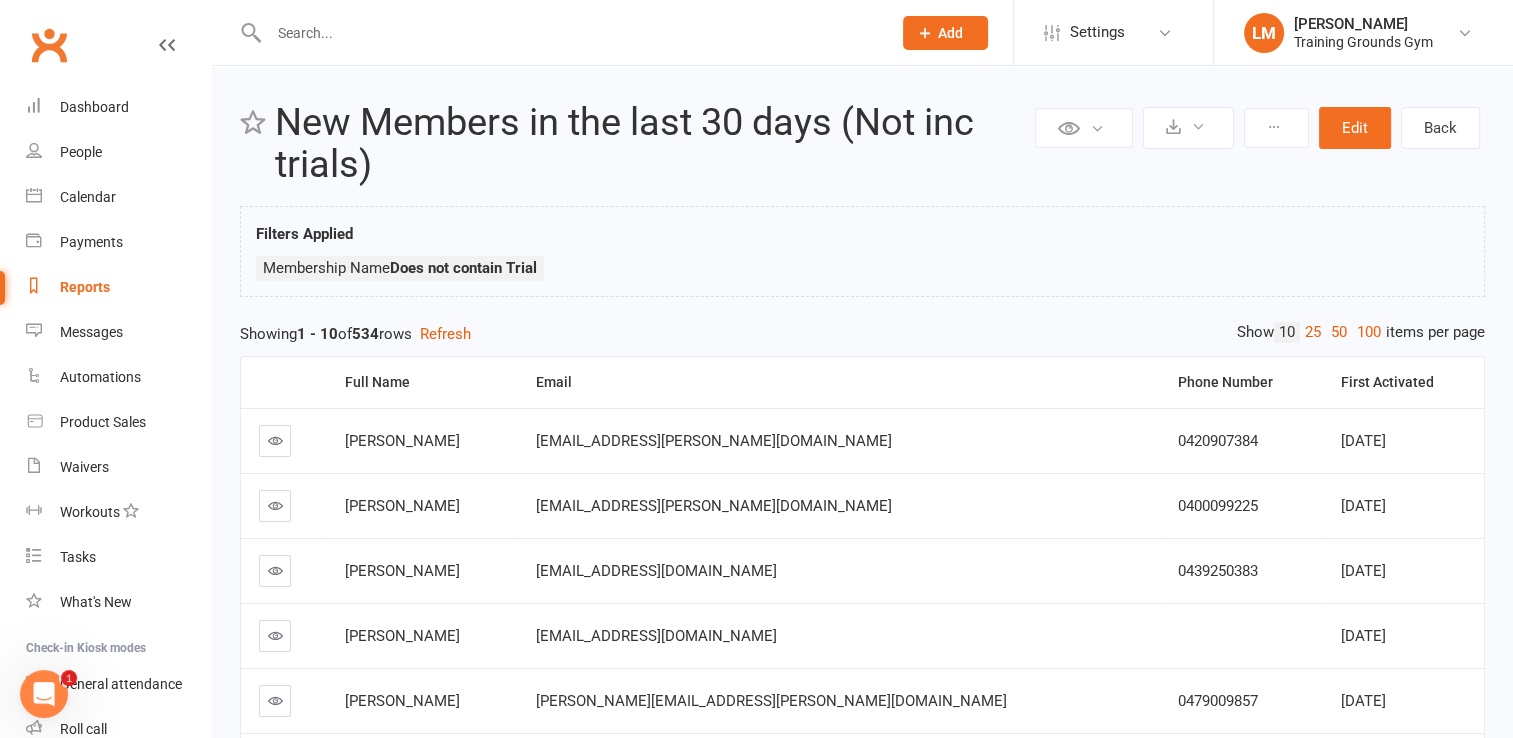 scroll, scrollTop: 0, scrollLeft: 0, axis: both 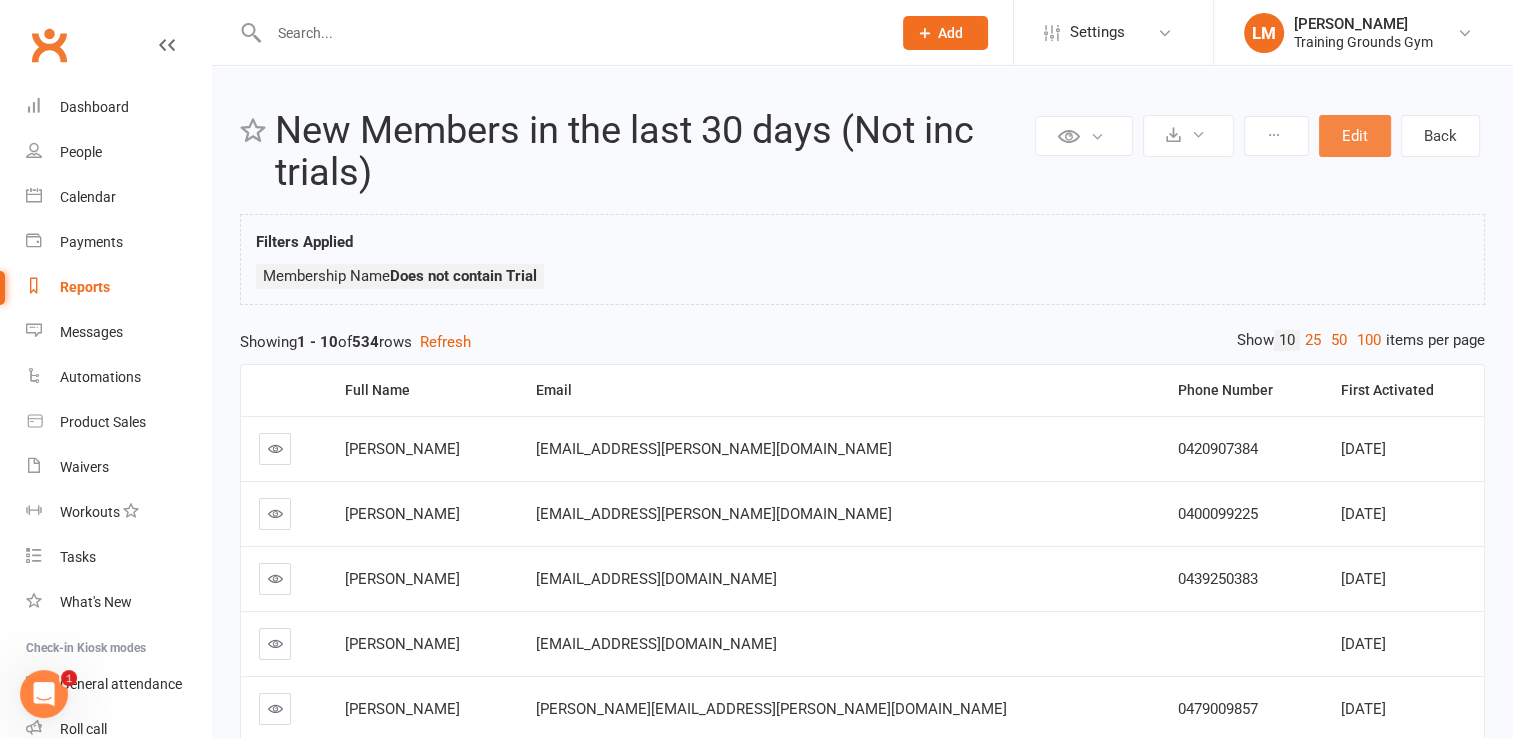 click on "Edit" at bounding box center (1355, 136) 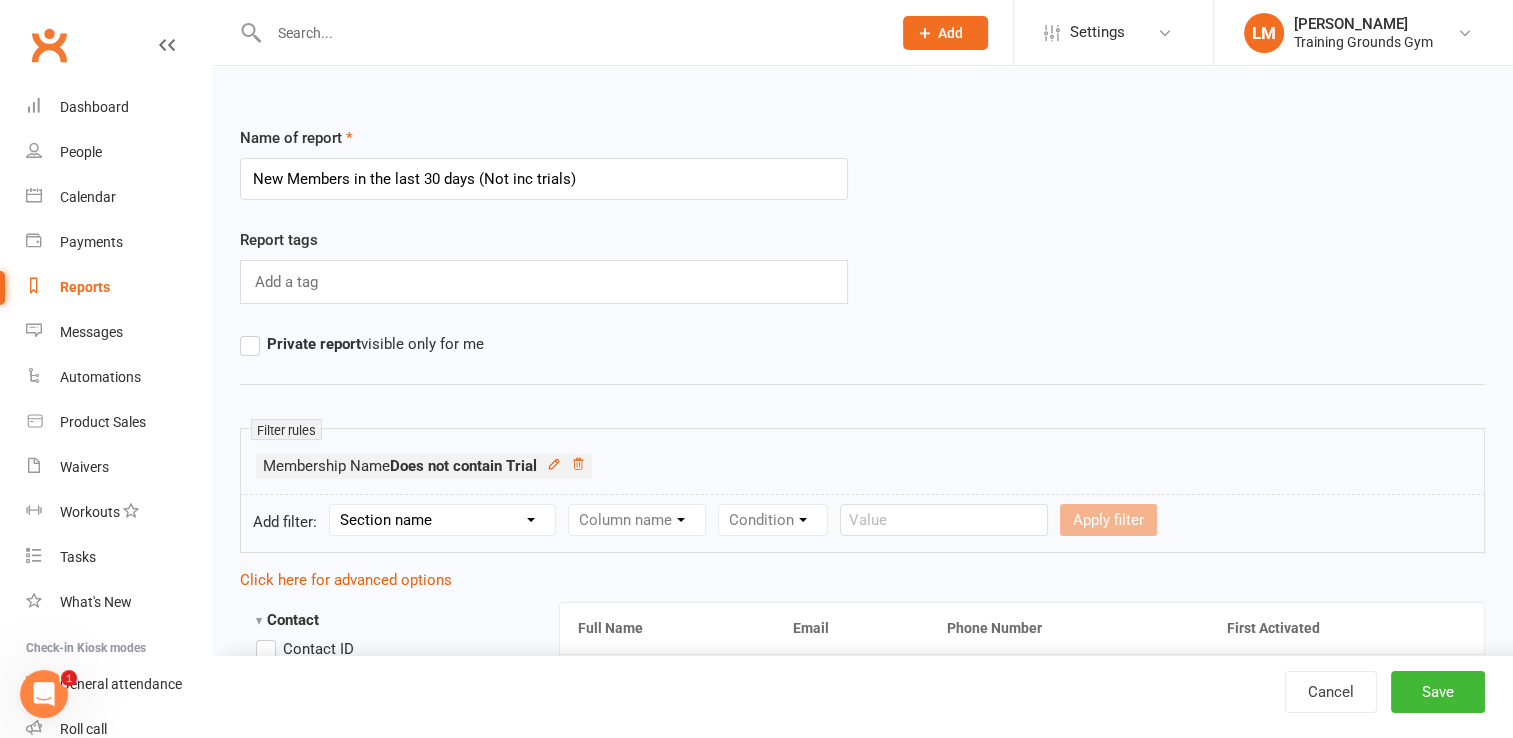 click on "Section name Contact Attendance Aggregate Payment Booking Waitlist Attendees Cancelled Bookings Late-cancelled Bookings Recurring Booking Aggregate Booking Communication Comms Recipients Membership Payment Mobile App Suspensions Signed Waivers Family Members Credit Vouchers Enrolled Automations Public Tasks Marketing Information Body Composition Key Demographics Fitness Goals Emergency Contact Details Trainer/Instructor Waiver Answers" at bounding box center [442, 520] 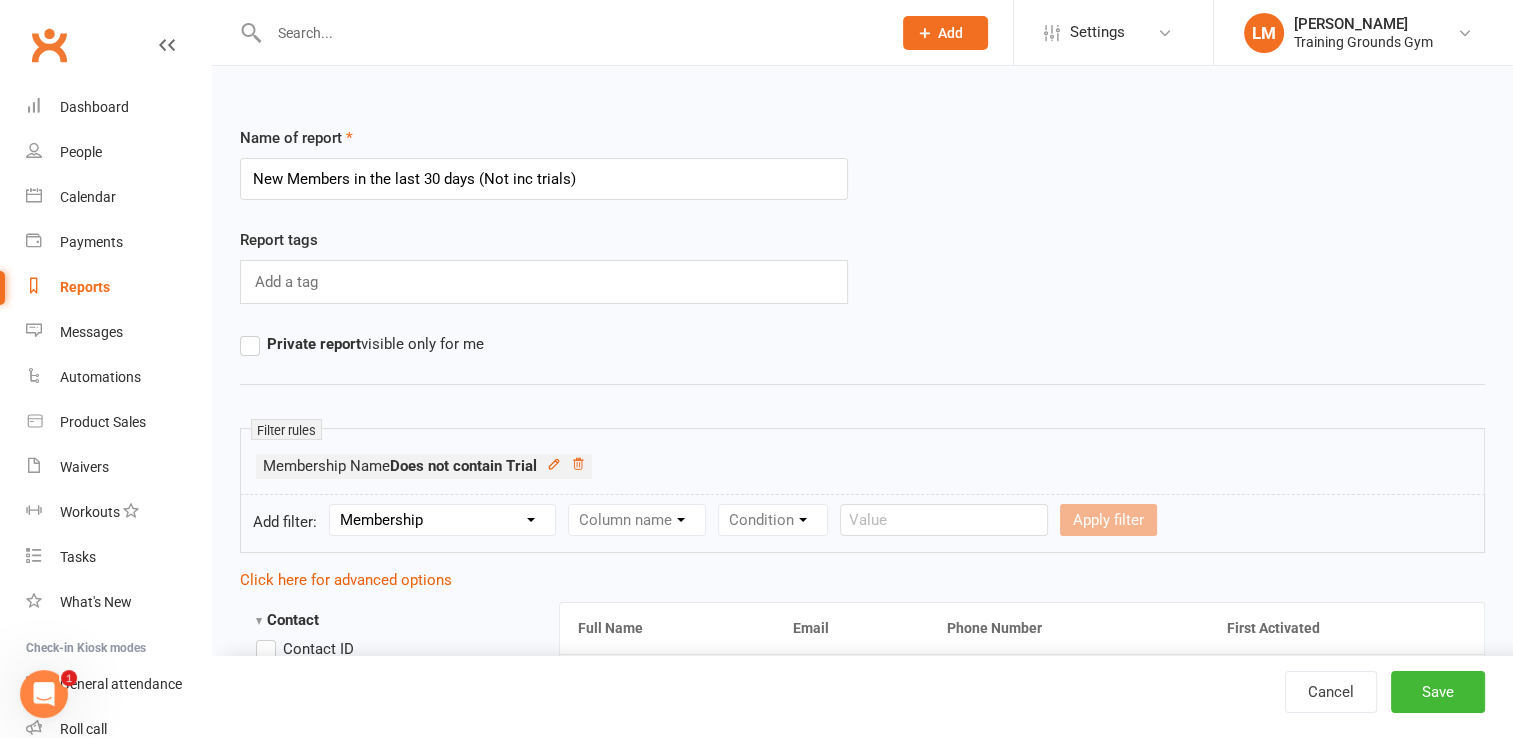 click on "Section name Contact Attendance Aggregate Payment Booking Waitlist Attendees Cancelled Bookings Late-cancelled Bookings Recurring Booking Aggregate Booking Communication Comms Recipients Membership Payment Mobile App Suspensions Signed Waivers Family Members Credit Vouchers Enrolled Automations Public Tasks Marketing Information Body Composition Key Demographics Fitness Goals Emergency Contact Details Trainer/Instructor Waiver Answers" at bounding box center [442, 520] 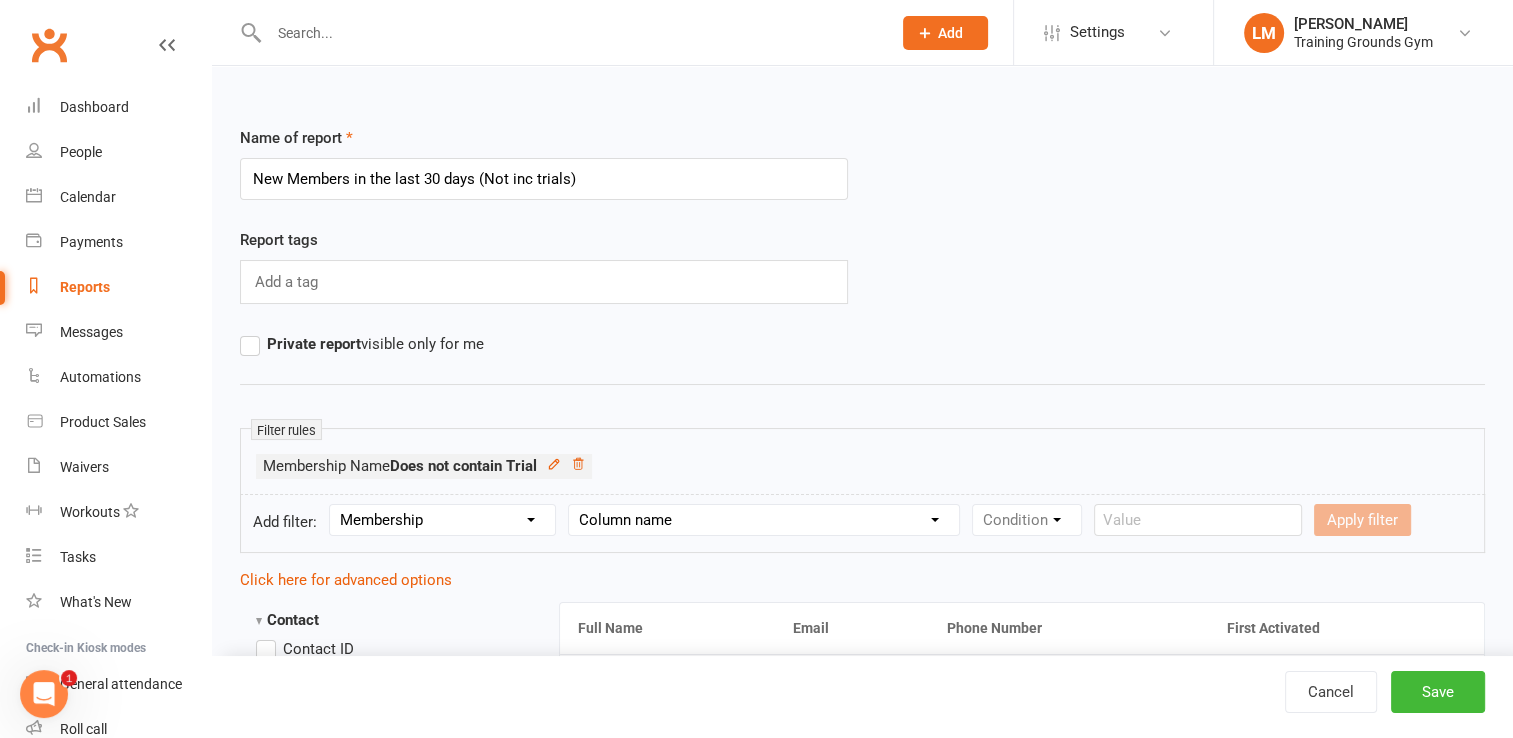 click on "Column name Membership ID Membership Name Membership Category Membership Start Date Membership Up-front Payment Date Membership Recurring Payments Start Date Membership Expiry Date Membership Added On Membership Term (in words) Membership Duration (in days) Current Membership Age (in days) Active Days Remaining (after [DATE]) Membership Fee (Up-front) Membership Fee (Recurring) Membership Recurring Fee Frequency Membership Attendance Limit (Description) Membership Attendance Limit Recurrence (Period) Membership Attendance Limit Recurrence (Number) Membership Source Class Pack? Trial Membership? Send email receipt on successful payment? Bookings Made Bookings Attended Bookings Absent Bookings w/ Unmarked Attendance Bookings Remaining Attendances in Current Calendar Month Make-up Classes Available Membership Active? Cancellation Present? Cancellation Date Cancellation Added On Cancellation Reason Most Recent Attendance Payments Attempted Paid Payments Failed Payments (Current) Payments Remaining" at bounding box center [764, 520] 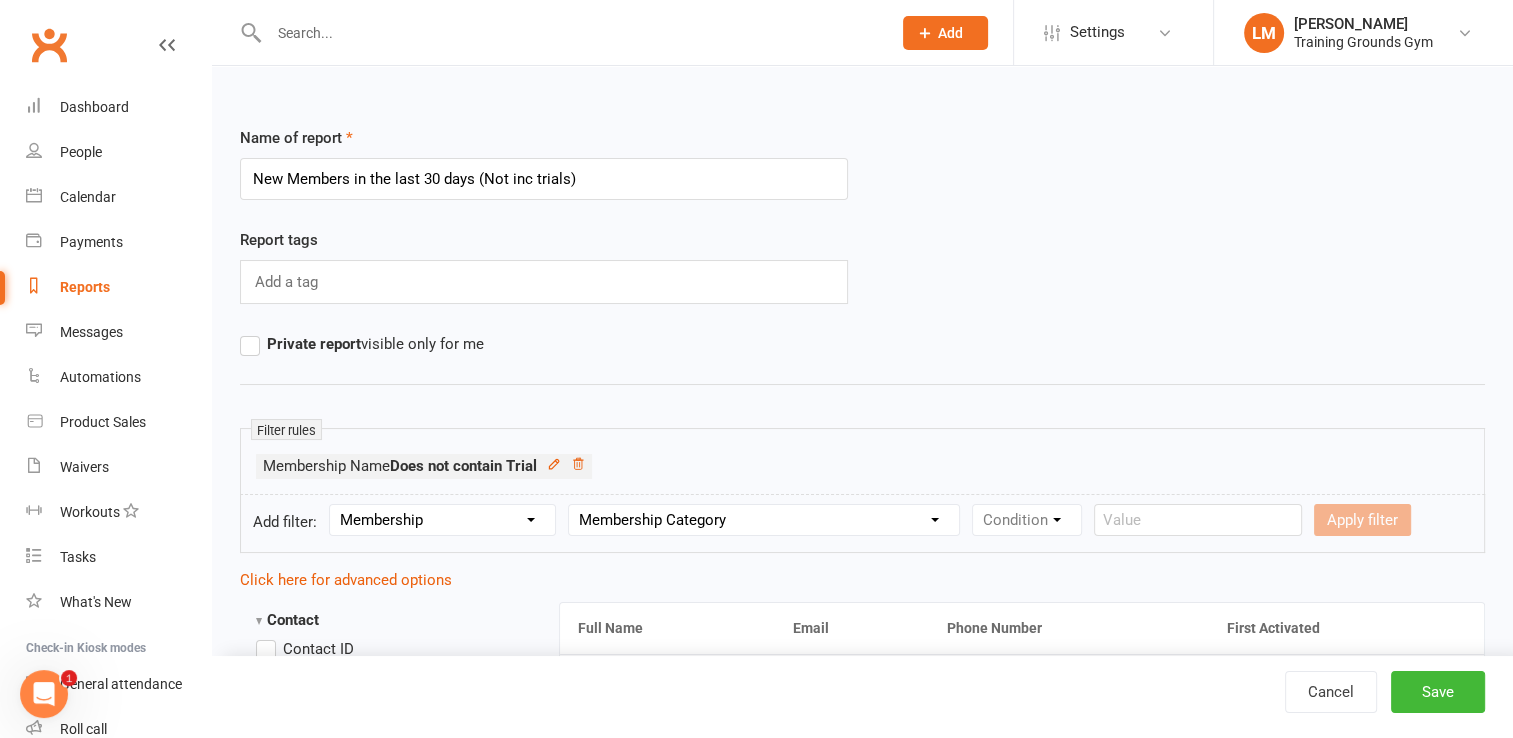 click on "Column name Membership ID Membership Name Membership Category Membership Start Date Membership Up-front Payment Date Membership Recurring Payments Start Date Membership Expiry Date Membership Added On Membership Term (in words) Membership Duration (in days) Current Membership Age (in days) Active Days Remaining (after [DATE]) Membership Fee (Up-front) Membership Fee (Recurring) Membership Recurring Fee Frequency Membership Attendance Limit (Description) Membership Attendance Limit Recurrence (Period) Membership Attendance Limit Recurrence (Number) Membership Source Class Pack? Trial Membership? Send email receipt on successful payment? Bookings Made Bookings Attended Bookings Absent Bookings w/ Unmarked Attendance Bookings Remaining Attendances in Current Calendar Month Make-up Classes Available Membership Active? Cancellation Present? Cancellation Date Cancellation Added On Cancellation Reason Most Recent Attendance Payments Attempted Paid Payments Failed Payments (Current) Payments Remaining" at bounding box center [764, 520] 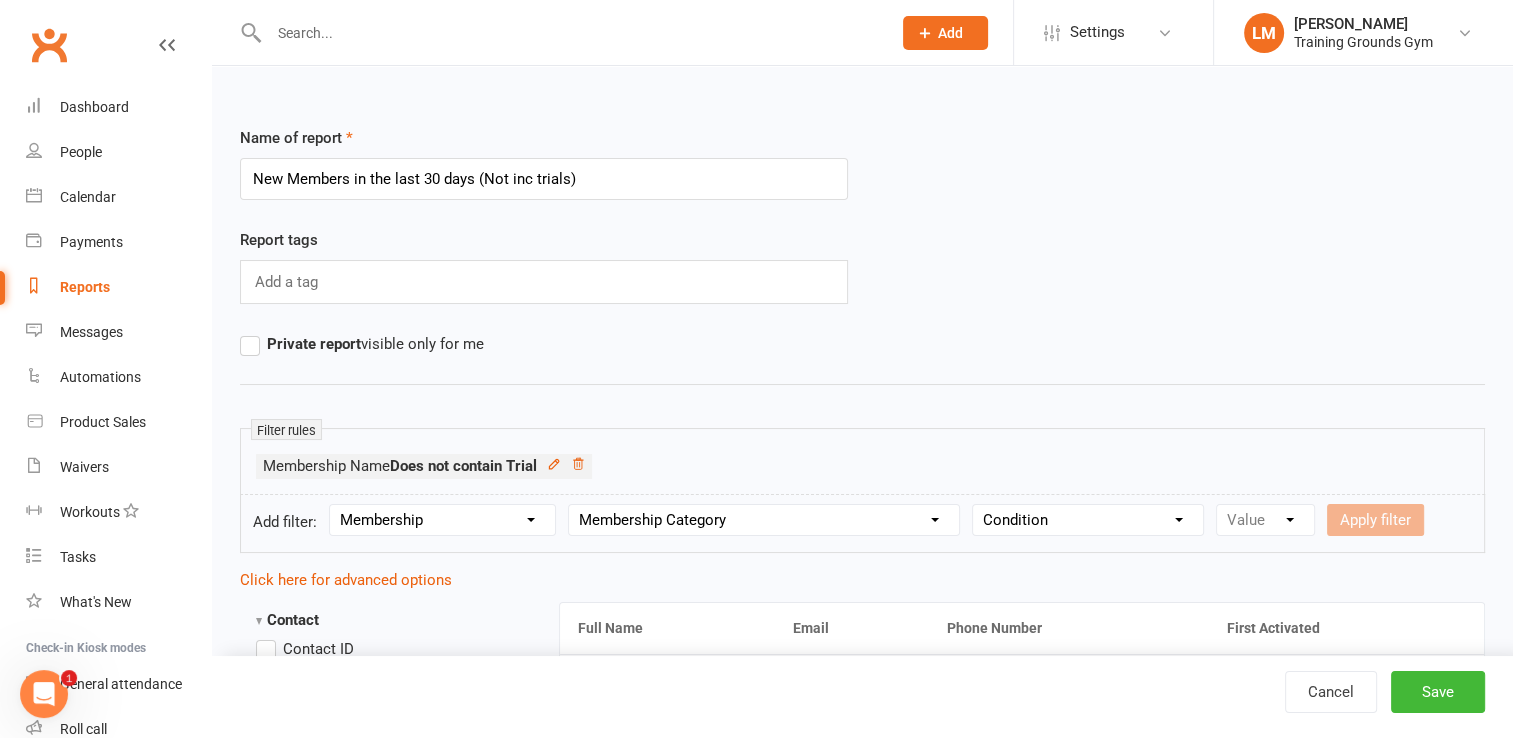 click on "Condition Equals Does not equal Contains Does not contain Is blank or does not contain Is blank Is not blank" at bounding box center [1088, 520] 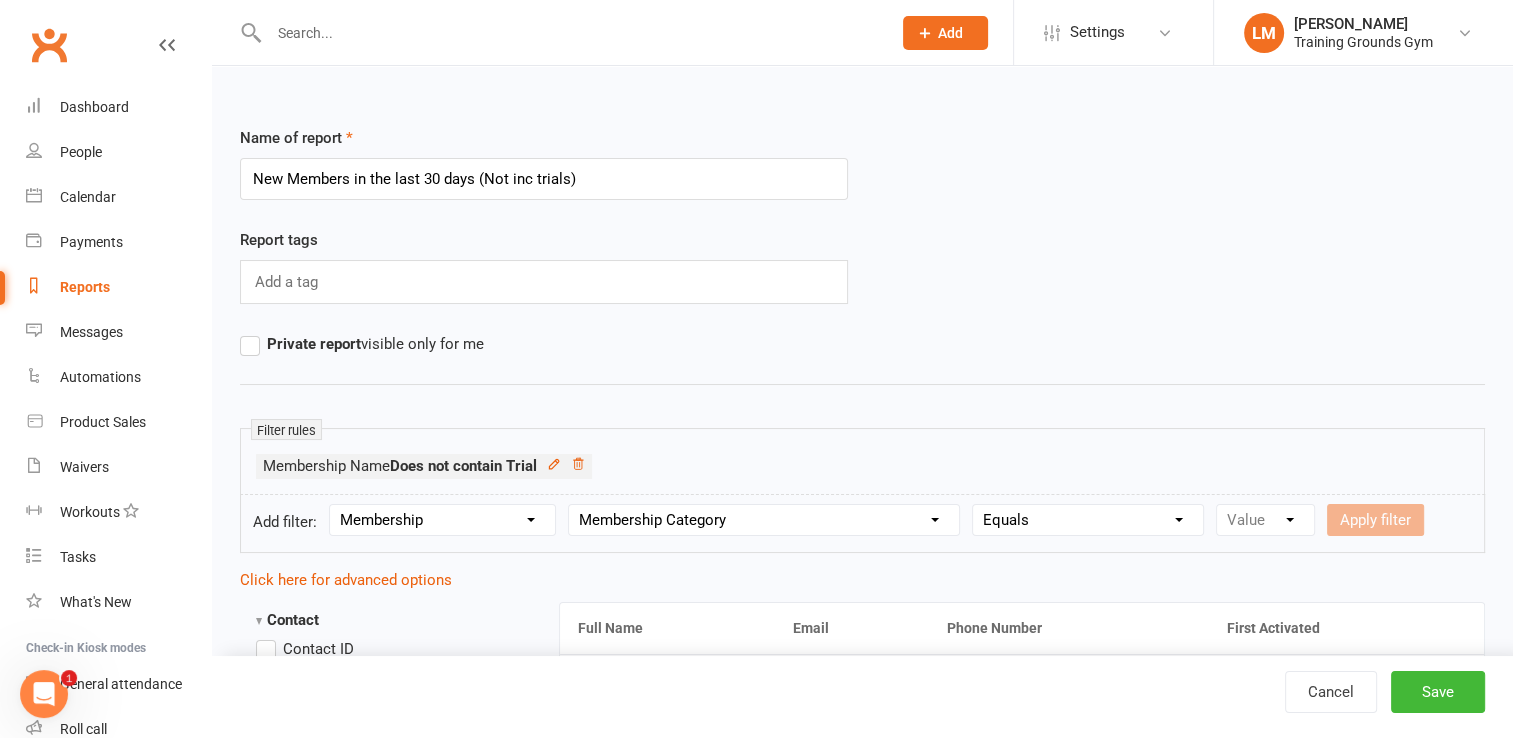 click on "Condition Equals Does not equal Contains Does not contain Is blank or does not contain Is blank Is not blank" at bounding box center [1088, 520] 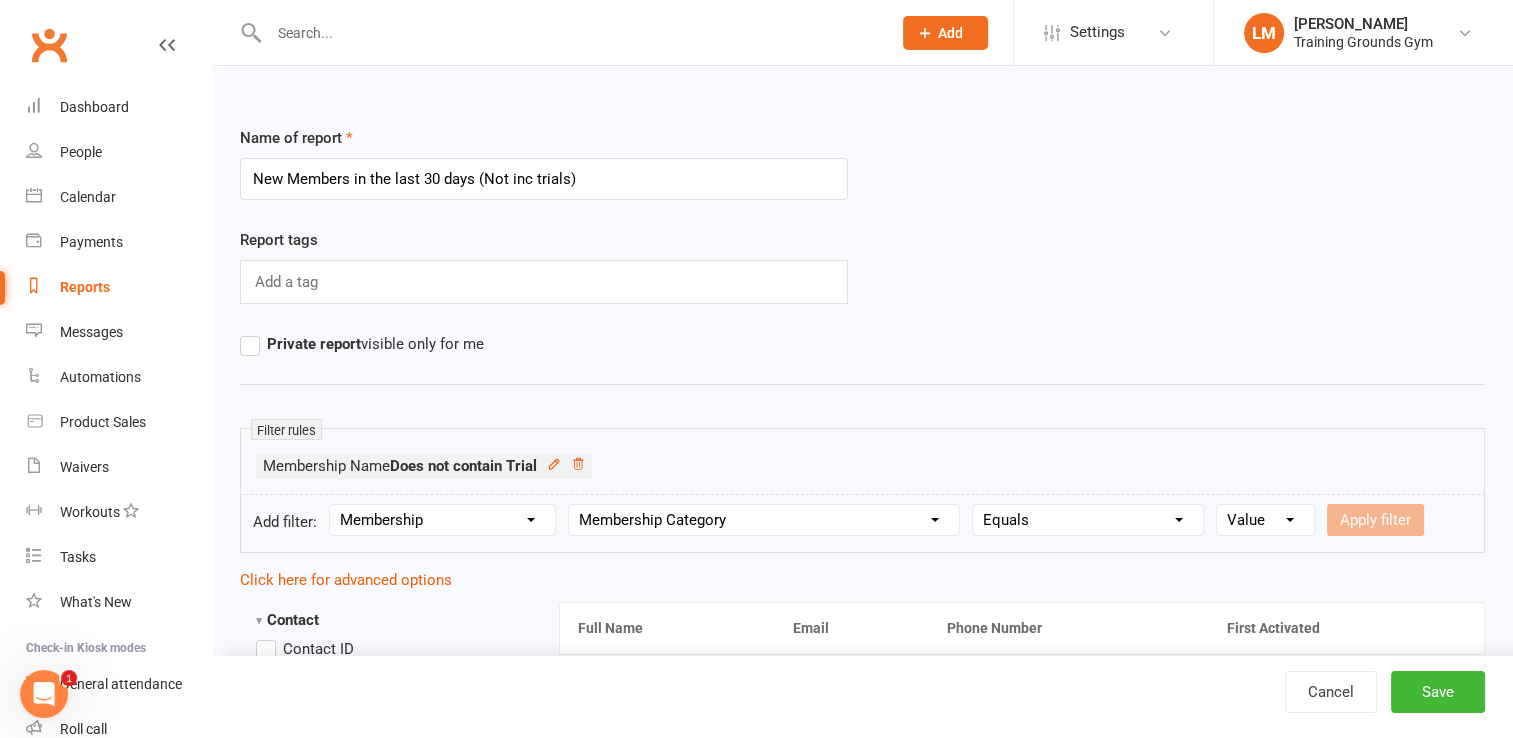 click on "Value ADULTS General KIDS" at bounding box center [1265, 520] 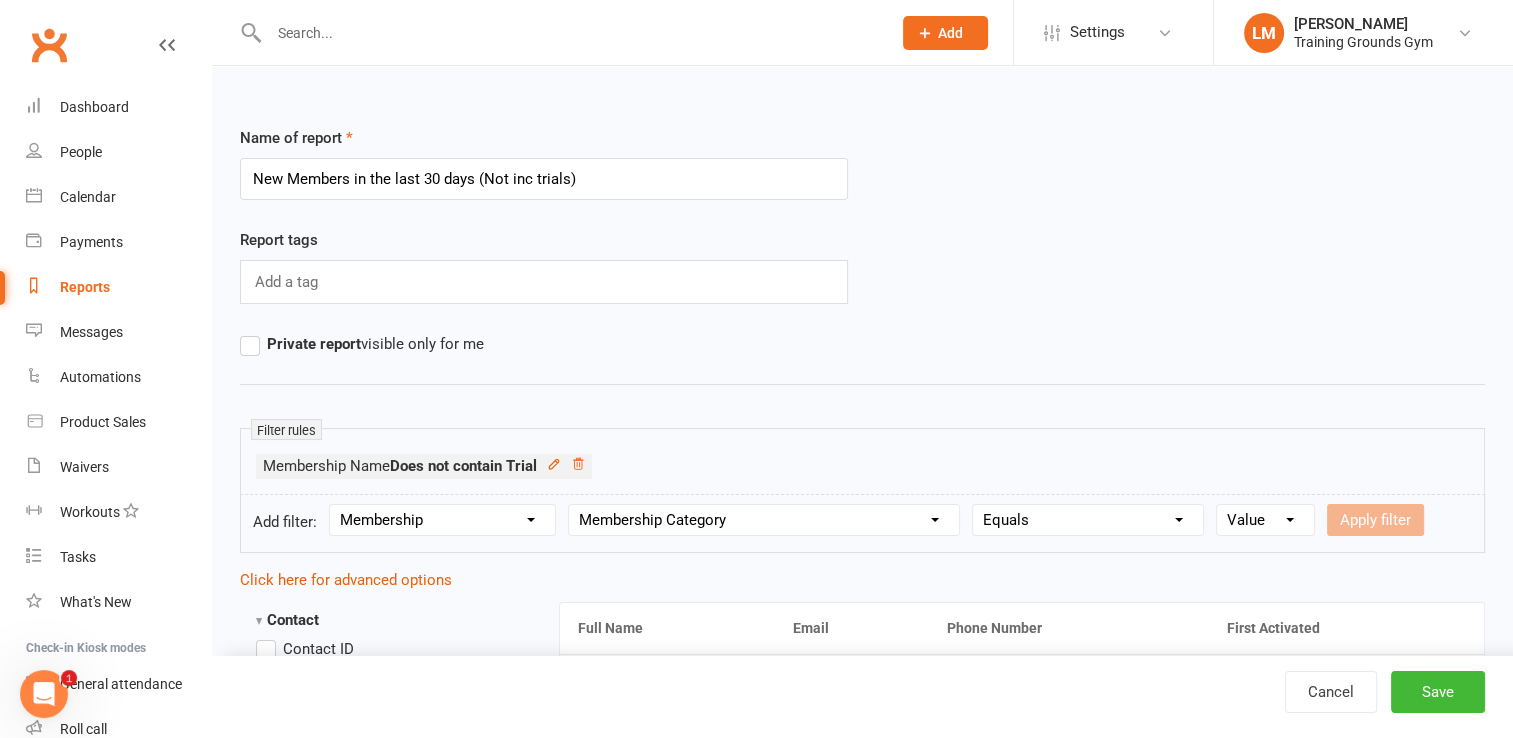 click on "Column name Membership ID Membership Name Membership Category Membership Start Date Membership Up-front Payment Date Membership Recurring Payments Start Date Membership Expiry Date Membership Added On Membership Term (in words) Membership Duration (in days) Current Membership Age (in days) Active Days Remaining (after [DATE]) Membership Fee (Up-front) Membership Fee (Recurring) Membership Recurring Fee Frequency Membership Attendance Limit (Description) Membership Attendance Limit Recurrence (Period) Membership Attendance Limit Recurrence (Number) Membership Source Class Pack? Trial Membership? Send email receipt on successful payment? Bookings Made Bookings Attended Bookings Absent Bookings w/ Unmarked Attendance Bookings Remaining Attendances in Current Calendar Month Make-up Classes Available Membership Active? Cancellation Present? Cancellation Date Cancellation Added On Cancellation Reason Most Recent Attendance Payments Attempted Paid Payments Failed Payments (Current) Payments Remaining" at bounding box center (764, 520) 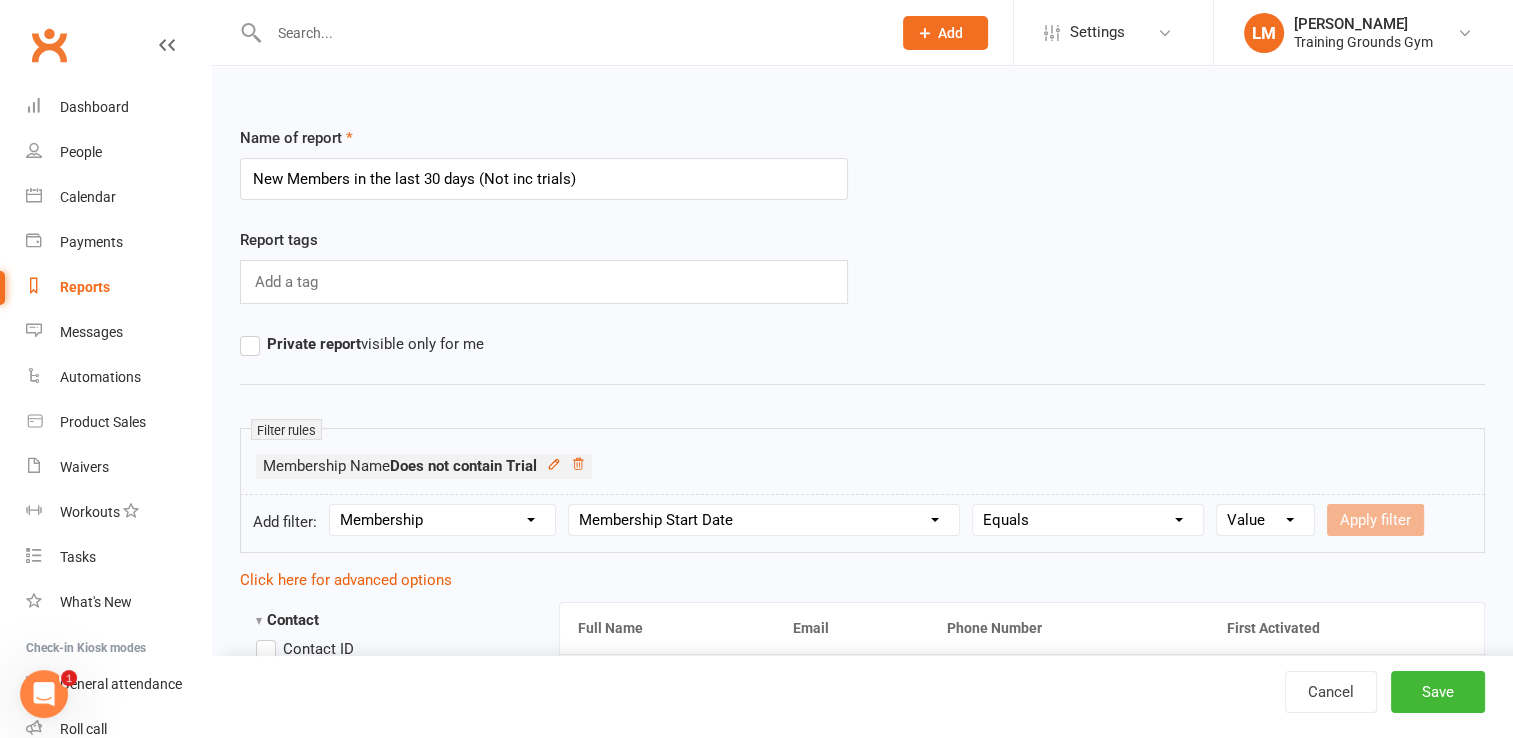 click on "Column name Membership ID Membership Name Membership Category Membership Start Date Membership Up-front Payment Date Membership Recurring Payments Start Date Membership Expiry Date Membership Added On Membership Term (in words) Membership Duration (in days) Current Membership Age (in days) Active Days Remaining (after [DATE]) Membership Fee (Up-front) Membership Fee (Recurring) Membership Recurring Fee Frequency Membership Attendance Limit (Description) Membership Attendance Limit Recurrence (Period) Membership Attendance Limit Recurrence (Number) Membership Source Class Pack? Trial Membership? Send email receipt on successful payment? Bookings Made Bookings Attended Bookings Absent Bookings w/ Unmarked Attendance Bookings Remaining Attendances in Current Calendar Month Make-up Classes Available Membership Active? Cancellation Present? Cancellation Date Cancellation Added On Cancellation Reason Most Recent Attendance Payments Attempted Paid Payments Failed Payments (Current) Payments Remaining" at bounding box center (764, 520) 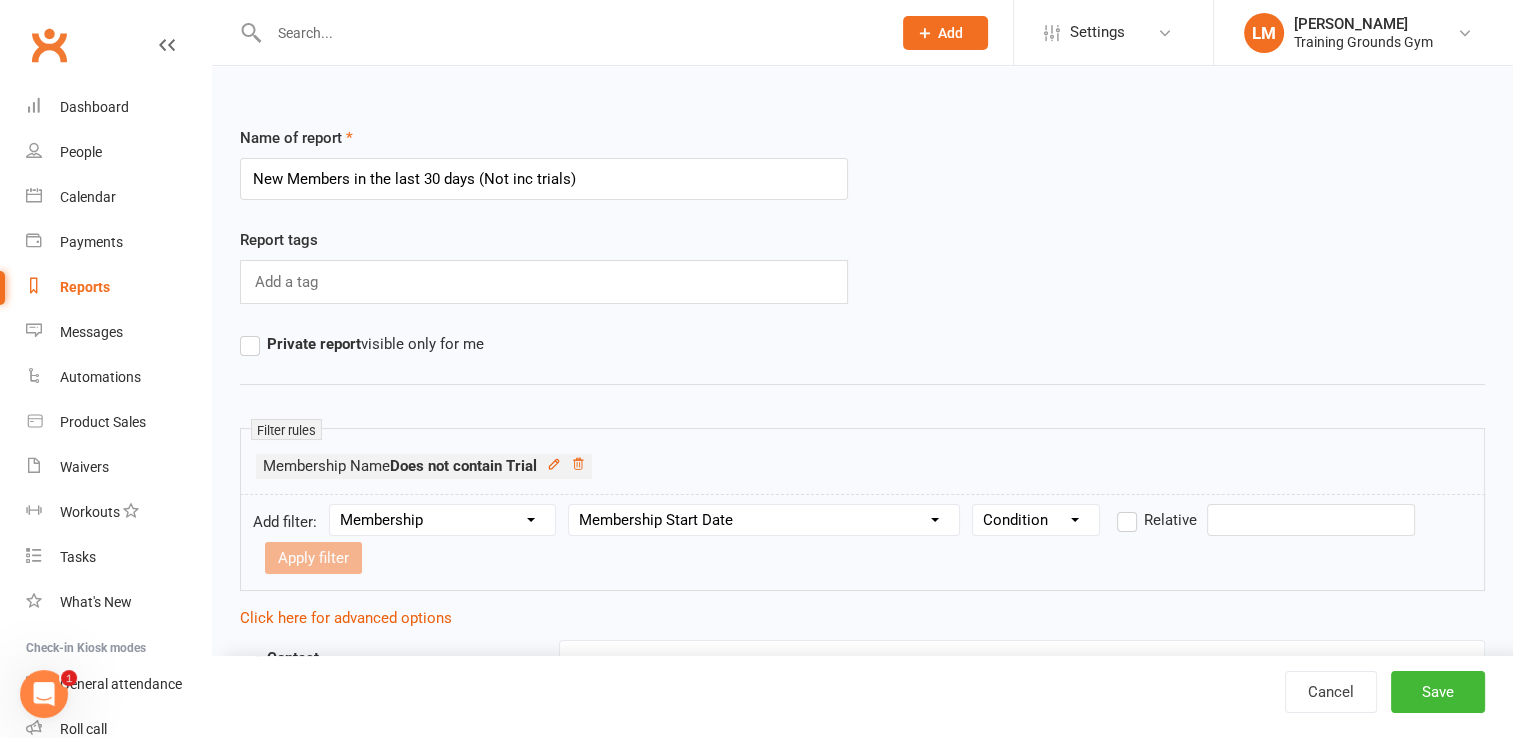 click on "Condition Is Is not Before After Before or on After or on Is blank Is not blank" at bounding box center [1036, 520] 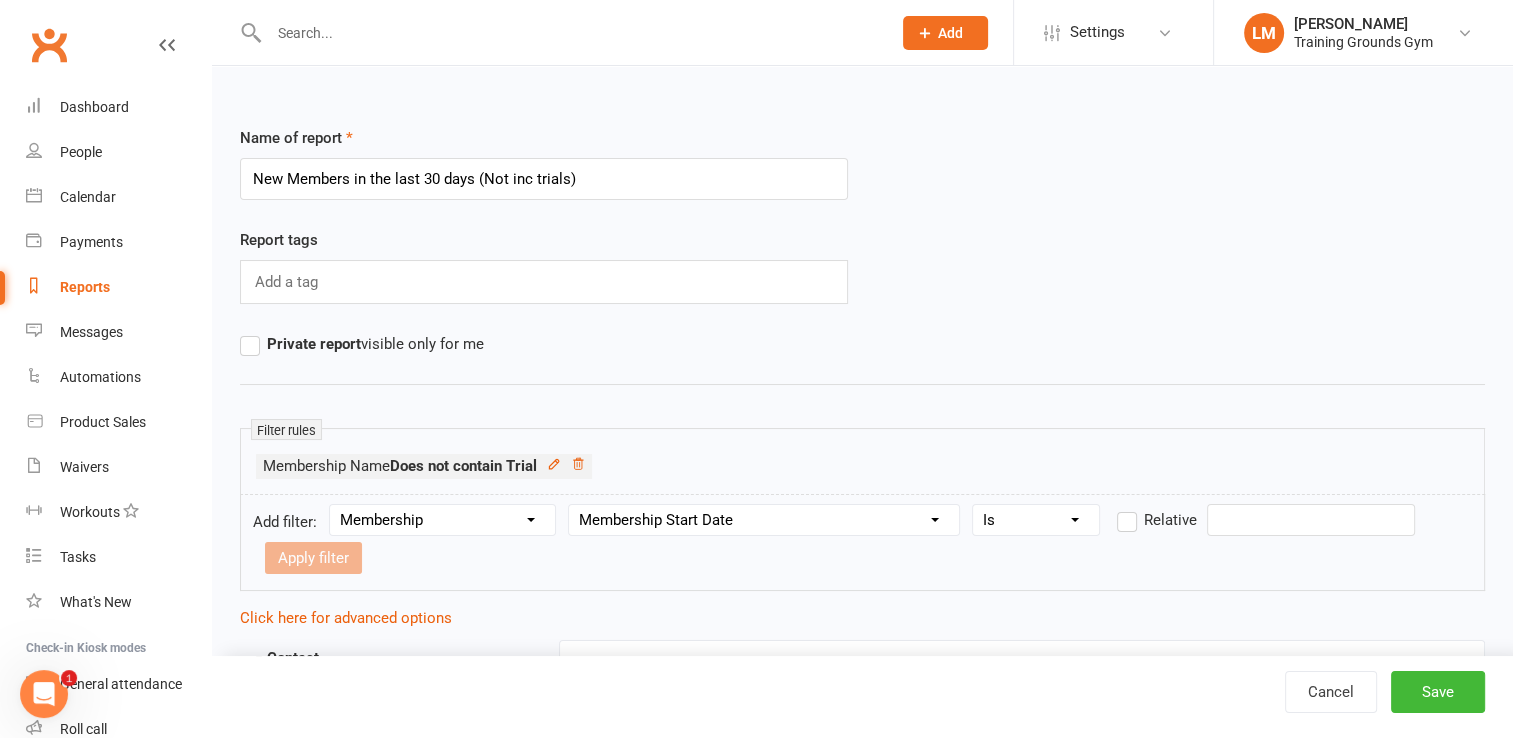 click on "Condition Is Is not Before After Before or on After or on Is blank Is not blank" at bounding box center (1036, 520) 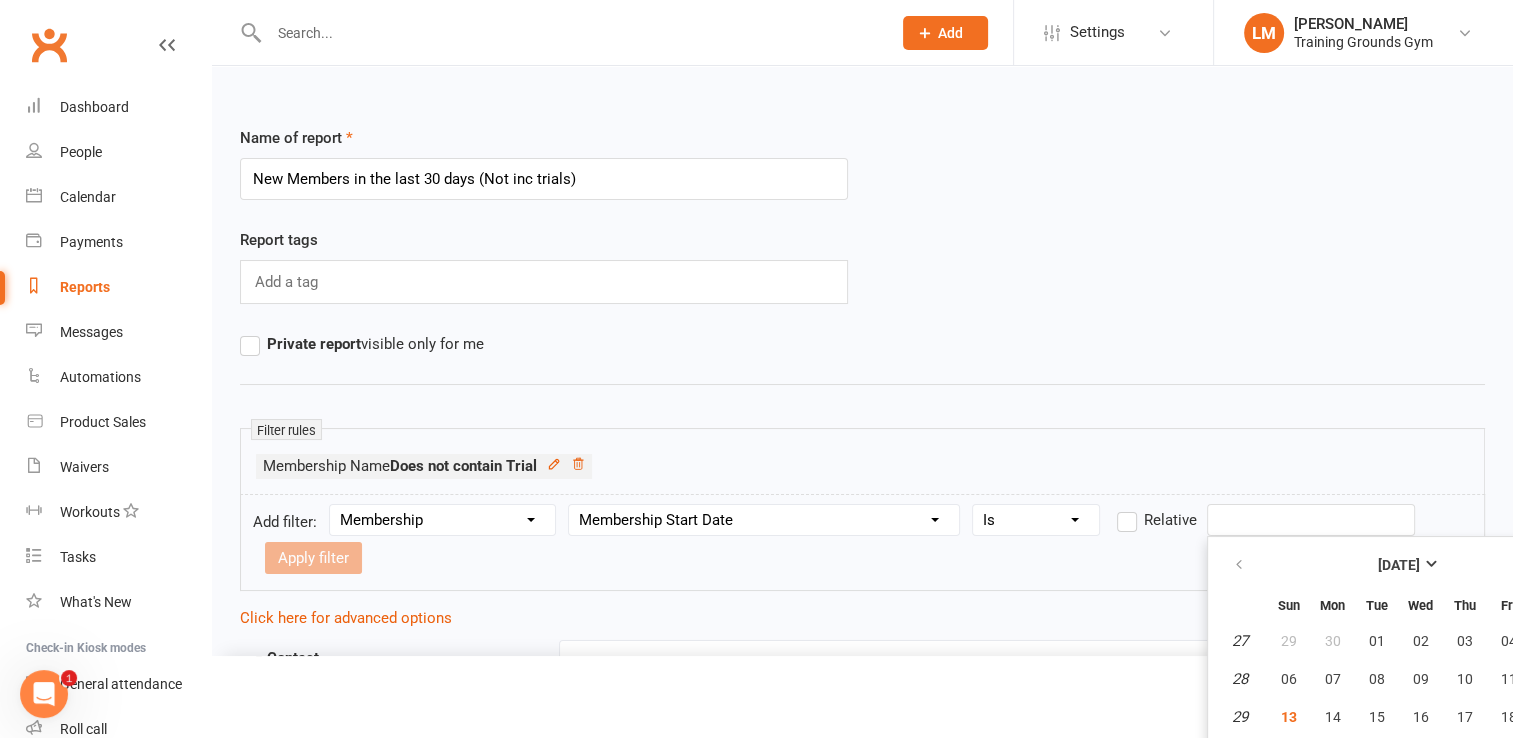 scroll, scrollTop: 124, scrollLeft: 0, axis: vertical 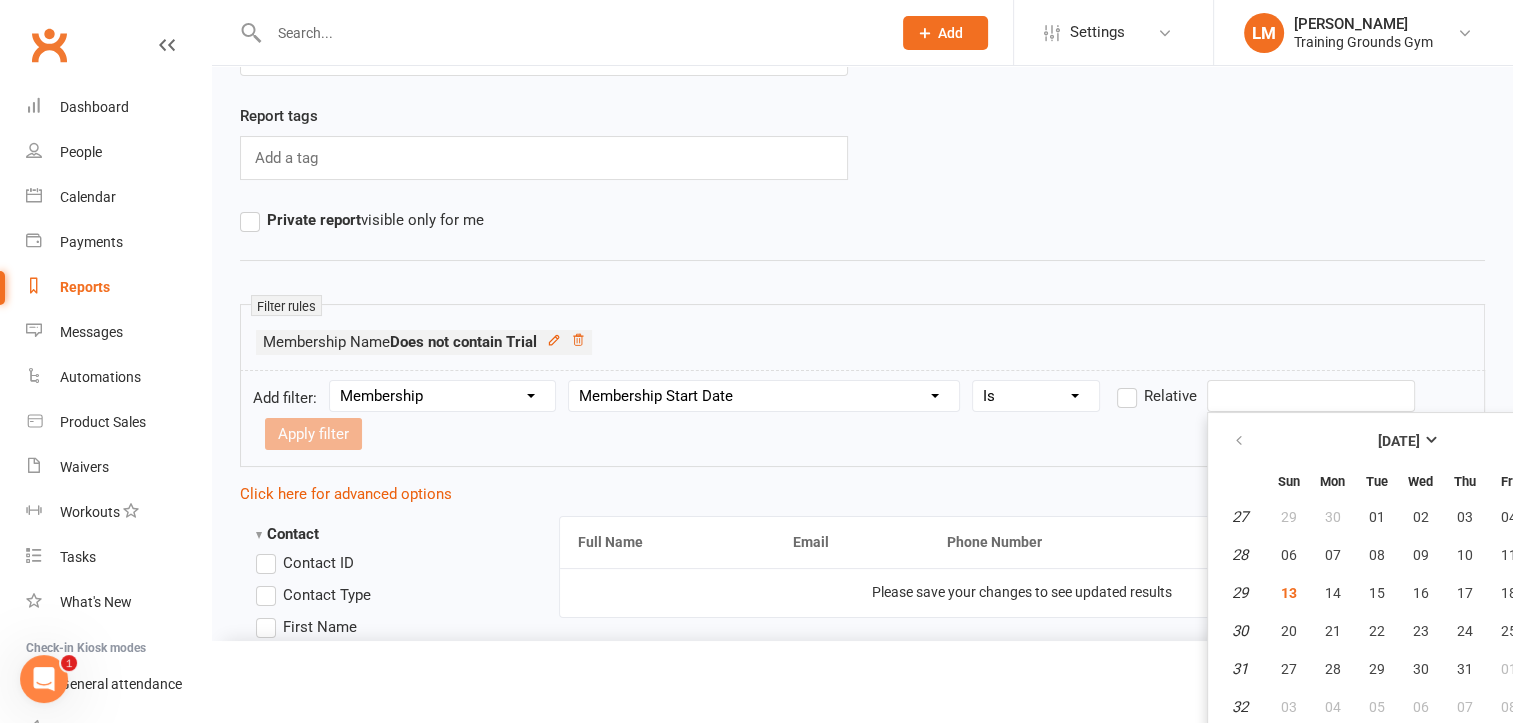 click on "Prospect
Member
Non-attending contact
Class / event
Appointment
Task
Membership plan
Bulk message
Add
Settings Membership Plans Event Templates Appointment Types Mobile App  Website Image Library Customize Contacts Bulk Imports Access Control Users Account Profile Clubworx API LM [PERSON_NAME] Training Grounds Gym My profile My subscription Help Terms & conditions  Privacy policy  Sign out Clubworx Dashboard People Calendar Payments Reports Messages   Automations   Product Sales Waivers   Workouts   Tasks   What's New Check-in Kiosk modes General attendance Roll call Class check-in × × × Name of report New Members in the last 30 days (Not inc trials) Report tags Add a tag Private report  visible only for me Filter rules Membership Name  Does not contain Trial Contact" at bounding box center [756, 1373] 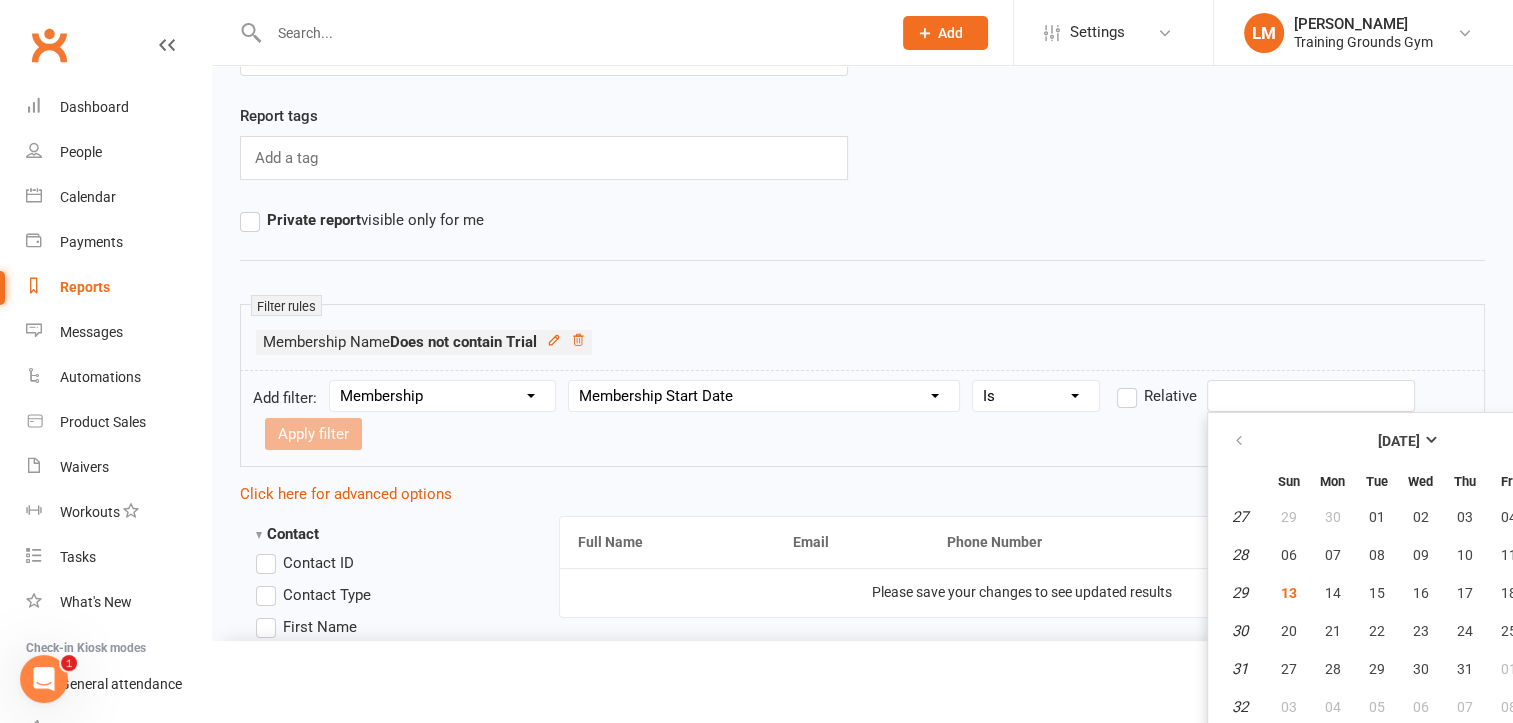 click at bounding box center (1311, 396) 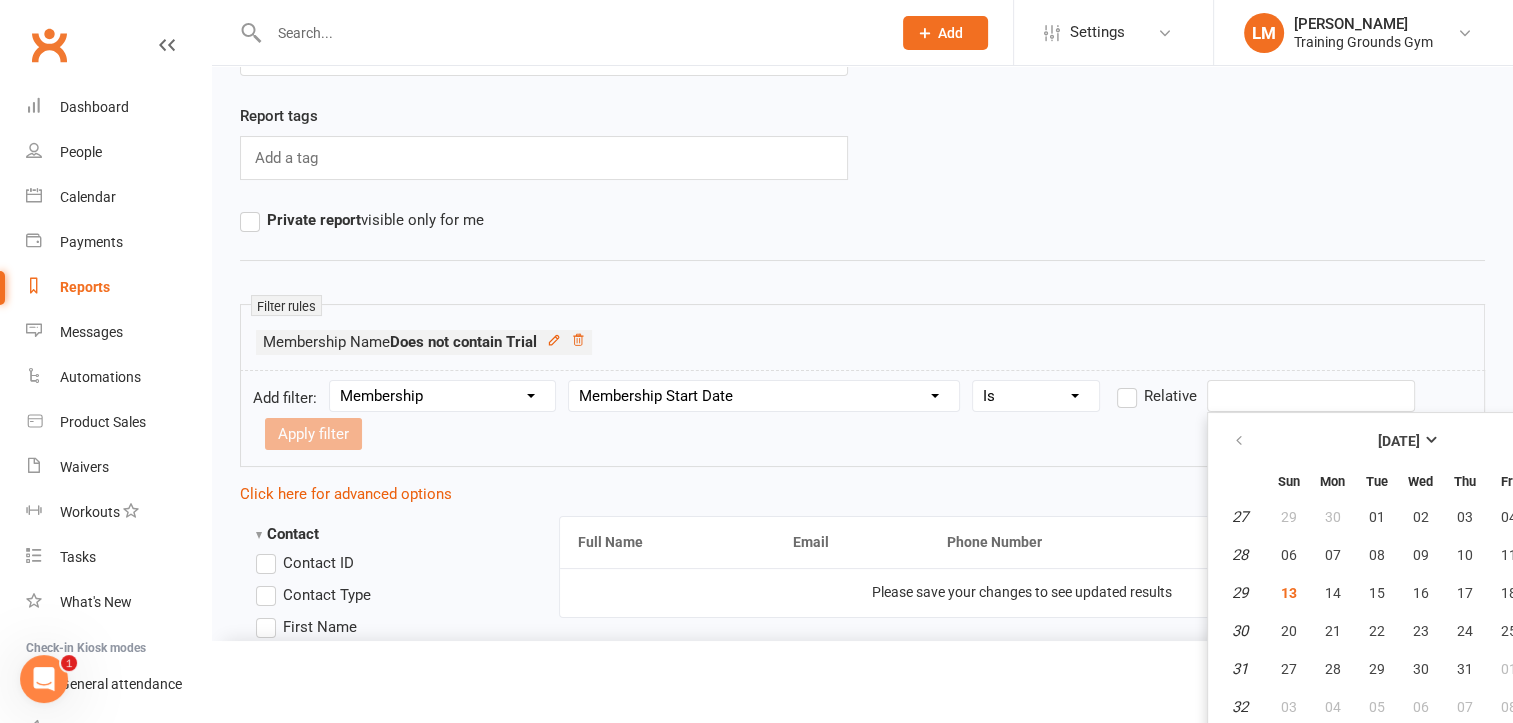 click on "Column name Membership ID Membership Name Membership Category Membership Start Date Membership Up-front Payment Date Membership Recurring Payments Start Date Membership Expiry Date Membership Added On Membership Term (in words) Membership Duration (in days) Current Membership Age (in days) Active Days Remaining (after [DATE]) Membership Fee (Up-front) Membership Fee (Recurring) Membership Recurring Fee Frequency Membership Attendance Limit (Description) Membership Attendance Limit Recurrence (Period) Membership Attendance Limit Recurrence (Number) Membership Source Class Pack? Trial Membership? Send email receipt on successful payment? Bookings Made Bookings Attended Bookings Absent Bookings w/ Unmarked Attendance Bookings Remaining Attendances in Current Calendar Month Make-up Classes Available Membership Active? Cancellation Present? Cancellation Date Cancellation Added On Cancellation Reason Most Recent Attendance Payments Attempted Paid Payments Failed Payments (Current) Payments Remaining" at bounding box center (764, 396) 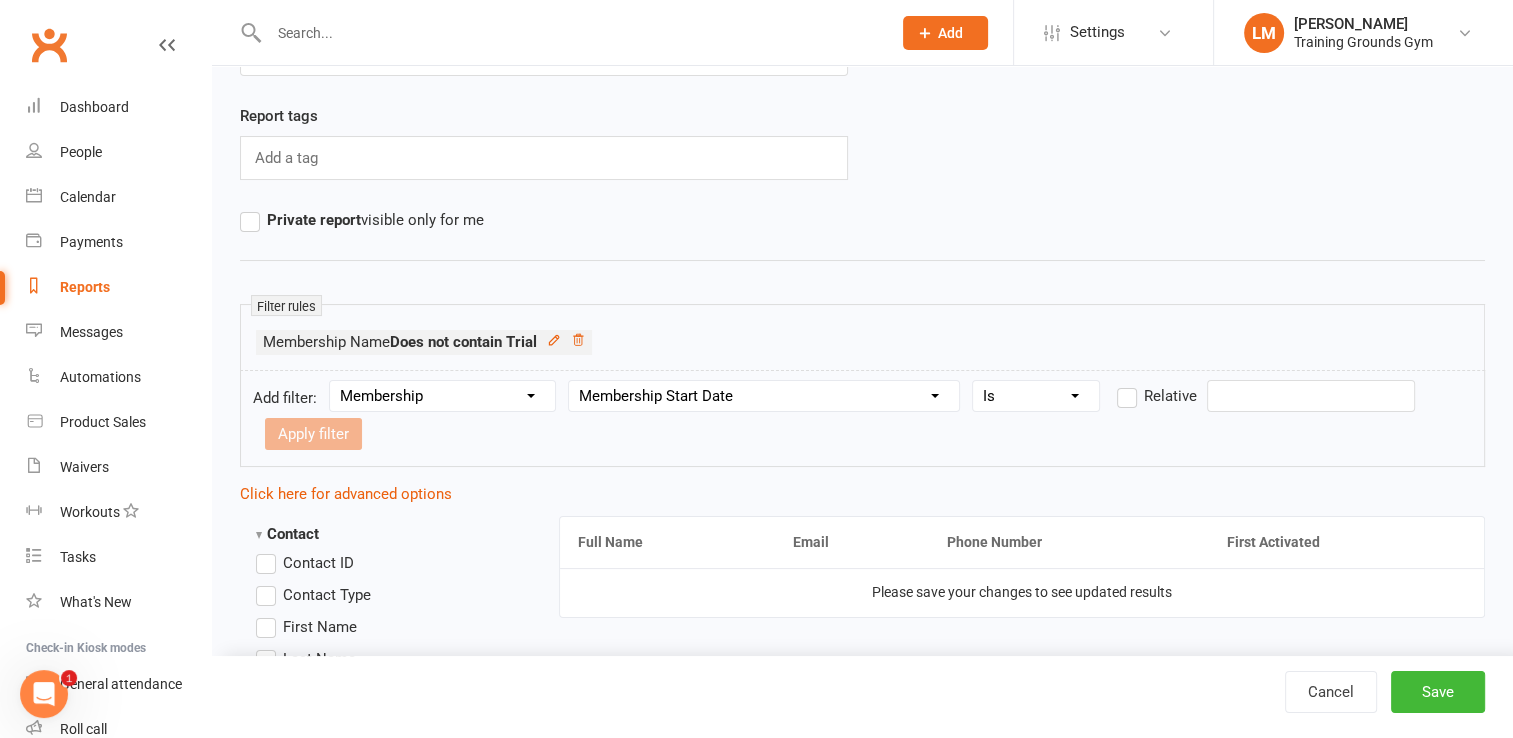 select on "7" 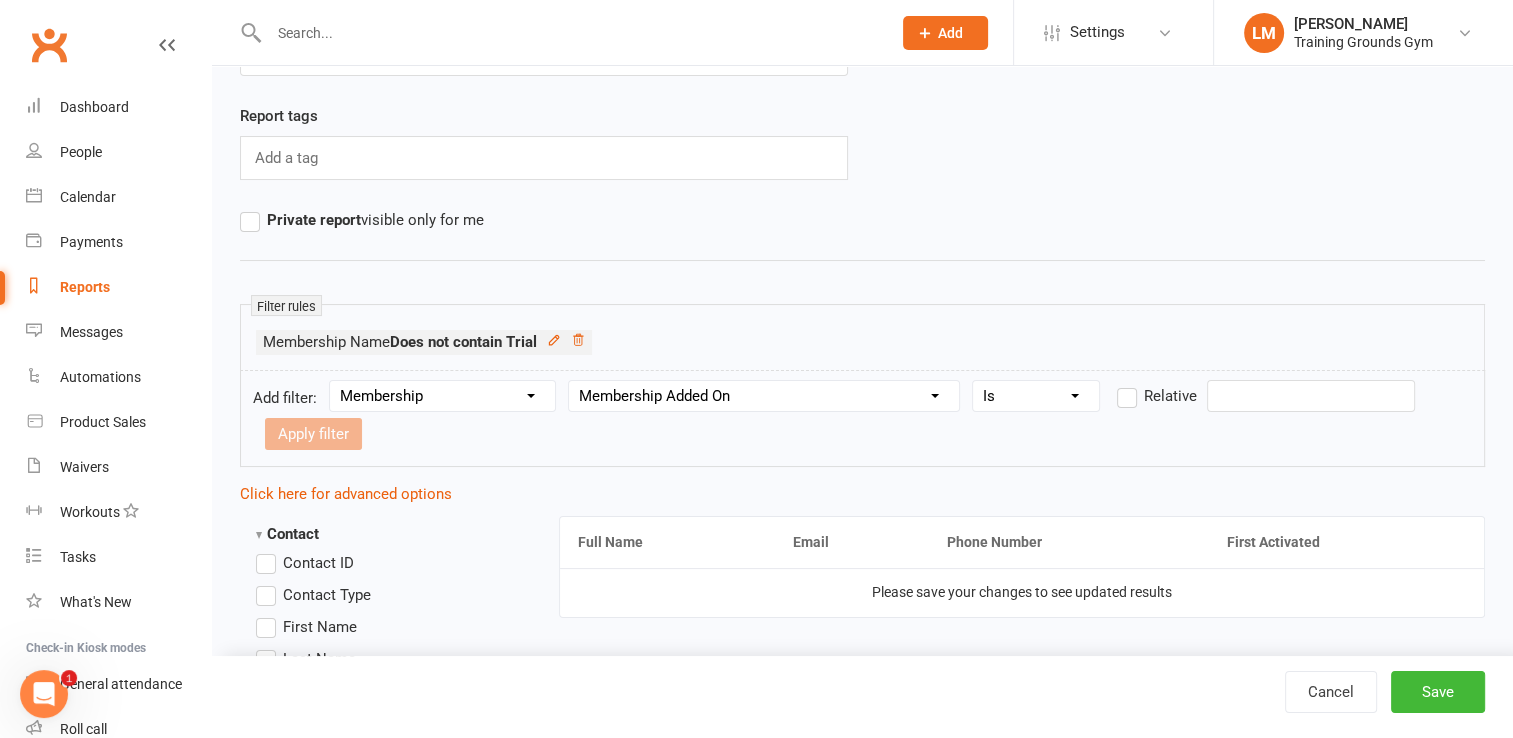 click on "Column name Membership ID Membership Name Membership Category Membership Start Date Membership Up-front Payment Date Membership Recurring Payments Start Date Membership Expiry Date Membership Added On Membership Term (in words) Membership Duration (in days) Current Membership Age (in days) Active Days Remaining (after [DATE]) Membership Fee (Up-front) Membership Fee (Recurring) Membership Recurring Fee Frequency Membership Attendance Limit (Description) Membership Attendance Limit Recurrence (Period) Membership Attendance Limit Recurrence (Number) Membership Source Class Pack? Trial Membership? Send email receipt on successful payment? Bookings Made Bookings Attended Bookings Absent Bookings w/ Unmarked Attendance Bookings Remaining Attendances in Current Calendar Month Make-up Classes Available Membership Active? Cancellation Present? Cancellation Date Cancellation Added On Cancellation Reason Most Recent Attendance Payments Attempted Paid Payments Failed Payments (Current) Payments Remaining" at bounding box center [764, 396] 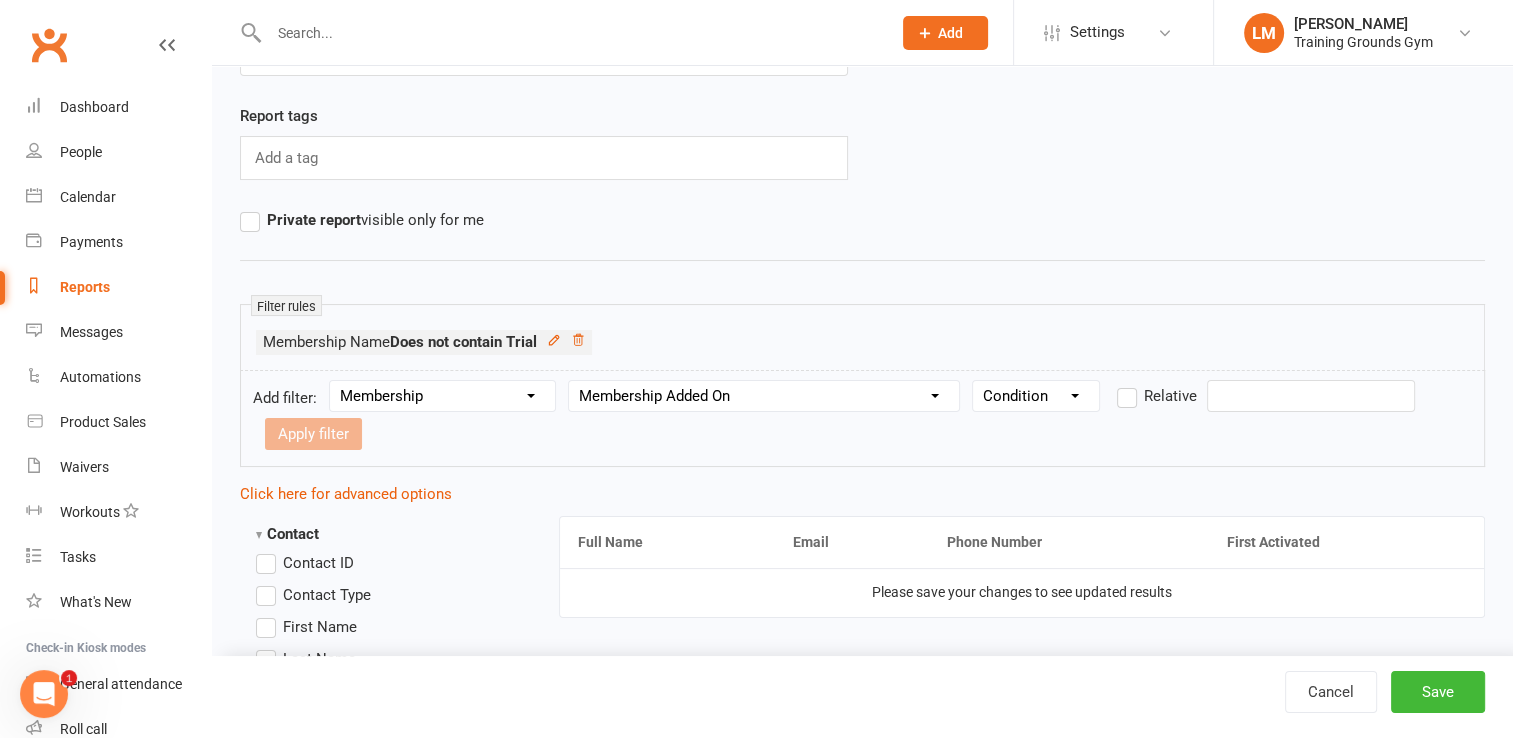 click on "Condition Is Is not Before After Before or on After or on Is blank Is not blank" at bounding box center [1036, 396] 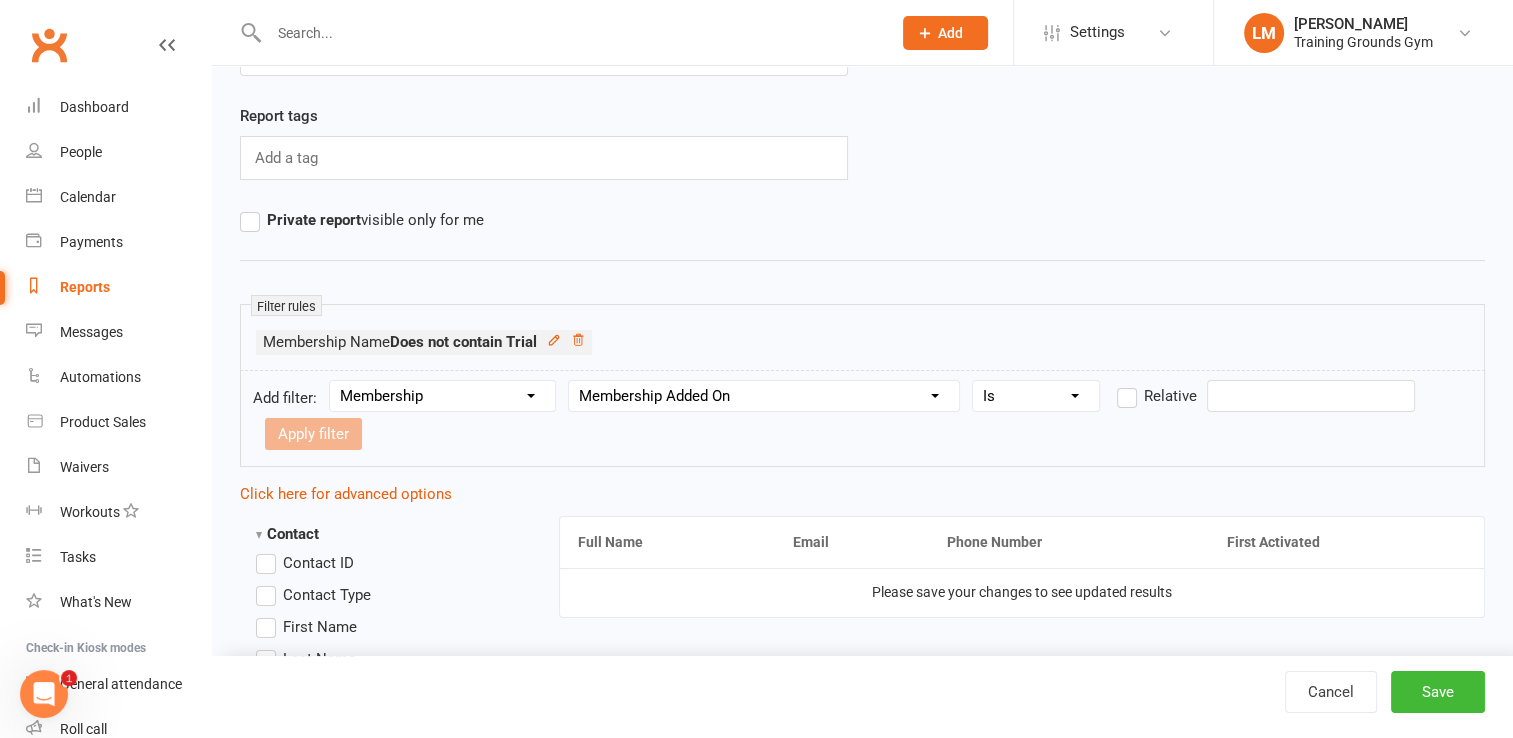 click on "Condition Is Is not Before After Before or on After or on Is blank Is not blank" at bounding box center [1036, 396] 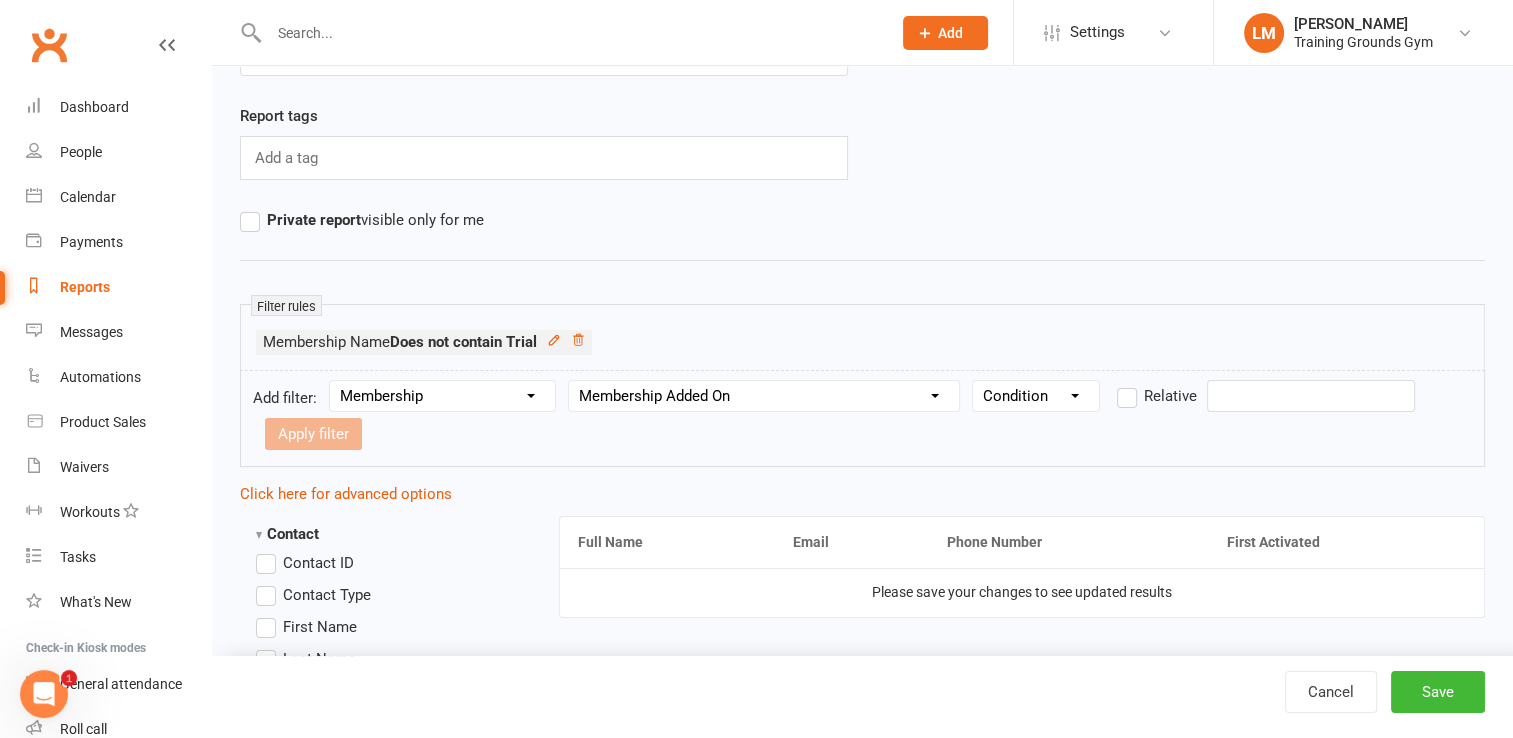 click on "Condition Is Is not Before After Before or on After or on Is blank Is not blank" at bounding box center [1036, 396] 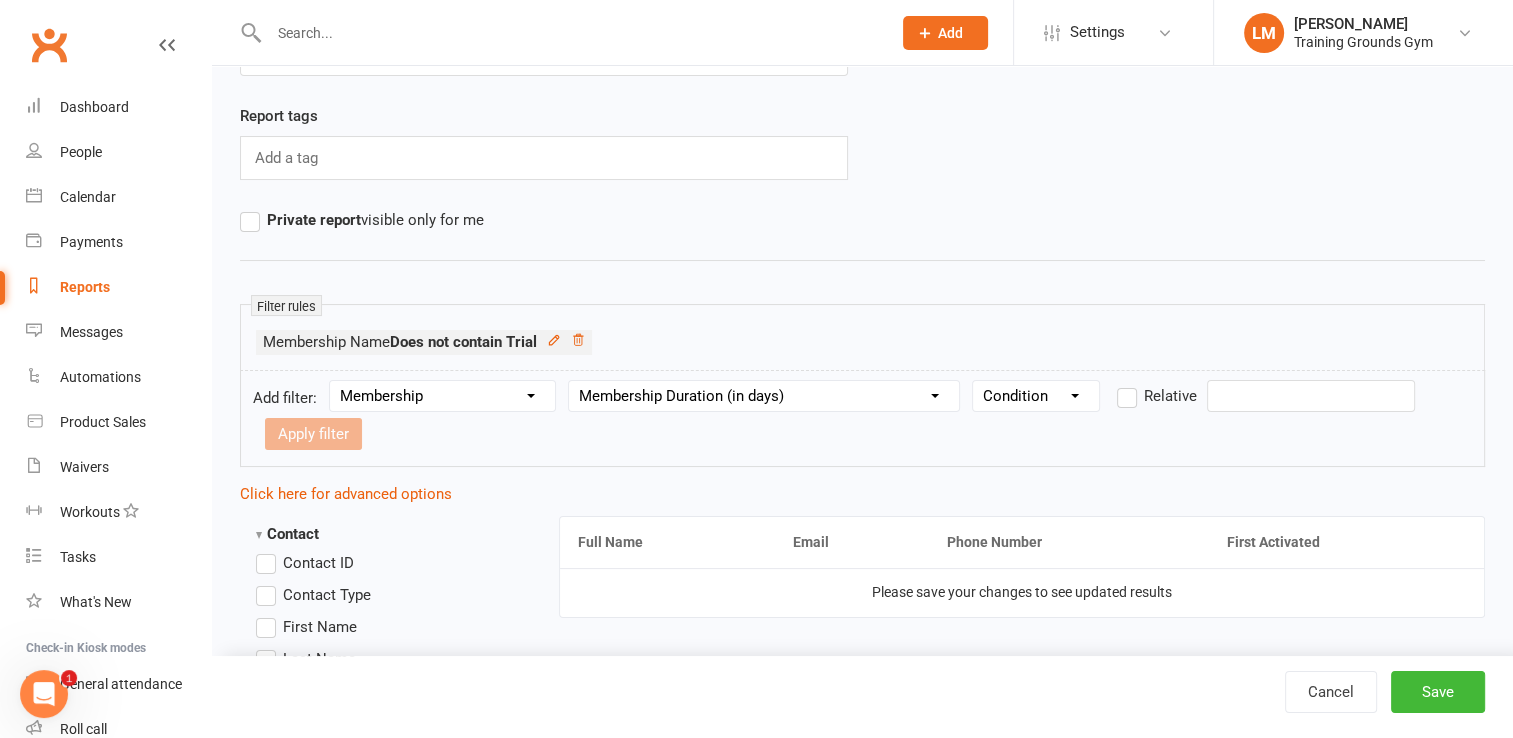 click on "Column name Membership ID Membership Name Membership Category Membership Start Date Membership Up-front Payment Date Membership Recurring Payments Start Date Membership Expiry Date Membership Added On Membership Term (in words) Membership Duration (in days) Current Membership Age (in days) Active Days Remaining (after [DATE]) Membership Fee (Up-front) Membership Fee (Recurring) Membership Recurring Fee Frequency Membership Attendance Limit (Description) Membership Attendance Limit Recurrence (Period) Membership Attendance Limit Recurrence (Number) Membership Source Class Pack? Trial Membership? Send email receipt on successful payment? Bookings Made Bookings Attended Bookings Absent Bookings w/ Unmarked Attendance Bookings Remaining Attendances in Current Calendar Month Make-up Classes Available Membership Active? Cancellation Present? Cancellation Date Cancellation Added On Cancellation Reason Most Recent Attendance Payments Attempted Paid Payments Failed Payments (Current) Payments Remaining" at bounding box center (764, 396) 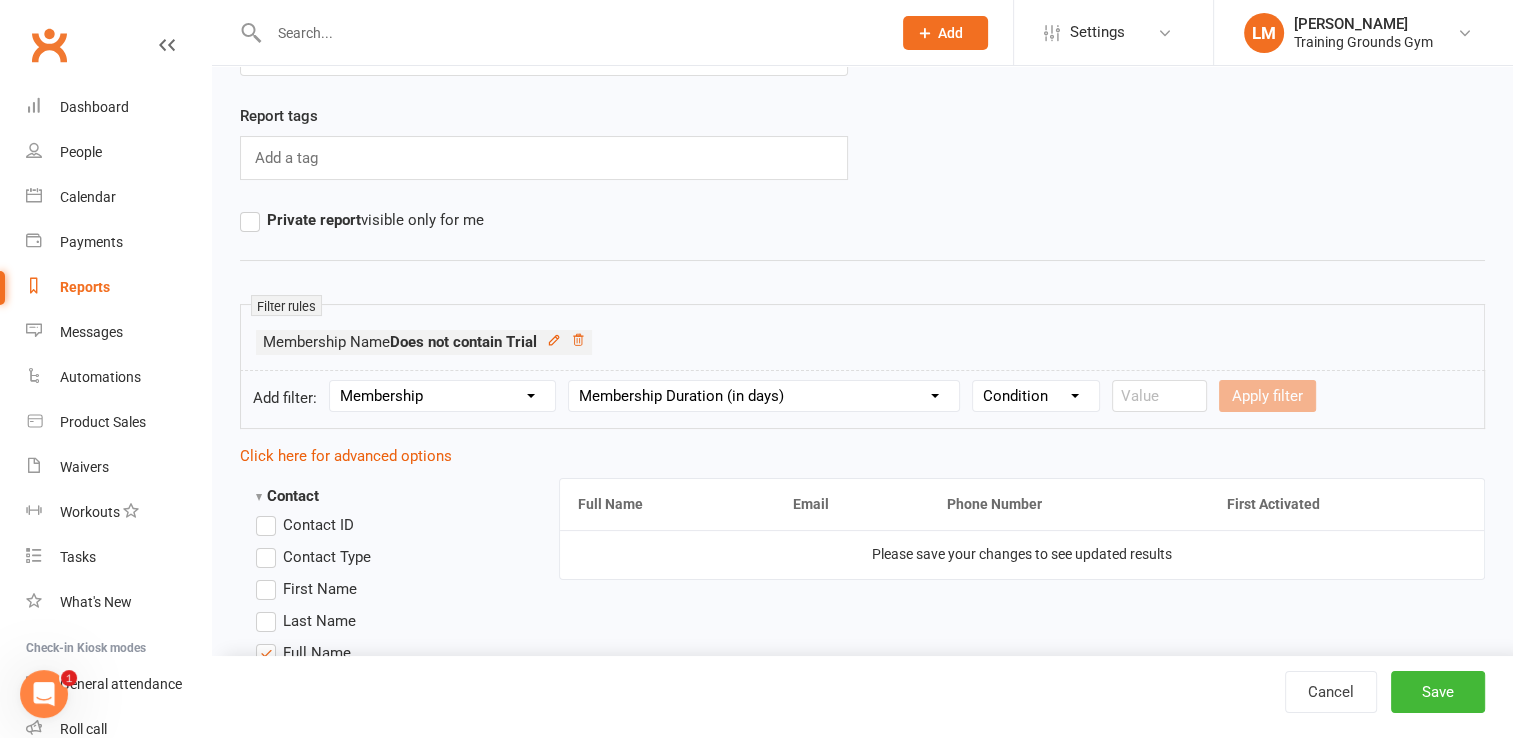 click on "Condition Is Is not Less than Greater than Less than or equal to Greater than or equal to Is blank Is not blank" at bounding box center [1036, 396] 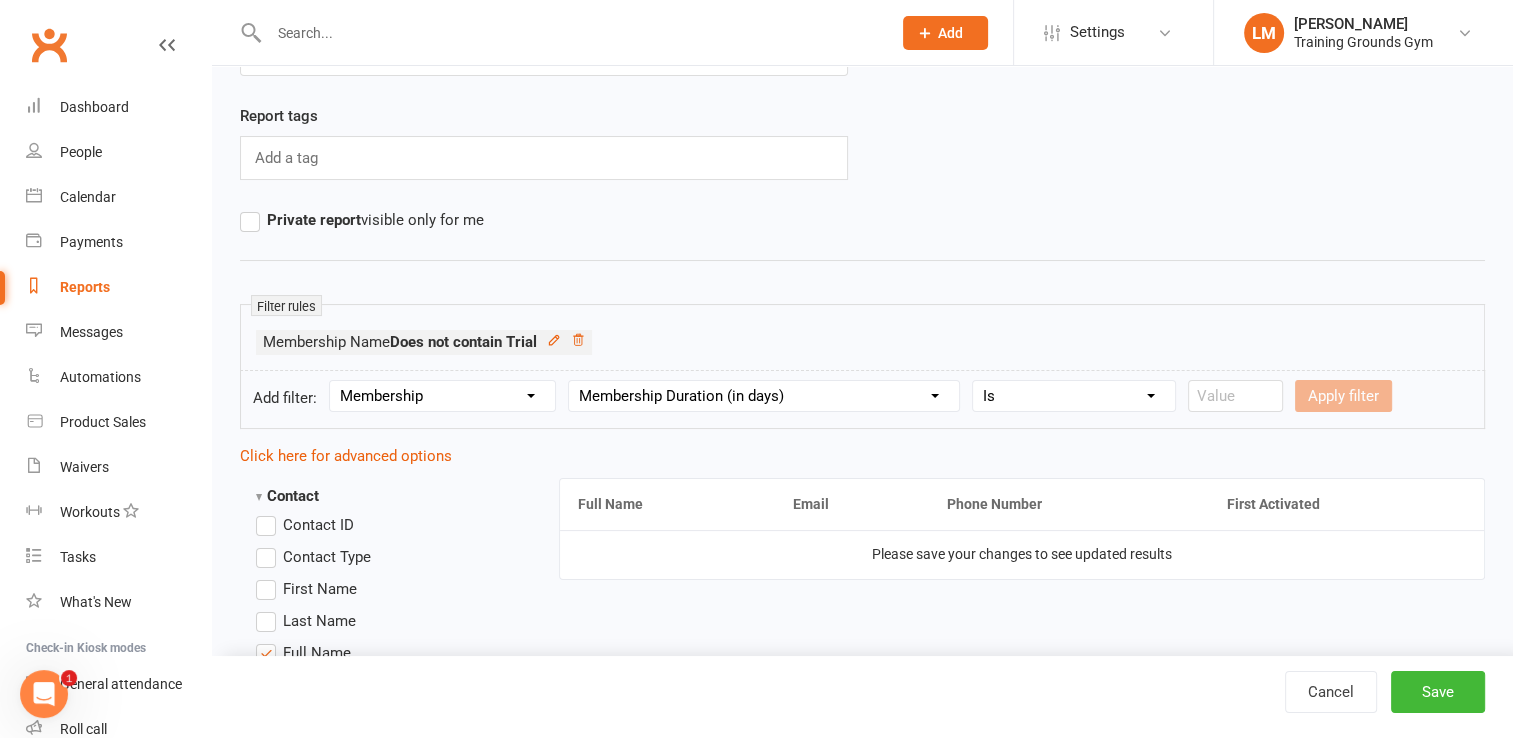 click on "Condition Is Is not Less than Greater than Less than or equal to Greater than or equal to Is blank Is not blank" at bounding box center [1074, 396] 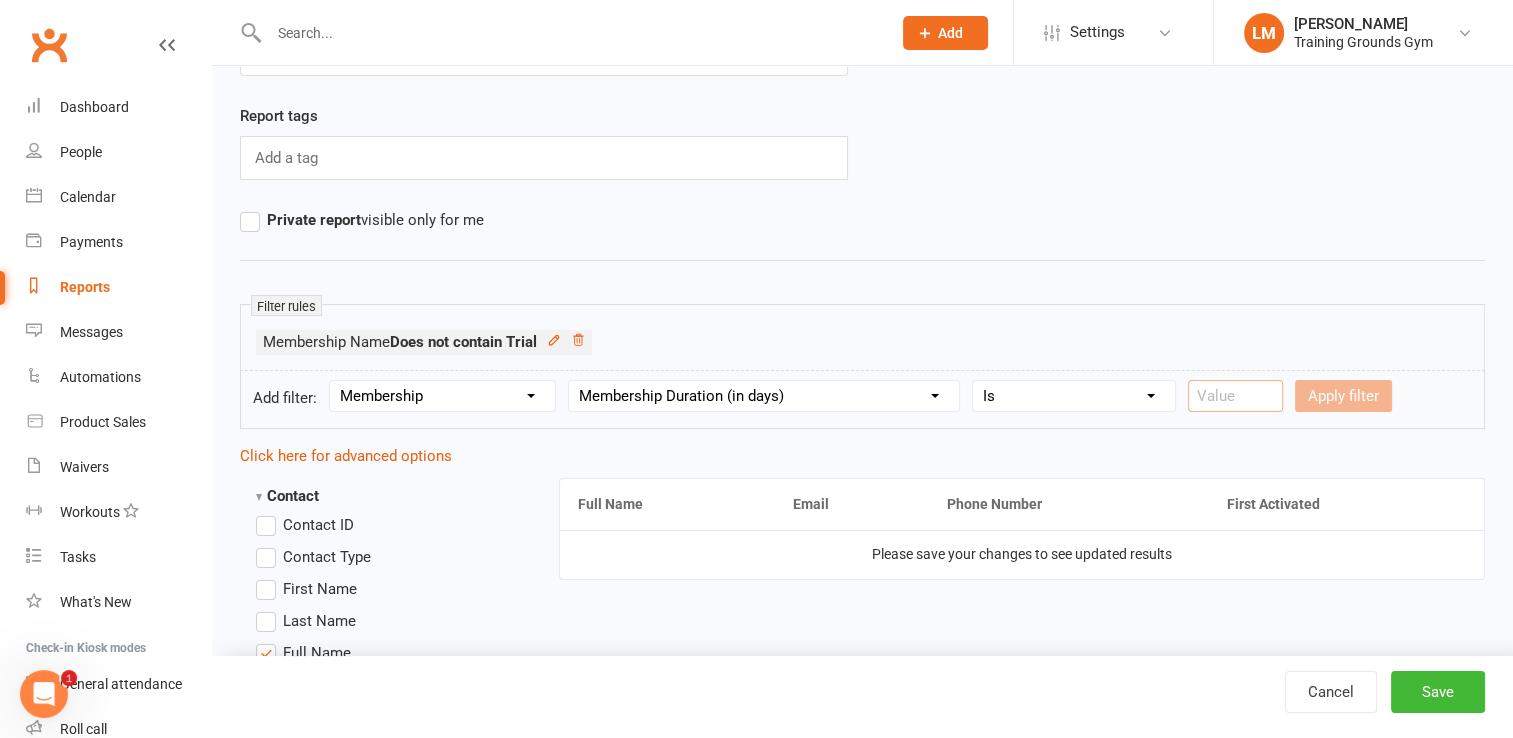 click at bounding box center (1235, 396) 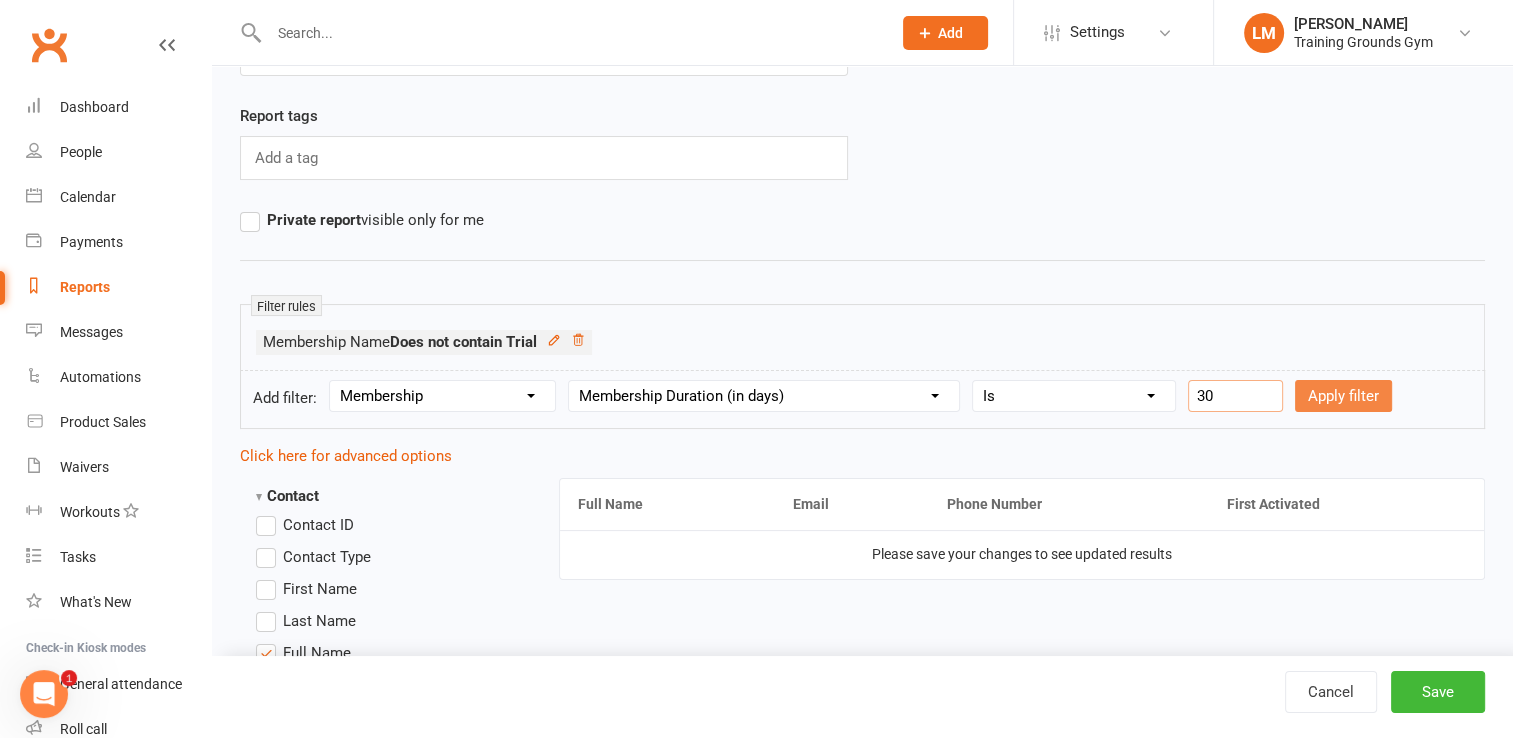 type on "30" 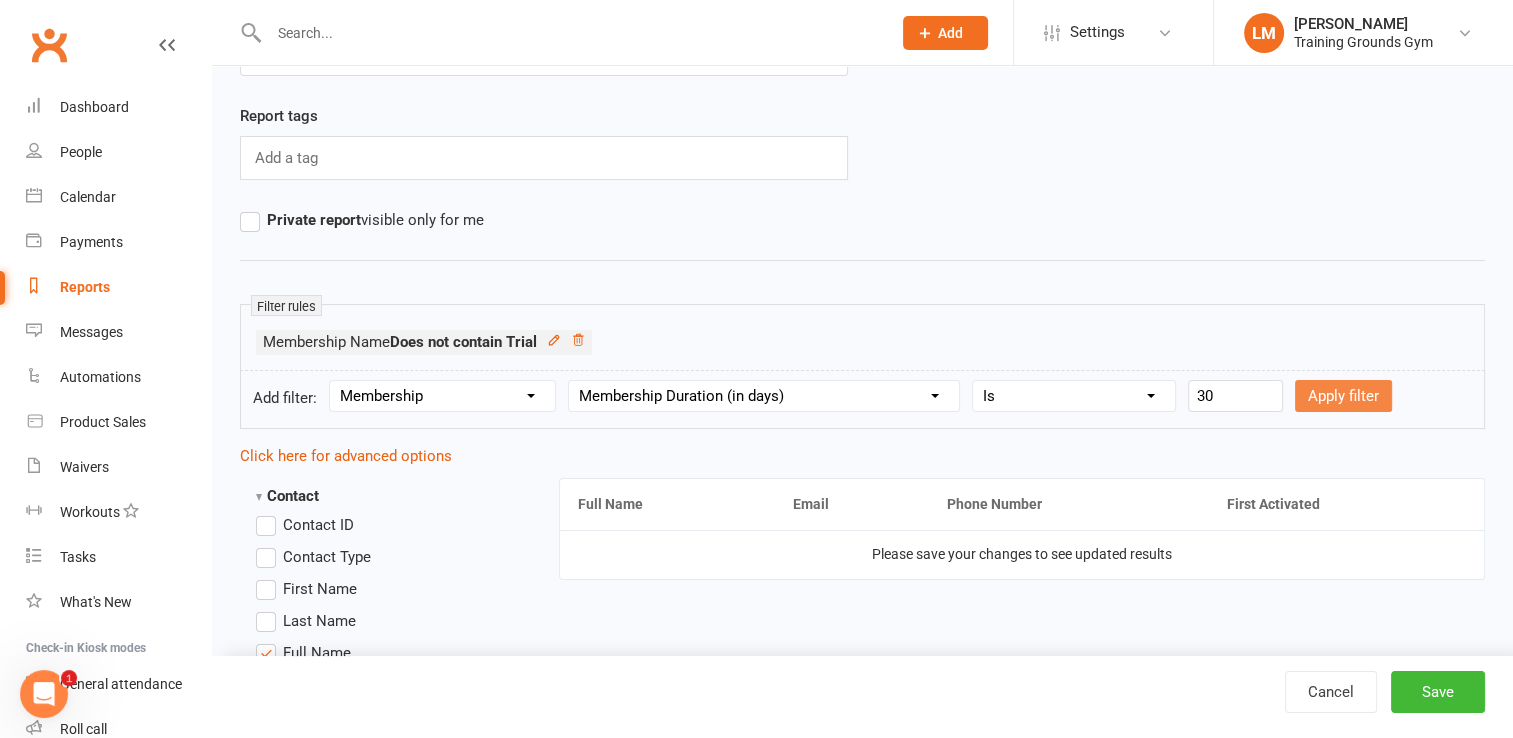 click on "Apply filter" at bounding box center [1343, 396] 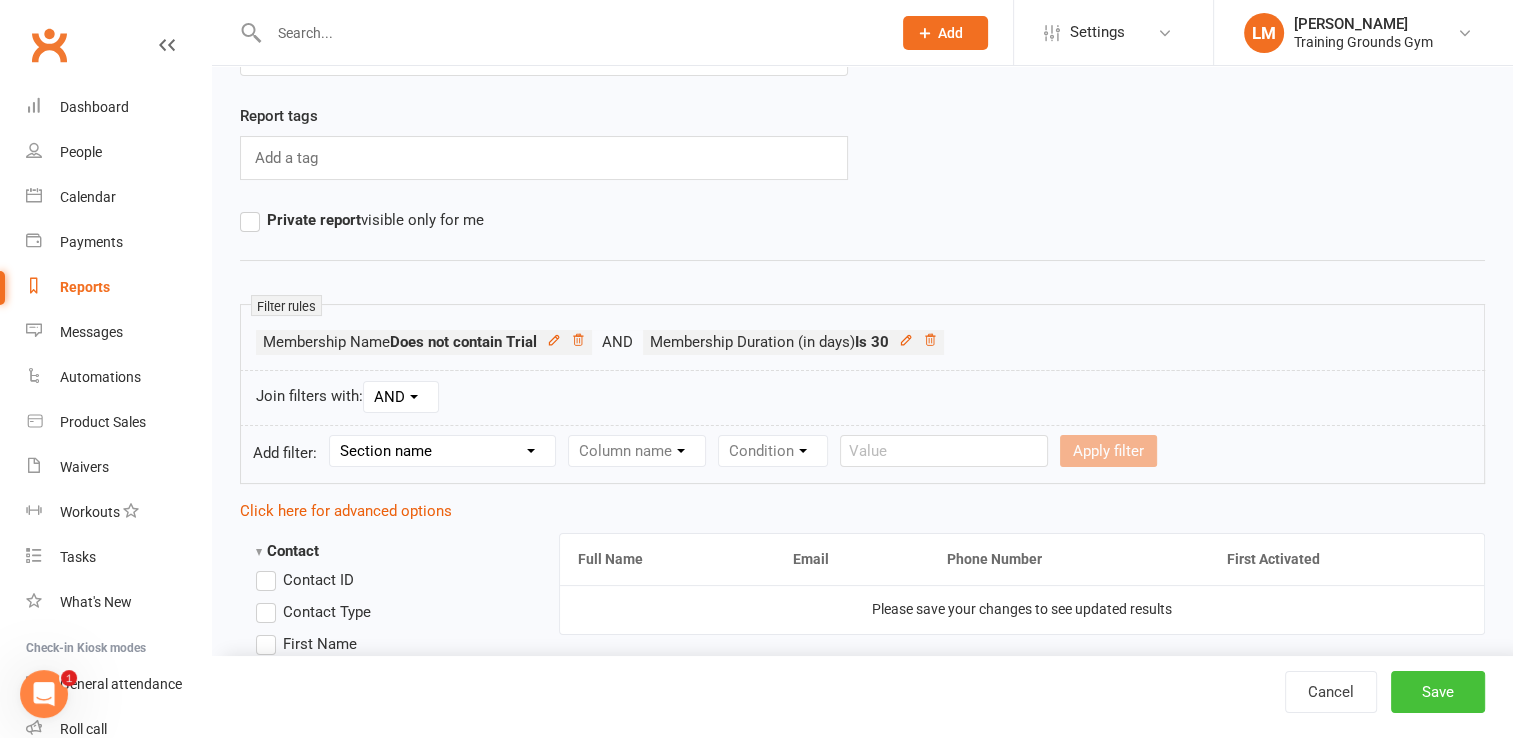 click on "Save" at bounding box center [1438, 692] 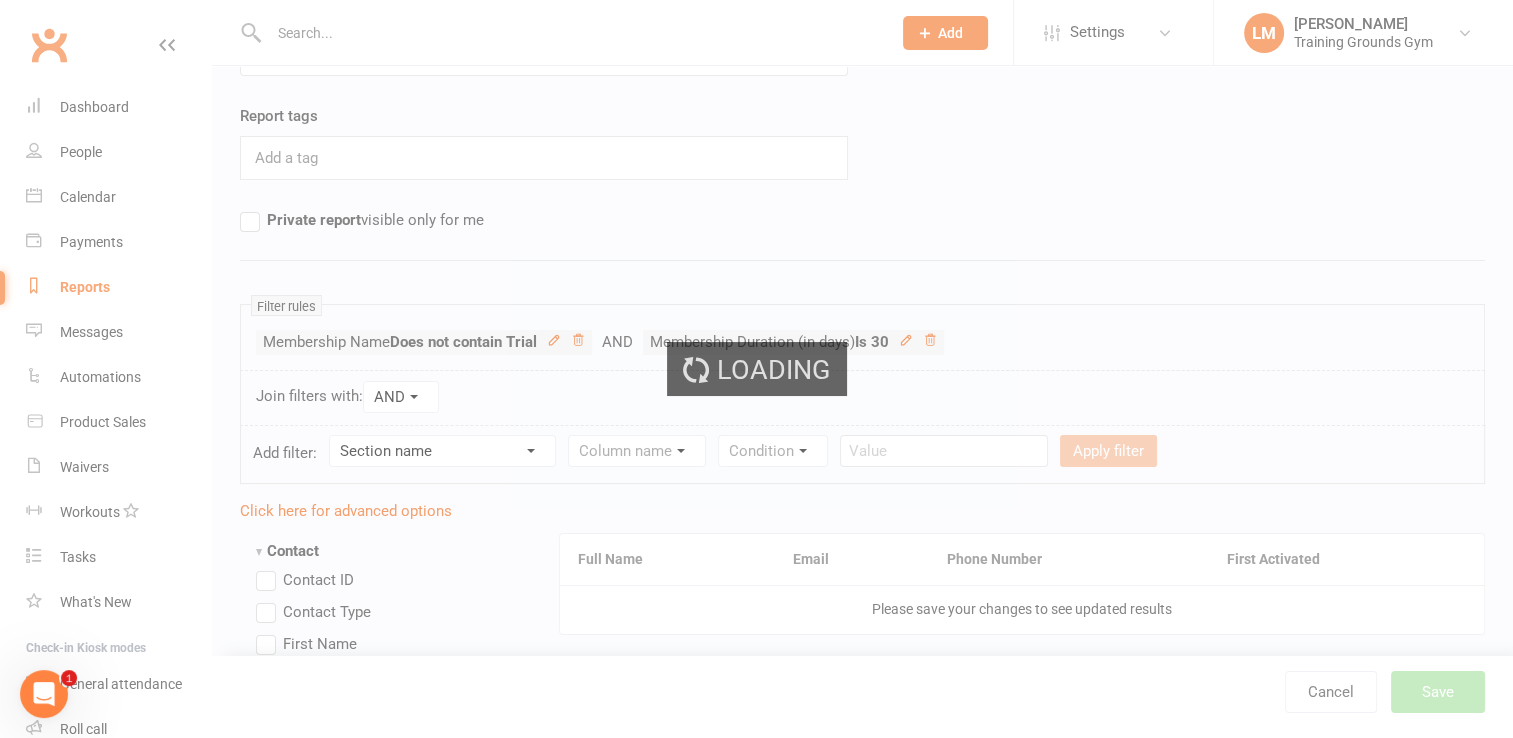 scroll, scrollTop: 0, scrollLeft: 0, axis: both 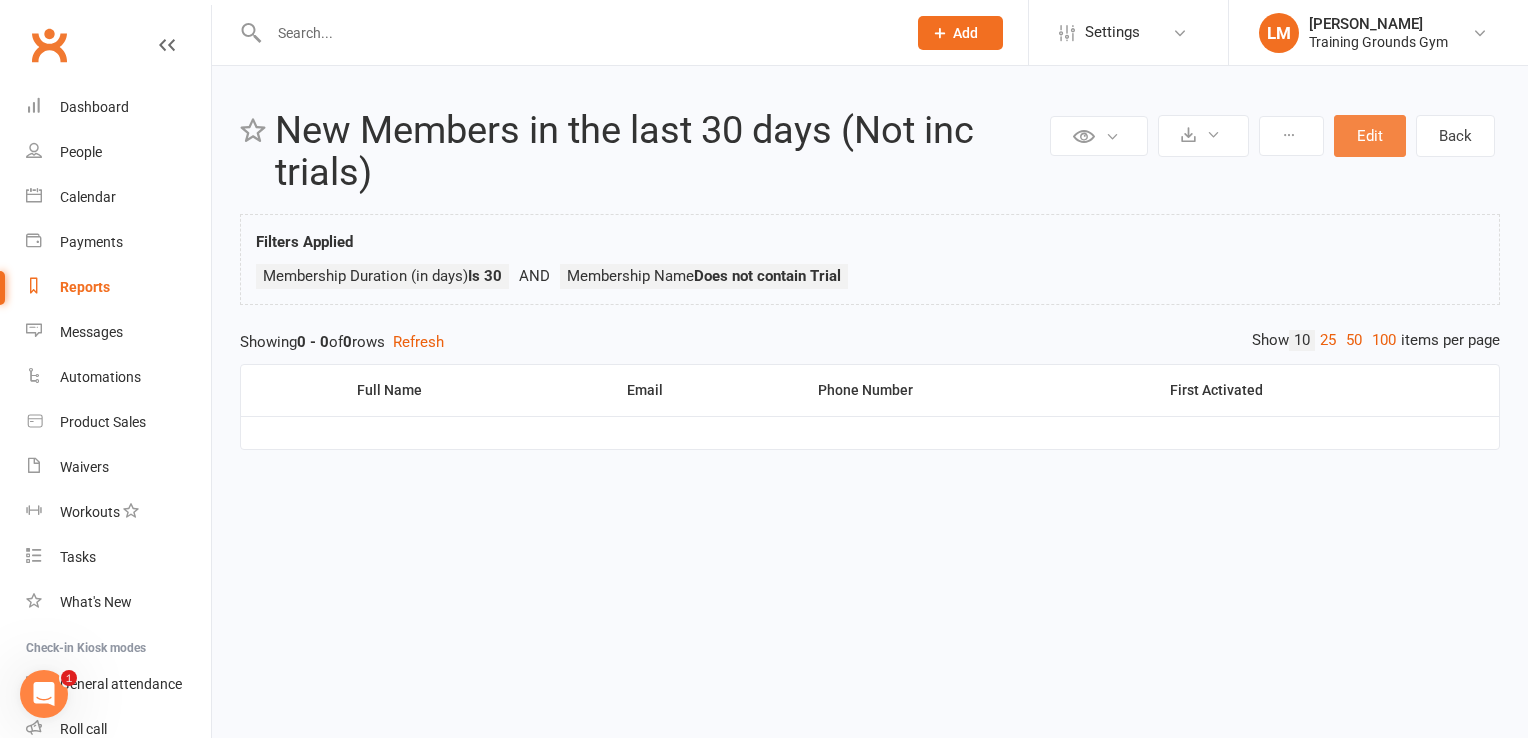 click on "Edit" at bounding box center [1370, 136] 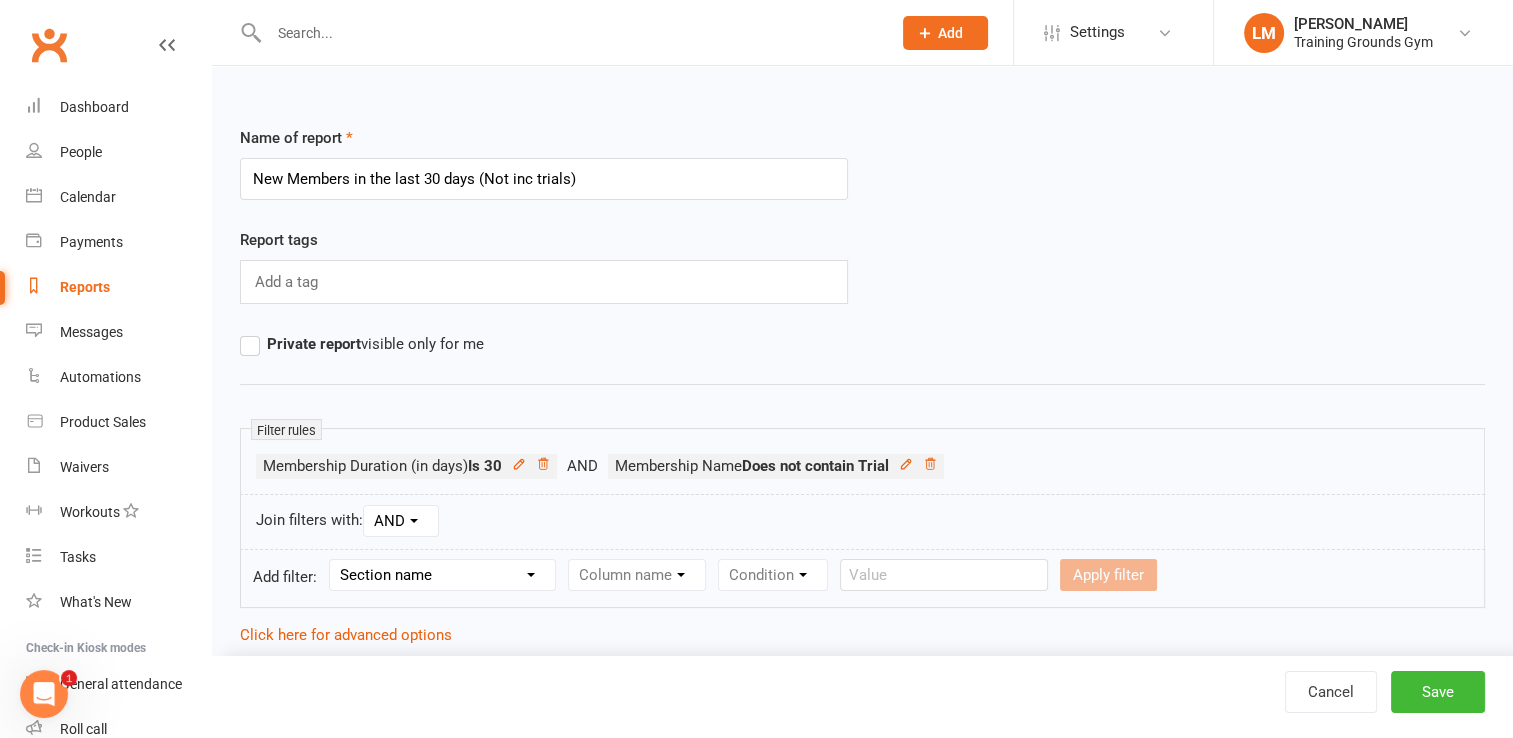 click 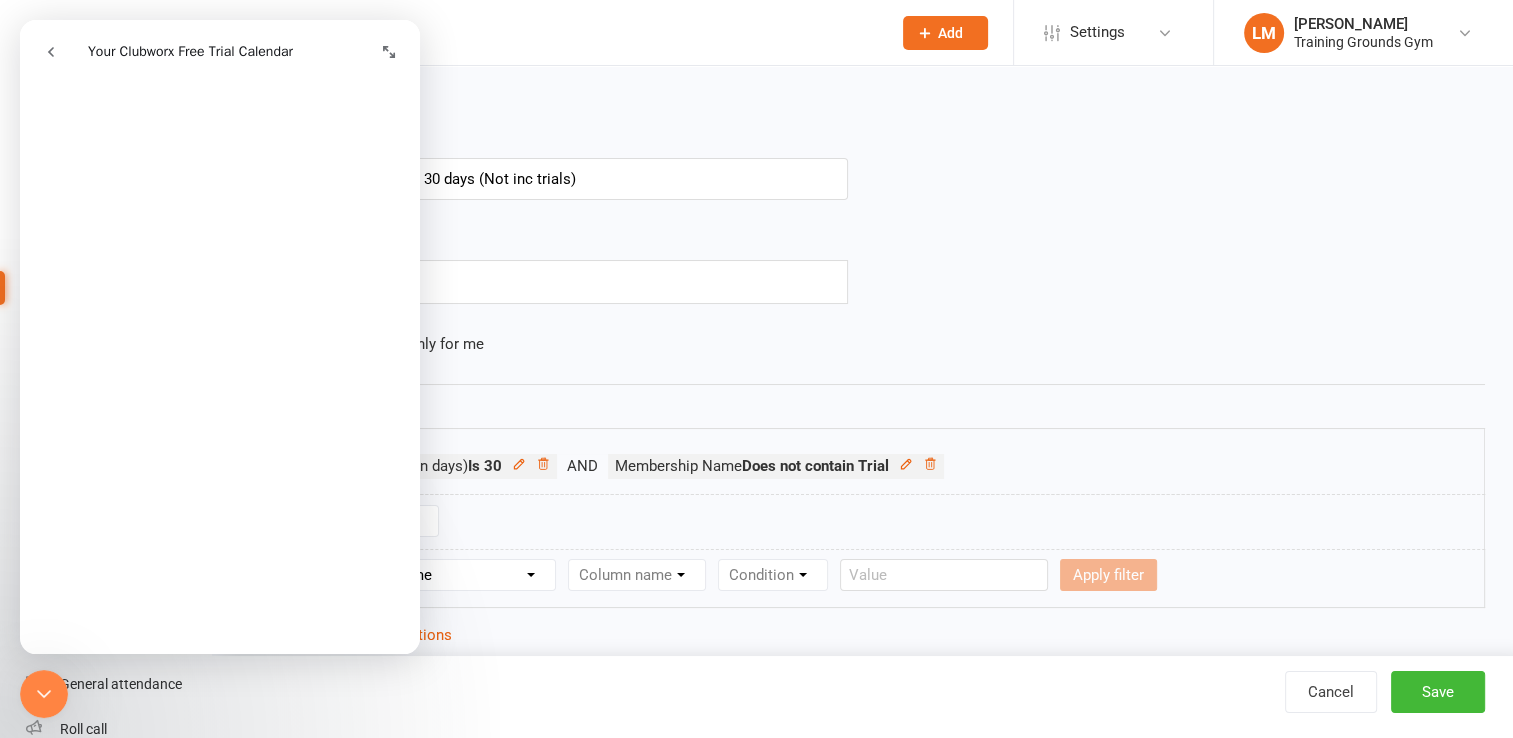 scroll, scrollTop: 2857, scrollLeft: 0, axis: vertical 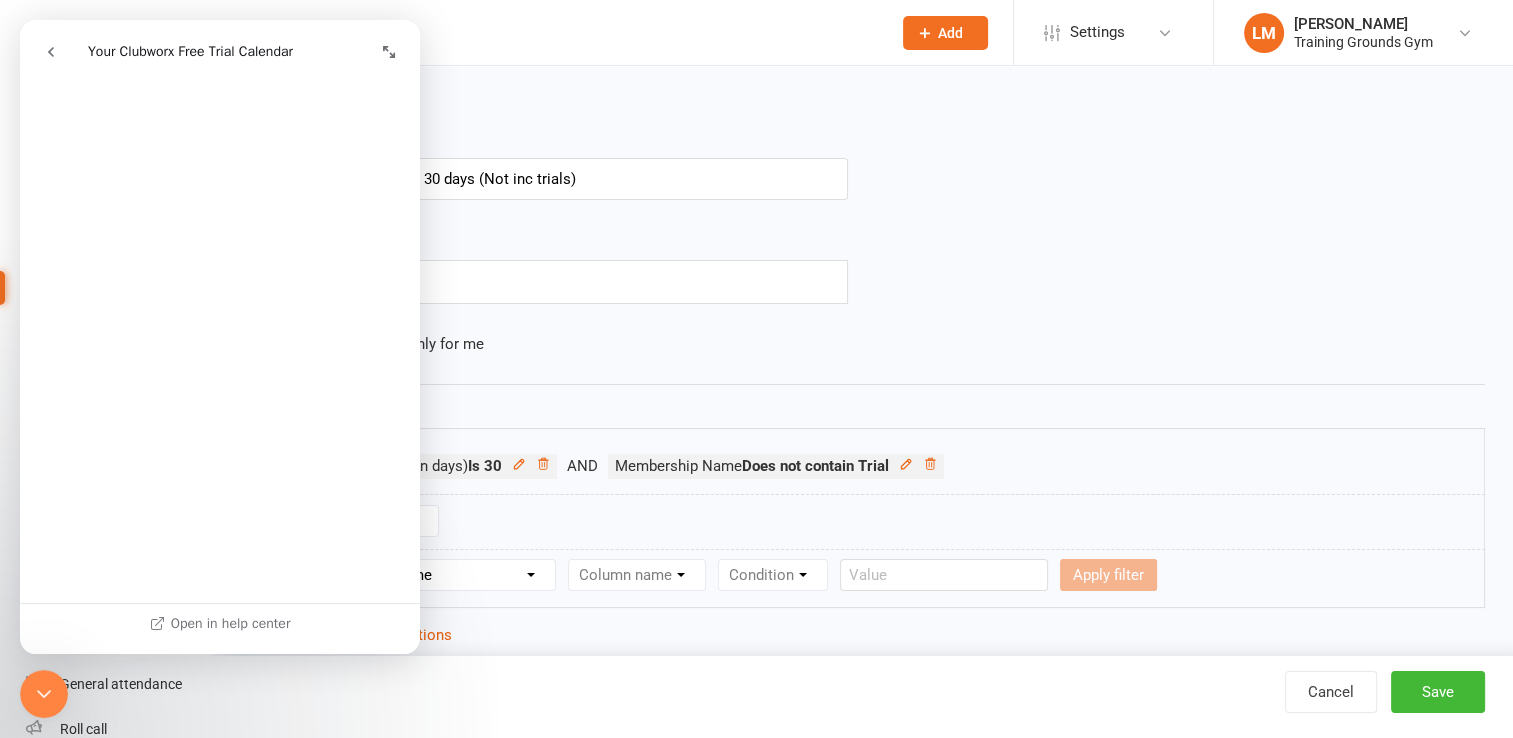 click 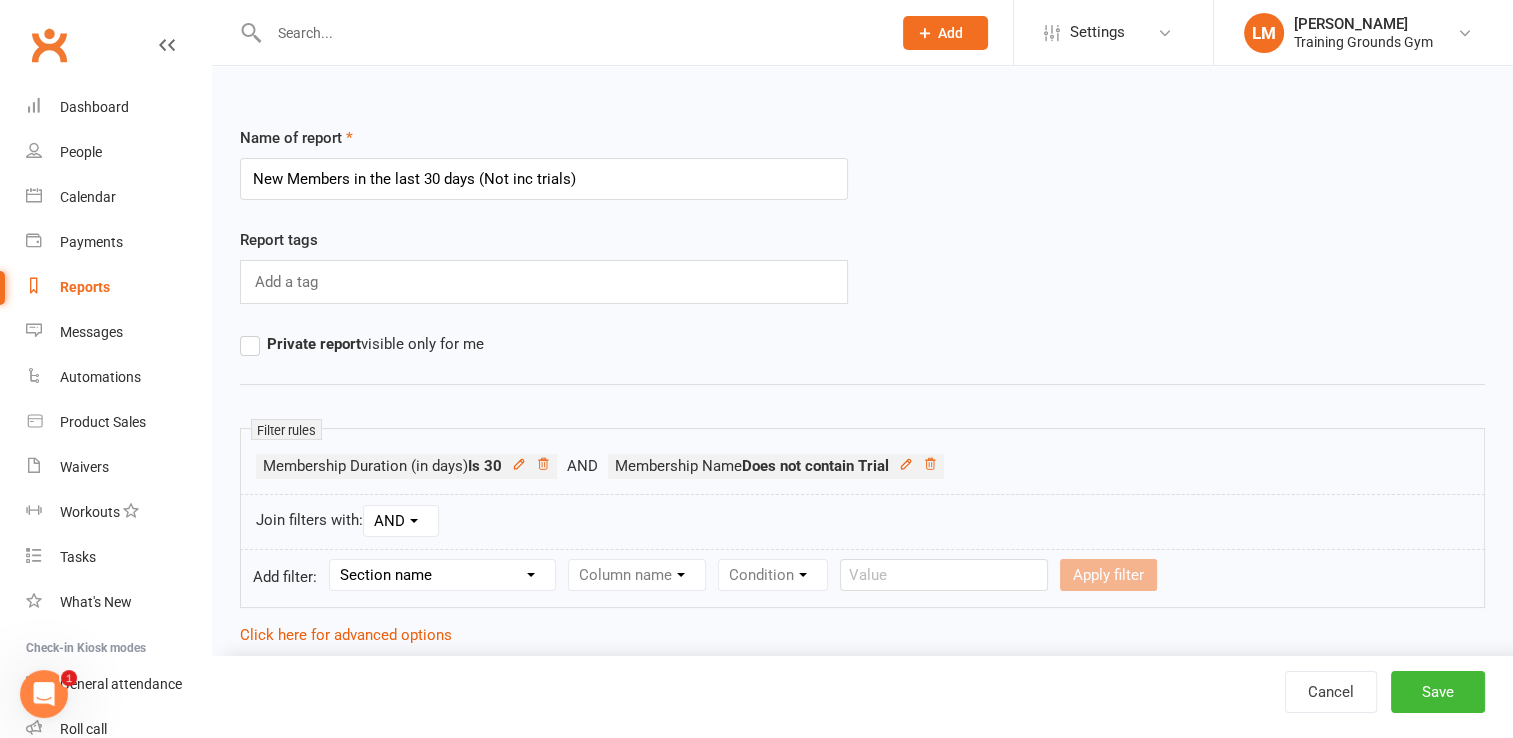 click 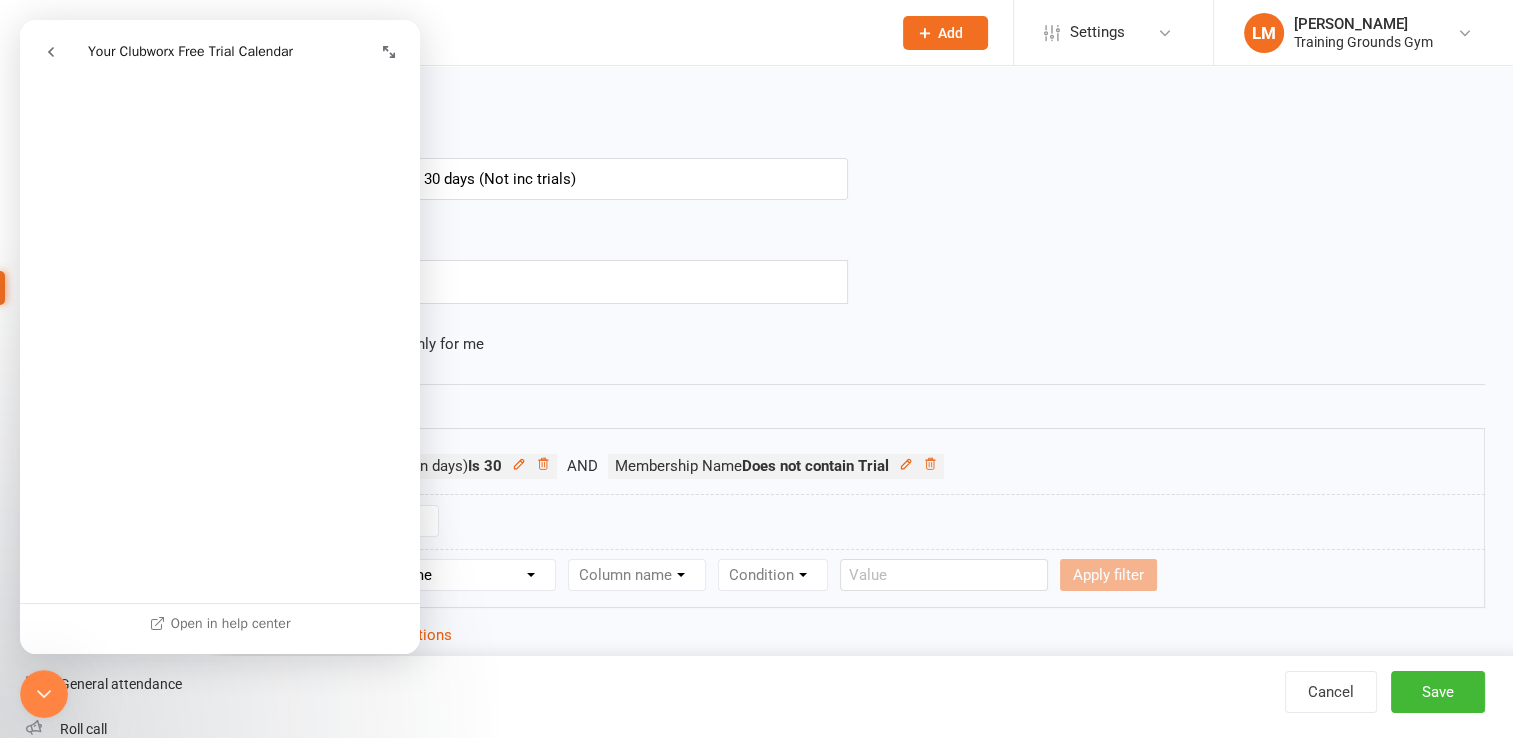 click 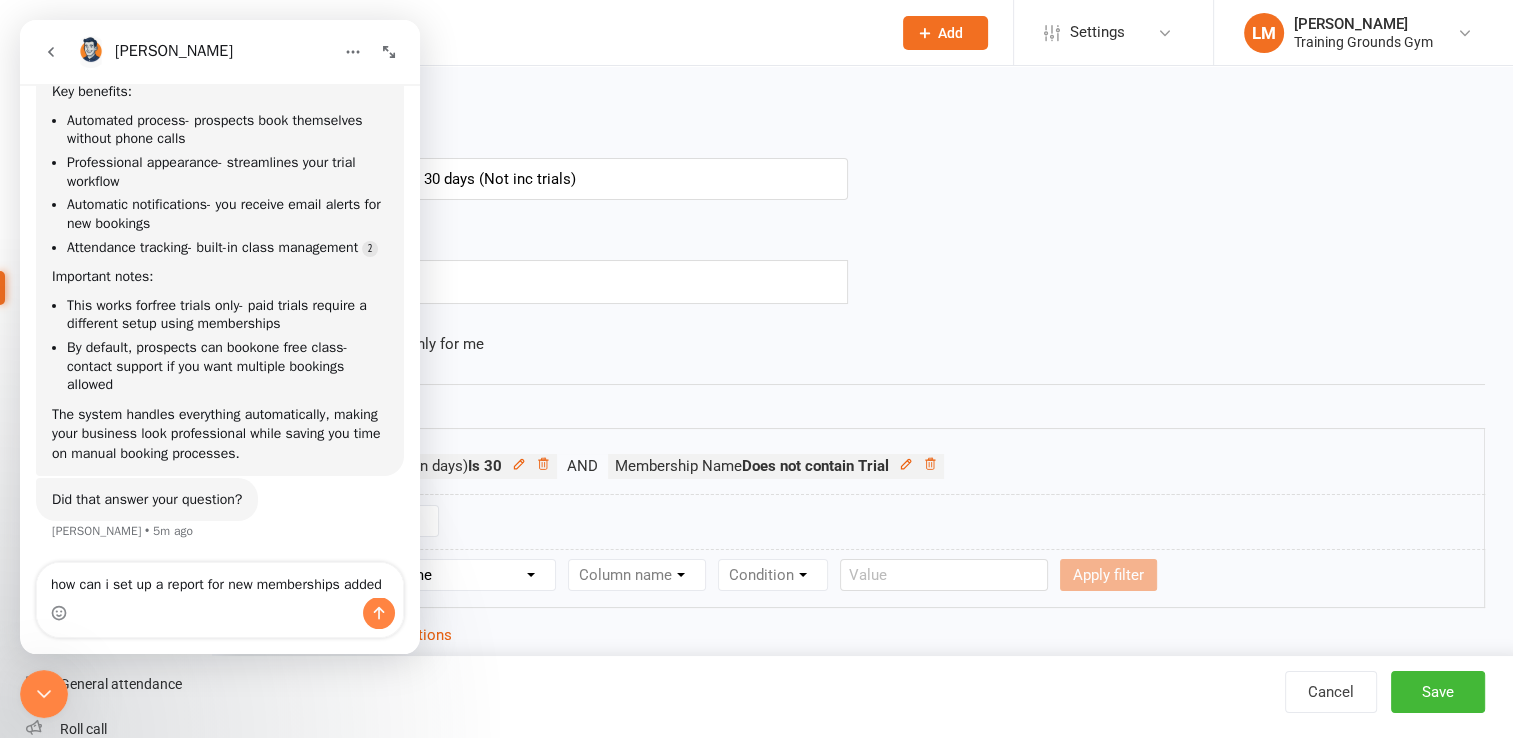 scroll, scrollTop: 5166, scrollLeft: 0, axis: vertical 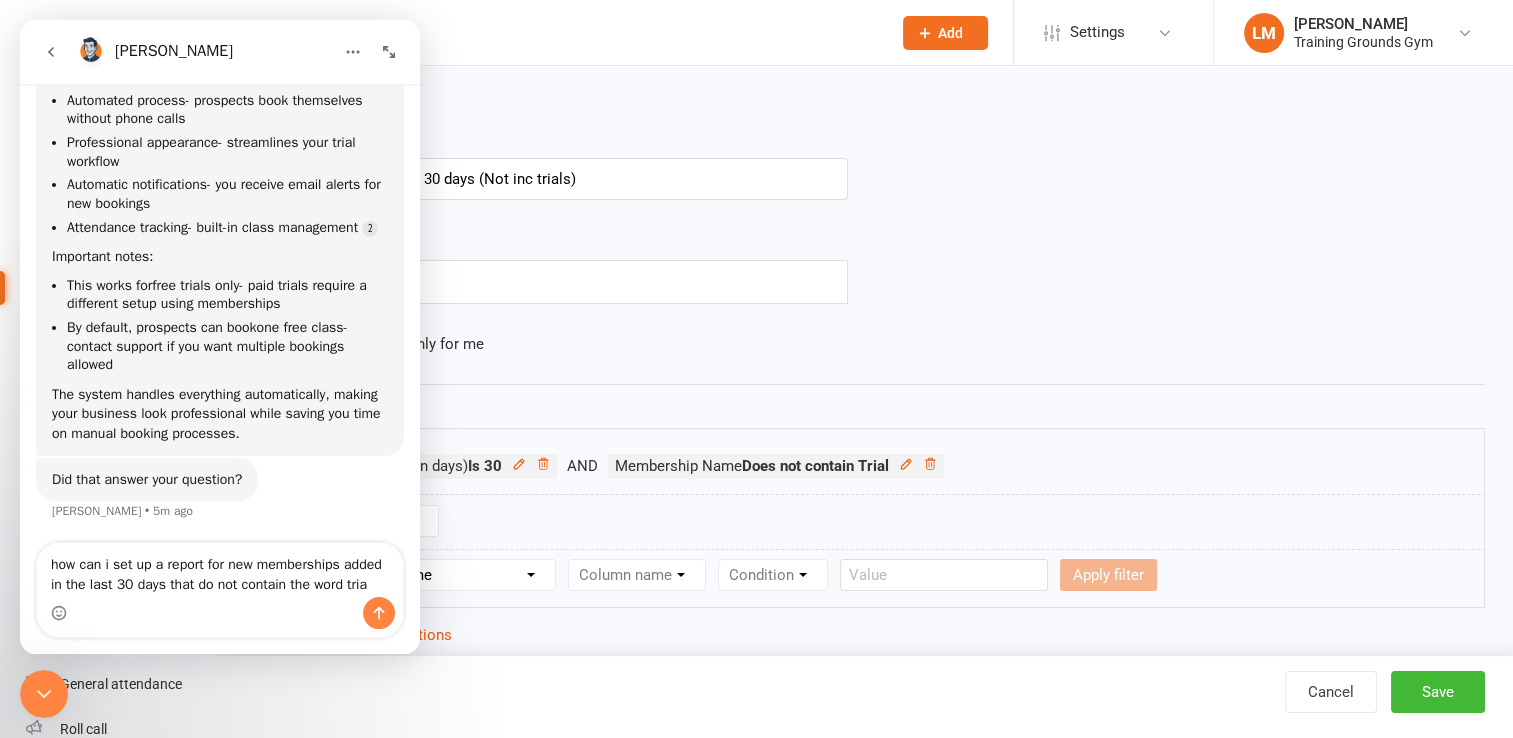 type on "how can i set up a report for new memberships added in the last 30 days that do not contain the word trial" 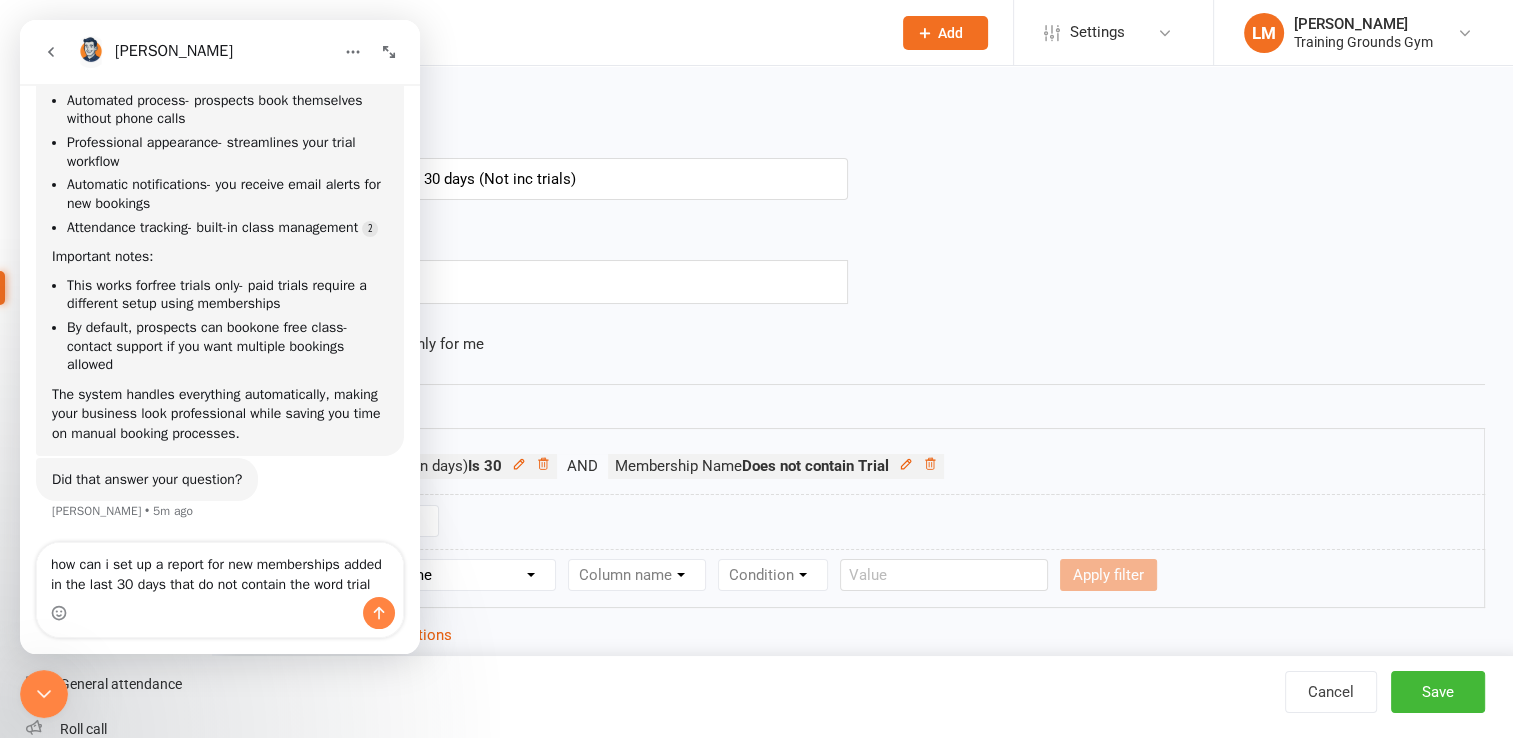 type 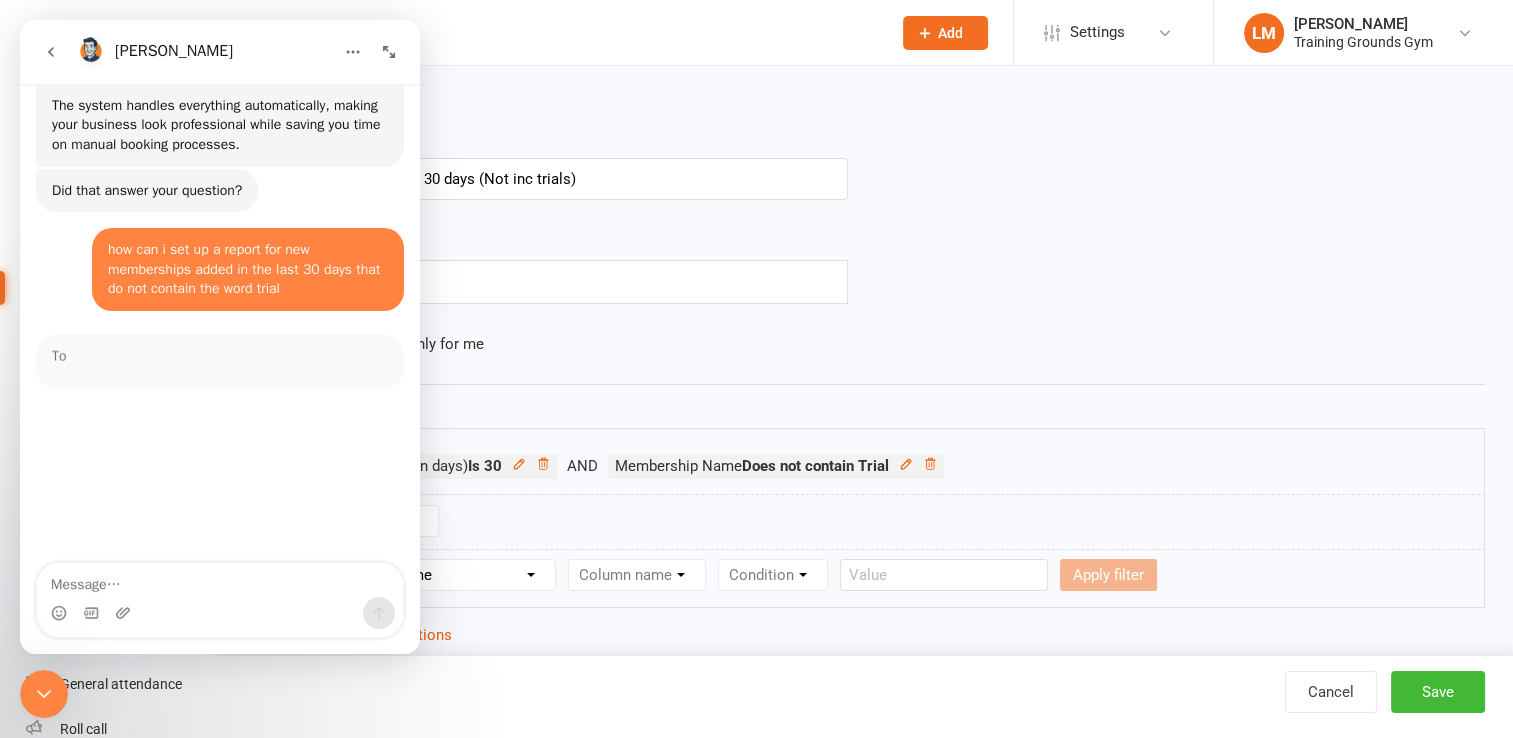 scroll, scrollTop: 5318, scrollLeft: 0, axis: vertical 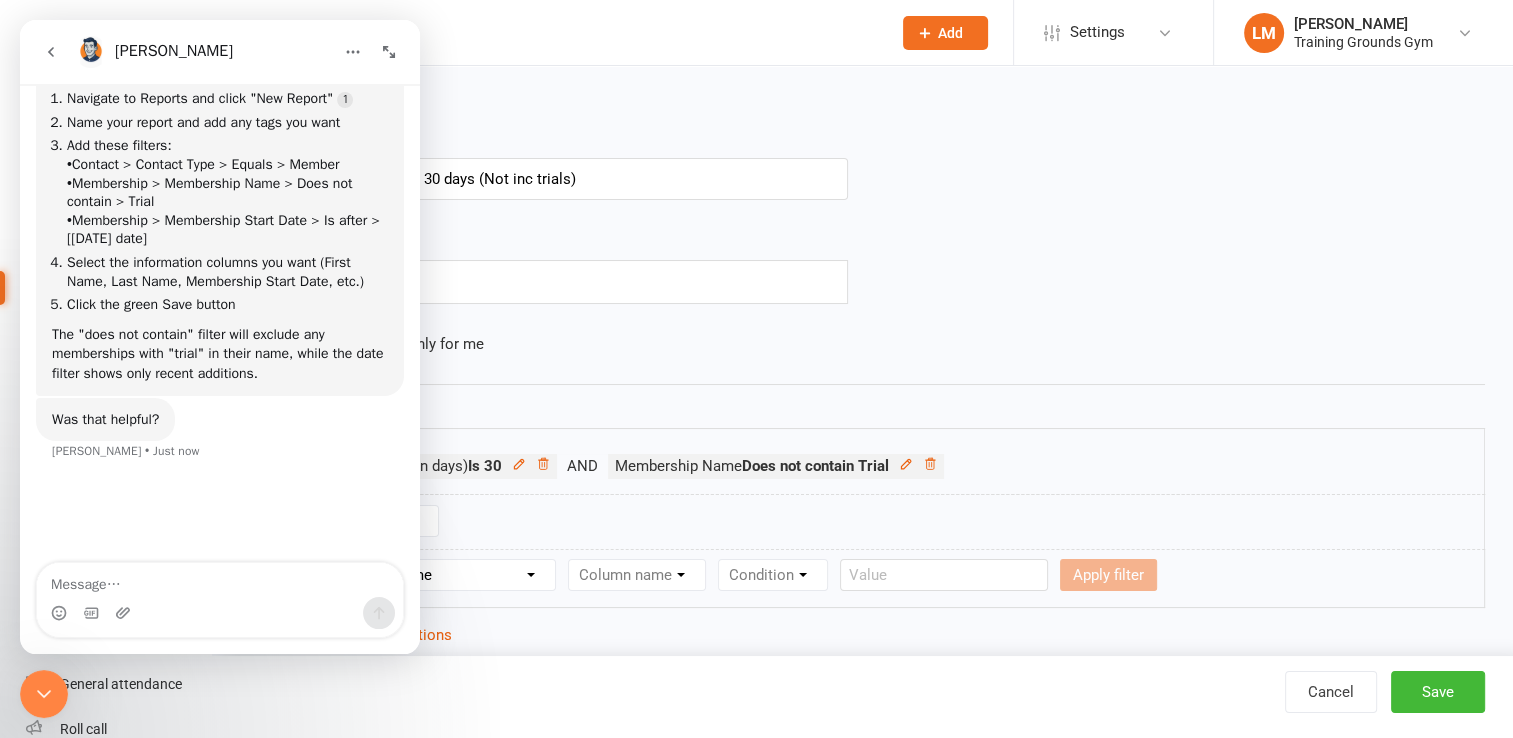 click at bounding box center [862, 384] 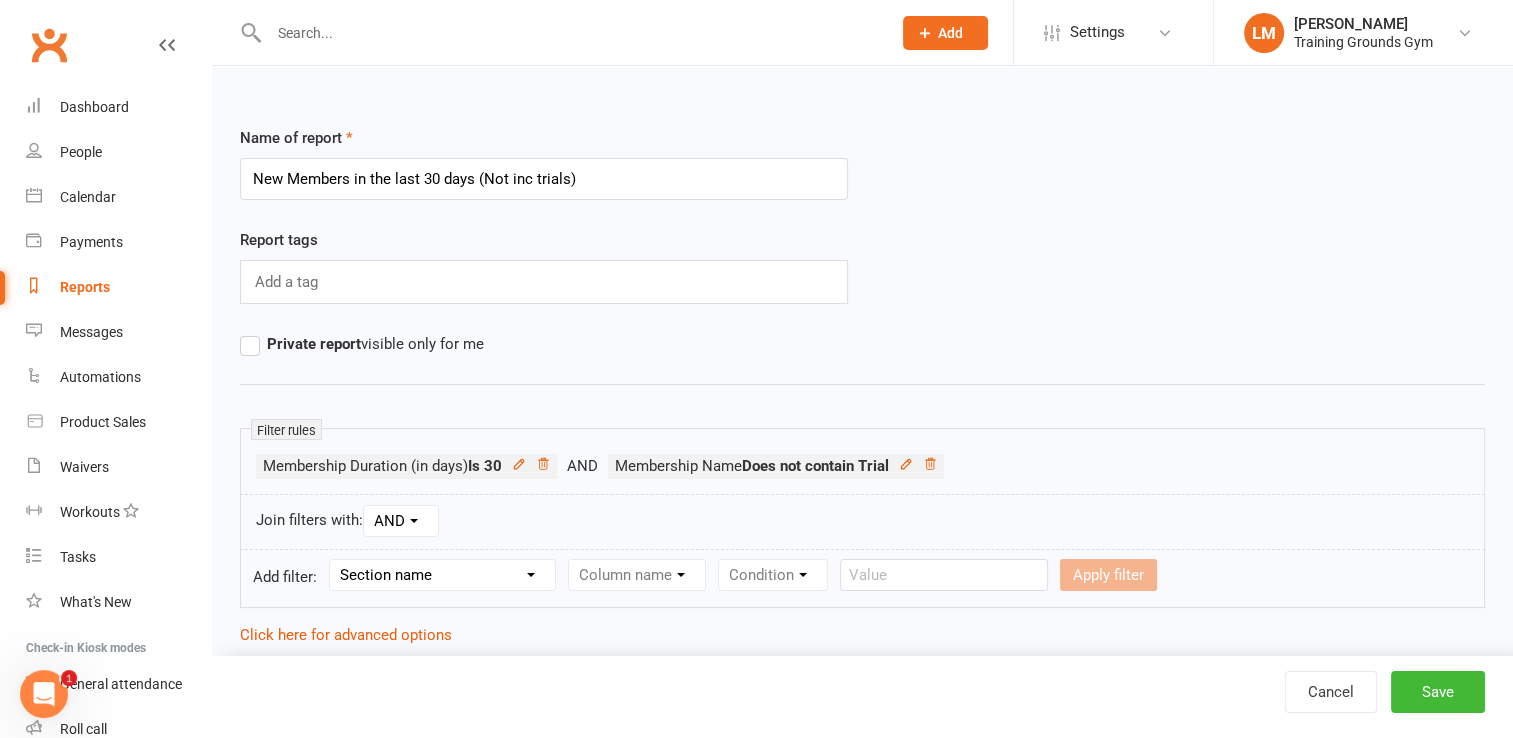 click on "Section name Contact Attendance Aggregate Payment Booking Waitlist Attendees Cancelled Bookings Late-cancelled Bookings Recurring Booking Aggregate Booking Communication Comms Recipients Membership Payment Mobile App Suspensions Signed Waivers Family Members Credit Vouchers Enrolled Automations Public Tasks Marketing Information Body Composition Key Demographics Fitness Goals Emergency Contact Details Trainer/Instructor Waiver Answers" at bounding box center (442, 575) 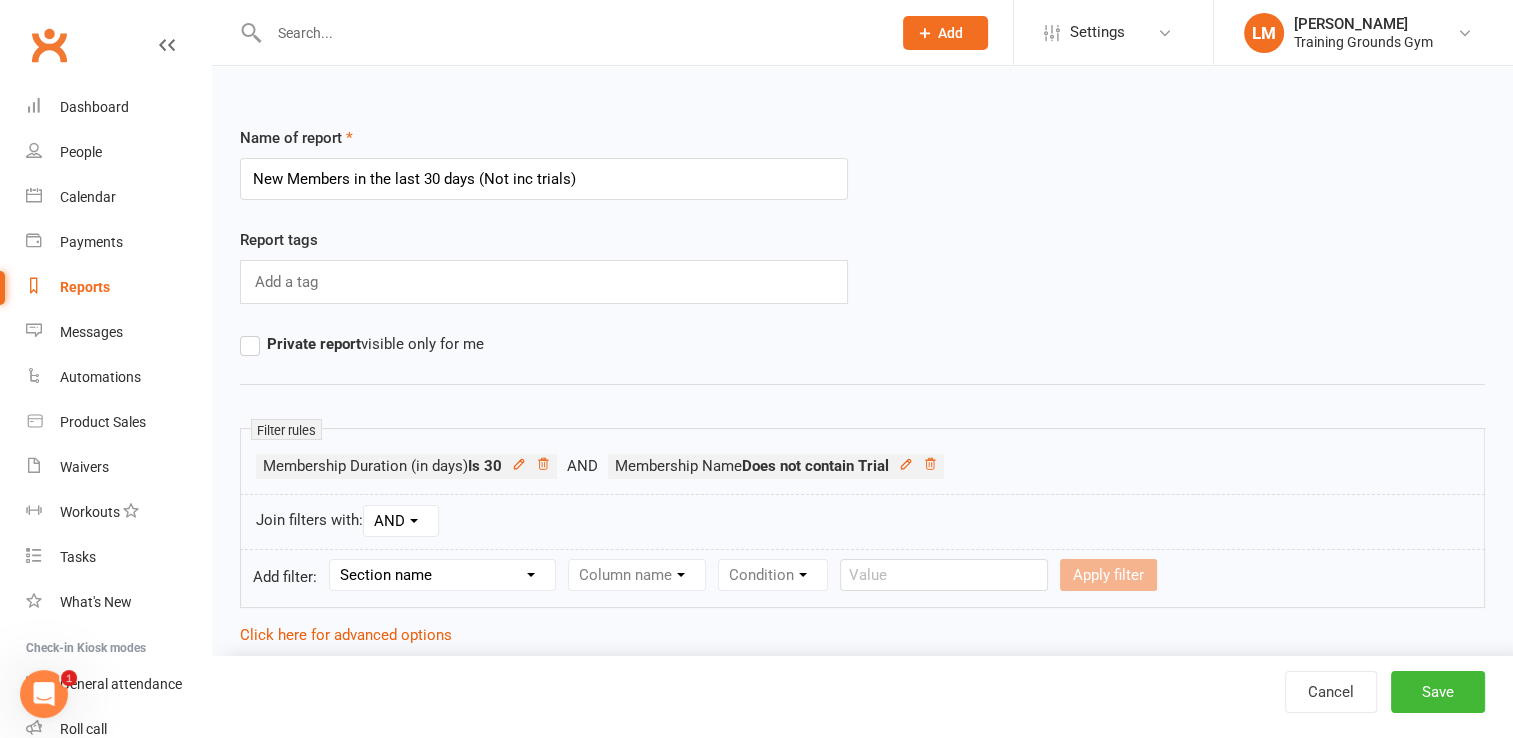 select on "0" 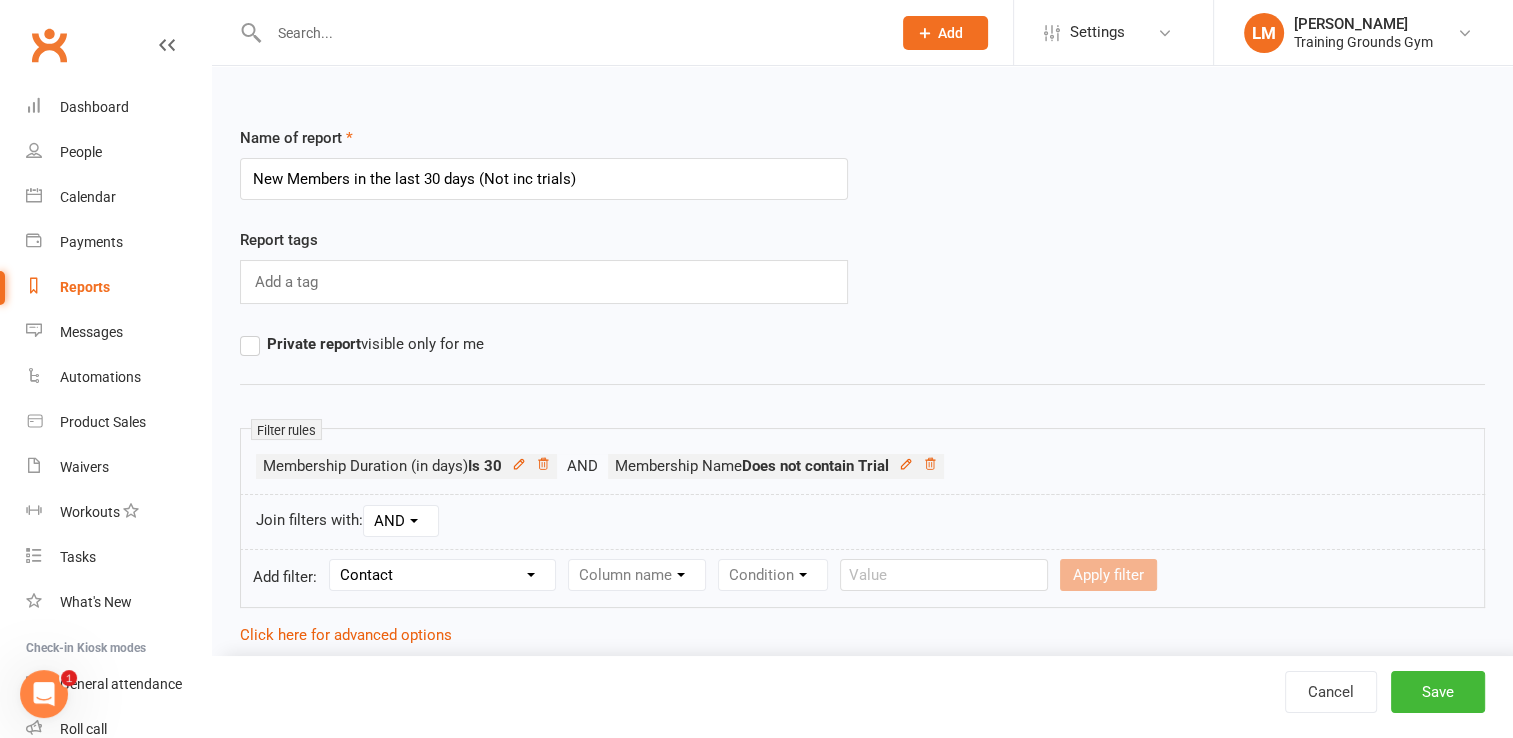 click on "Section name Contact Attendance Aggregate Payment Booking Waitlist Attendees Cancelled Bookings Late-cancelled Bookings Recurring Booking Aggregate Booking Communication Comms Recipients Membership Payment Mobile App Suspensions Signed Waivers Family Members Credit Vouchers Enrolled Automations Public Tasks Marketing Information Body Composition Key Demographics Fitness Goals Emergency Contact Details Trainer/Instructor Waiver Answers" at bounding box center [442, 575] 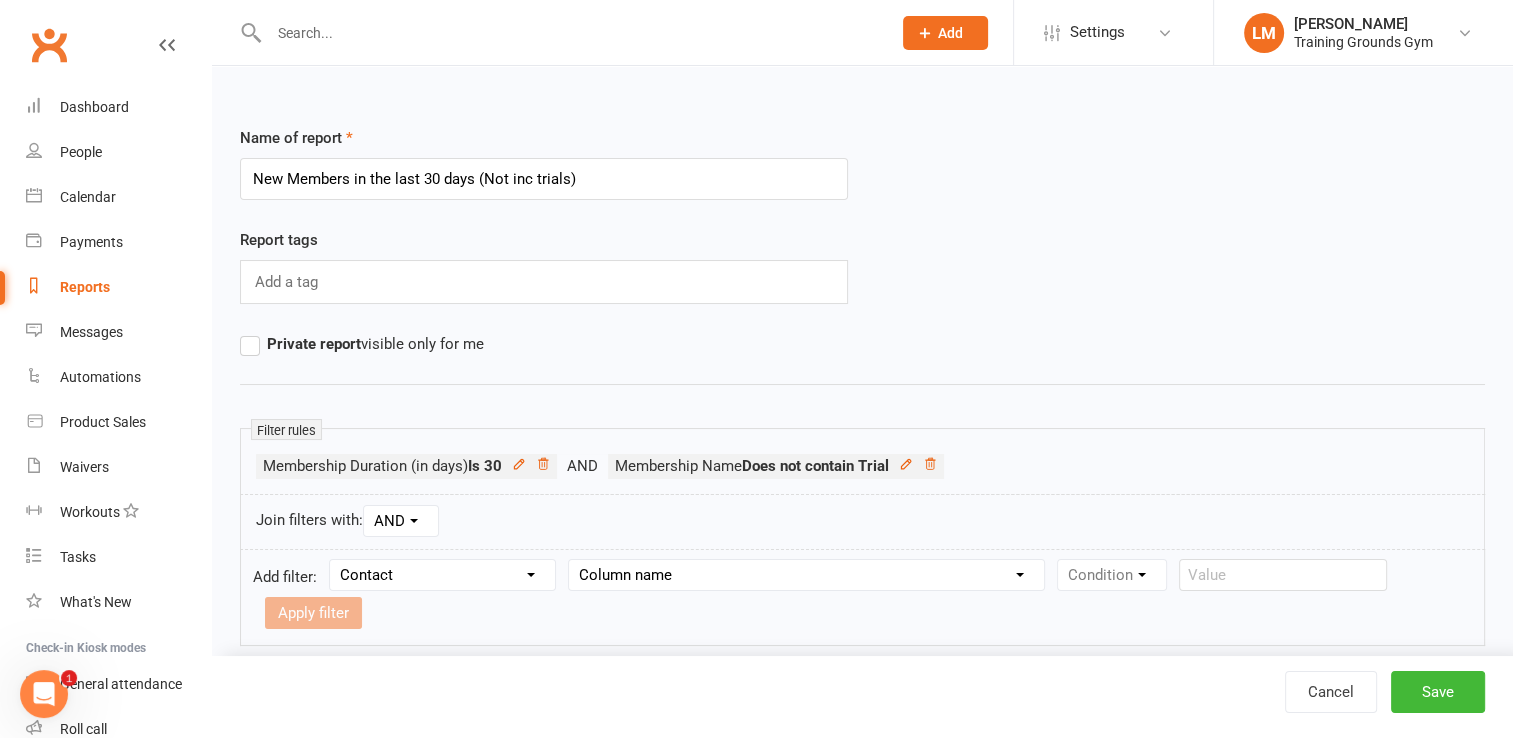 click on "Column name Contact Type First Name Last Name Full Name Email Phone Number Address (Full) Address (Street 1) Address (Street 2) Address (City / Suburb) Address (State / Province) Address (Postal / Zip code) Created First Activated Days since added to Clubworx Days since First Activated Days since Last Activated Status Previous Status (Prospects only) Prospect Status Last Changed Trial Status Member Number Date of Birth Age Next Birthday Birth Month Unsubscribed from Email Unsubscribed from SMS Owner Location Converted to Member Converted to NAC Wallet Details Credit Card Expires Source Related contacts exist? Related members exist? Related active members exist? Related prospects exist? Related non-attending contacts exist? Related non-attending contacts (with active memberships) exist? Parent(s) exist in Clubworx? Children exist in Clubworx? Profile picture attached? Credit balance Flagged? Flag Titles Ezidebit Payer Reference" at bounding box center (806, 575) 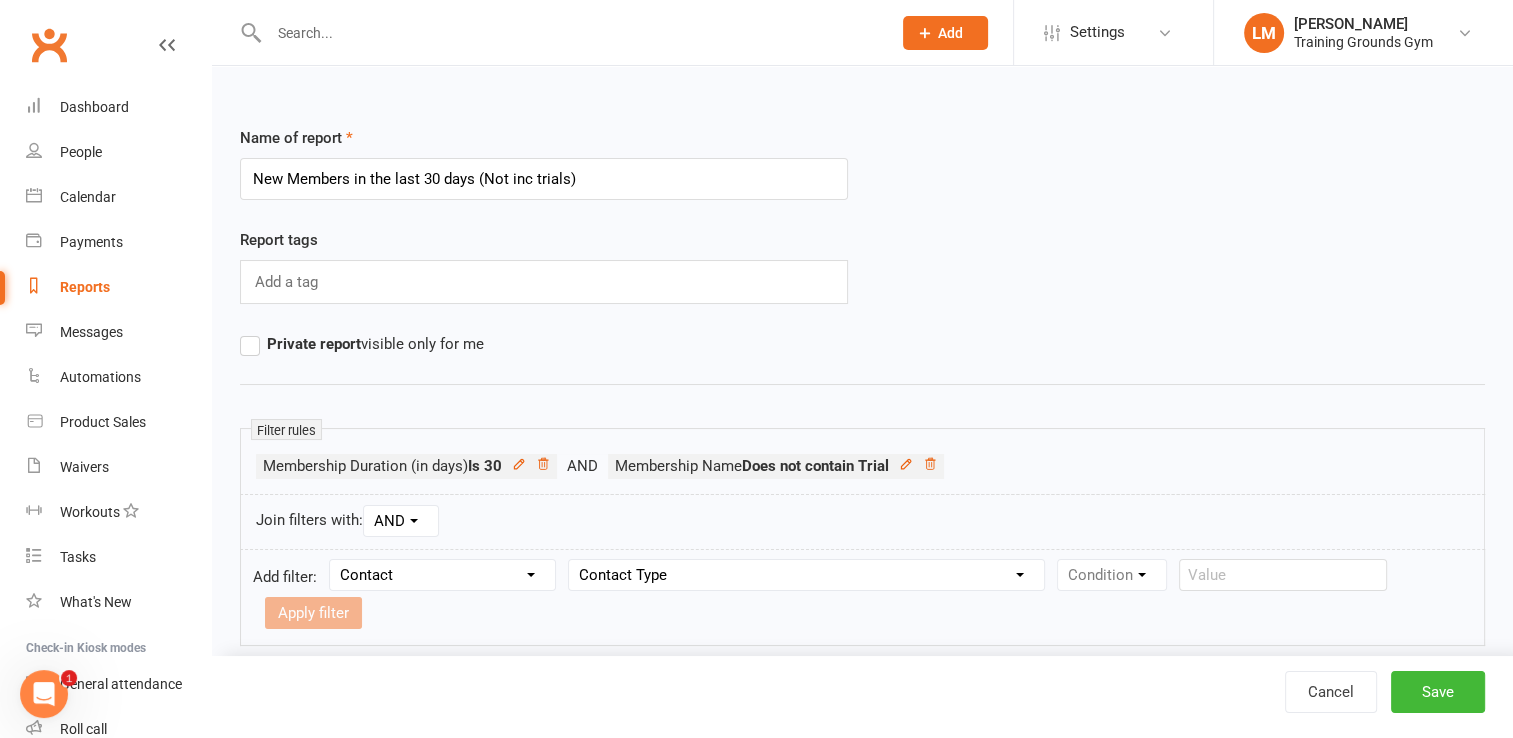 click on "Column name Contact Type First Name Last Name Full Name Email Phone Number Address (Full) Address (Street 1) Address (Street 2) Address (City / Suburb) Address (State / Province) Address (Postal / Zip code) Created First Activated Days since added to Clubworx Days since First Activated Days since Last Activated Status Previous Status (Prospects only) Prospect Status Last Changed Trial Status Member Number Date of Birth Age Next Birthday Birth Month Unsubscribed from Email Unsubscribed from SMS Owner Location Converted to Member Converted to NAC Wallet Details Credit Card Expires Source Related contacts exist? Related members exist? Related active members exist? Related prospects exist? Related non-attending contacts exist? Related non-attending contacts (with active memberships) exist? Parent(s) exist in Clubworx? Children exist in Clubworx? Profile picture attached? Credit balance Flagged? Flag Titles Ezidebit Payer Reference" at bounding box center [806, 575] 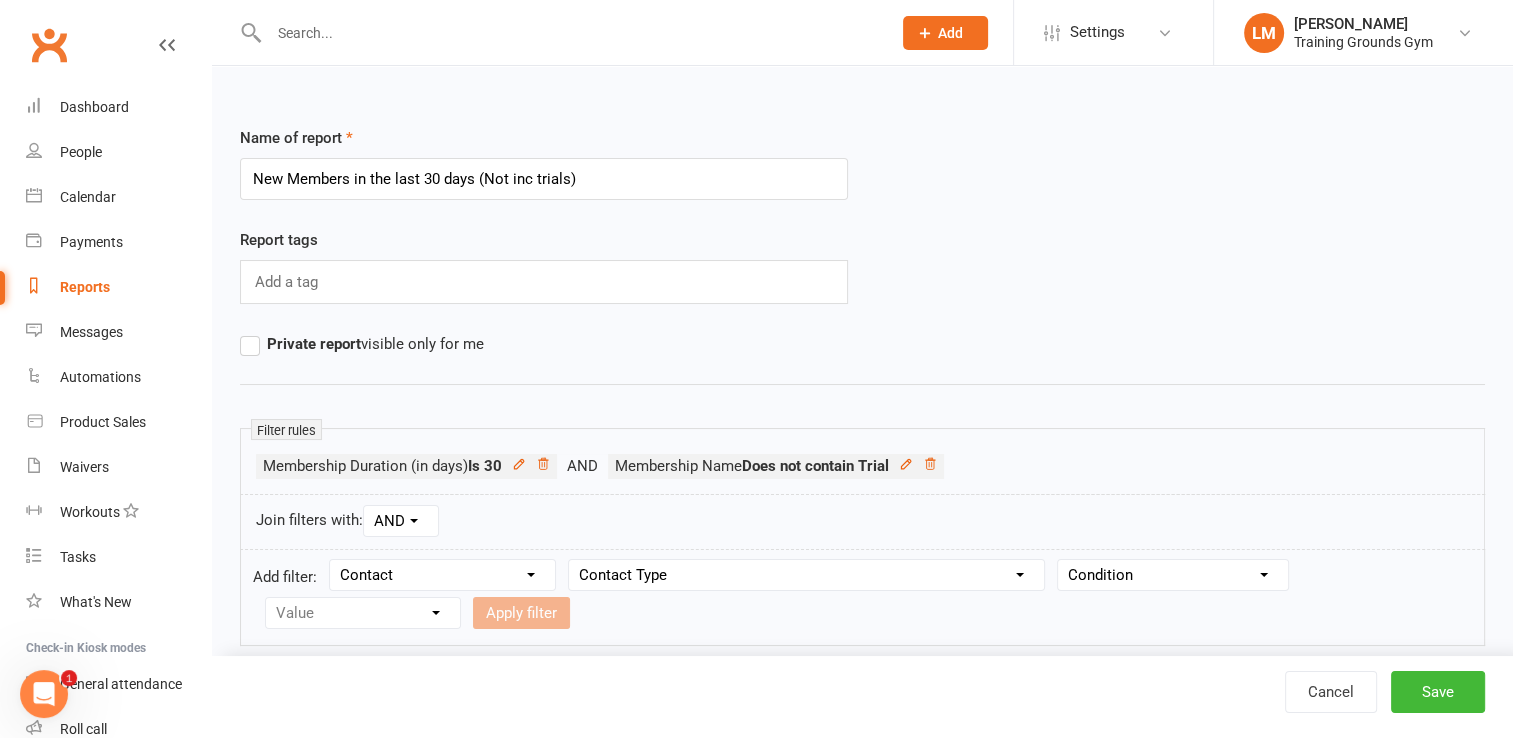 click on "Condition Equals Does not equal Contains Does not contain Is blank or does not contain Is blank Is not blank" at bounding box center (1173, 575) 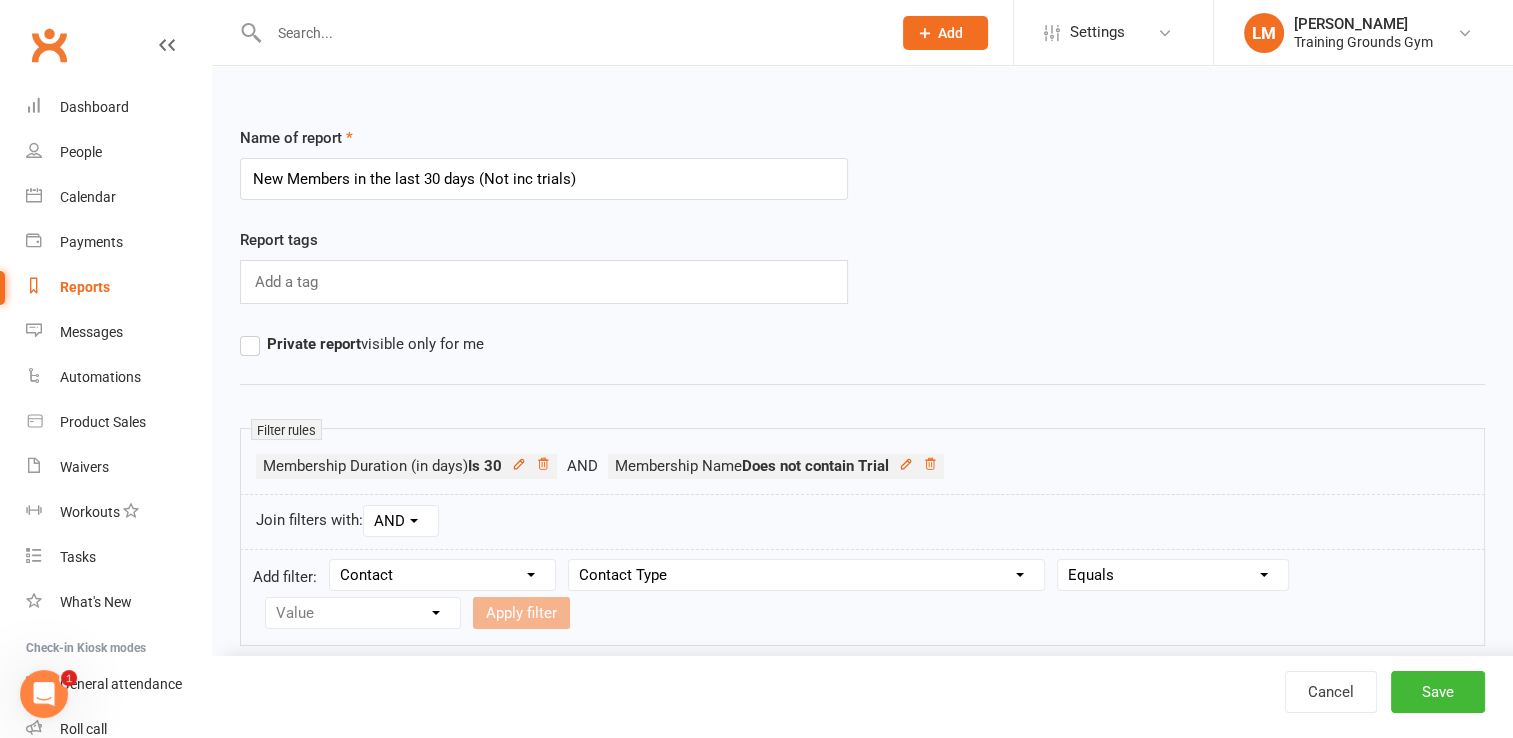 click on "Condition Equals Does not equal Contains Does not contain Is blank or does not contain Is blank Is not blank" at bounding box center (1173, 575) 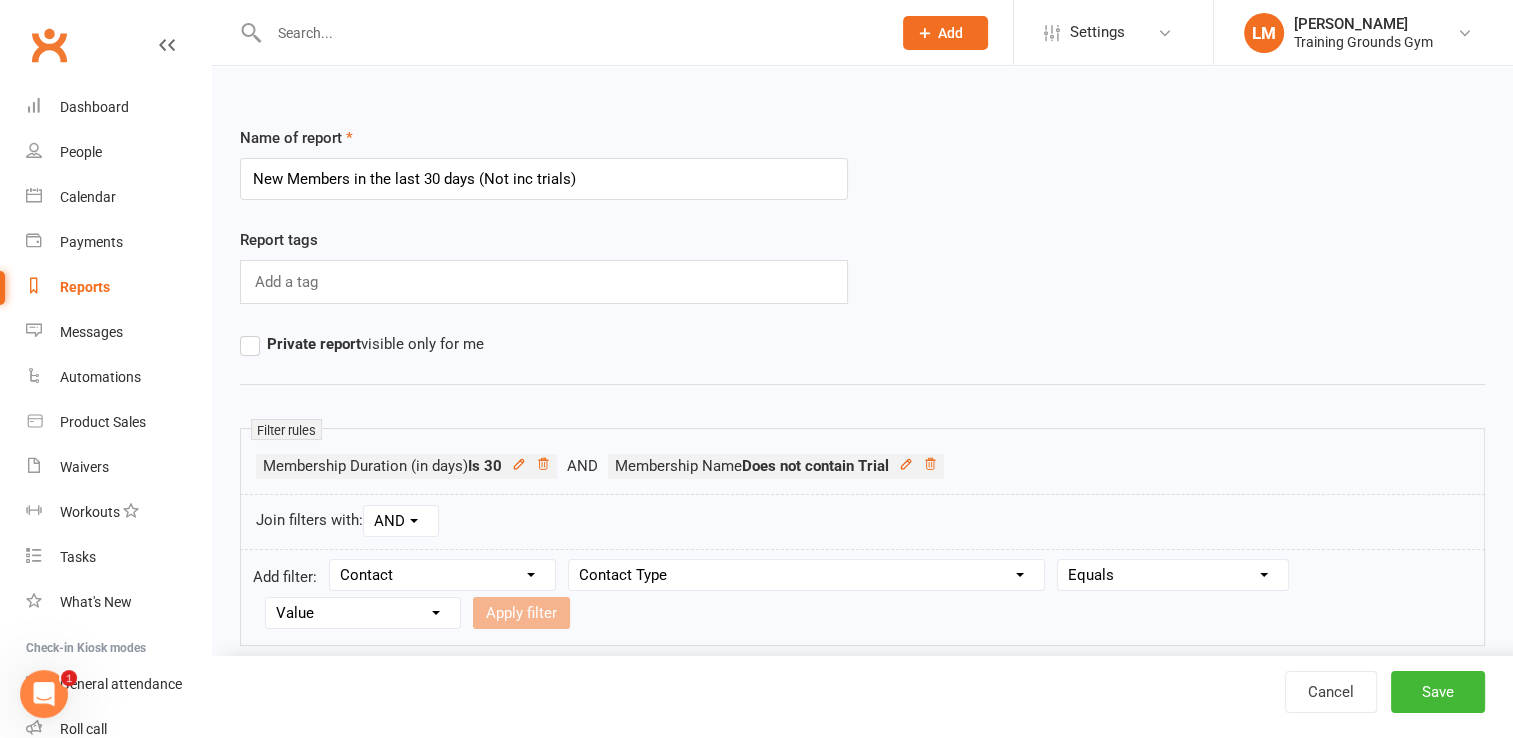 click on "Value Member Prospect Non-attending Contact" at bounding box center [363, 613] 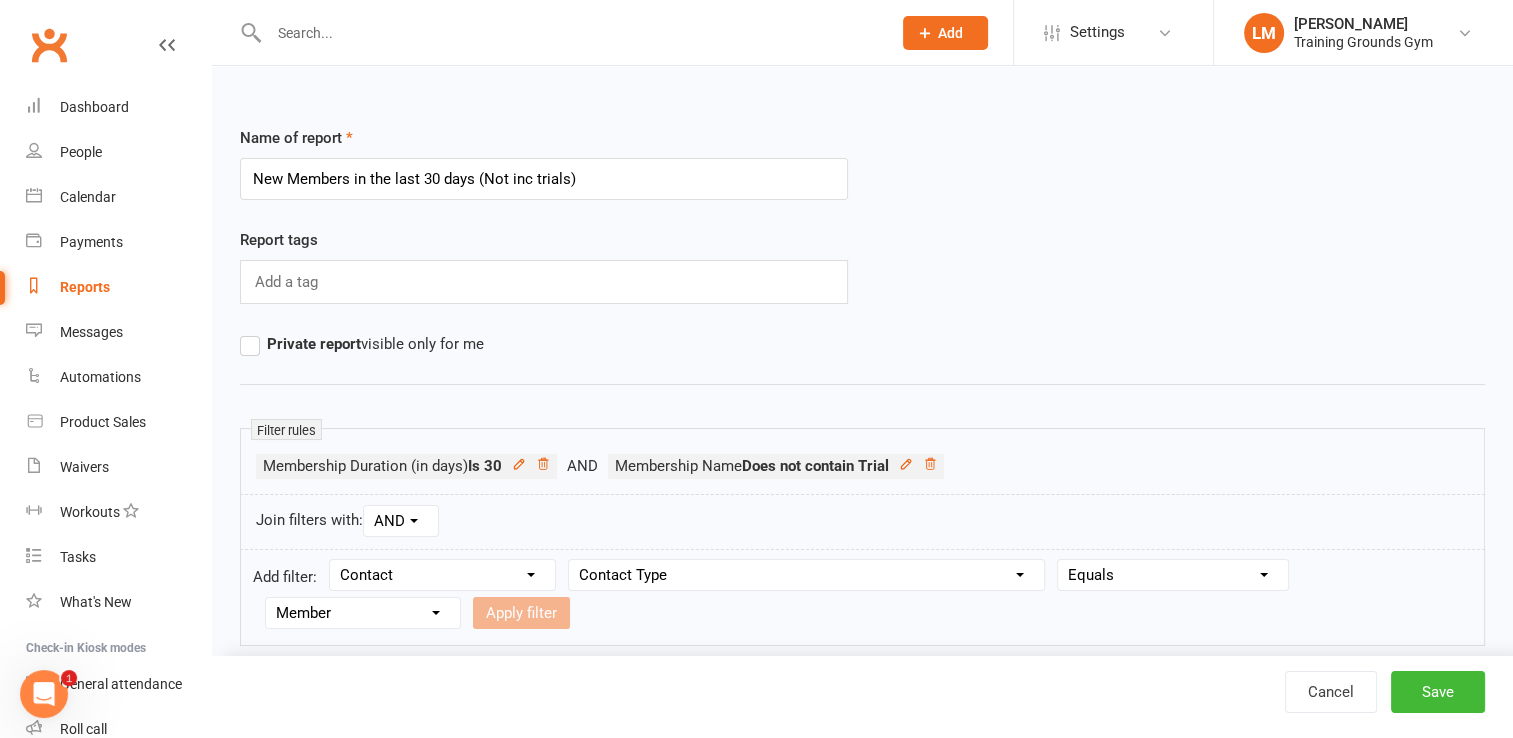 click on "Value Member Prospect Non-attending Contact" at bounding box center (363, 613) 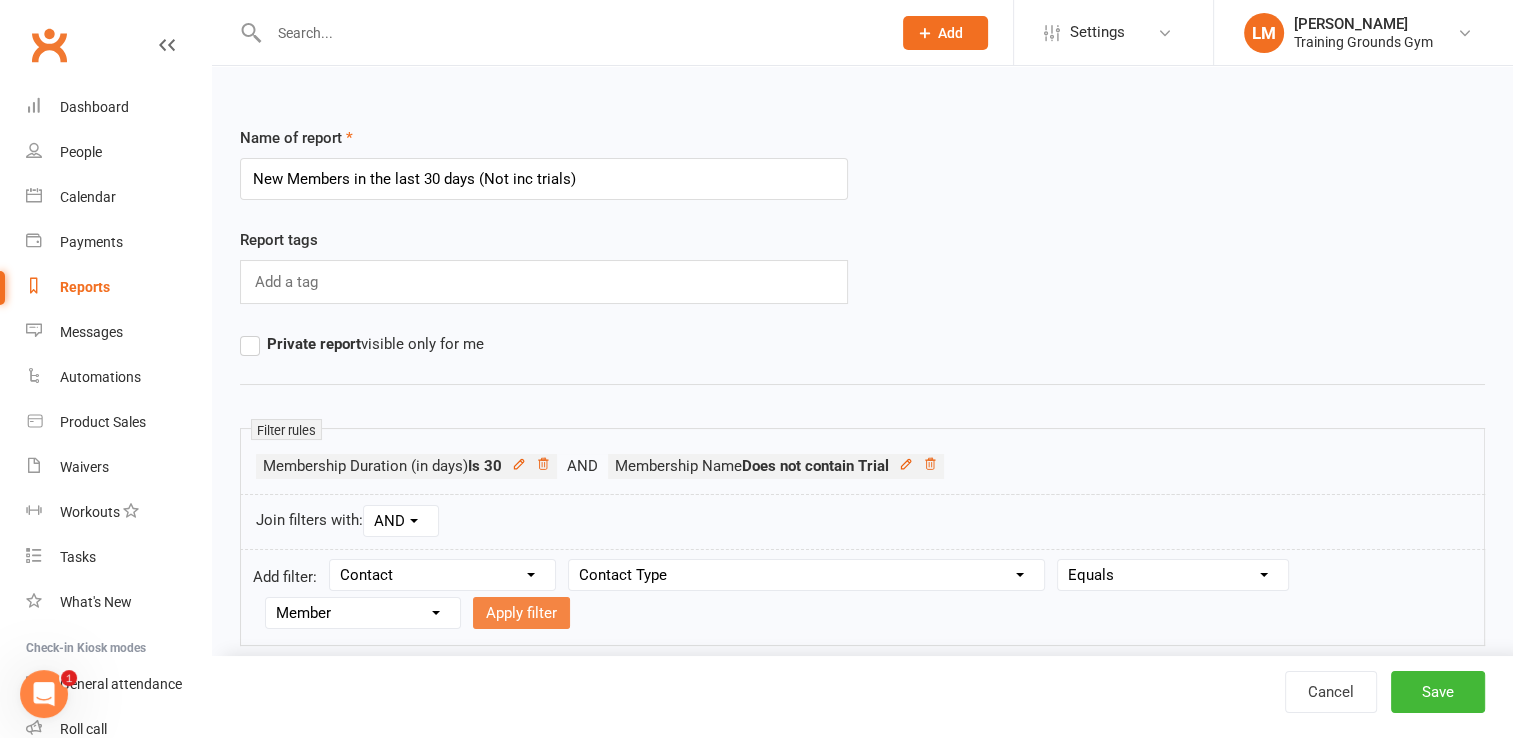 click on "Apply filter" at bounding box center [521, 613] 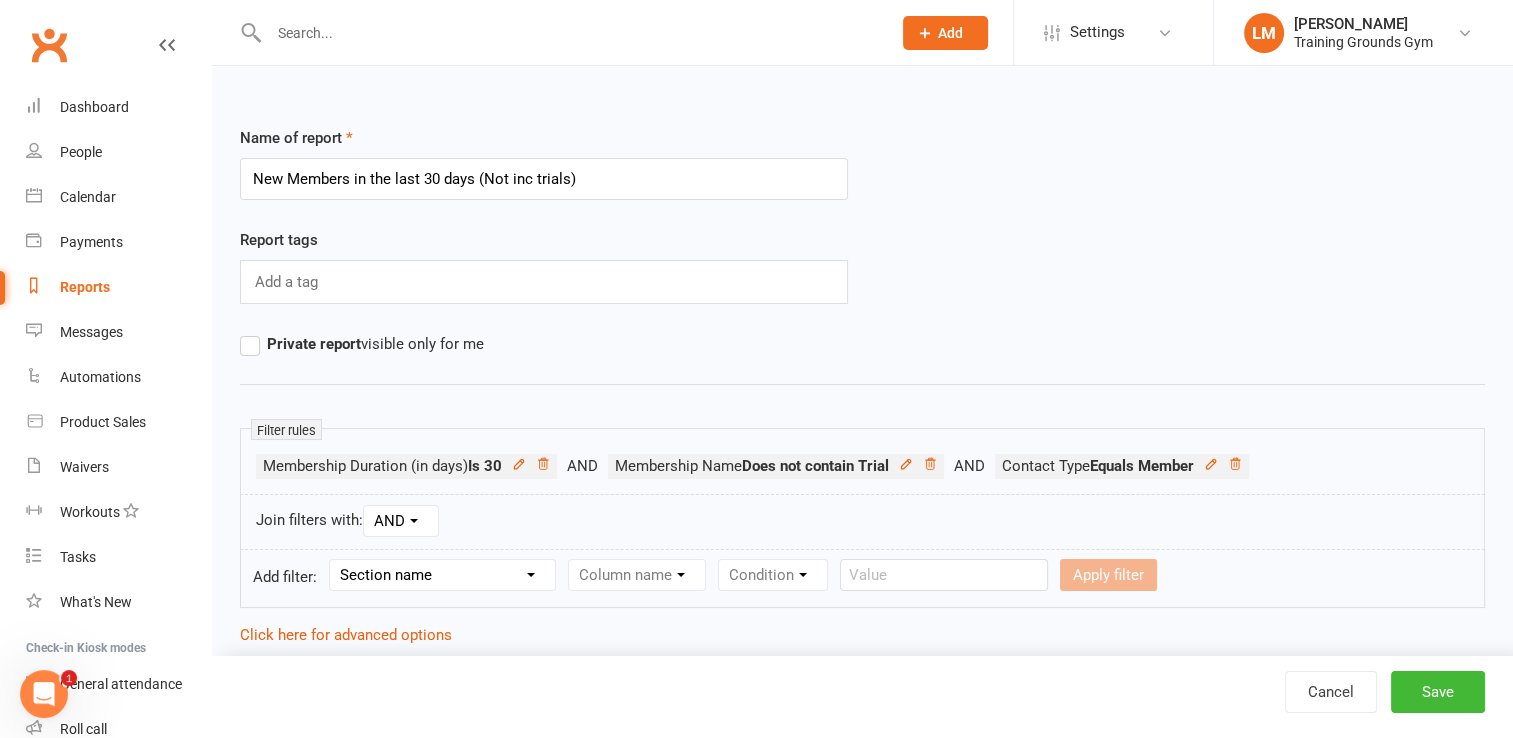 click 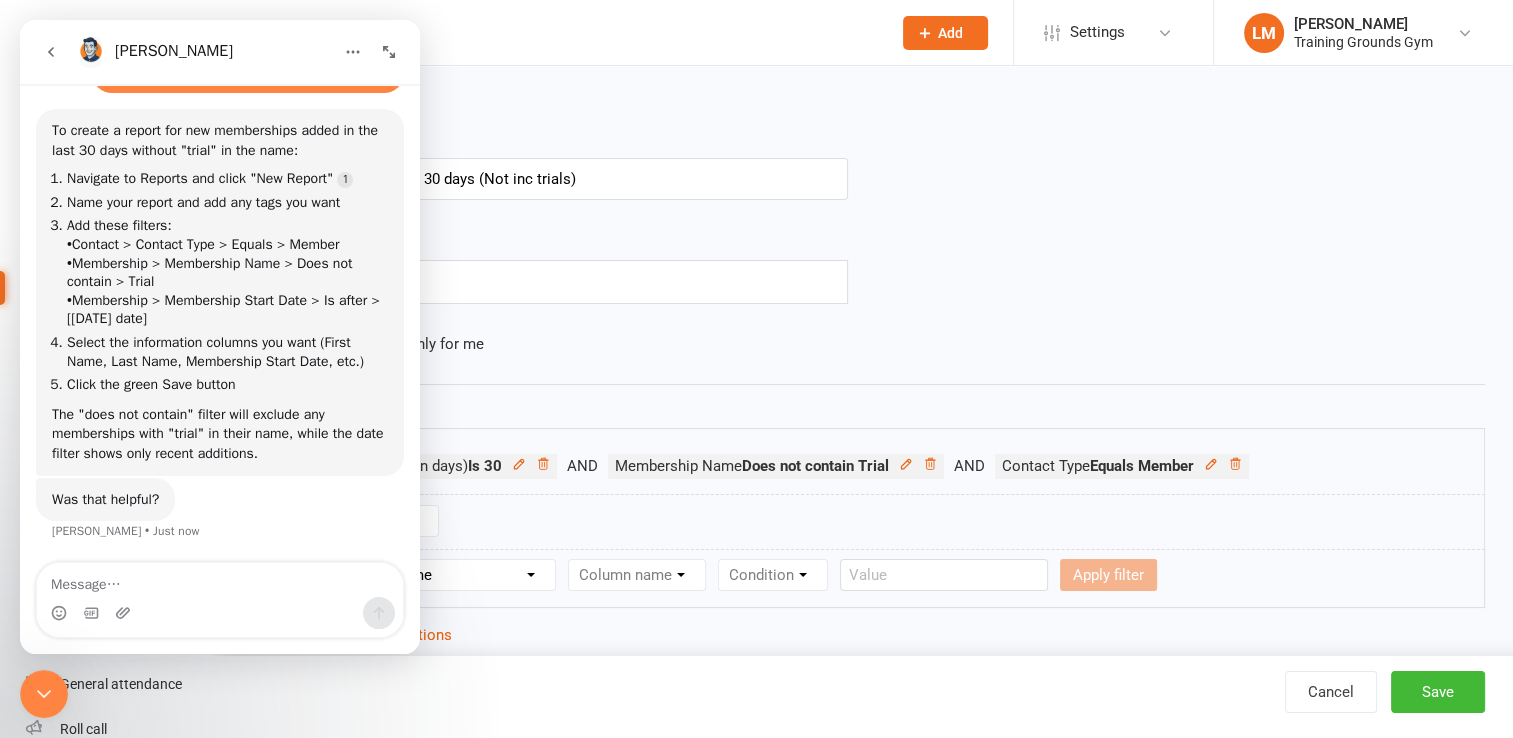 scroll, scrollTop: 5673, scrollLeft: 0, axis: vertical 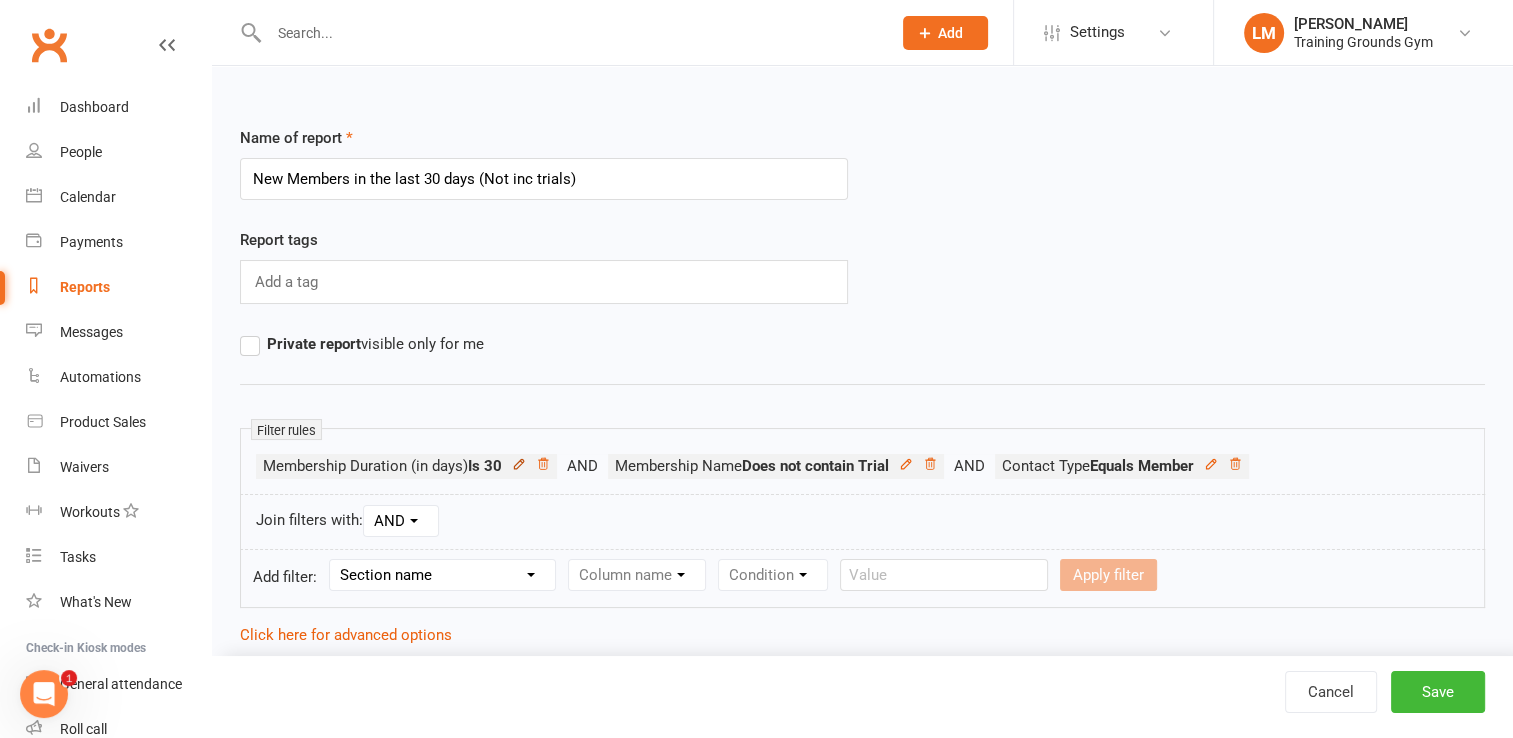 click 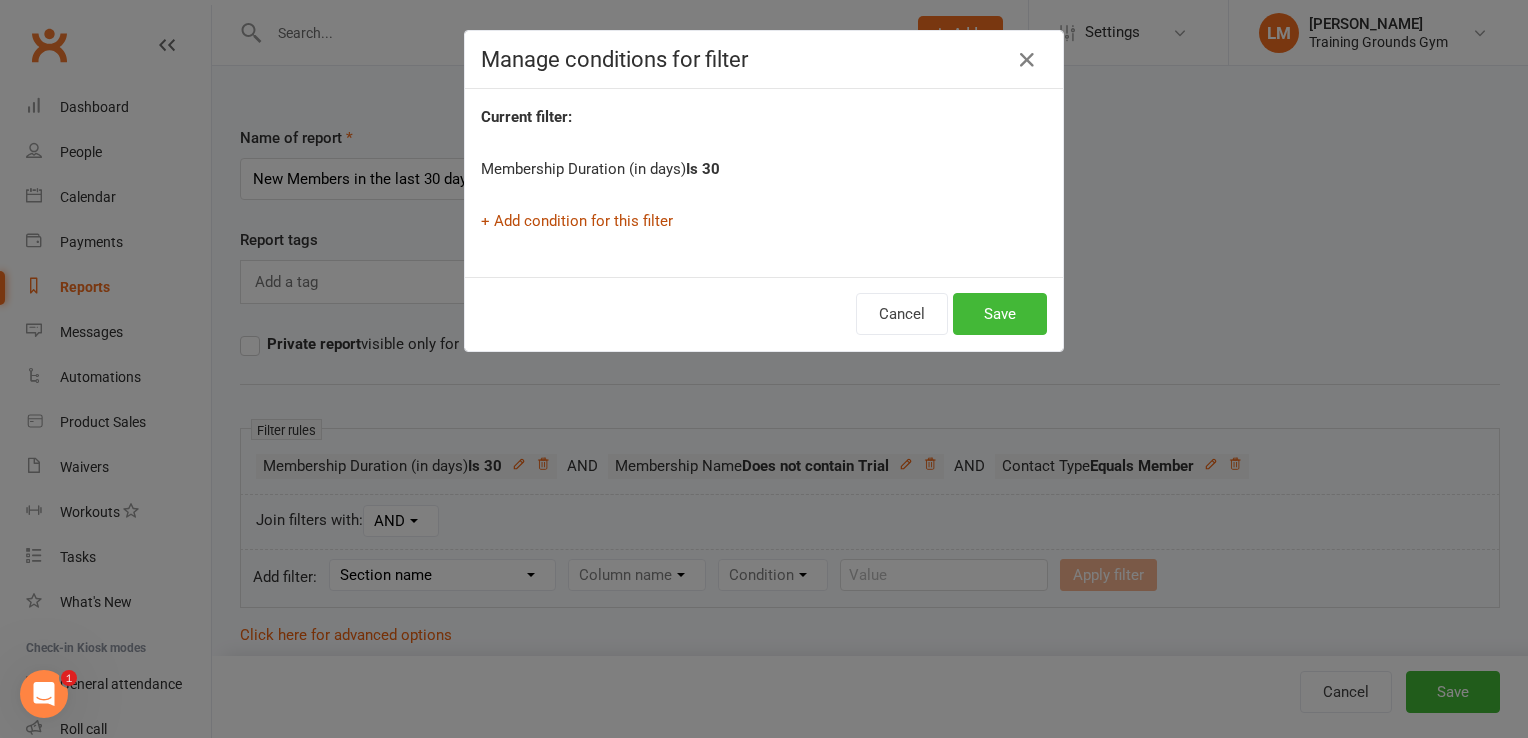 click on "+ Add condition for this filter" at bounding box center [577, 221] 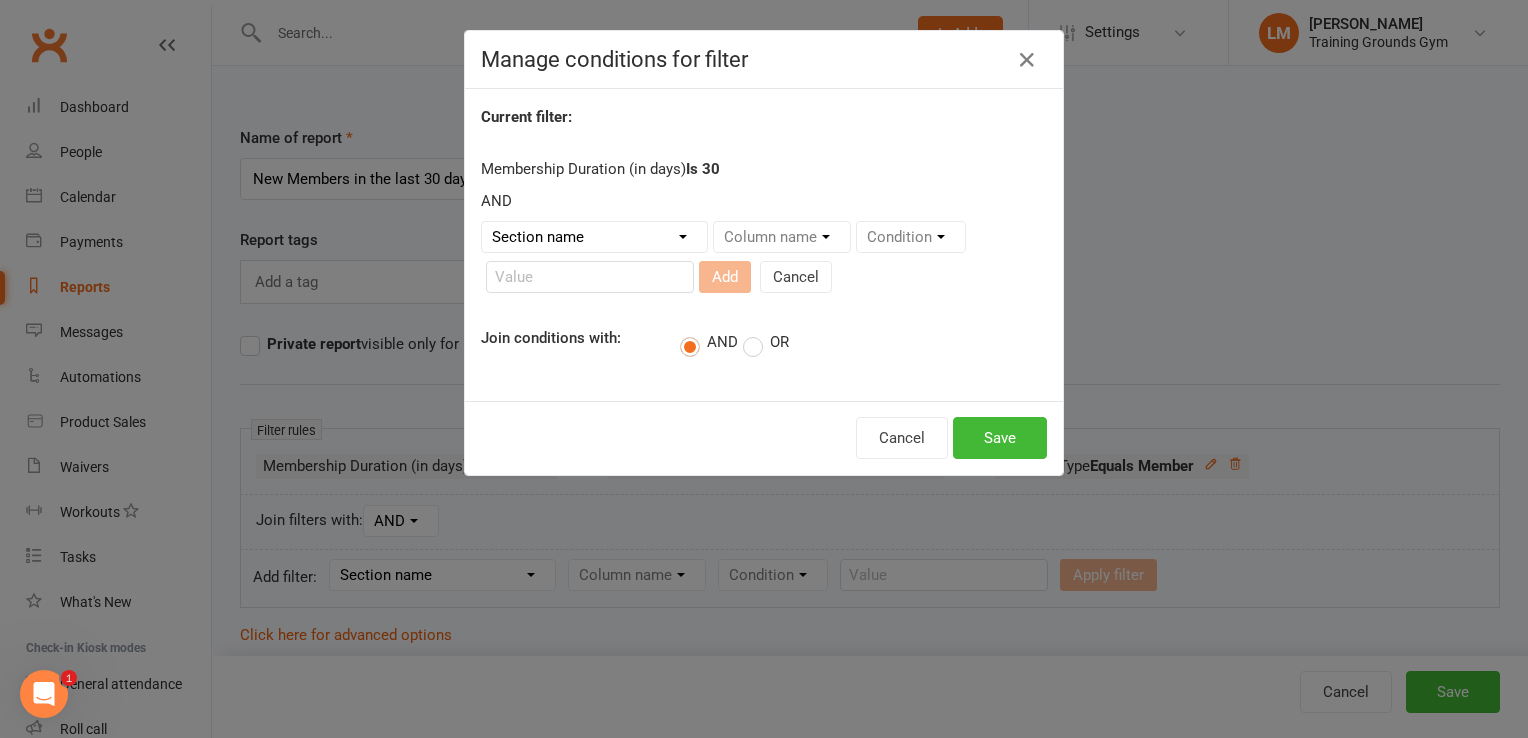 click on "Section name Contact Attendance Aggregate Payment Booking Waitlist Attendees Cancelled Bookings Late-cancelled Bookings Recurring Booking Aggregate Booking Communication Comms Recipients Membership Payment Mobile App Suspensions Signed Waivers Family Members Credit Vouchers Enrolled Automations Public Tasks Marketing Information Body Composition Key Demographics Fitness Goals Emergency Contact Details Trainer/Instructor Waiver Answers" at bounding box center (594, 237) 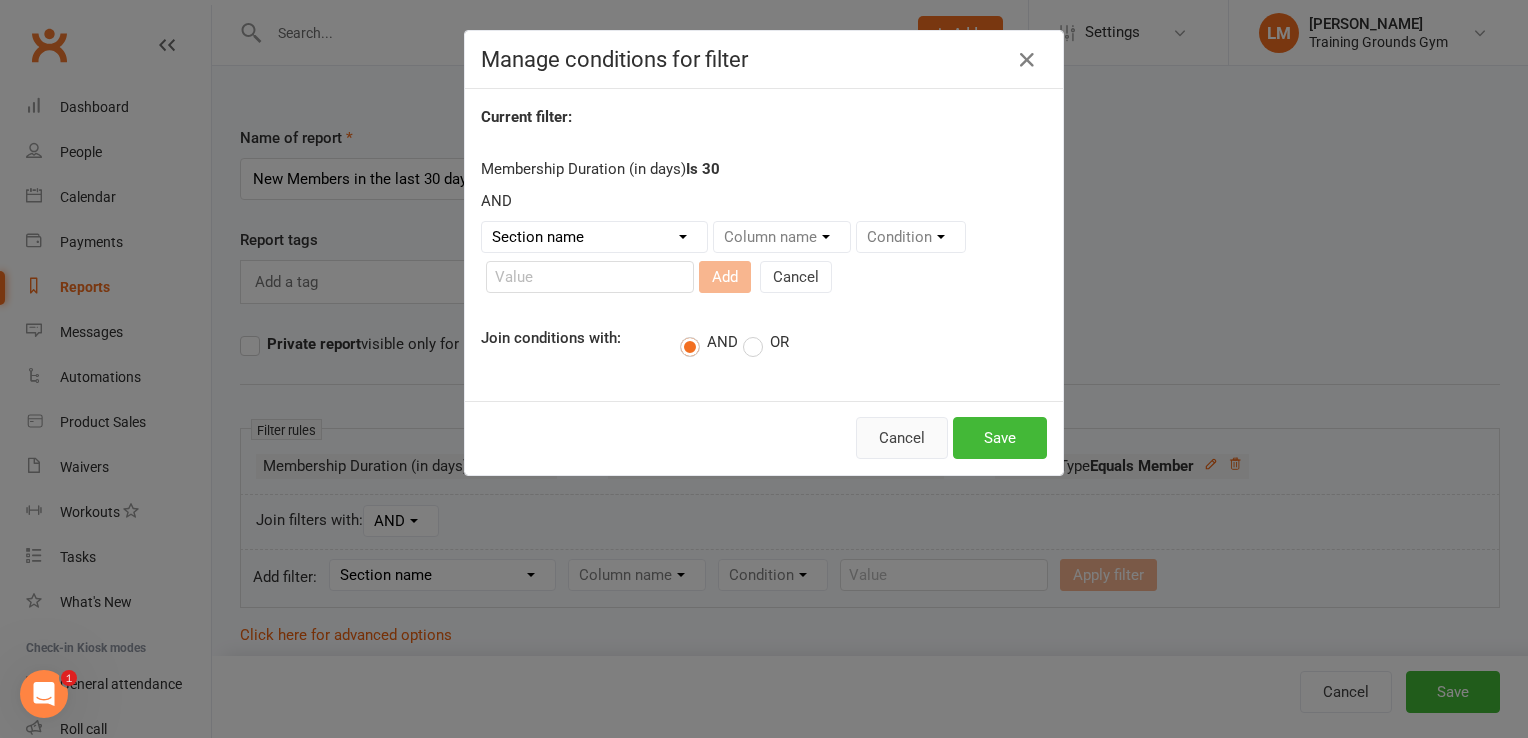 click on "Cancel" at bounding box center [902, 438] 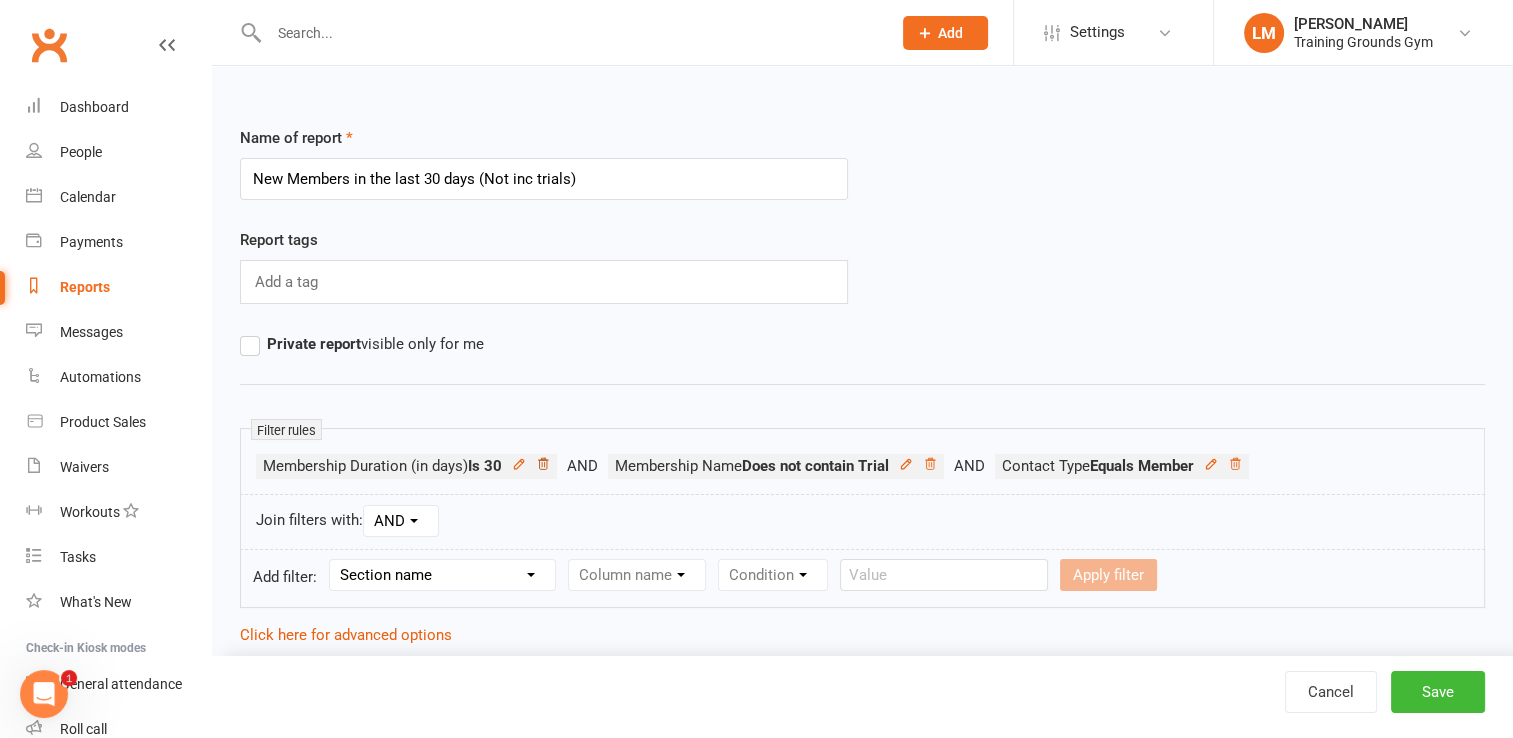 click 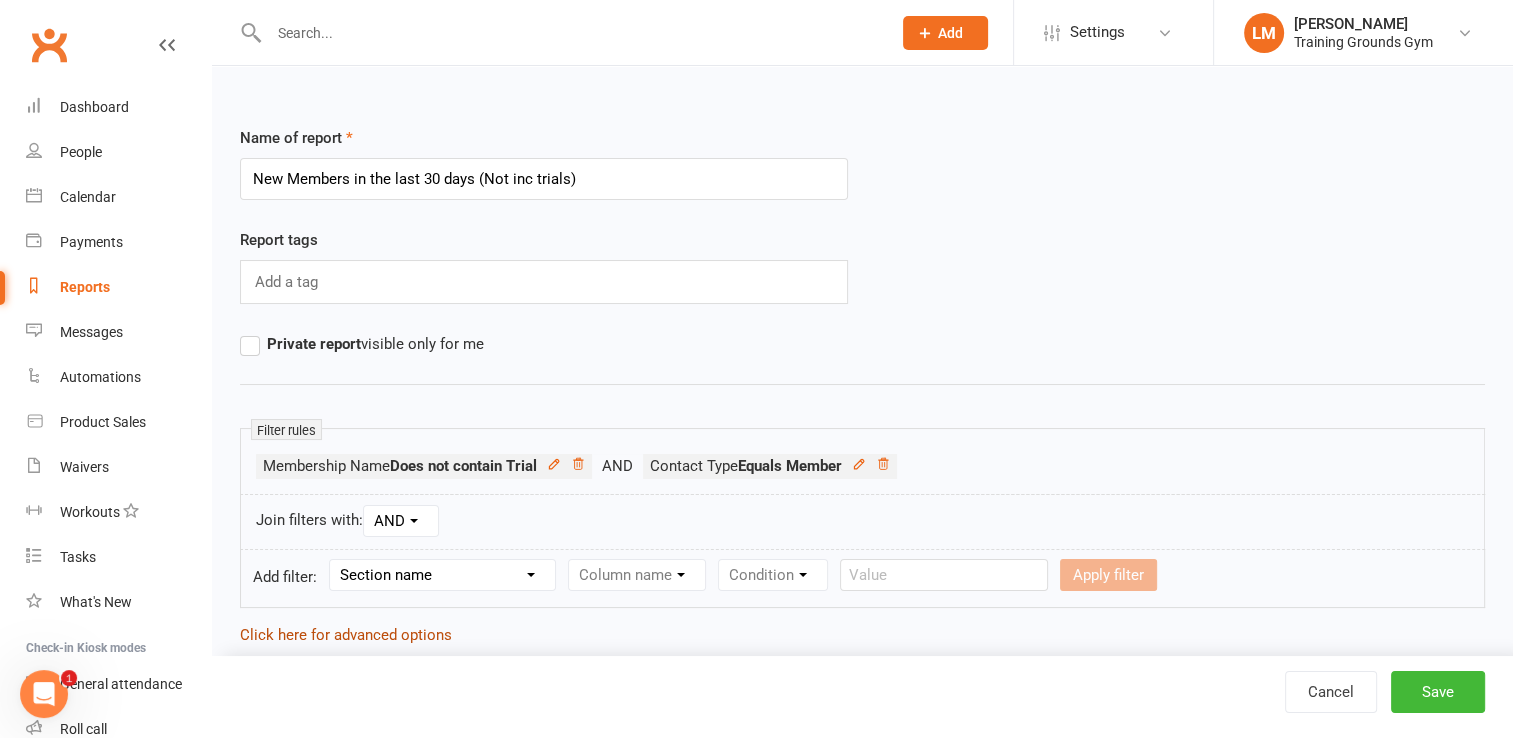 click on "Click here for advanced options" 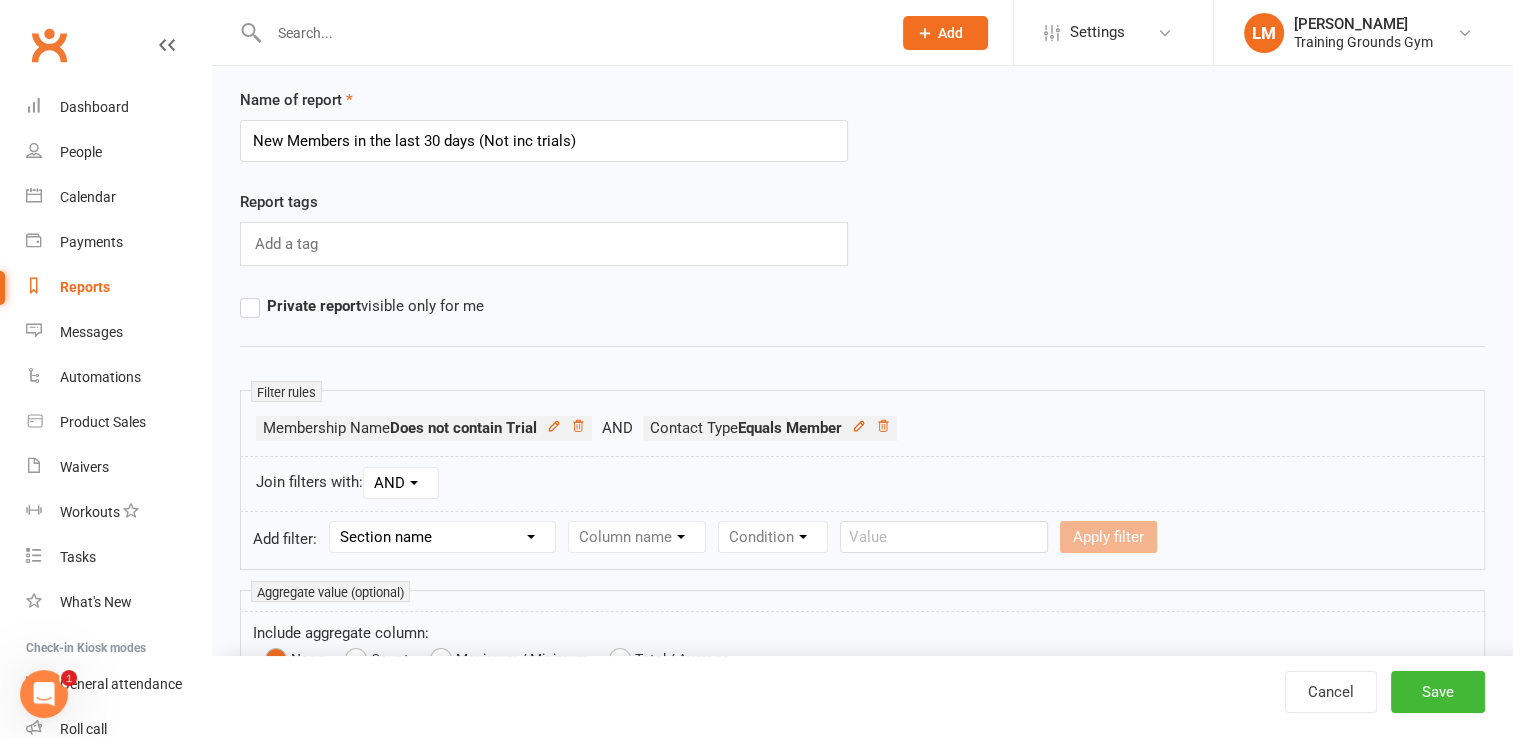 scroll, scrollTop: 35, scrollLeft: 0, axis: vertical 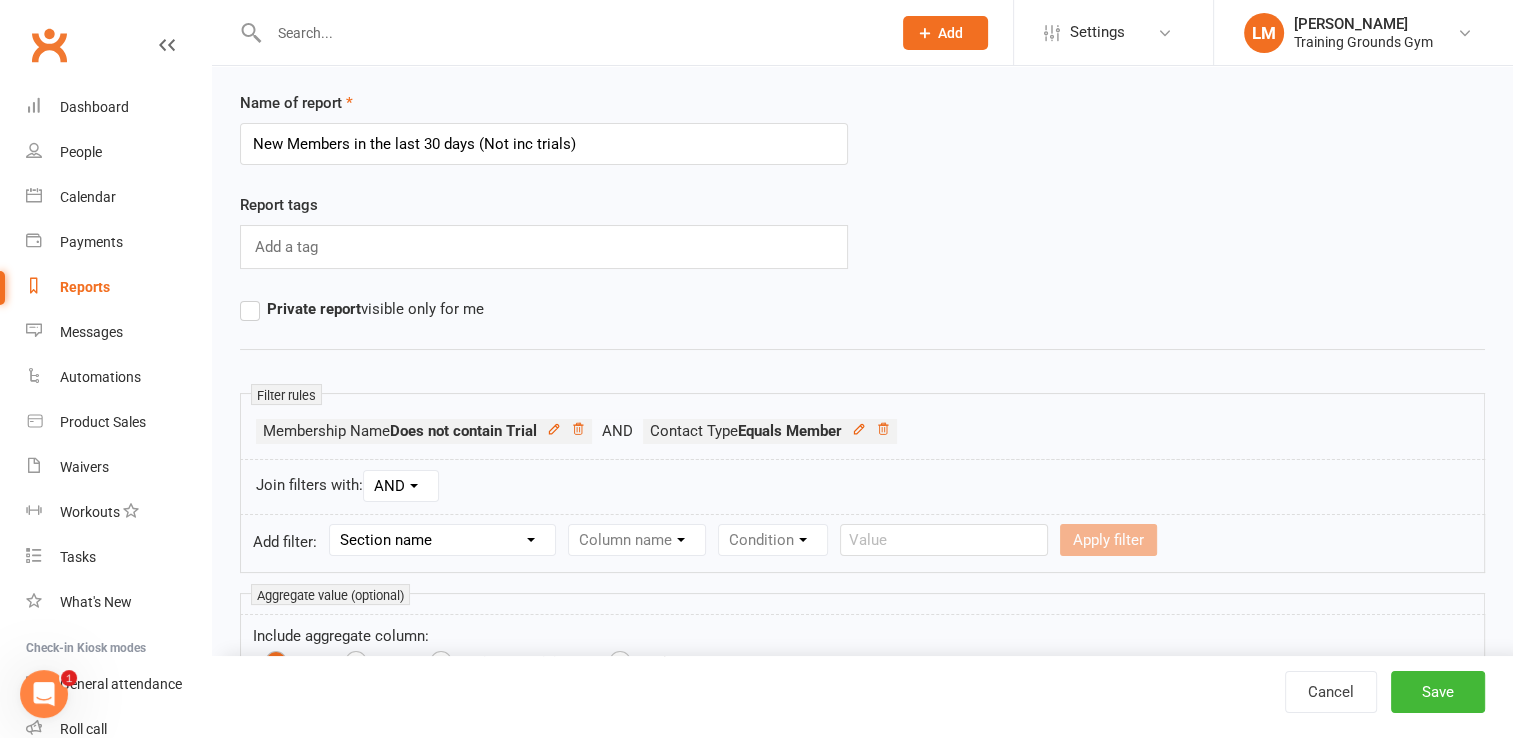 click on "Section name Contact Attendance Aggregate Payment Booking Waitlist Attendees Cancelled Bookings Late-cancelled Bookings Recurring Booking Aggregate Booking Communication Comms Recipients Membership Payment Mobile App Suspensions Signed Waivers Family Members Credit Vouchers Enrolled Automations Public Tasks Marketing Information Body Composition Key Demographics Fitness Goals Emergency Contact Details Trainer/Instructor Waiver Answers" at bounding box center [442, 540] 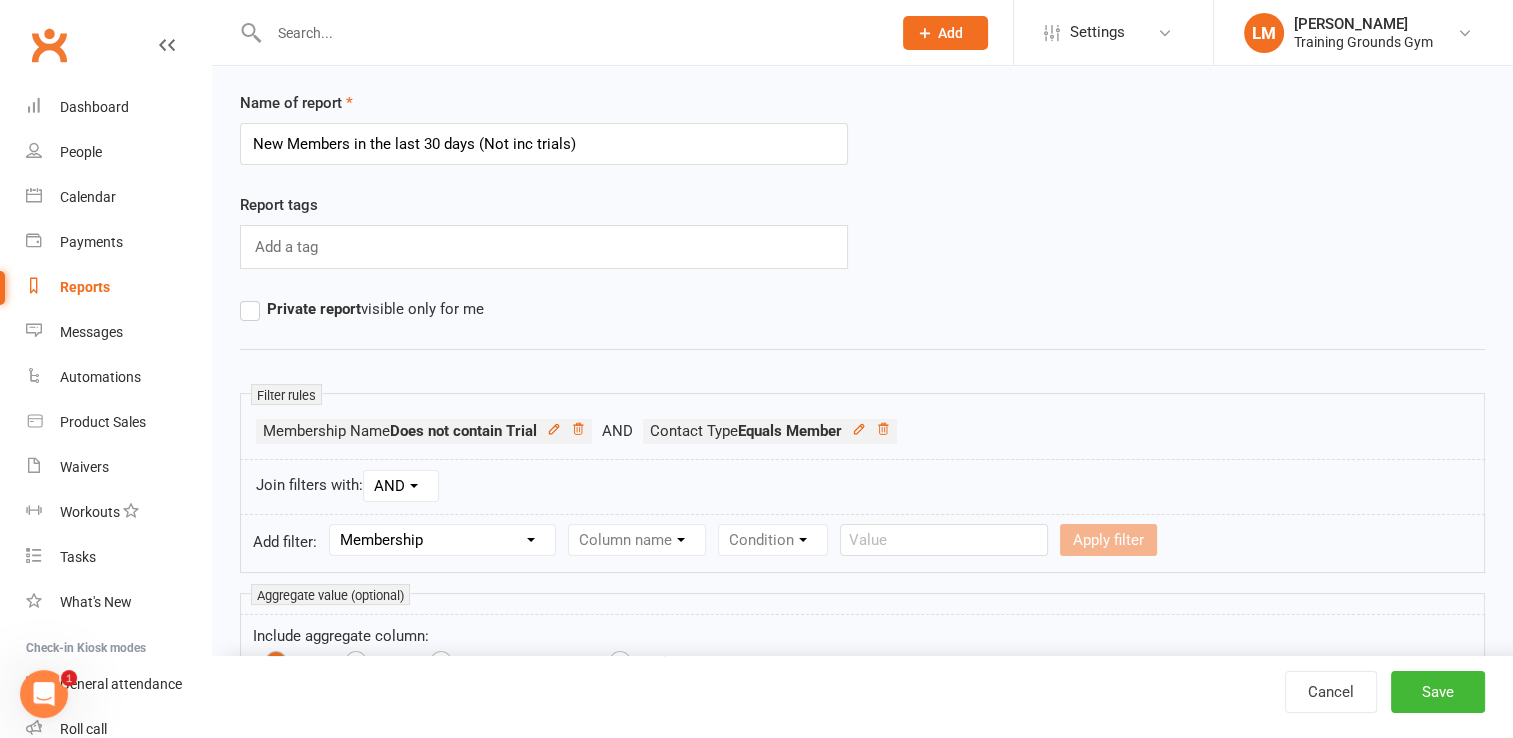 click on "Section name Contact Attendance Aggregate Payment Booking Waitlist Attendees Cancelled Bookings Late-cancelled Bookings Recurring Booking Aggregate Booking Communication Comms Recipients Membership Payment Mobile App Suspensions Signed Waivers Family Members Credit Vouchers Enrolled Automations Public Tasks Marketing Information Body Composition Key Demographics Fitness Goals Emergency Contact Details Trainer/Instructor Waiver Answers" at bounding box center [442, 540] 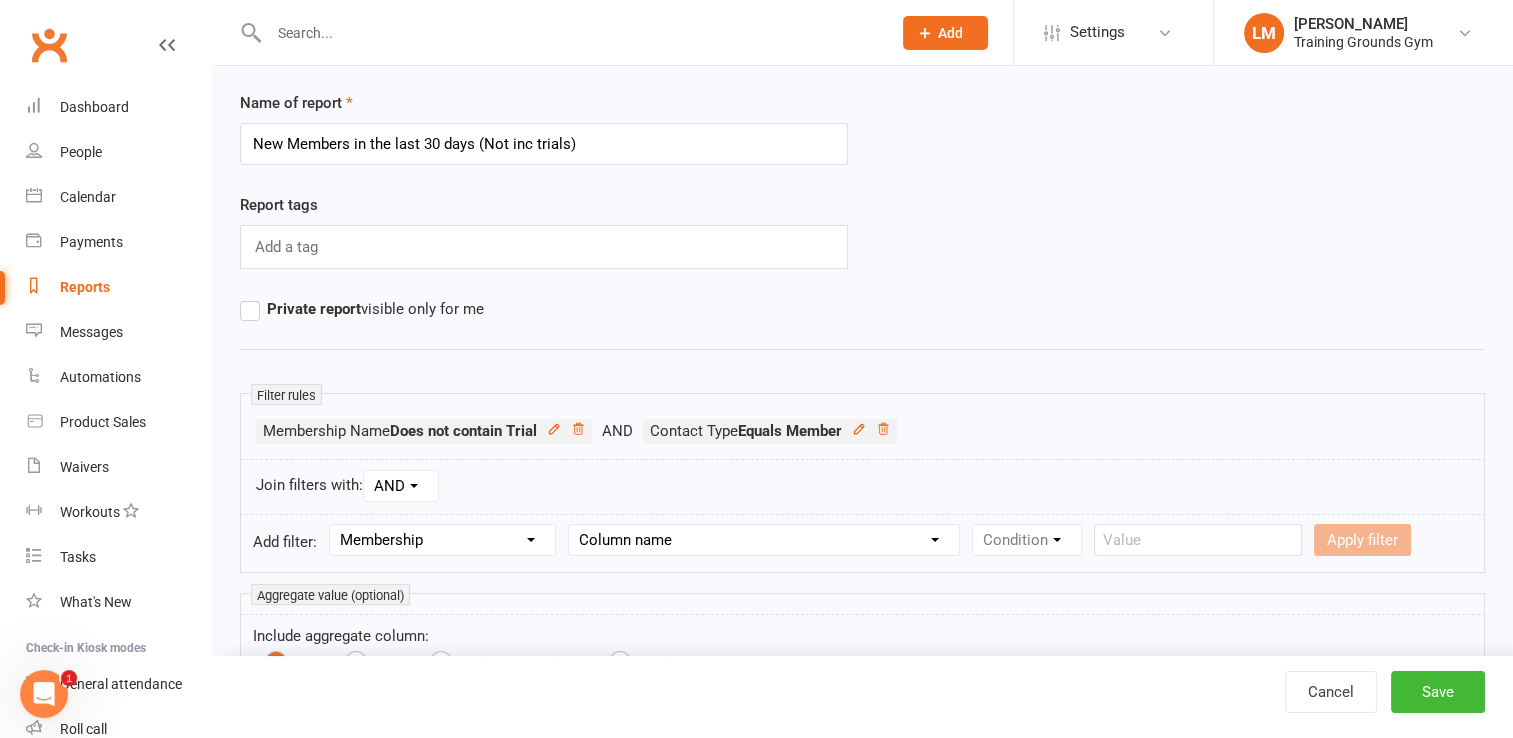 click on "Column name Membership ID Membership Name Membership Category Membership Start Date Membership Up-front Payment Date Membership Recurring Payments Start Date Membership Expiry Date Membership Added On Membership Term (in words) Membership Duration (in days) Current Membership Age (in days) Active Days Remaining (after [DATE]) Membership Fee (Up-front) Membership Fee (Recurring) Membership Recurring Fee Frequency Membership Attendance Limit (Description) Membership Attendance Limit Recurrence (Period) Membership Attendance Limit Recurrence (Number) Membership Source Class Pack? Trial Membership? Send email receipt on successful payment? Bookings Made Bookings Attended Bookings Absent Bookings w/ Unmarked Attendance Bookings Remaining Attendances in Current Calendar Month Make-up Classes Available Membership Active? Cancellation Present? Cancellation Date Cancellation Added On Cancellation Reason Most Recent Attendance Payments Attempted Paid Payments Failed Payments (Current) Payments Remaining" at bounding box center [764, 540] 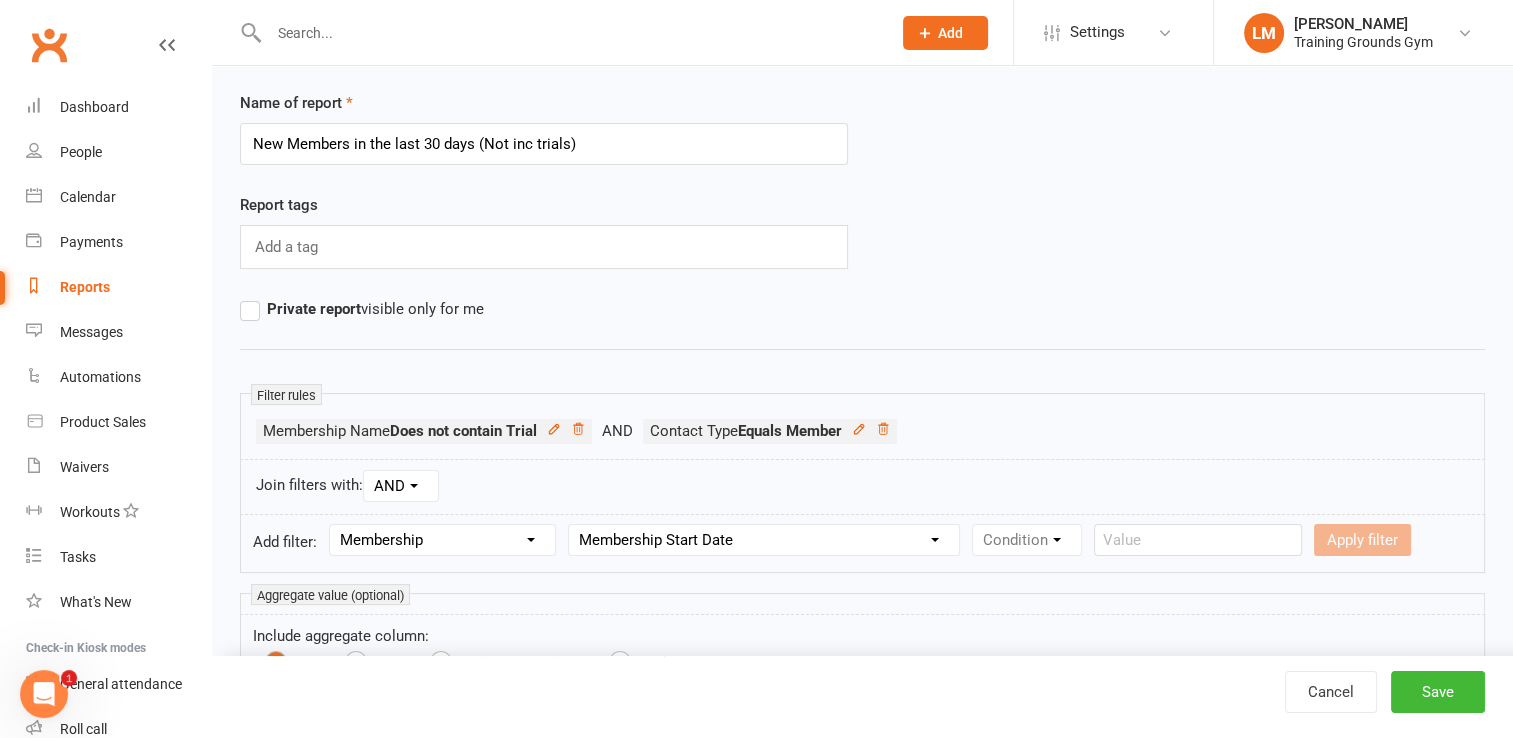 click on "Column name Membership ID Membership Name Membership Category Membership Start Date Membership Up-front Payment Date Membership Recurring Payments Start Date Membership Expiry Date Membership Added On Membership Term (in words) Membership Duration (in days) Current Membership Age (in days) Active Days Remaining (after [DATE]) Membership Fee (Up-front) Membership Fee (Recurring) Membership Recurring Fee Frequency Membership Attendance Limit (Description) Membership Attendance Limit Recurrence (Period) Membership Attendance Limit Recurrence (Number) Membership Source Class Pack? Trial Membership? Send email receipt on successful payment? Bookings Made Bookings Attended Bookings Absent Bookings w/ Unmarked Attendance Bookings Remaining Attendances in Current Calendar Month Make-up Classes Available Membership Active? Cancellation Present? Cancellation Date Cancellation Added On Cancellation Reason Most Recent Attendance Payments Attempted Paid Payments Failed Payments (Current) Payments Remaining" at bounding box center (764, 540) 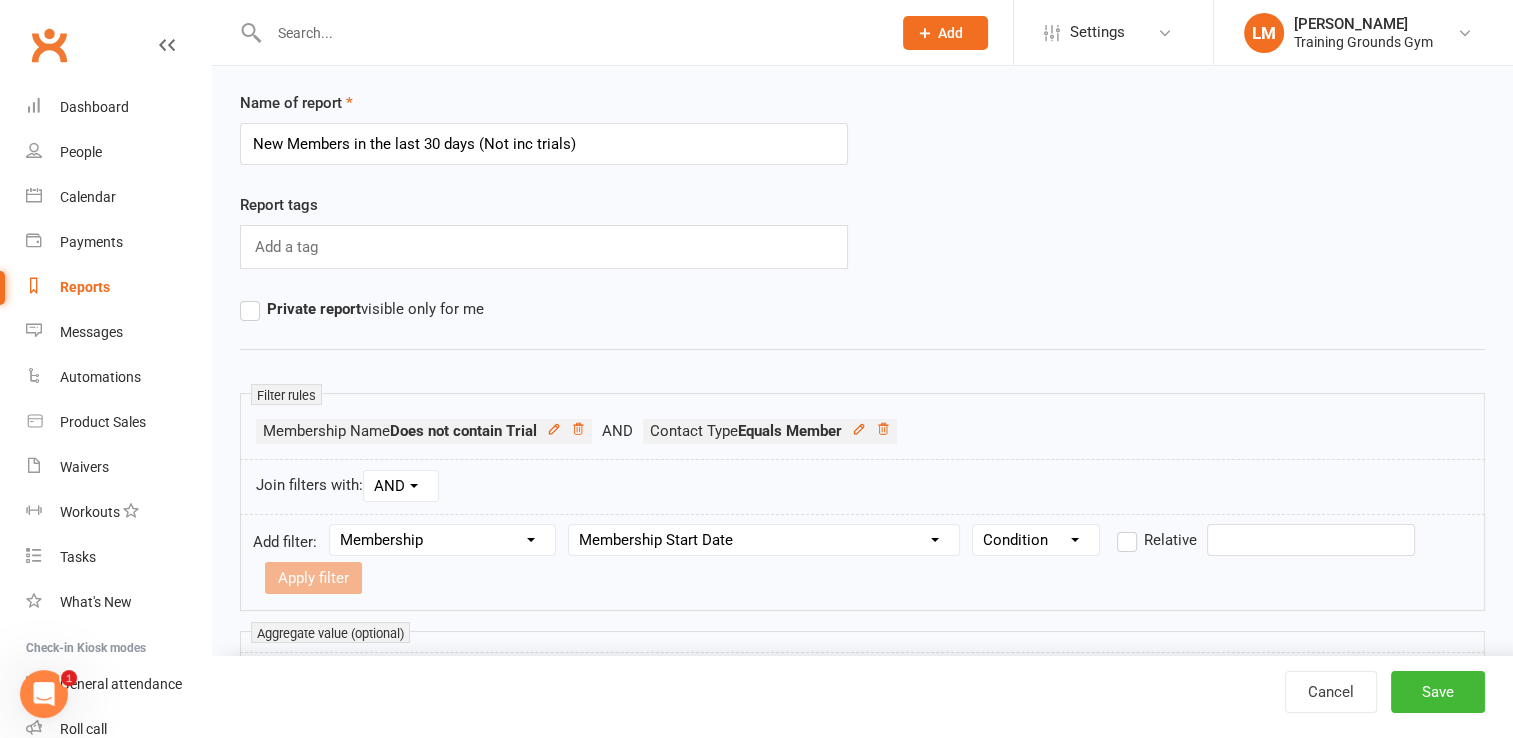 click on "Condition Is Is not Before After Before or on After or on Is blank Is not blank" at bounding box center [1036, 540] 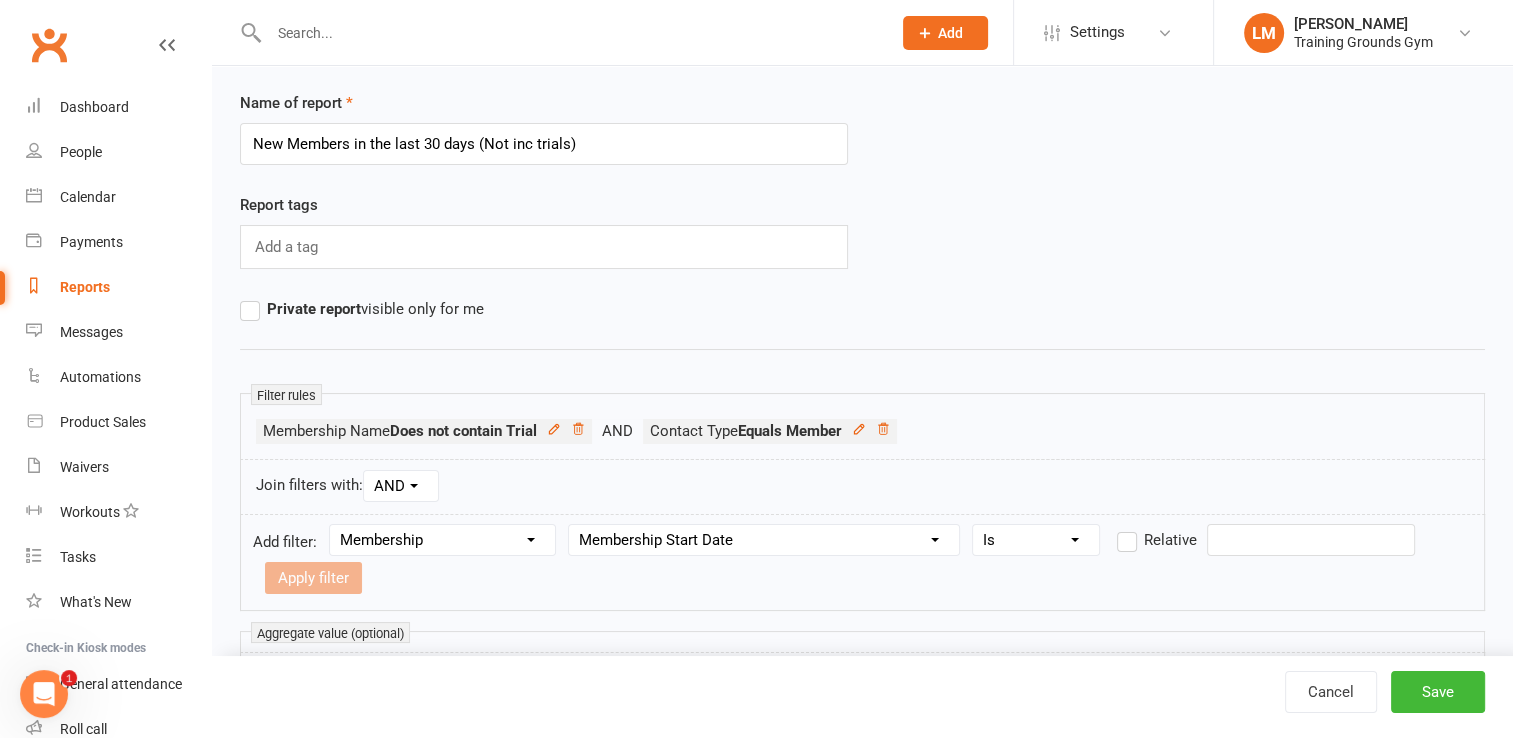 click on "Condition Is Is not Before After Before or on After or on Is blank Is not blank" at bounding box center (1036, 540) 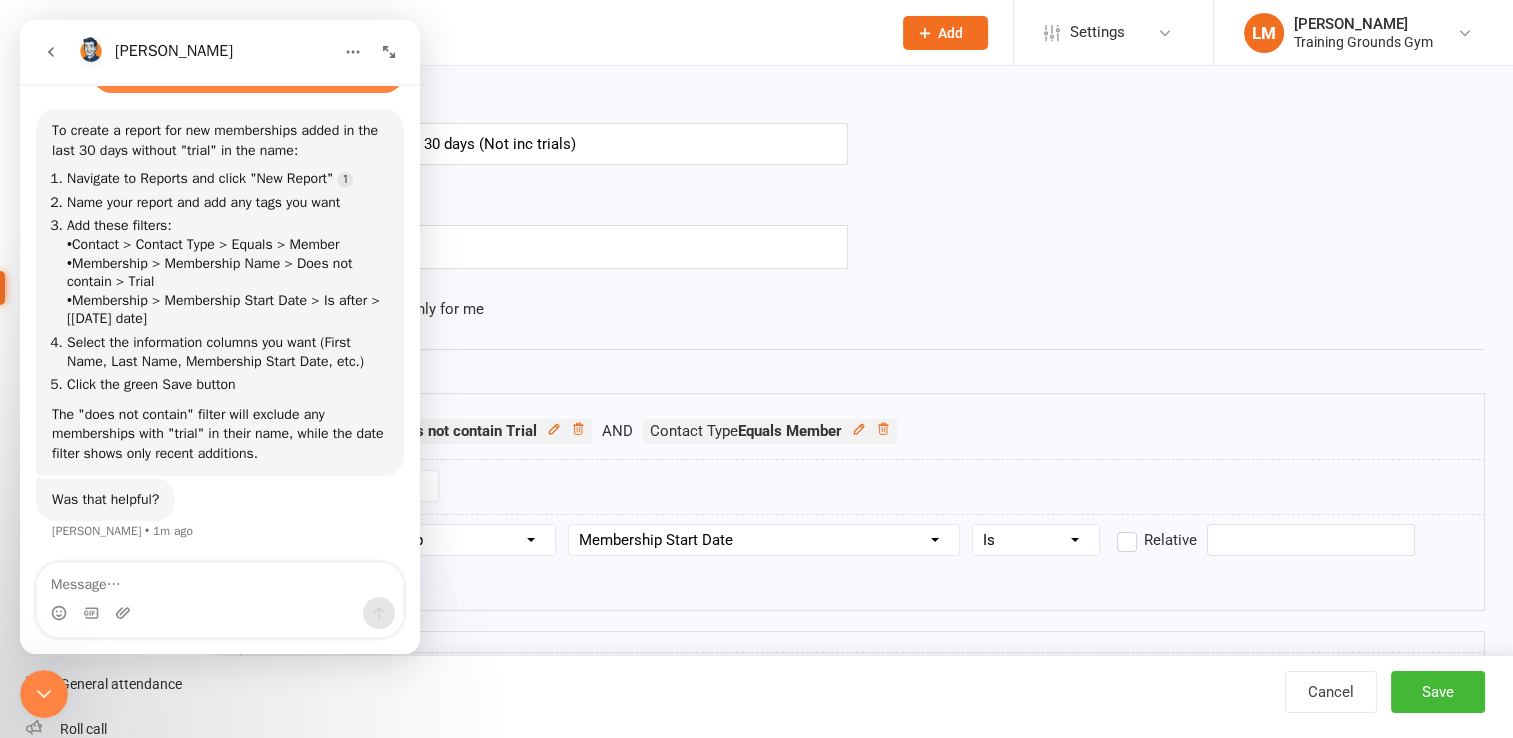 scroll, scrollTop: 5673, scrollLeft: 0, axis: vertical 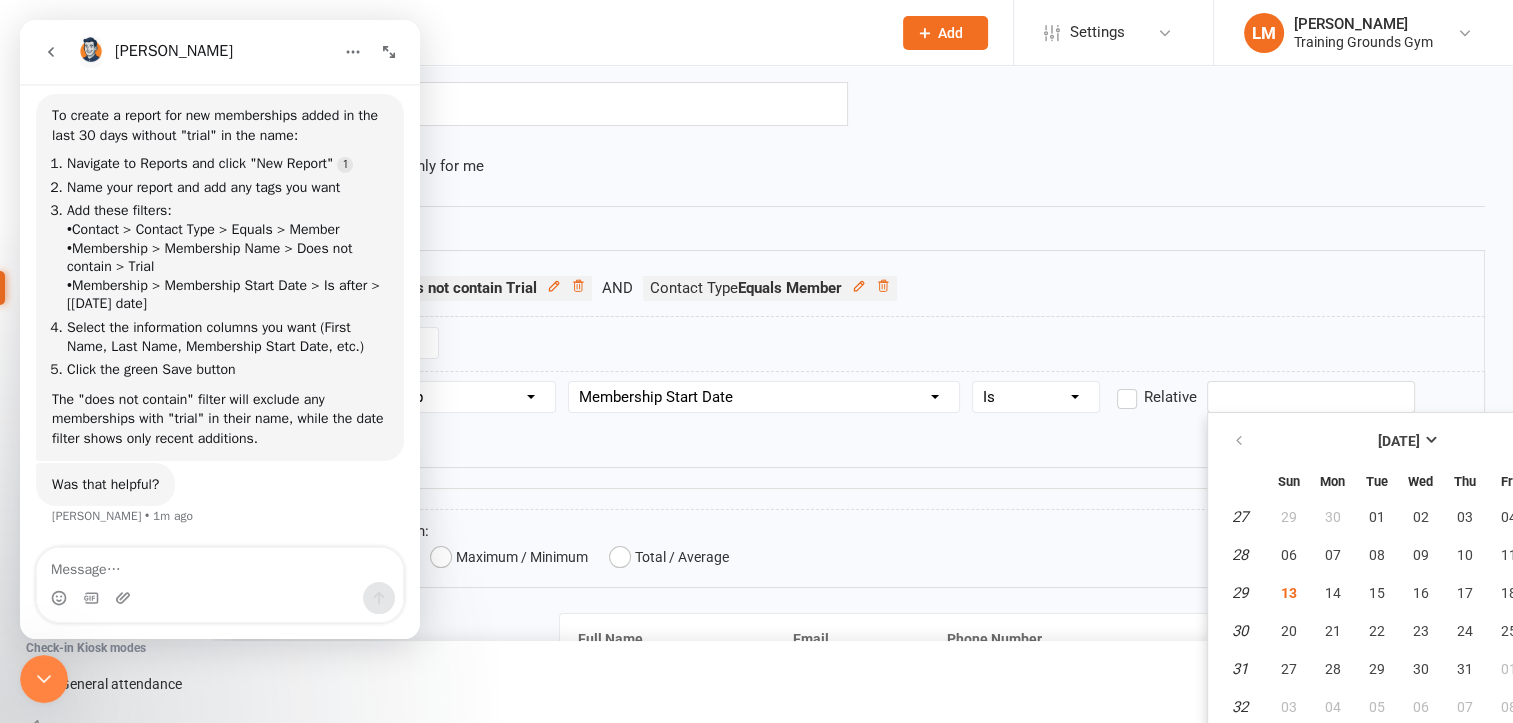 click on "Prospect
Member
Non-attending contact
Class / event
Appointment
Task
Membership plan
Bulk message
Add
Settings Membership Plans Event Templates Appointment Types Mobile App  Website Image Library Customize Contacts Bulk Imports Access Control Users Account Profile Clubworx API LM [PERSON_NAME] Training Grounds Gym My profile My subscription Help Terms & conditions  Privacy policy  Sign out Clubworx Dashboard People Calendar Payments Reports Messages   Automations   Product Sales Waivers   Workouts   Tasks   What's New Check-in Kiosk modes General attendance Roll call Class check-in × × × Name of report New Members in the last 30 days (Not inc trials) Report tags Add a tag Private report  visible only for me Filter rules Membership Name  Does not contain Trial AND OR" at bounding box center (756, 1394) 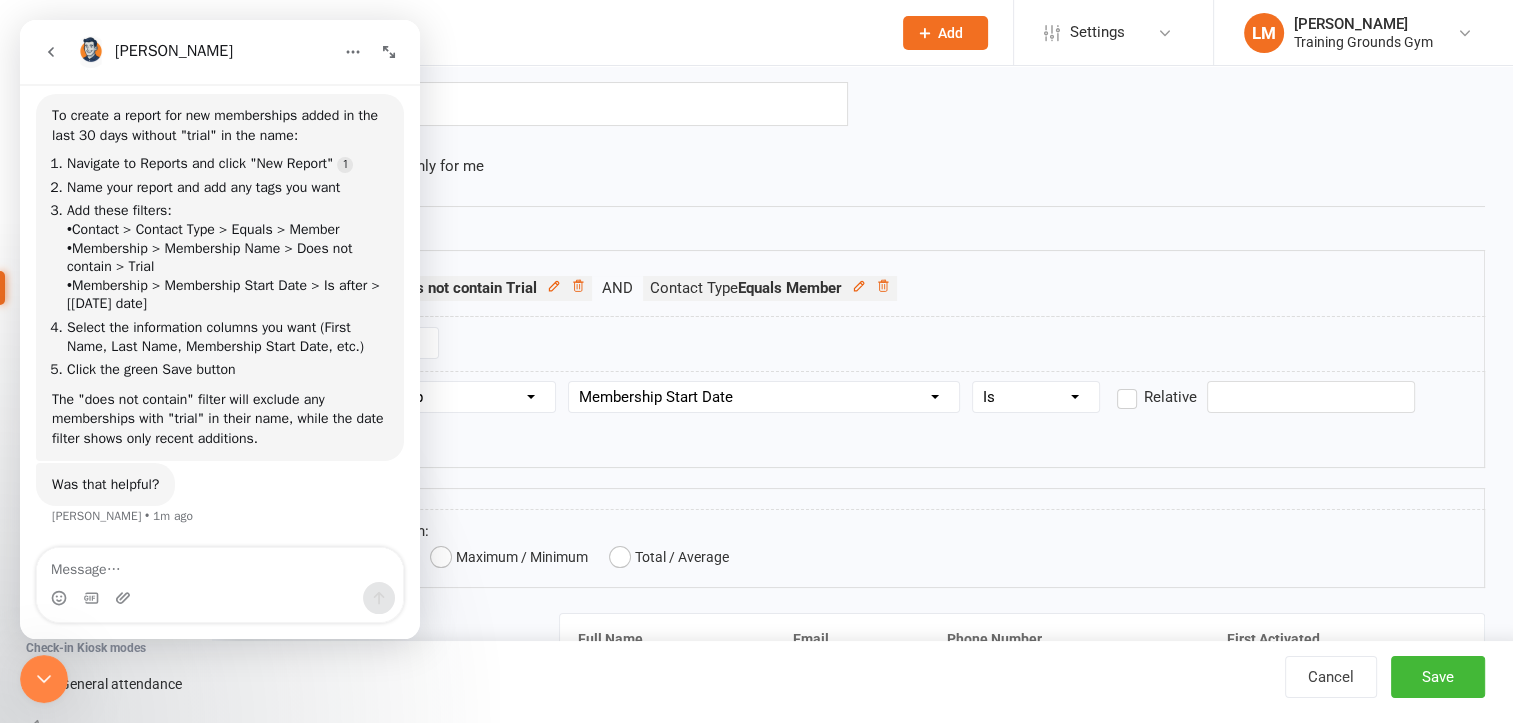 click at bounding box center [1311, 397] 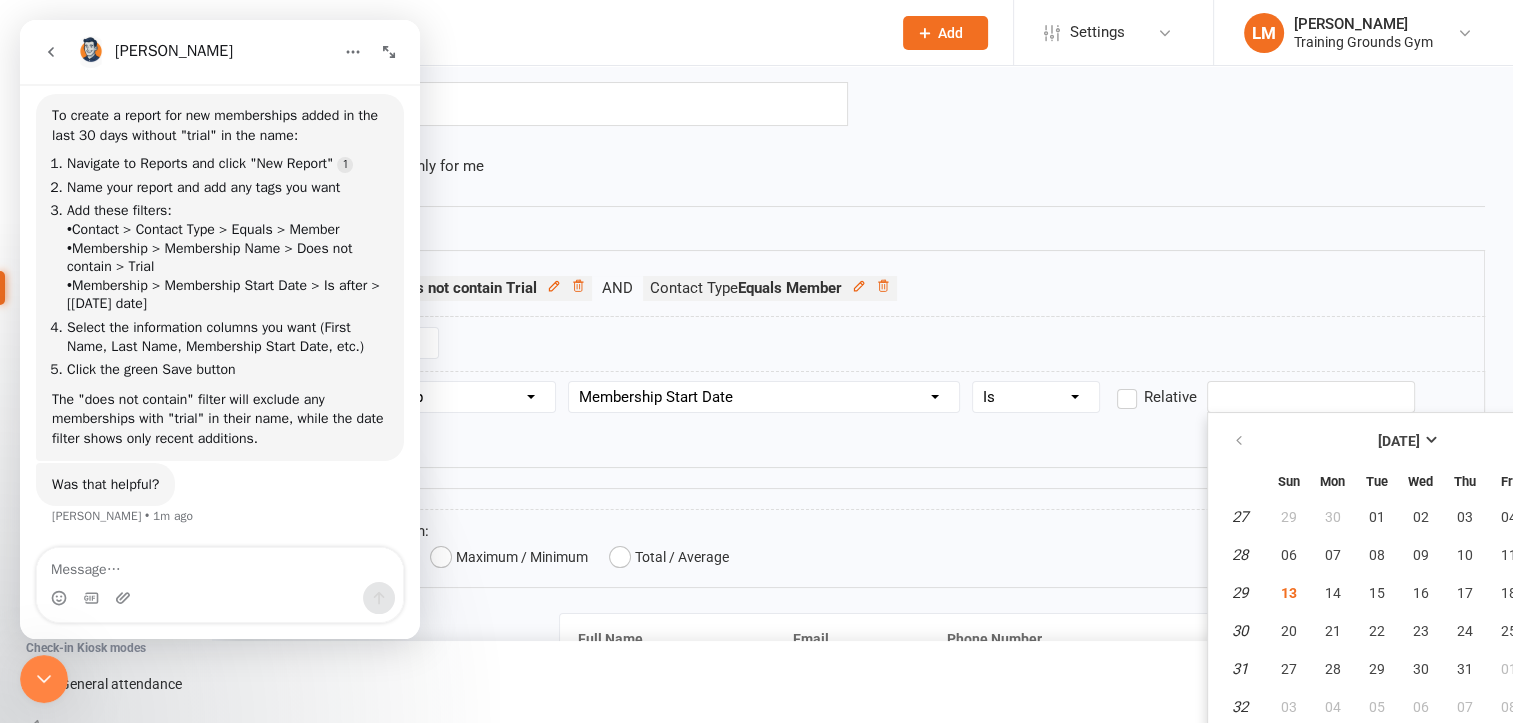 scroll, scrollTop: 5688, scrollLeft: 0, axis: vertical 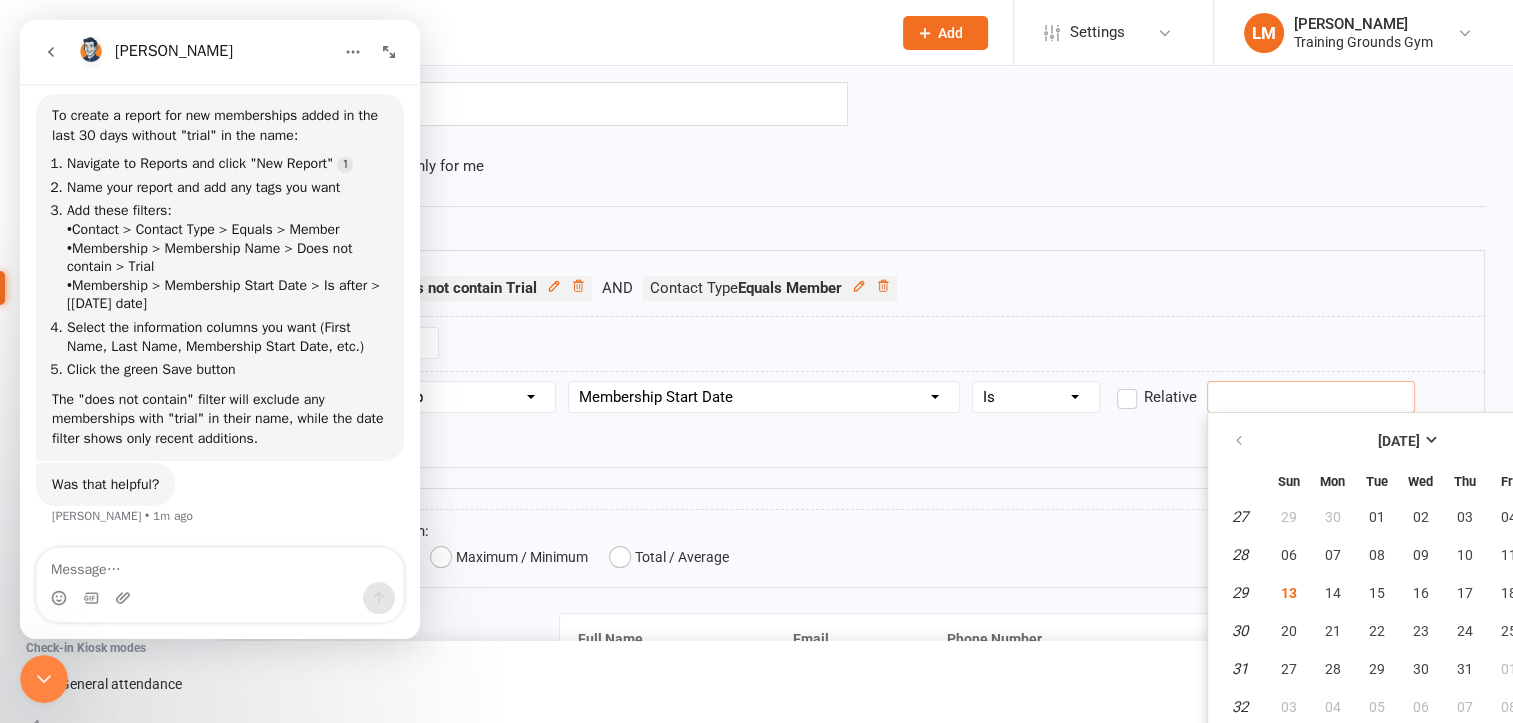 click at bounding box center [1311, 397] 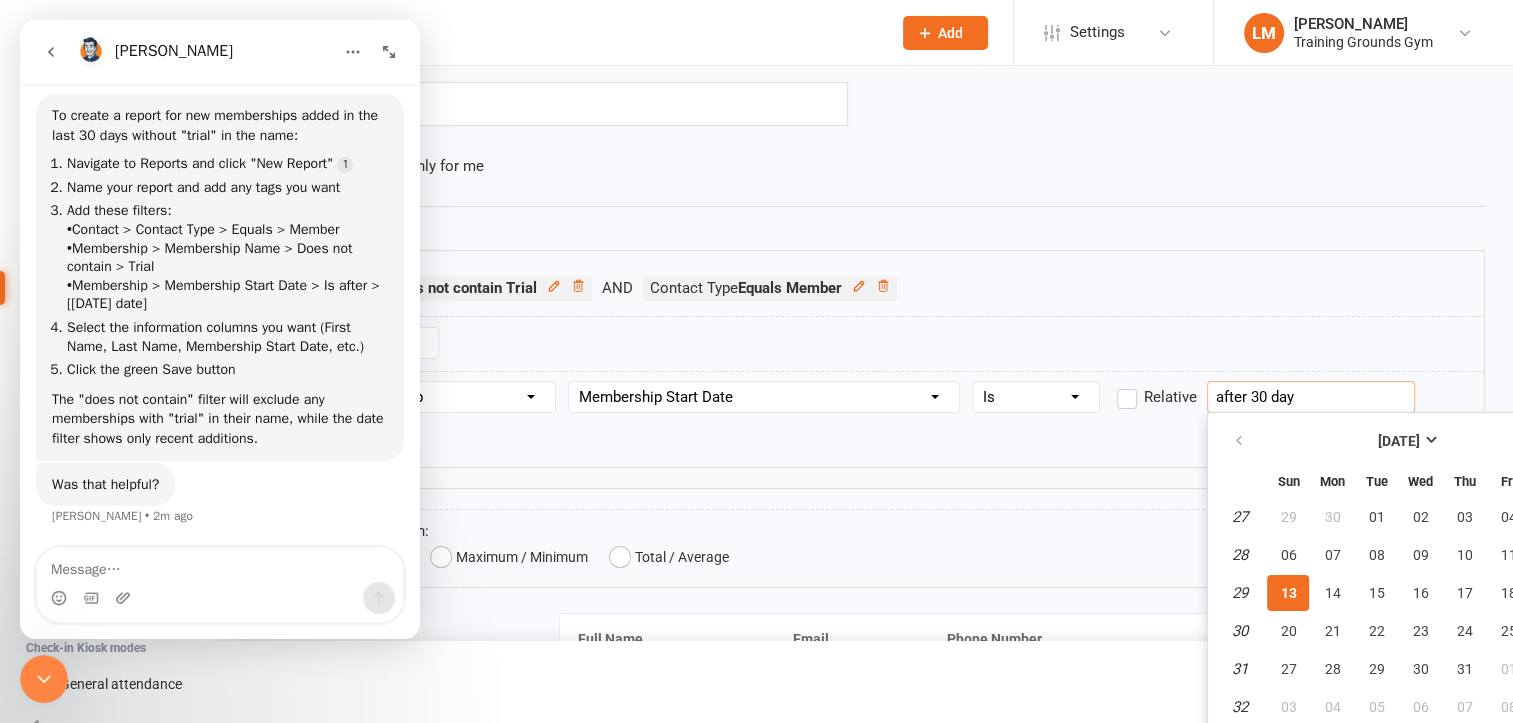 type on "after 30 days" 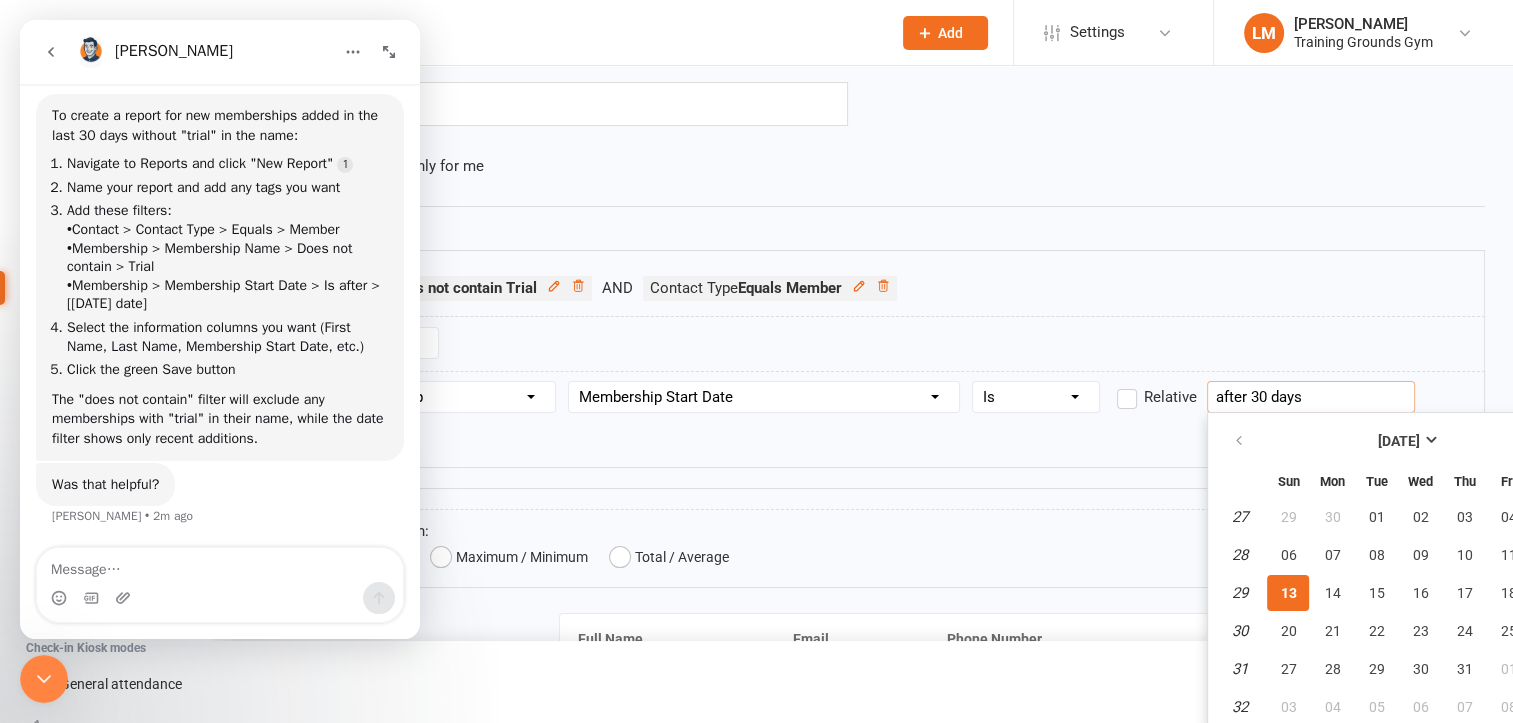click on "Apply filter" at bounding box center (313, 435) 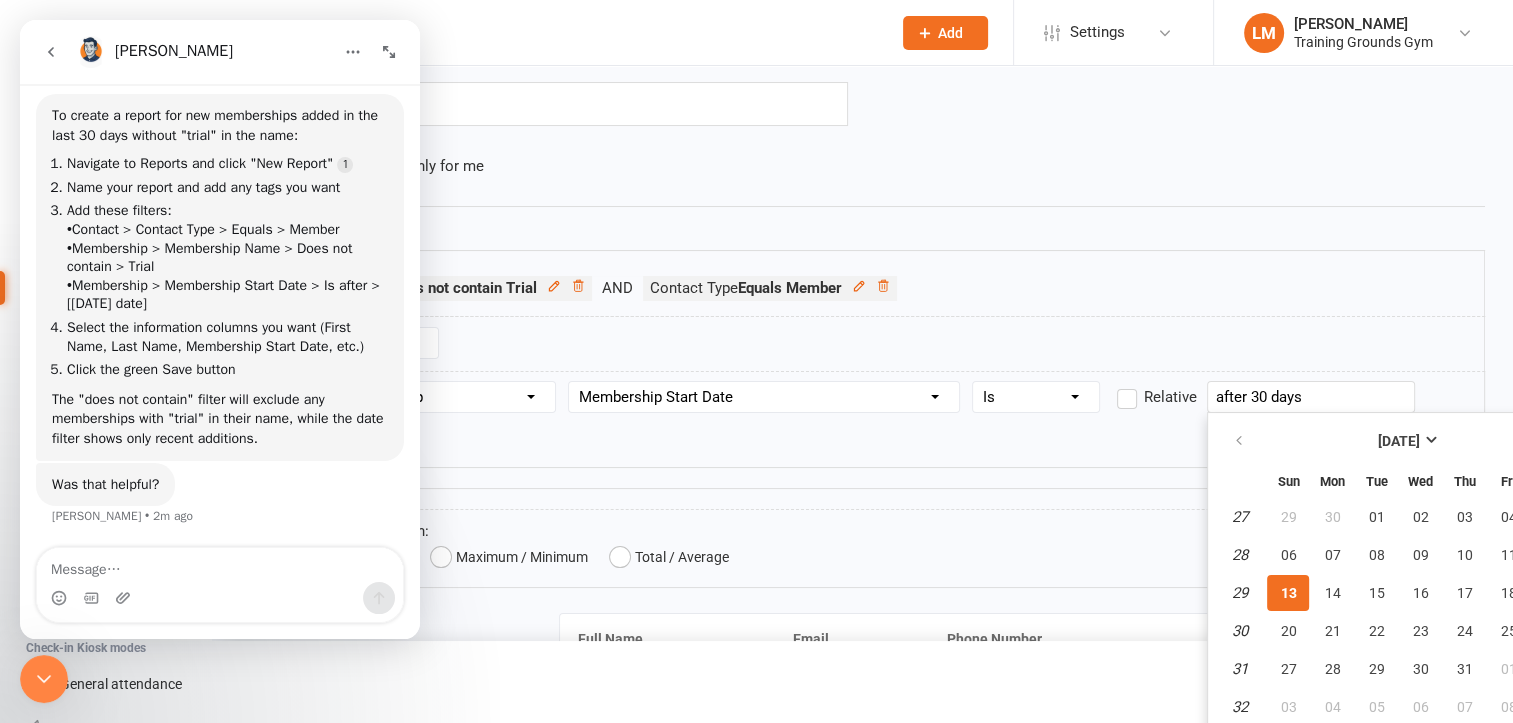 select 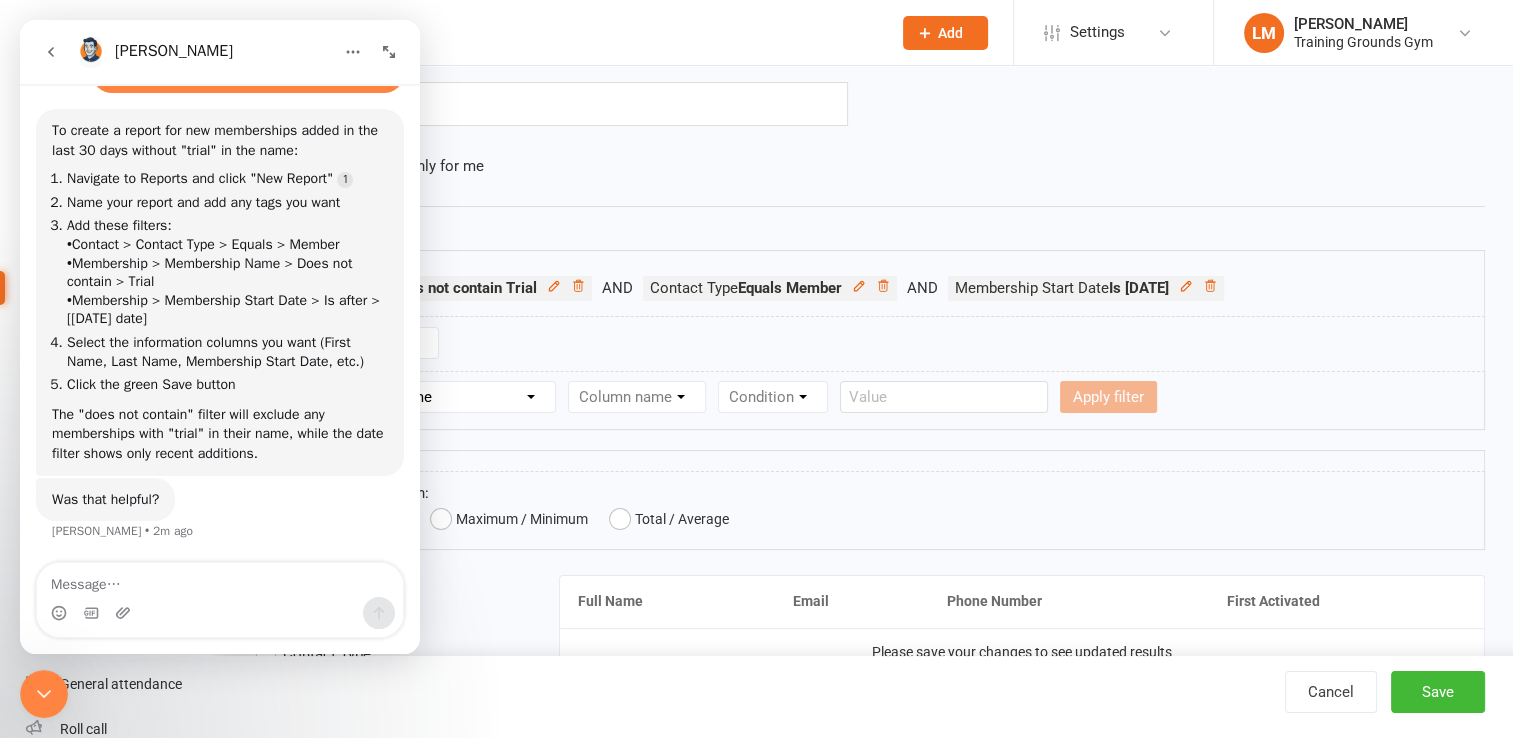 scroll, scrollTop: 5673, scrollLeft: 0, axis: vertical 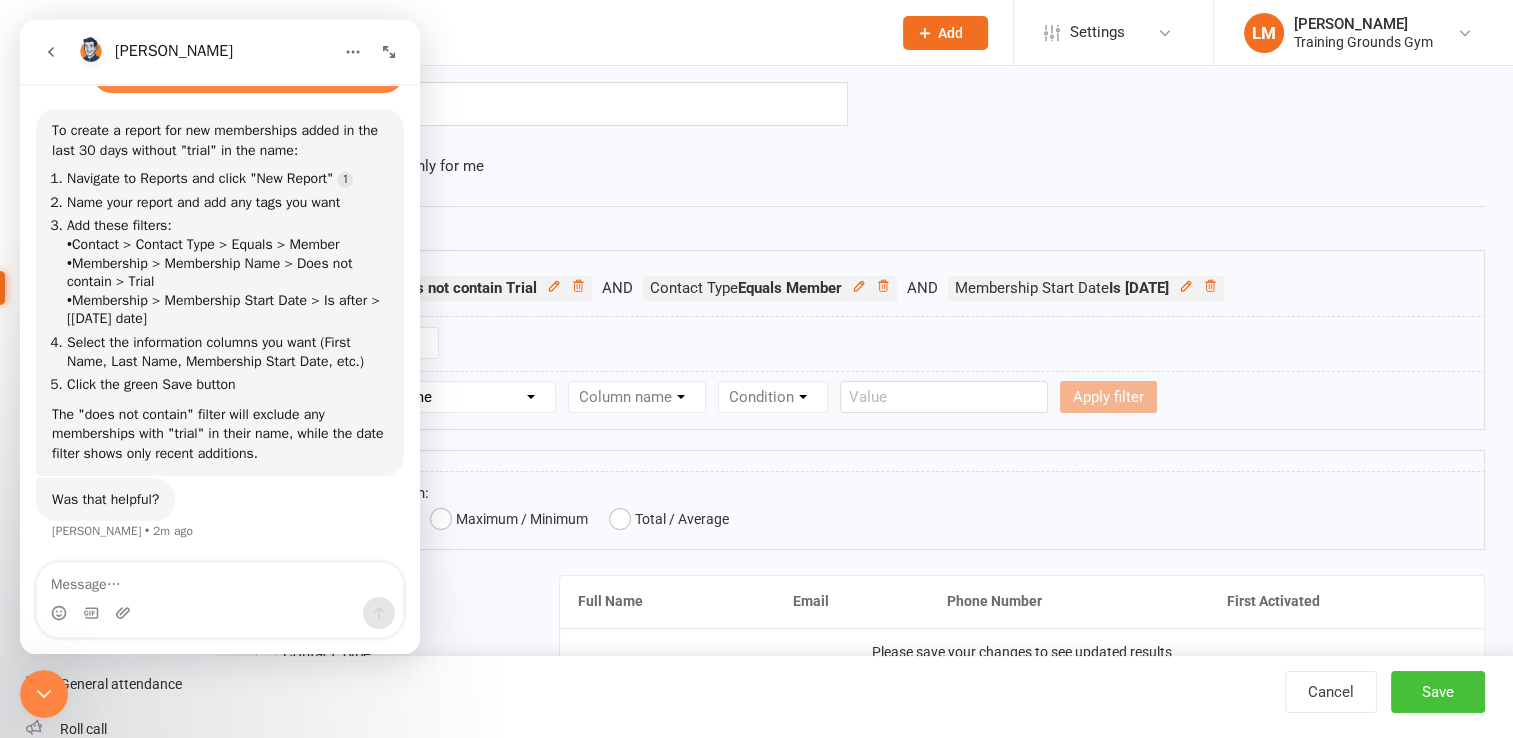 click on "Save" at bounding box center (1438, 692) 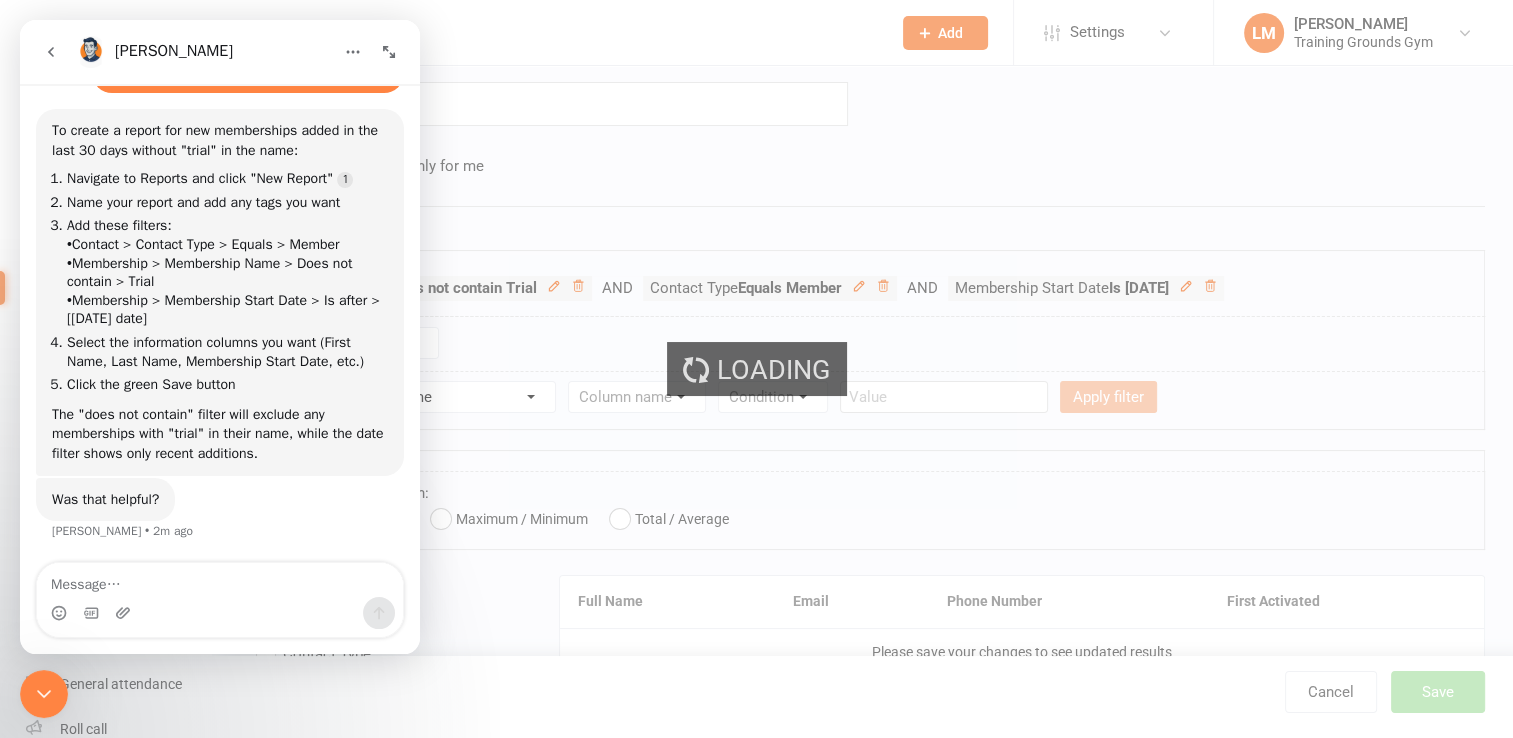 click 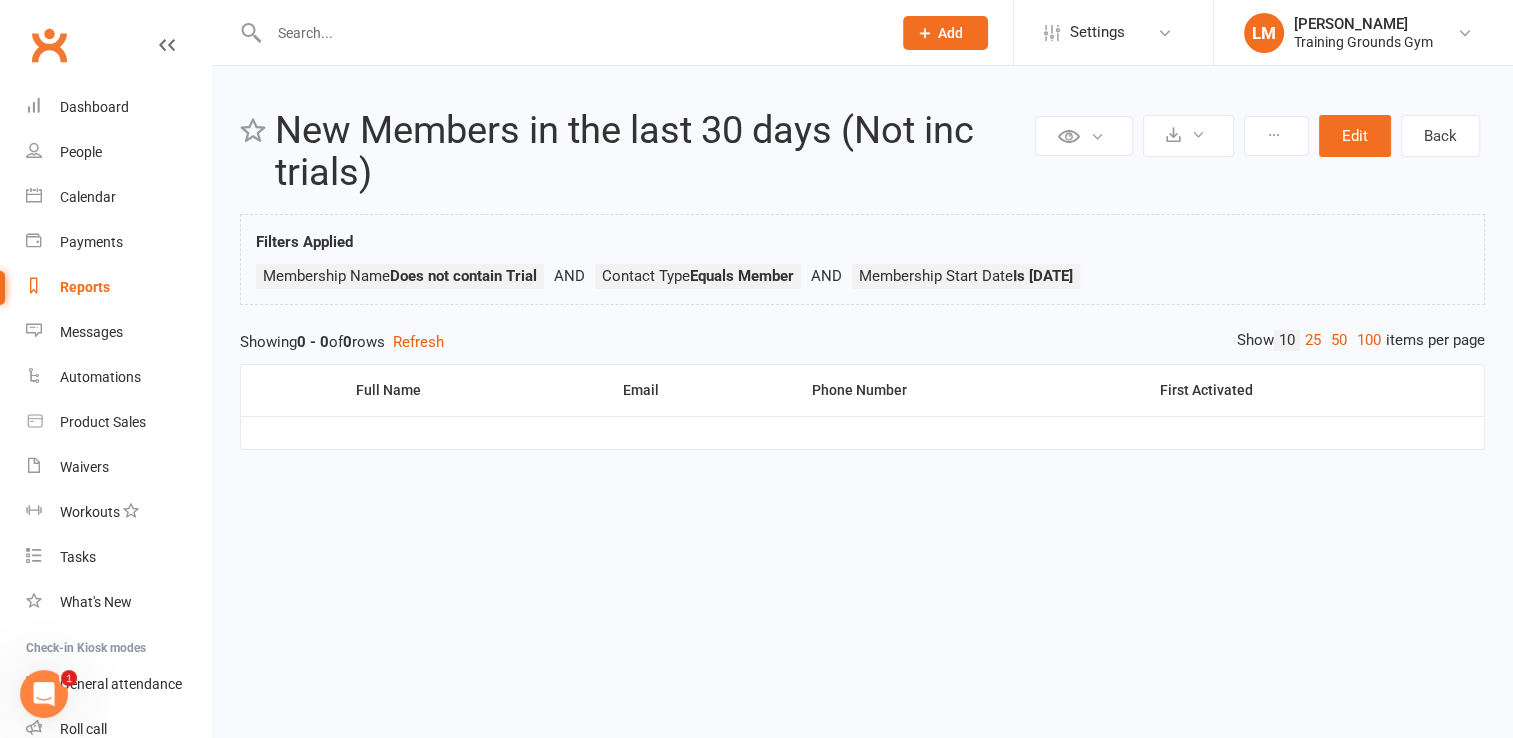 scroll, scrollTop: 0, scrollLeft: 0, axis: both 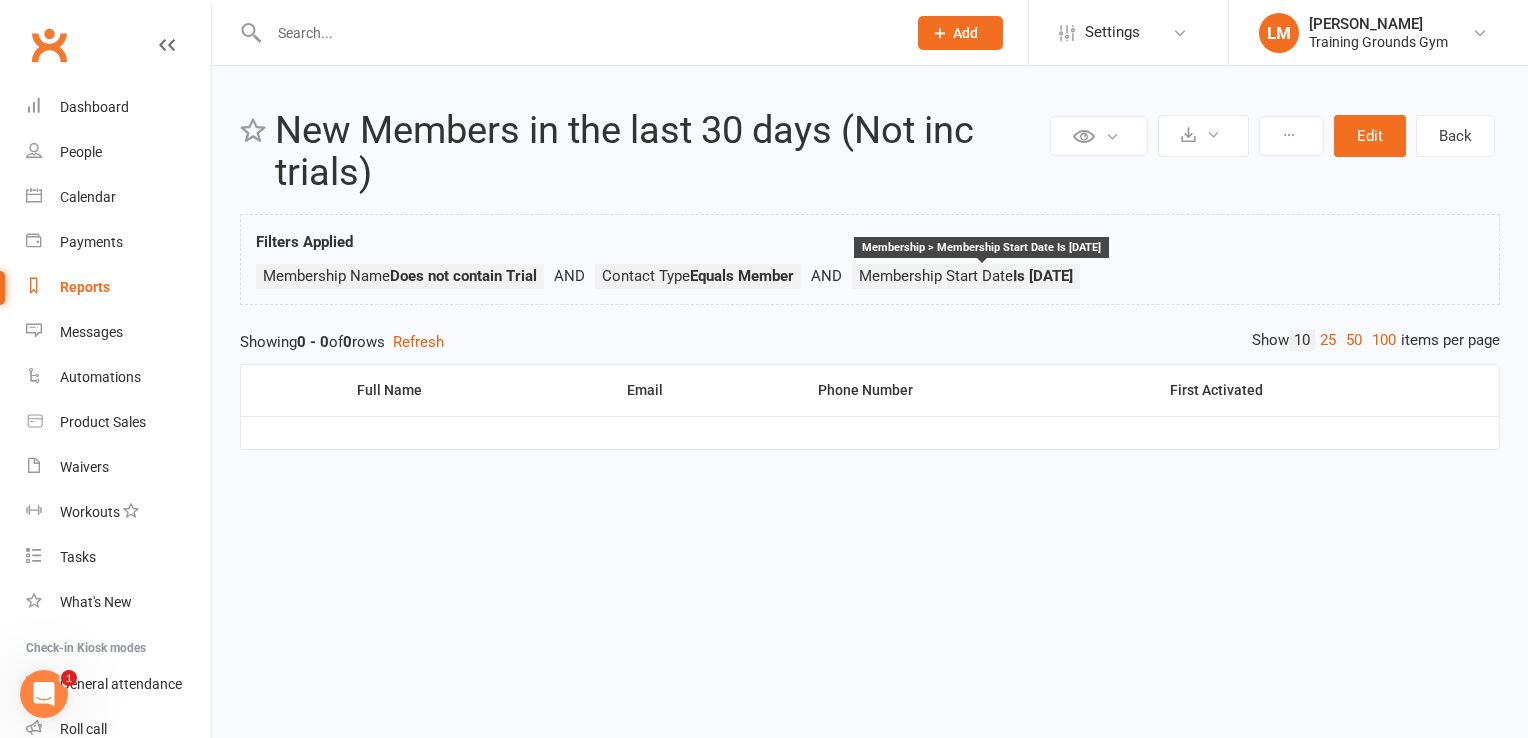 click on "Is [DATE]" at bounding box center [1043, 276] 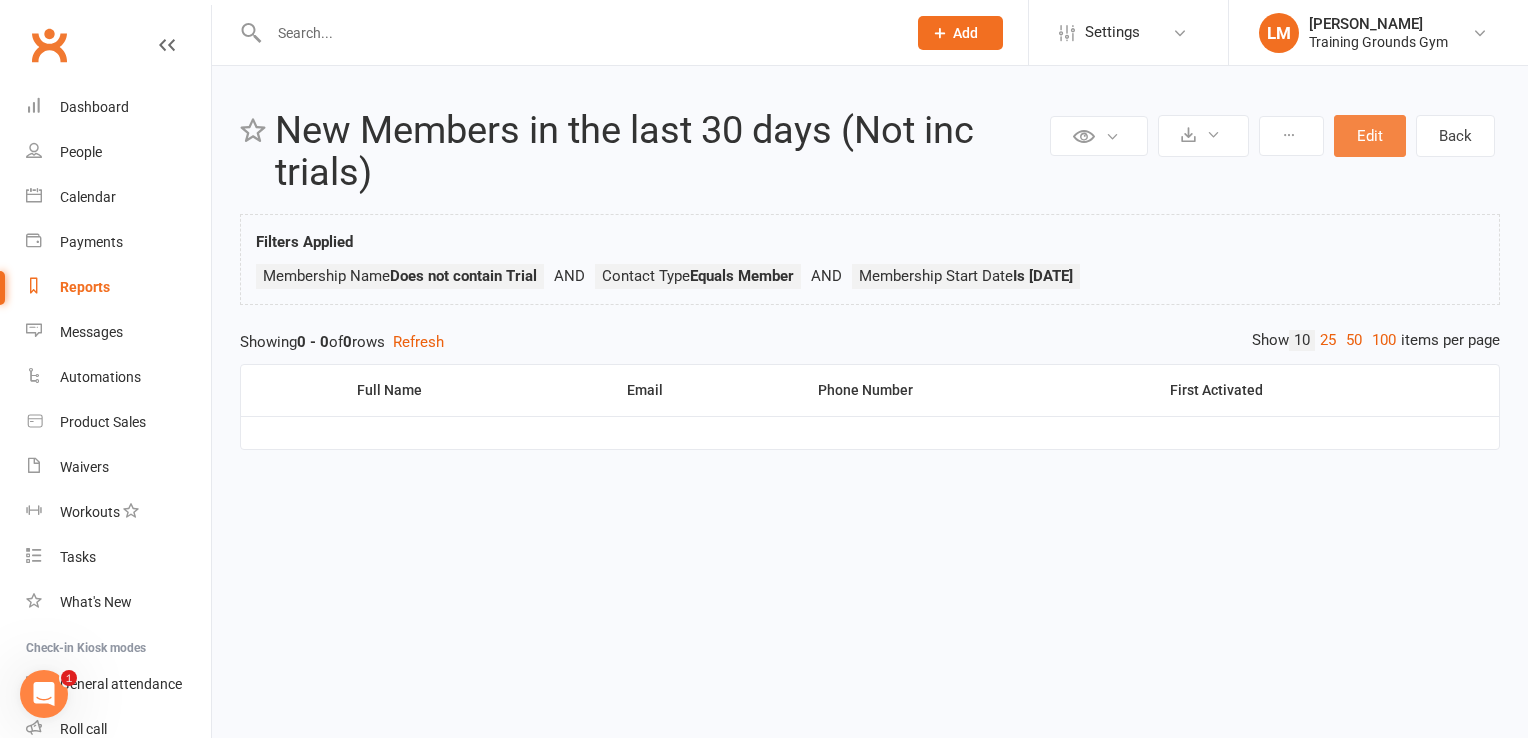 click on "Edit" at bounding box center [1370, 136] 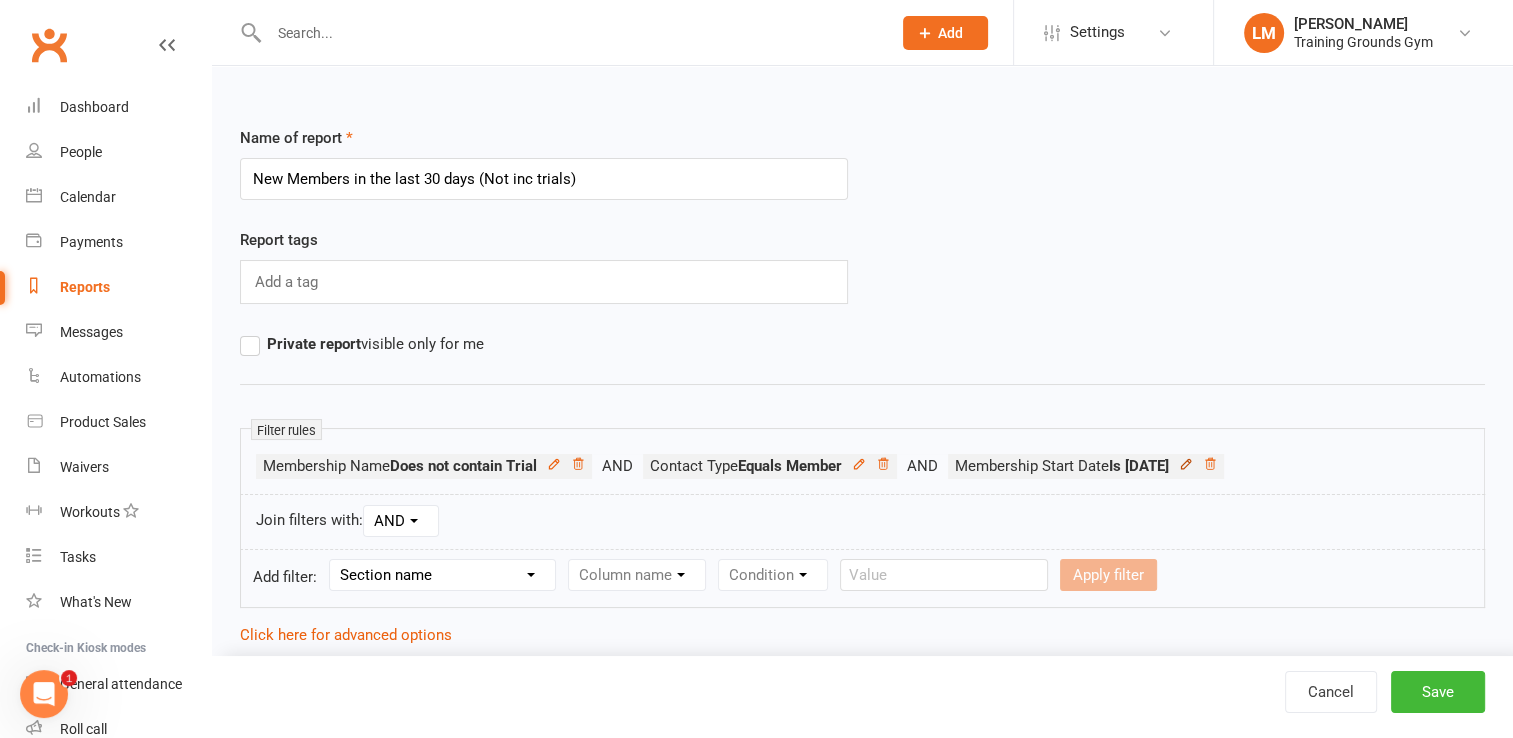 click 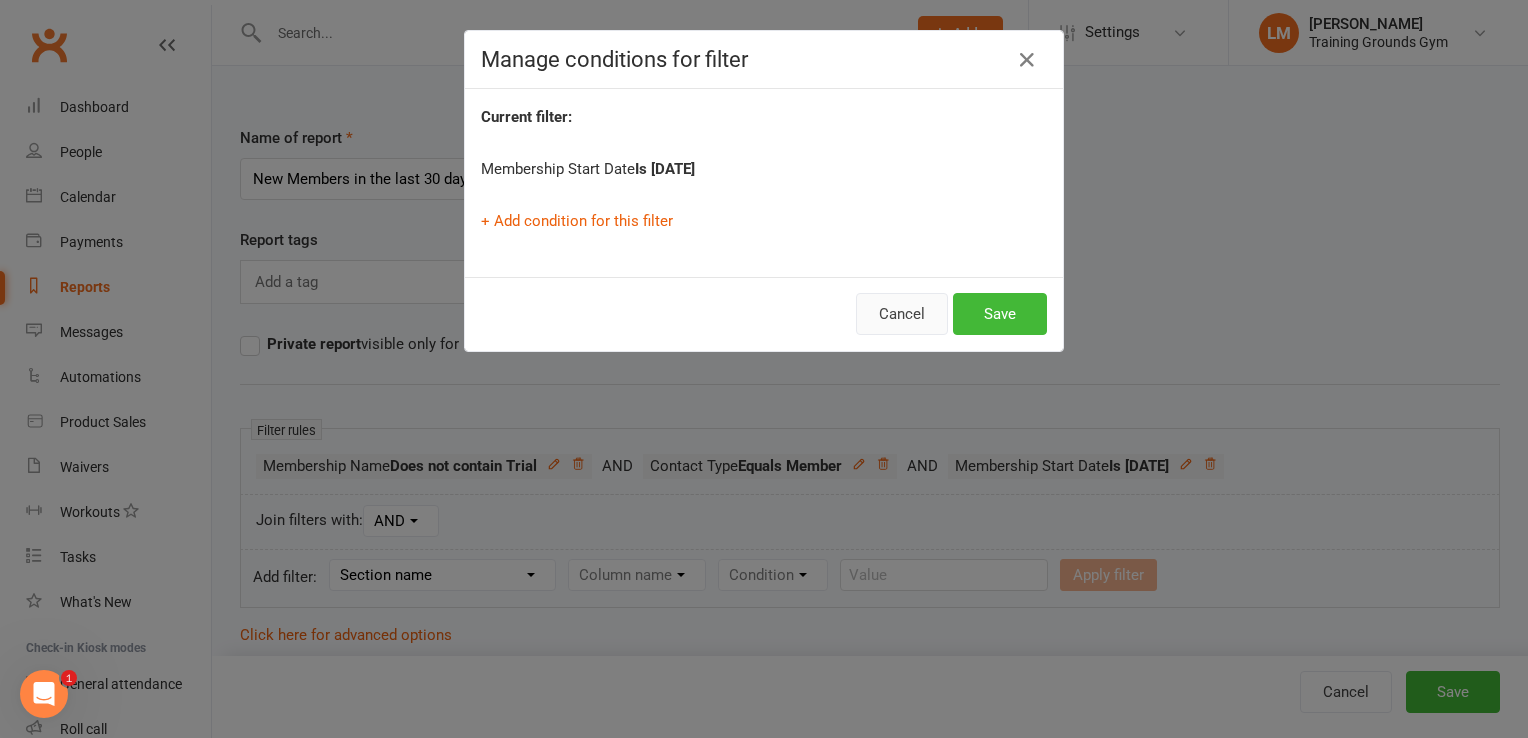 click on "Cancel" at bounding box center (902, 314) 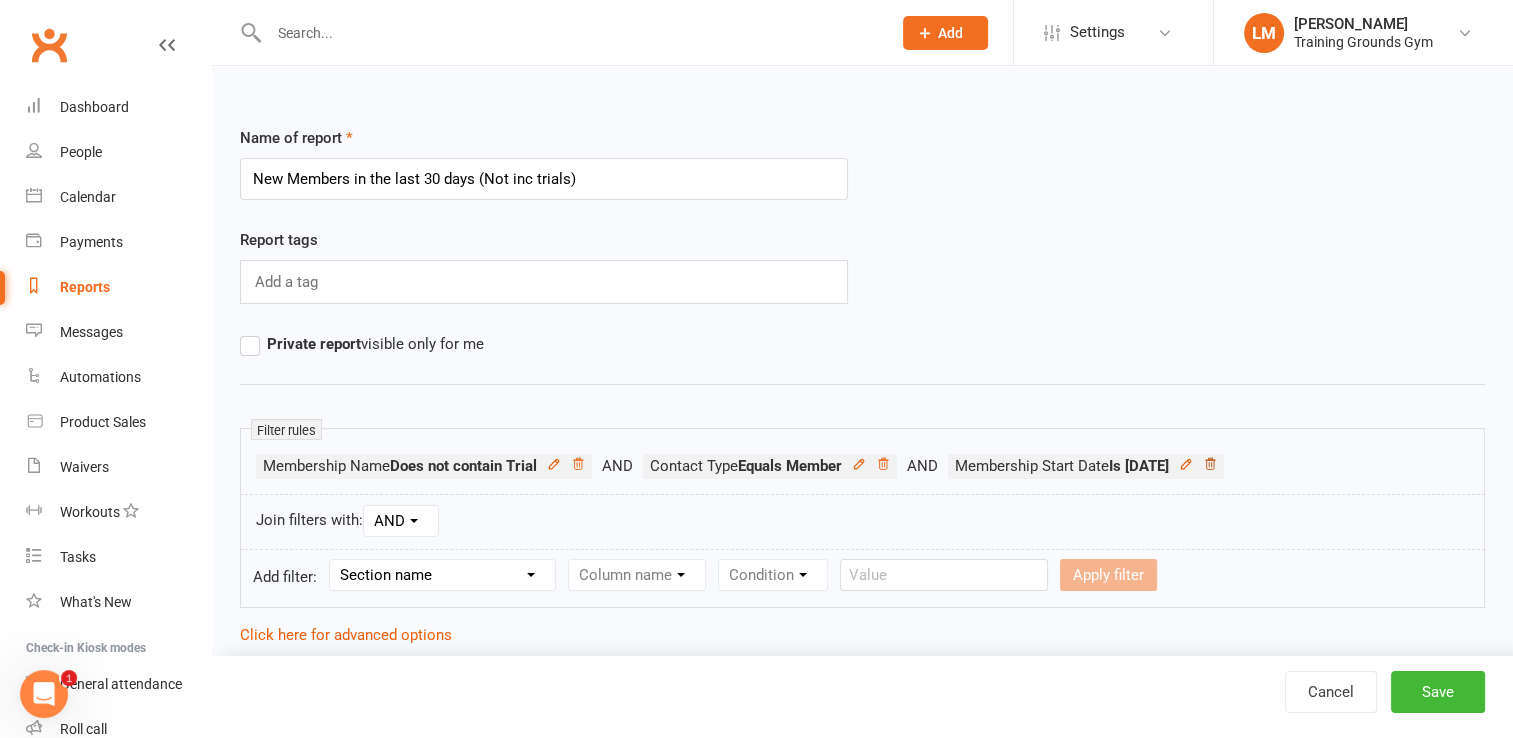 click 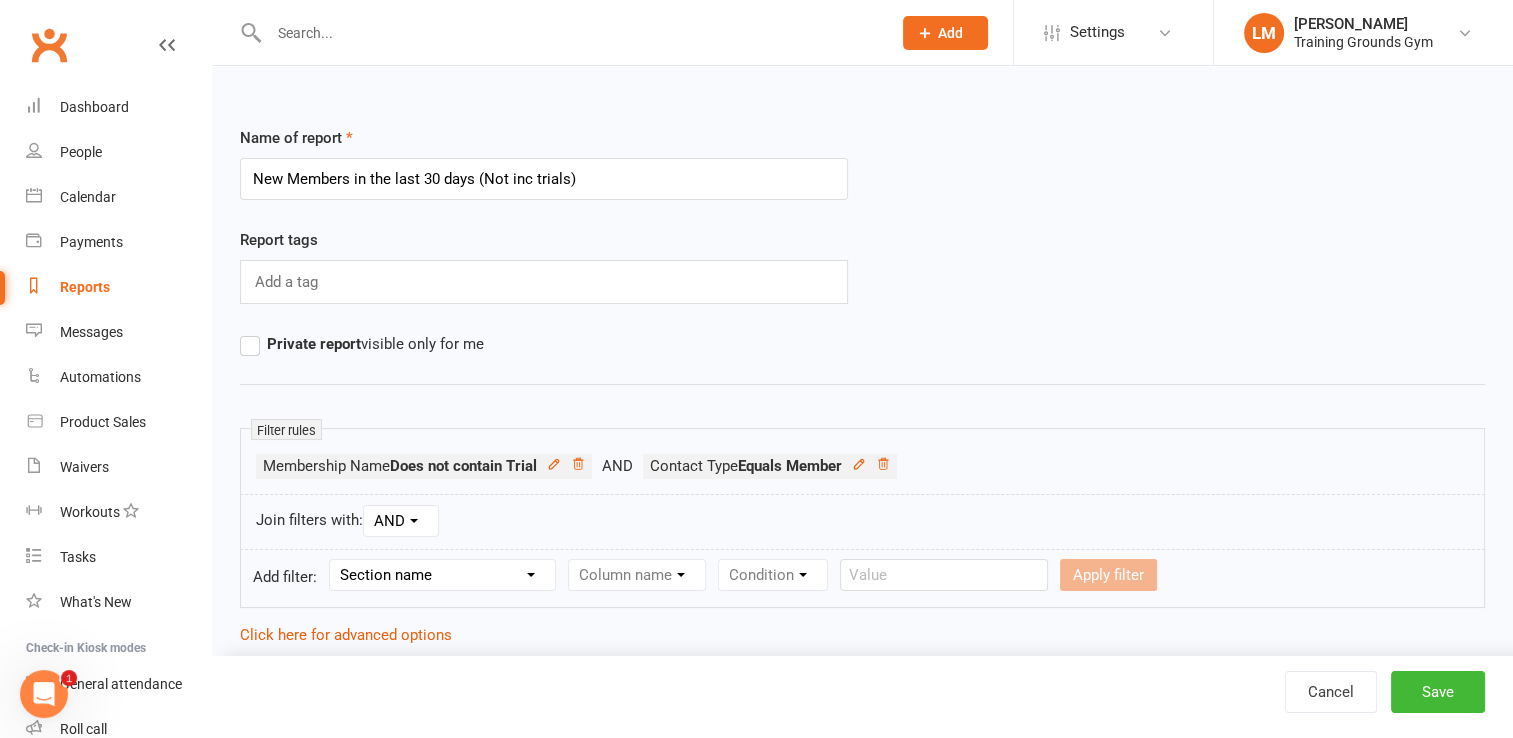 click on "Section name Contact Attendance Aggregate Payment Booking Waitlist Attendees Cancelled Bookings Late-cancelled Bookings Recurring Booking Aggregate Booking Communication Comms Recipients Membership Payment Mobile App Suspensions Signed Waivers Family Members Credit Vouchers Enrolled Automations Public Tasks Marketing Information Body Composition Key Demographics Fitness Goals Emergency Contact Details Trainer/Instructor Waiver Answers" at bounding box center [442, 575] 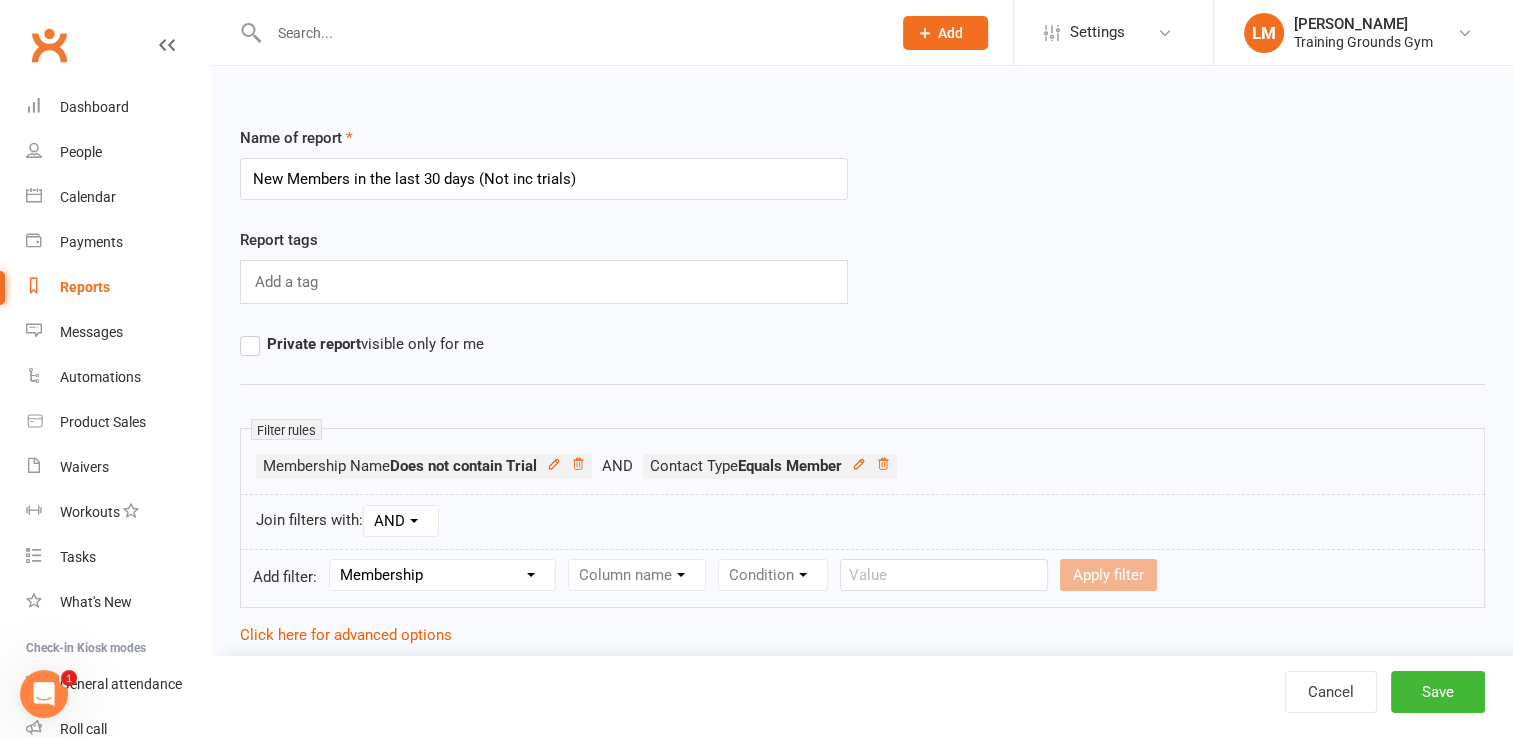 click on "Section name Contact Attendance Aggregate Payment Booking Waitlist Attendees Cancelled Bookings Late-cancelled Bookings Recurring Booking Aggregate Booking Communication Comms Recipients Membership Payment Mobile App Suspensions Signed Waivers Family Members Credit Vouchers Enrolled Automations Public Tasks Marketing Information Body Composition Key Demographics Fitness Goals Emergency Contact Details Trainer/Instructor Waiver Answers" at bounding box center [442, 575] 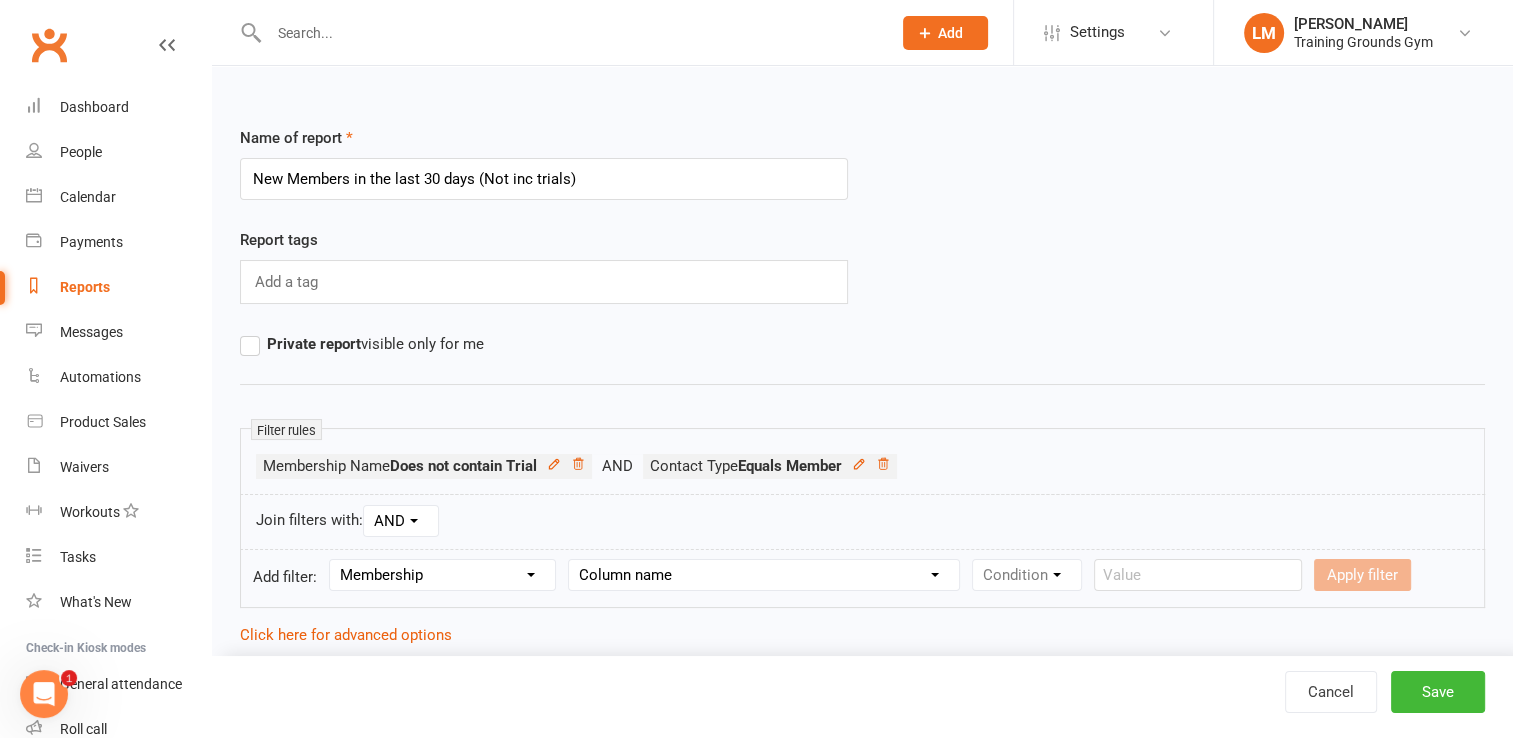 click on "Column name Membership ID Membership Name Membership Category Membership Start Date Membership Up-front Payment Date Membership Recurring Payments Start Date Membership Expiry Date Membership Added On Membership Term (in words) Membership Duration (in days) Current Membership Age (in days) Active Days Remaining (after [DATE]) Membership Fee (Up-front) Membership Fee (Recurring) Membership Recurring Fee Frequency Membership Attendance Limit (Description) Membership Attendance Limit Recurrence (Period) Membership Attendance Limit Recurrence (Number) Membership Source Class Pack? Trial Membership? Send email receipt on successful payment? Bookings Made Bookings Attended Bookings Absent Bookings w/ Unmarked Attendance Bookings Remaining Attendances in Current Calendar Month Make-up Classes Available Membership Active? Cancellation Present? Cancellation Date Cancellation Added On Cancellation Reason Most Recent Attendance Payments Attempted Paid Payments Failed Payments (Current) Payments Remaining" at bounding box center [764, 575] 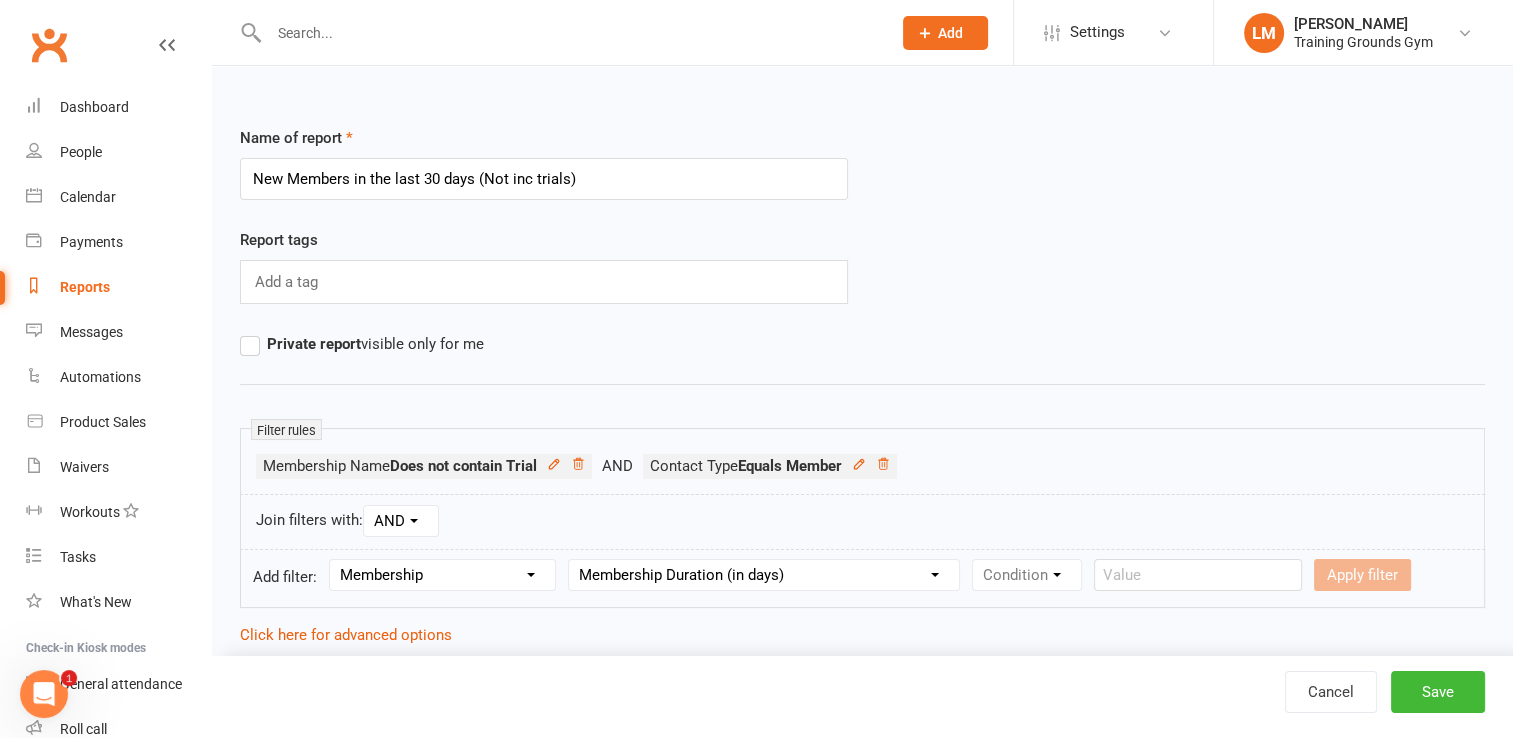 click on "Column name Membership ID Membership Name Membership Category Membership Start Date Membership Up-front Payment Date Membership Recurring Payments Start Date Membership Expiry Date Membership Added On Membership Term (in words) Membership Duration (in days) Current Membership Age (in days) Active Days Remaining (after [DATE]) Membership Fee (Up-front) Membership Fee (Recurring) Membership Recurring Fee Frequency Membership Attendance Limit (Description) Membership Attendance Limit Recurrence (Period) Membership Attendance Limit Recurrence (Number) Membership Source Class Pack? Trial Membership? Send email receipt on successful payment? Bookings Made Bookings Attended Bookings Absent Bookings w/ Unmarked Attendance Bookings Remaining Attendances in Current Calendar Month Make-up Classes Available Membership Active? Cancellation Present? Cancellation Date Cancellation Added On Cancellation Reason Most Recent Attendance Payments Attempted Paid Payments Failed Payments (Current) Payments Remaining" at bounding box center (764, 575) 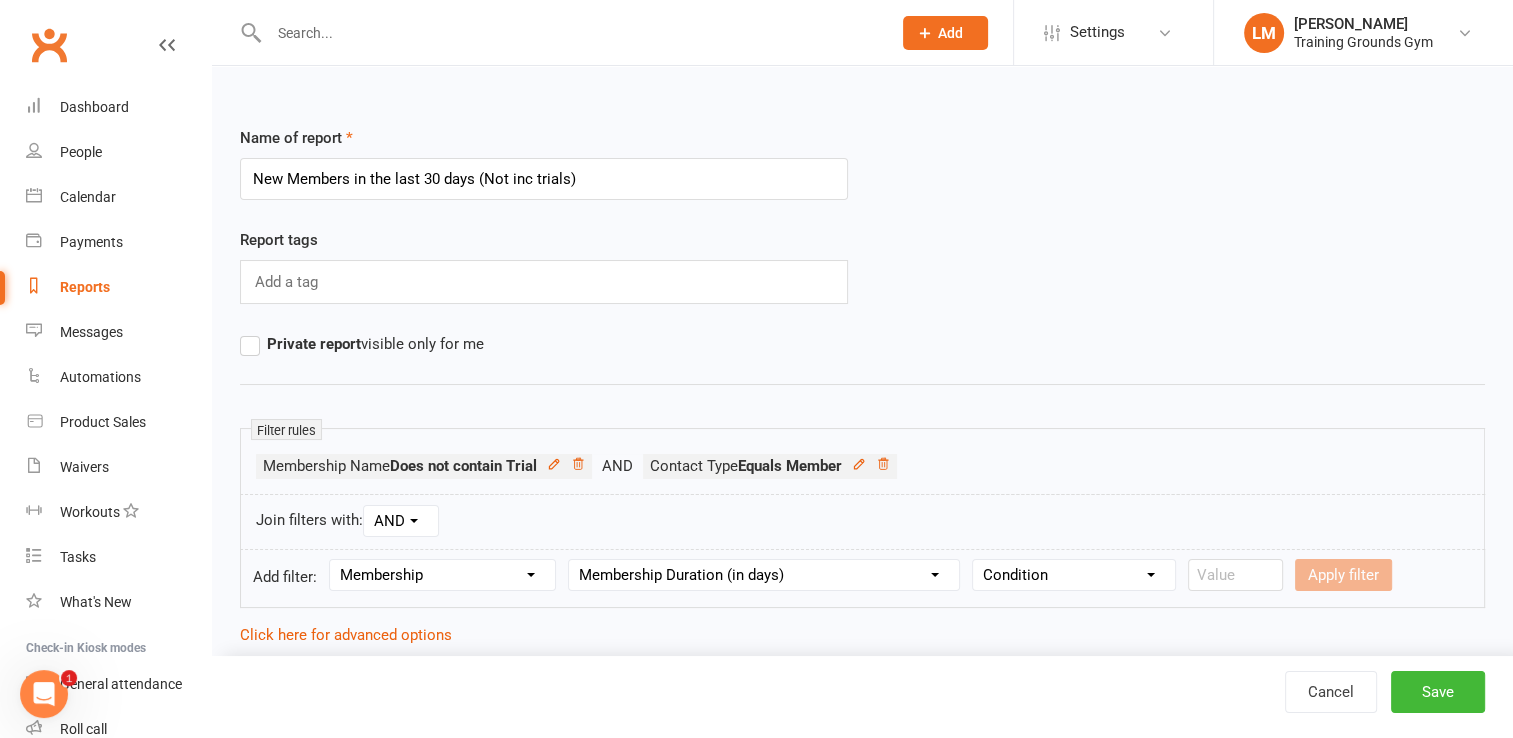 click on "Condition Is Is not Less than Greater than Less than or equal to Greater than or equal to Is blank Is not blank" at bounding box center (1074, 575) 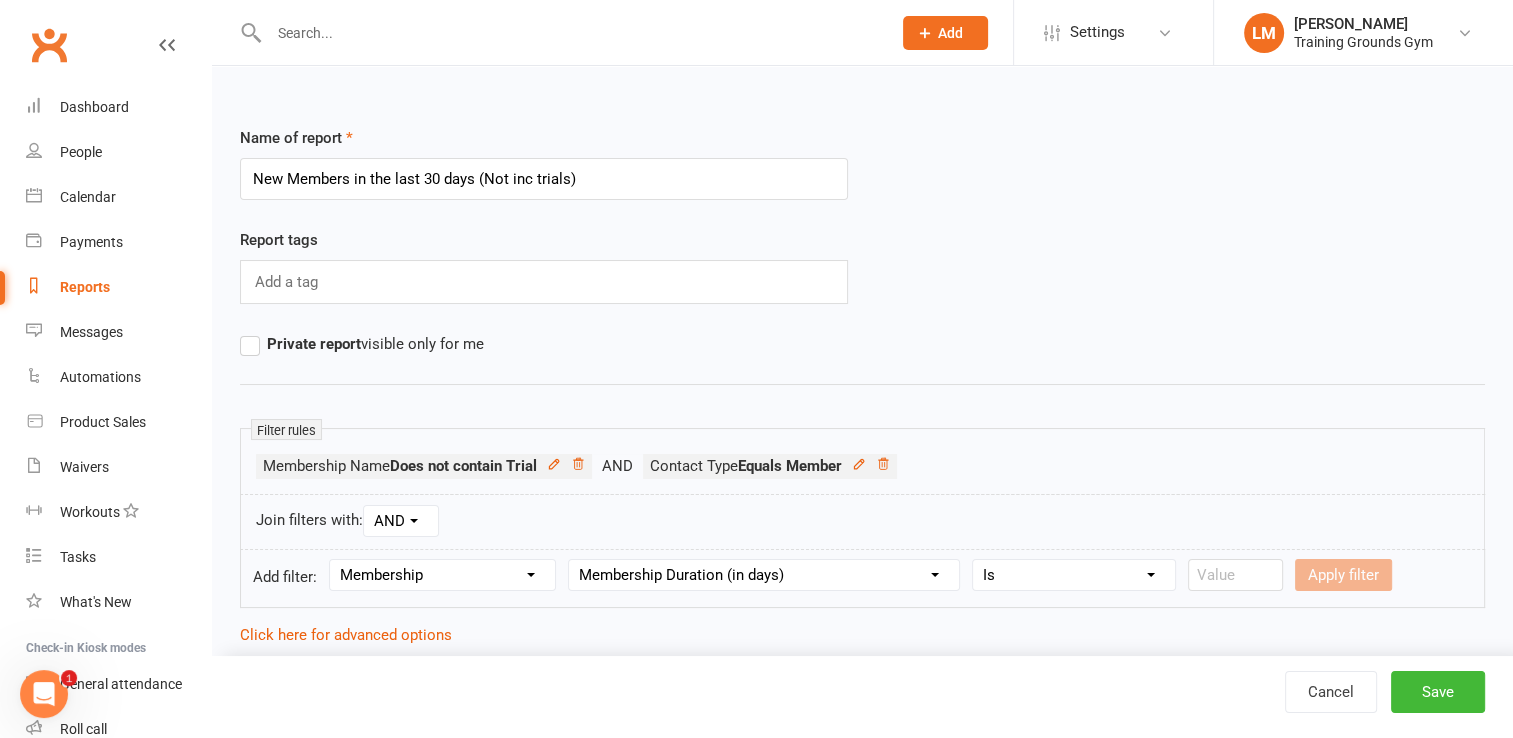 click on "Condition Is Is not Less than Greater than Less than or equal to Greater than or equal to Is blank Is not blank" at bounding box center (1074, 575) 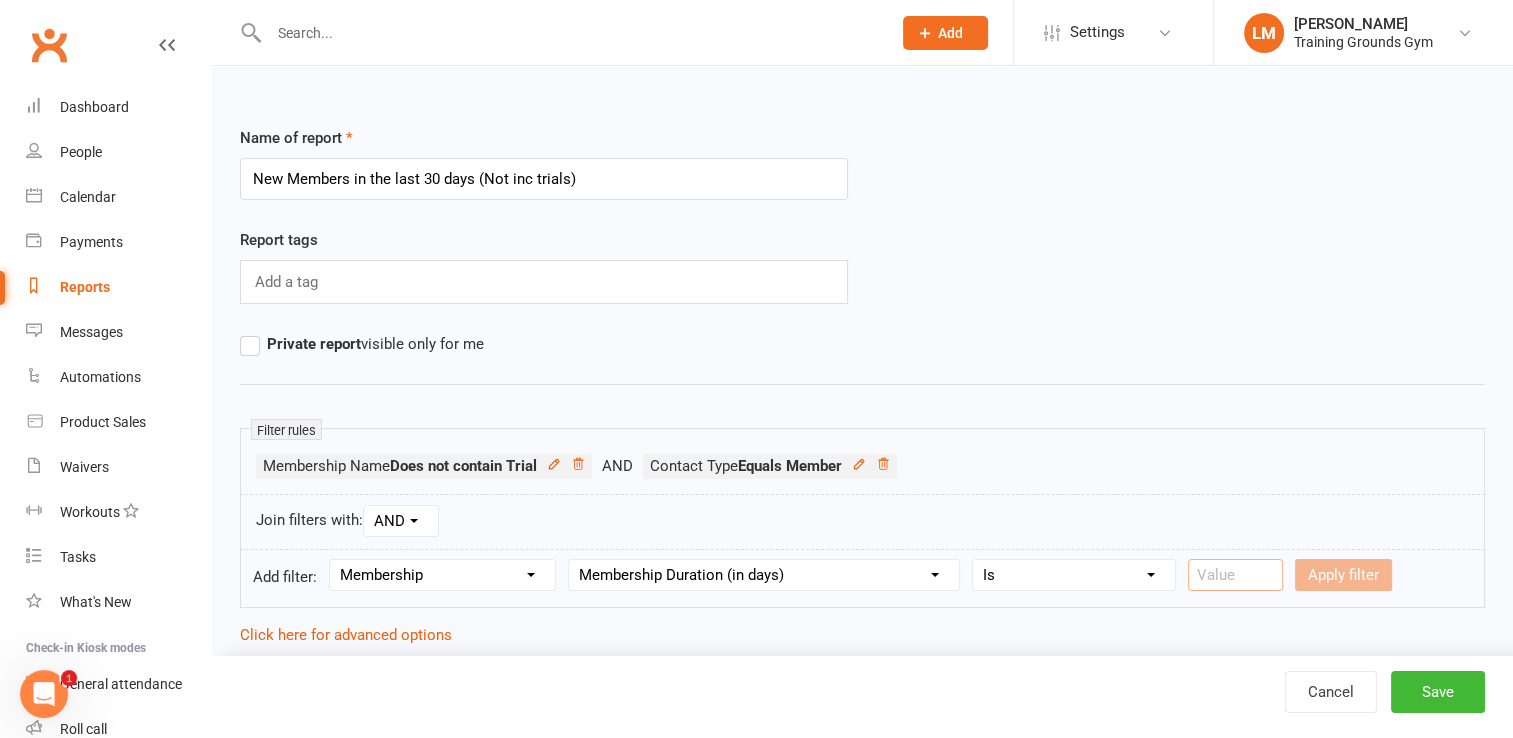 click at bounding box center [1235, 575] 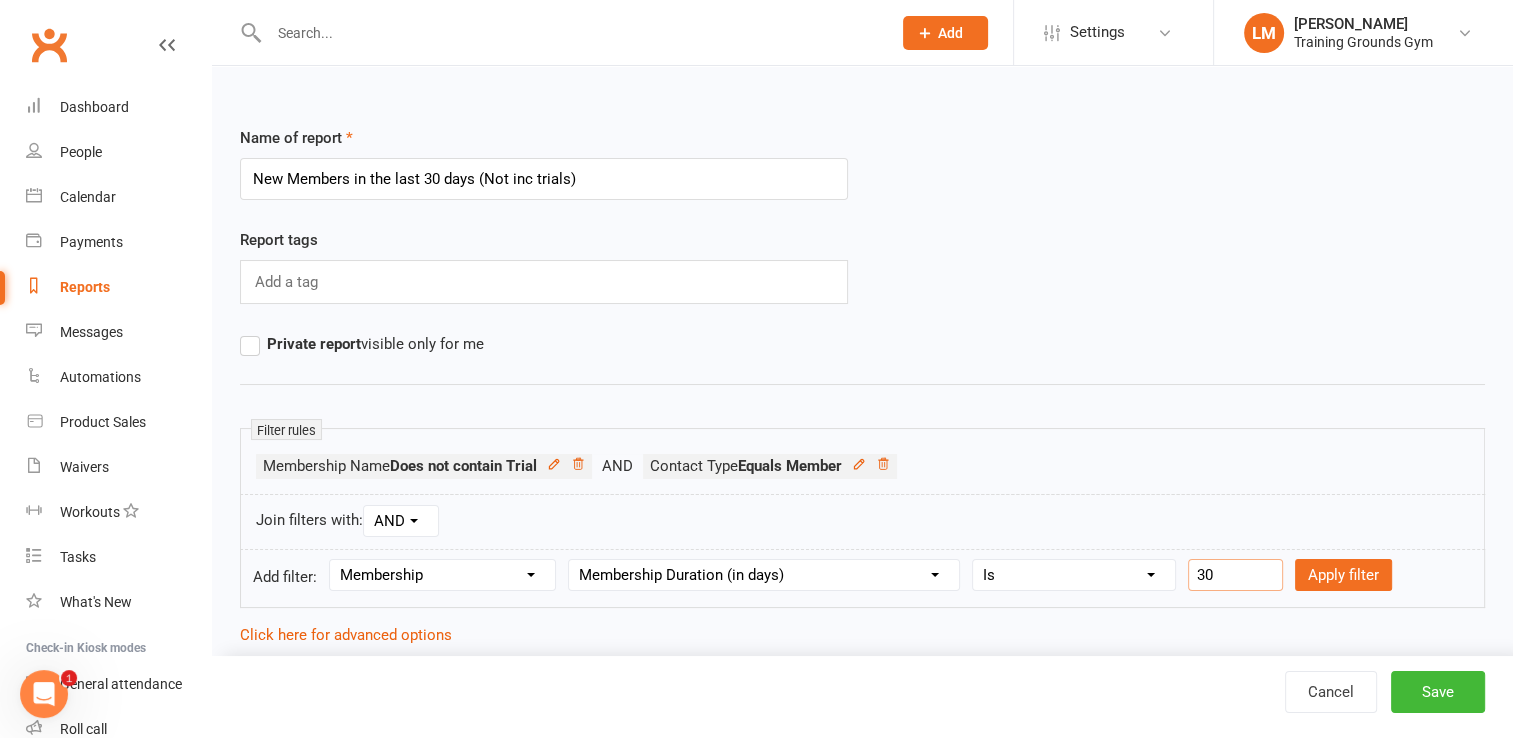 type on "30" 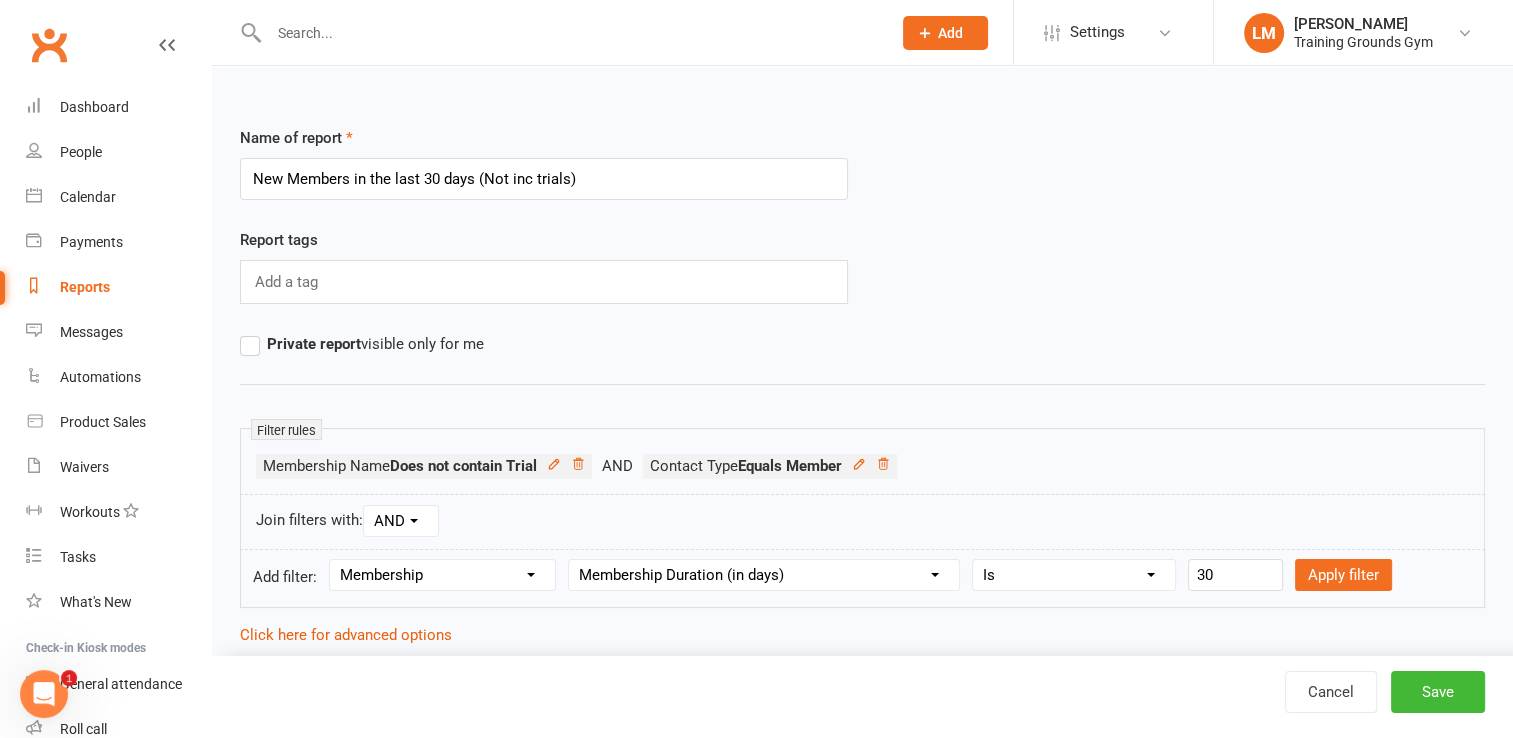click on "Condition Is Is not Less than Greater than Less than or equal to Greater than or equal to Is blank Is not blank" at bounding box center [1074, 575] 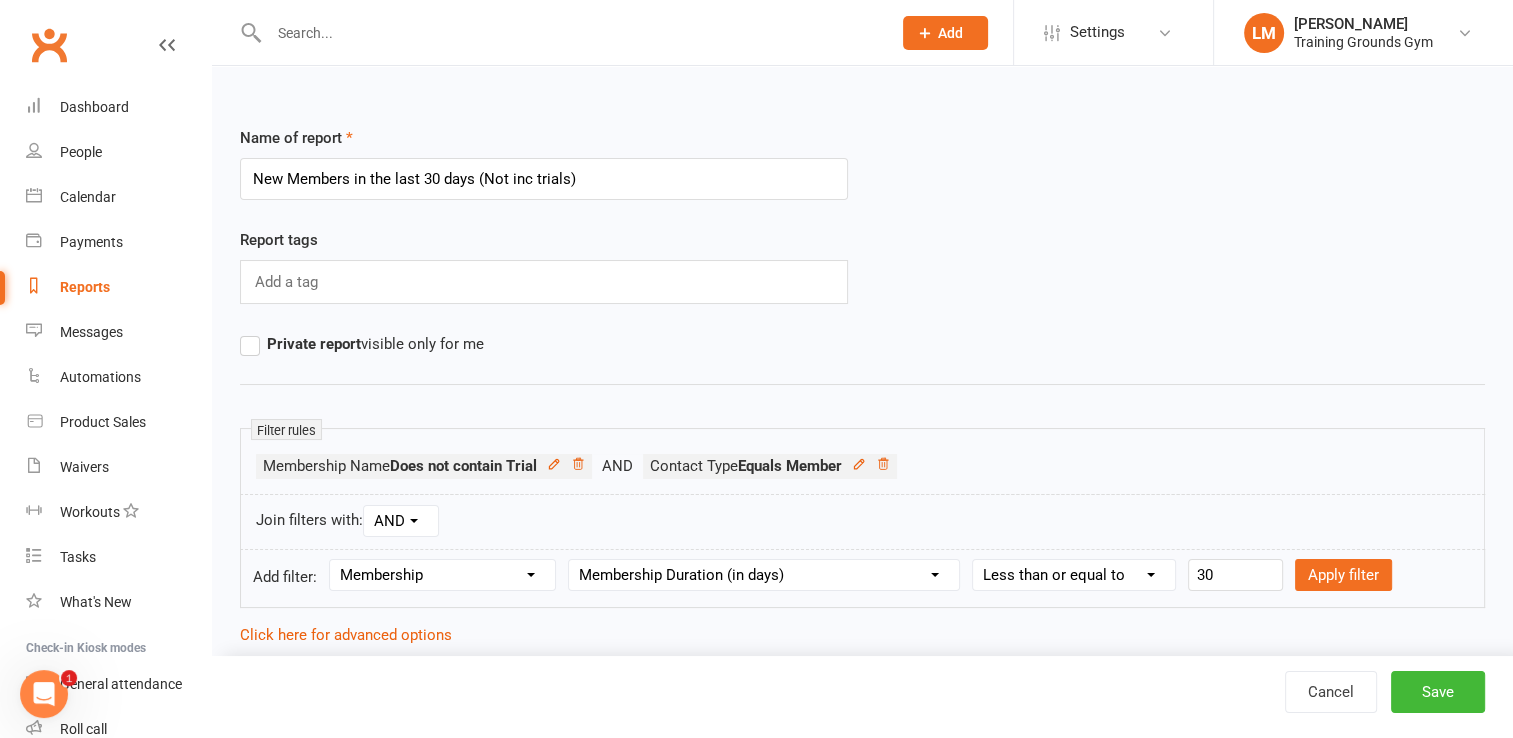 click on "Condition Is Is not Less than Greater than Less than or equal to Greater than or equal to Is blank Is not blank" at bounding box center (1074, 575) 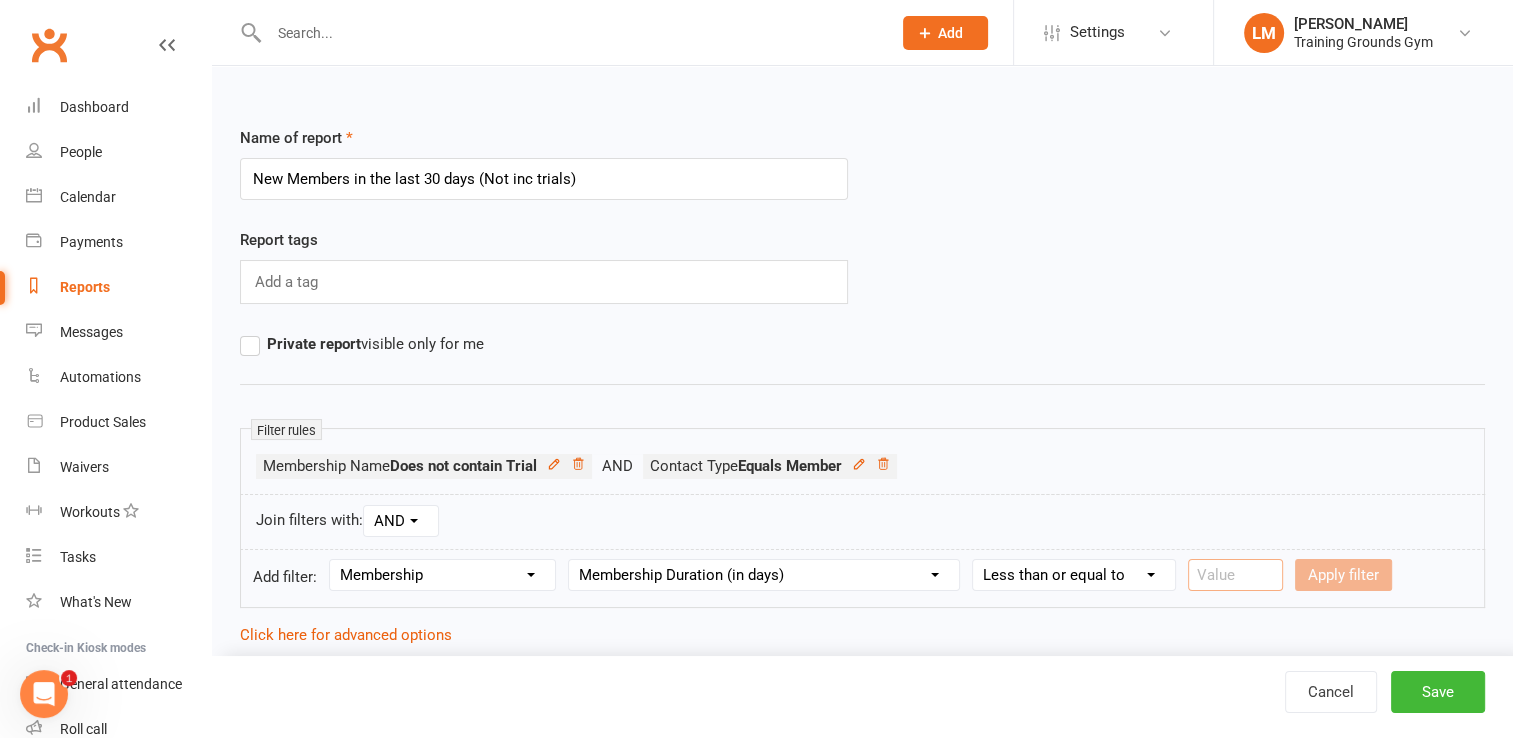 click at bounding box center (1235, 575) 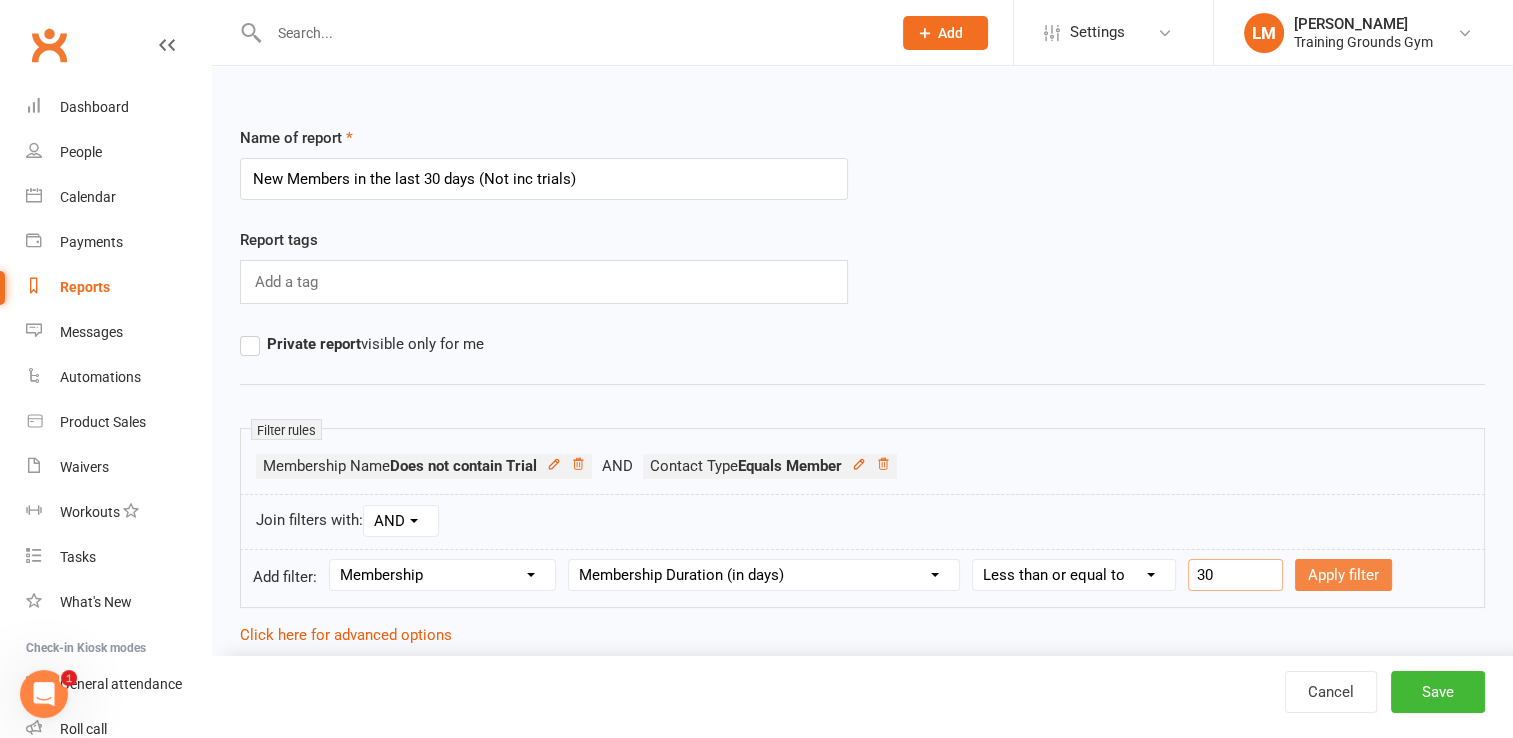 type on "30" 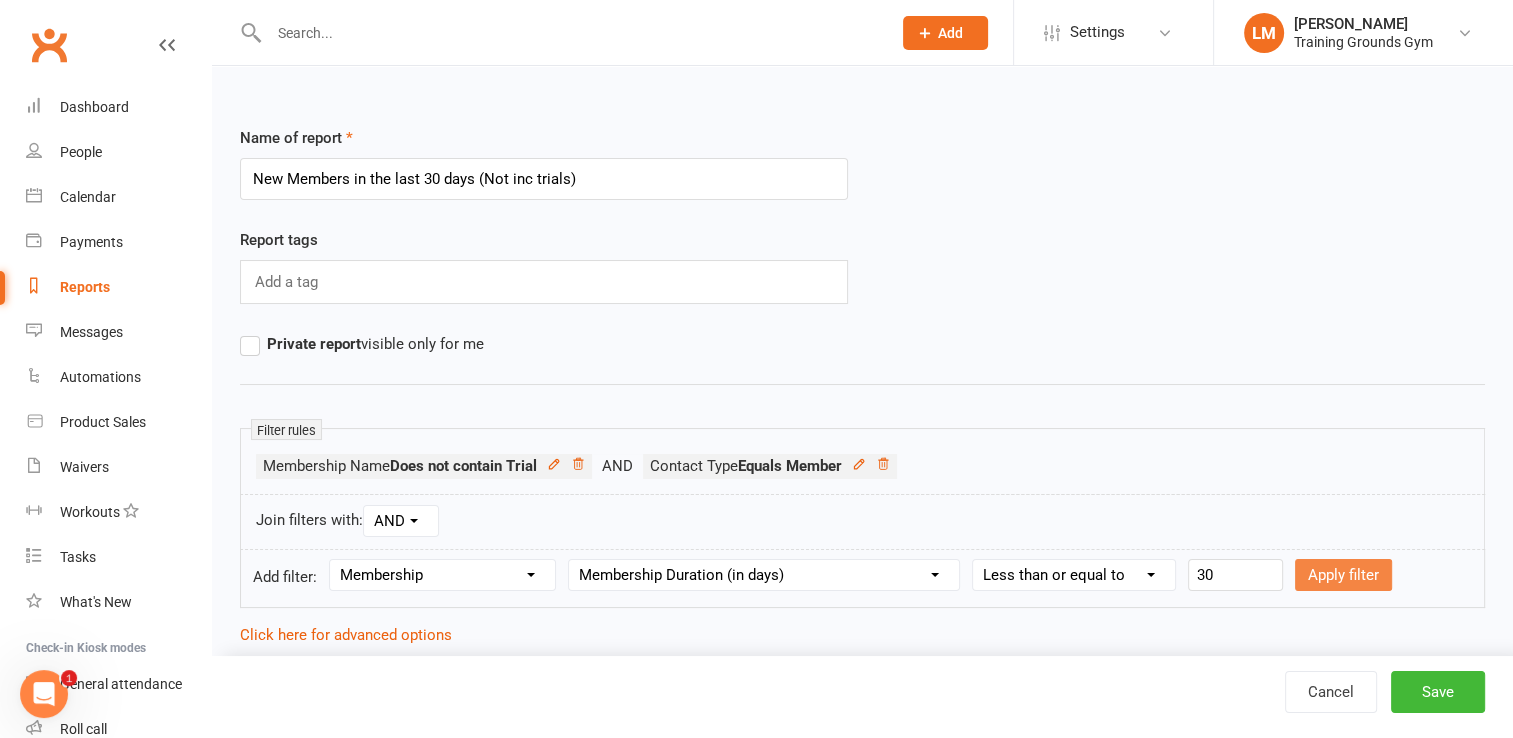 click on "Apply filter" at bounding box center (1343, 575) 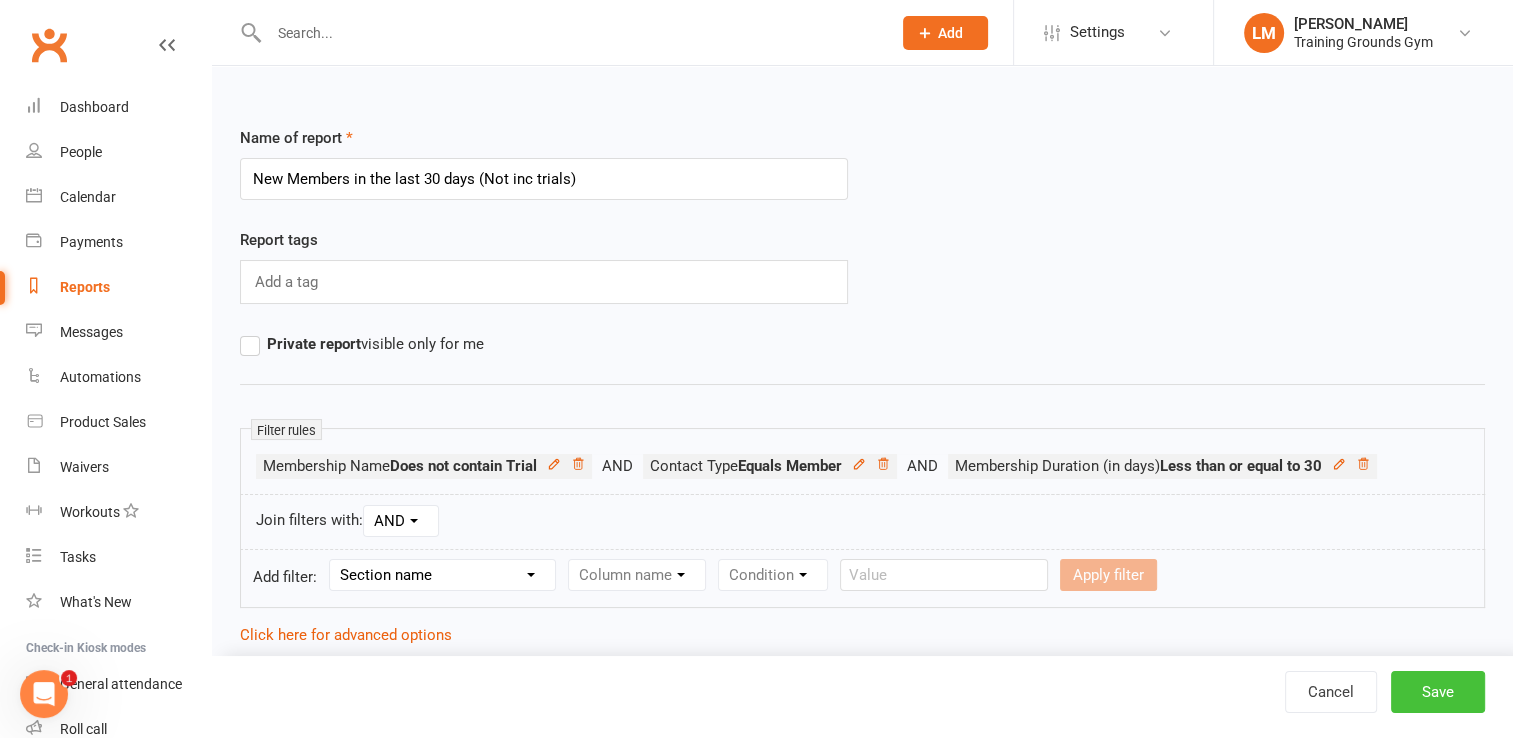 click on "Save" at bounding box center (1438, 692) 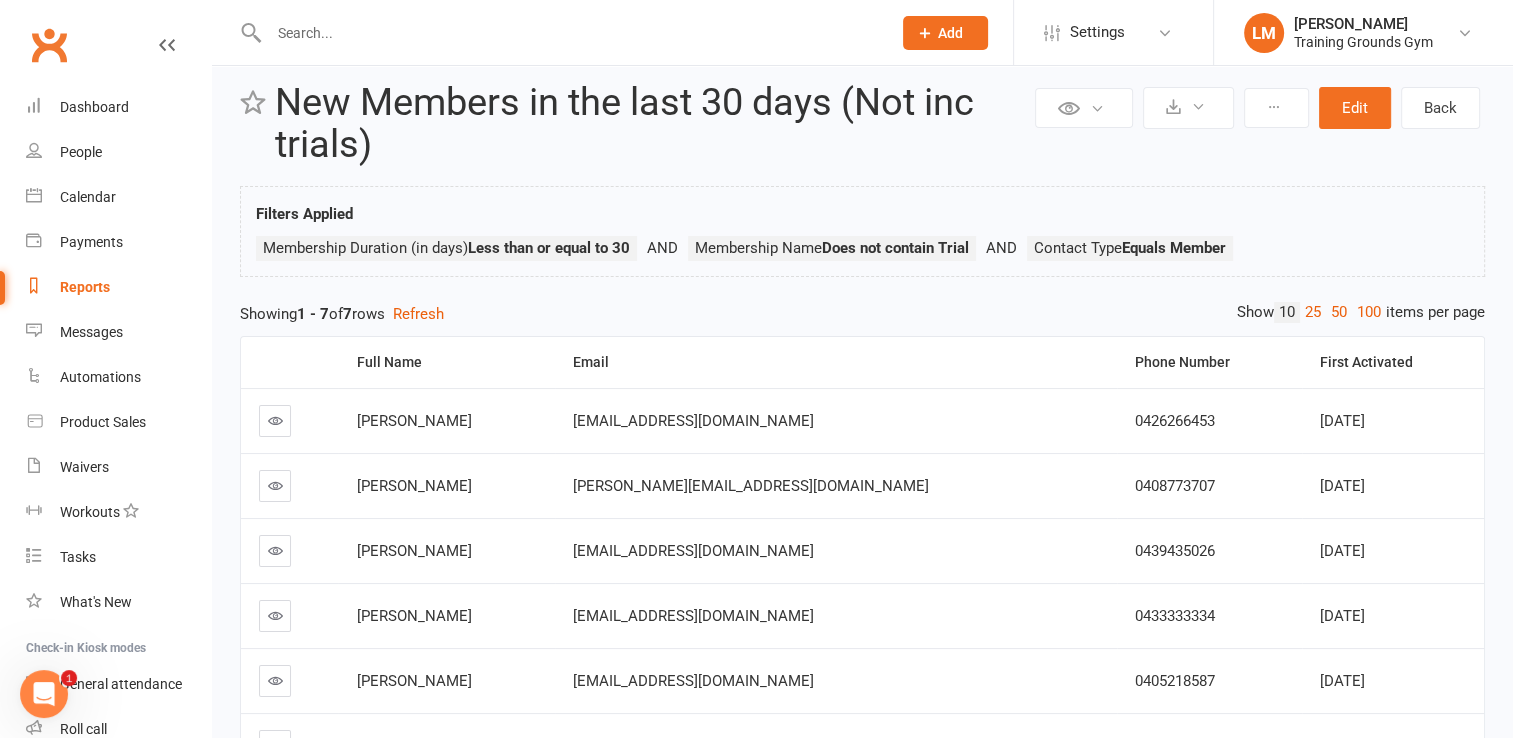 scroll, scrollTop: 11, scrollLeft: 0, axis: vertical 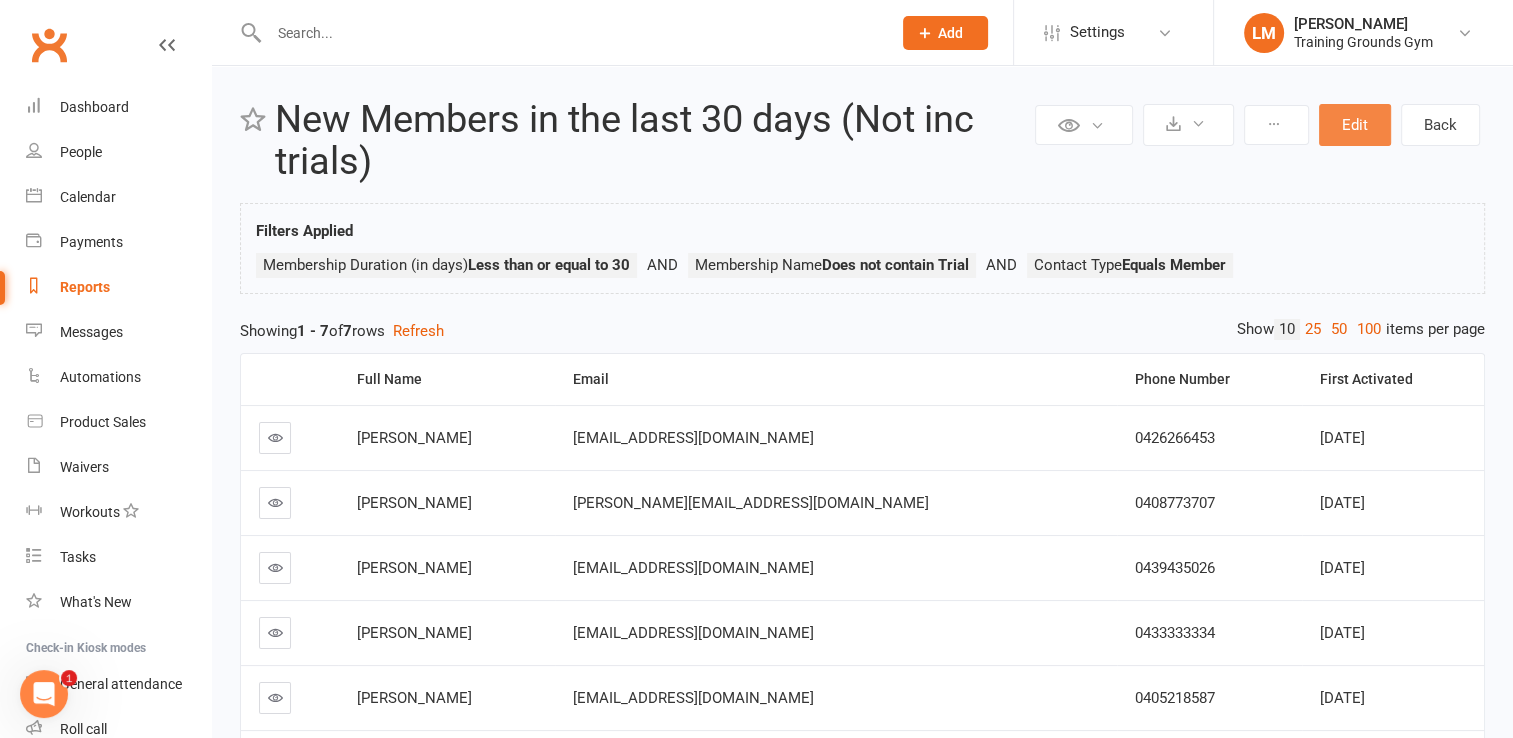 click on "Edit" at bounding box center [1355, 125] 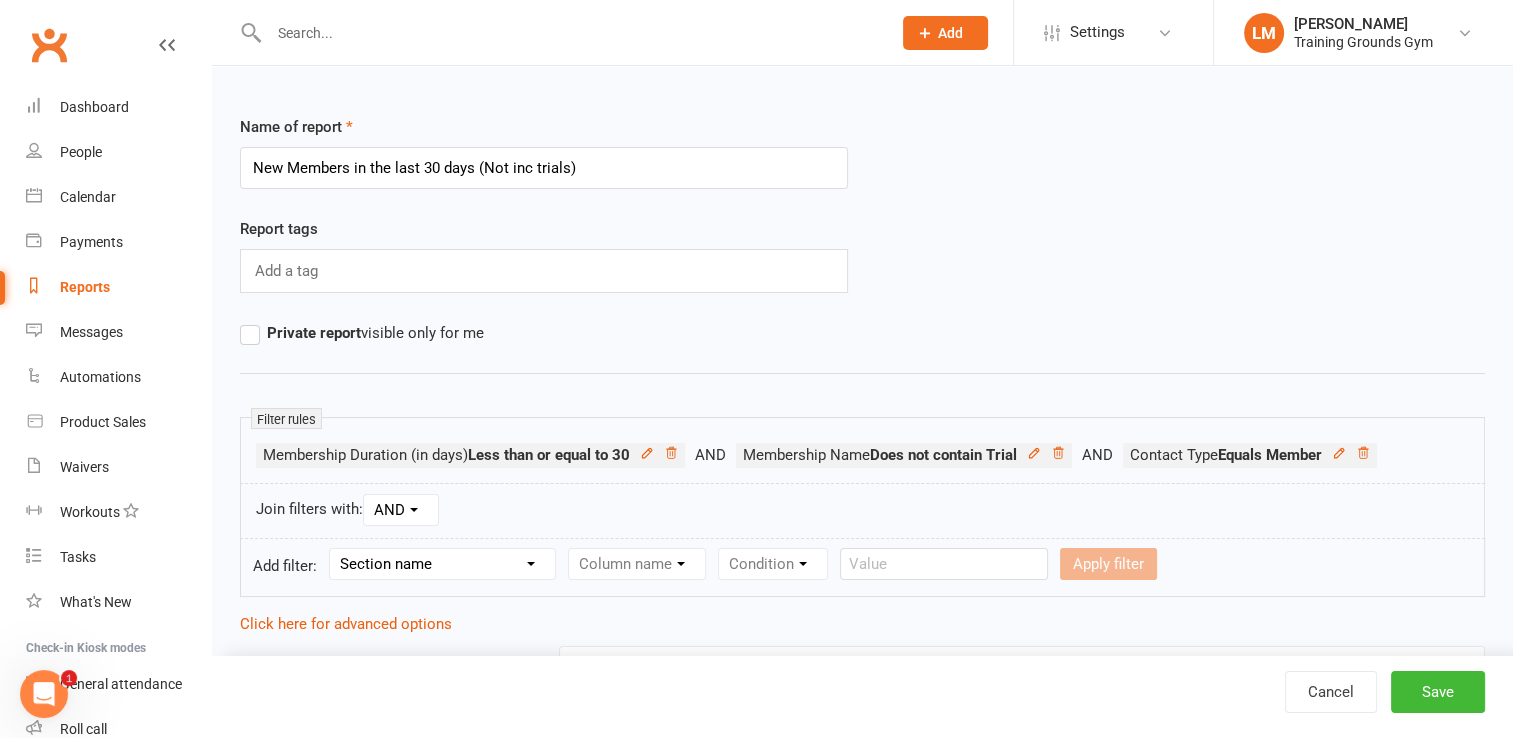 scroll, scrollTop: 0, scrollLeft: 0, axis: both 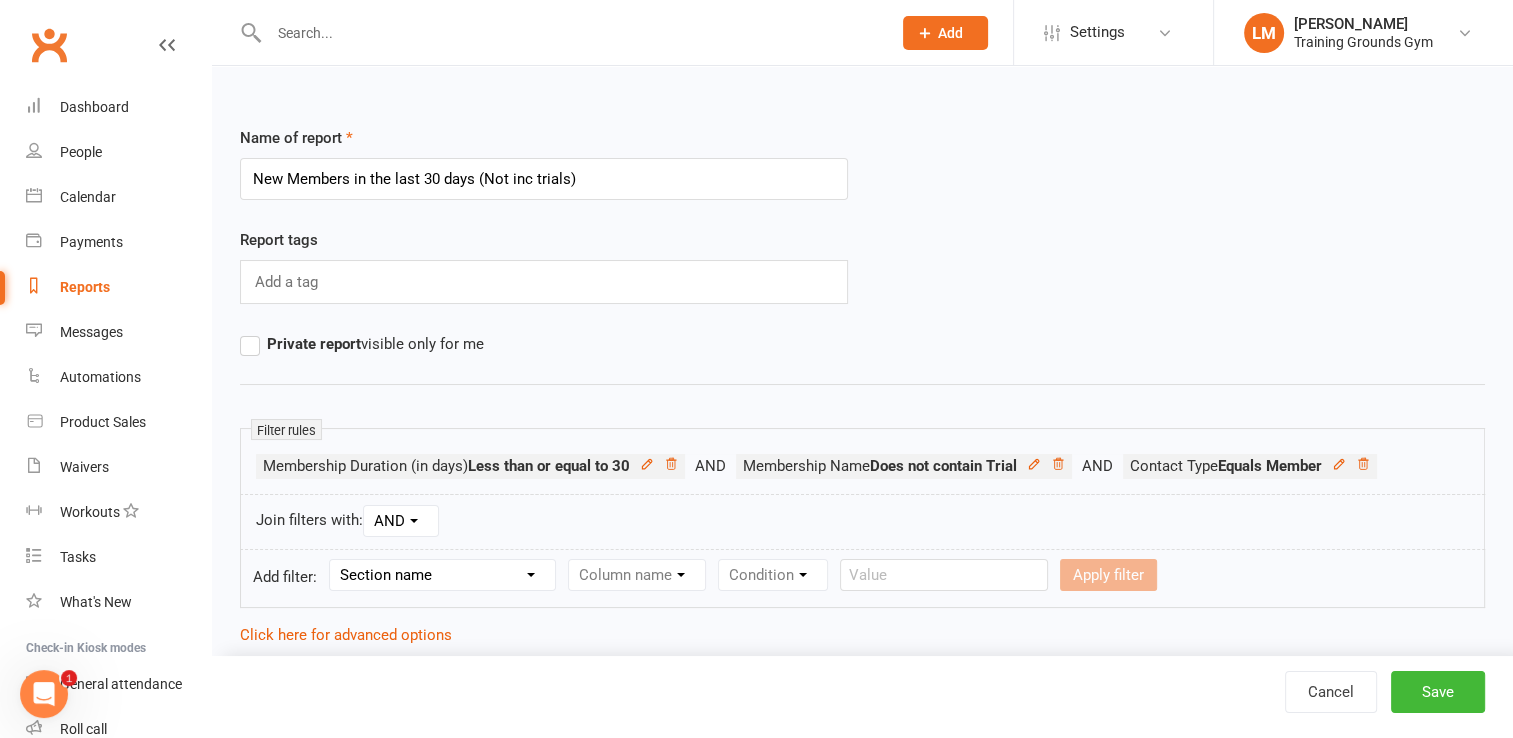click 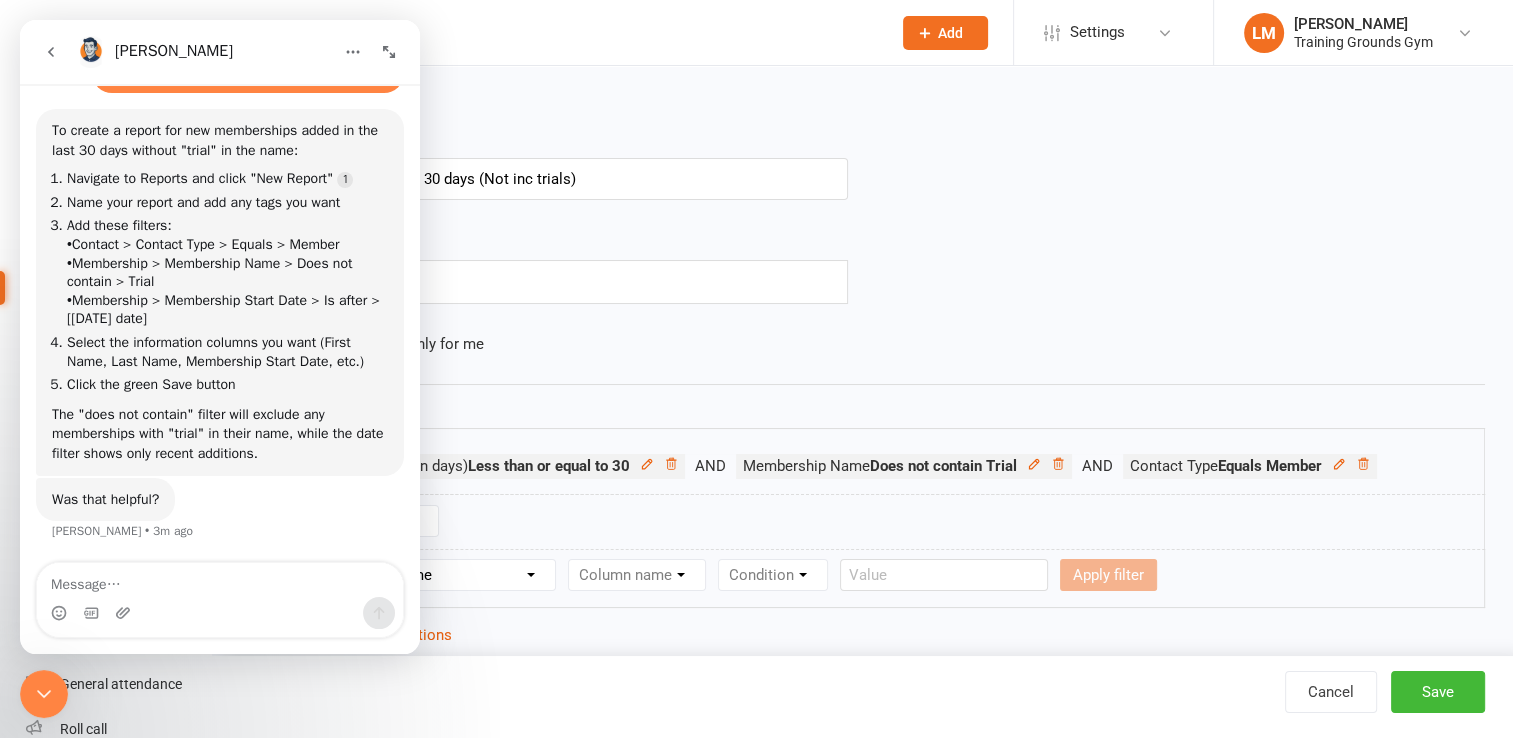 scroll, scrollTop: 5673, scrollLeft: 0, axis: vertical 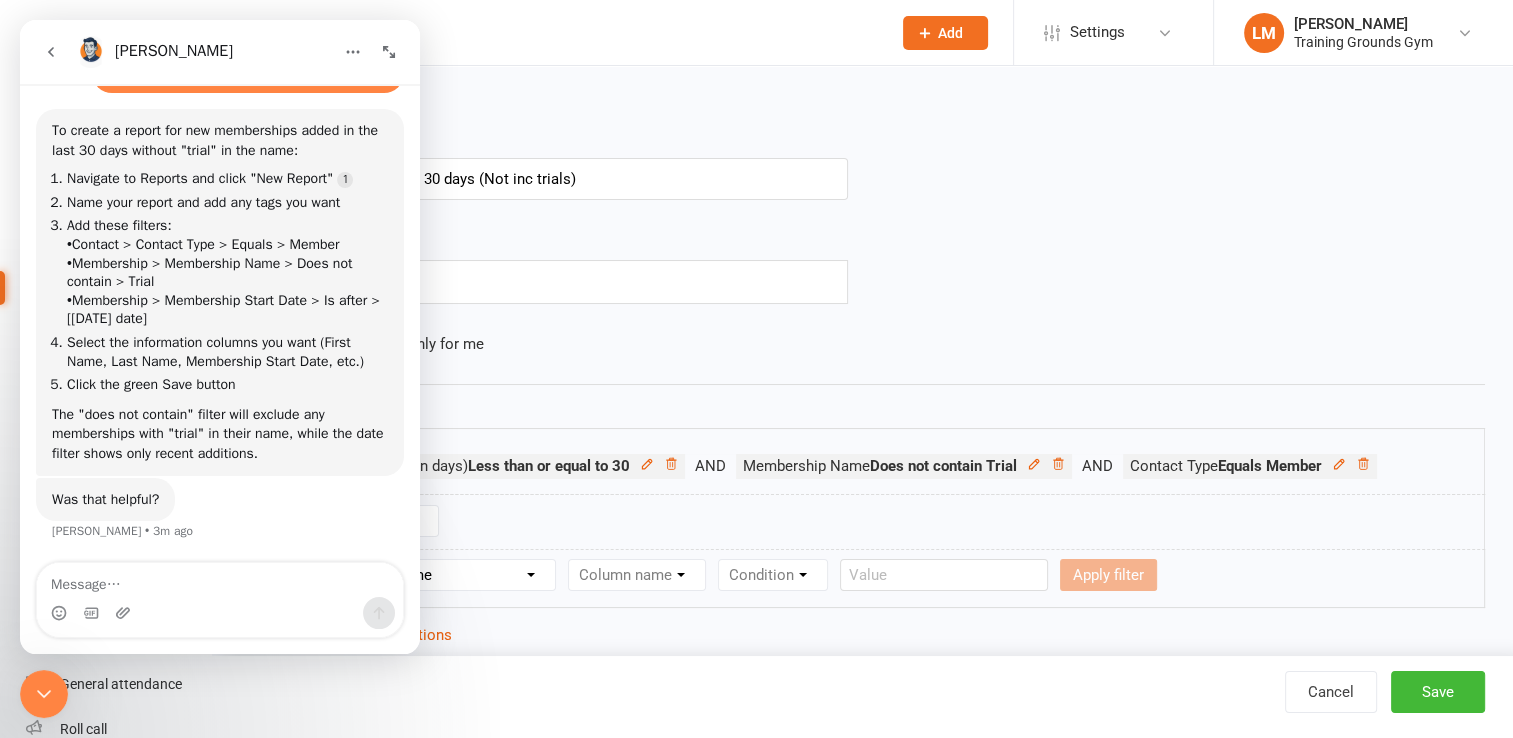 click at bounding box center (862, 384) 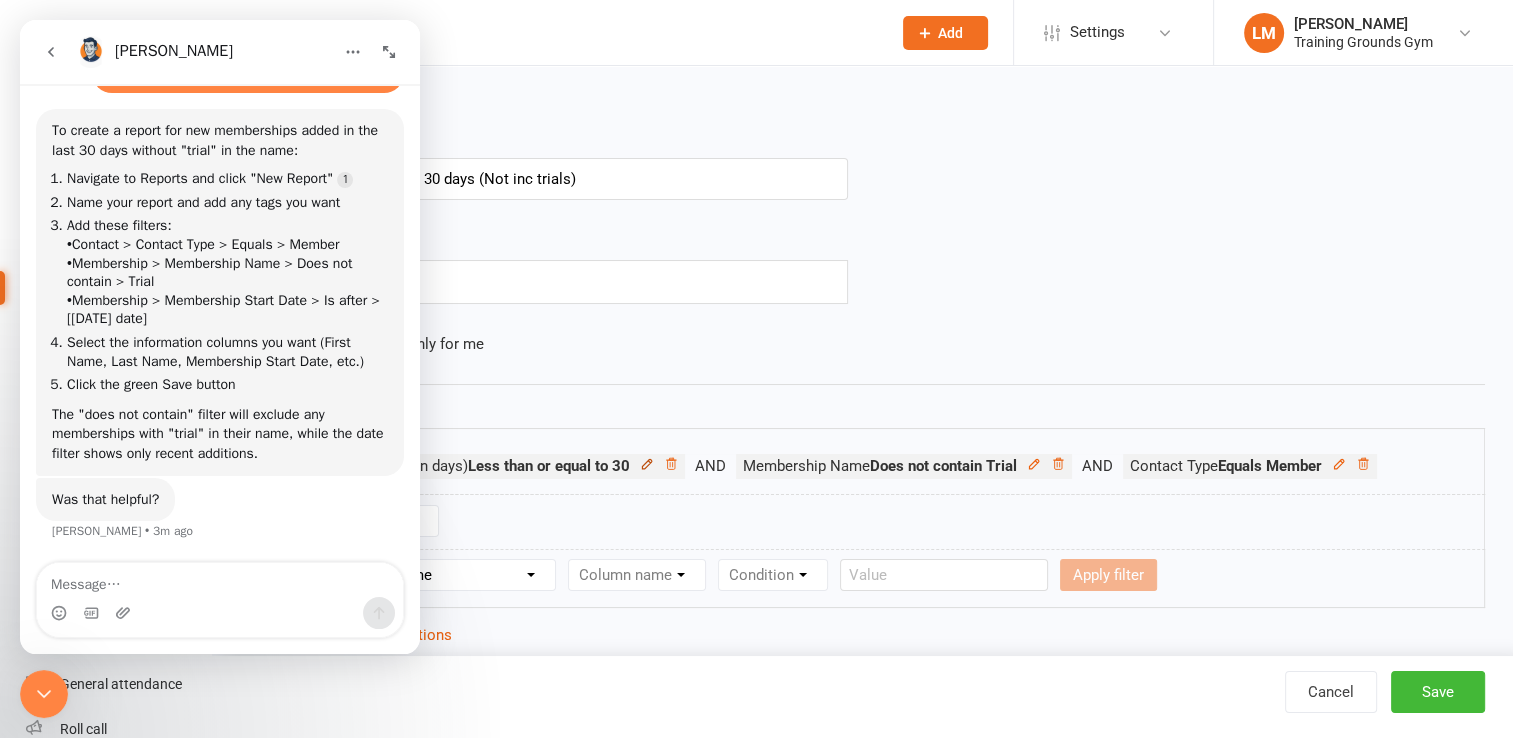 click 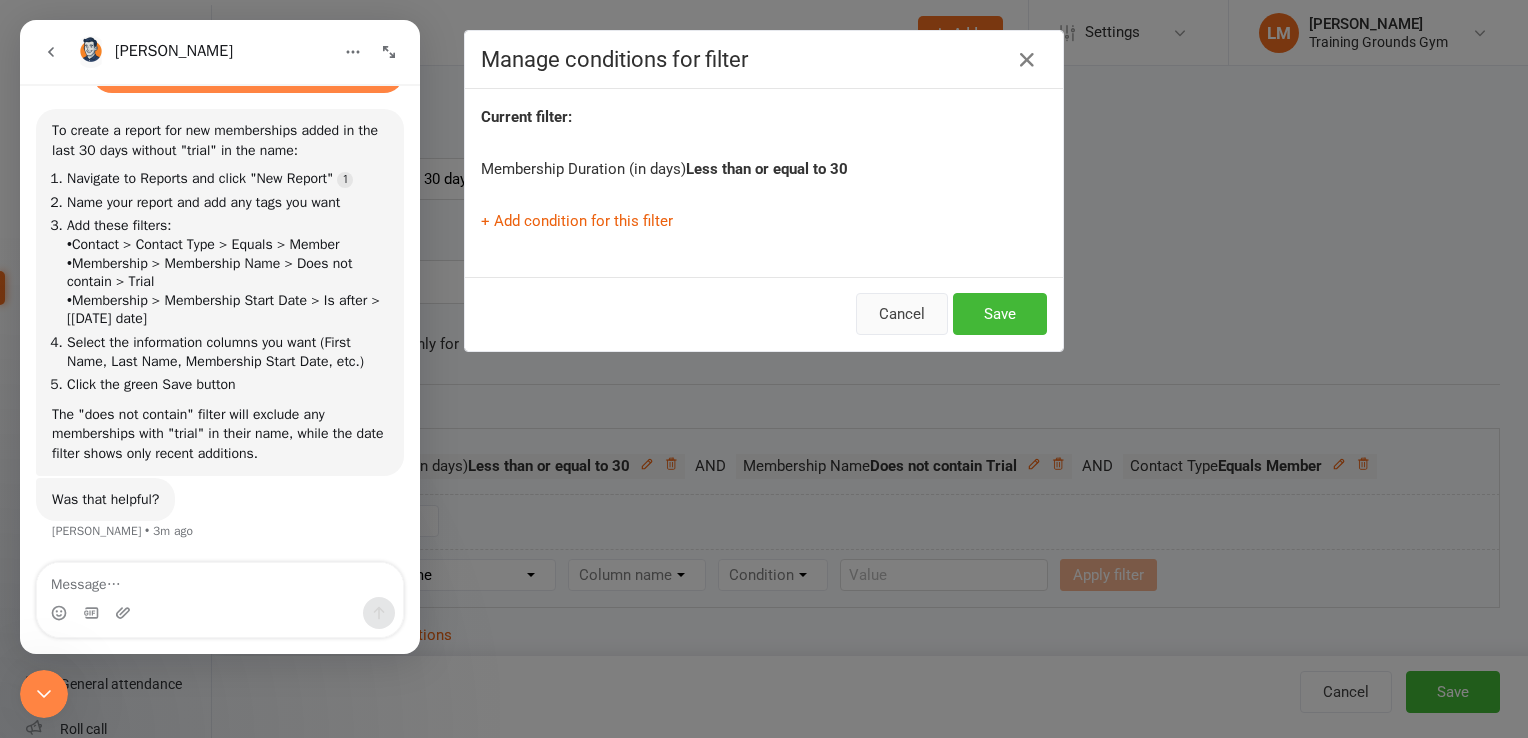 click on "Cancel" at bounding box center [902, 314] 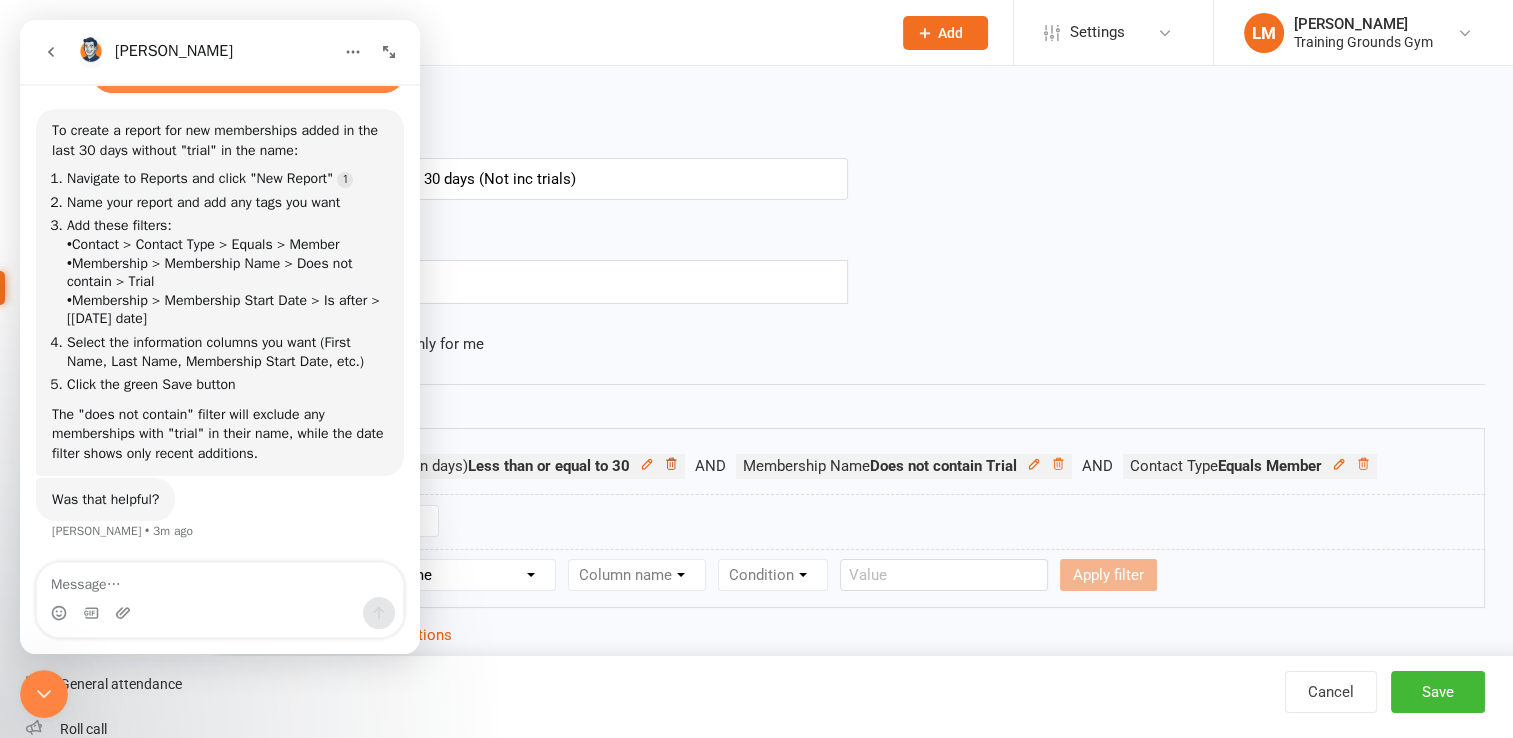 click 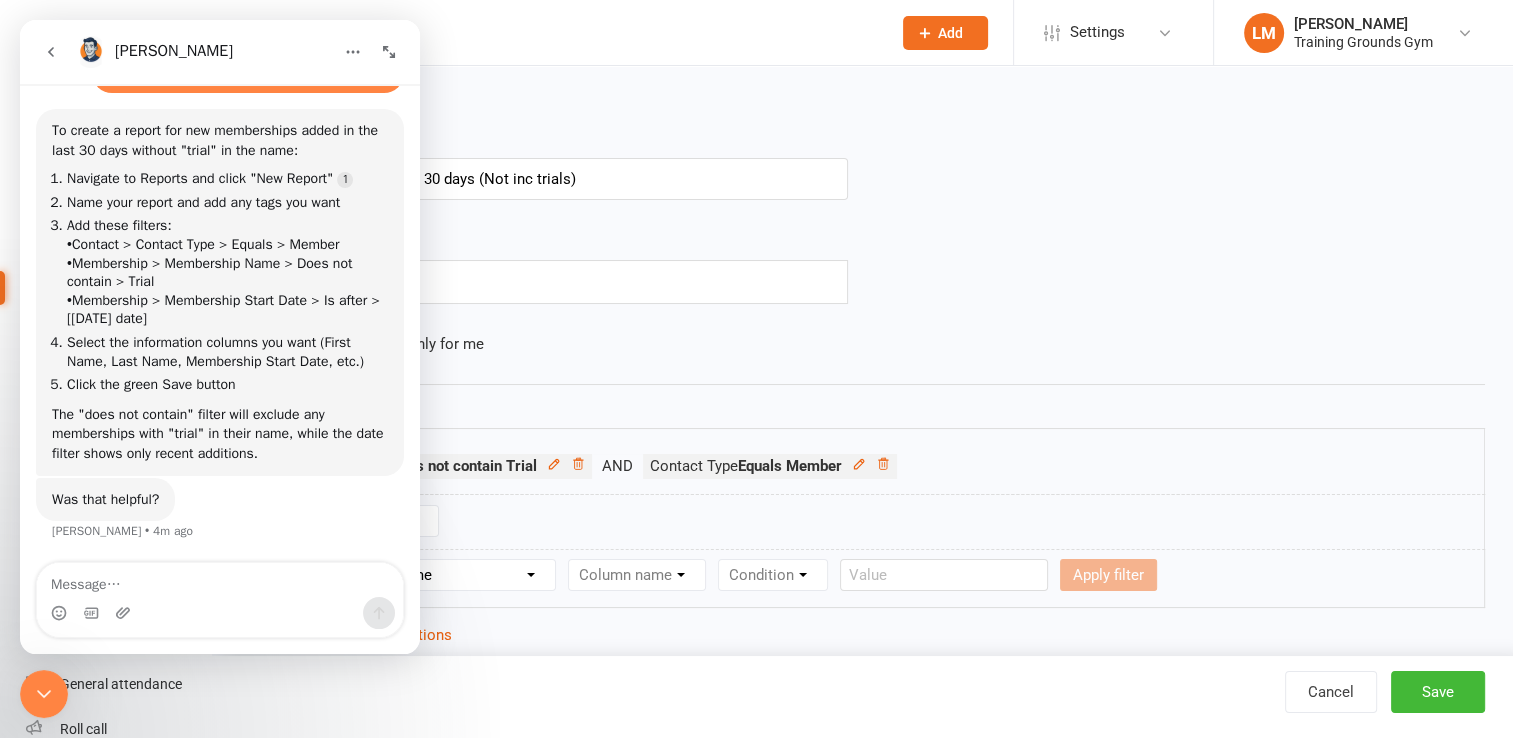 click 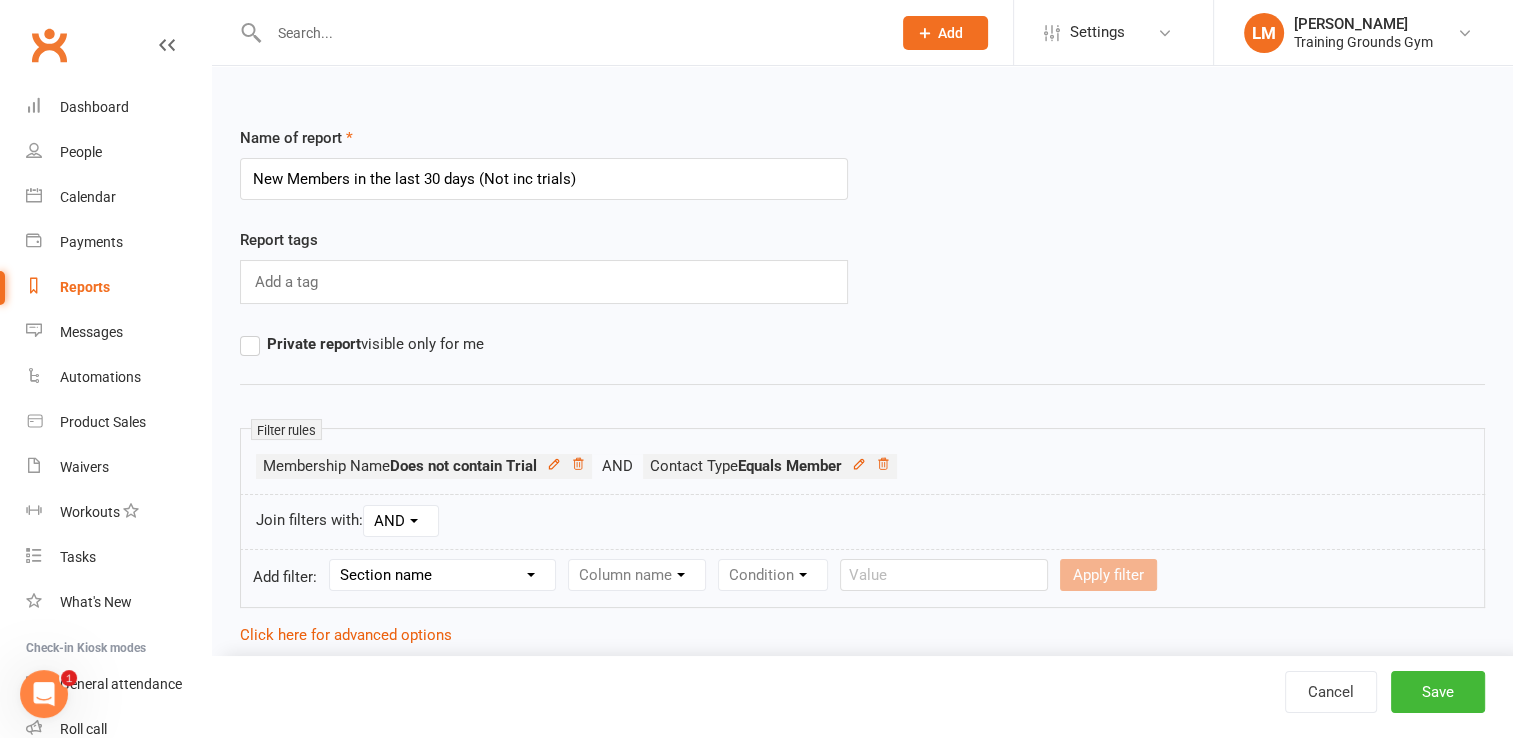 click on "Section name Contact Attendance Aggregate Payment Booking Waitlist Attendees Cancelled Bookings Late-cancelled Bookings Recurring Booking Aggregate Booking Communication Comms Recipients Membership Payment Mobile App Suspensions Signed Waivers Family Members Credit Vouchers Enrolled Automations Public Tasks Marketing Information Body Composition Key Demographics Fitness Goals Emergency Contact Details Trainer/Instructor Waiver Answers" at bounding box center (442, 575) 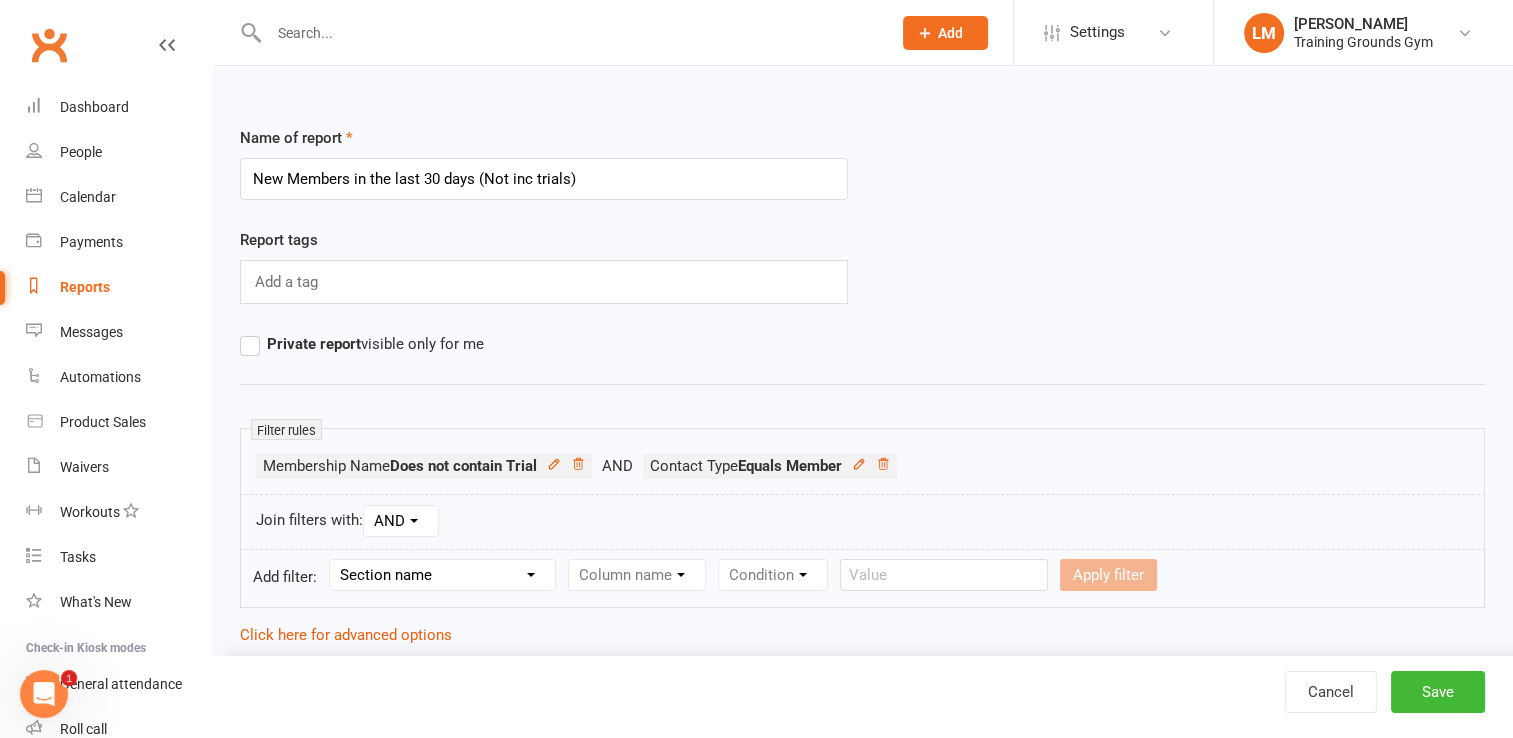select on "11" 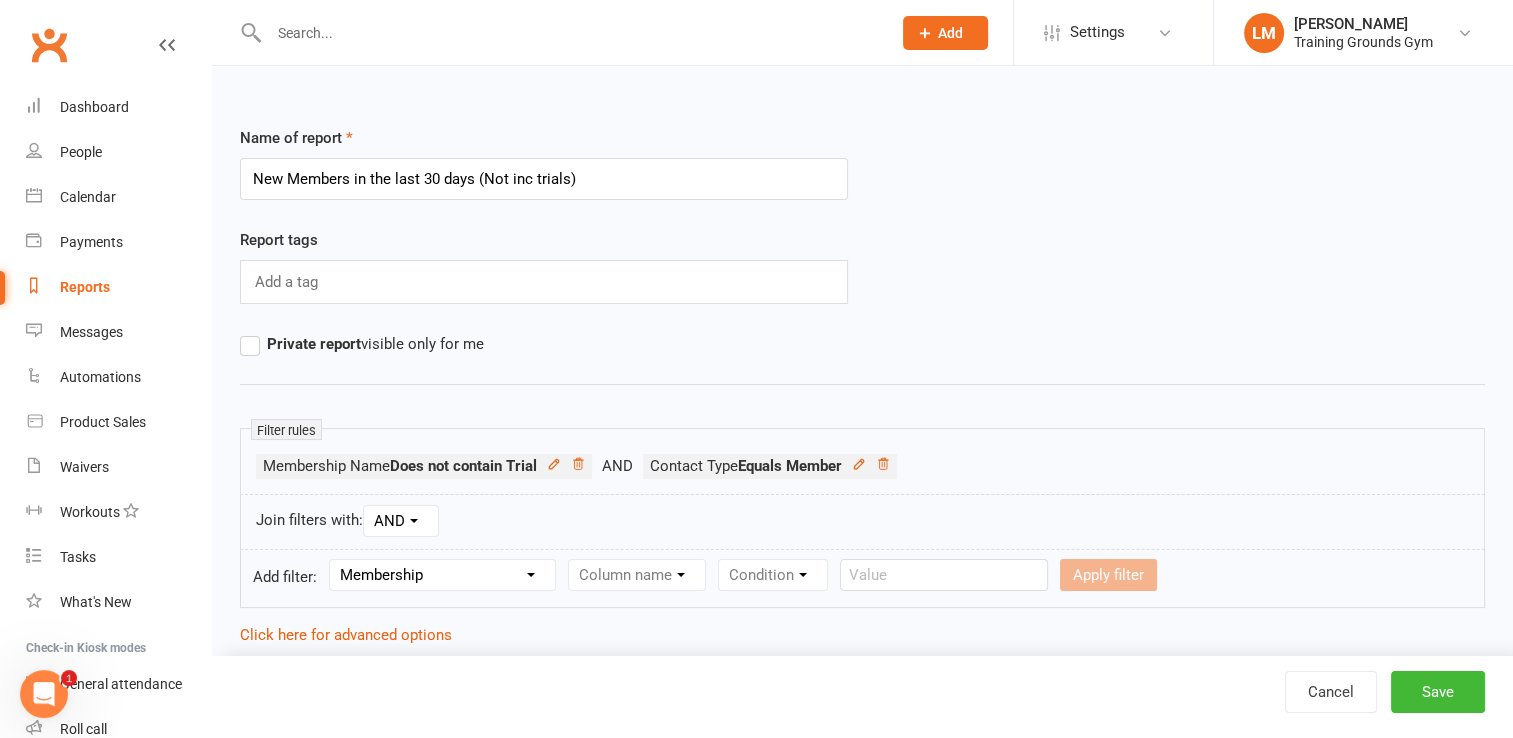 click on "Section name Contact Attendance Aggregate Payment Booking Waitlist Attendees Cancelled Bookings Late-cancelled Bookings Recurring Booking Aggregate Booking Communication Comms Recipients Membership Payment Mobile App Suspensions Signed Waivers Family Members Credit Vouchers Enrolled Automations Public Tasks Marketing Information Body Composition Key Demographics Fitness Goals Emergency Contact Details Trainer/Instructor Waiver Answers" at bounding box center (442, 575) 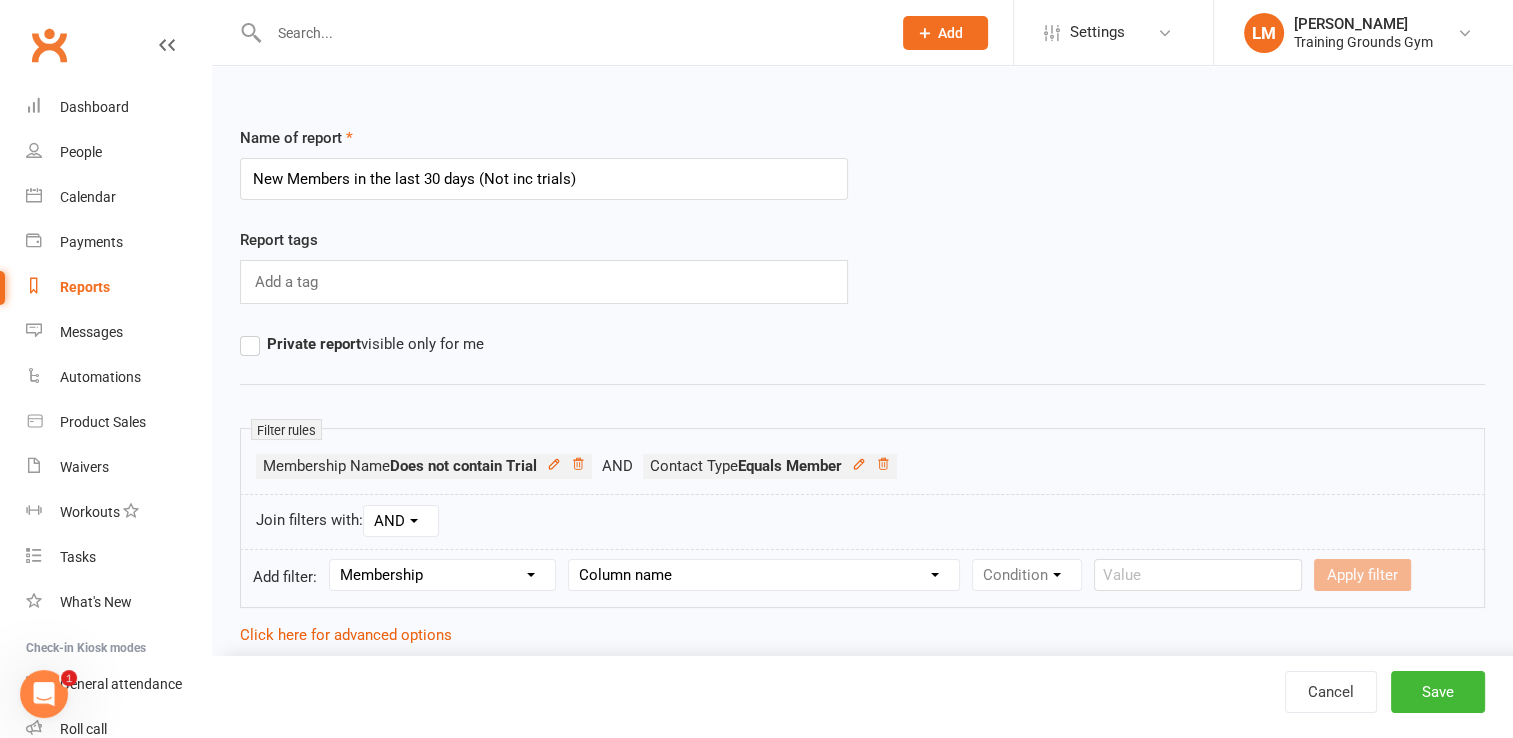 click on "Column name Membership ID Membership Name Membership Category Membership Start Date Membership Up-front Payment Date Membership Recurring Payments Start Date Membership Expiry Date Membership Added On Membership Term (in words) Membership Duration (in days) Current Membership Age (in days) Active Days Remaining (after [DATE]) Membership Fee (Up-front) Membership Fee (Recurring) Membership Recurring Fee Frequency Membership Attendance Limit (Description) Membership Attendance Limit Recurrence (Period) Membership Attendance Limit Recurrence (Number) Membership Source Class Pack? Trial Membership? Send email receipt on successful payment? Bookings Made Bookings Attended Bookings Absent Bookings w/ Unmarked Attendance Bookings Remaining Attendances in Current Calendar Month Make-up Classes Available Membership Active? Cancellation Present? Cancellation Date Cancellation Added On Cancellation Reason Most Recent Attendance Payments Attempted Paid Payments Failed Payments (Current) Payments Remaining" at bounding box center [764, 575] 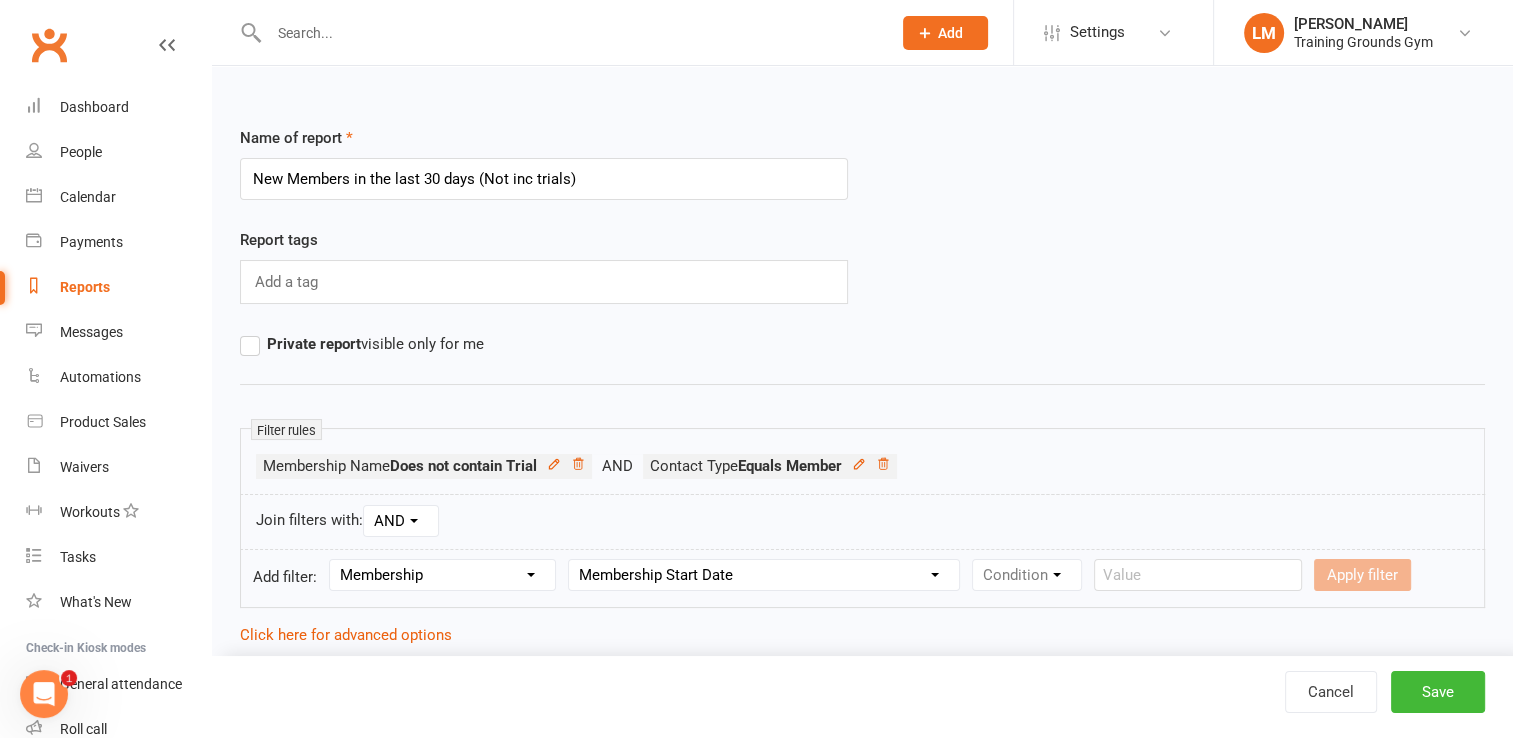 click on "Column name Membership ID Membership Name Membership Category Membership Start Date Membership Up-front Payment Date Membership Recurring Payments Start Date Membership Expiry Date Membership Added On Membership Term (in words) Membership Duration (in days) Current Membership Age (in days) Active Days Remaining (after [DATE]) Membership Fee (Up-front) Membership Fee (Recurring) Membership Recurring Fee Frequency Membership Attendance Limit (Description) Membership Attendance Limit Recurrence (Period) Membership Attendance Limit Recurrence (Number) Membership Source Class Pack? Trial Membership? Send email receipt on successful payment? Bookings Made Bookings Attended Bookings Absent Bookings w/ Unmarked Attendance Bookings Remaining Attendances in Current Calendar Month Make-up Classes Available Membership Active? Cancellation Present? Cancellation Date Cancellation Added On Cancellation Reason Most Recent Attendance Payments Attempted Paid Payments Failed Payments (Current) Payments Remaining" at bounding box center (764, 575) 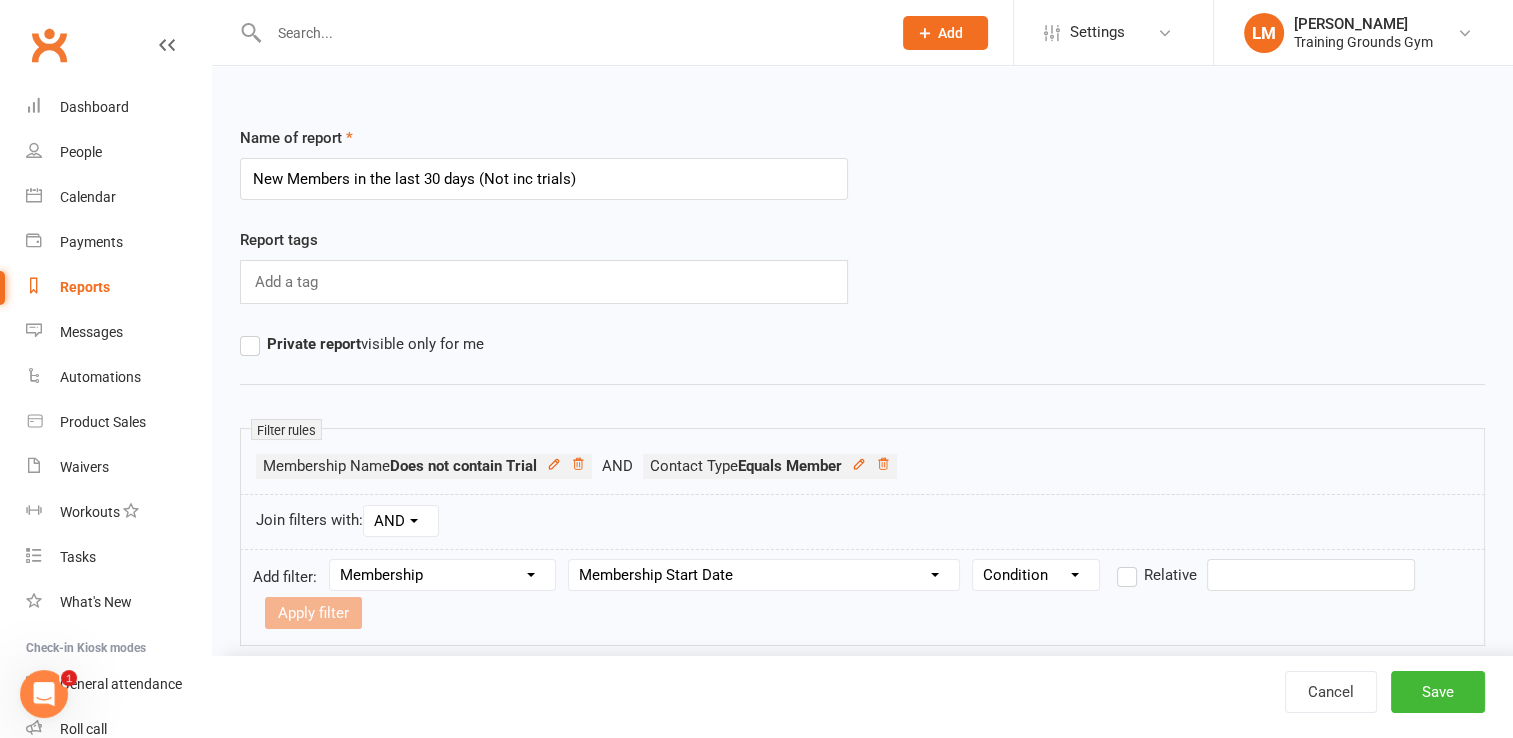 click on "Condition Is Is not Before After Before or on After or on Is blank Is not blank" at bounding box center [1036, 575] 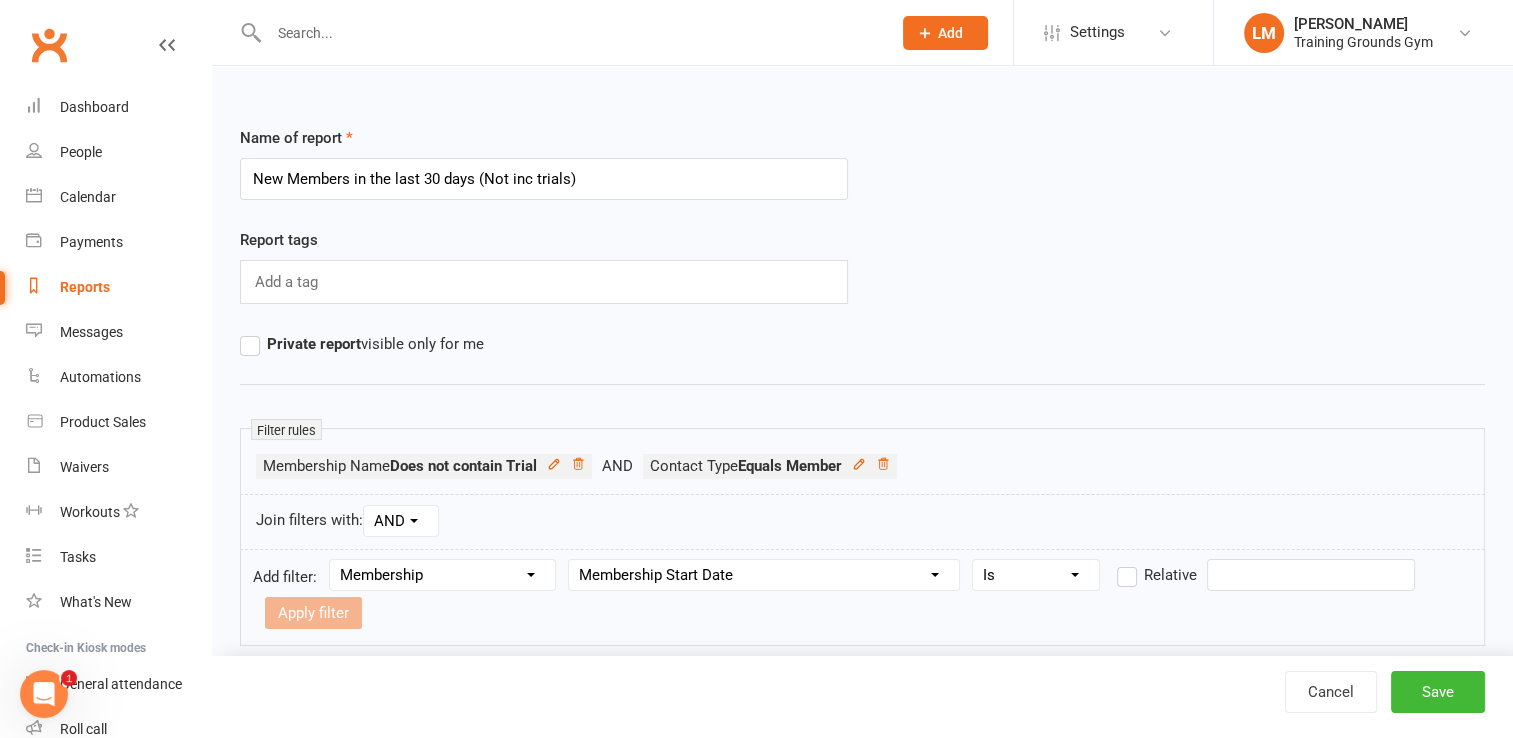 click on "Condition Is Is not Before After Before or on After or on Is blank Is not blank" at bounding box center [1036, 575] 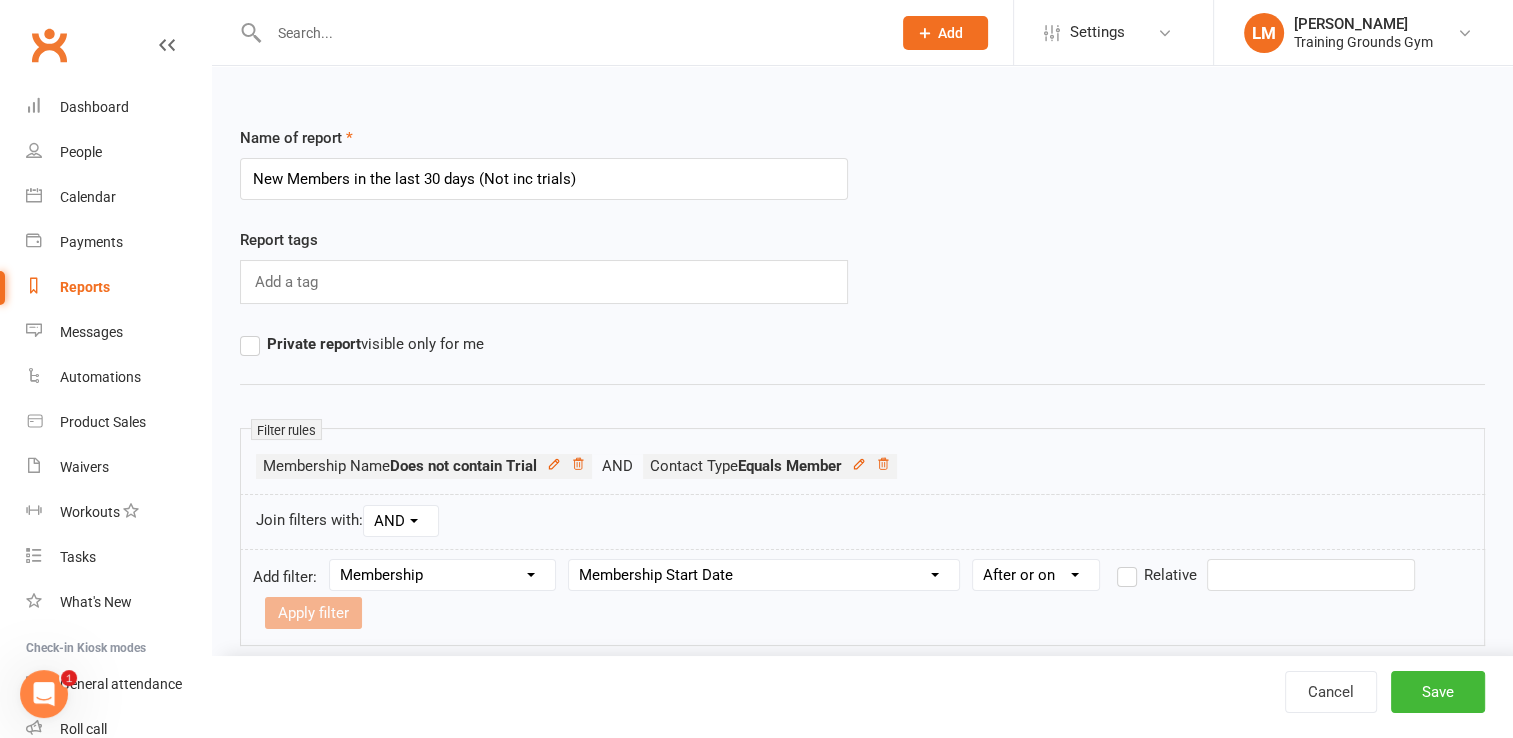 click on "Condition Is Is not Before After Before or on After or on Is blank Is not blank" at bounding box center [1036, 575] 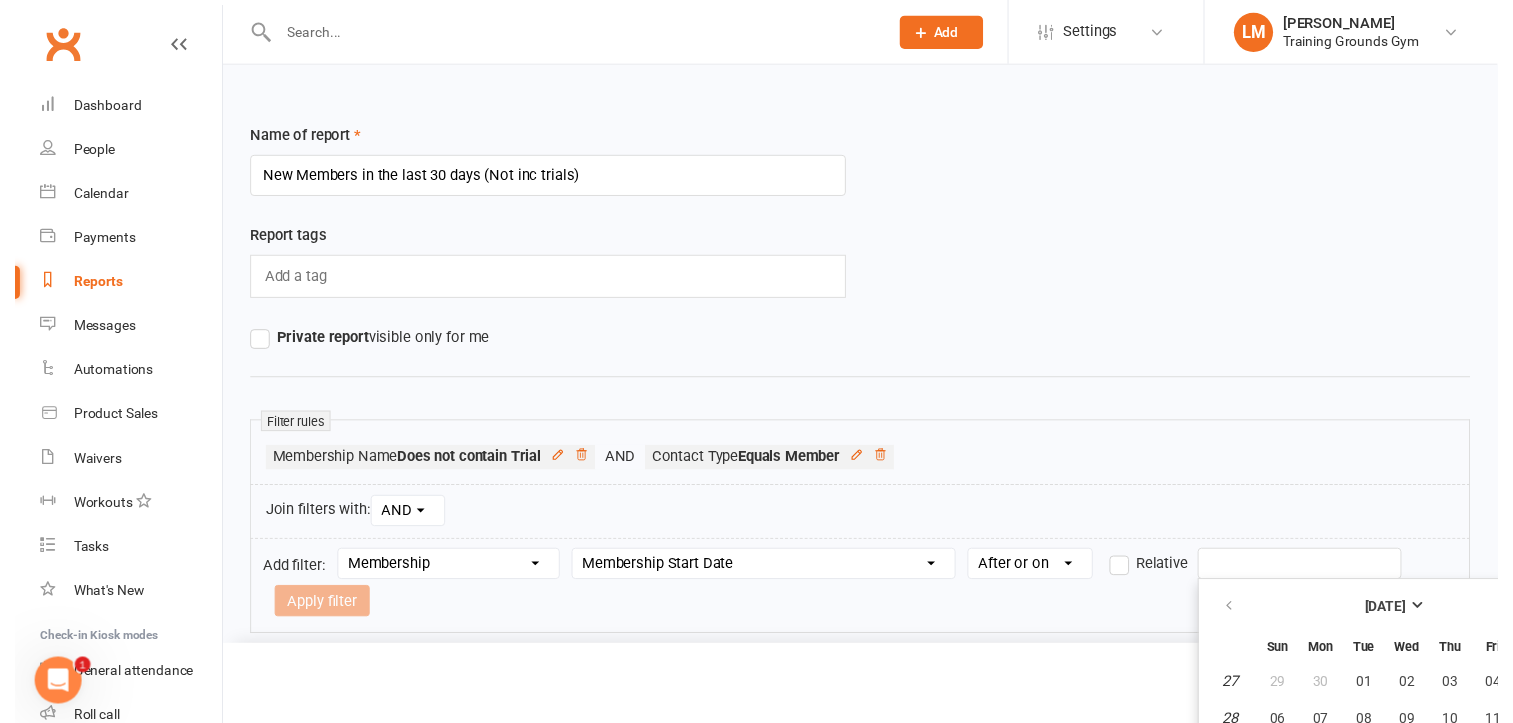 scroll, scrollTop: 178, scrollLeft: 0, axis: vertical 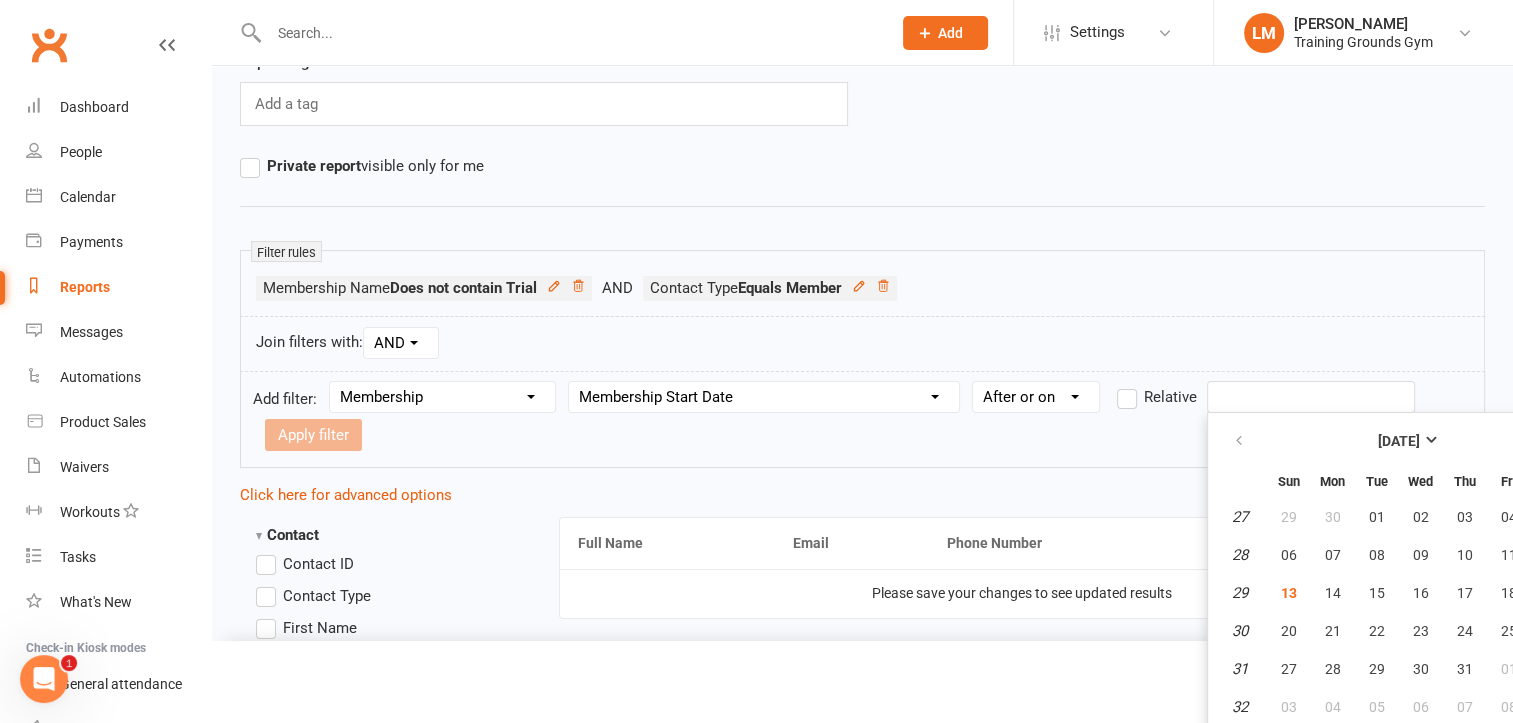 click on "Prospect
Member
Non-attending contact
Class / event
Appointment
Task
Membership plan
Bulk message
Add
Settings Membership Plans Event Templates Appointment Types Mobile App  Website Image Library Customize Contacts Bulk Imports Access Control Users Account Profile Clubworx API LM [PERSON_NAME] Training Grounds Gym My profile My subscription Help Terms & conditions  Privacy policy  Sign out Clubworx Dashboard People Calendar Payments Reports Messages   Automations   Product Sales Waivers   Workouts   Tasks   What's New Check-in Kiosk modes General attendance Roll call Class check-in × × × Name of report New Members in the last 30 days (Not inc trials) Report tags Add a tag Private report  visible only for me Filter rules Membership Name  Does not contain Trial AND OR" at bounding box center [756, 1346] 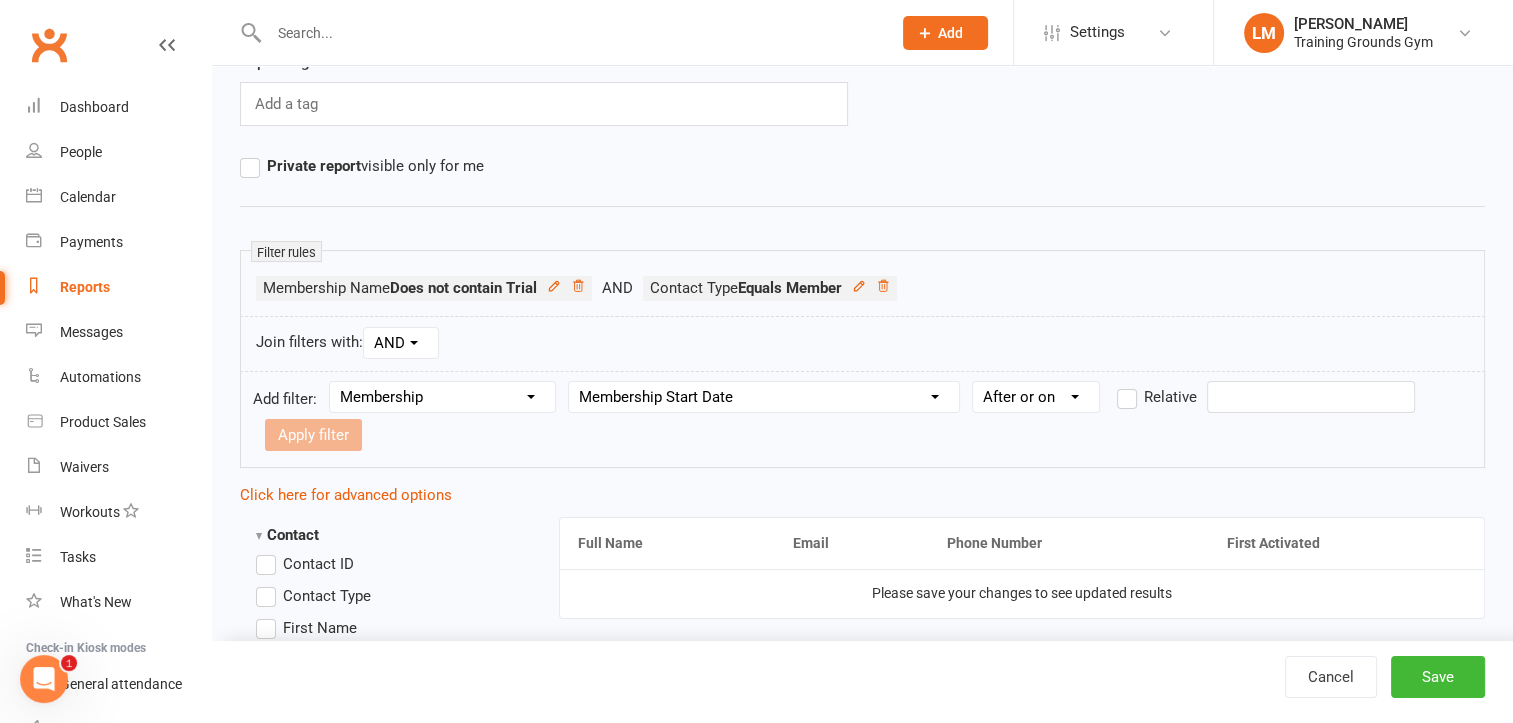 click at bounding box center (1311, 397) 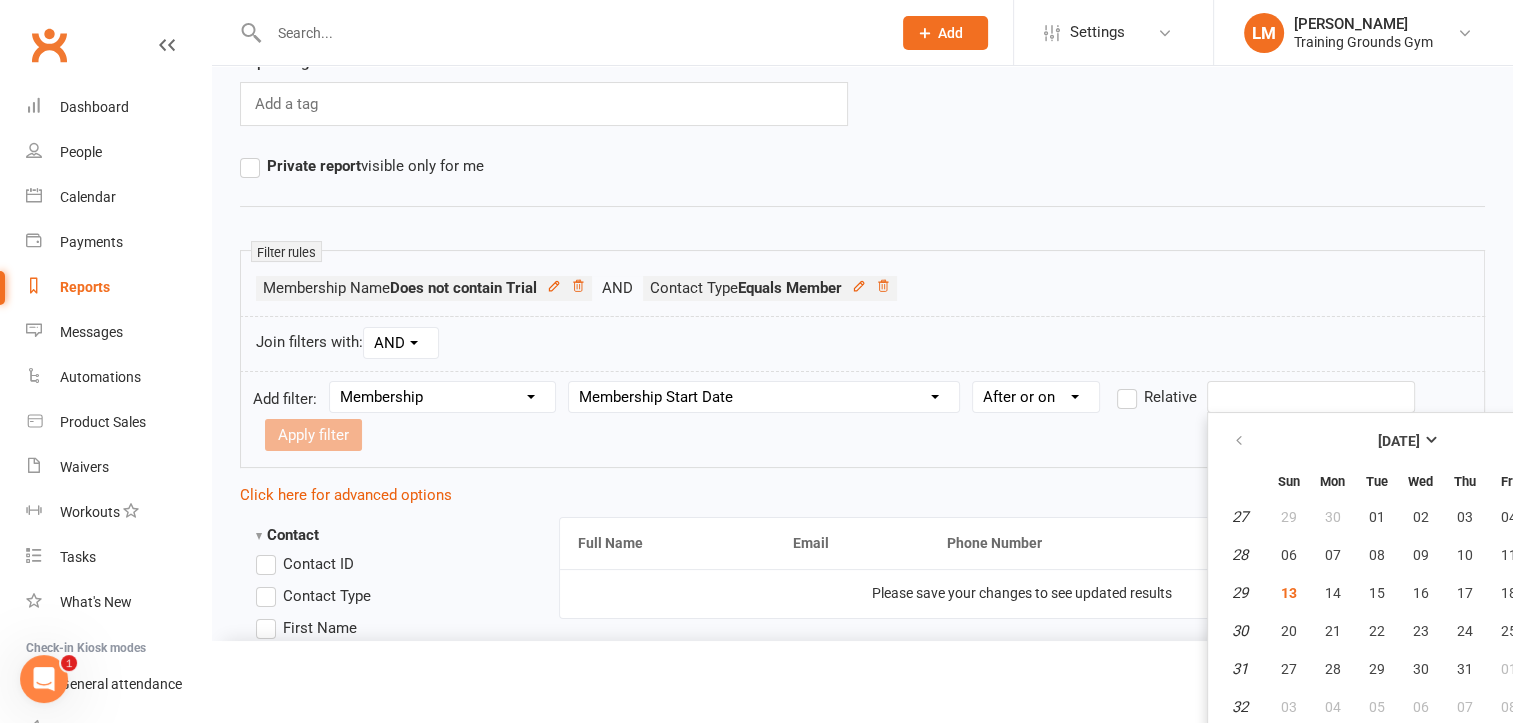 scroll, scrollTop: 5688, scrollLeft: 0, axis: vertical 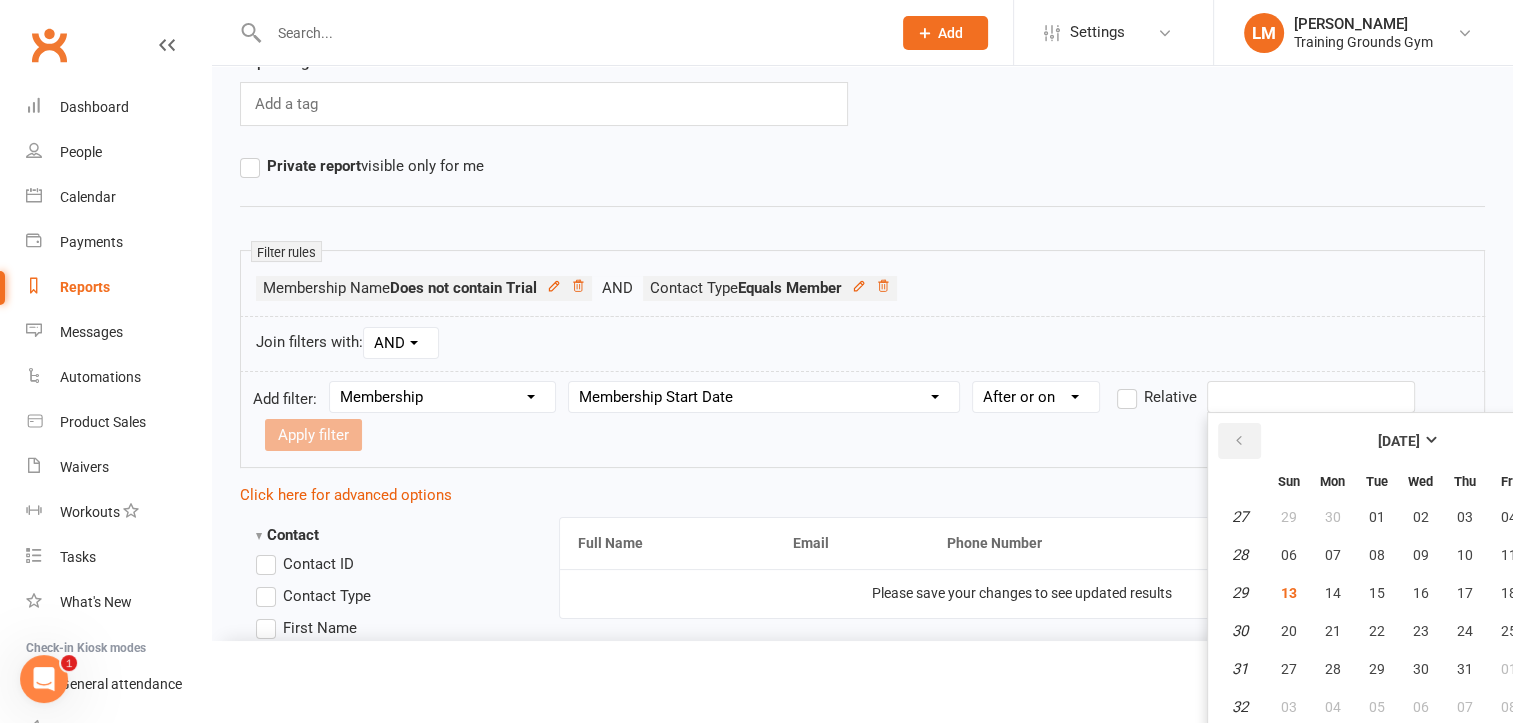 click at bounding box center (1239, 441) 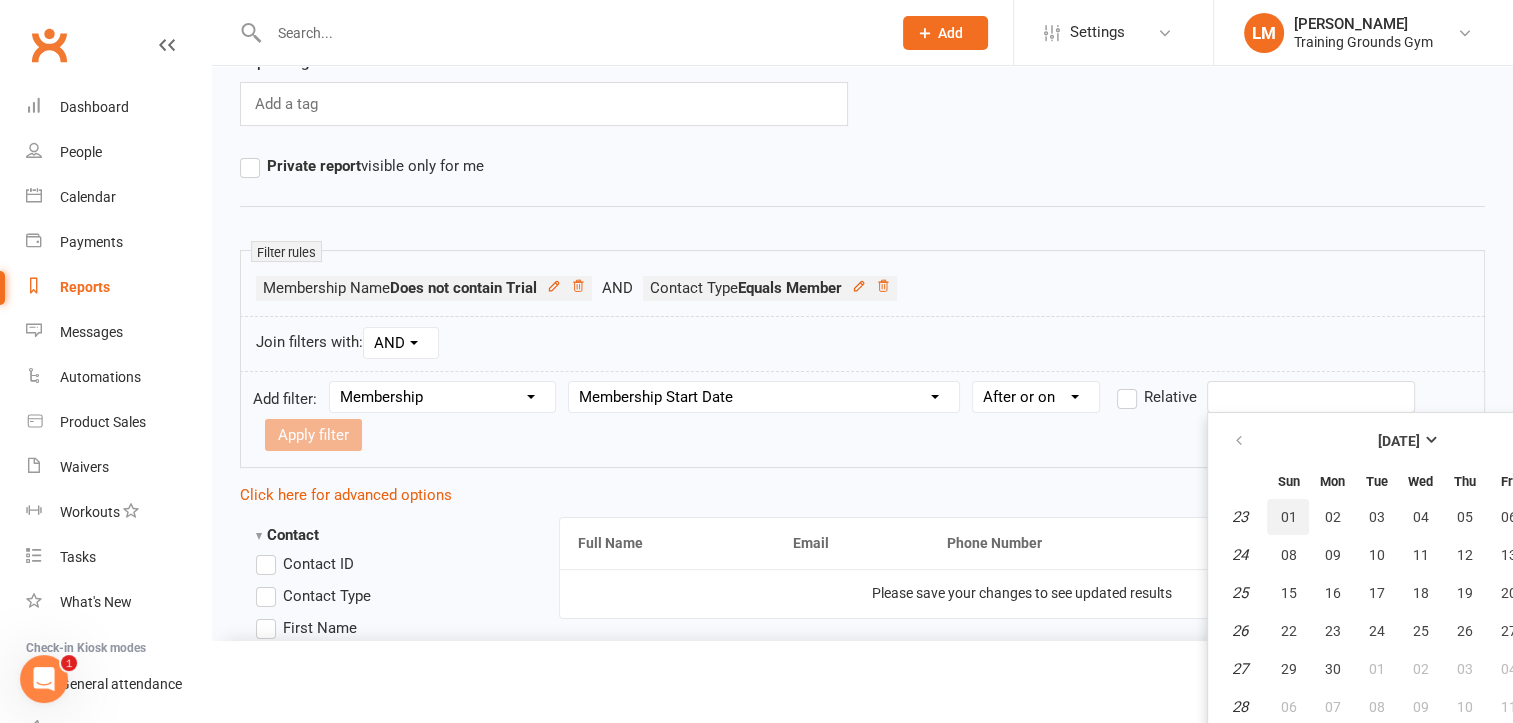 click on "01" at bounding box center (1288, 517) 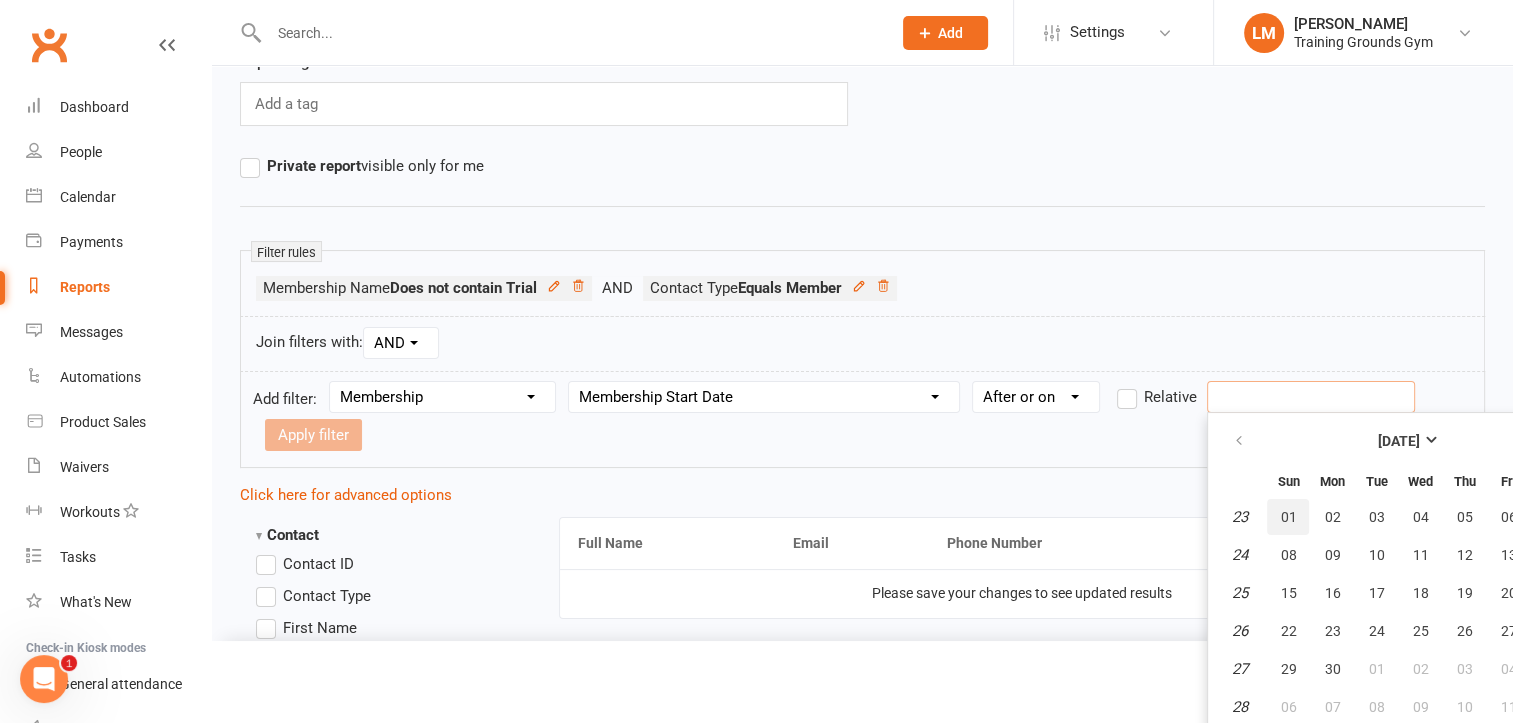 type on "[DATE]" 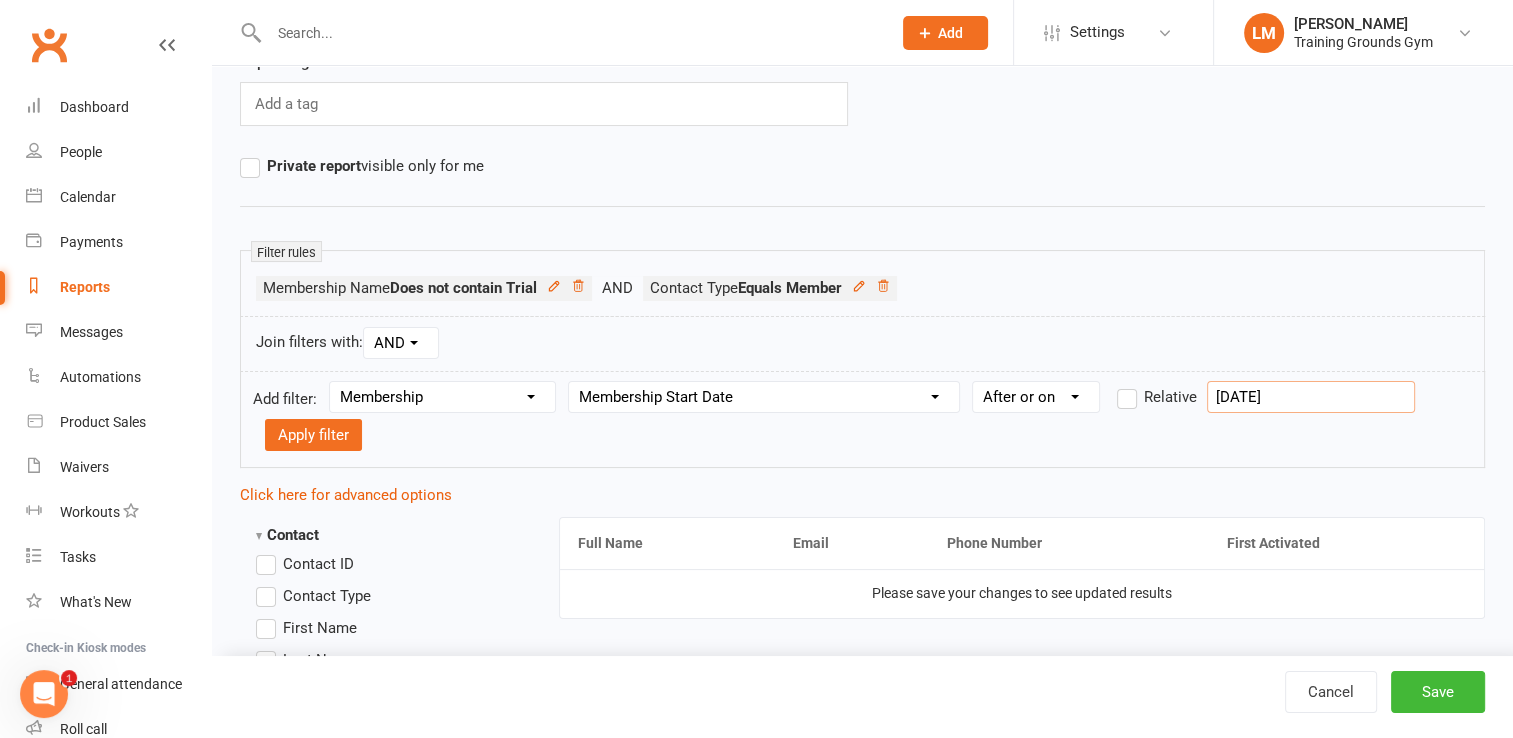 scroll, scrollTop: 5673, scrollLeft: 0, axis: vertical 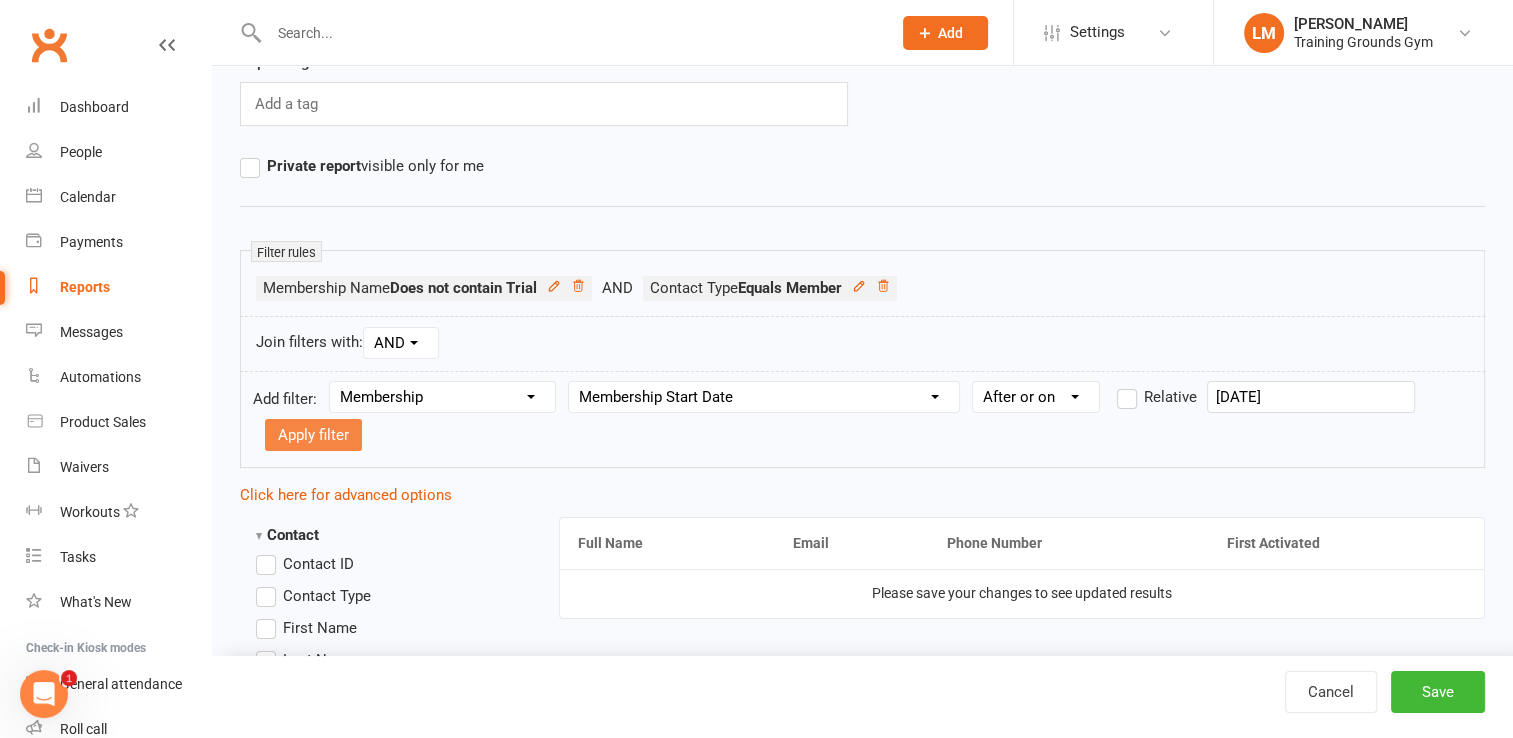 click on "Apply filter" at bounding box center (313, 435) 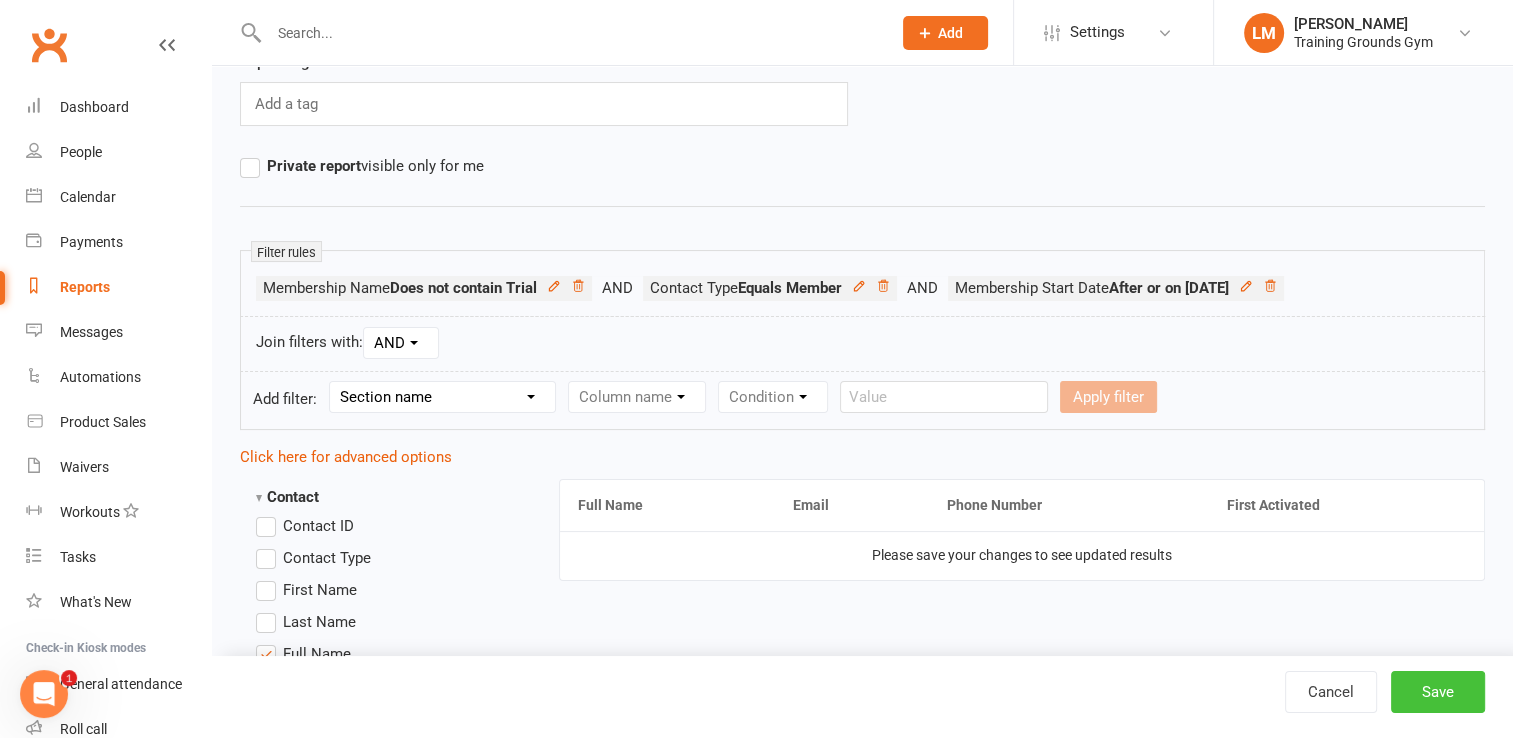 click on "Save" at bounding box center (1438, 692) 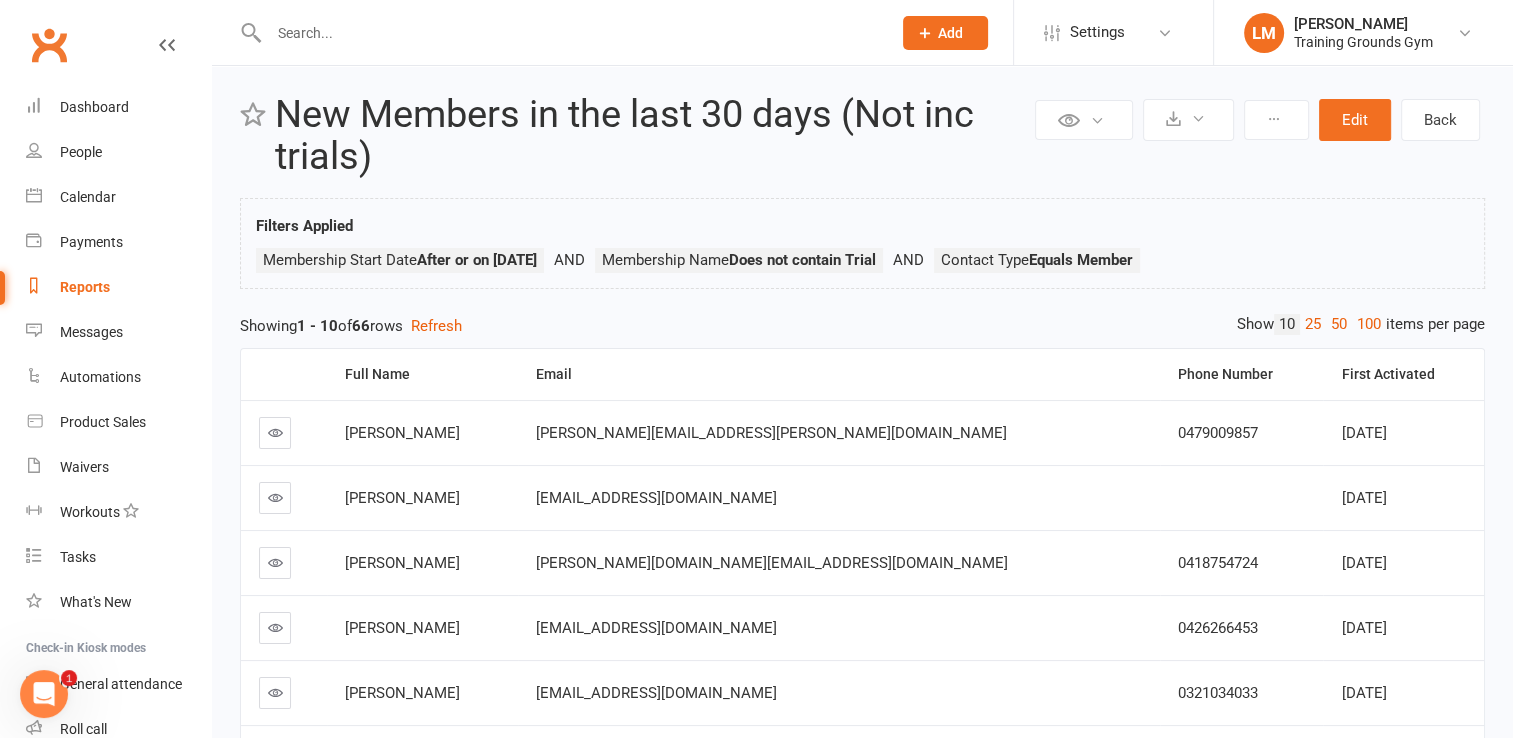 scroll, scrollTop: 0, scrollLeft: 0, axis: both 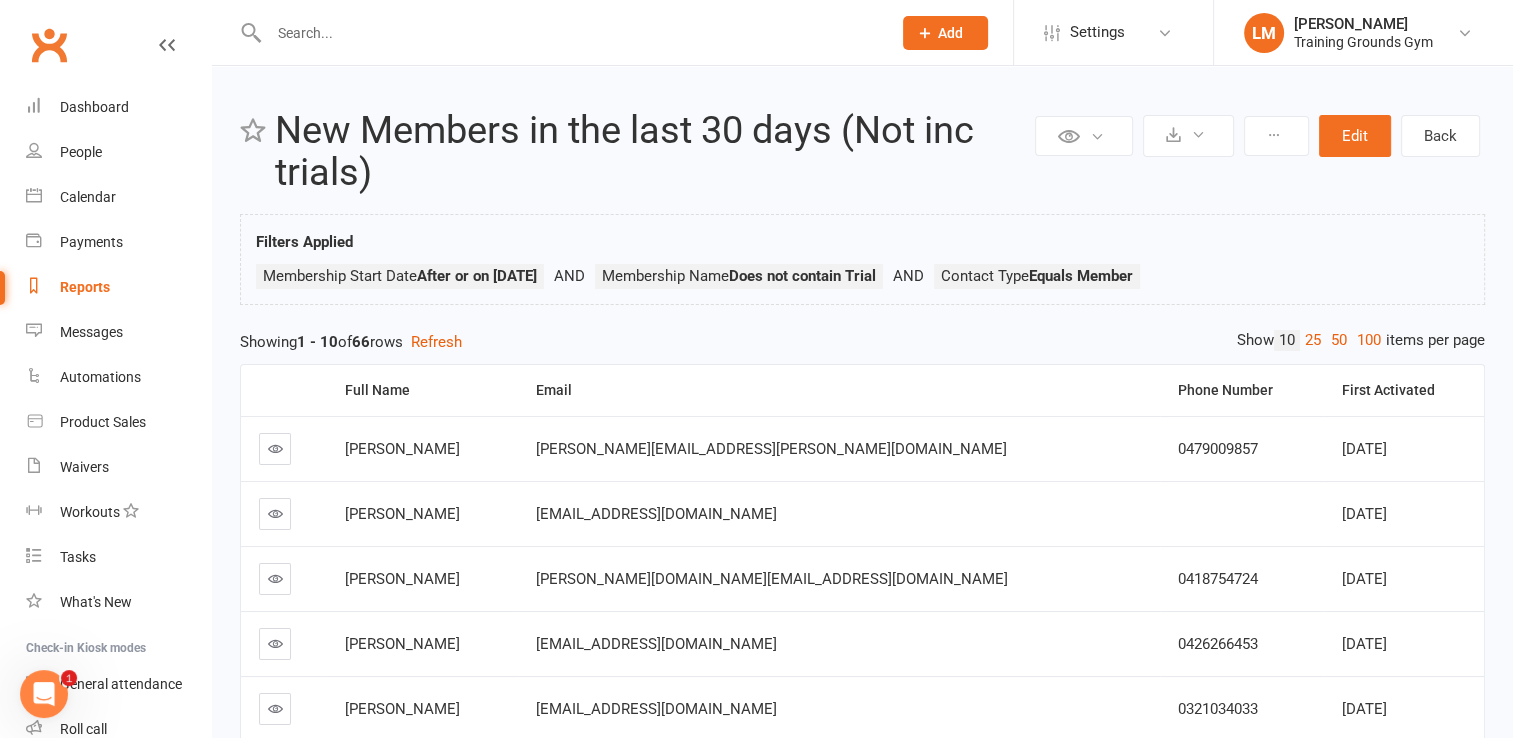 click 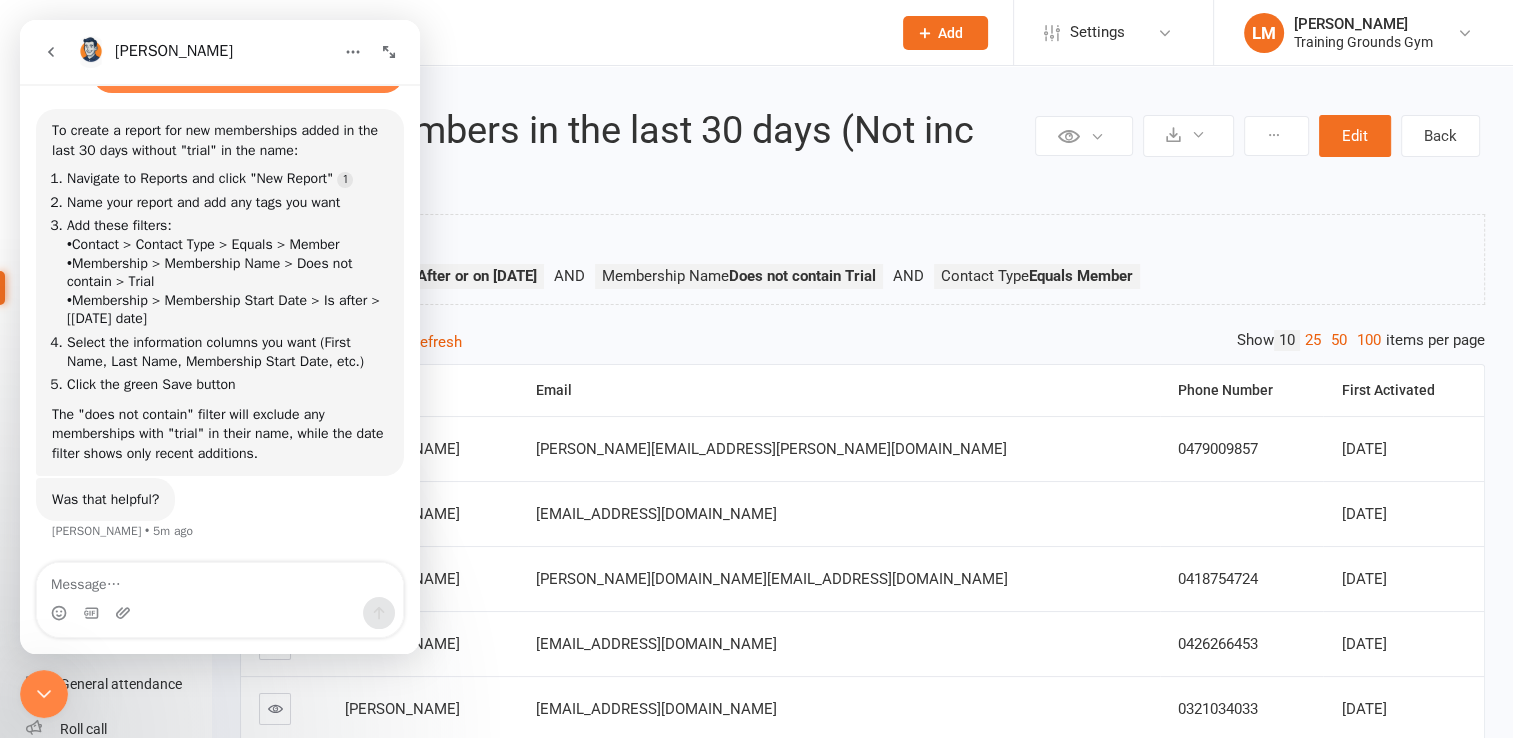 scroll, scrollTop: 5673, scrollLeft: 0, axis: vertical 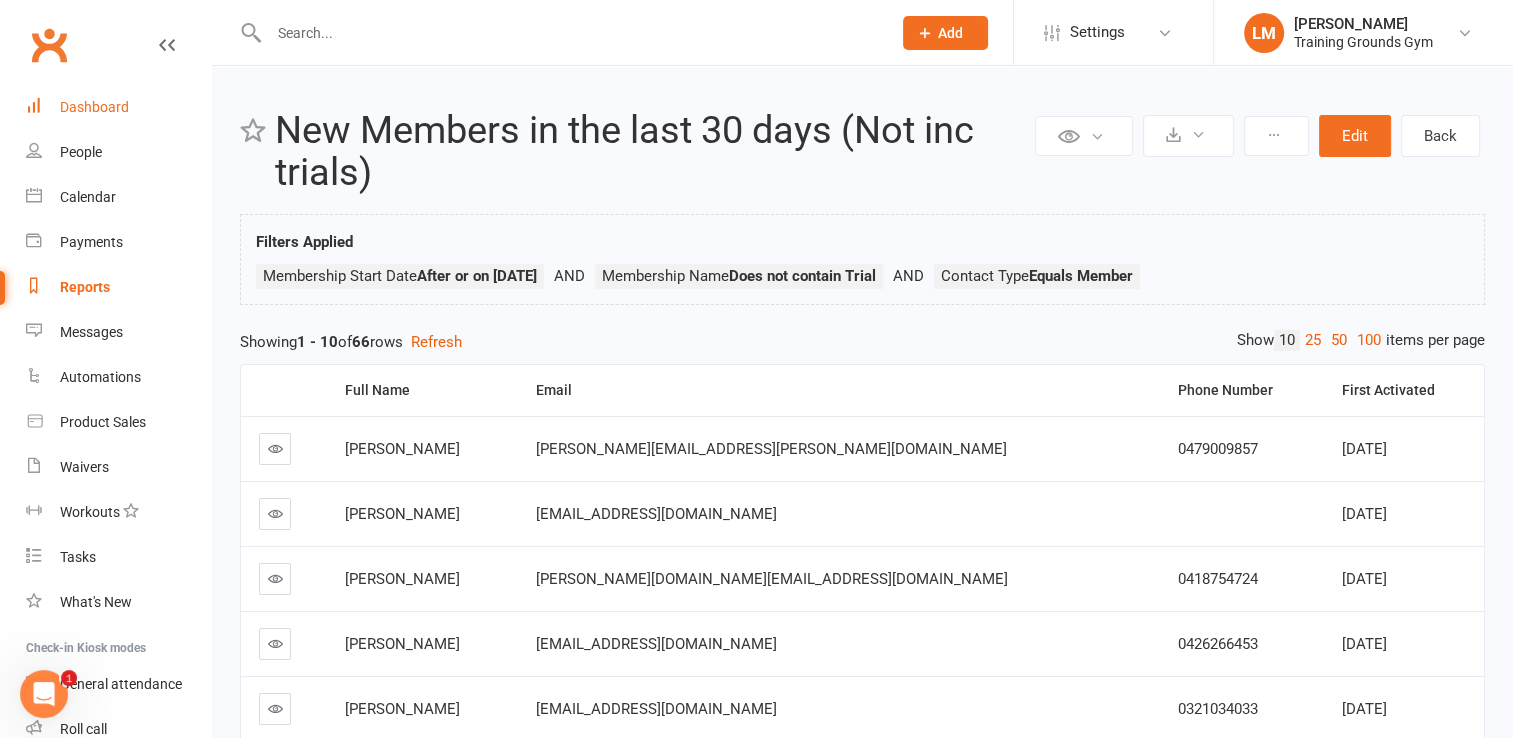 click on "Dashboard" at bounding box center (94, 107) 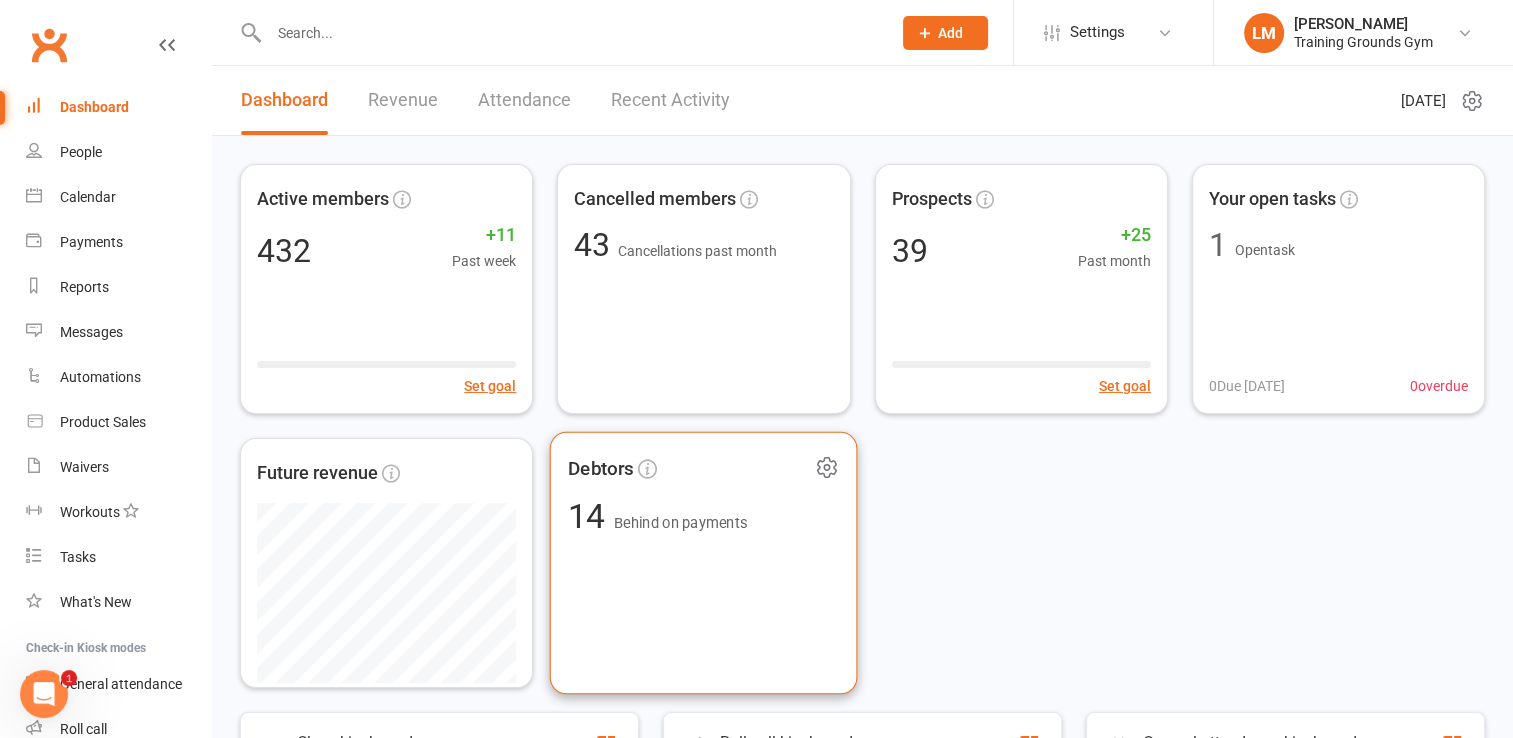 click on "Debtors   14   Behind on payments" at bounding box center [704, 563] 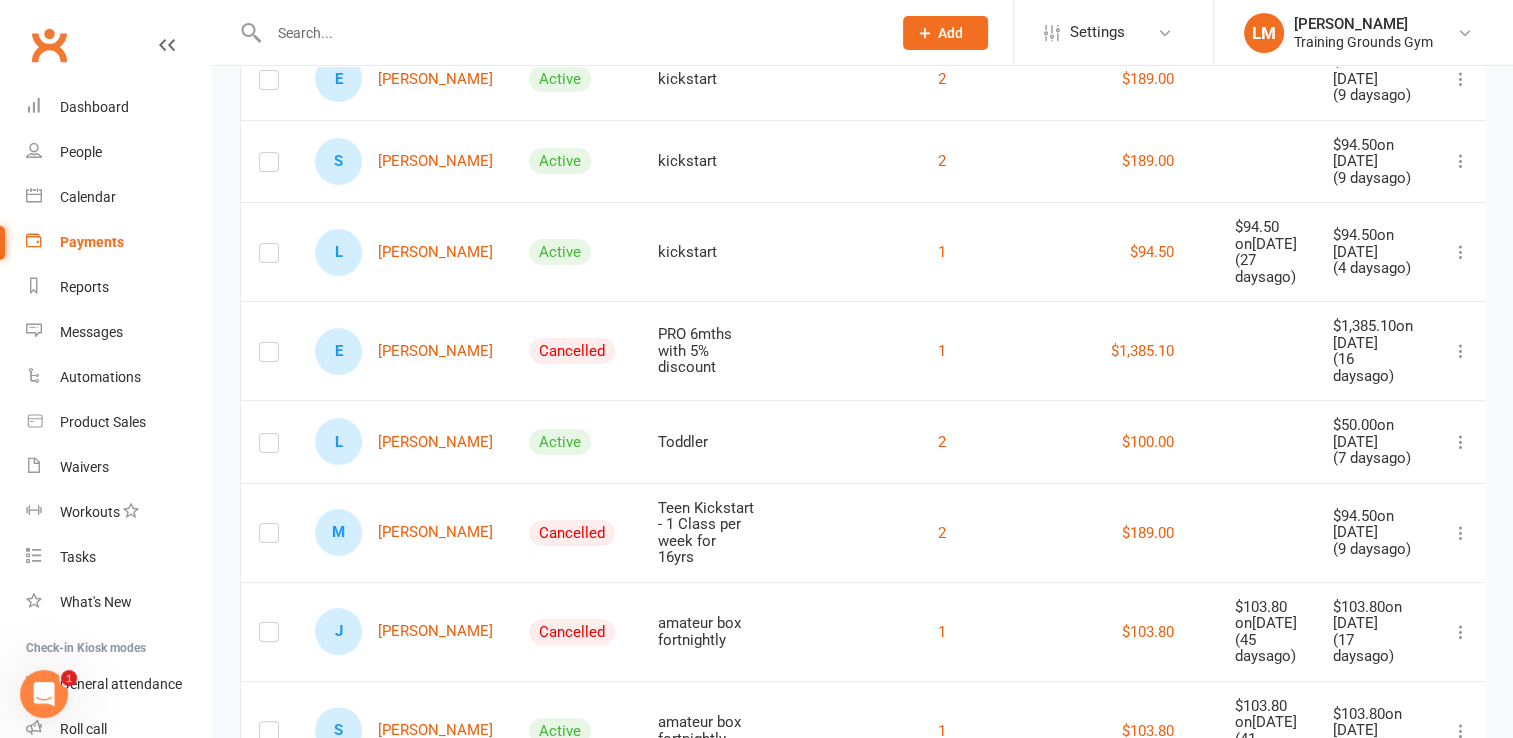 scroll, scrollTop: 320, scrollLeft: 0, axis: vertical 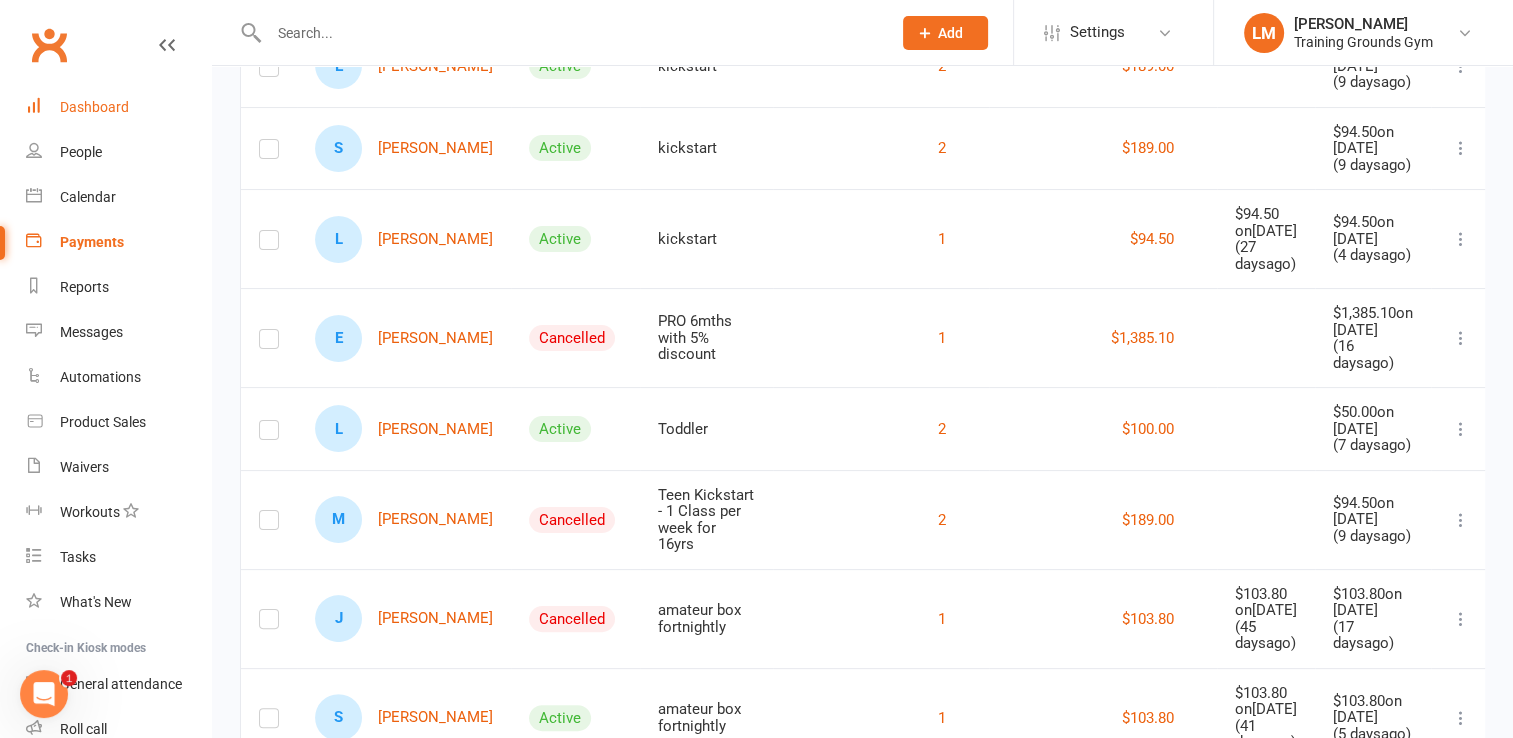 click on "Dashboard" at bounding box center [94, 107] 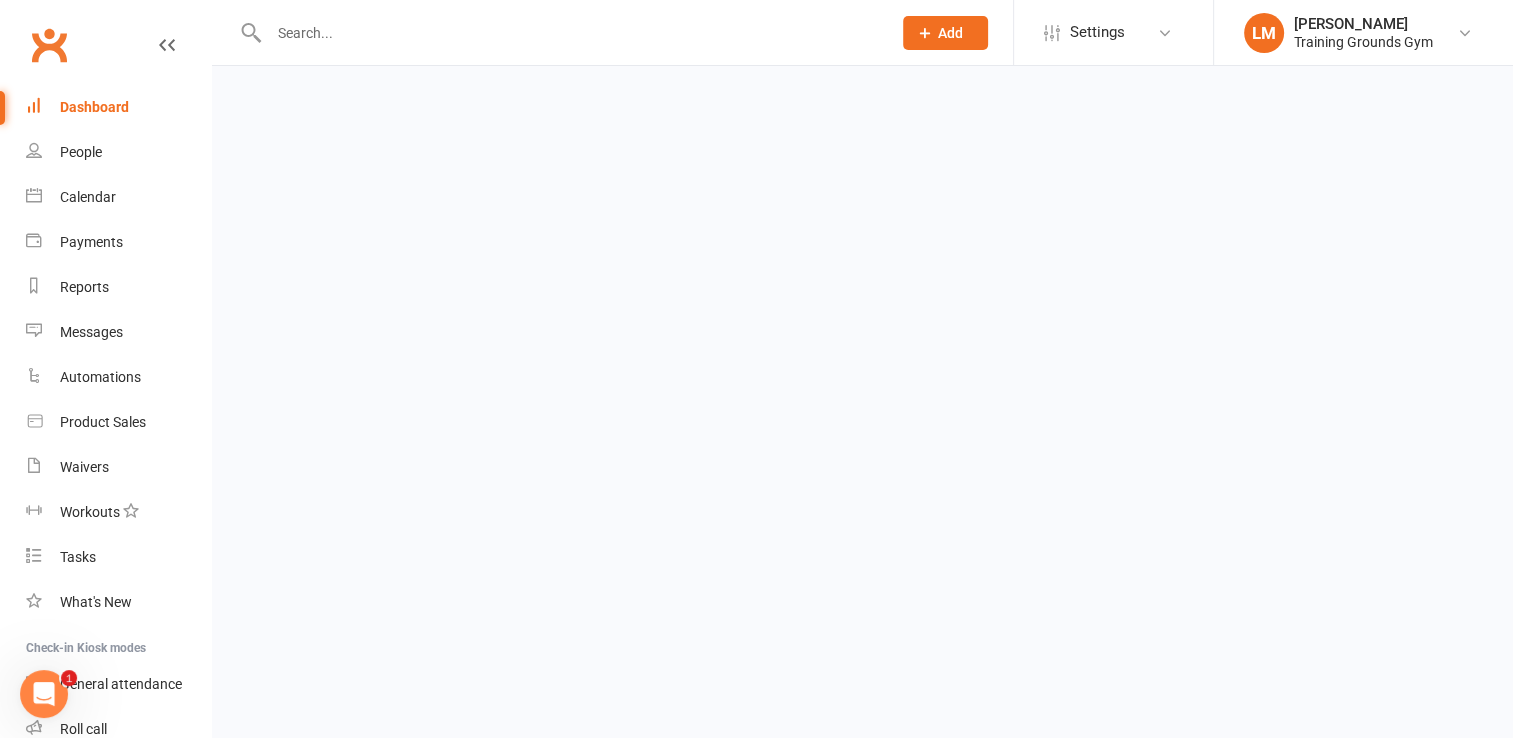 scroll, scrollTop: 0, scrollLeft: 0, axis: both 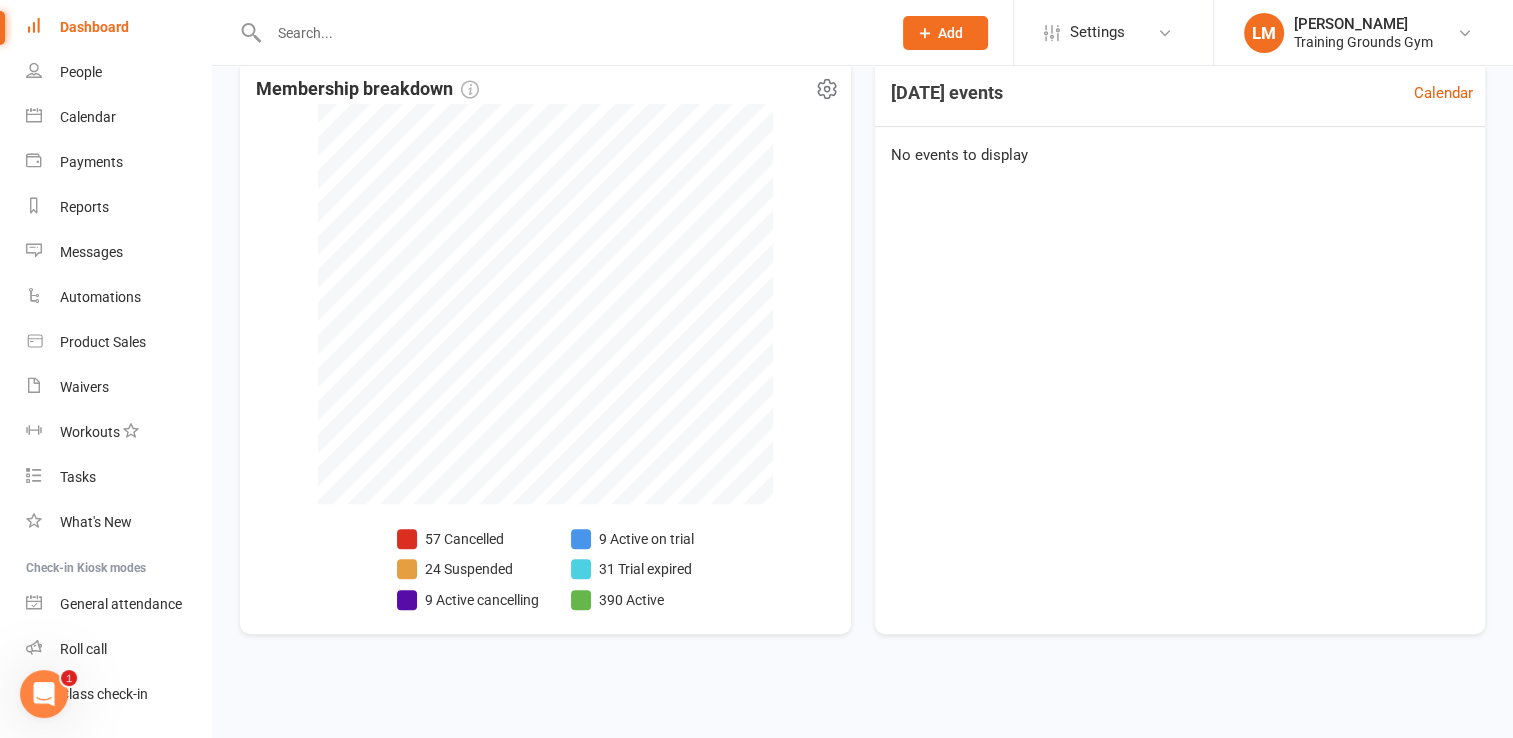 click on "31 Trial expired" at bounding box center [632, 569] 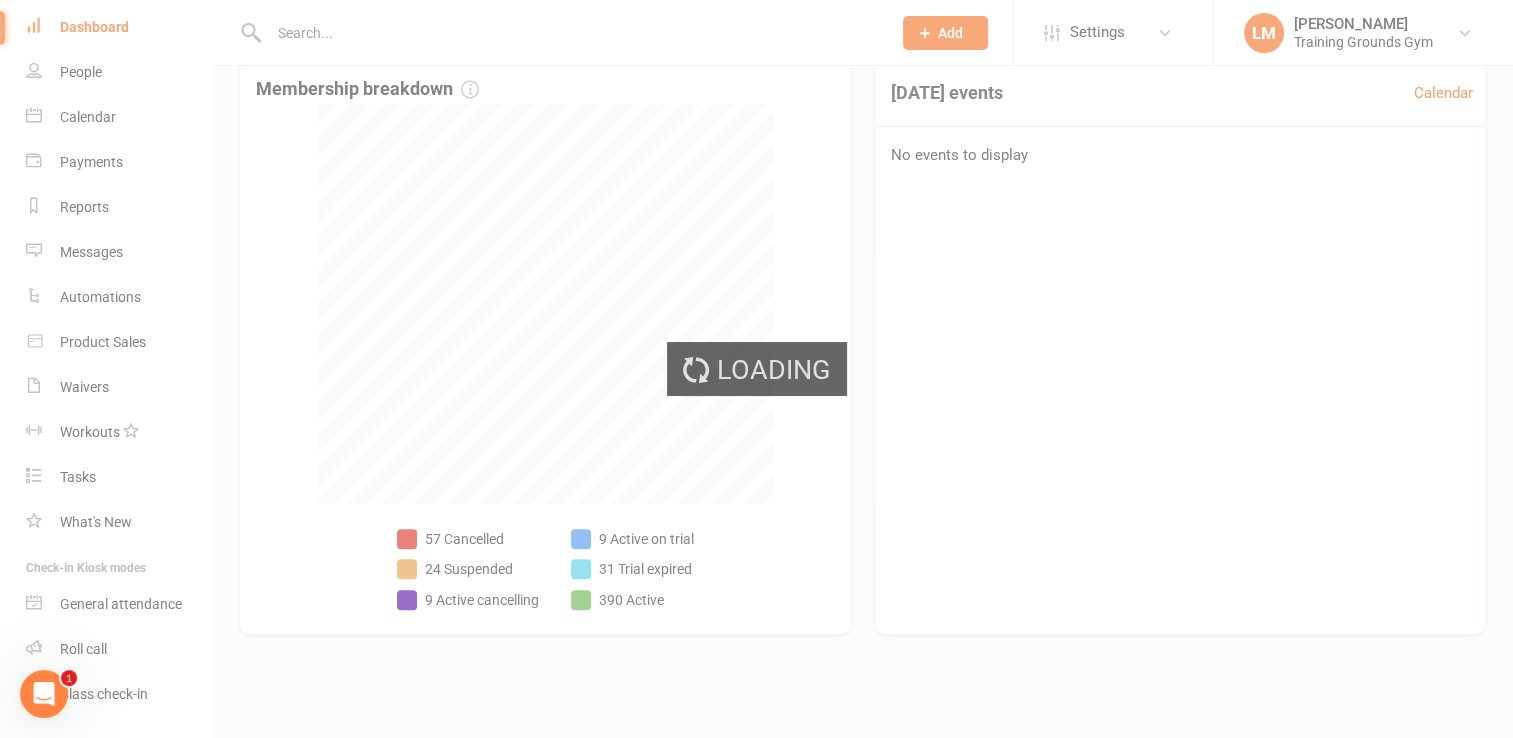 scroll, scrollTop: 0, scrollLeft: 0, axis: both 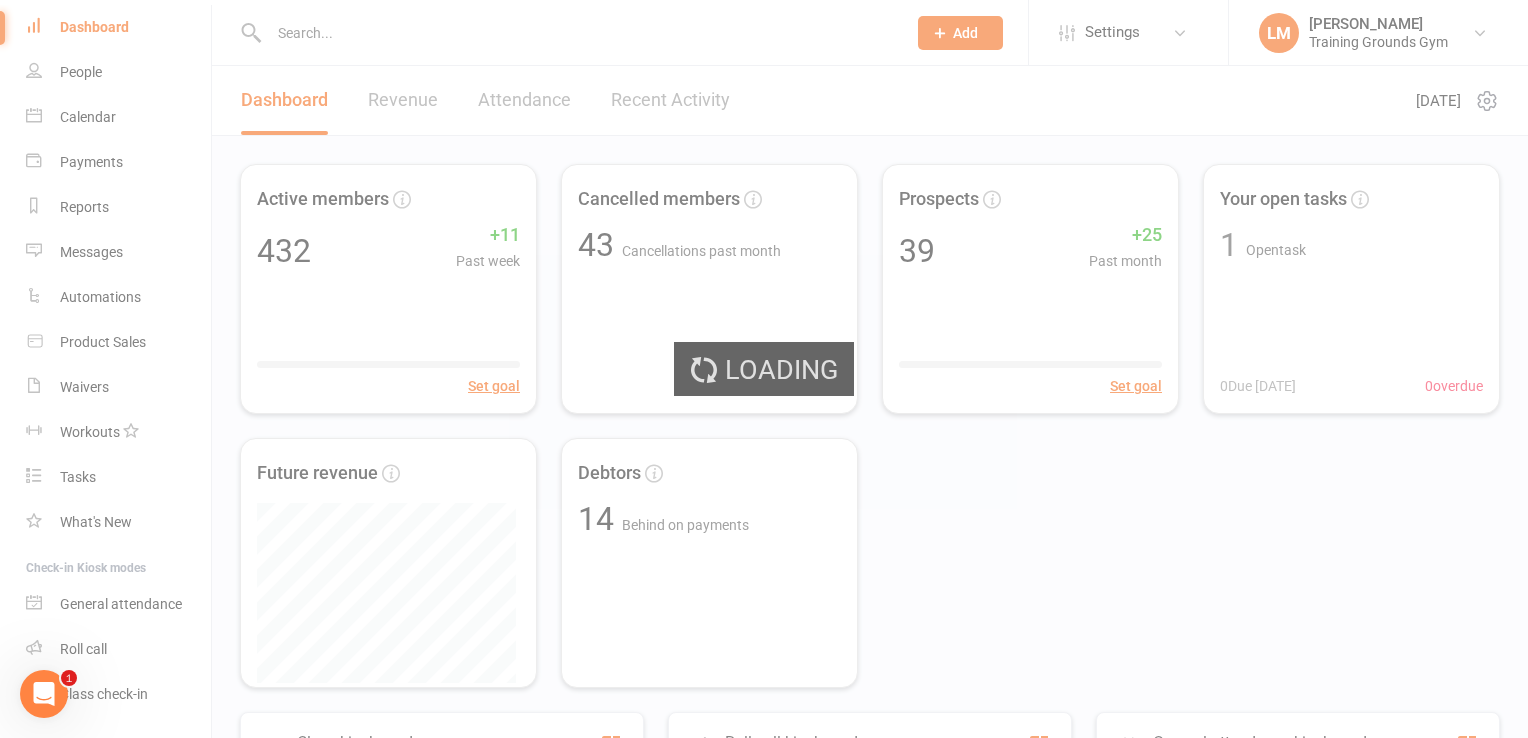 select on "trial_expired" 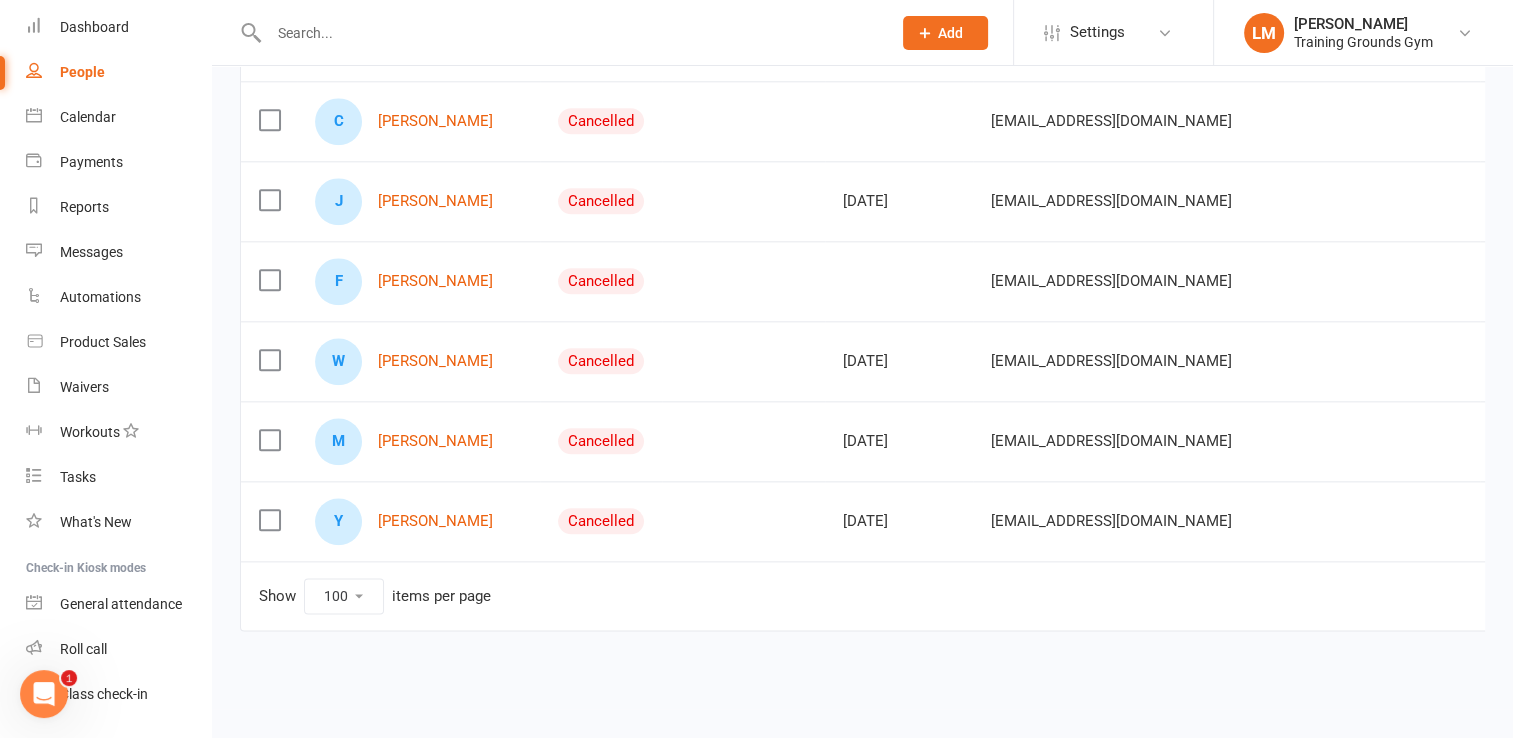 scroll, scrollTop: 0, scrollLeft: 0, axis: both 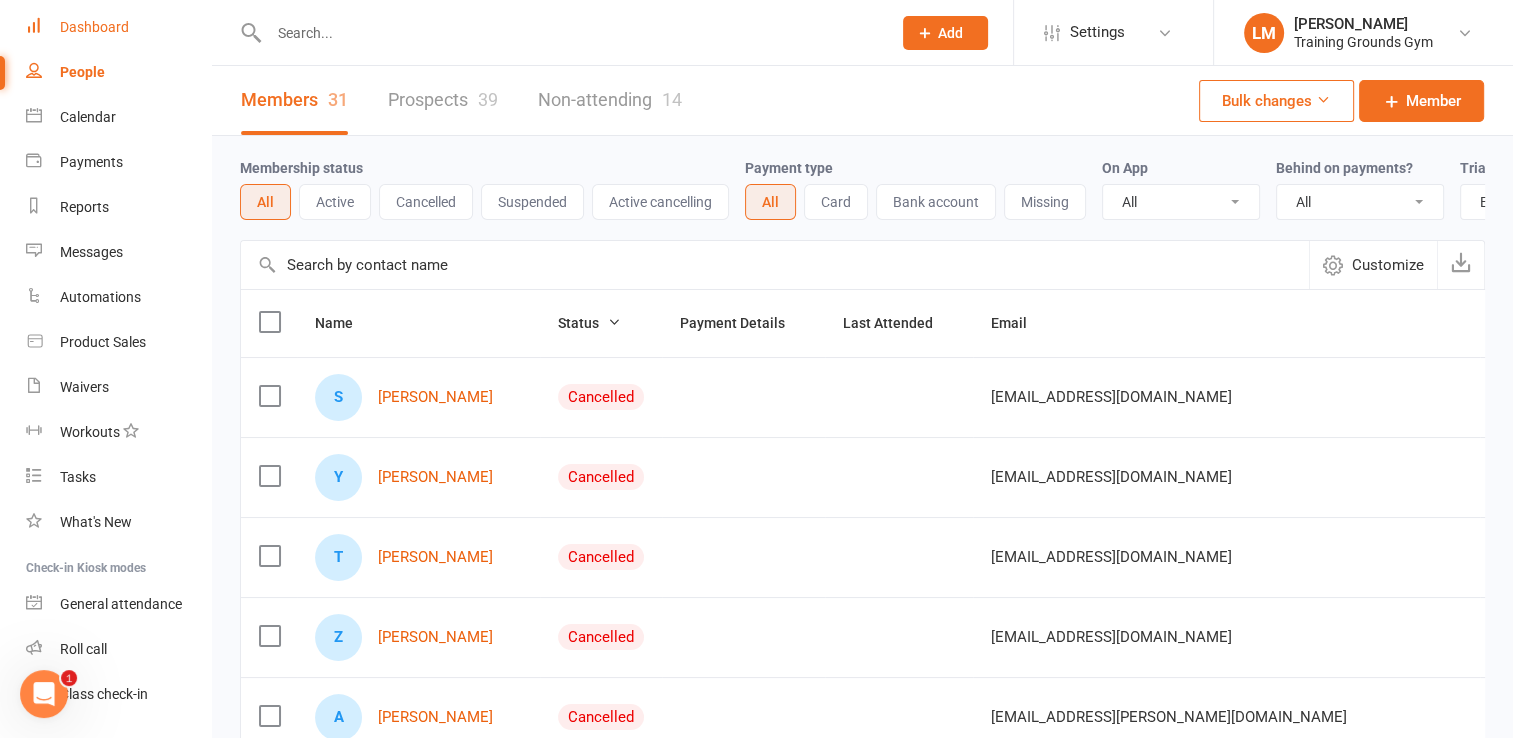 click on "Dashboard" at bounding box center [118, 27] 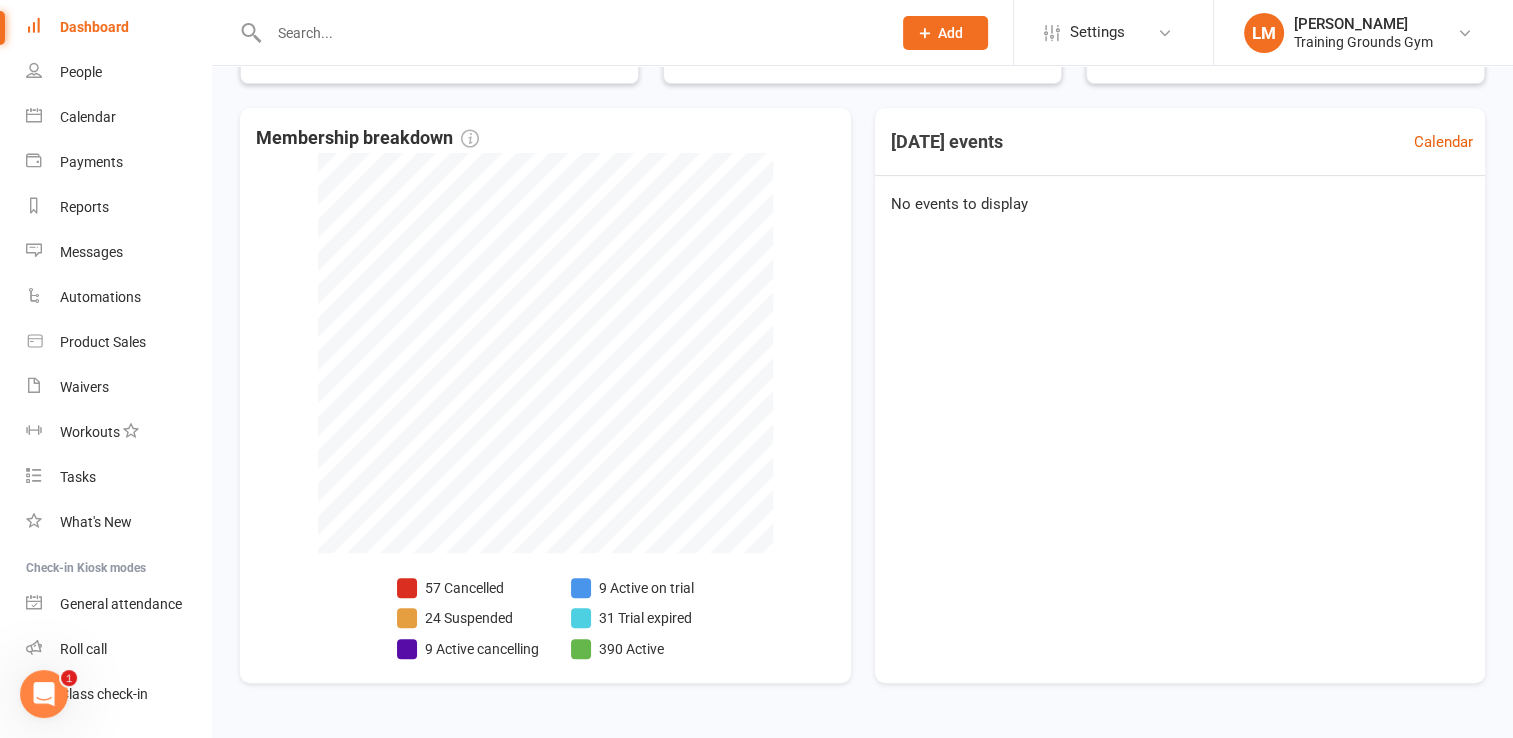 scroll, scrollTop: 746, scrollLeft: 0, axis: vertical 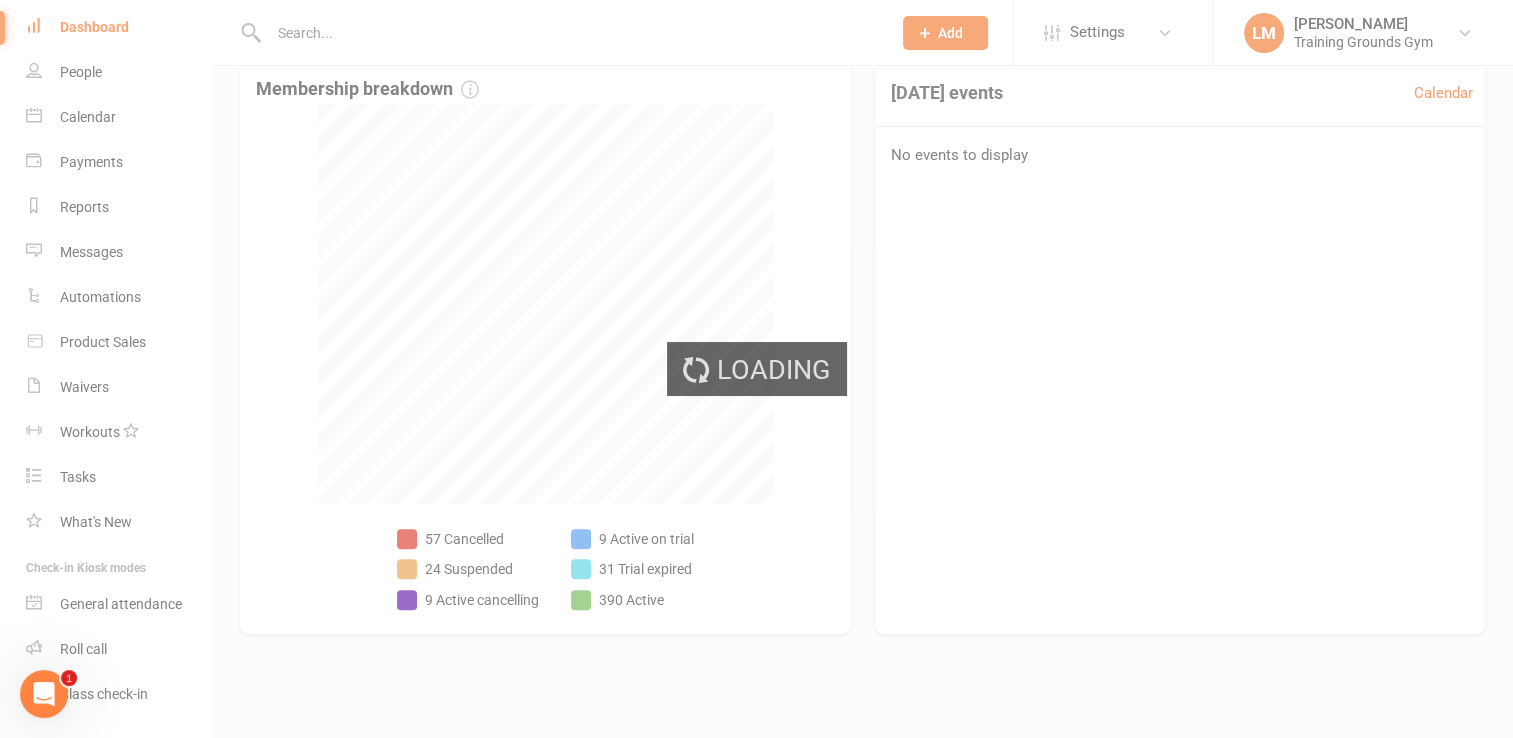 select on "no_trial" 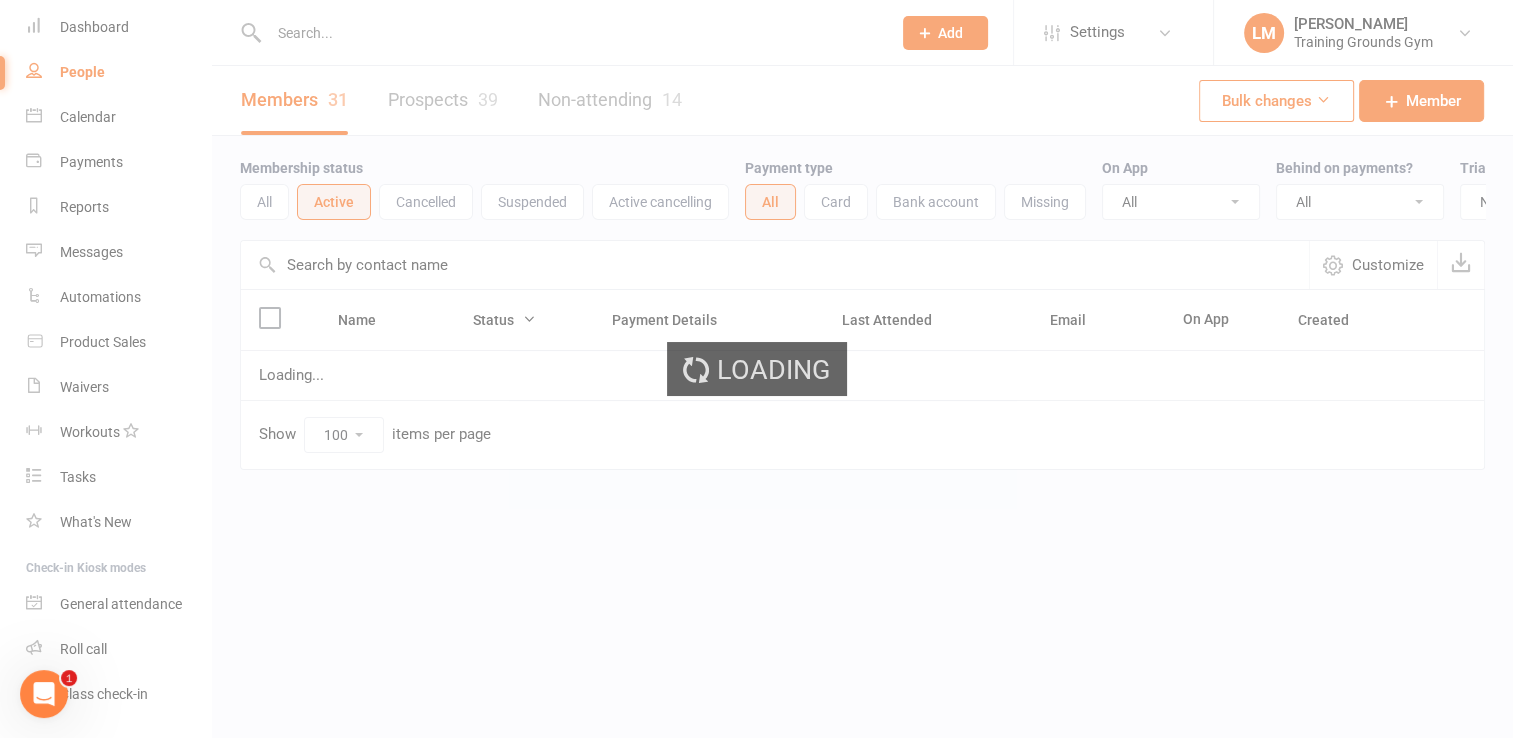 scroll, scrollTop: 0, scrollLeft: 0, axis: both 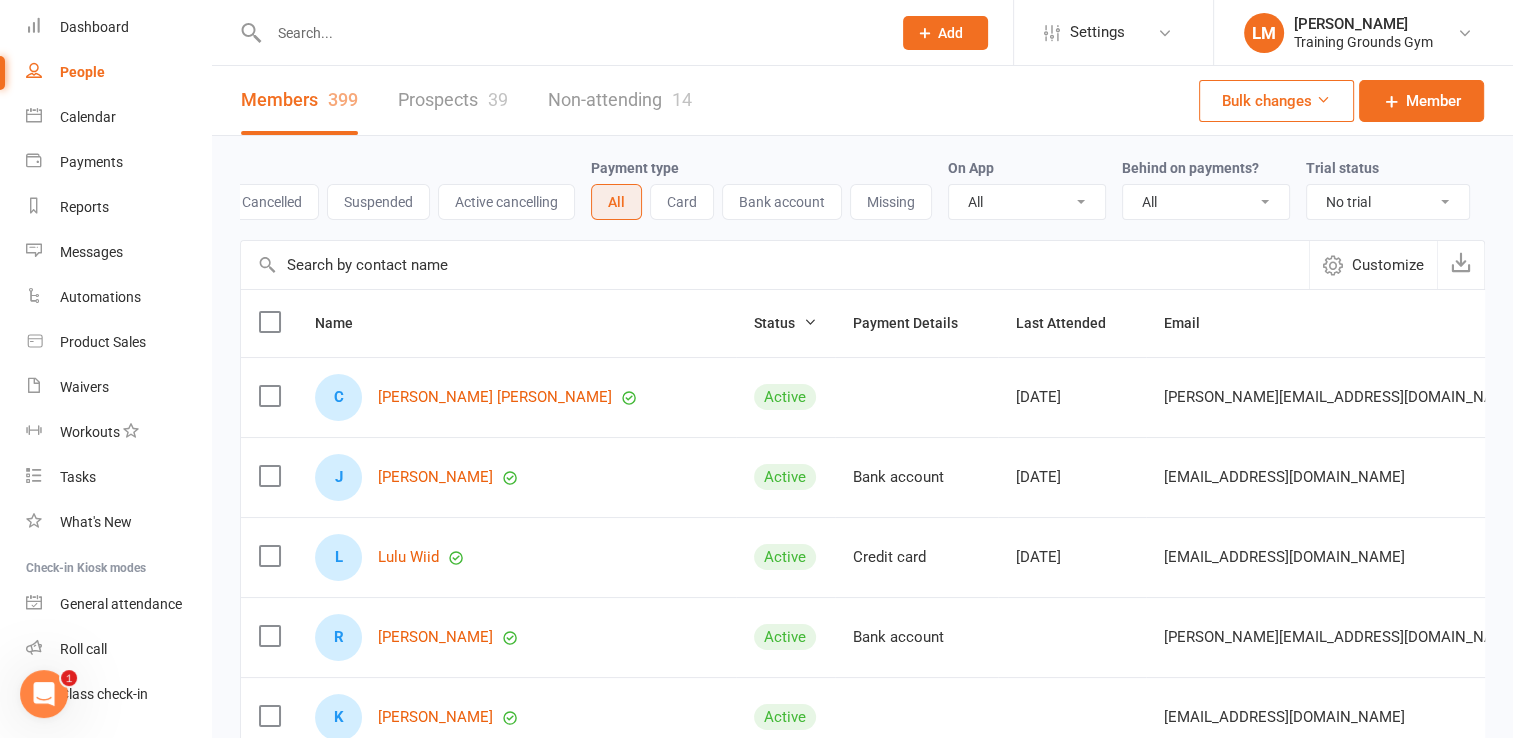 click on "All Active and expired trials All active trials Active trial (no other membership) Active trial (other membership present) Expired trials only No trial" at bounding box center [1388, 202] 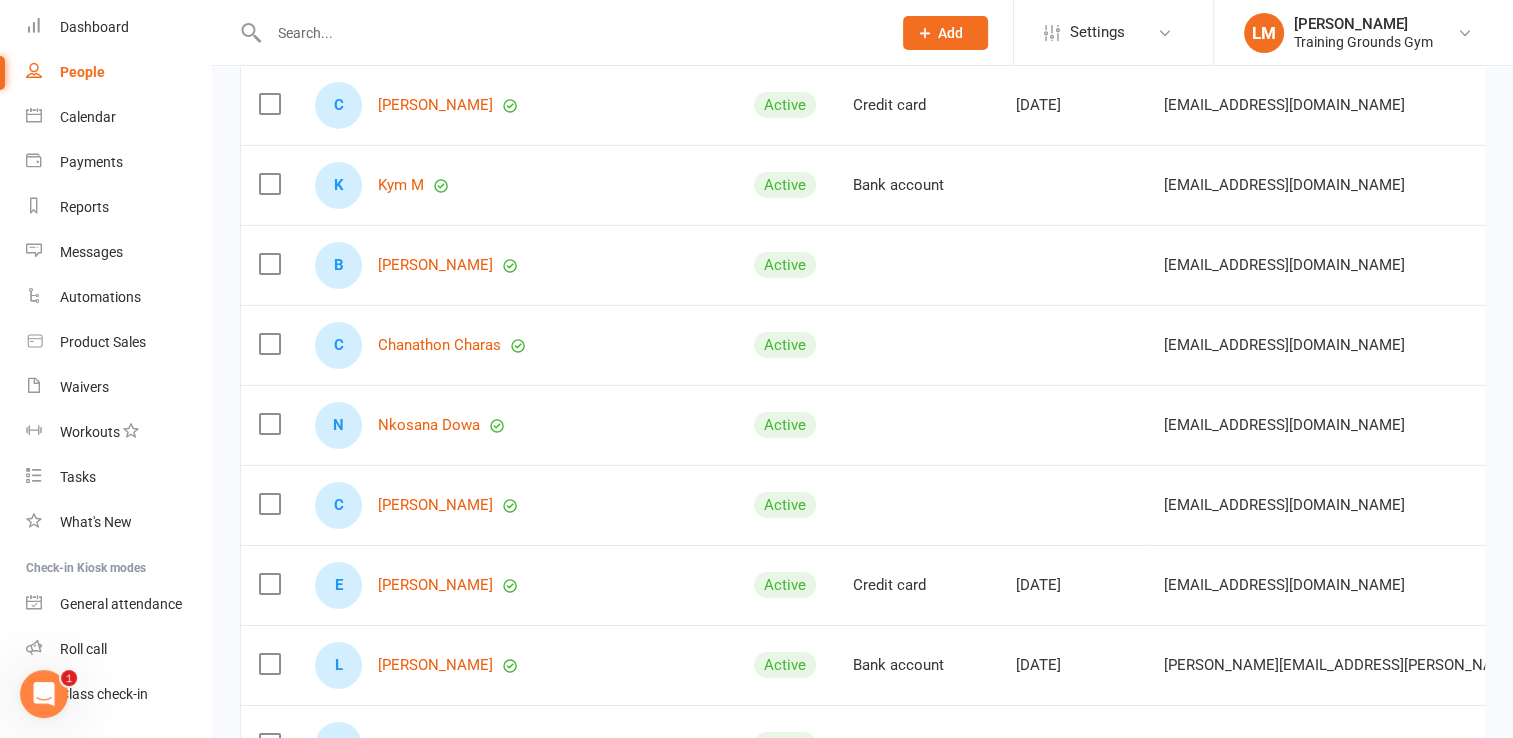scroll, scrollTop: 6920, scrollLeft: 0, axis: vertical 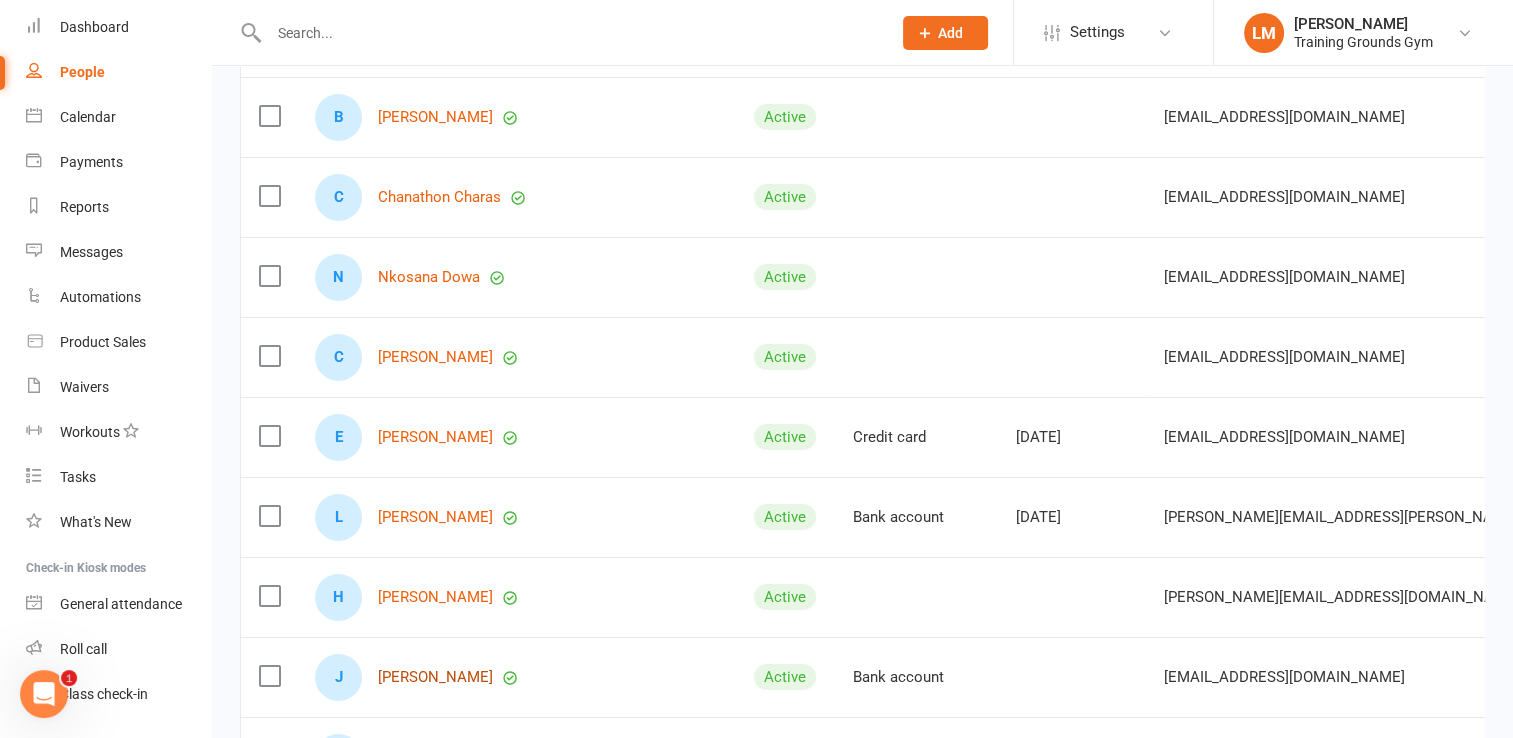 click on "[PERSON_NAME]" at bounding box center [435, 677] 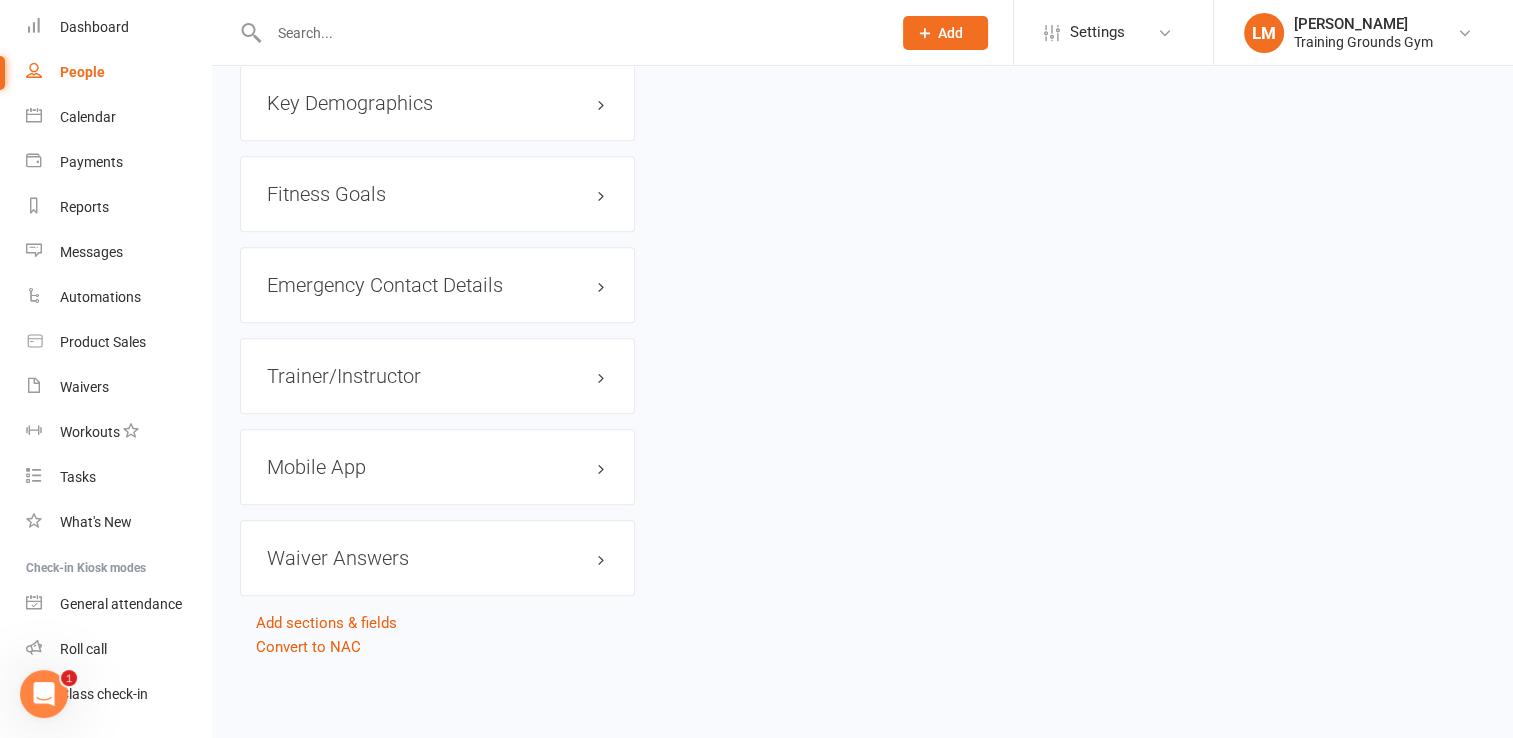 scroll, scrollTop: 0, scrollLeft: 0, axis: both 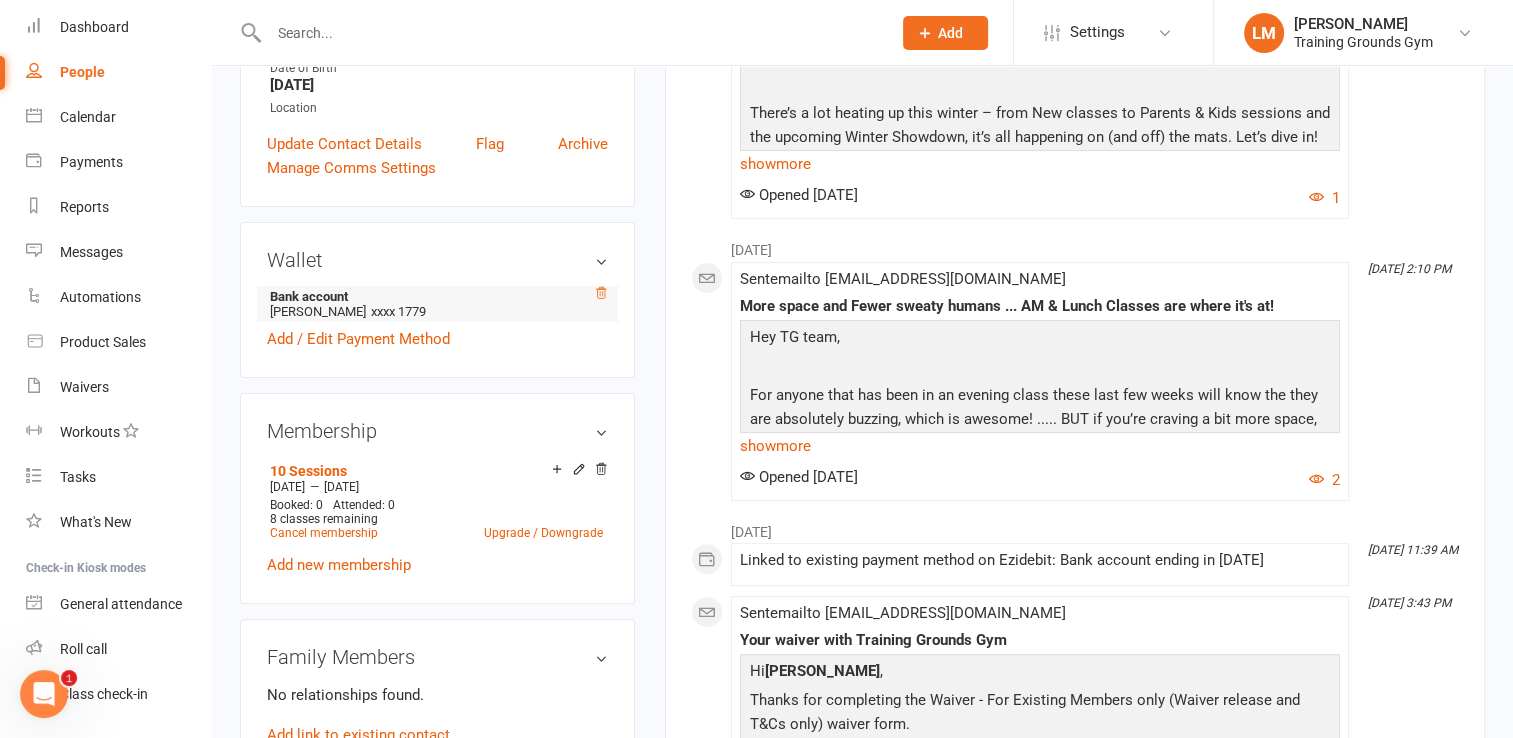 click 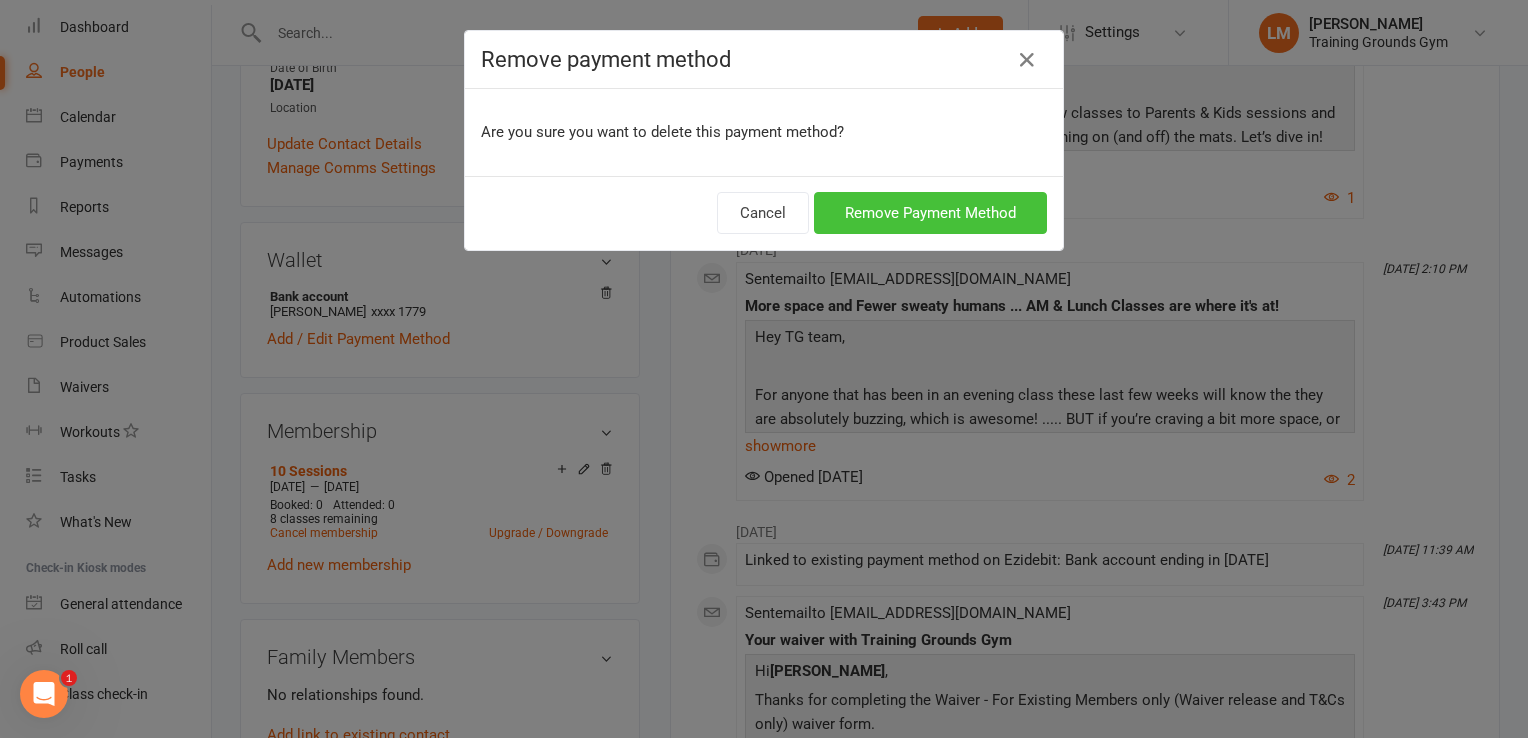 click on "Remove Payment Method" at bounding box center (930, 213) 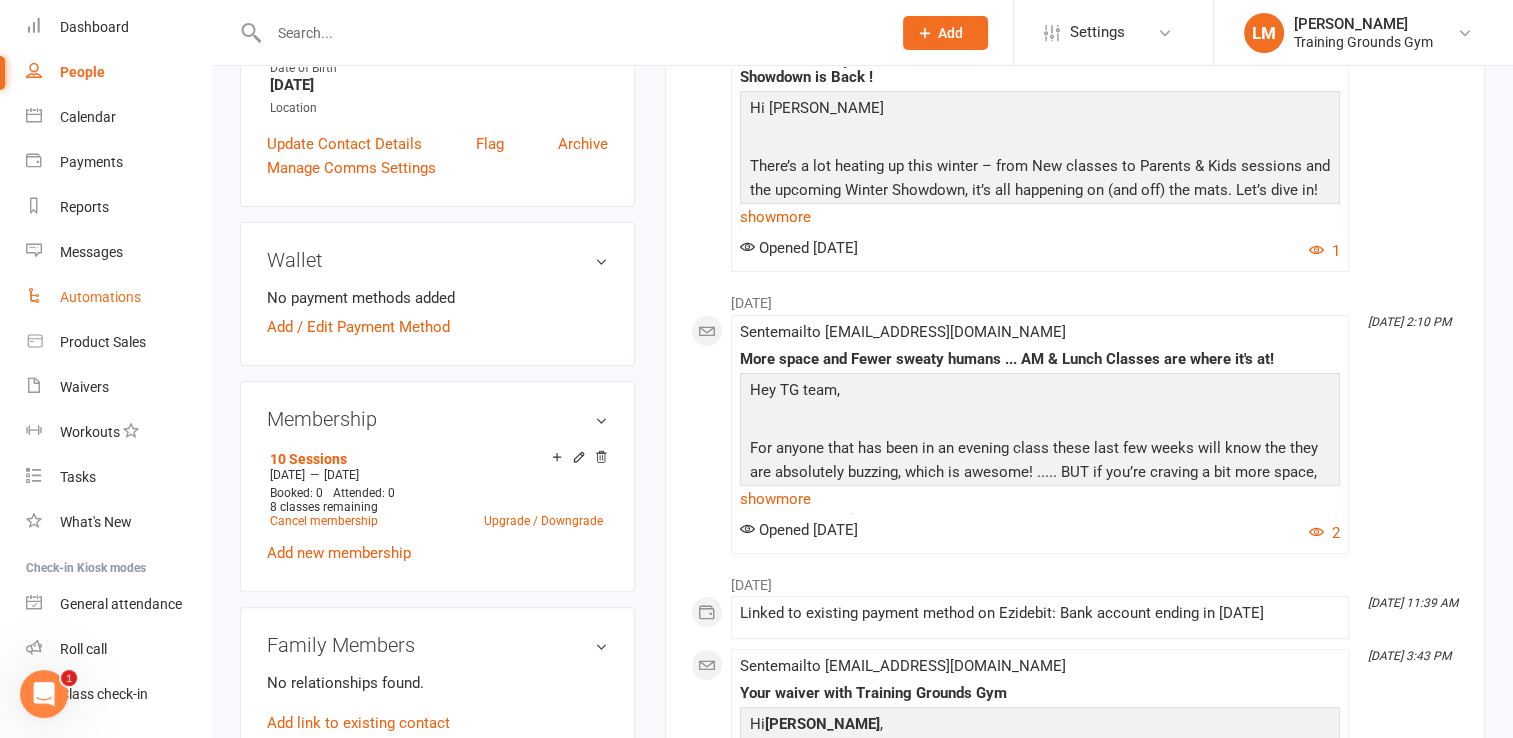 click on "Automations" at bounding box center (118, 297) 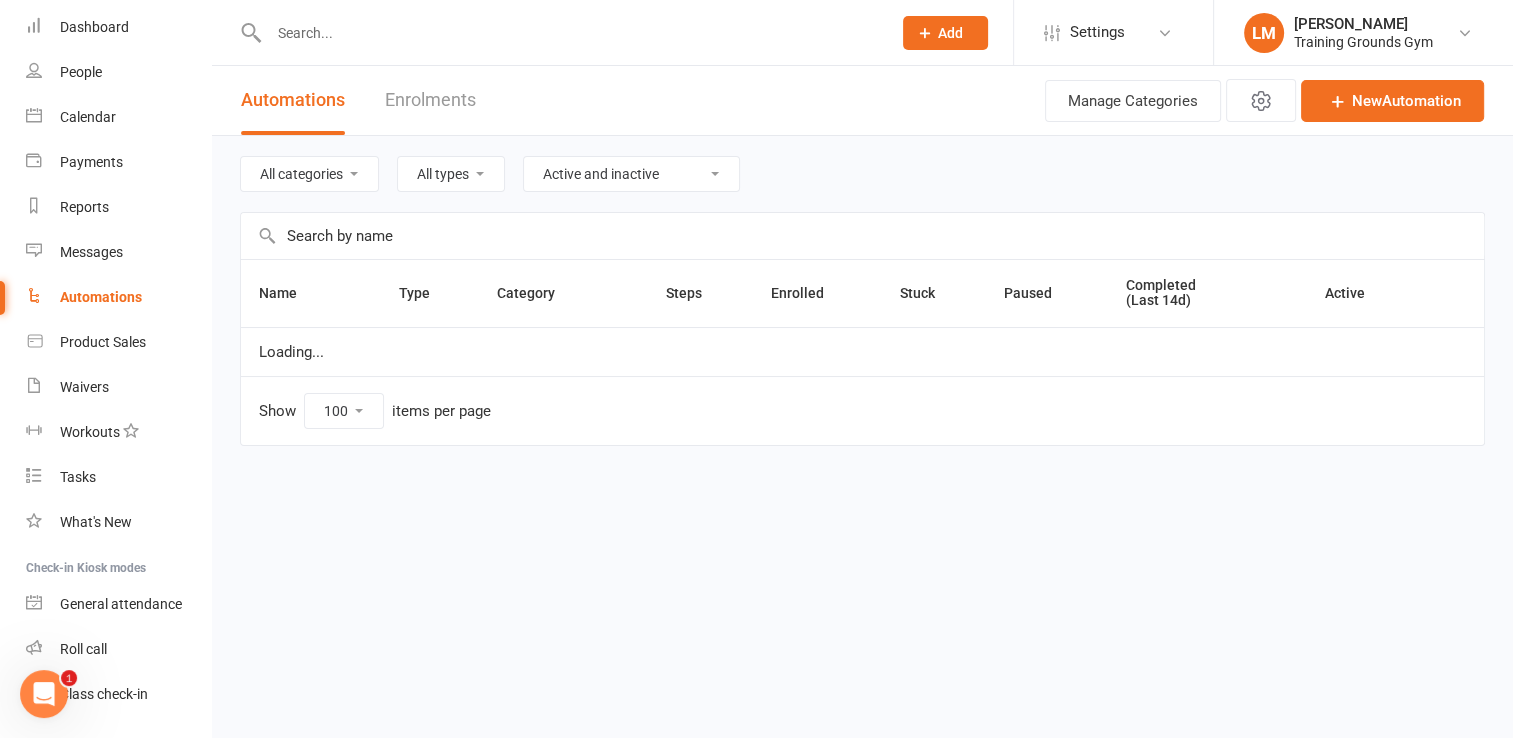 scroll, scrollTop: 0, scrollLeft: 0, axis: both 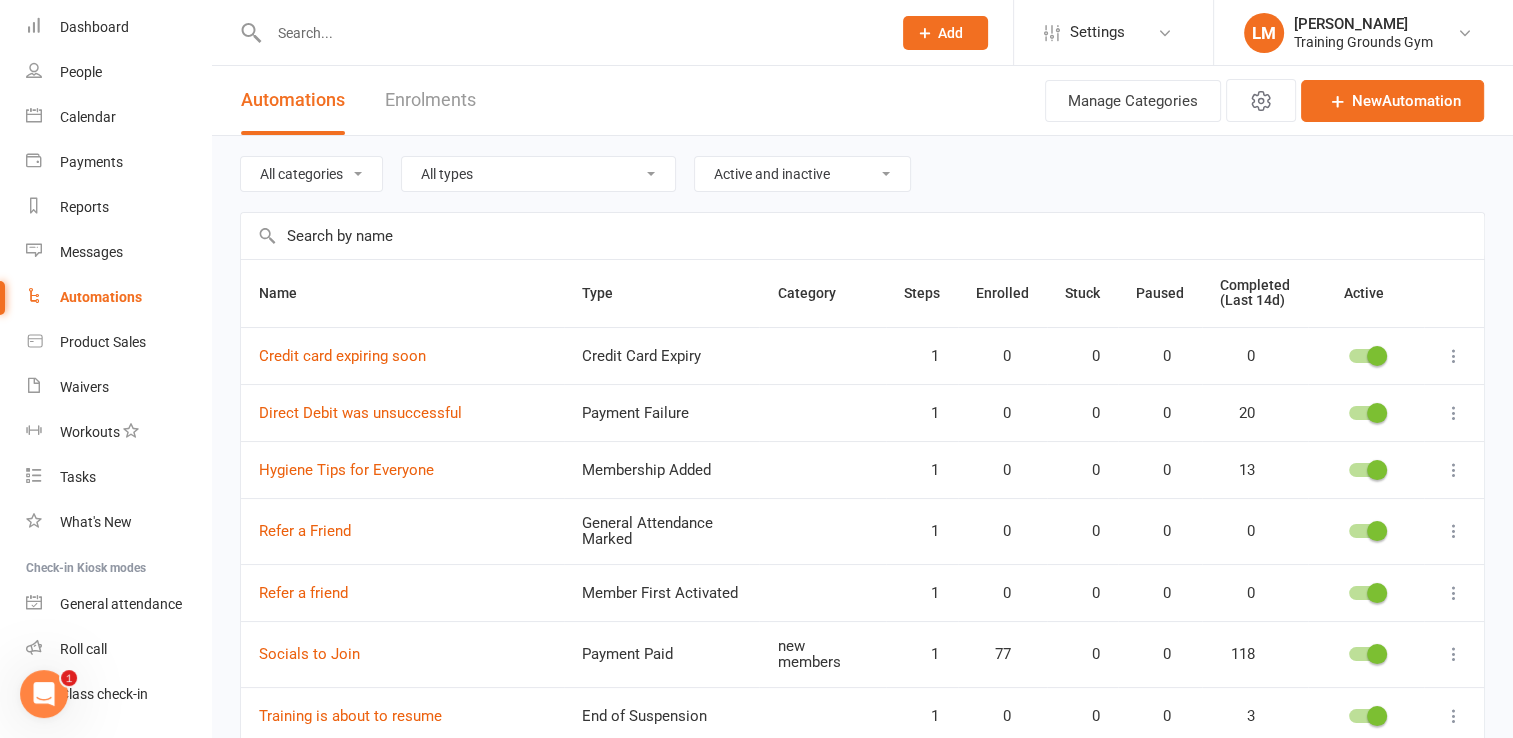 click at bounding box center (1454, 531) 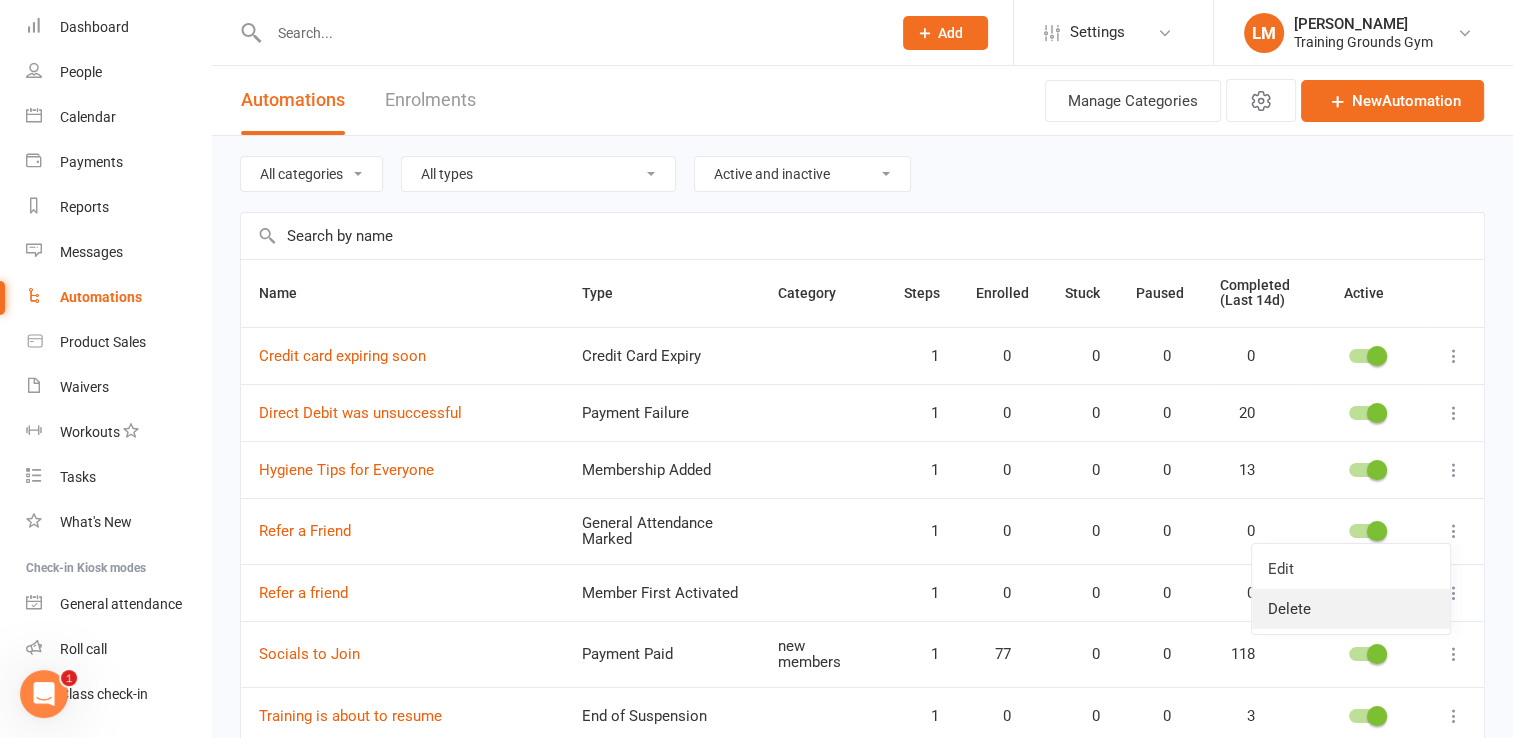 click on "Delete" at bounding box center [1351, 609] 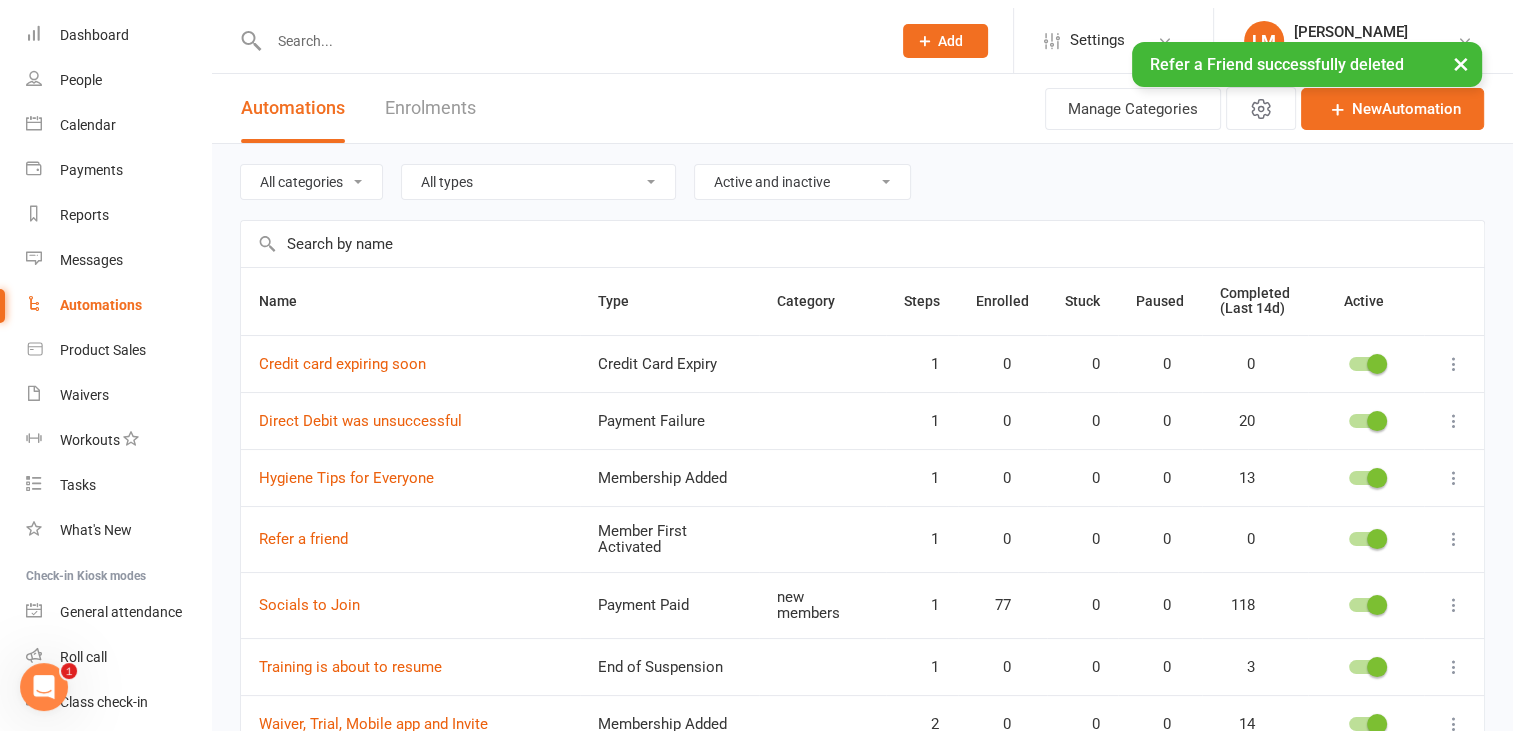scroll, scrollTop: 5673, scrollLeft: 0, axis: vertical 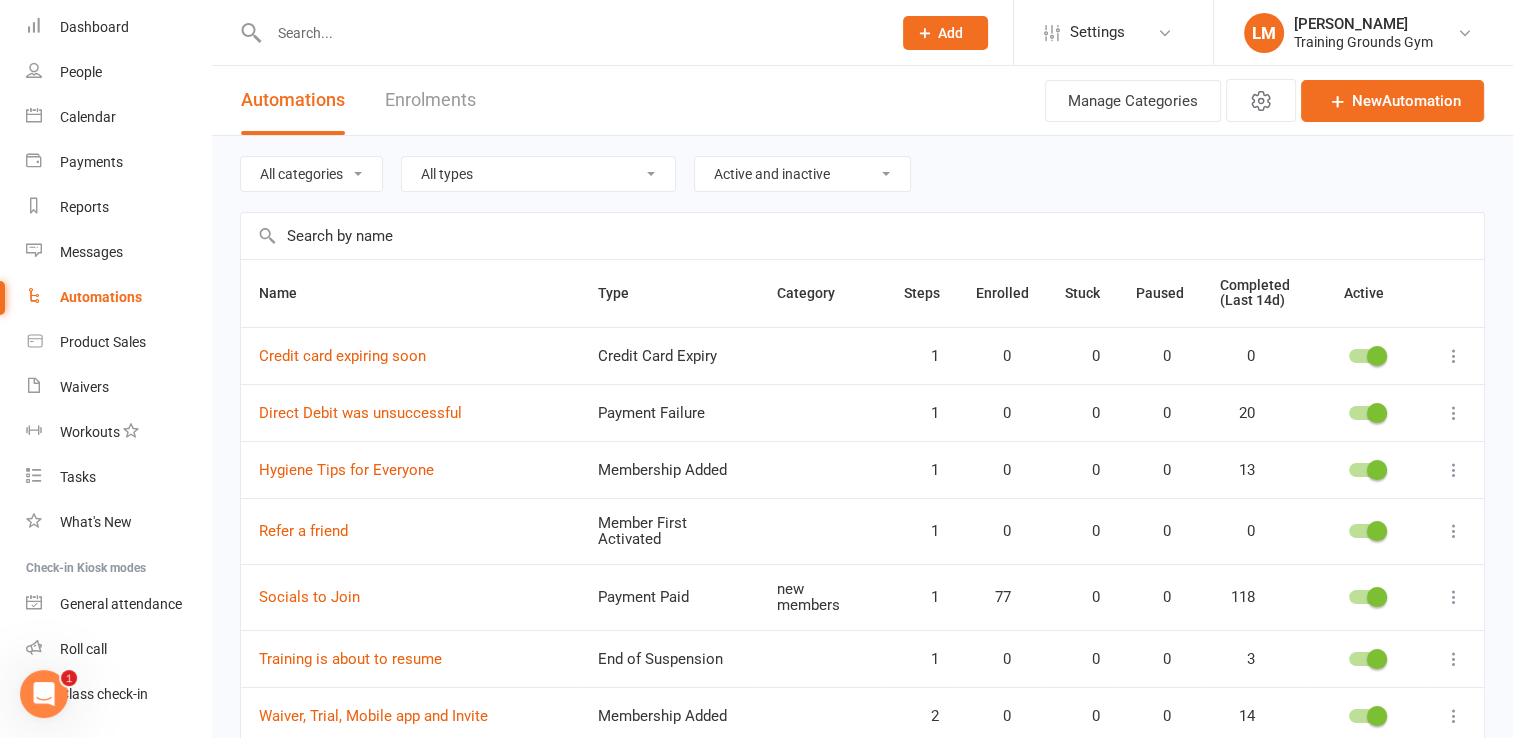 click at bounding box center [1454, 531] 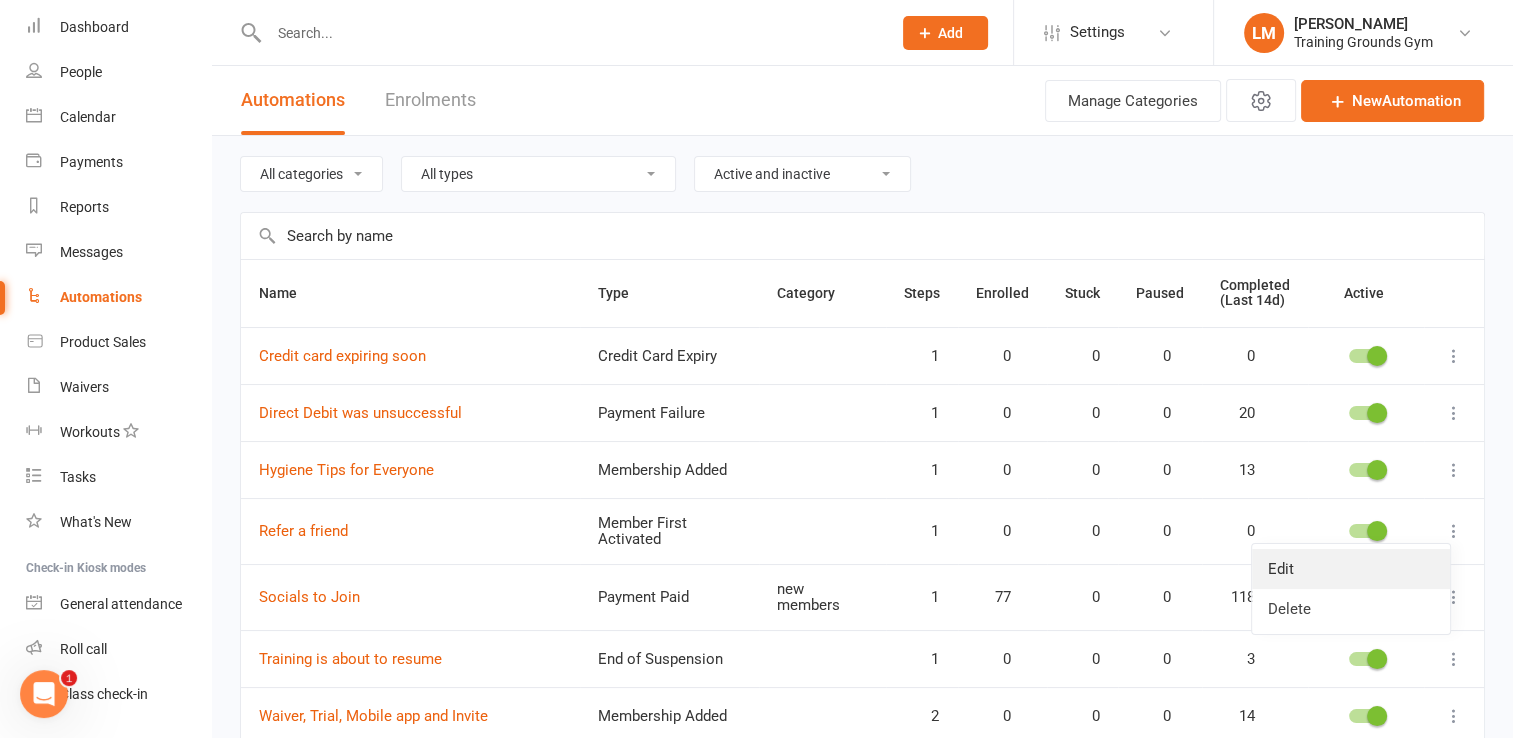 click on "Edit" at bounding box center [1351, 569] 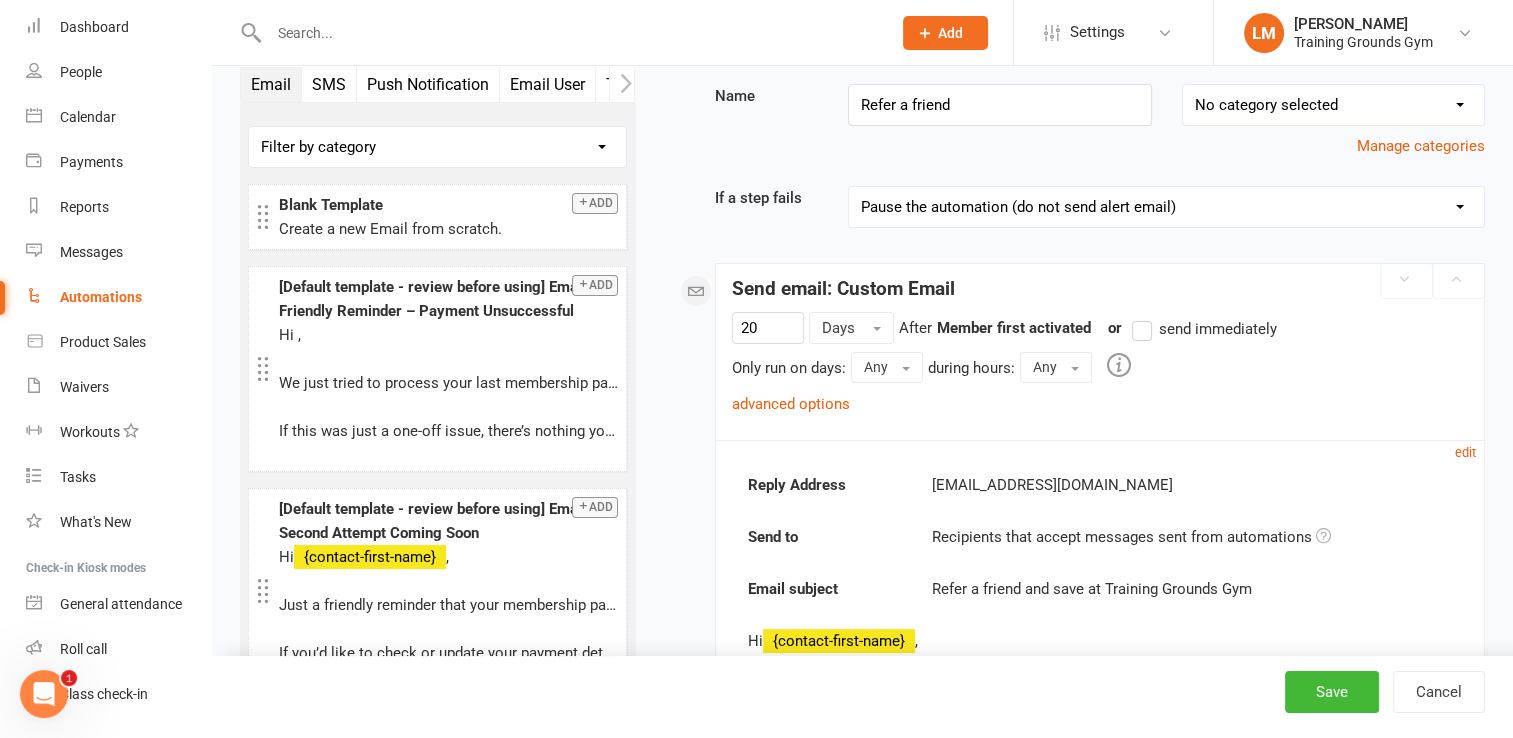 scroll, scrollTop: 0, scrollLeft: 0, axis: both 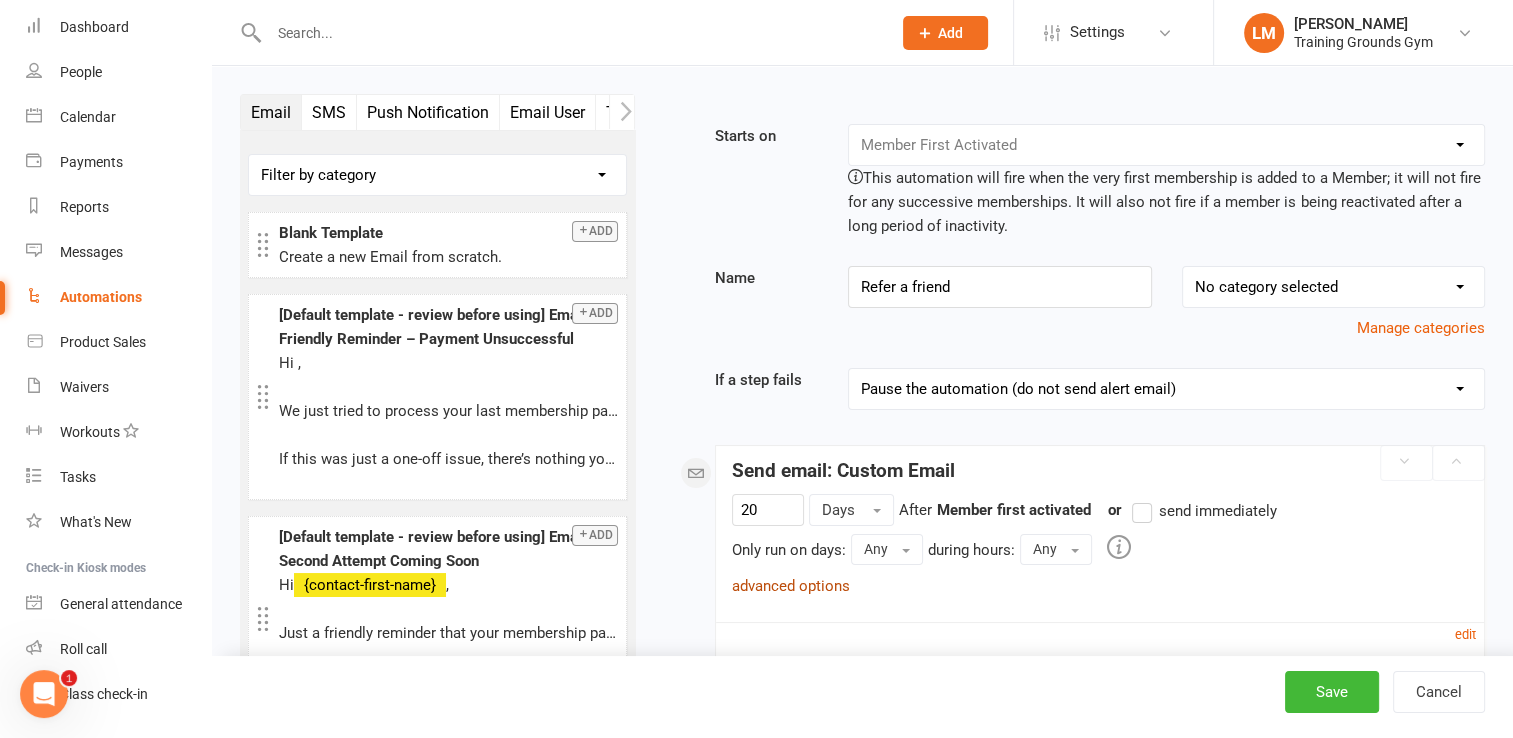 click on "advanced options" at bounding box center (791, 586) 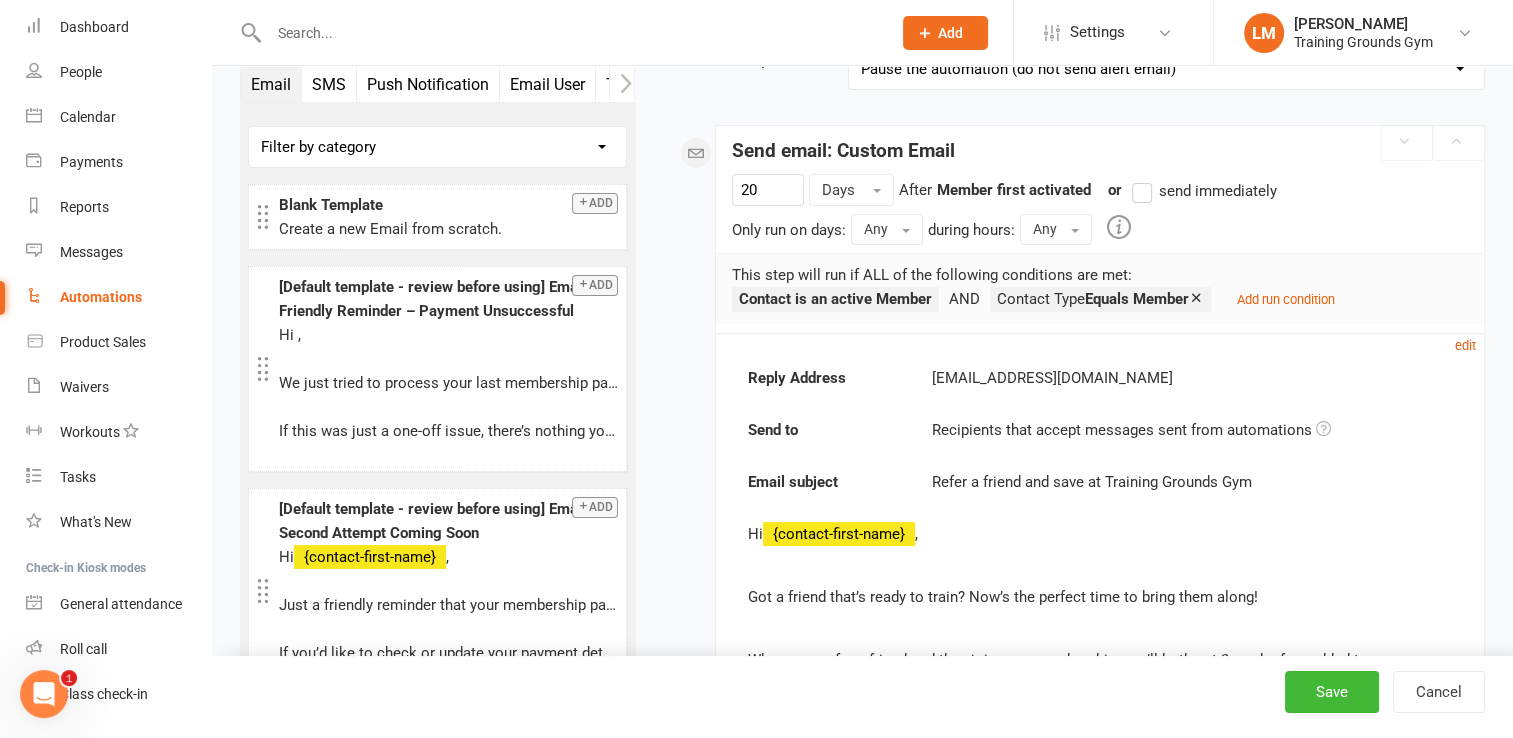 scroll, scrollTop: 322, scrollLeft: 0, axis: vertical 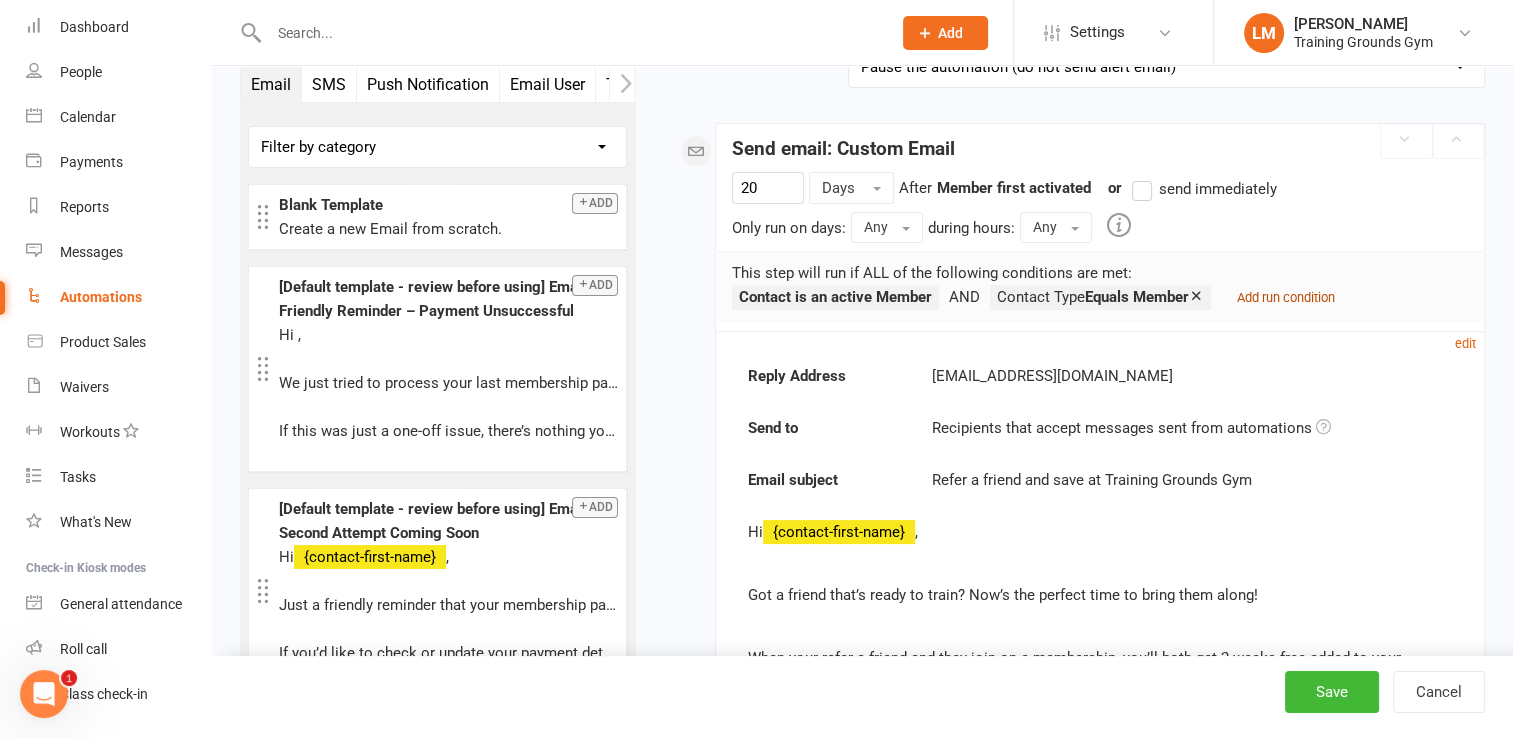 click on "Add run condition" at bounding box center [1286, 297] 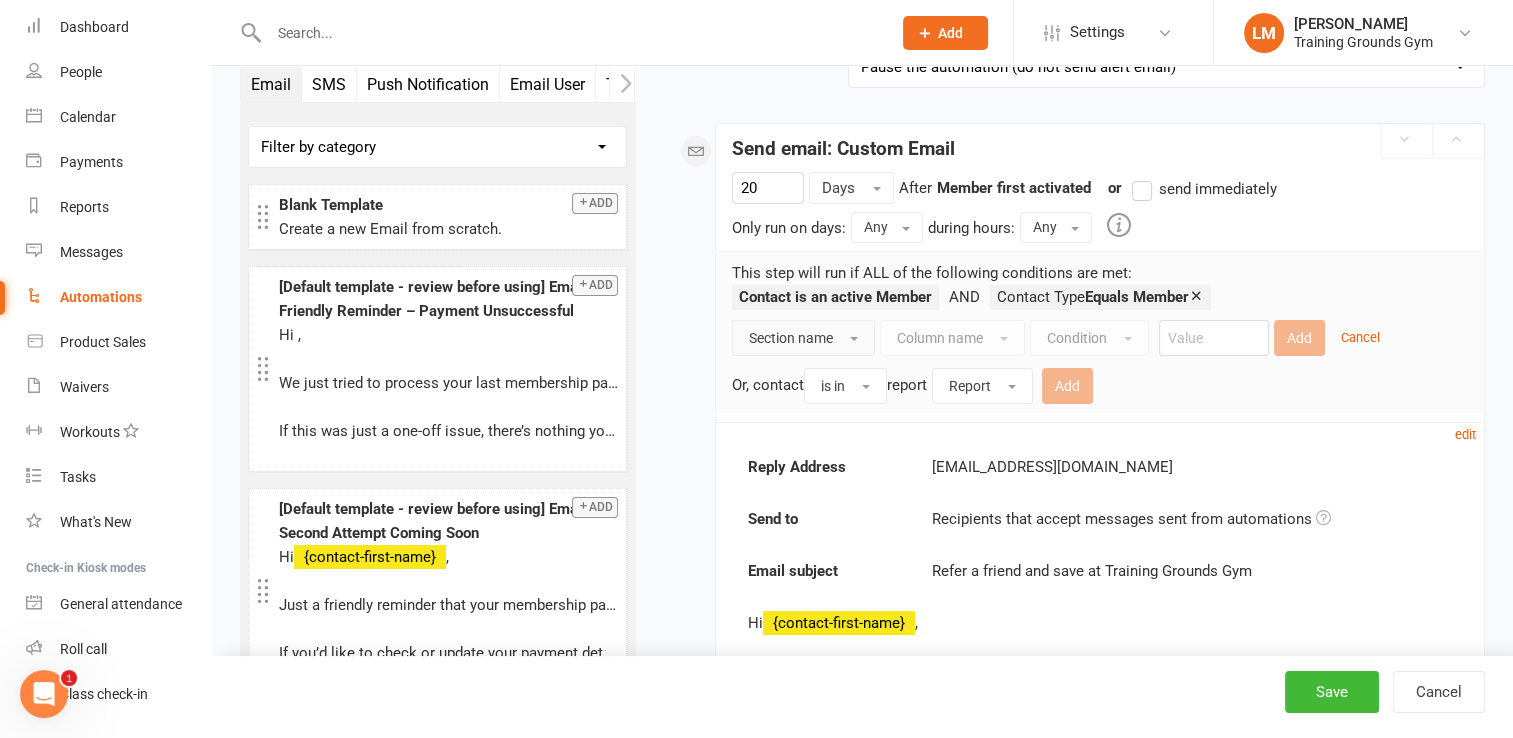 click on "Section name" at bounding box center (803, 338) 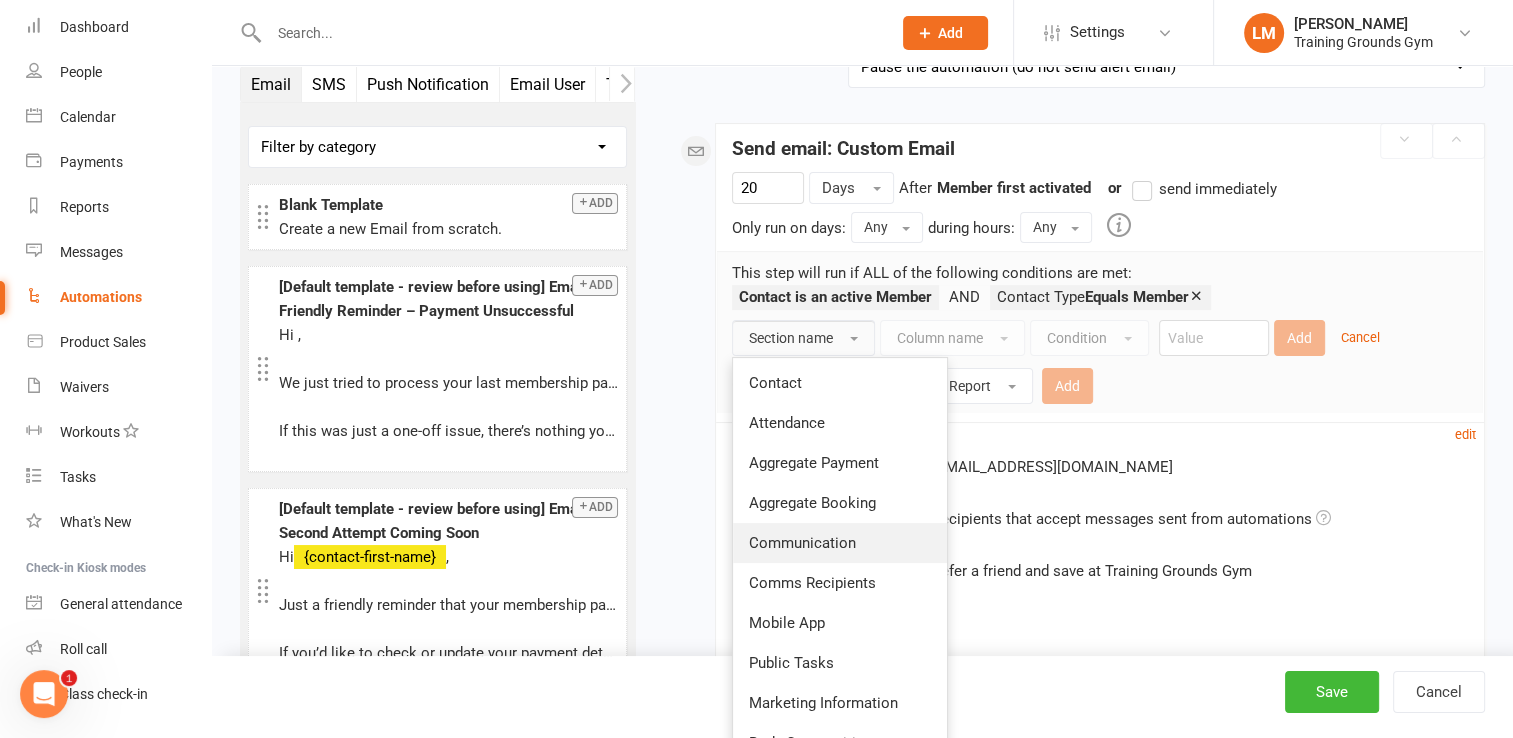 type 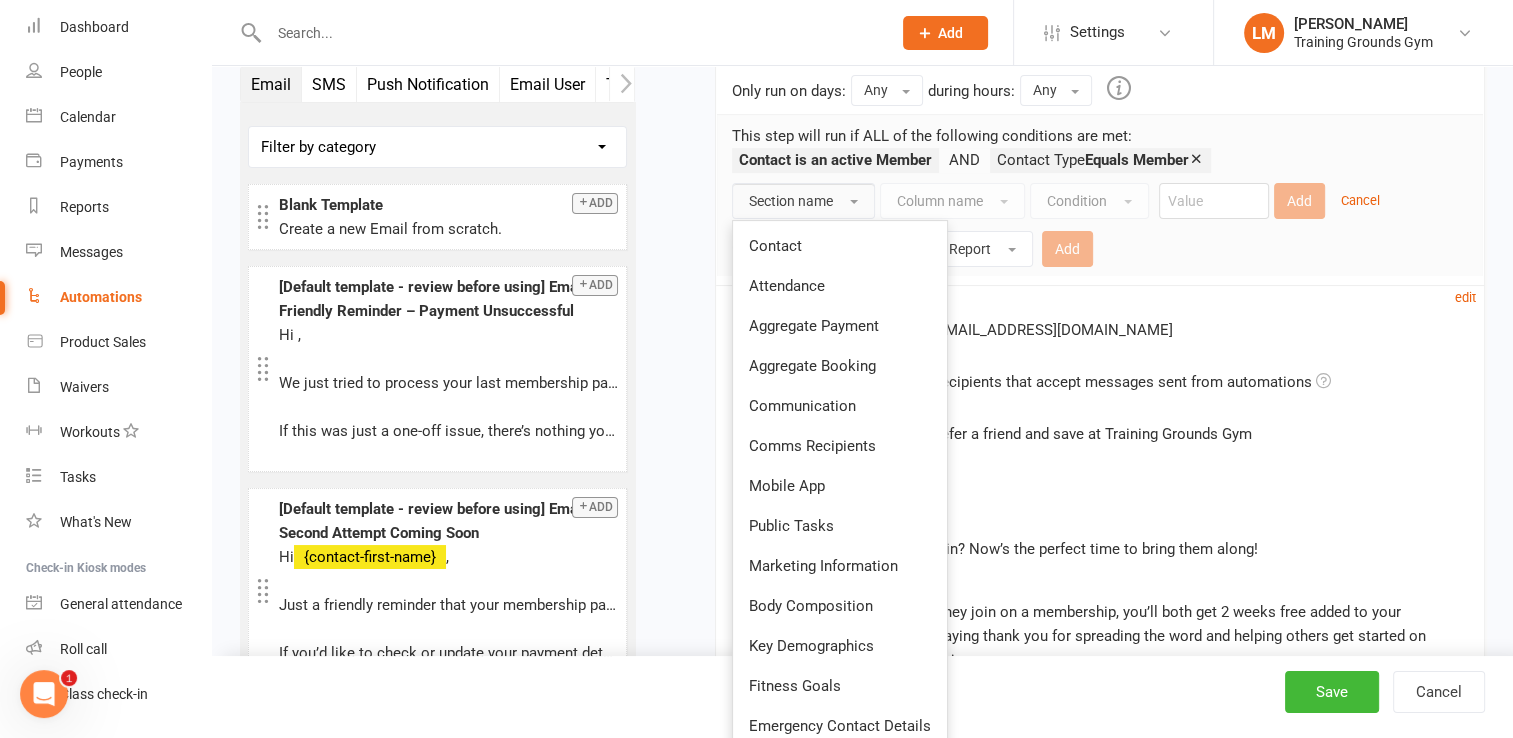 scroll, scrollTop: 453, scrollLeft: 0, axis: vertical 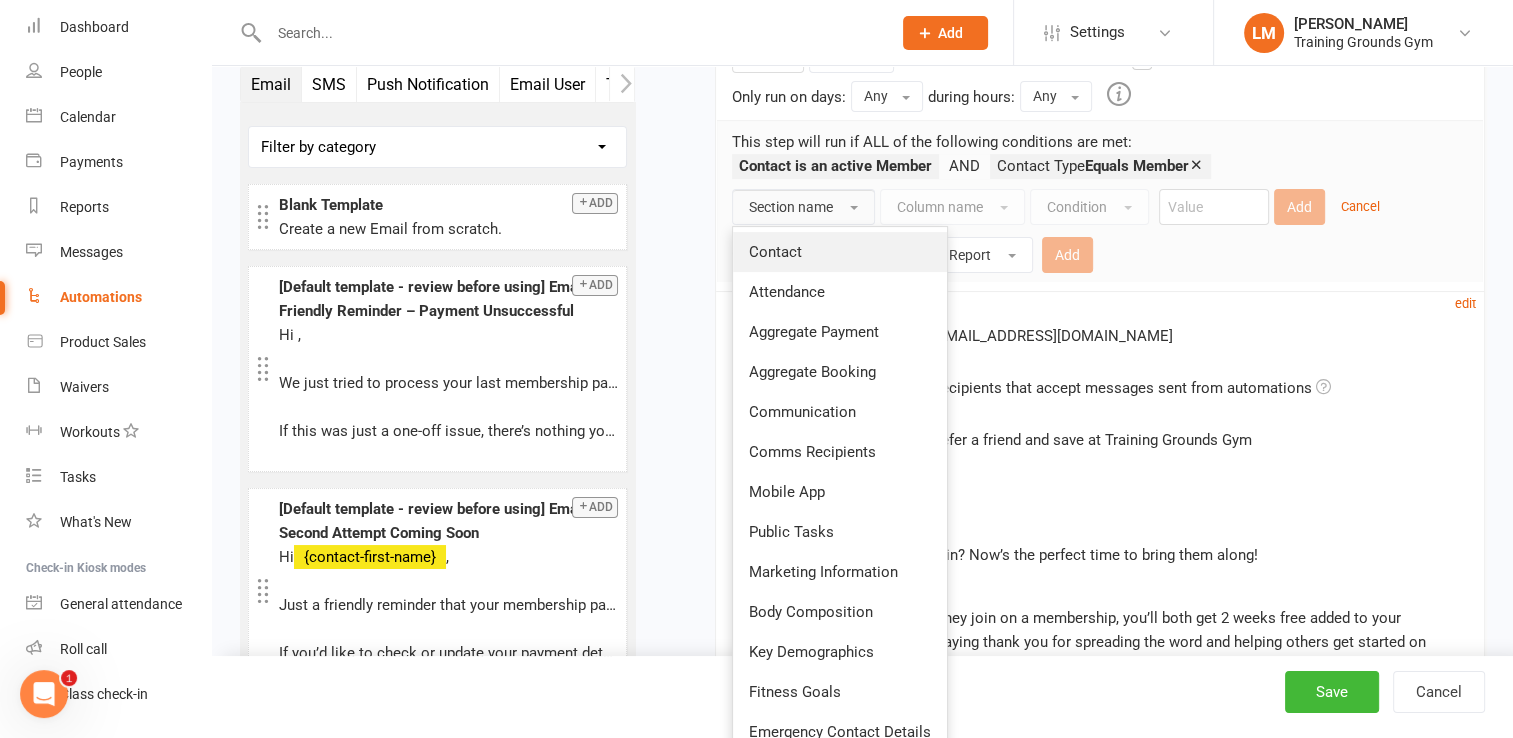 click on "Contact" at bounding box center (775, 252) 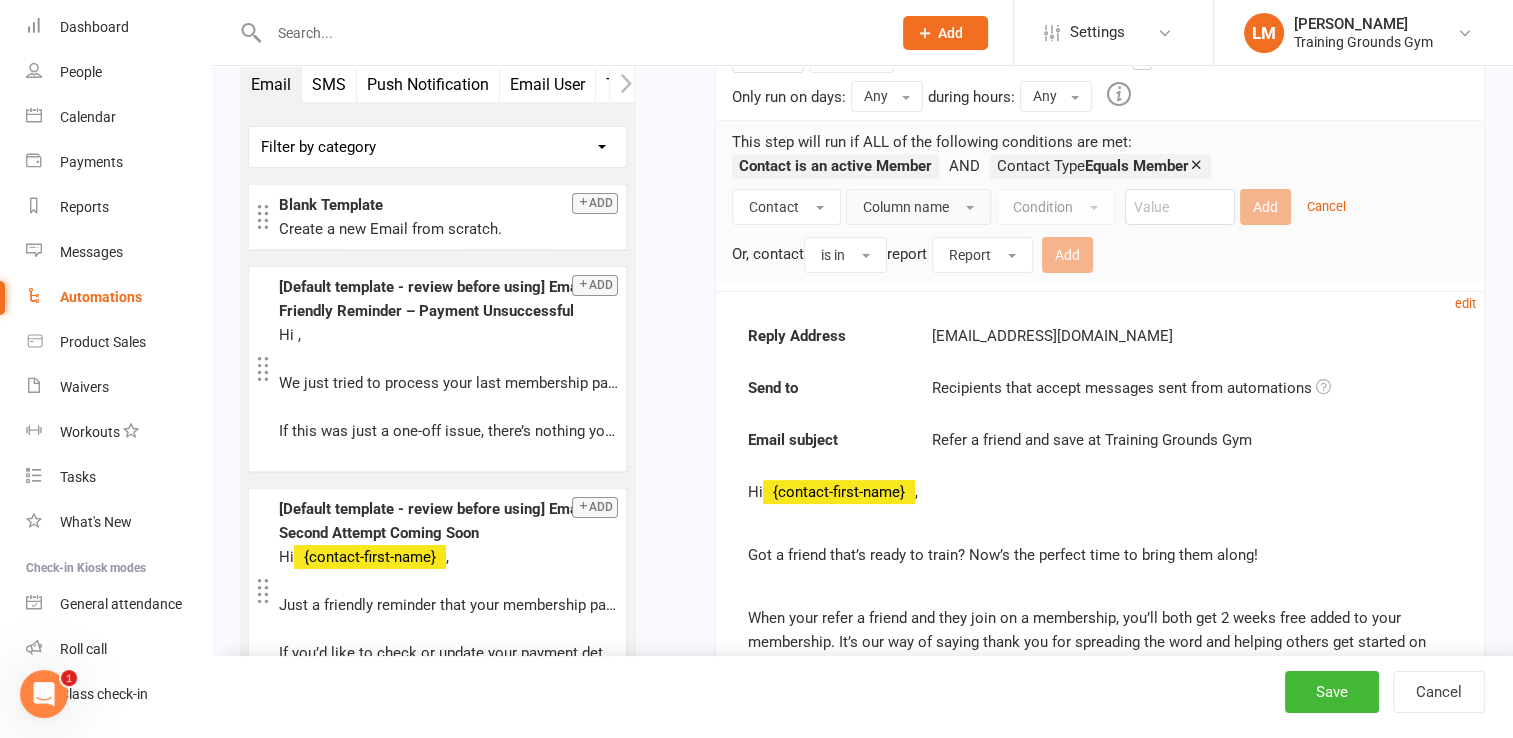 click on "Column name" at bounding box center [906, 207] 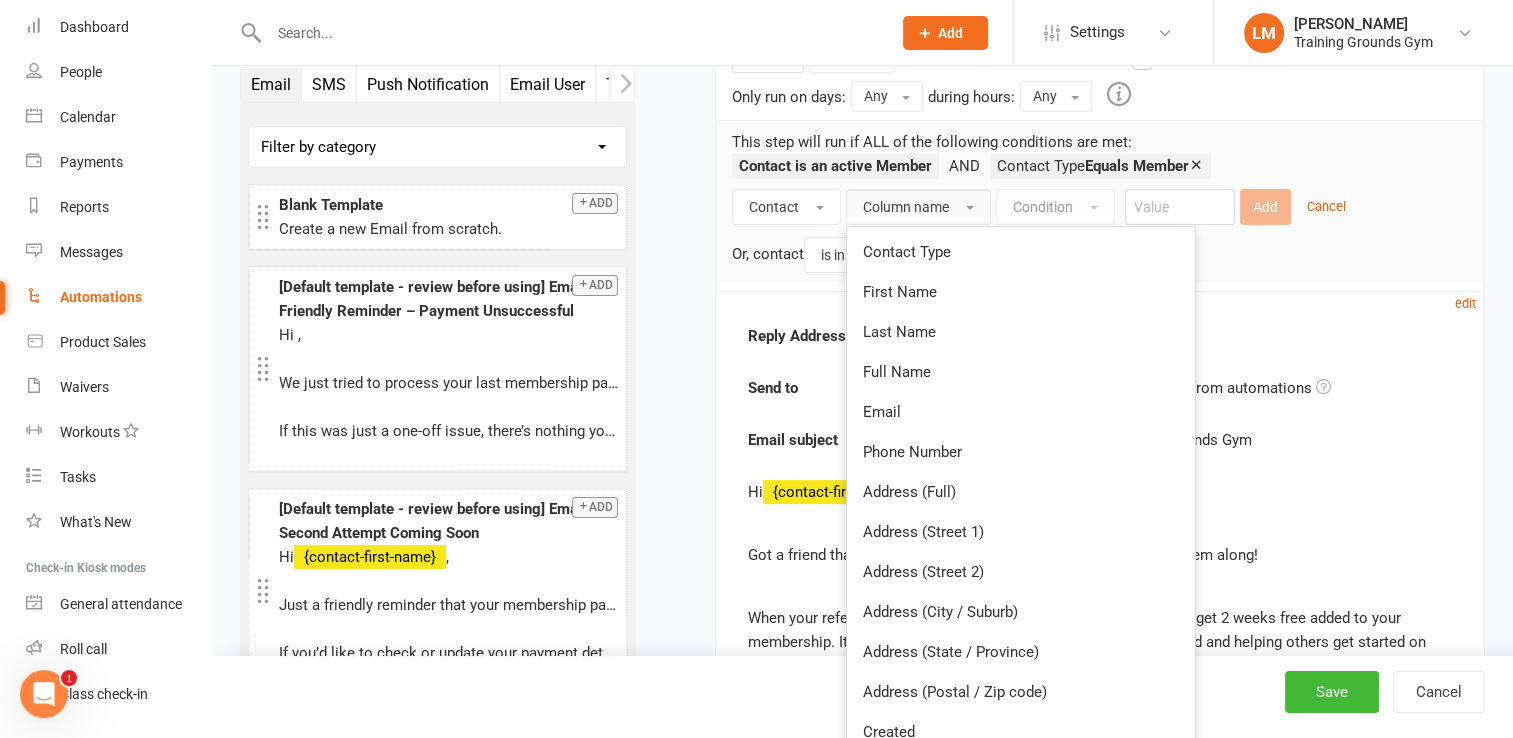 click on "Reply Address [EMAIL_ADDRESS][DOMAIN_NAME] Send to Recipients that accept messages sent from automations    Email subject Refer a friend and save at Training Grounds Gym Hi  {contact-first-name}  ,   Got a friend that’s ready to train? Now’s the perfect time to bring them along!   When your refer a friend and they join on a membership, you’ll both get 2 weeks free added to your membership. It’s our way of saying thank you for spreading the word and helping others get started on their [MEDICAL_DATA] fitness journey. Note: This offer applies to memberships only…. session packs are excluded, sorry!   To refer a friend just ask them to mention your name when joining to [PERSON_NAME] and we’ll take care of the rest. {business-name}" at bounding box center (1100, 583) 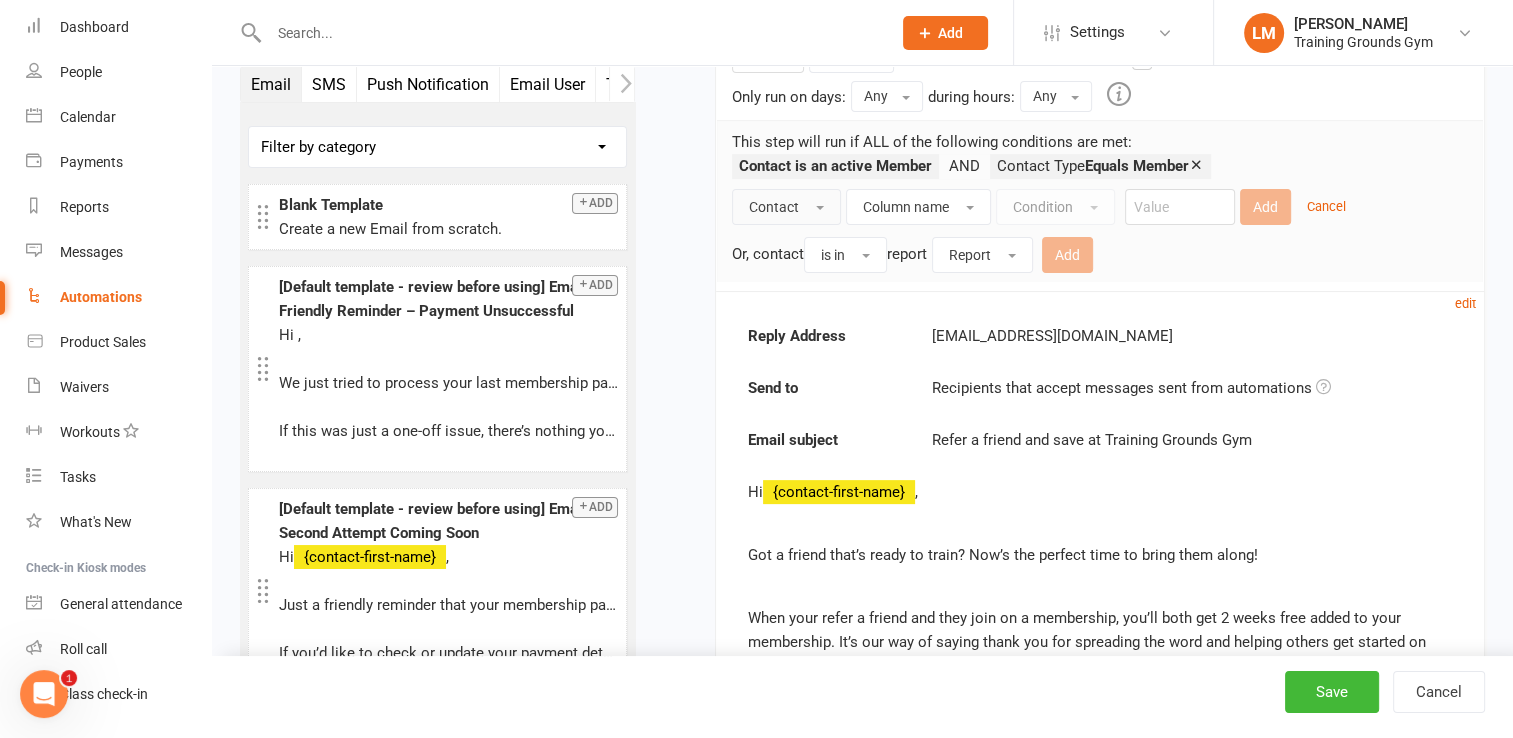 click on "Contact" at bounding box center (774, 207) 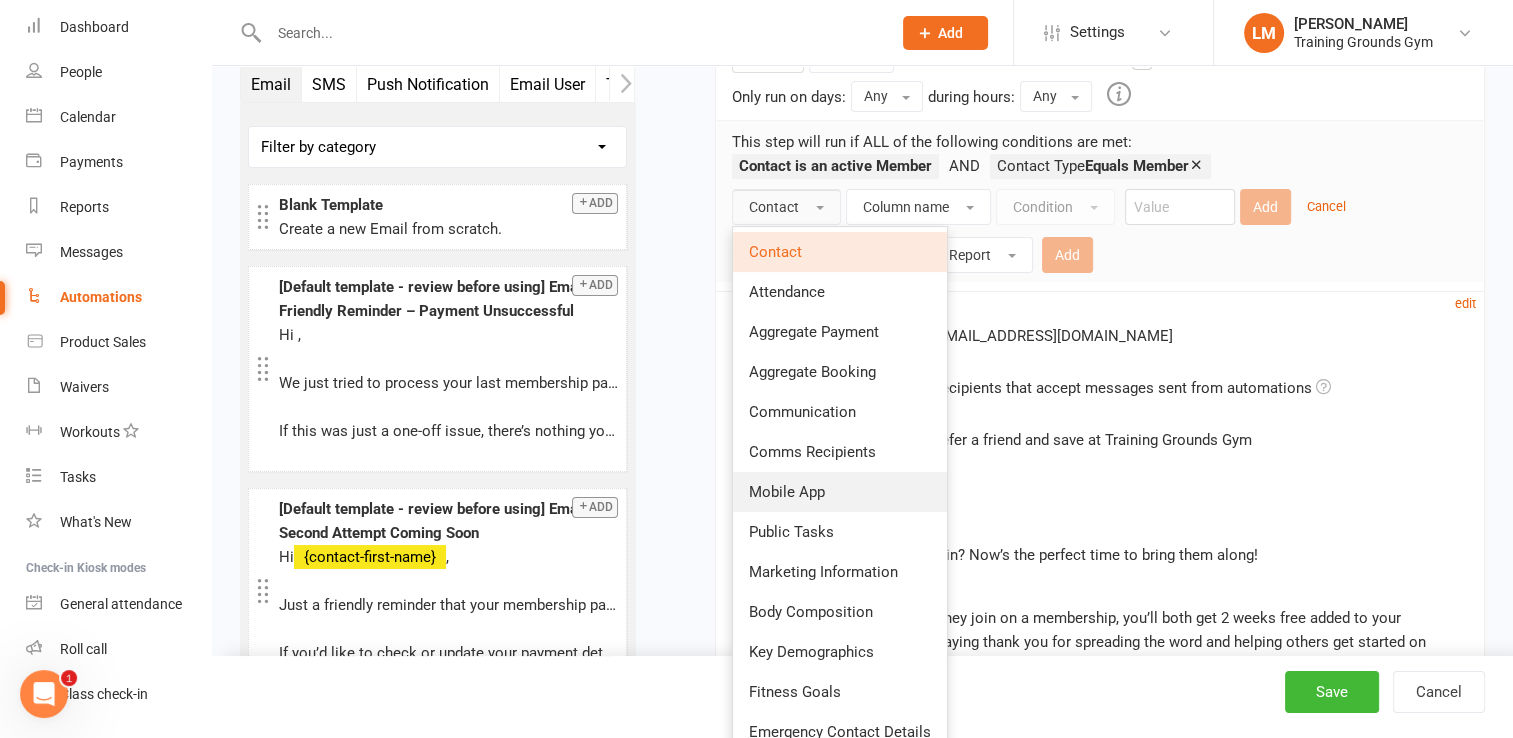 click on "Mobile App" at bounding box center [840, 492] 